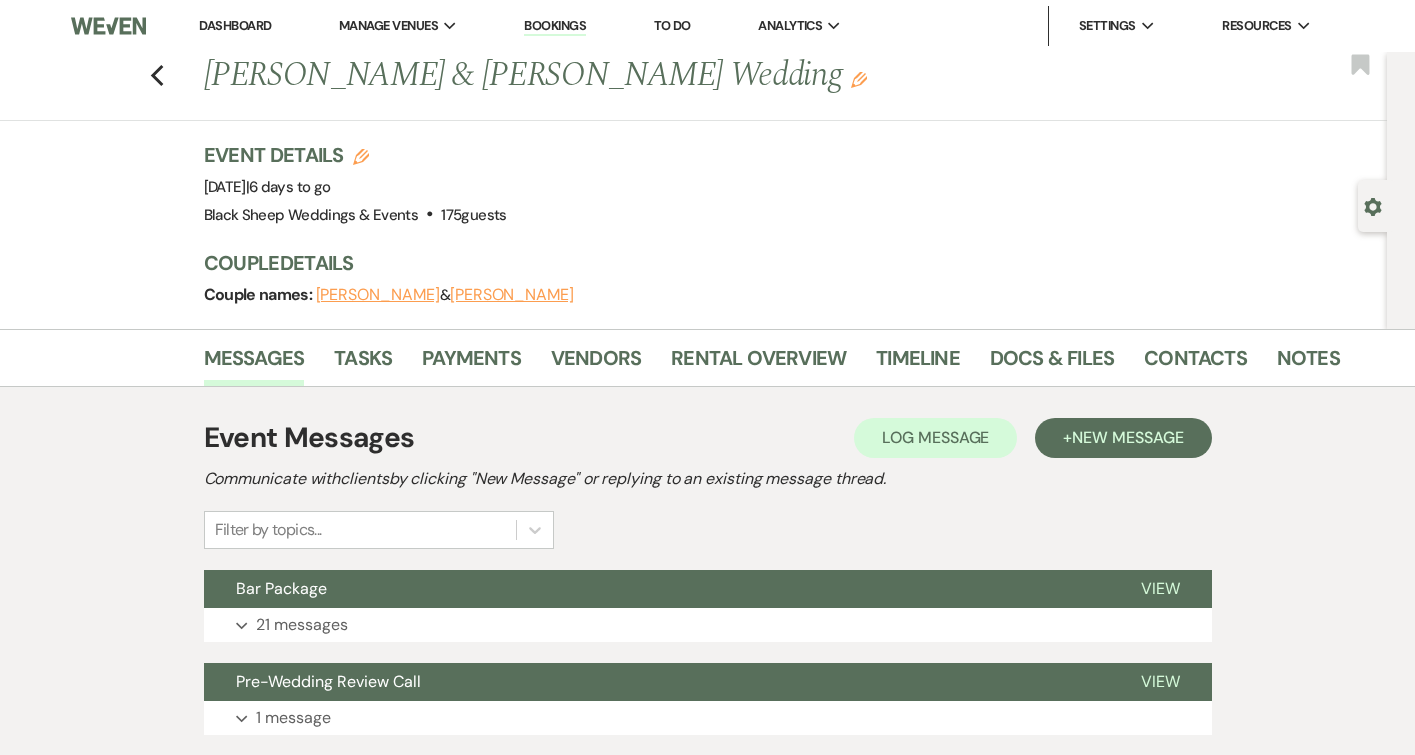 scroll, scrollTop: 0, scrollLeft: 0, axis: both 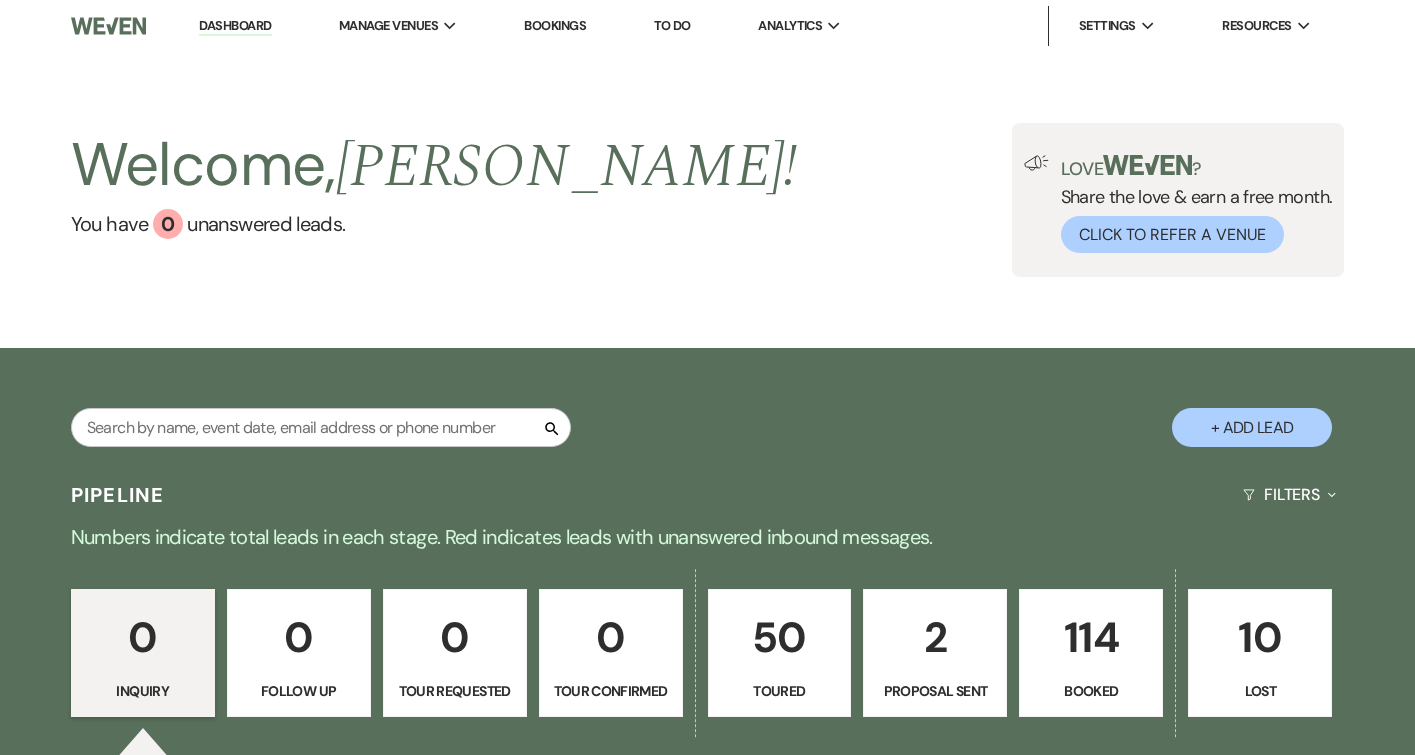 click on "+ Add Lead" at bounding box center (1252, 427) 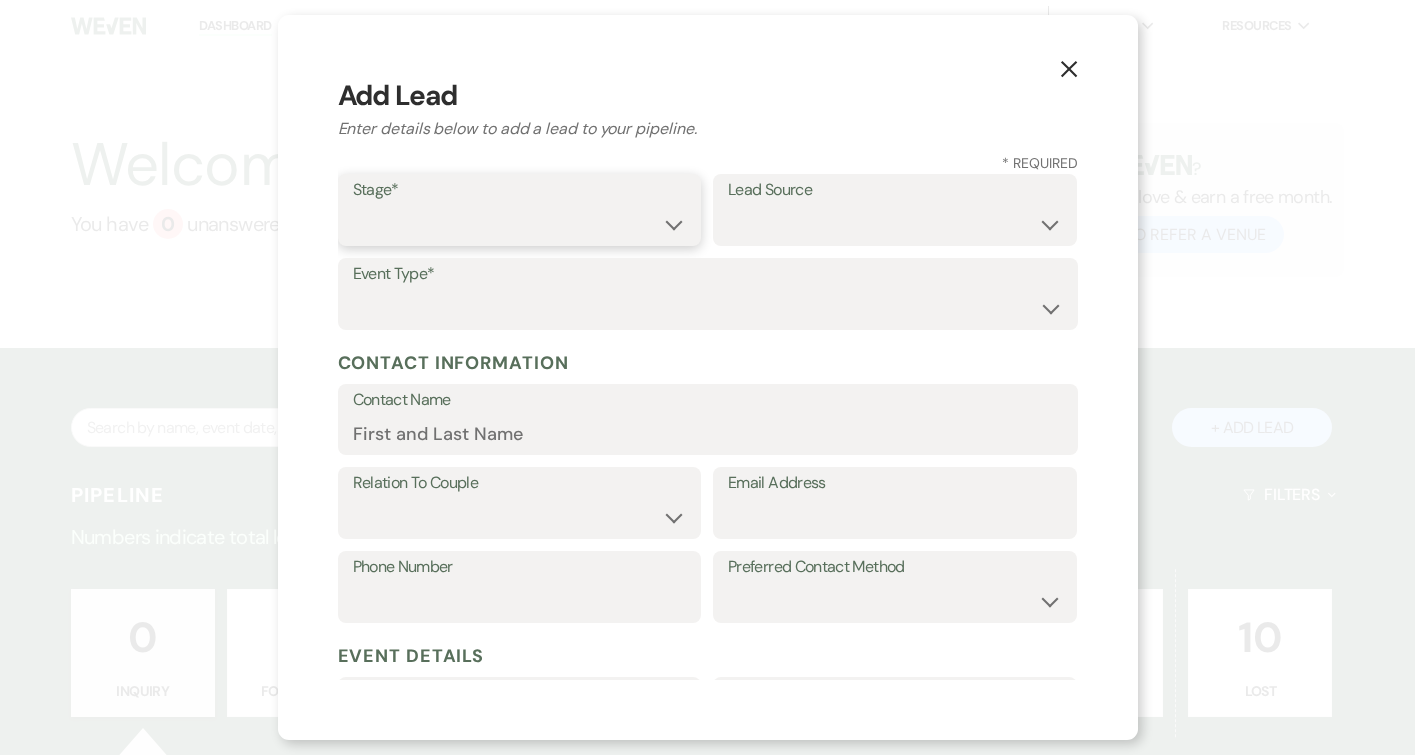 click on "Inquiry Follow Up Tour Requested Tour Confirmed Toured Proposal Sent Booked Lost" at bounding box center [520, 224] 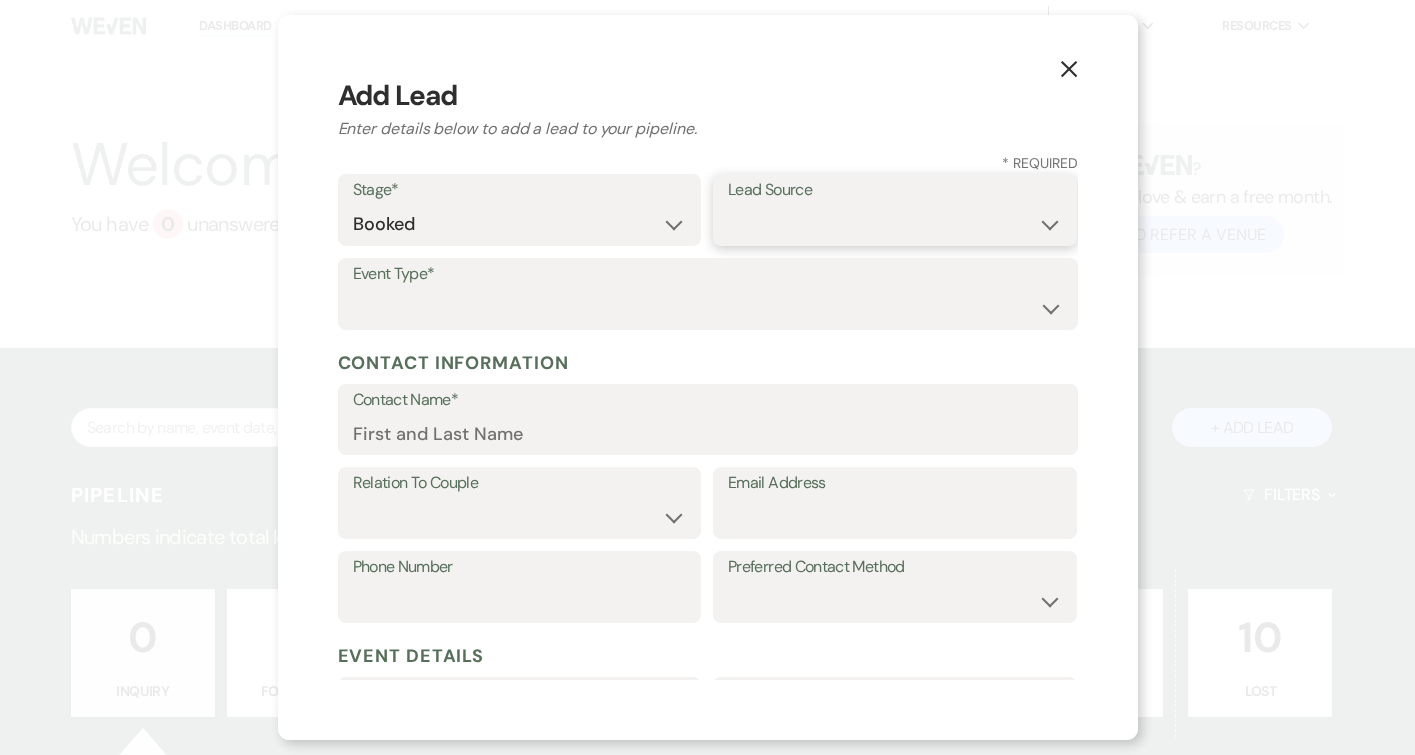 click on "Weven Venue Website Instagram Facebook Pinterest Google The Knot Wedding Wire Here Comes the Guide Wedding Spot Eventective [PERSON_NAME] The Venue Report PartySlate VRBO / Homeaway Airbnb Wedding Show TikTok X / Twitter Phone Call Walk-in Vendor Referral Advertising Personal Referral Local Referral Other" at bounding box center (895, 224) 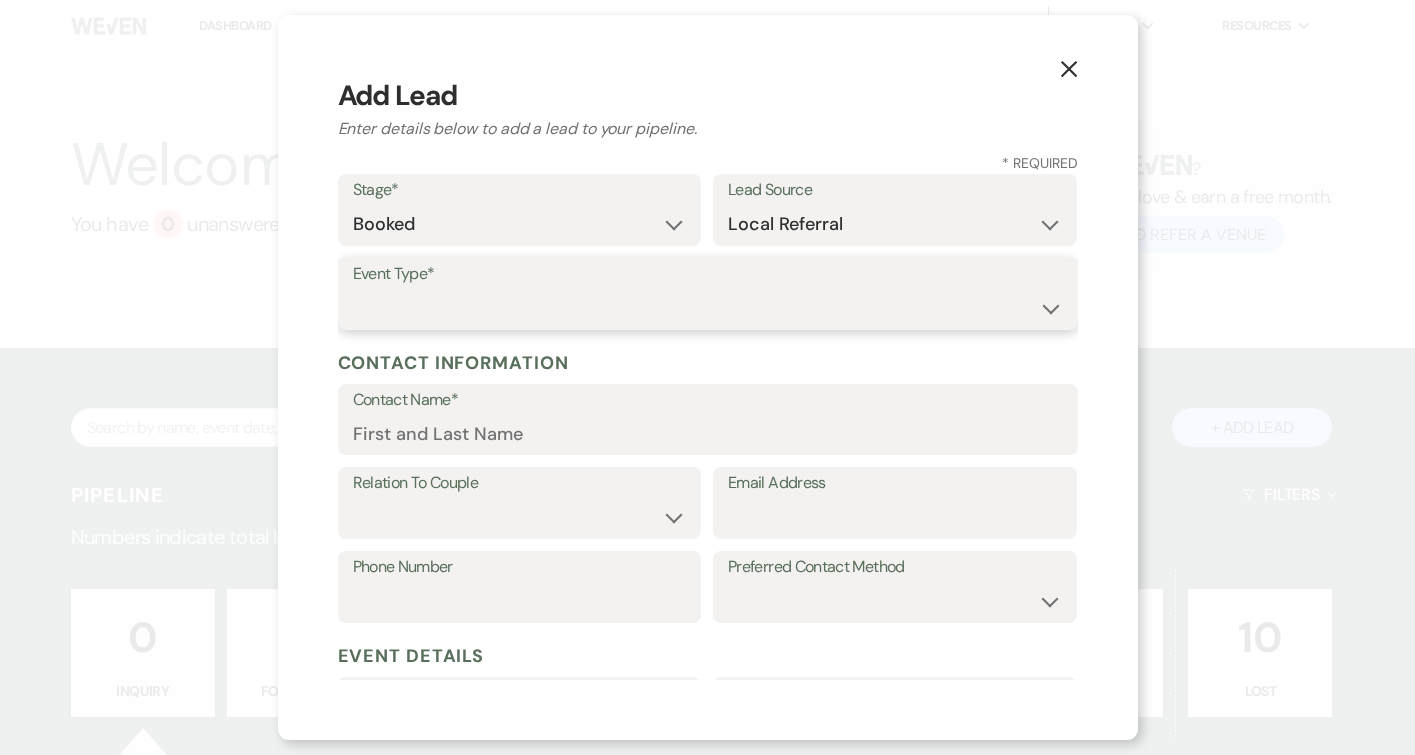 click on "Wedding Anniversary Party Baby Shower Bachelorette / Bachelor Party Birthday Party Bridal Shower Brunch Community Event Concert Corporate Event Elopement End of Life Celebration Engagement Party Fundraiser Graduation Party Micro Wedding Prom Quinceañera Rehearsal Dinner Religious Event Retreat Other" at bounding box center [708, 308] 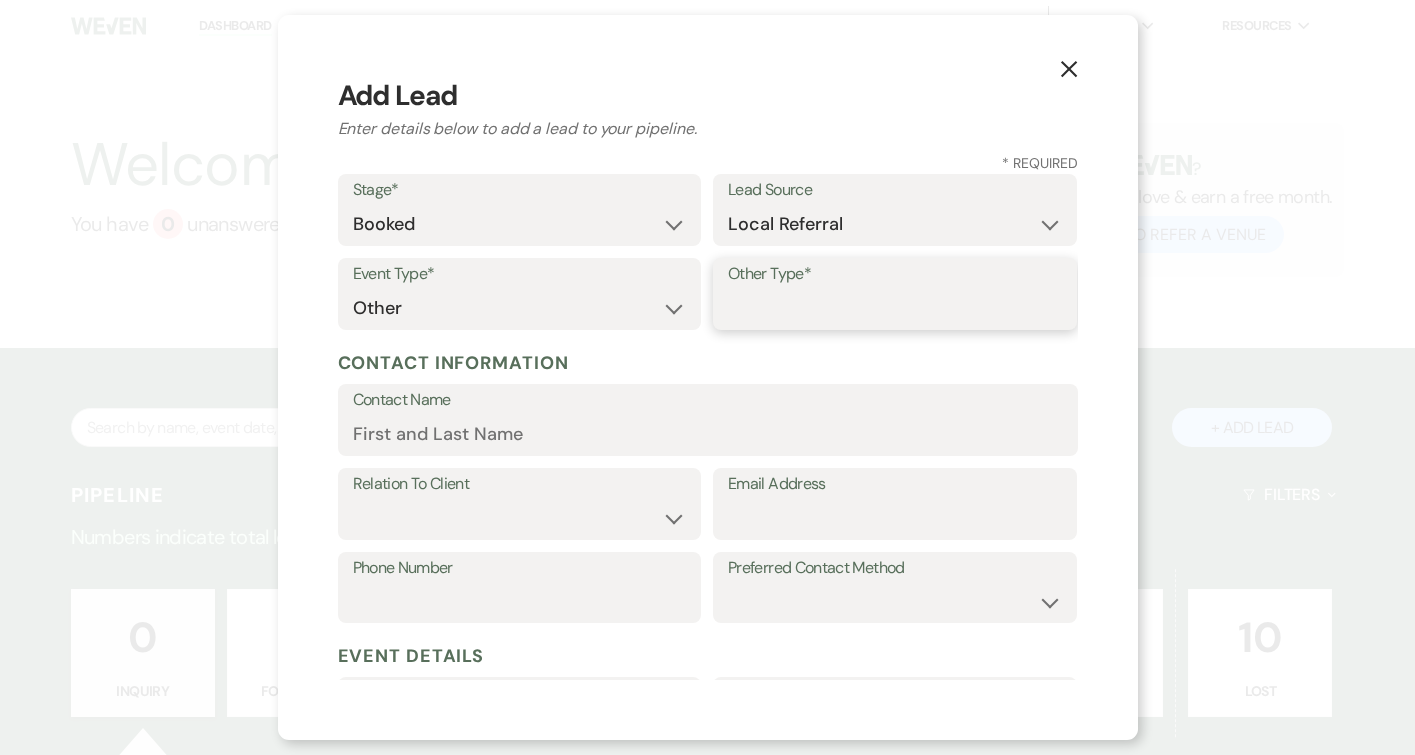 click on "Other Type*" at bounding box center (895, 308) 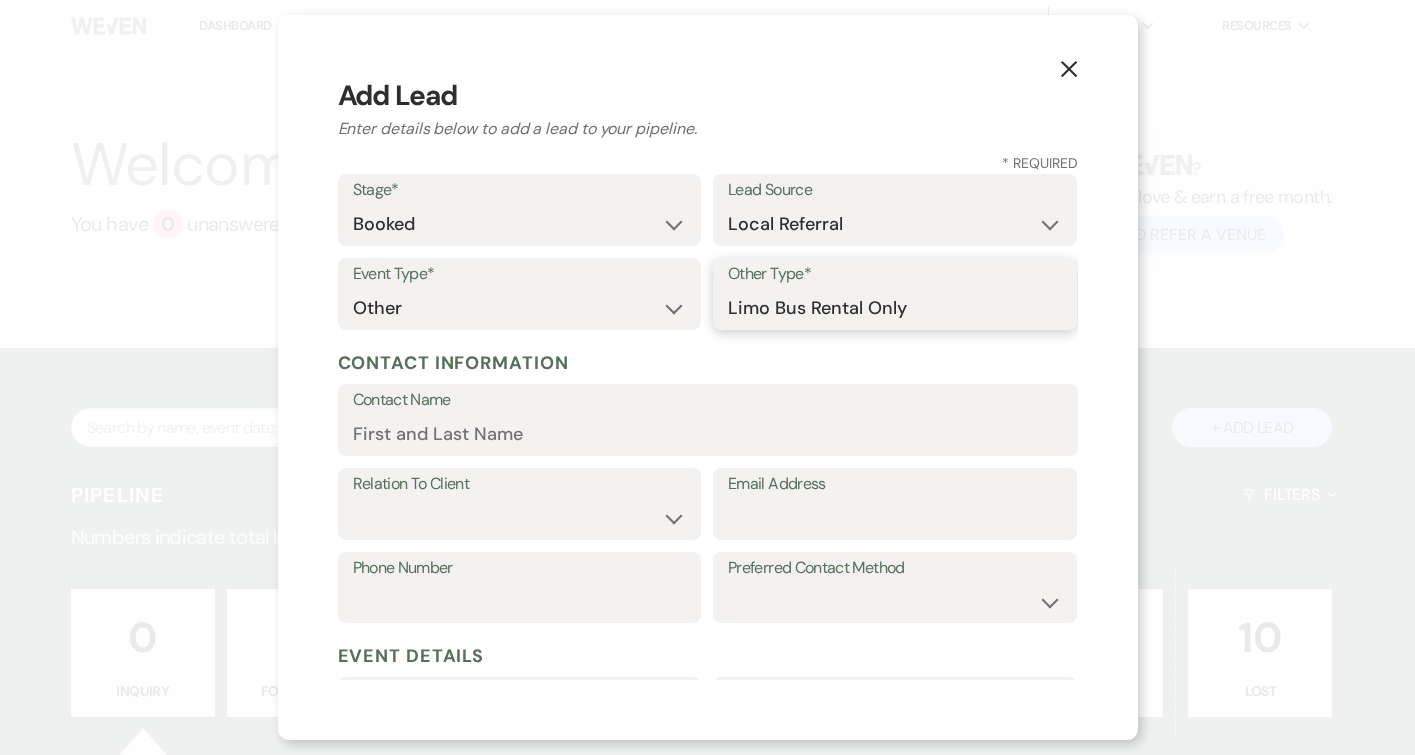 type on "Limo Bus Rental Only" 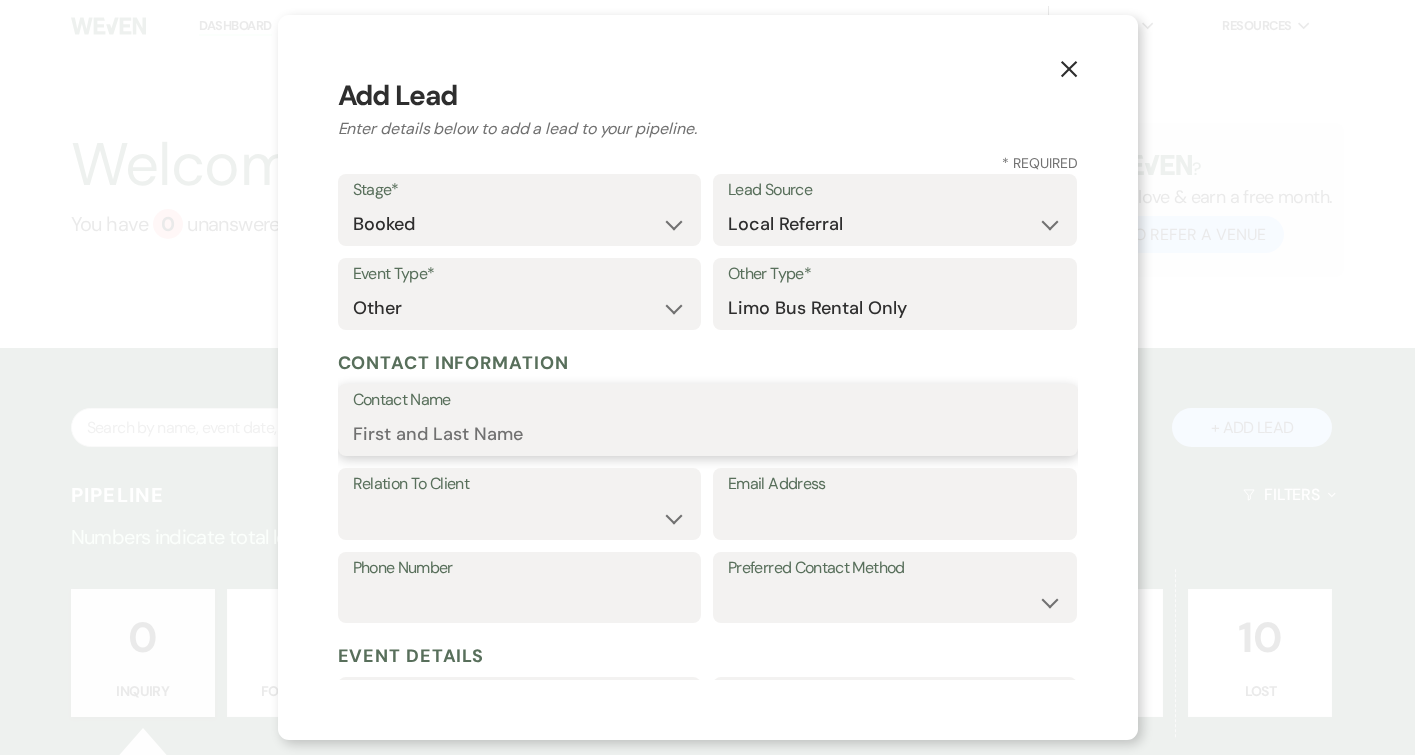 click on "Contact Name" at bounding box center [708, 434] 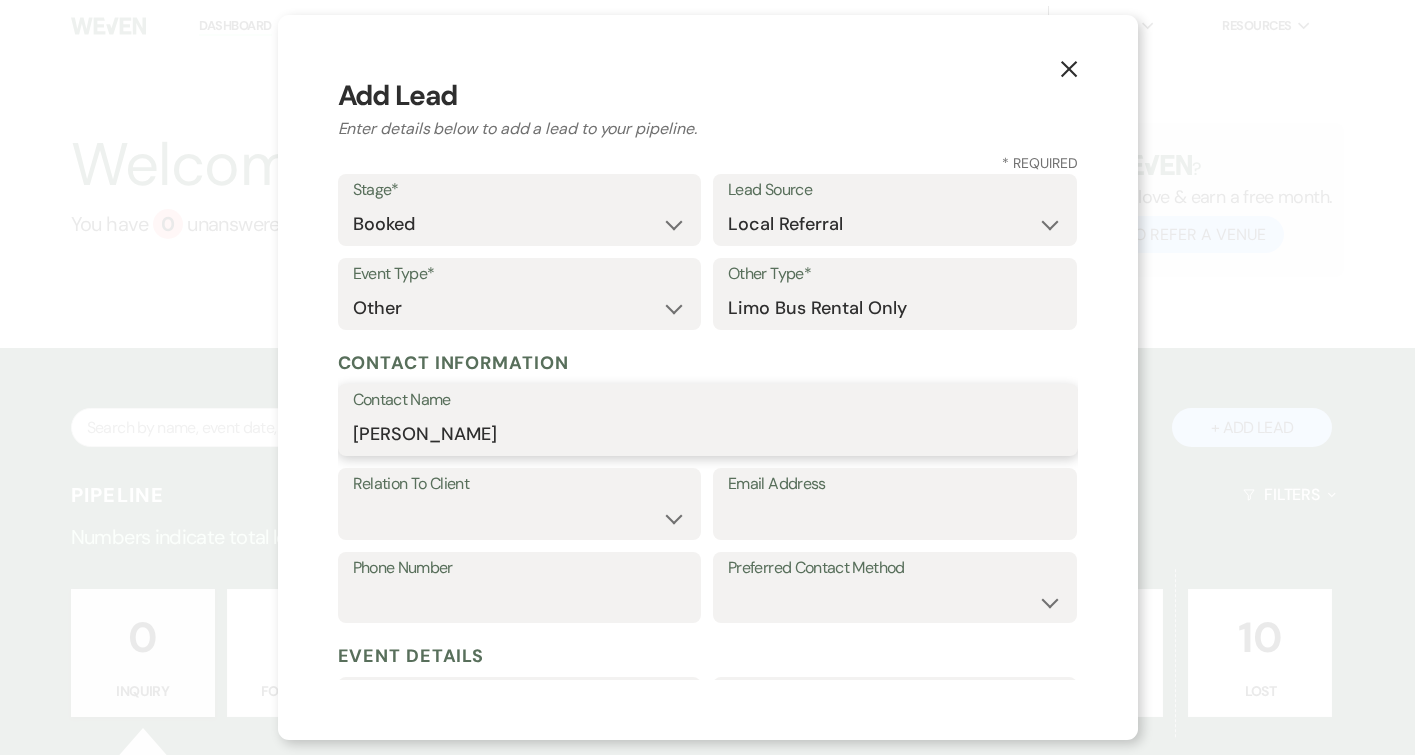 type on "[PERSON_NAME]" 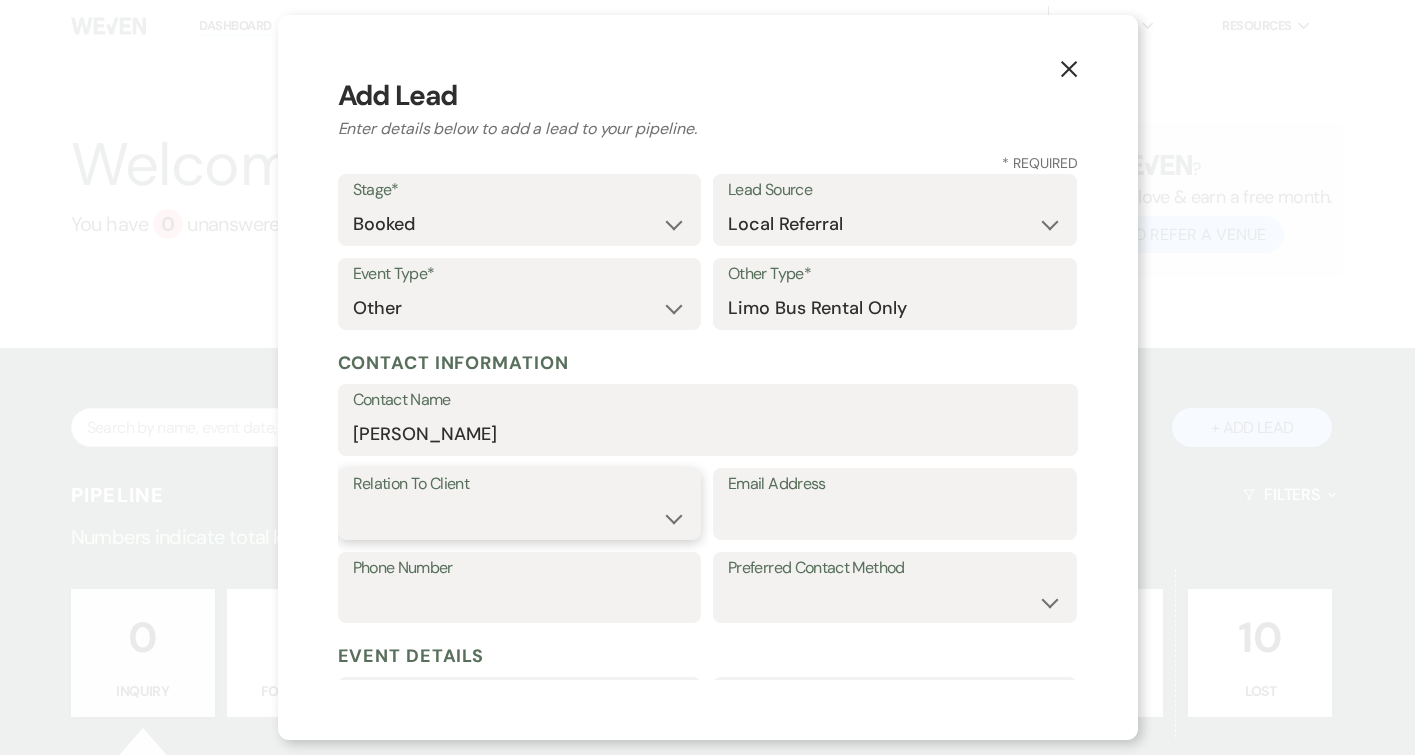 click on "Client Event Planner Parent of Client Family Member Friend Other" at bounding box center [520, 518] 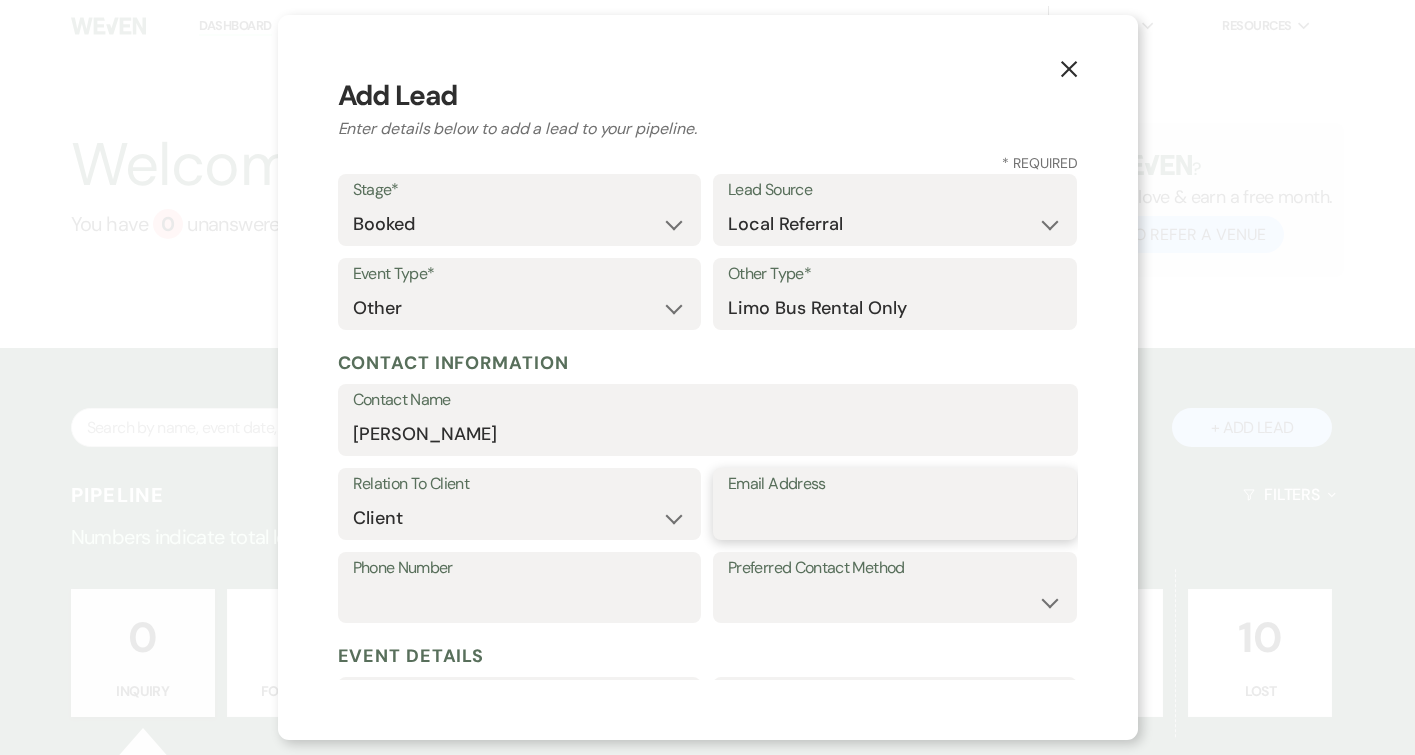 click on "Email Address" at bounding box center [895, 518] 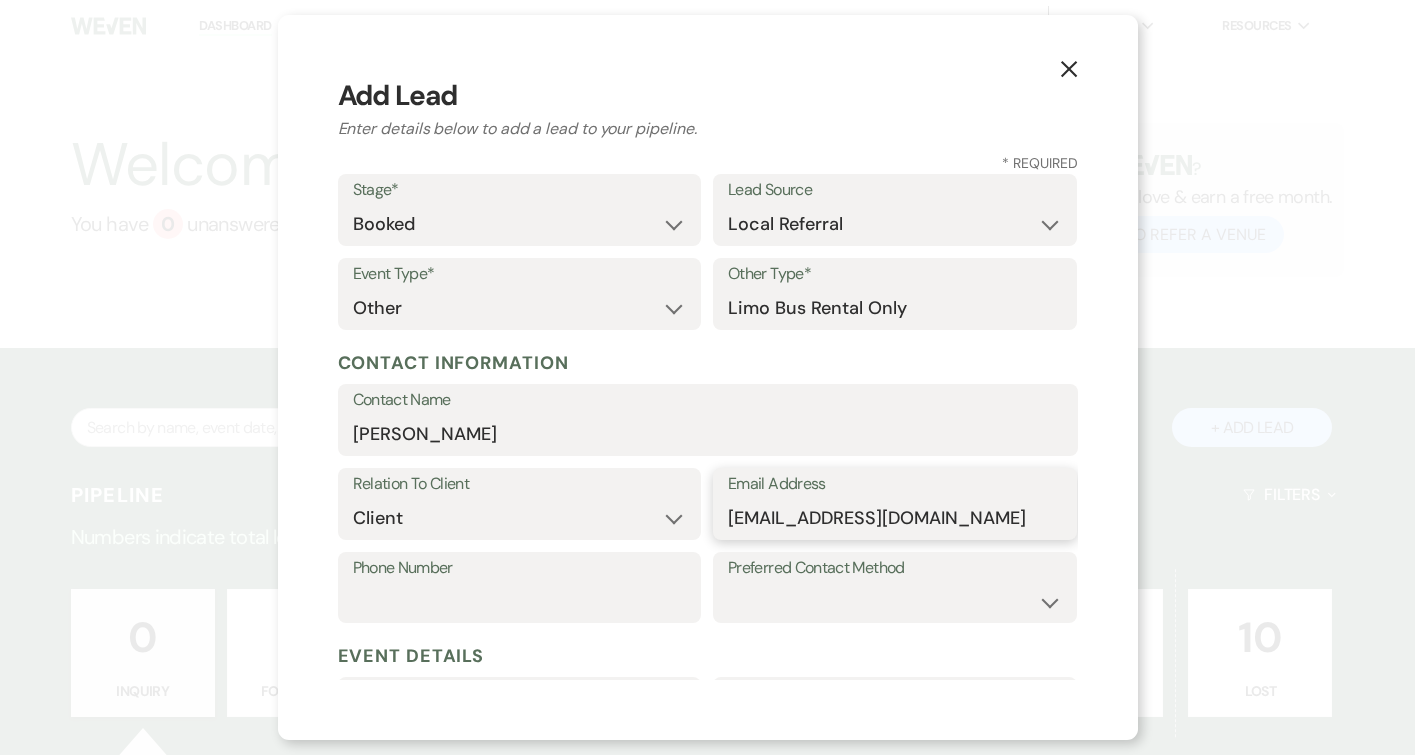 type on "[EMAIL_ADDRESS][DOMAIN_NAME]" 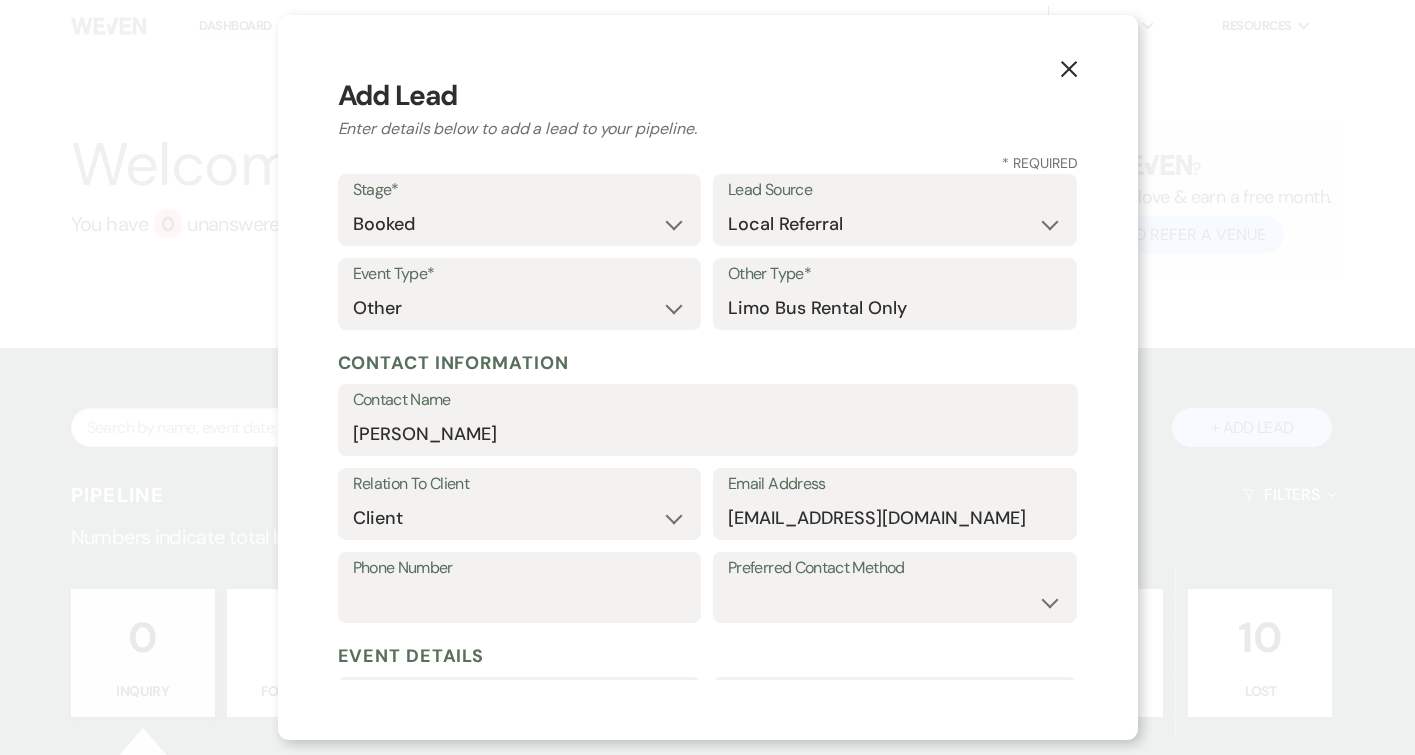 click on "Phone Number" at bounding box center [520, 568] 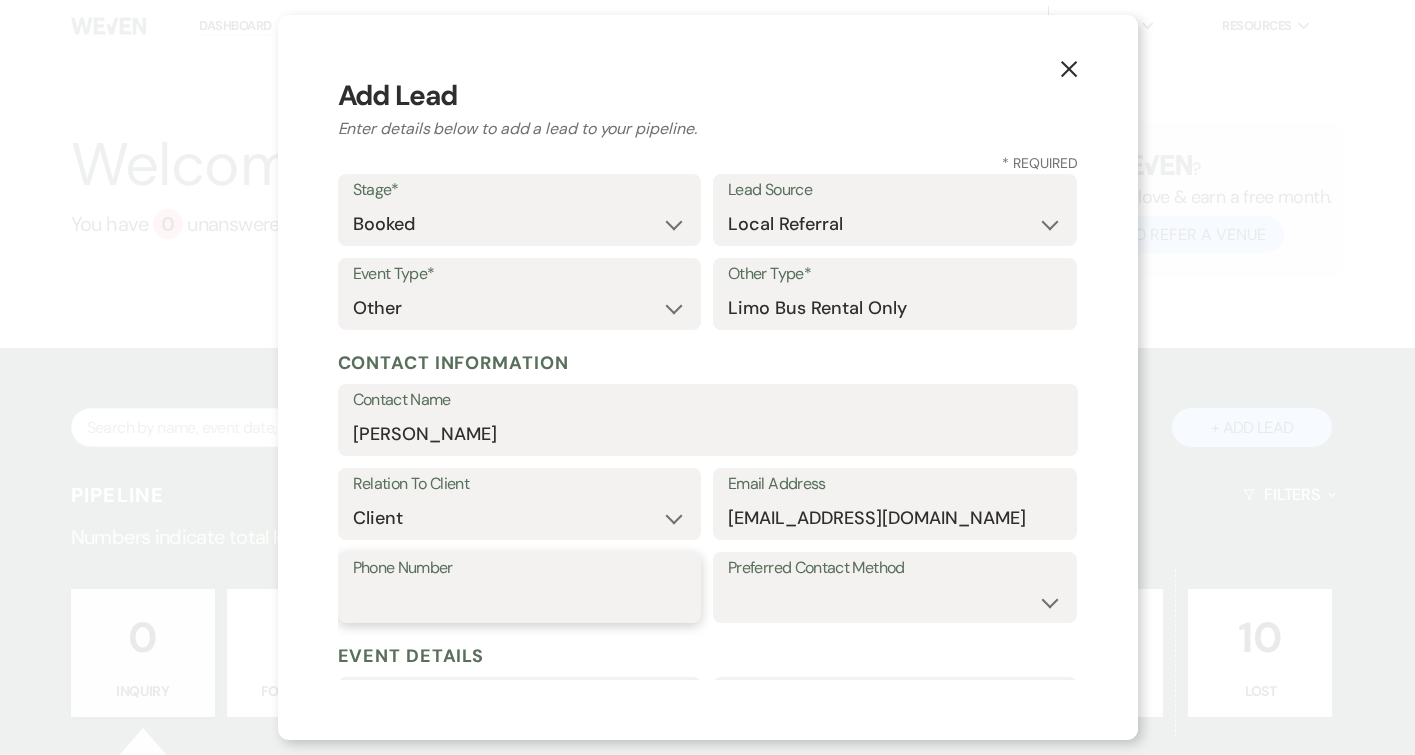 click on "Phone Number" at bounding box center (520, 601) 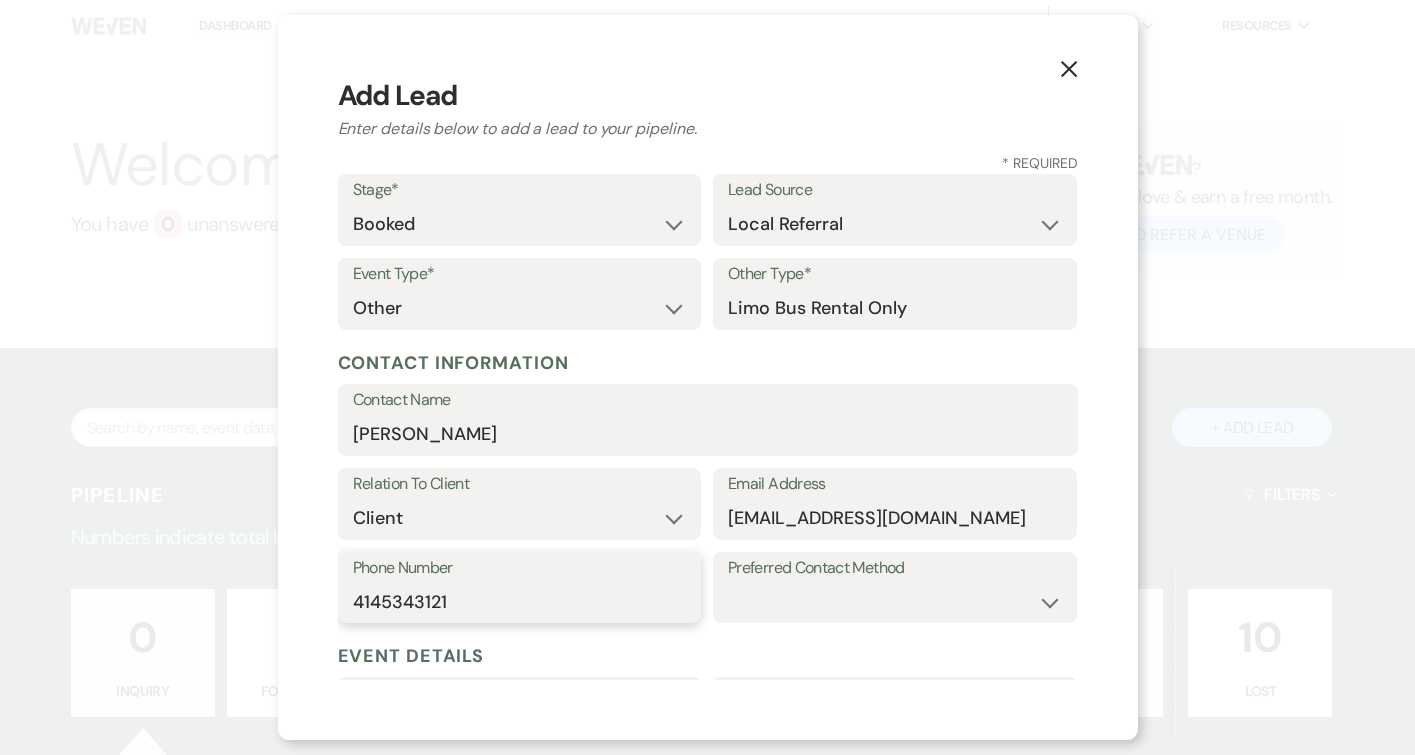 click on "4145343121" at bounding box center [520, 601] 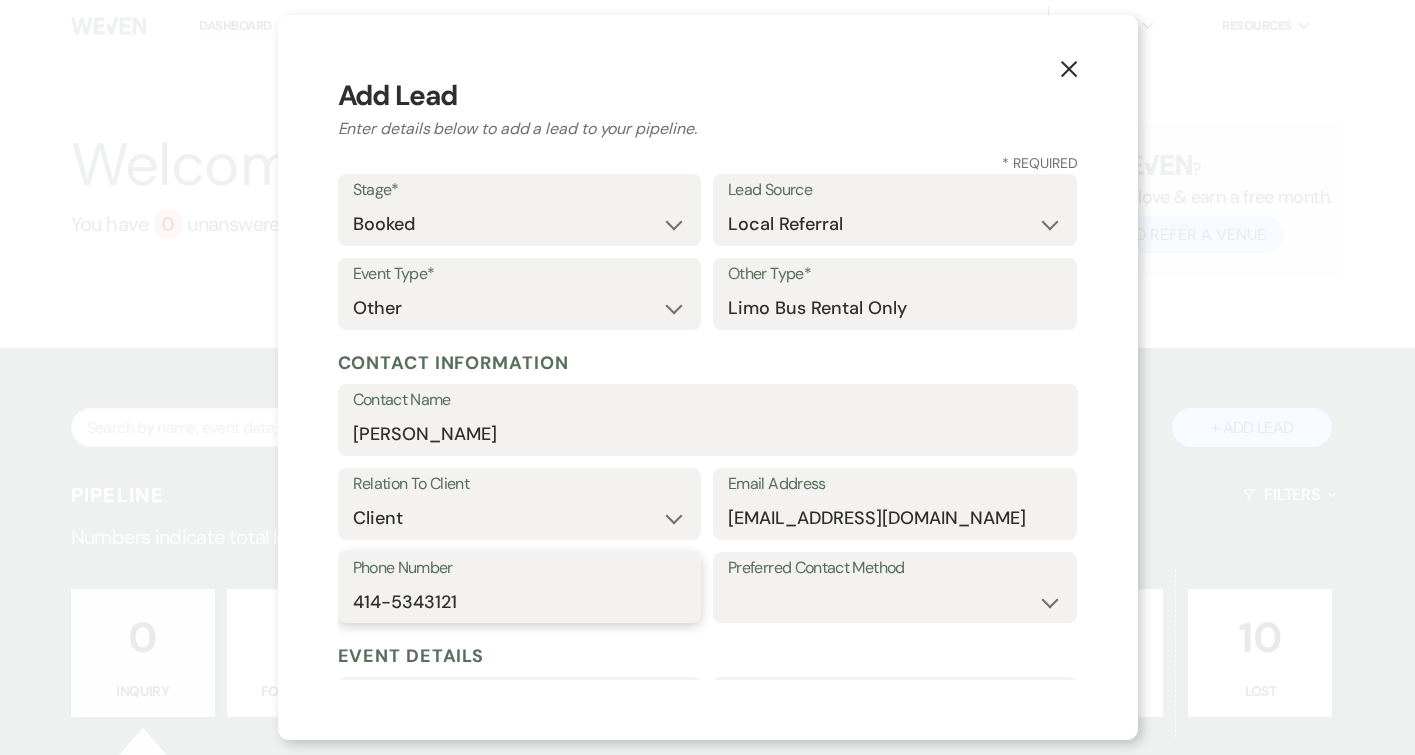 click on "414-5343121" at bounding box center (520, 601) 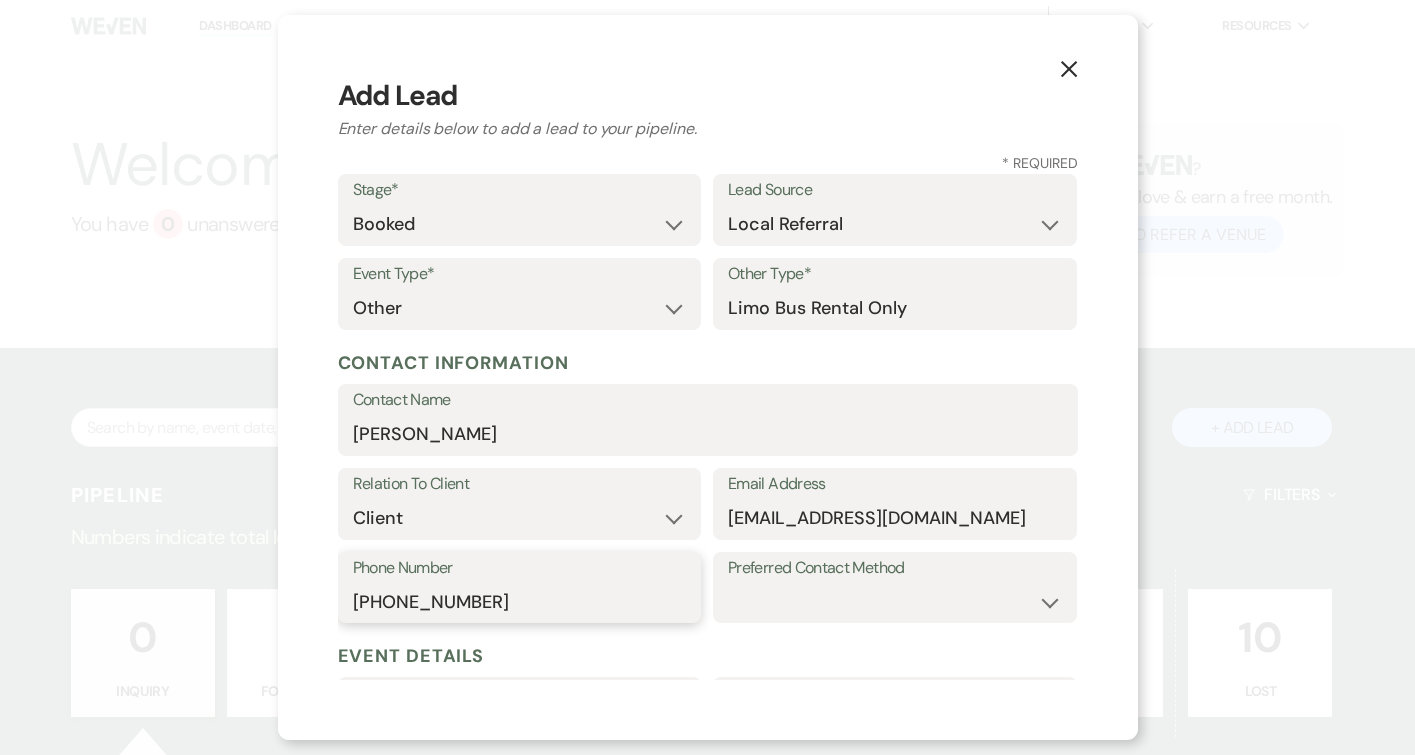 type on "[PHONE_NUMBER]" 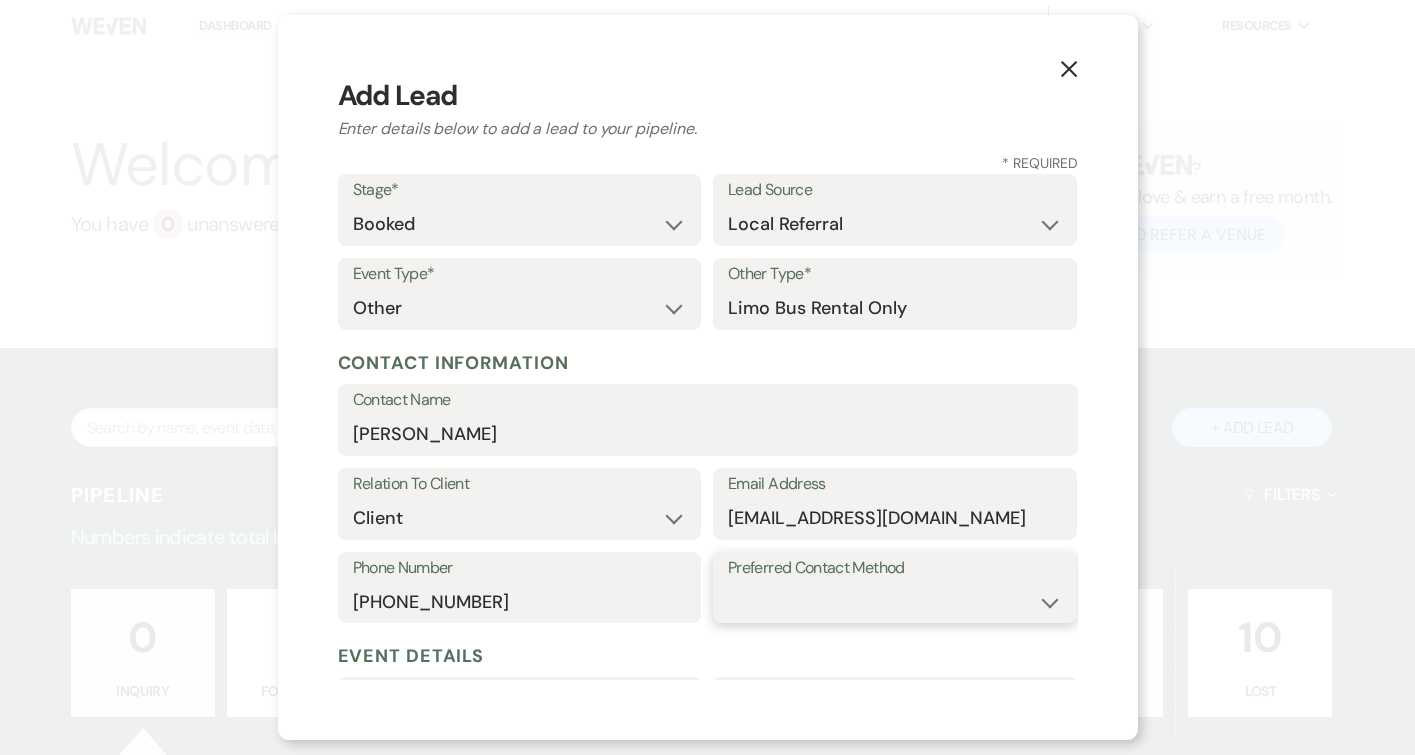 click on "Email Phone Text" at bounding box center (895, 601) 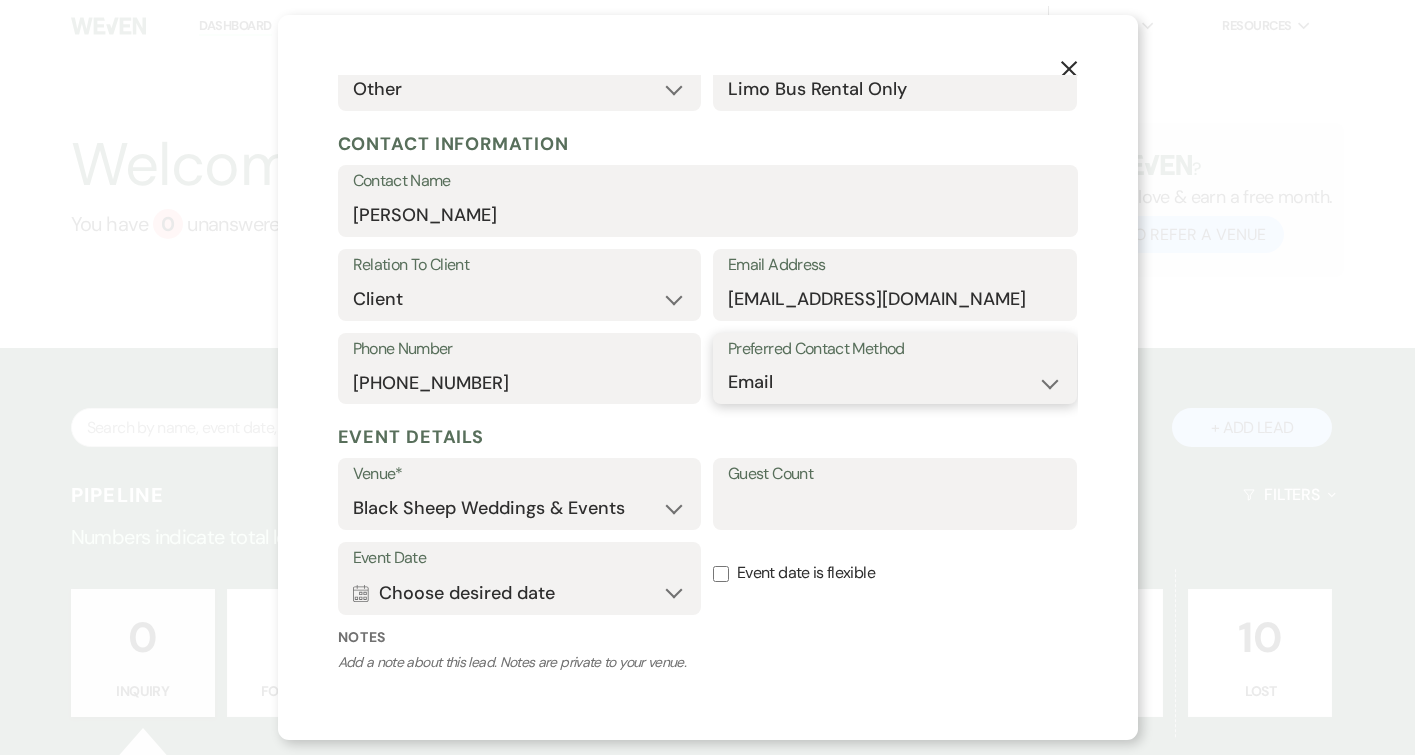 scroll, scrollTop: 220, scrollLeft: 0, axis: vertical 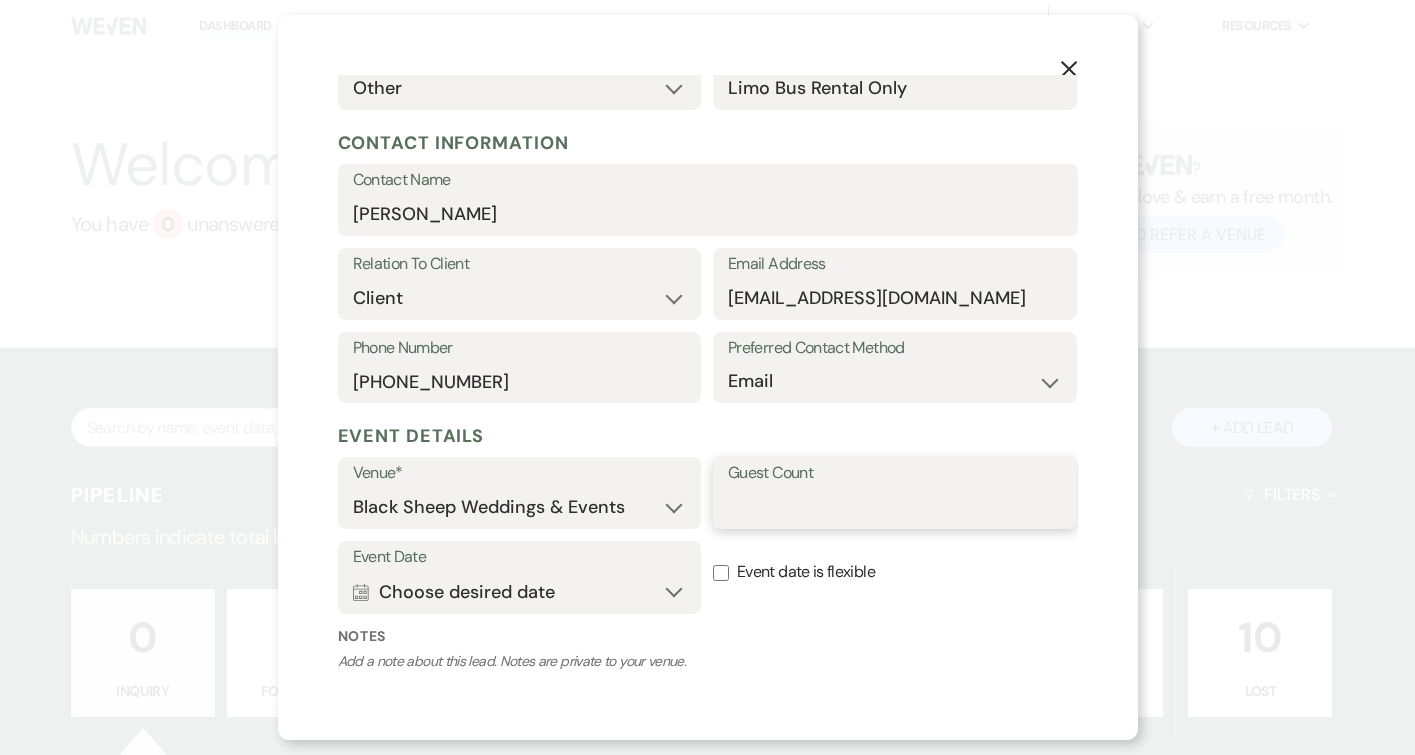 click on "Guest Count" at bounding box center [895, 507] 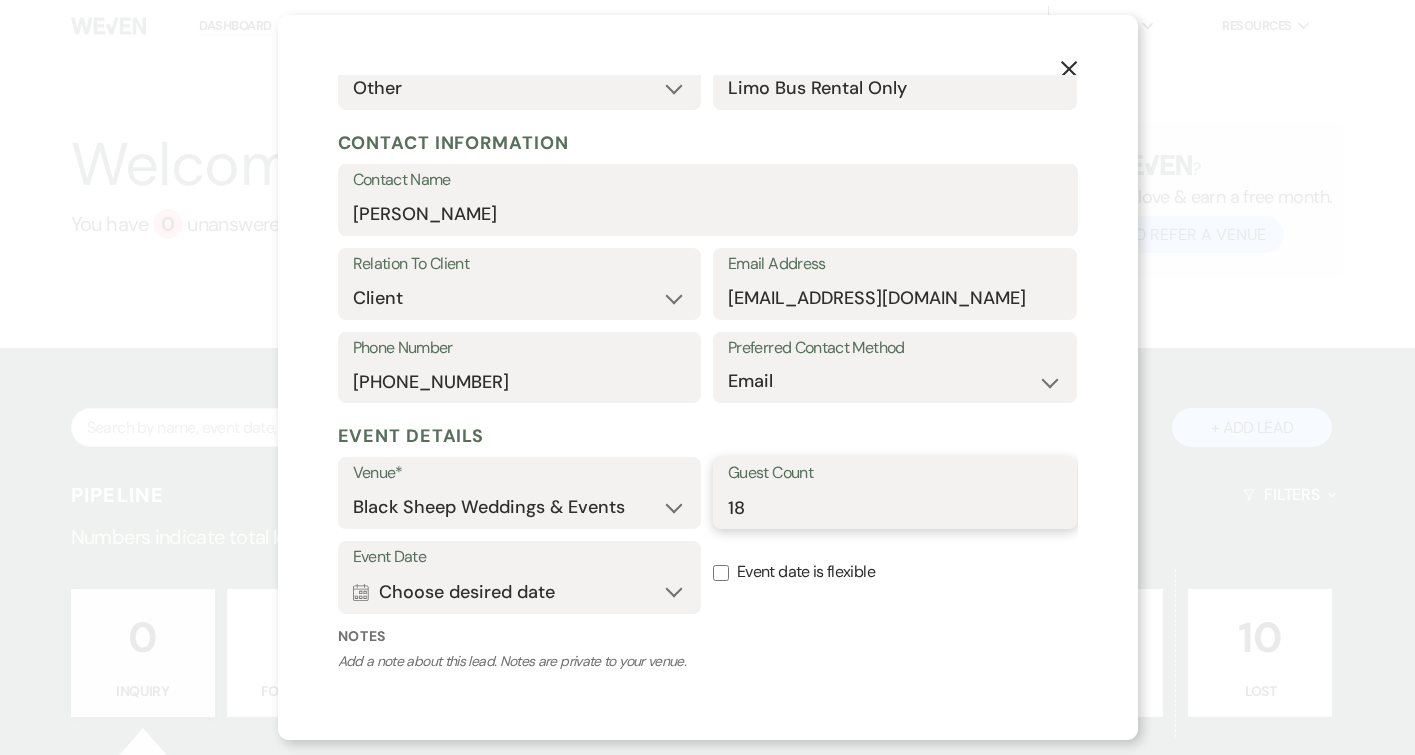 type on "18" 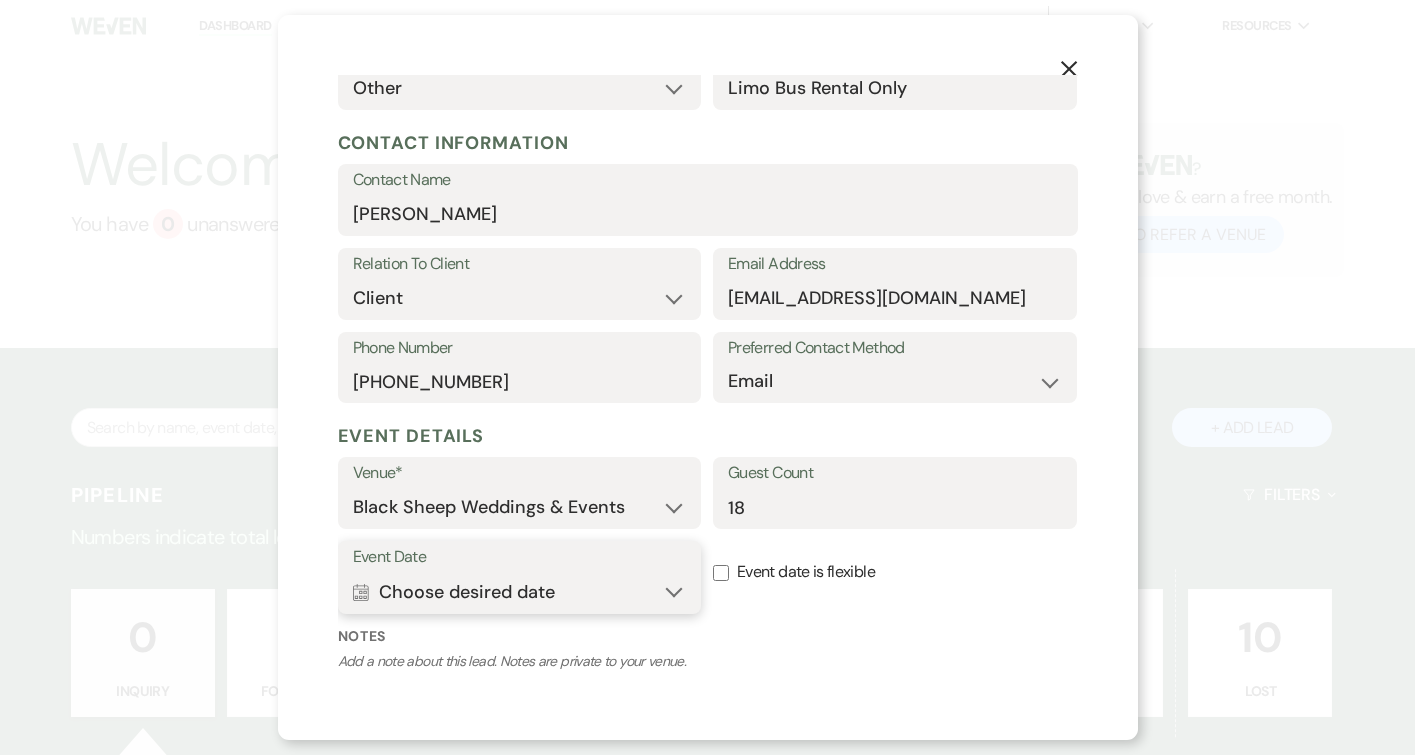 click on "Calendar Choose desired date Expand" at bounding box center [520, 592] 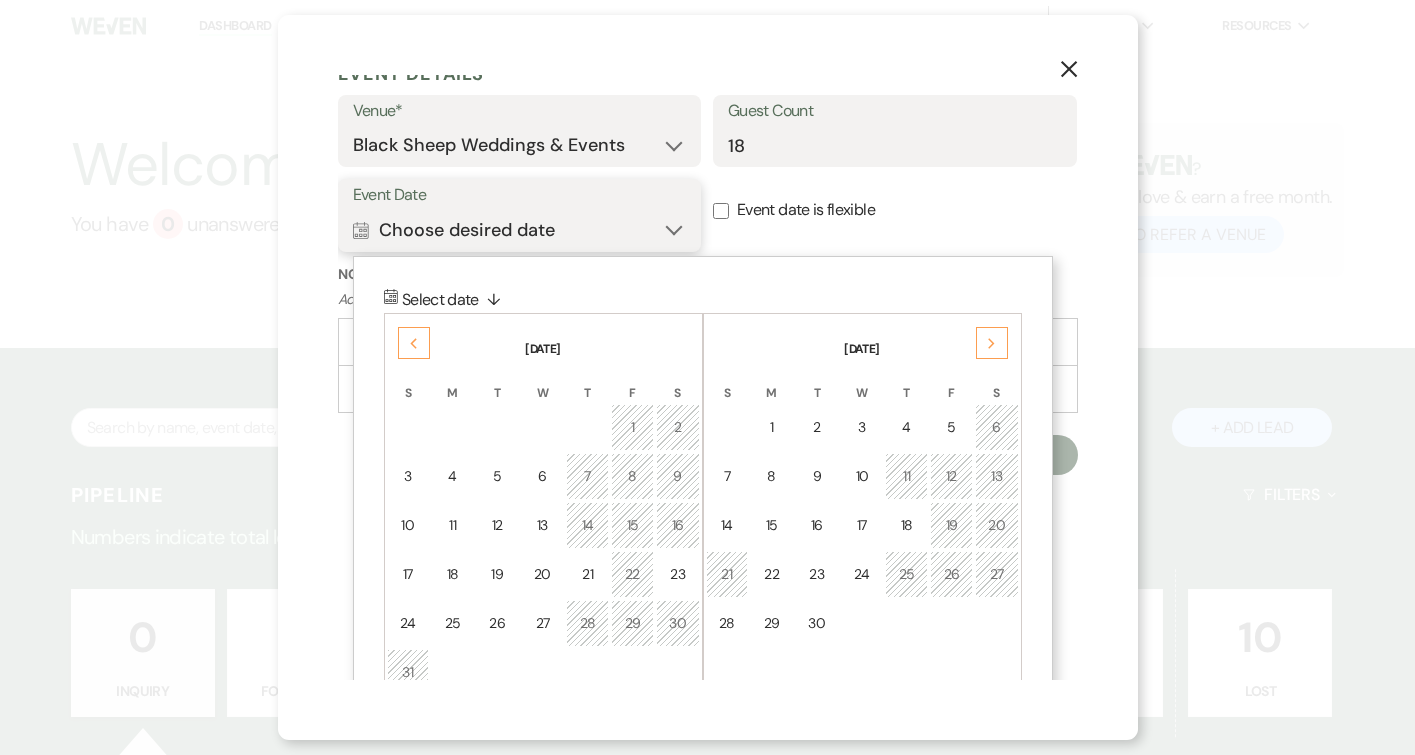 scroll, scrollTop: 597, scrollLeft: 0, axis: vertical 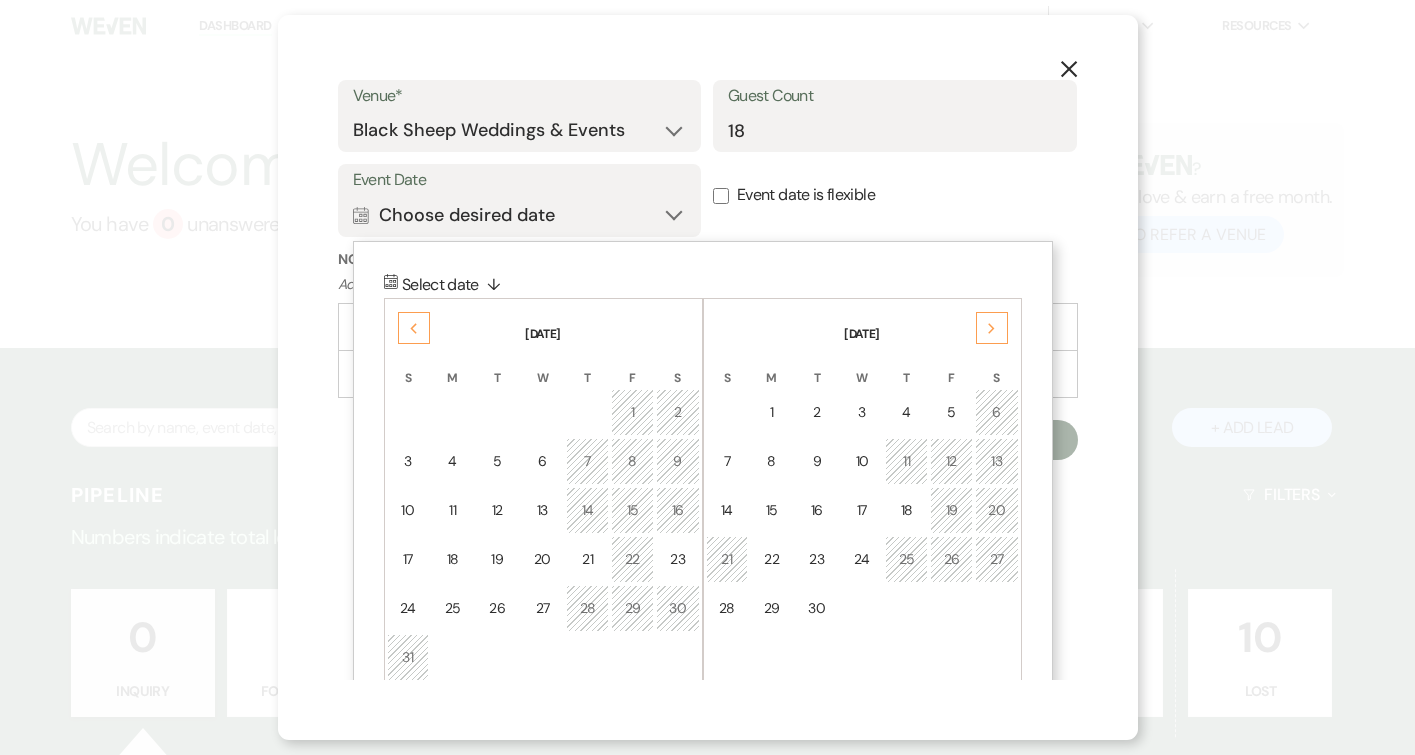 click on "16" at bounding box center [678, 510] 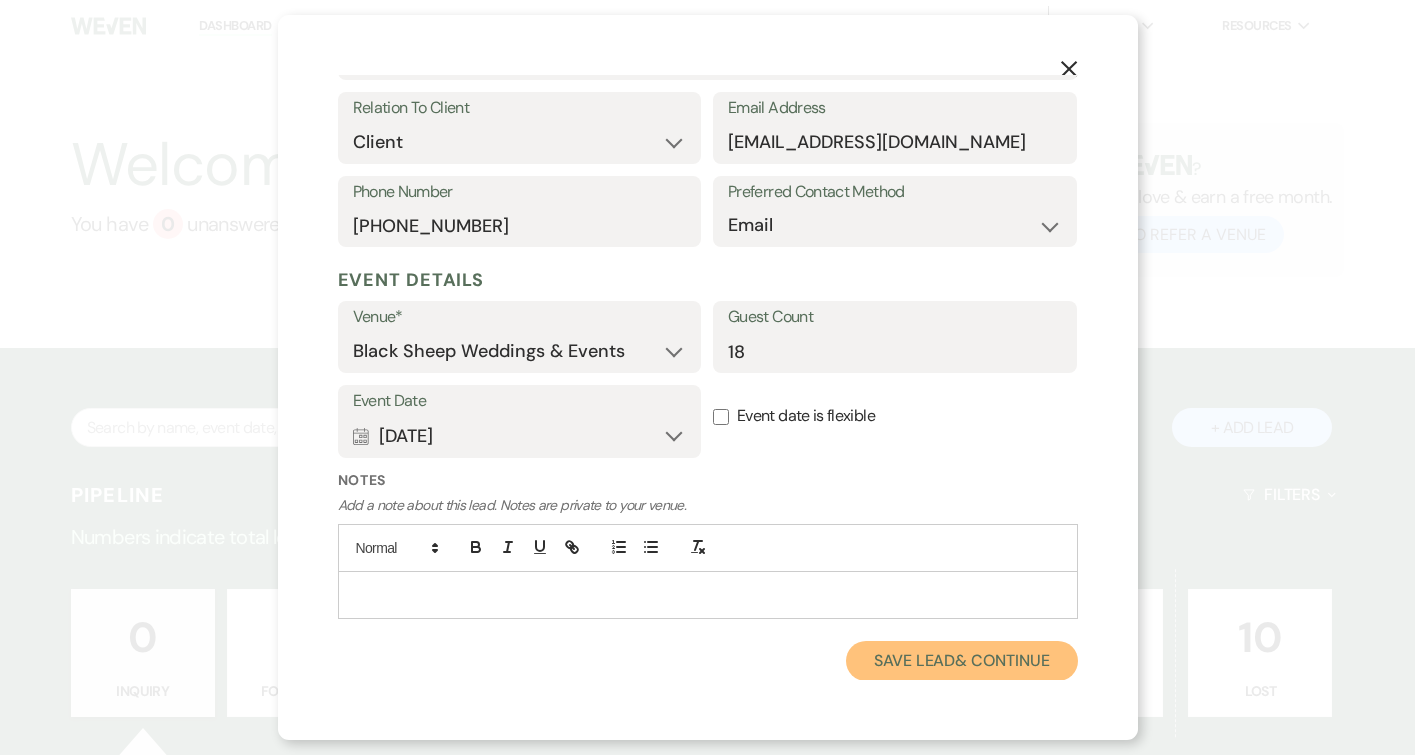 click on "Save Lead  & Continue" at bounding box center [961, 661] 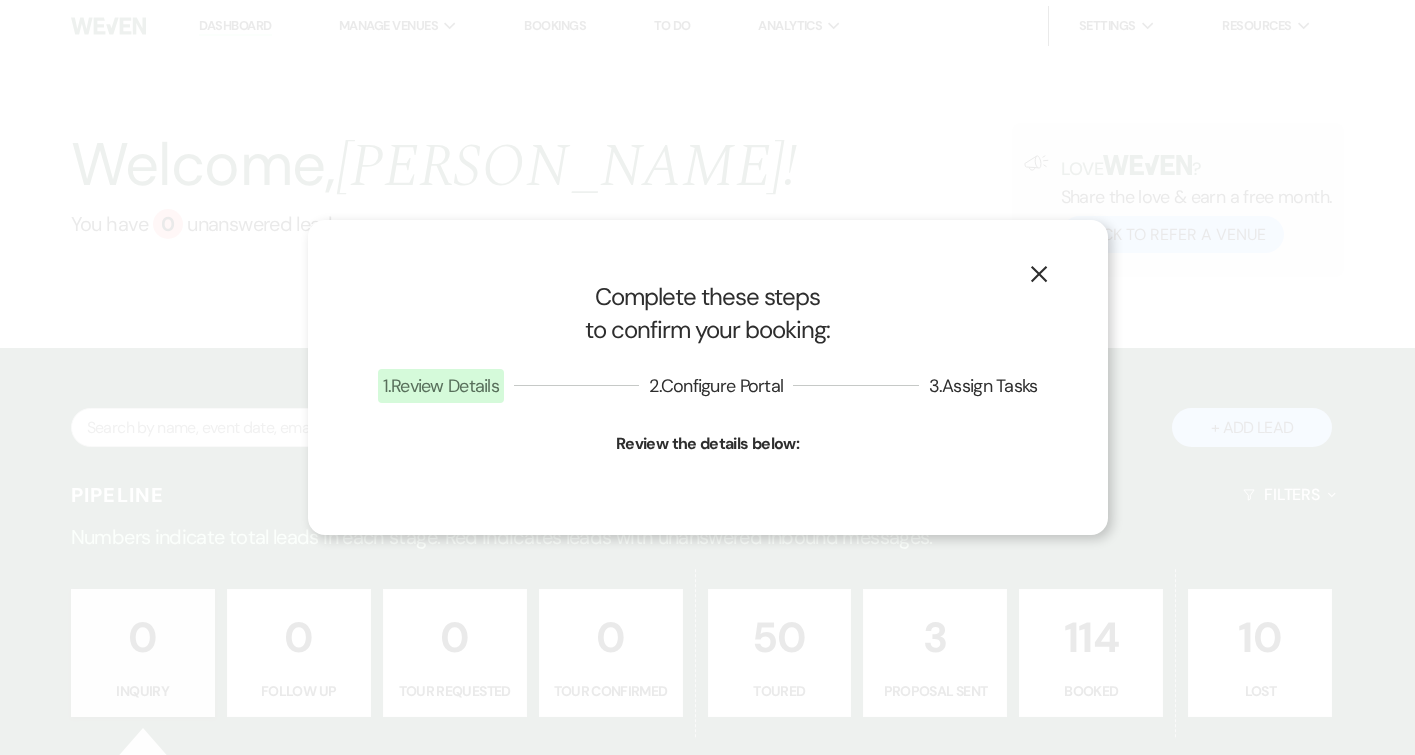 select on "13" 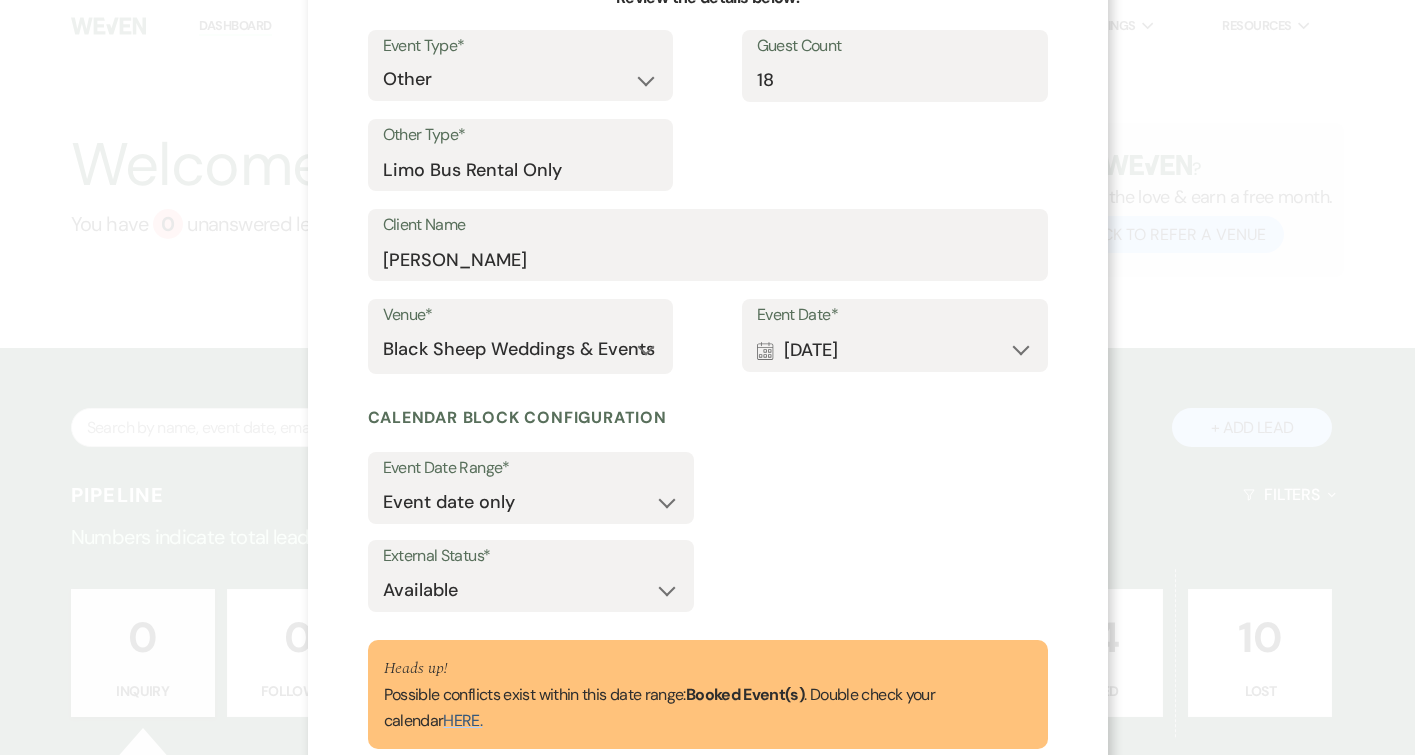 scroll, scrollTop: 186, scrollLeft: 0, axis: vertical 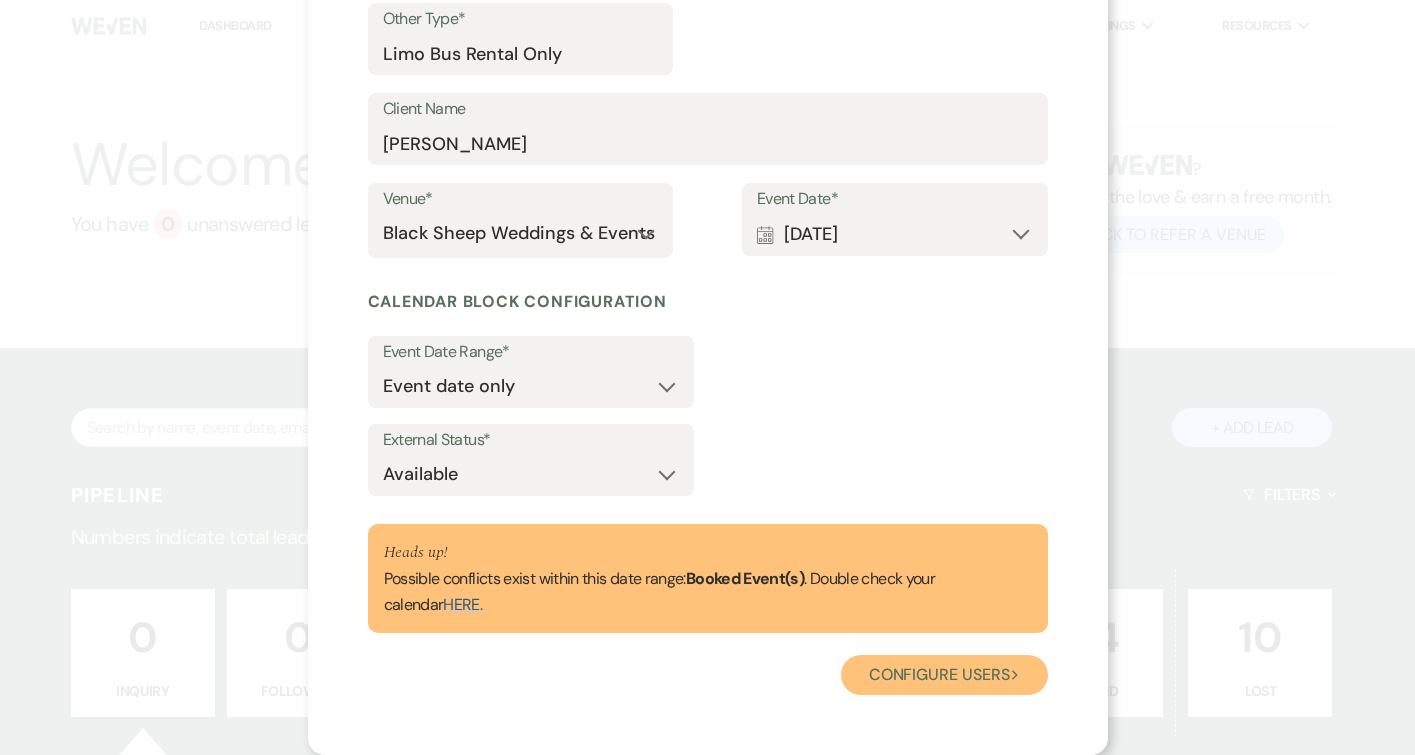 click on "Configure users  Next" at bounding box center (944, 675) 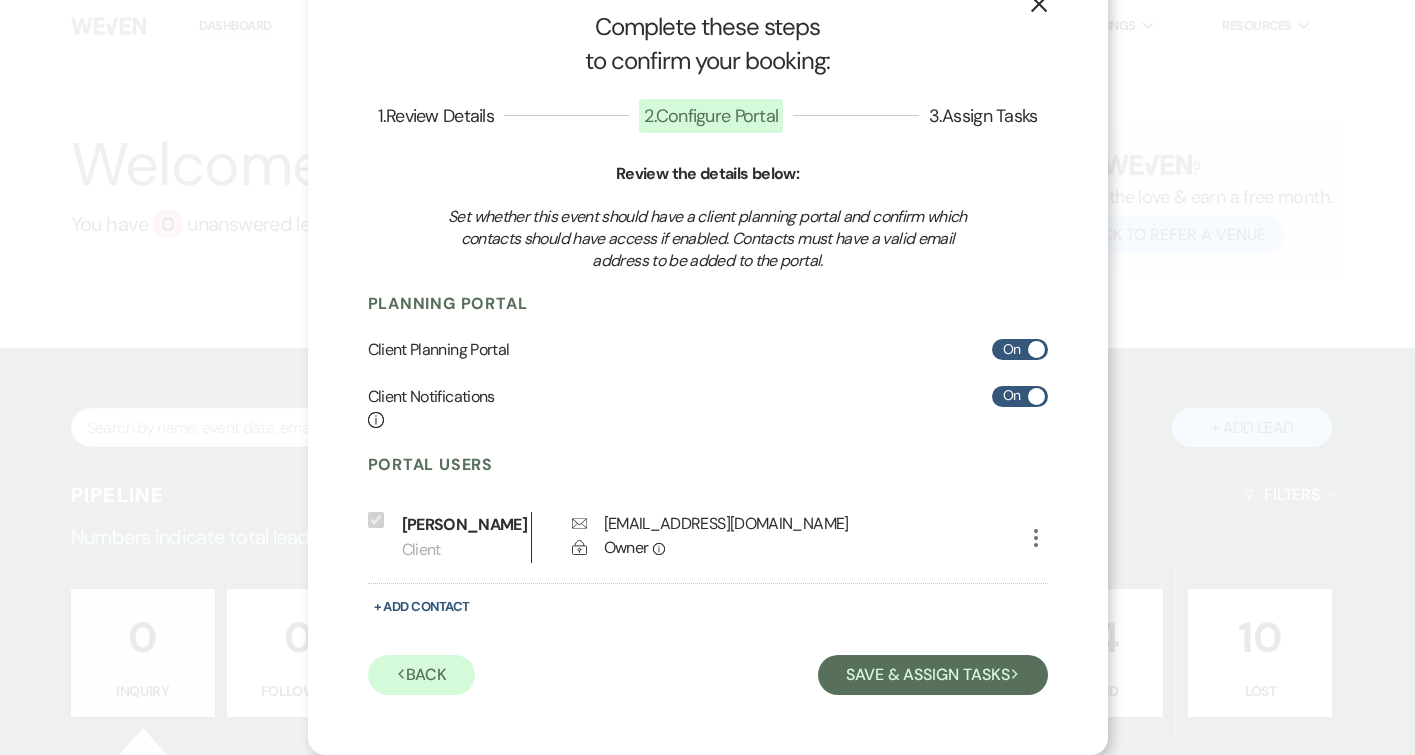 scroll, scrollTop: 50, scrollLeft: 0, axis: vertical 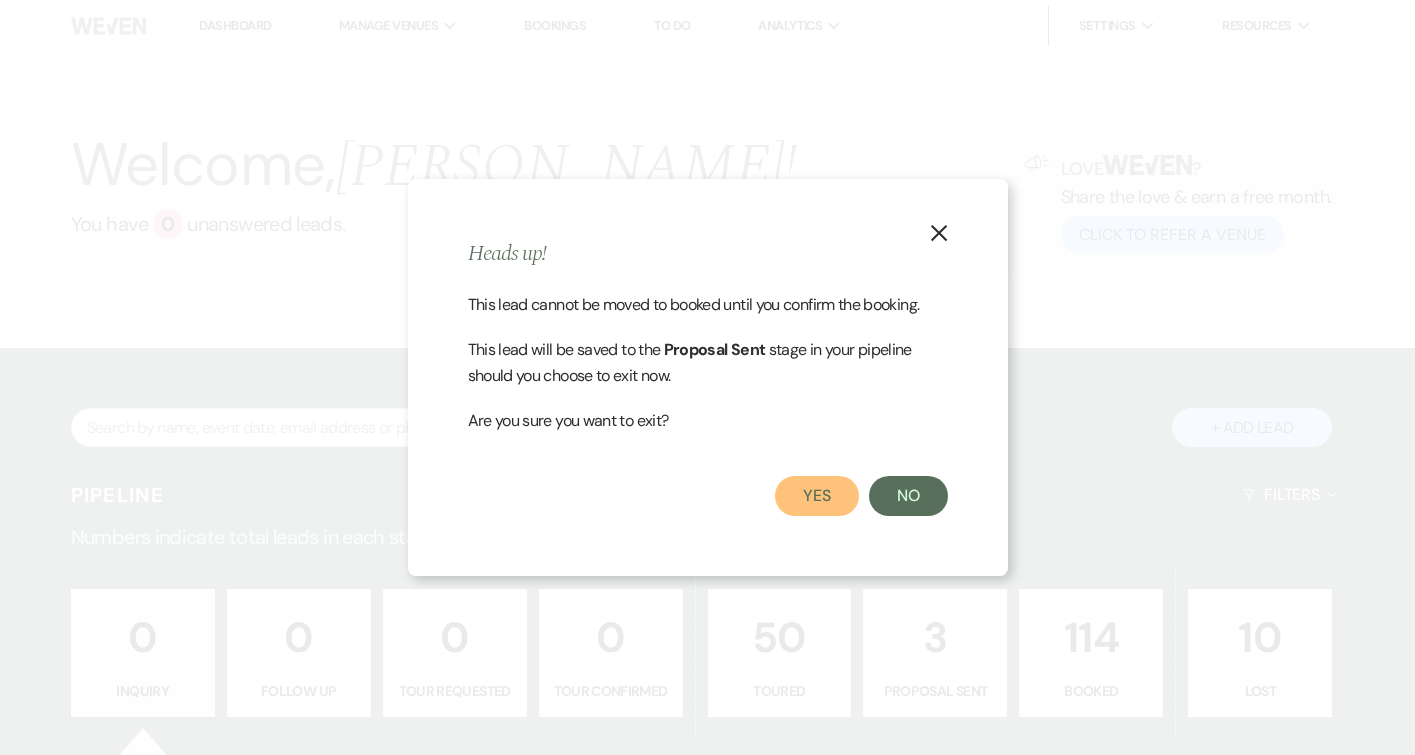click on "Yes" at bounding box center (817, 496) 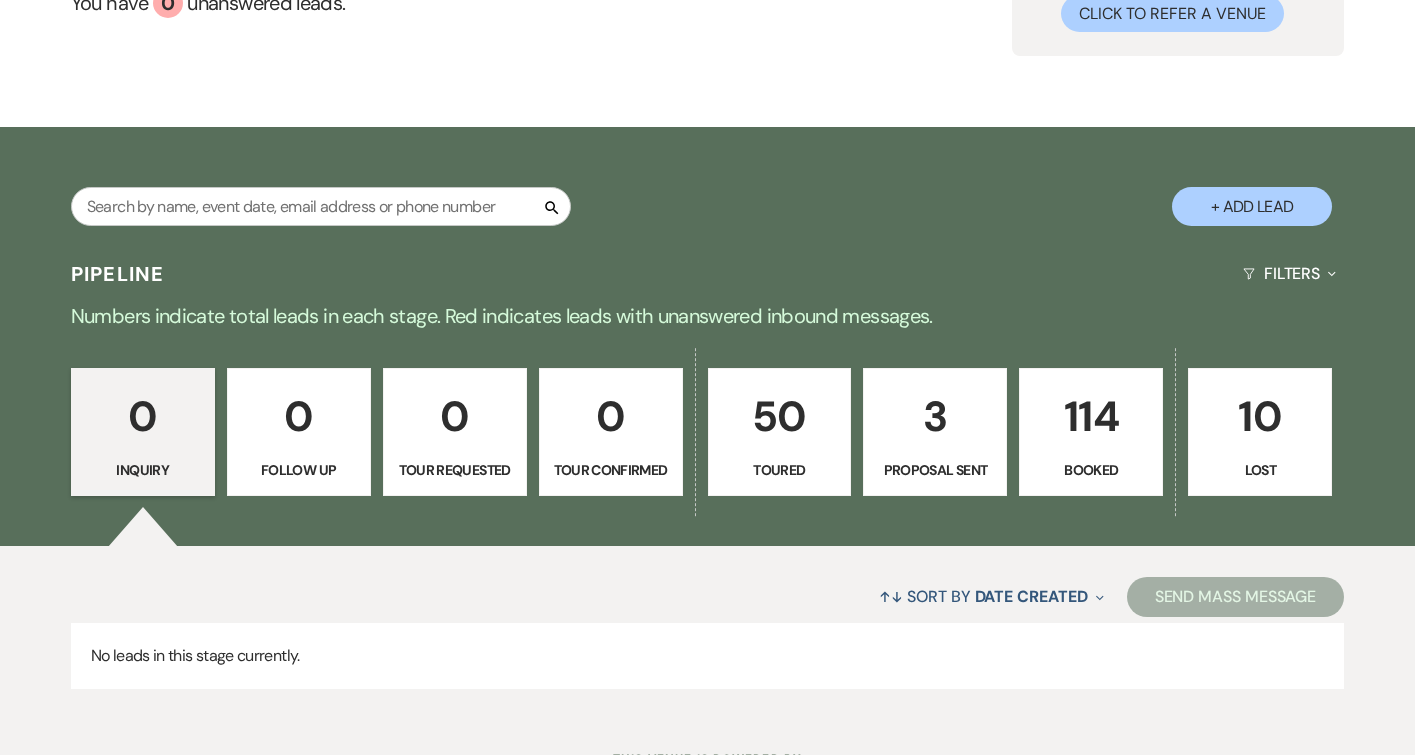 scroll, scrollTop: 308, scrollLeft: 0, axis: vertical 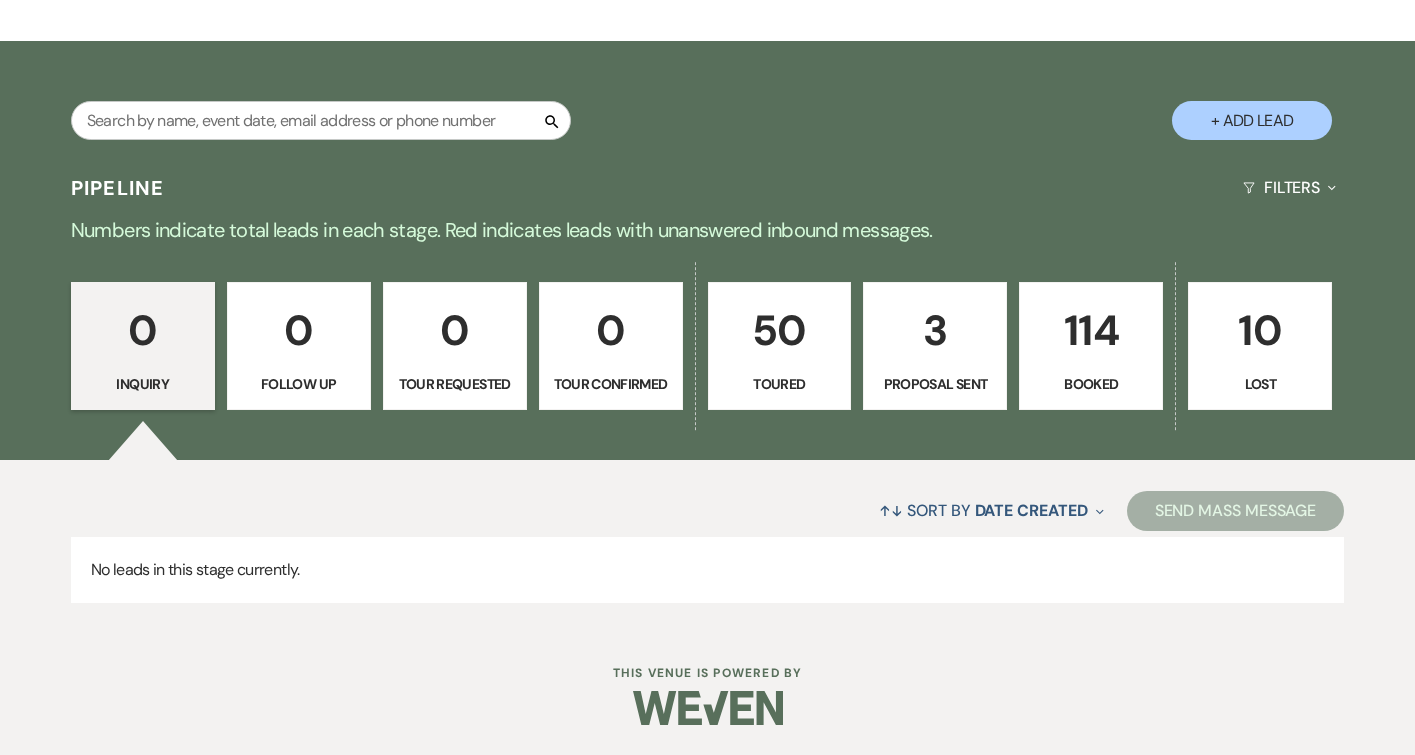 click on "Proposal Sent" at bounding box center (935, 384) 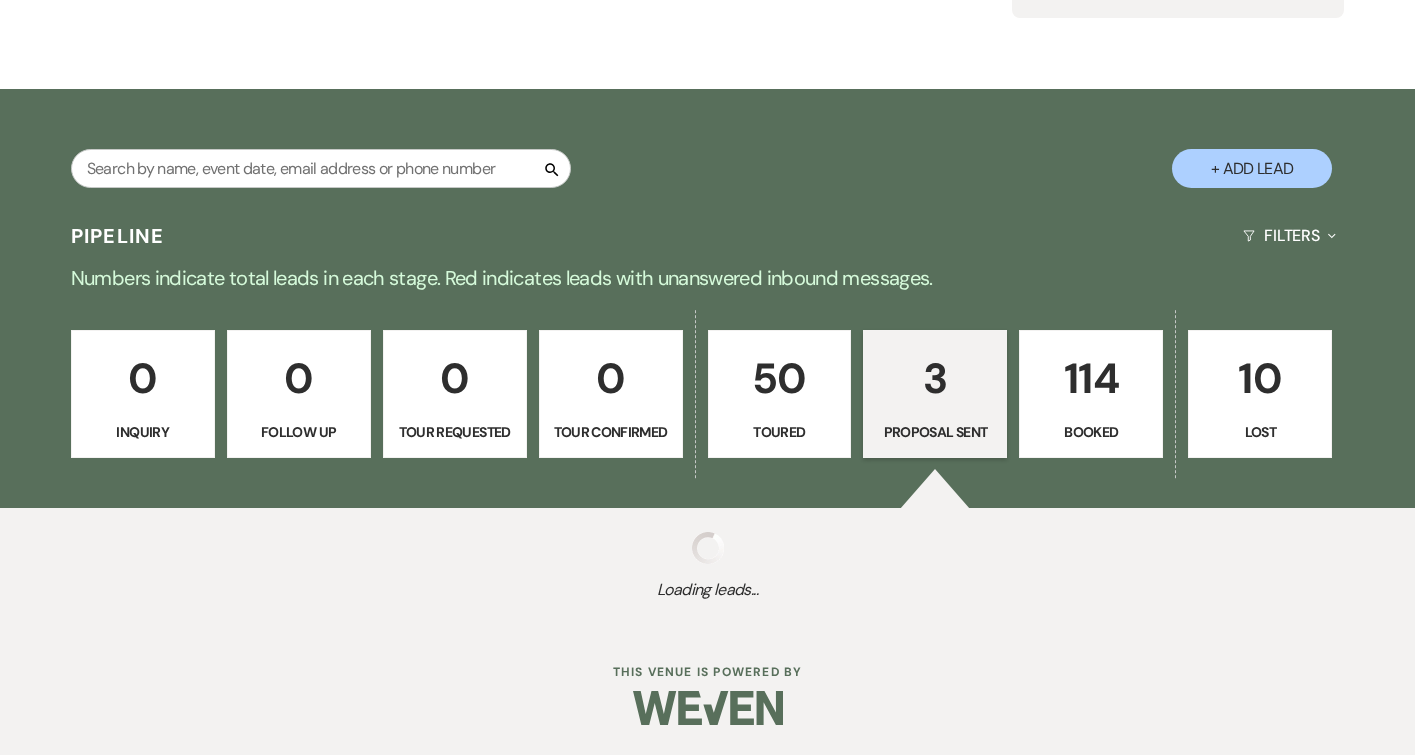select on "6" 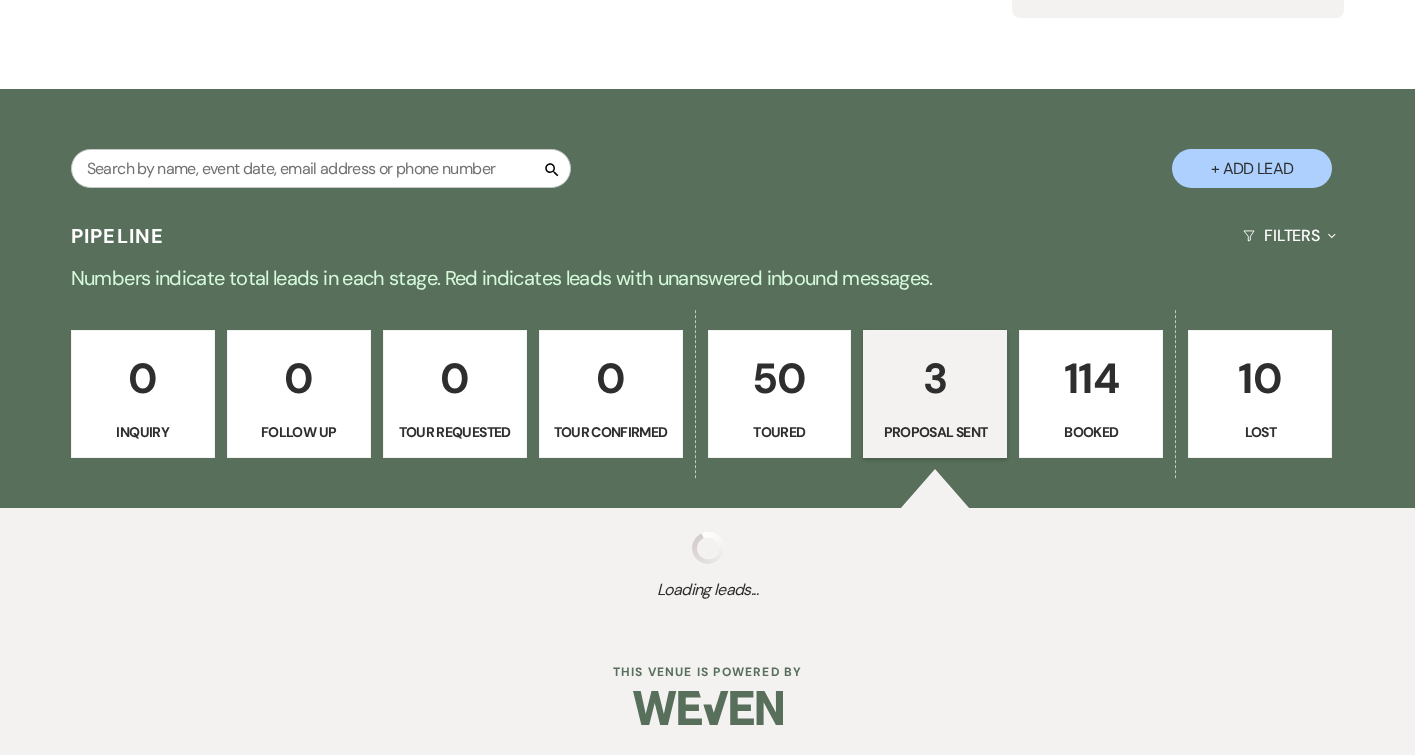 select on "6" 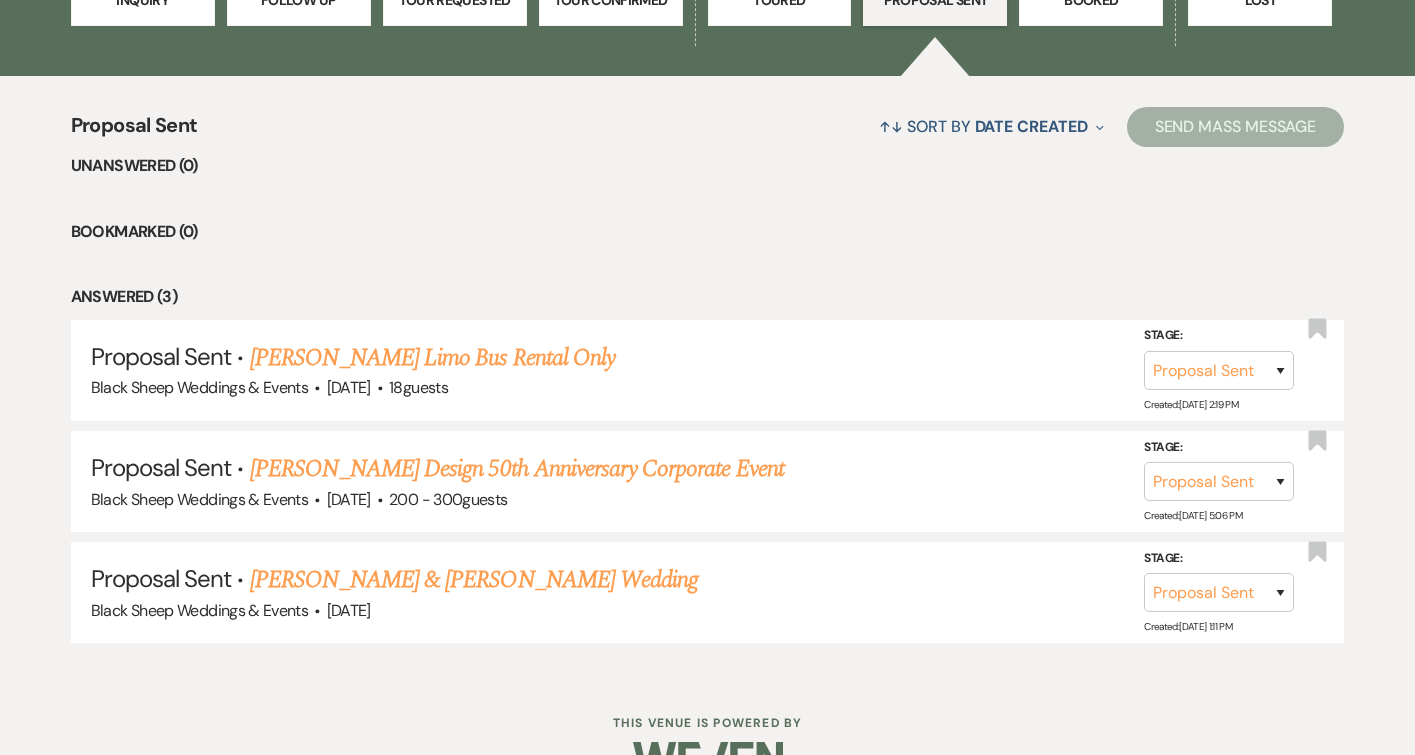 scroll, scrollTop: 739, scrollLeft: 0, axis: vertical 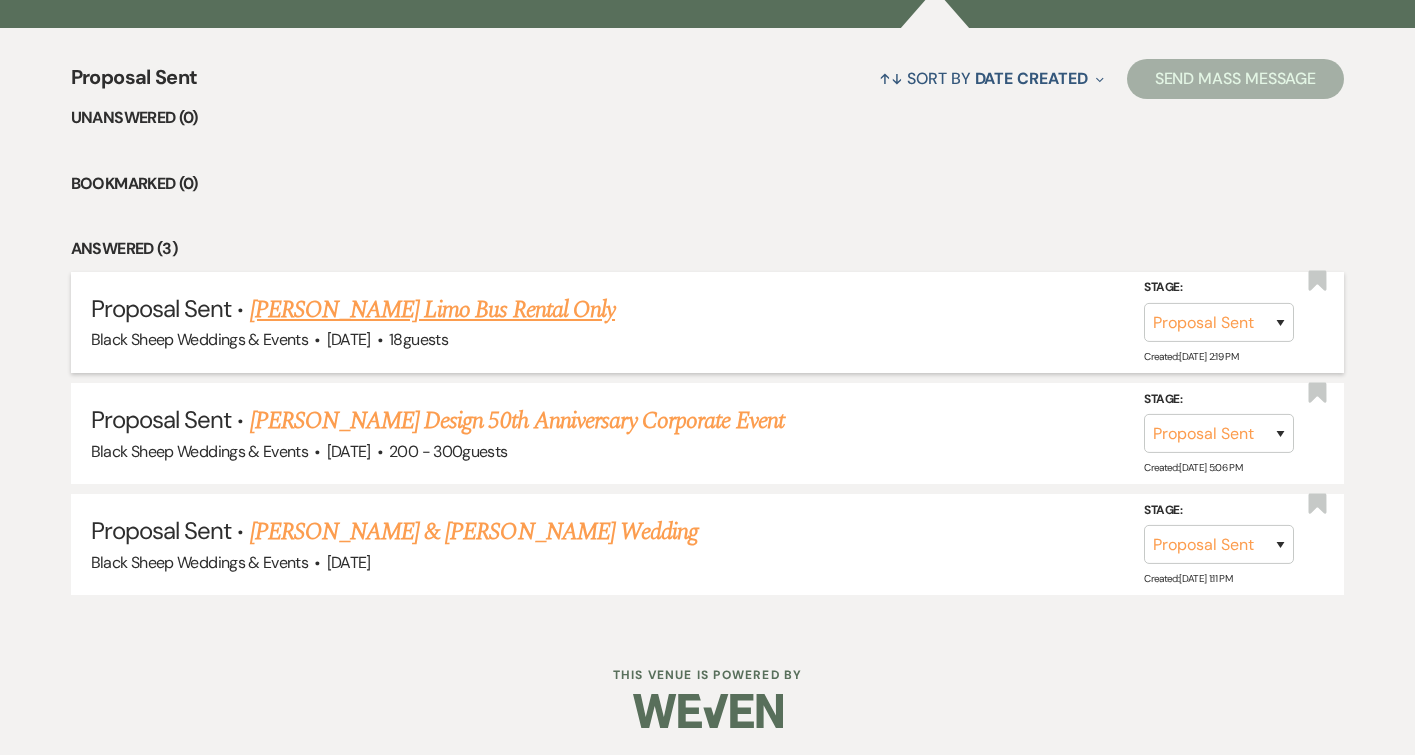 click on "[PERSON_NAME] Limo Bus Rental Only" at bounding box center (432, 310) 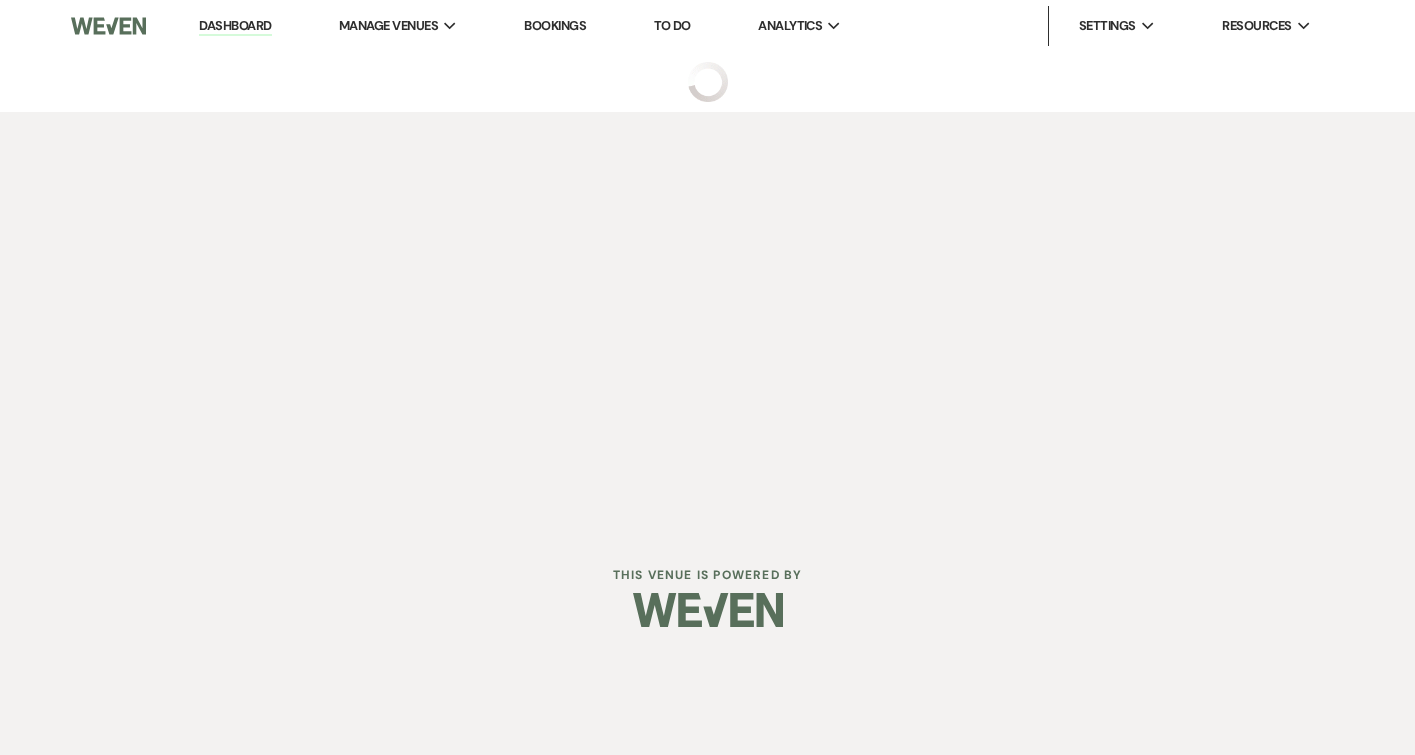scroll, scrollTop: 0, scrollLeft: 0, axis: both 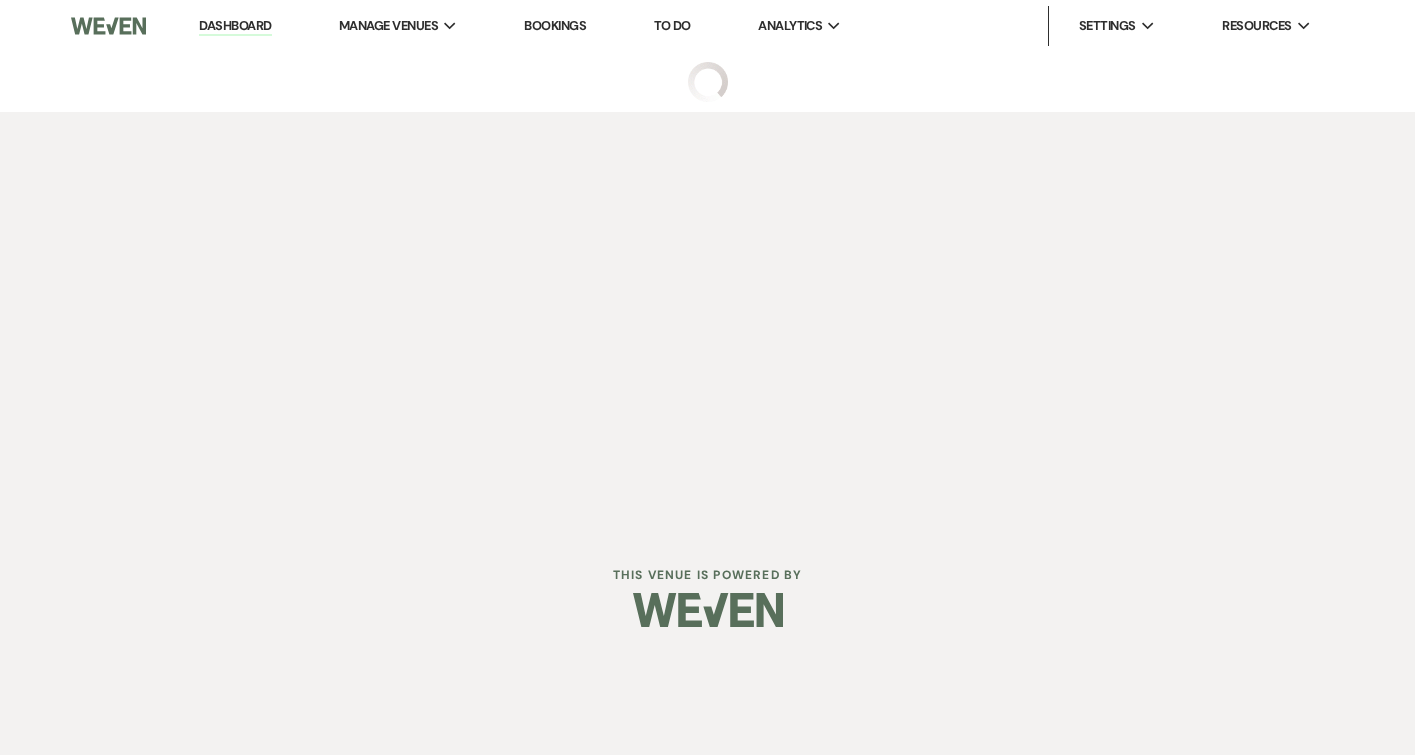 select on "6" 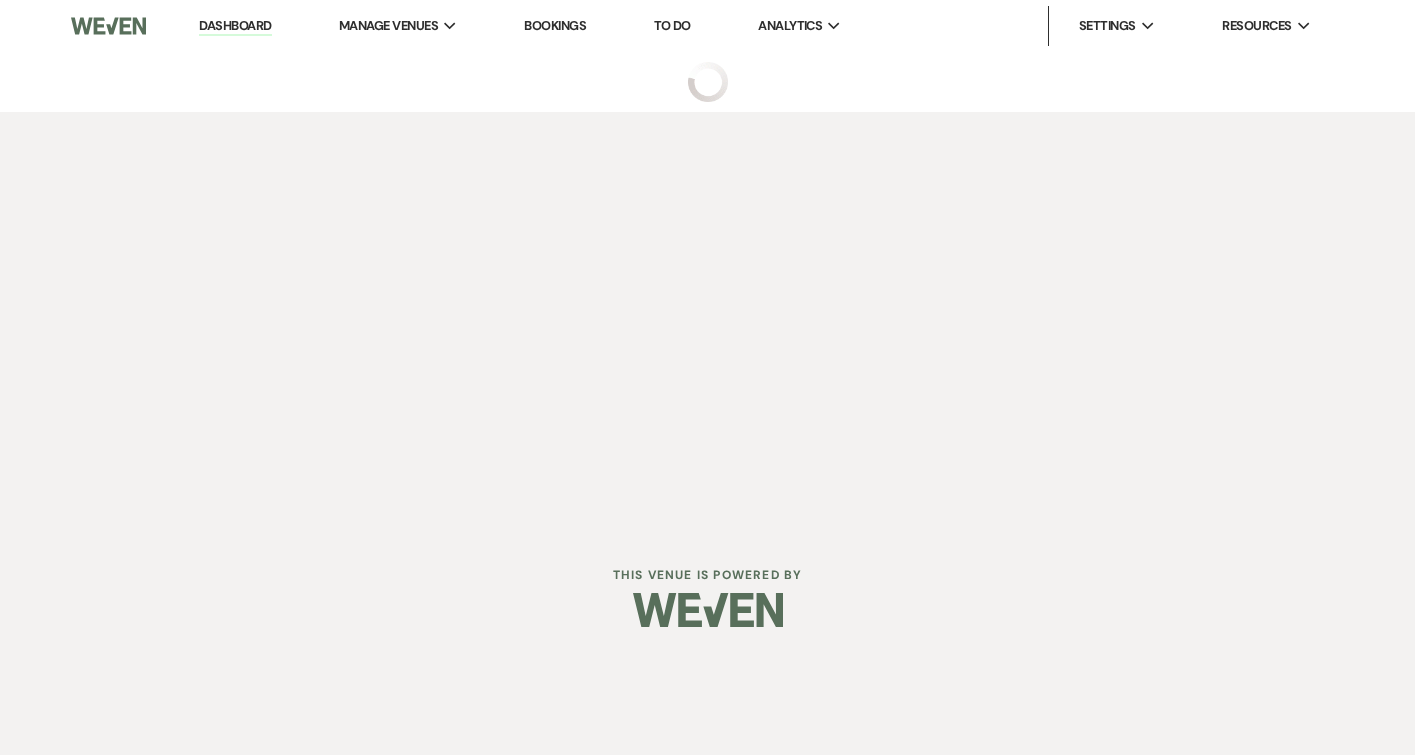 select on "20" 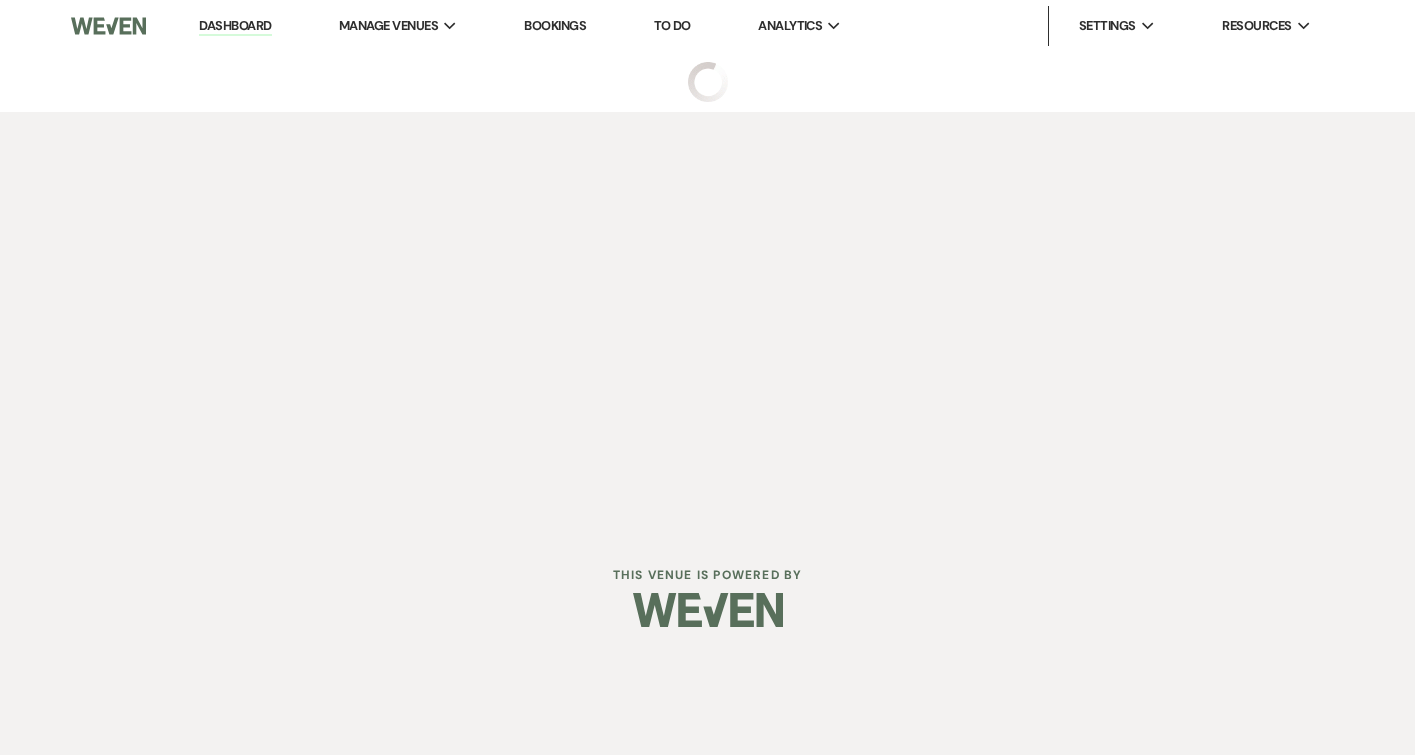 select on "13" 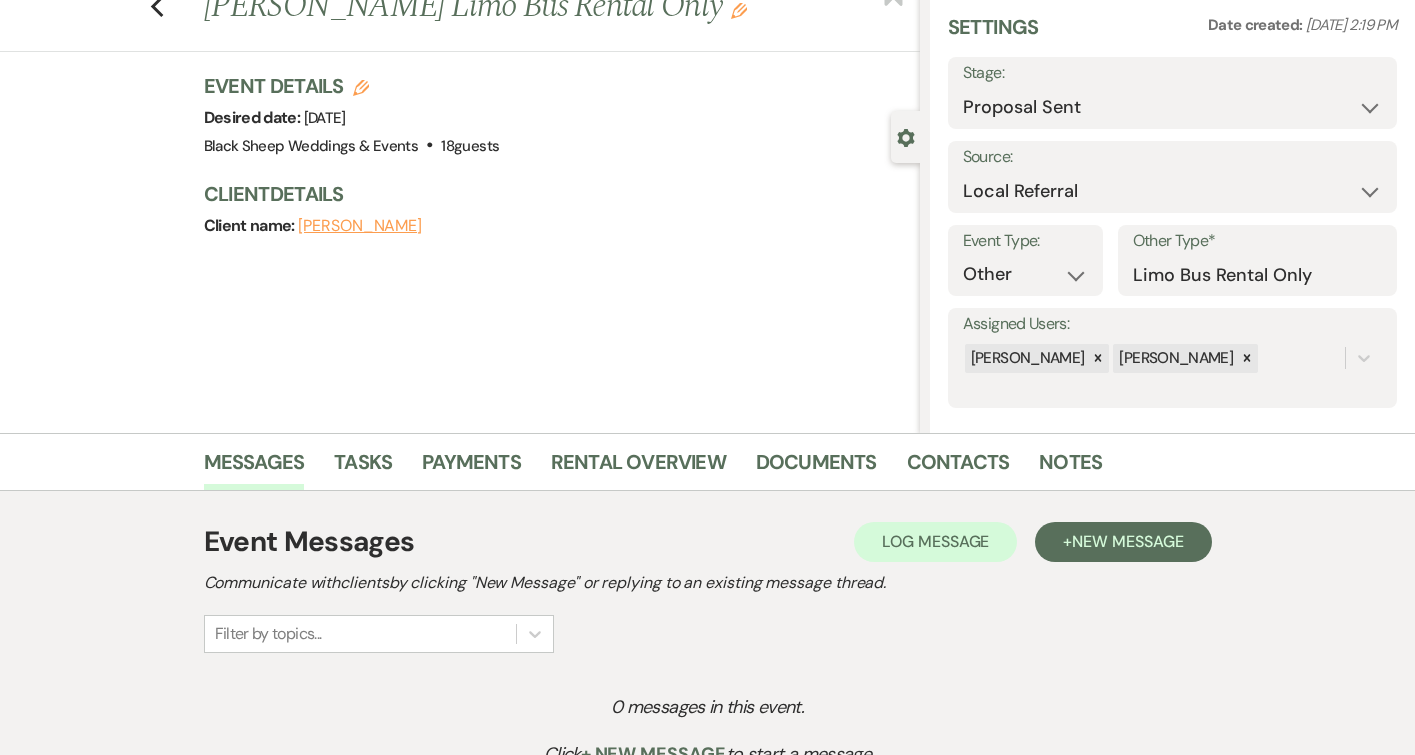 scroll, scrollTop: 77, scrollLeft: 0, axis: vertical 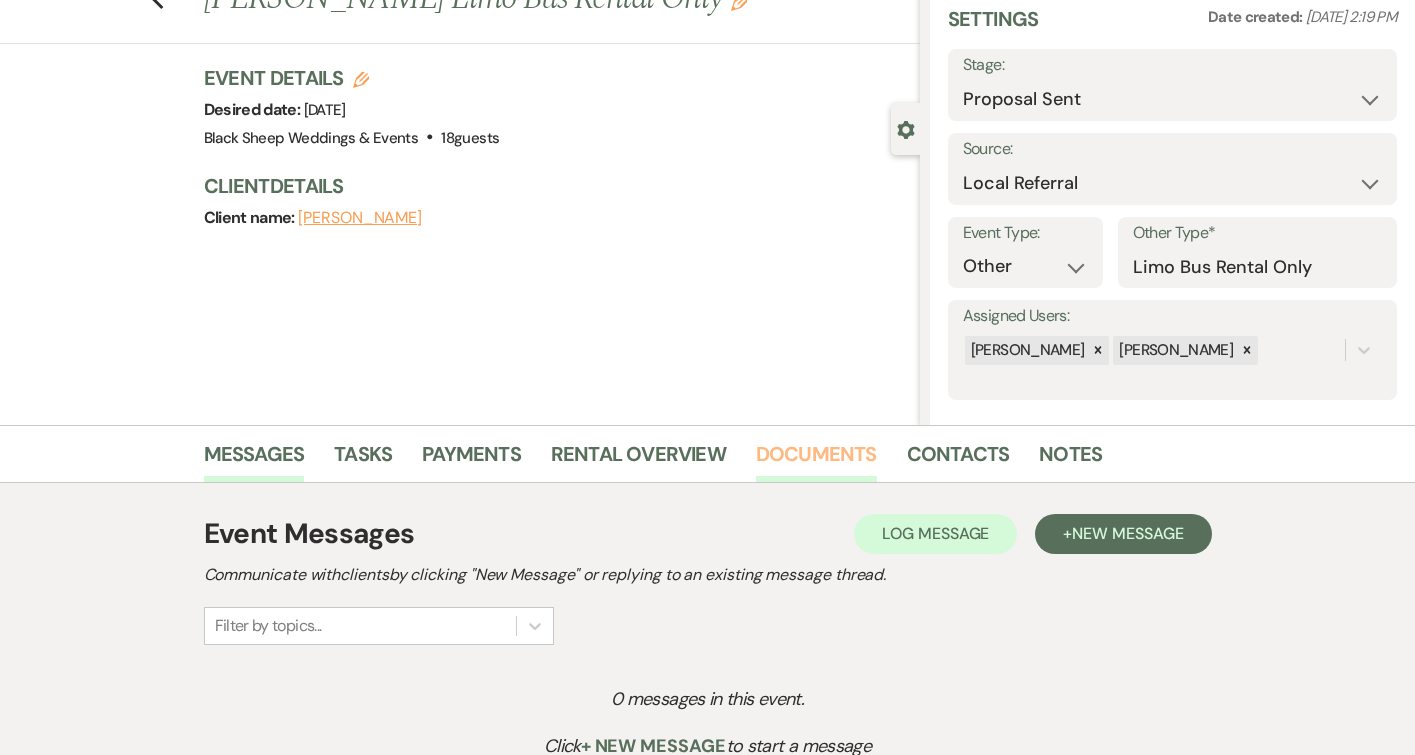 click on "Documents" at bounding box center (816, 460) 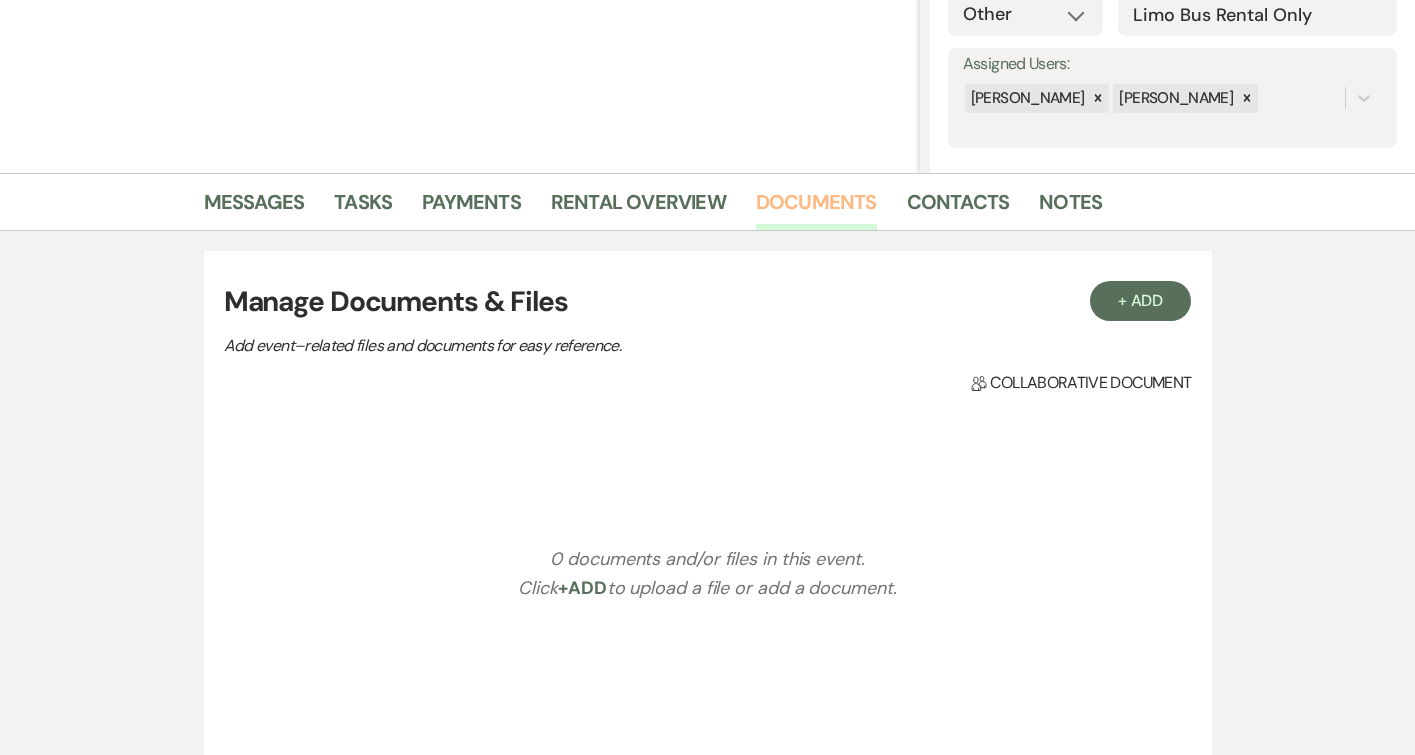 scroll, scrollTop: 600, scrollLeft: 0, axis: vertical 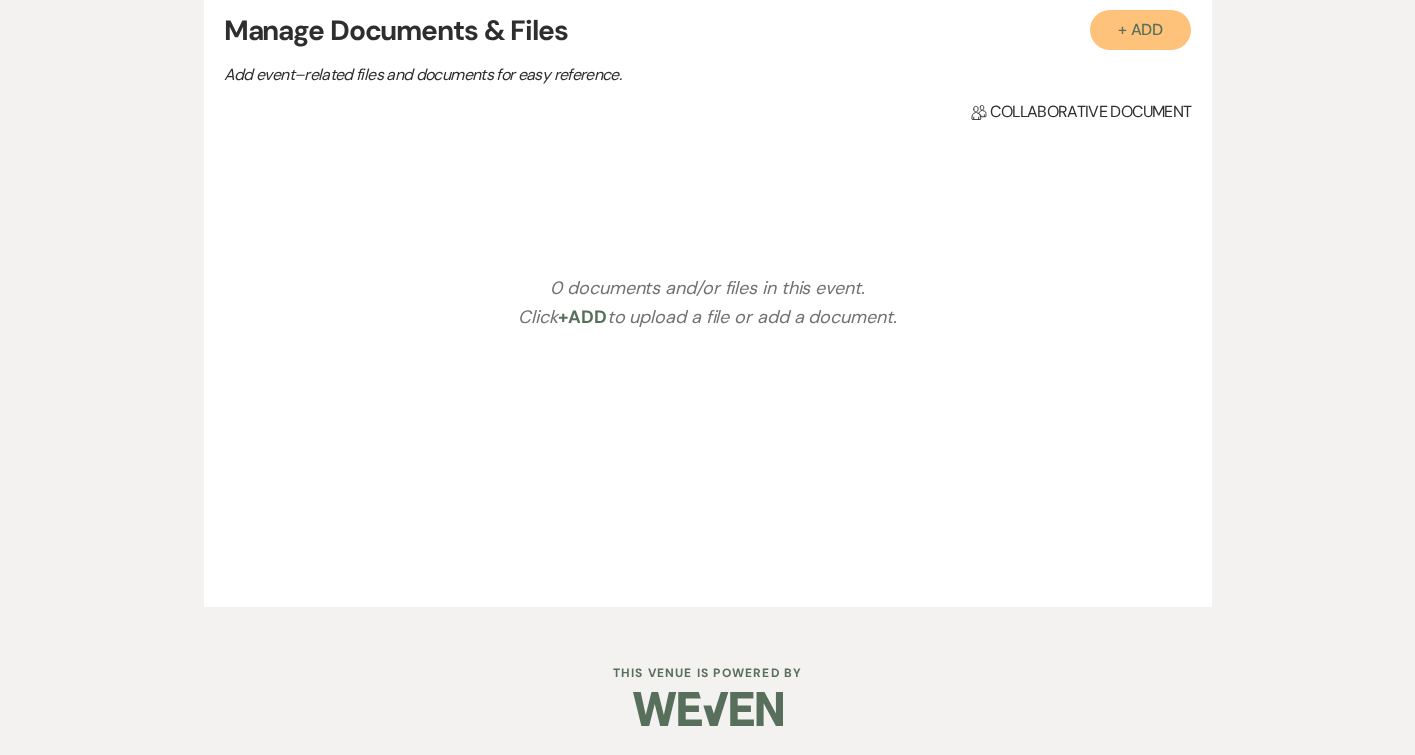 click on "+ Add" at bounding box center [1141, 30] 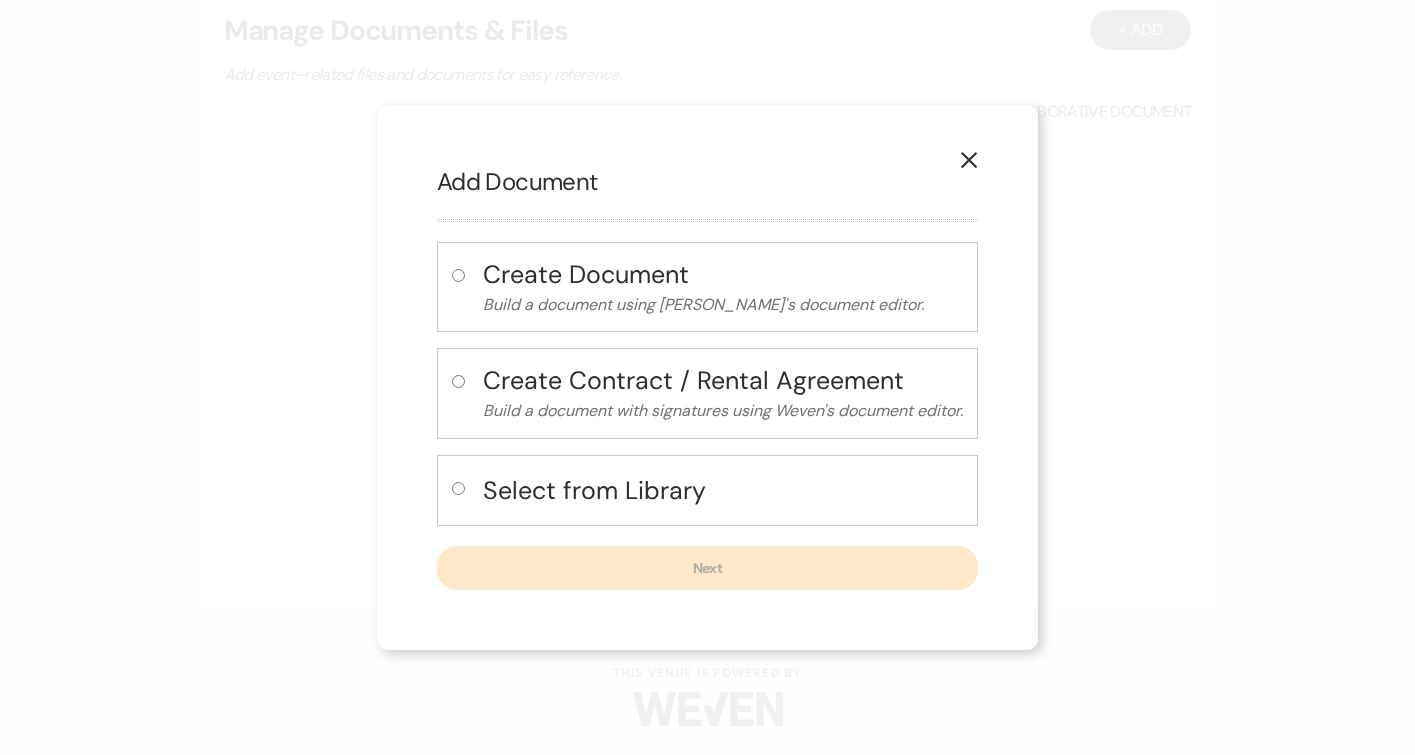click at bounding box center (458, 488) 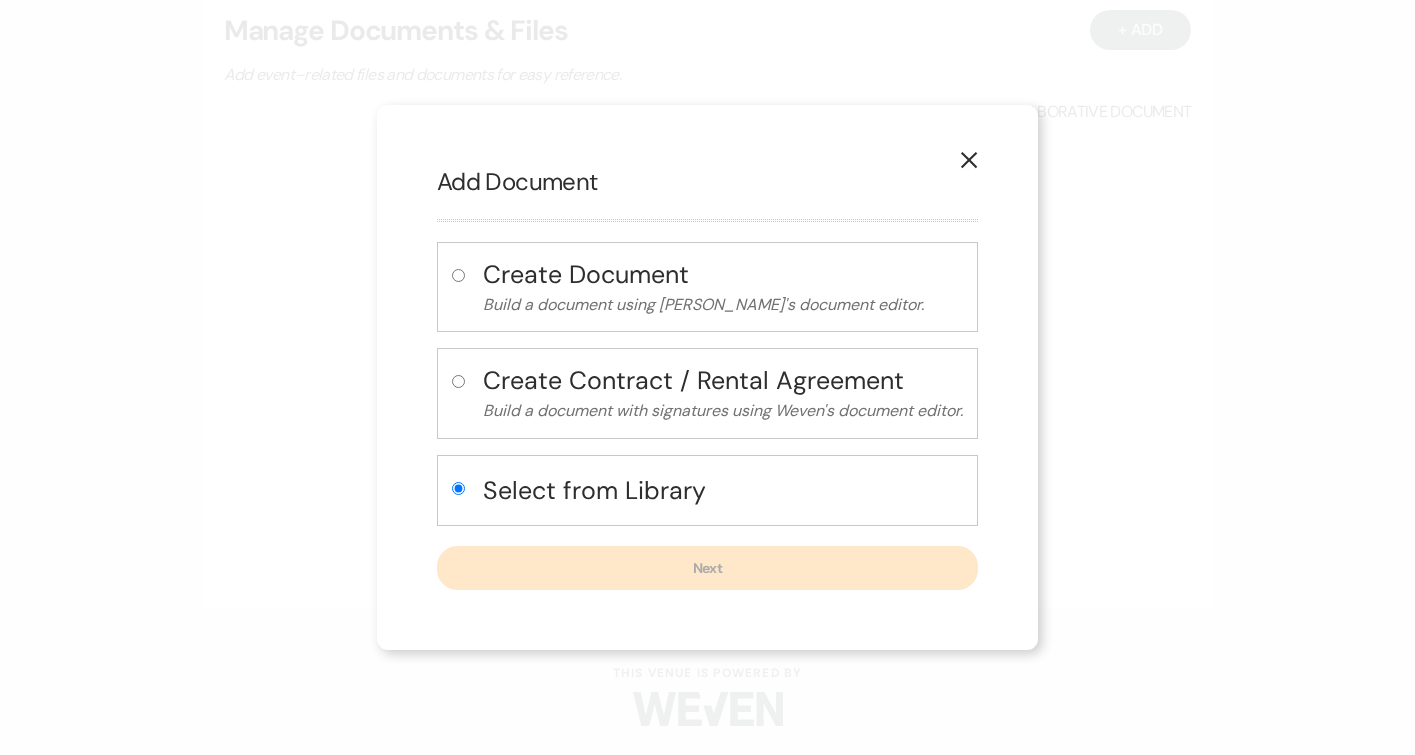 radio on "true" 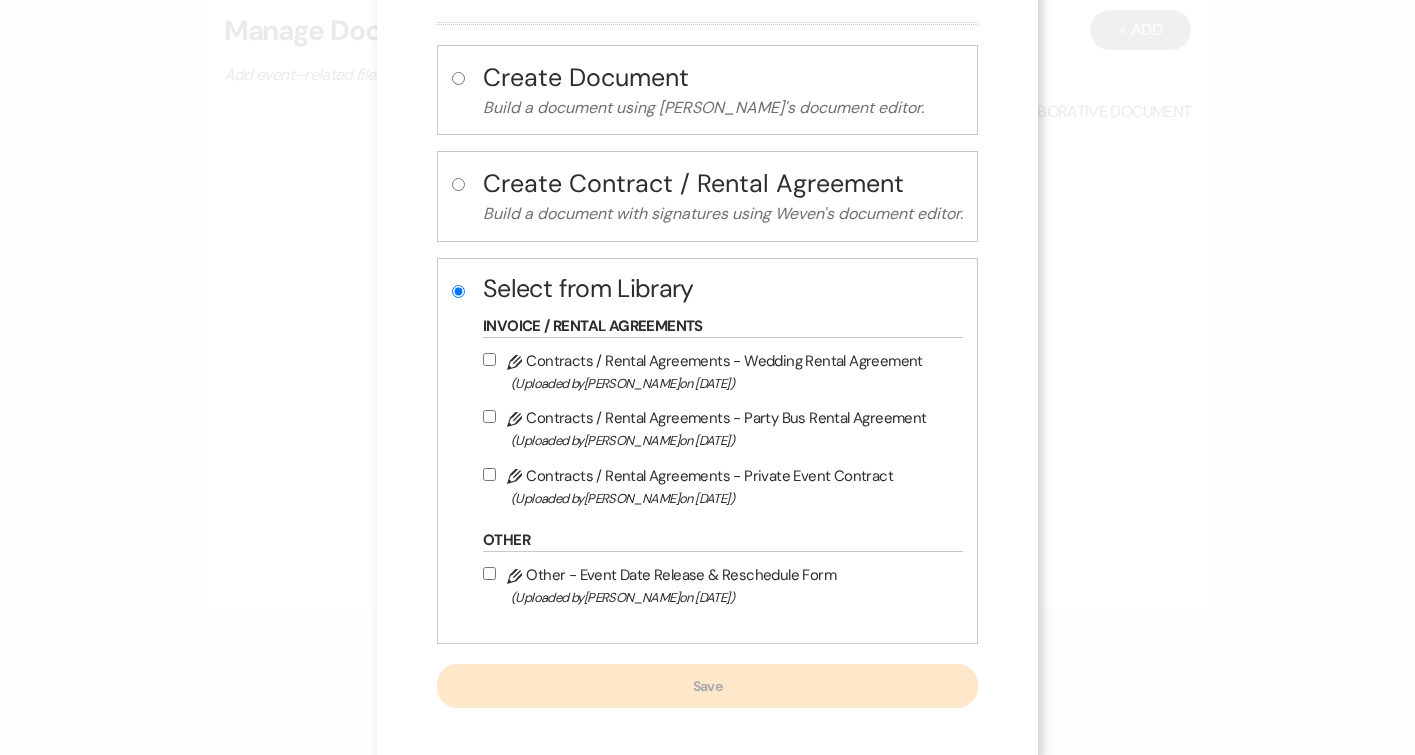 scroll, scrollTop: 103, scrollLeft: 0, axis: vertical 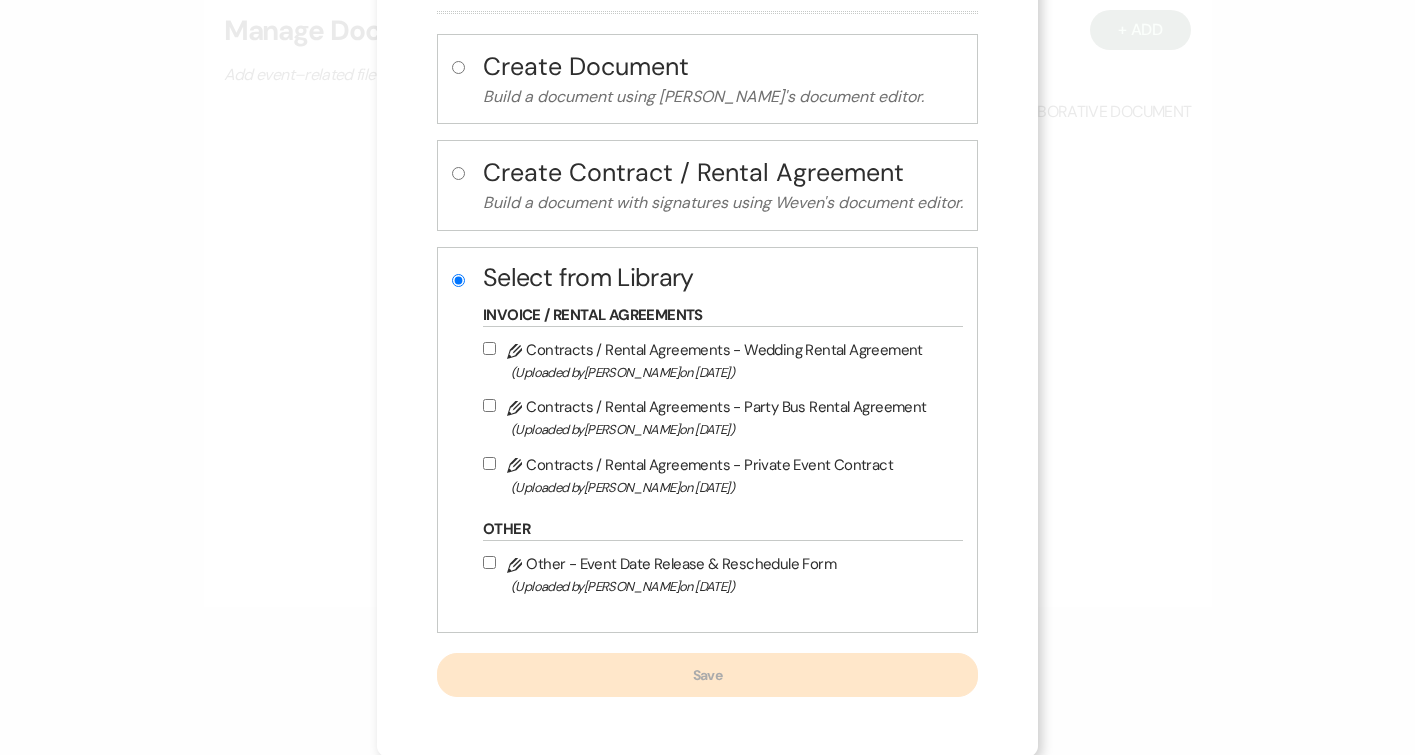 click on "Pencil Contracts / Rental Agreements - Party Bus Rental Agreement (Uploaded by  [PERSON_NAME]  on   [DATE] )" at bounding box center (489, 405) 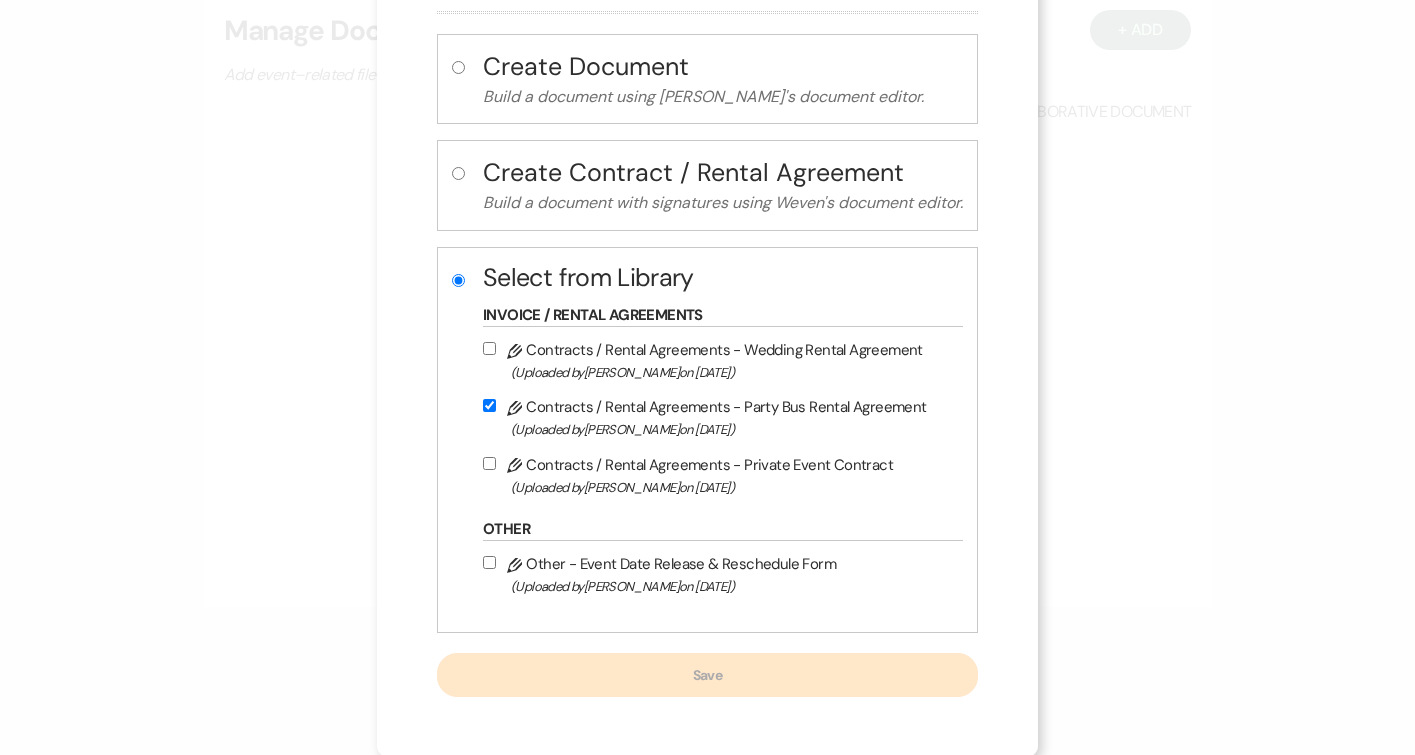 checkbox on "true" 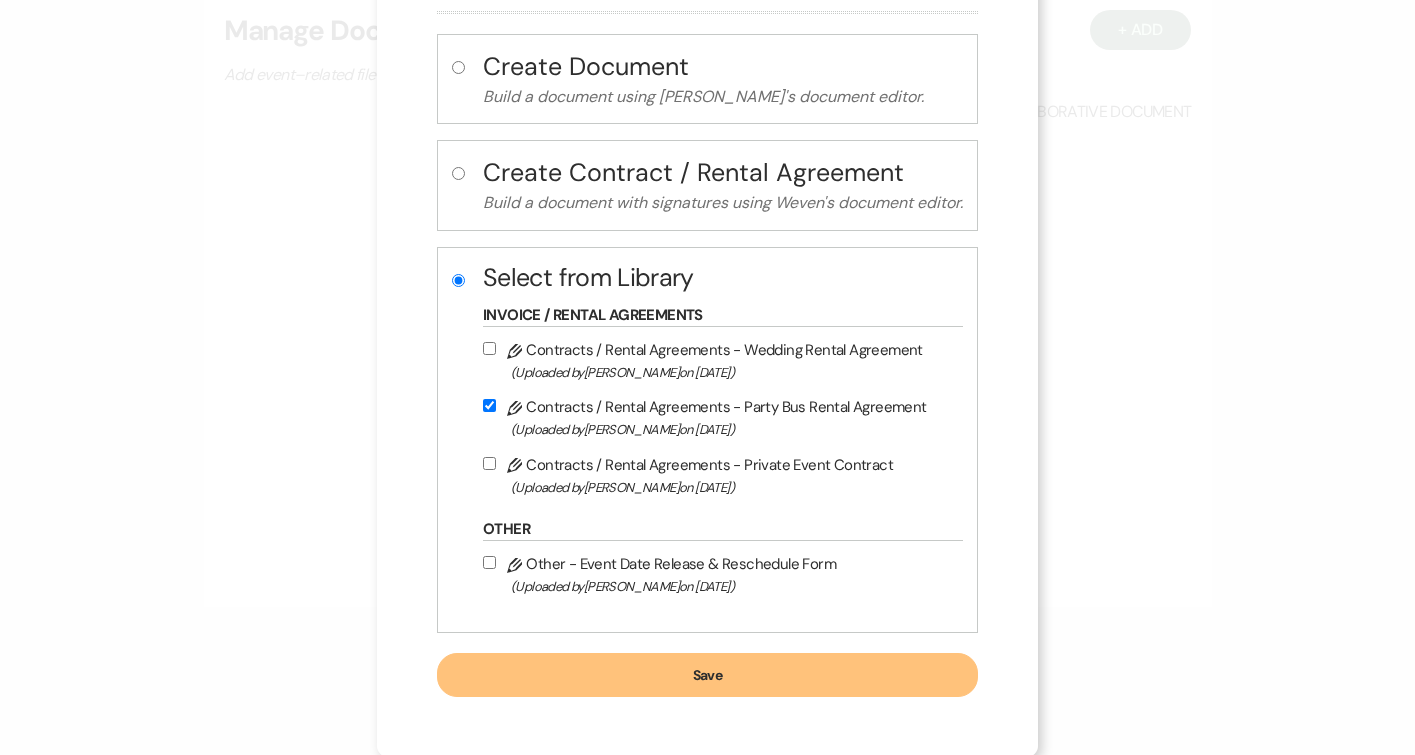 click on "Save" at bounding box center (707, 675) 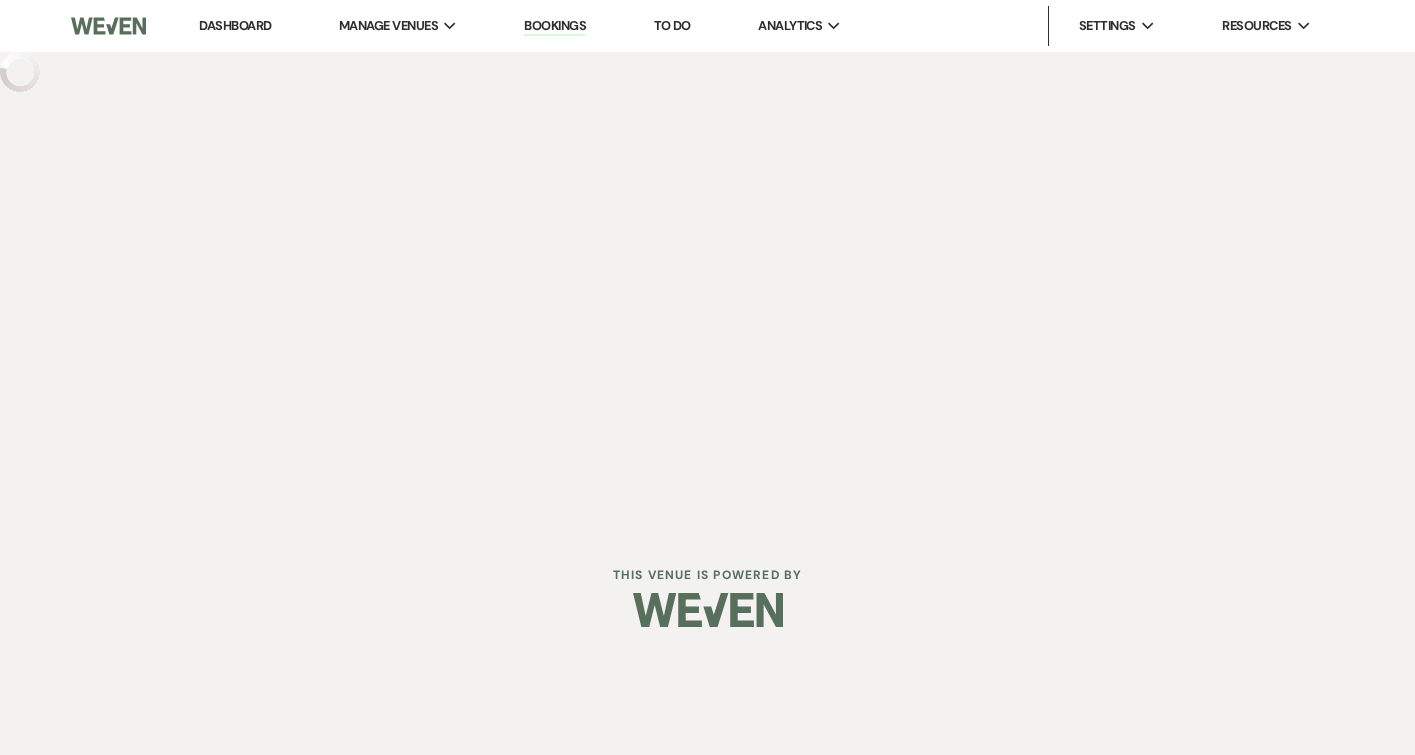 scroll, scrollTop: 0, scrollLeft: 0, axis: both 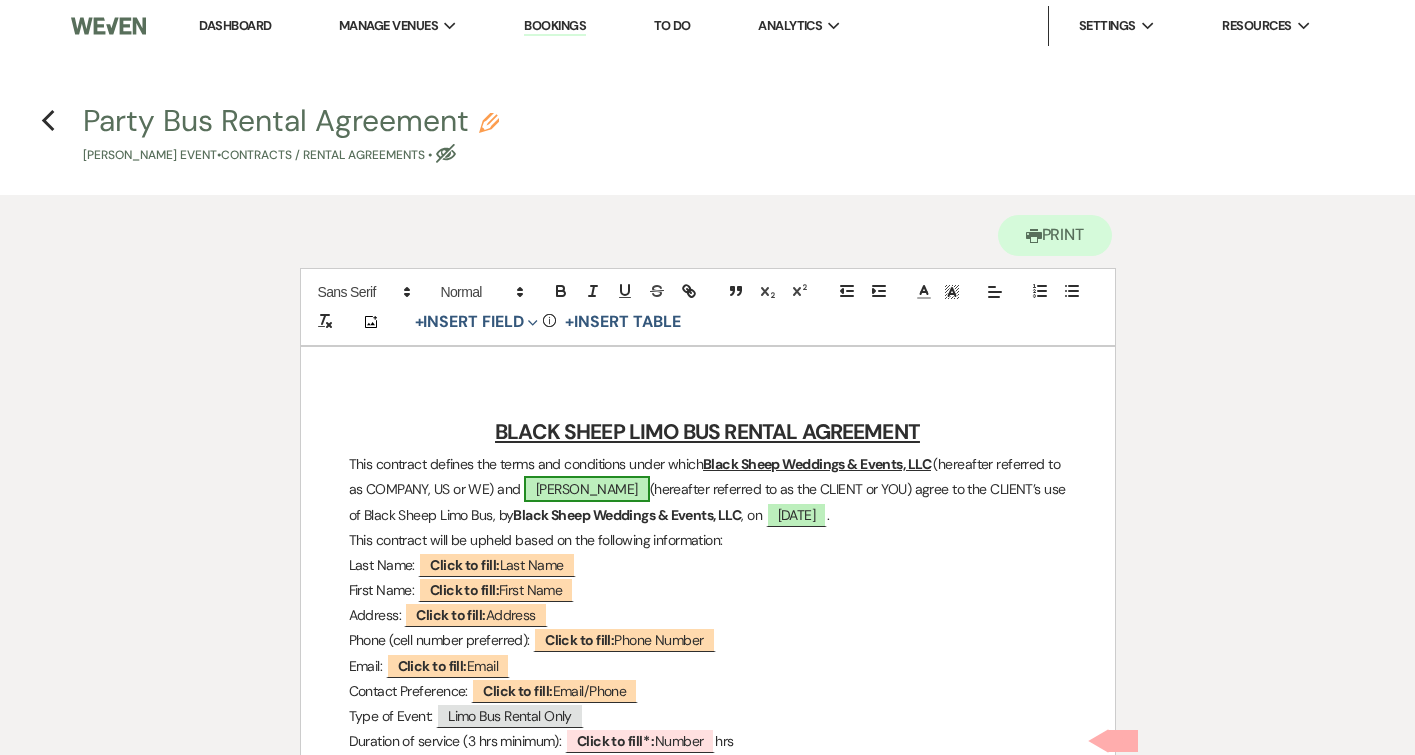click on "[PERSON_NAME]" at bounding box center [587, 489] 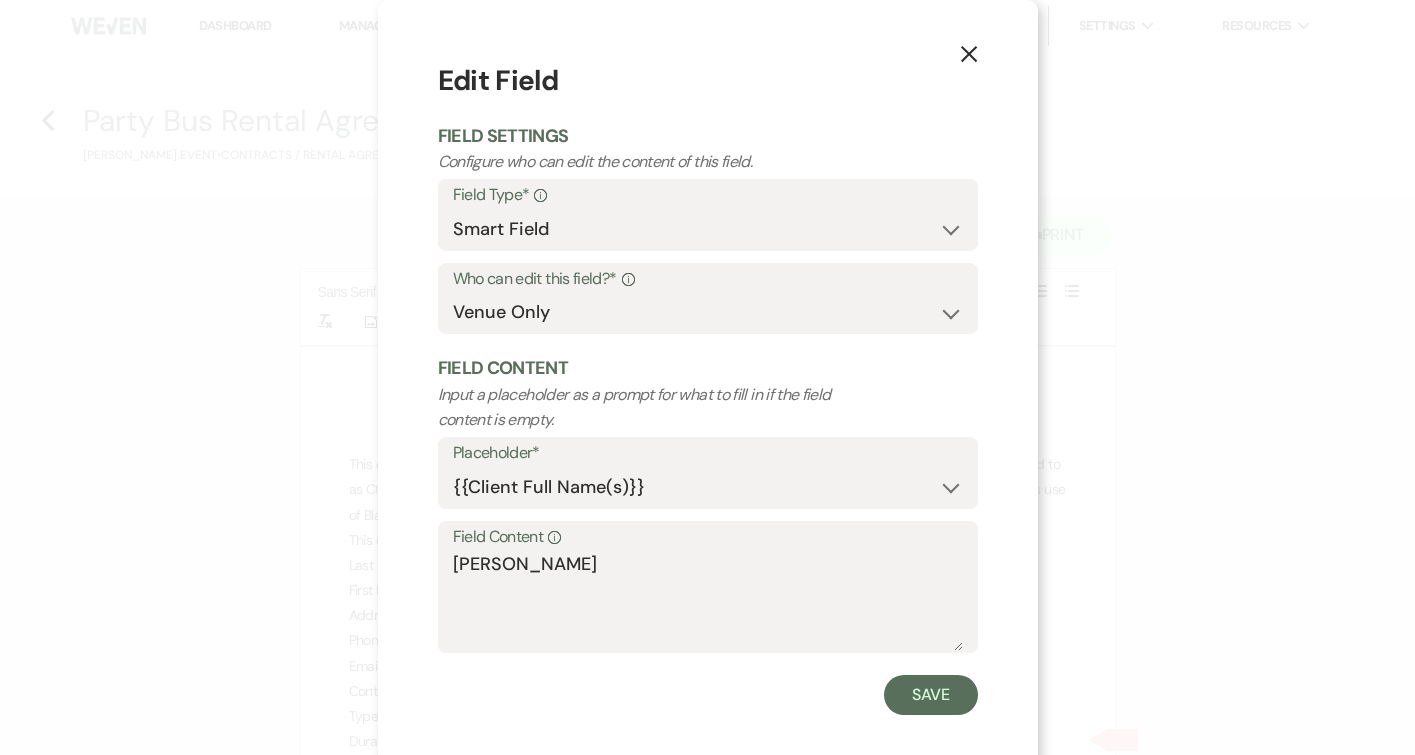 click on "X" 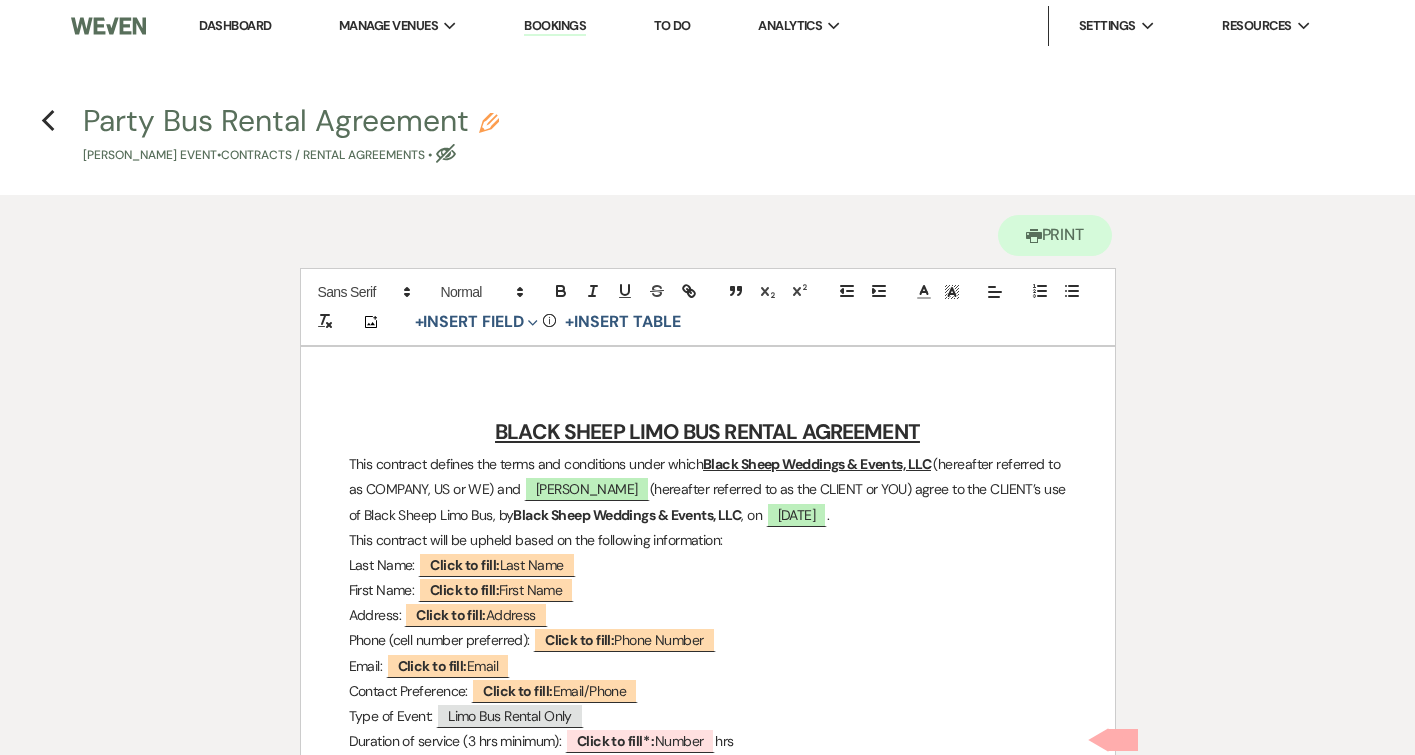 click on "First Name:  ﻿
Click to fill:
First Name
﻿" at bounding box center (708, 590) 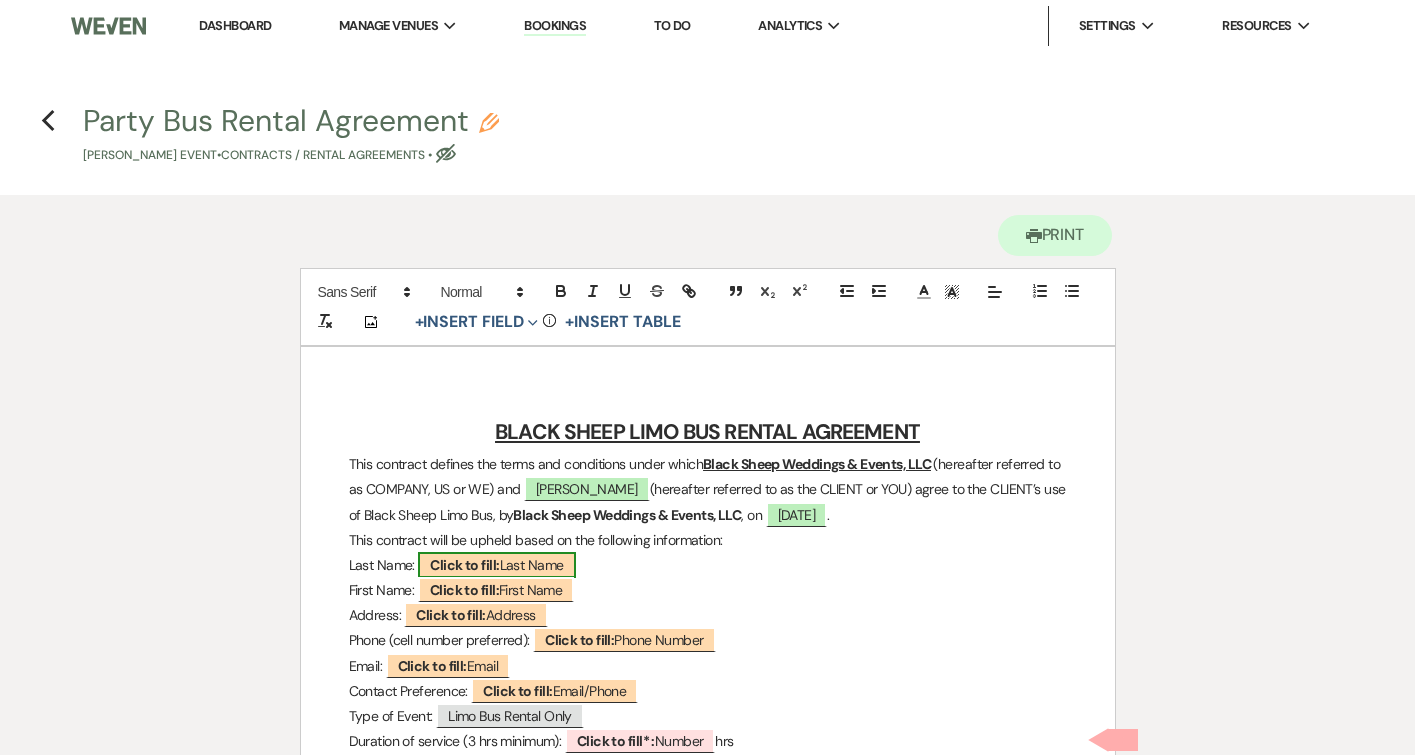 click on "Click to fill:
Last Name" at bounding box center (496, 565) 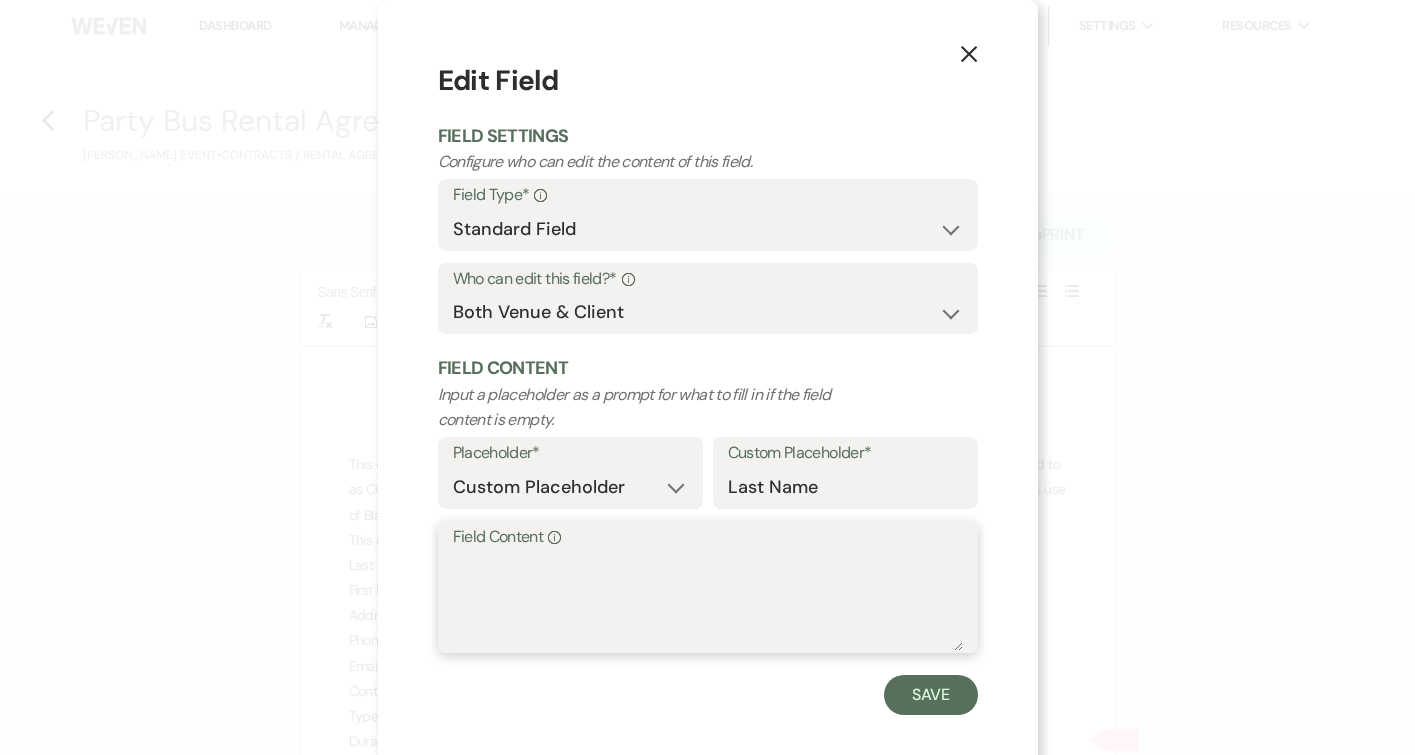 click on "Field Content Info" at bounding box center [708, 601] 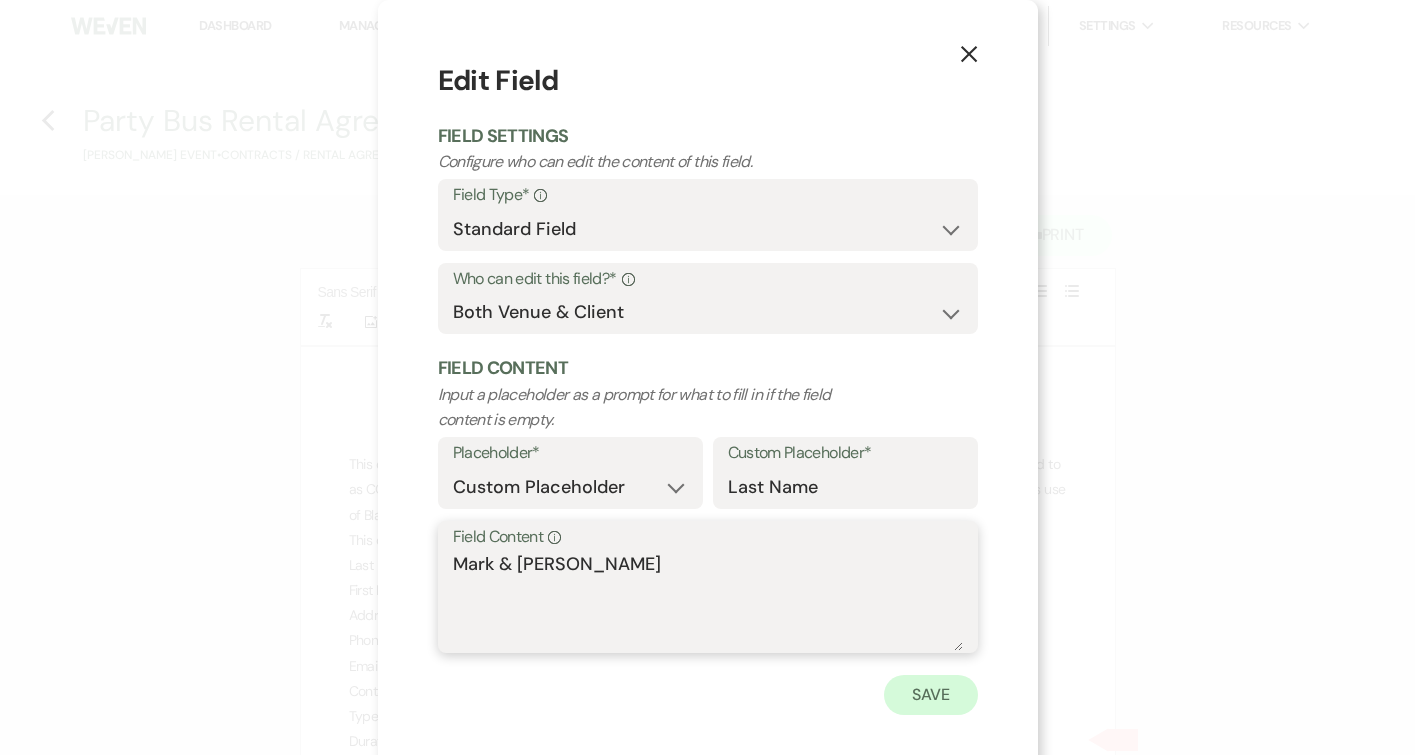 type on "Mark & [PERSON_NAME]" 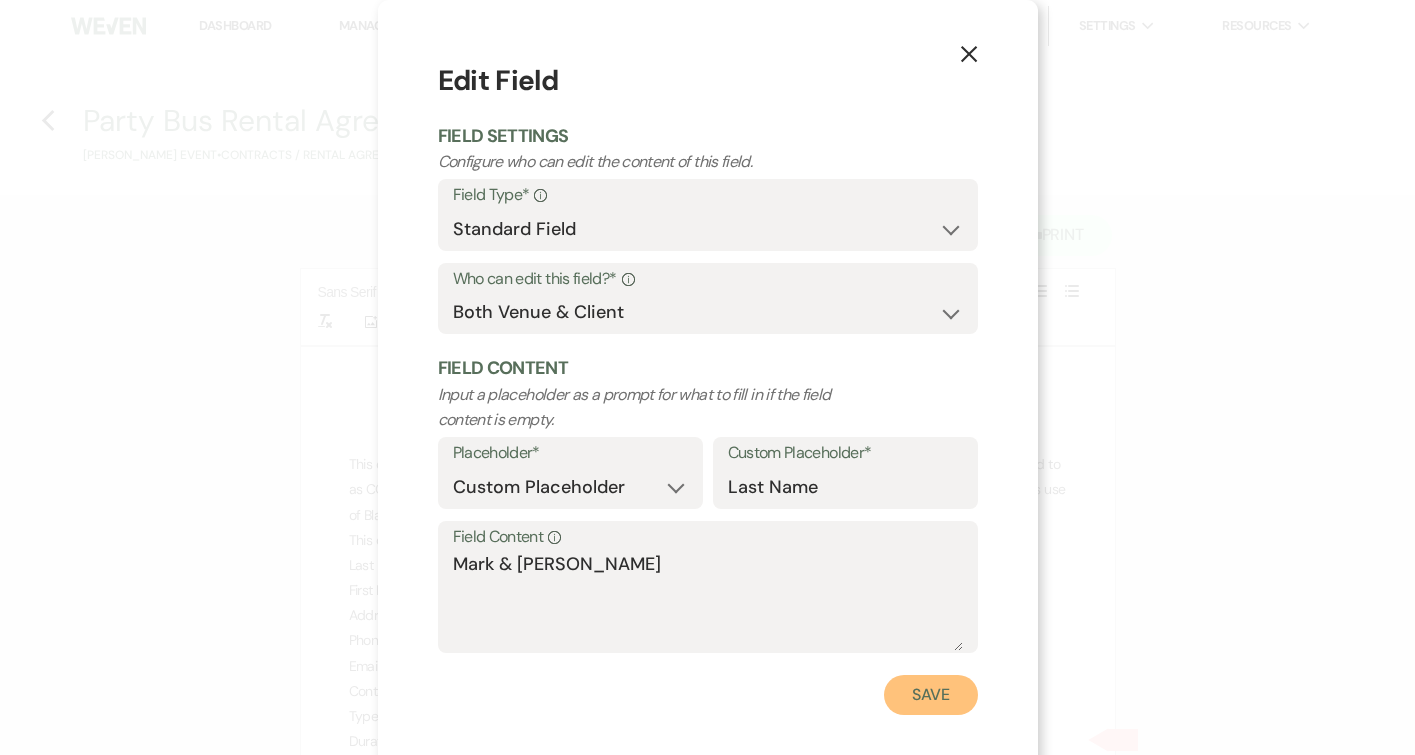 click on "Save" at bounding box center [931, 695] 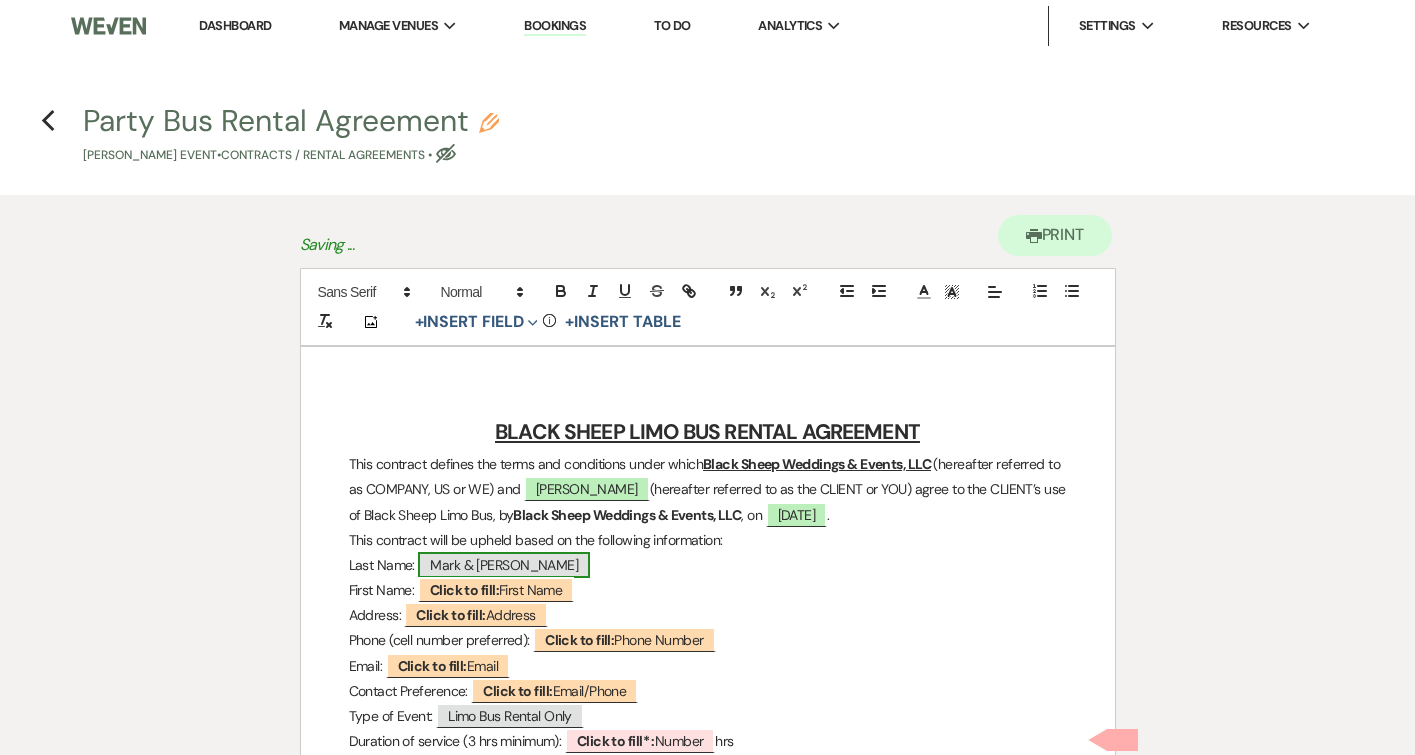 click on "Mark & [PERSON_NAME]" at bounding box center (504, 565) 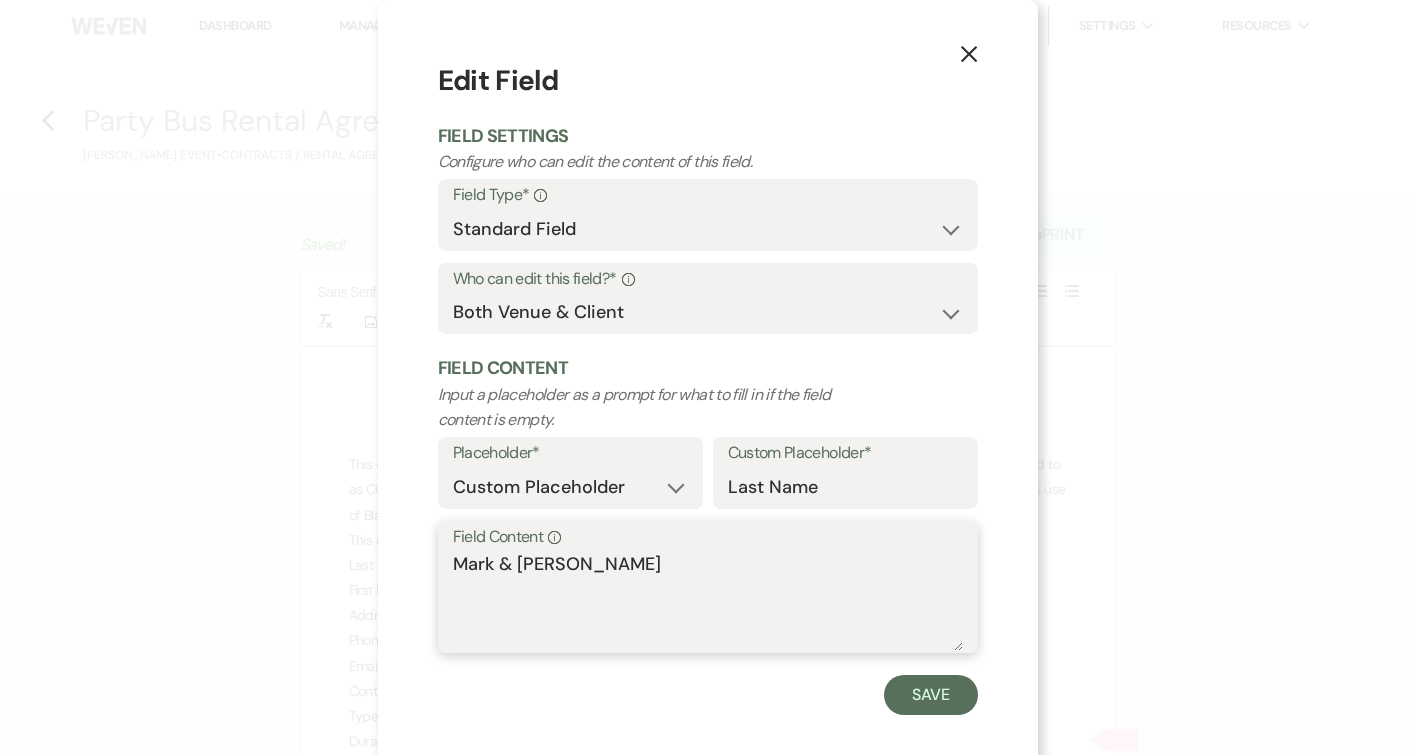 drag, startPoint x: 574, startPoint y: 567, endPoint x: 278, endPoint y: 565, distance: 296.00674 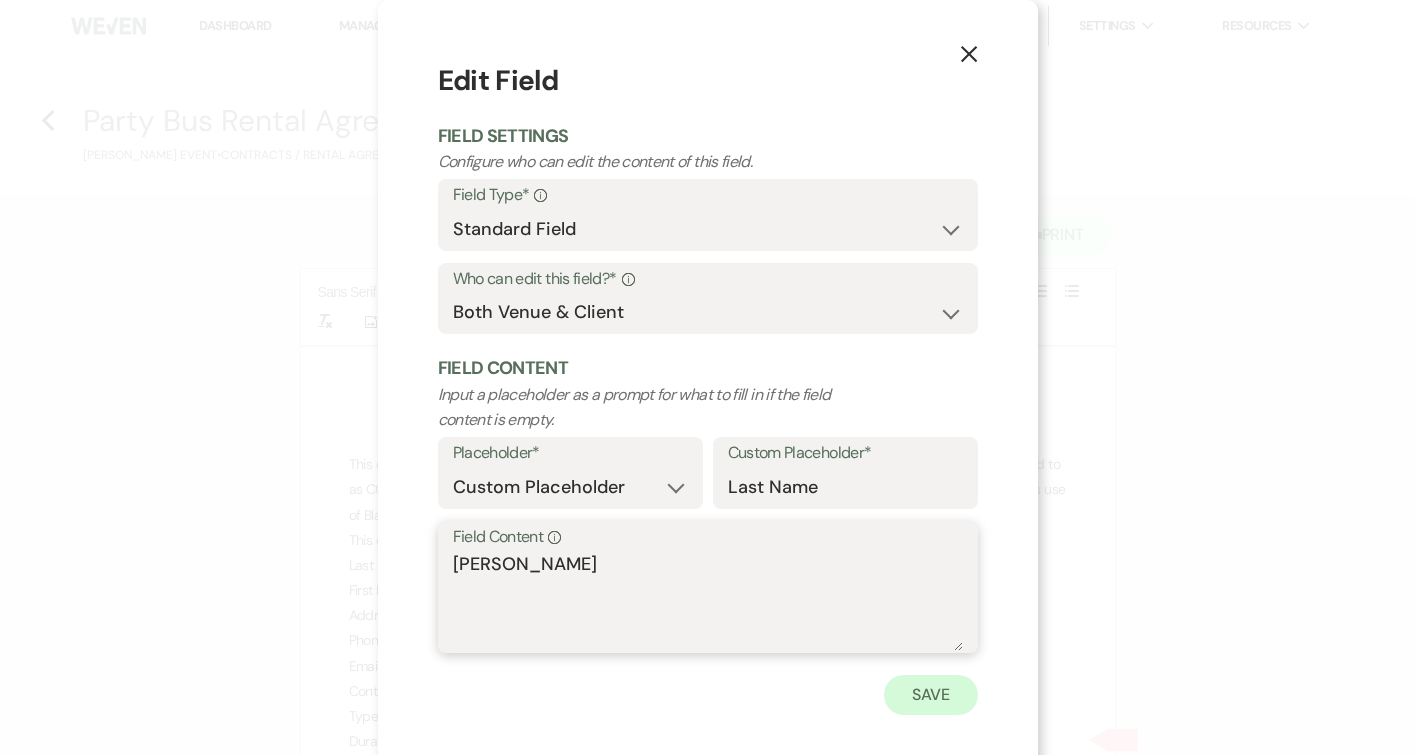 type on "[PERSON_NAME]" 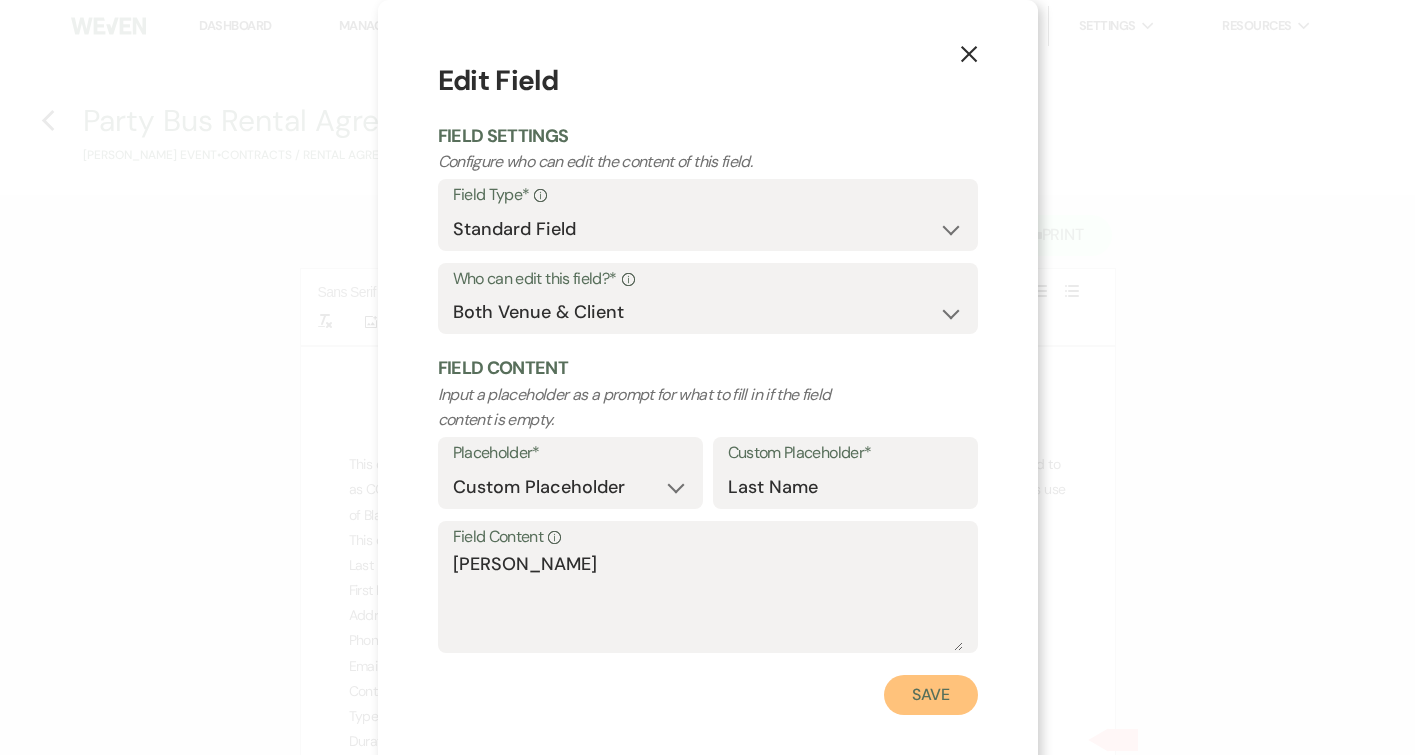 click on "Save" at bounding box center [931, 695] 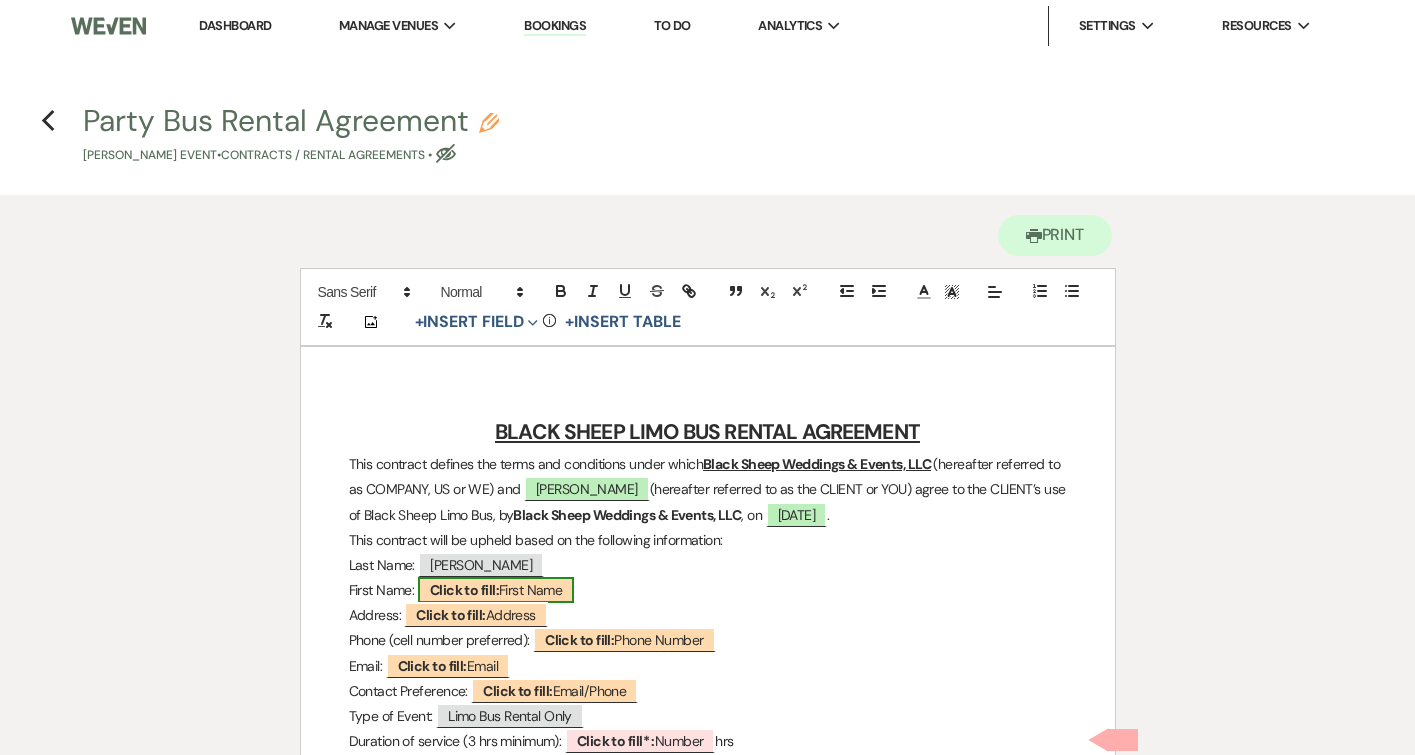 click on "Click to fill:" at bounding box center (464, 590) 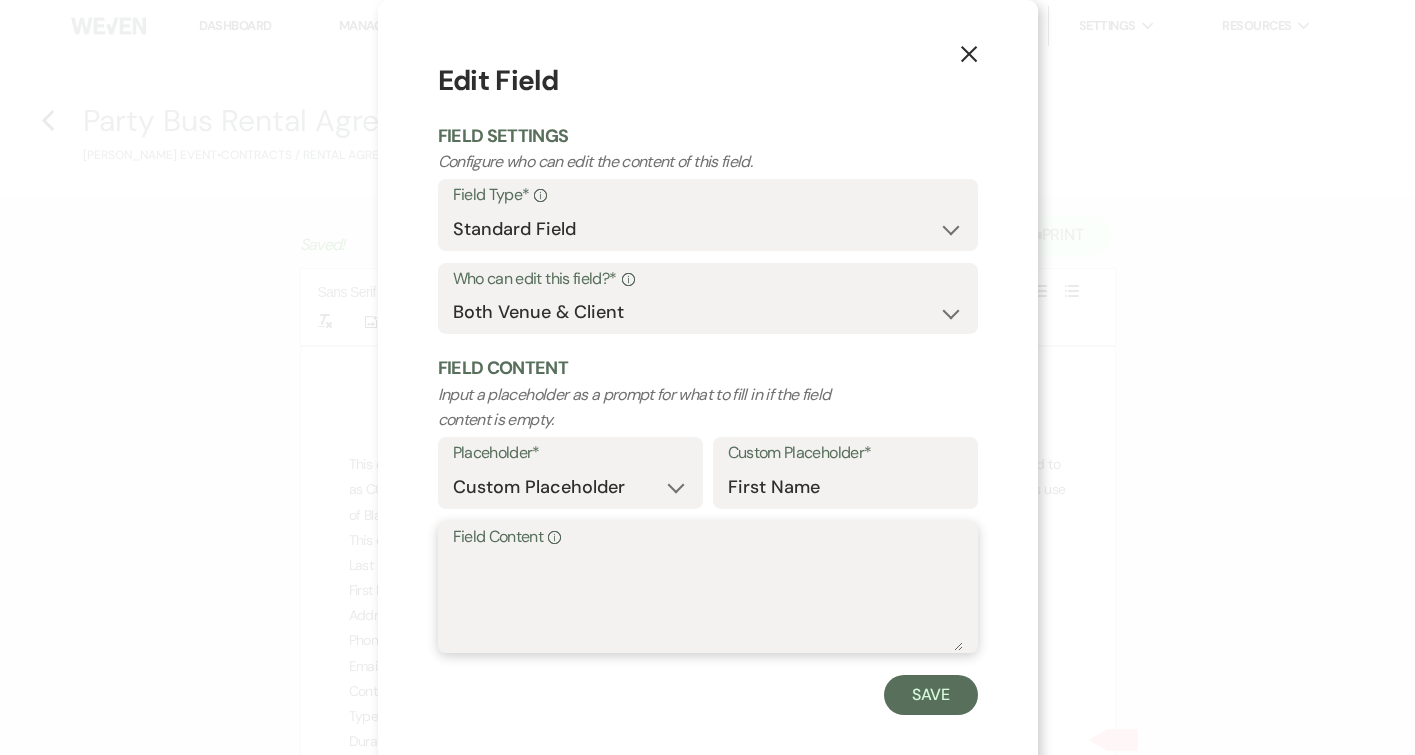 click on "Field Content Info" at bounding box center (708, 601) 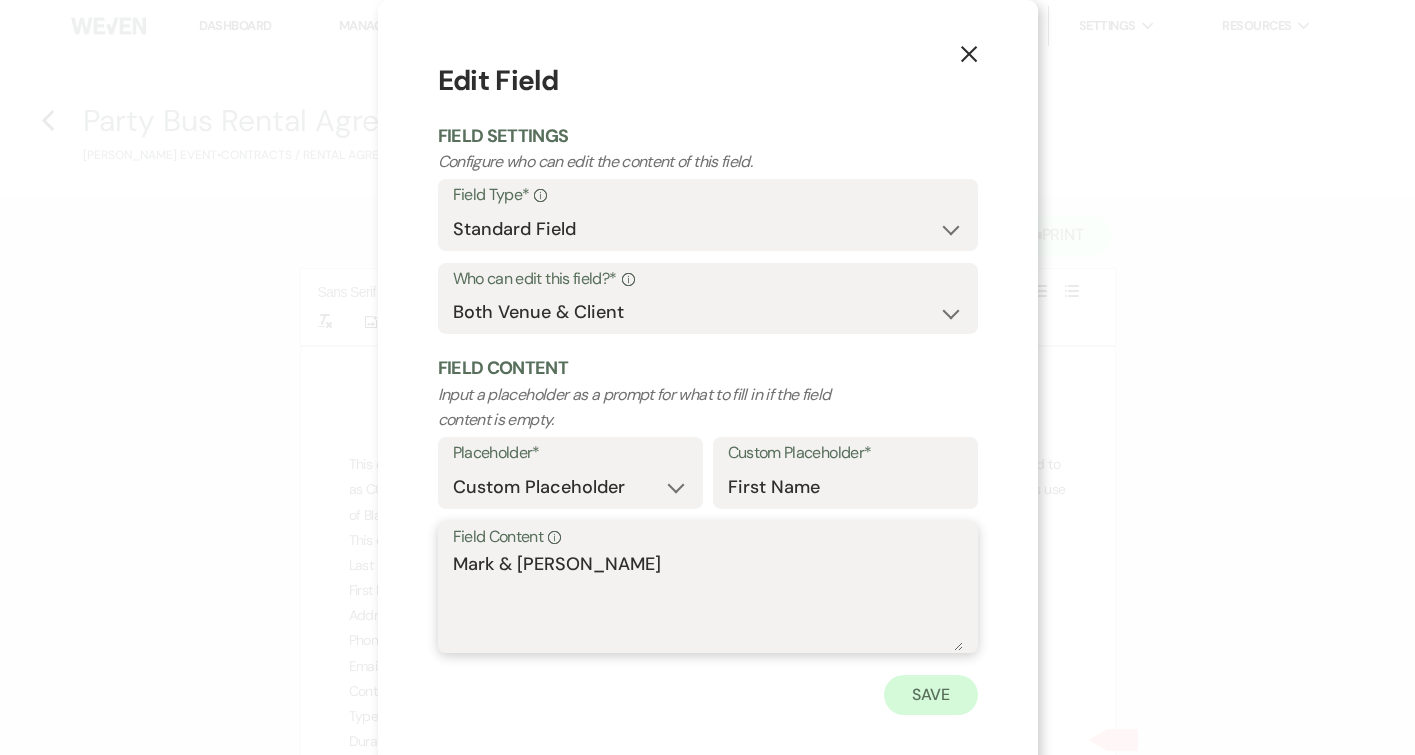 type on "Mark & [PERSON_NAME]" 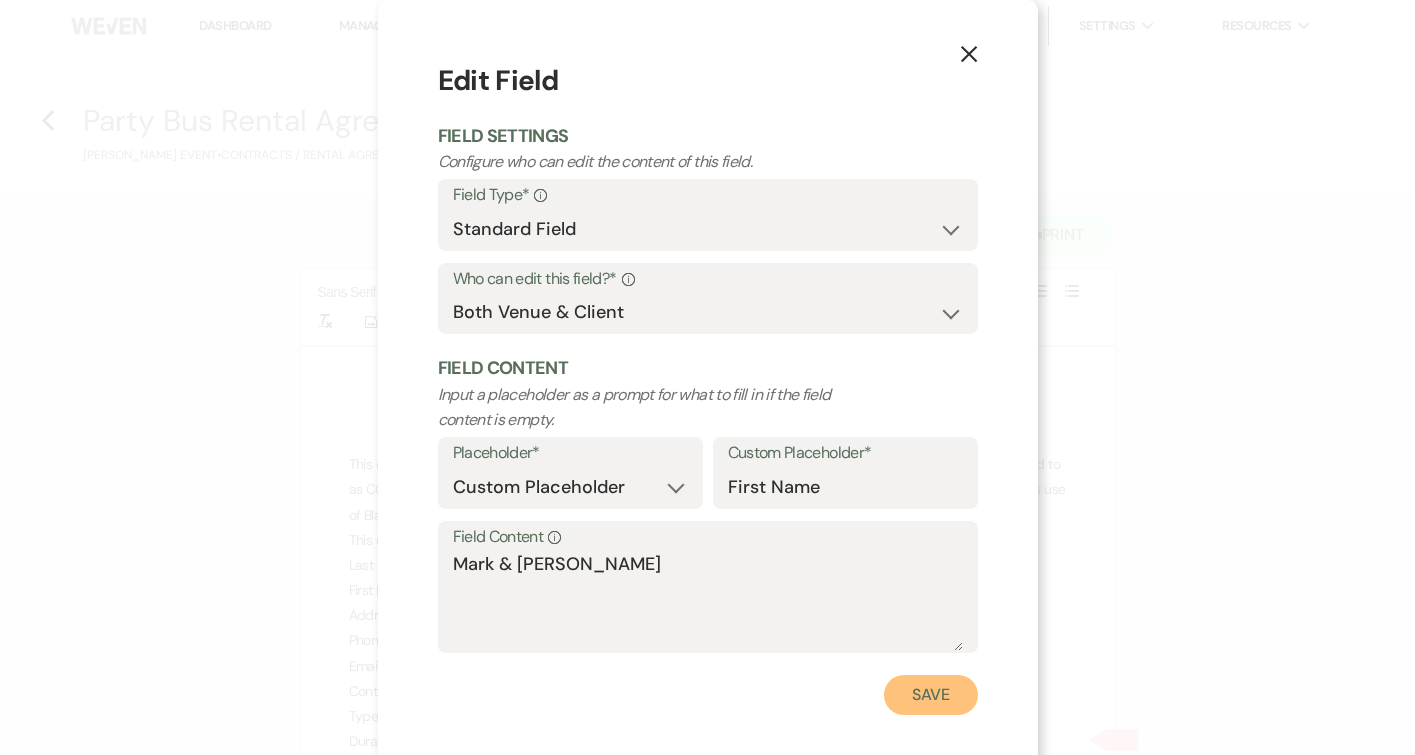 click on "Save" at bounding box center (931, 695) 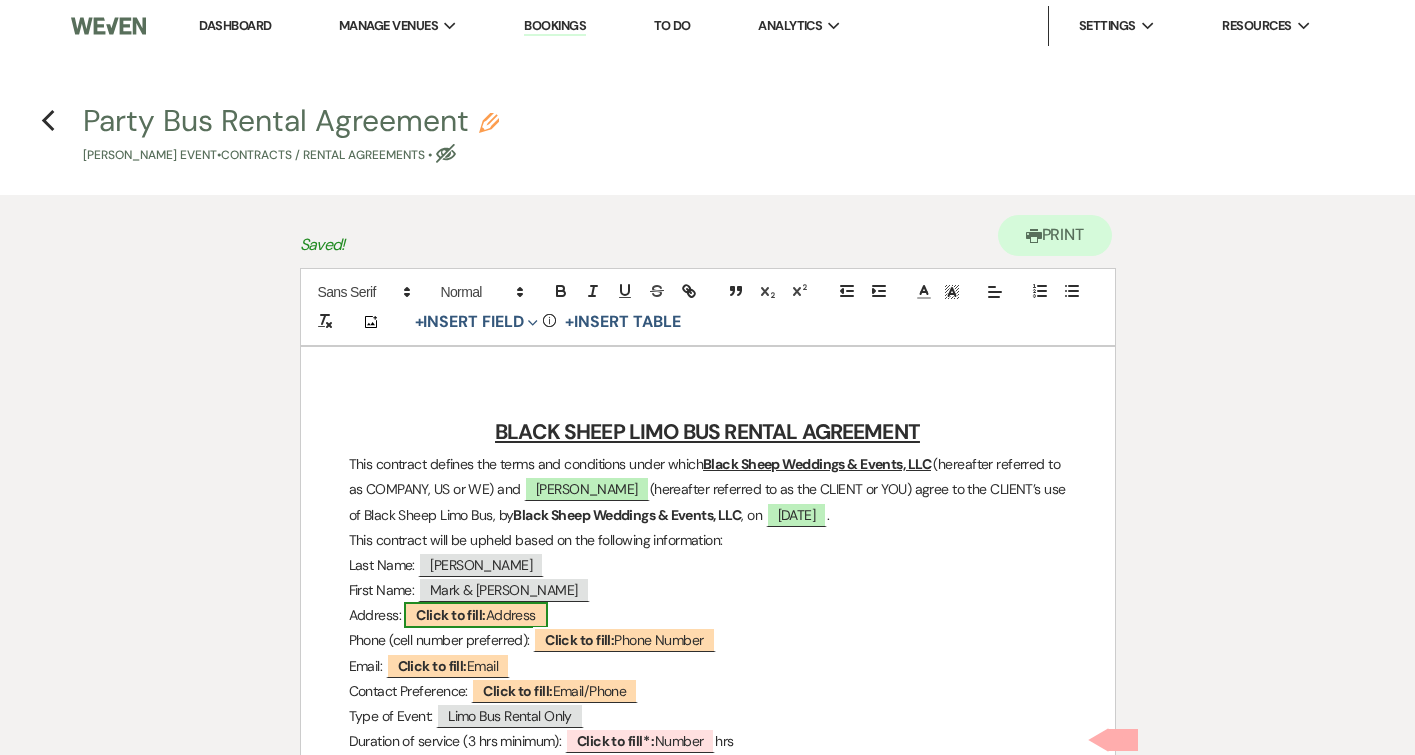 click on "Click to fill:" at bounding box center (450, 615) 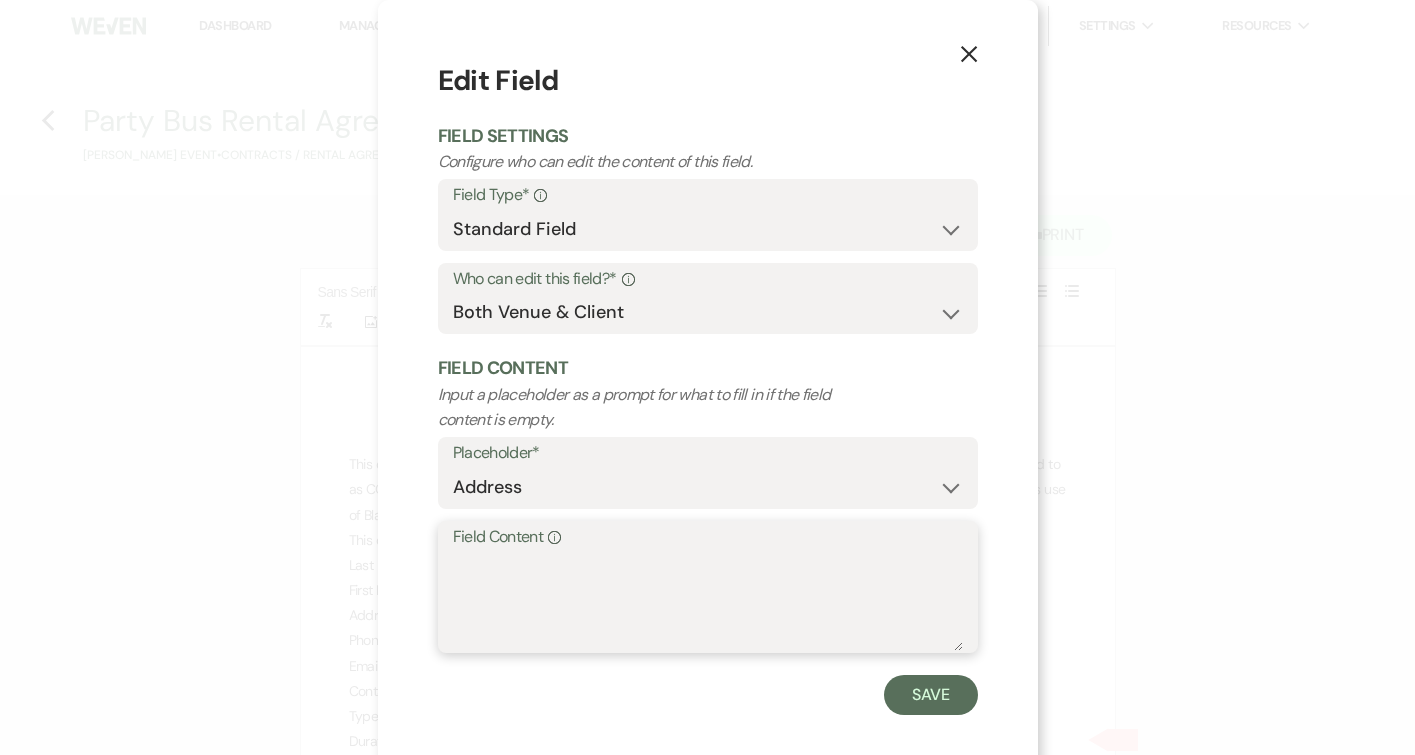 click on "Field Content Info" at bounding box center (708, 601) 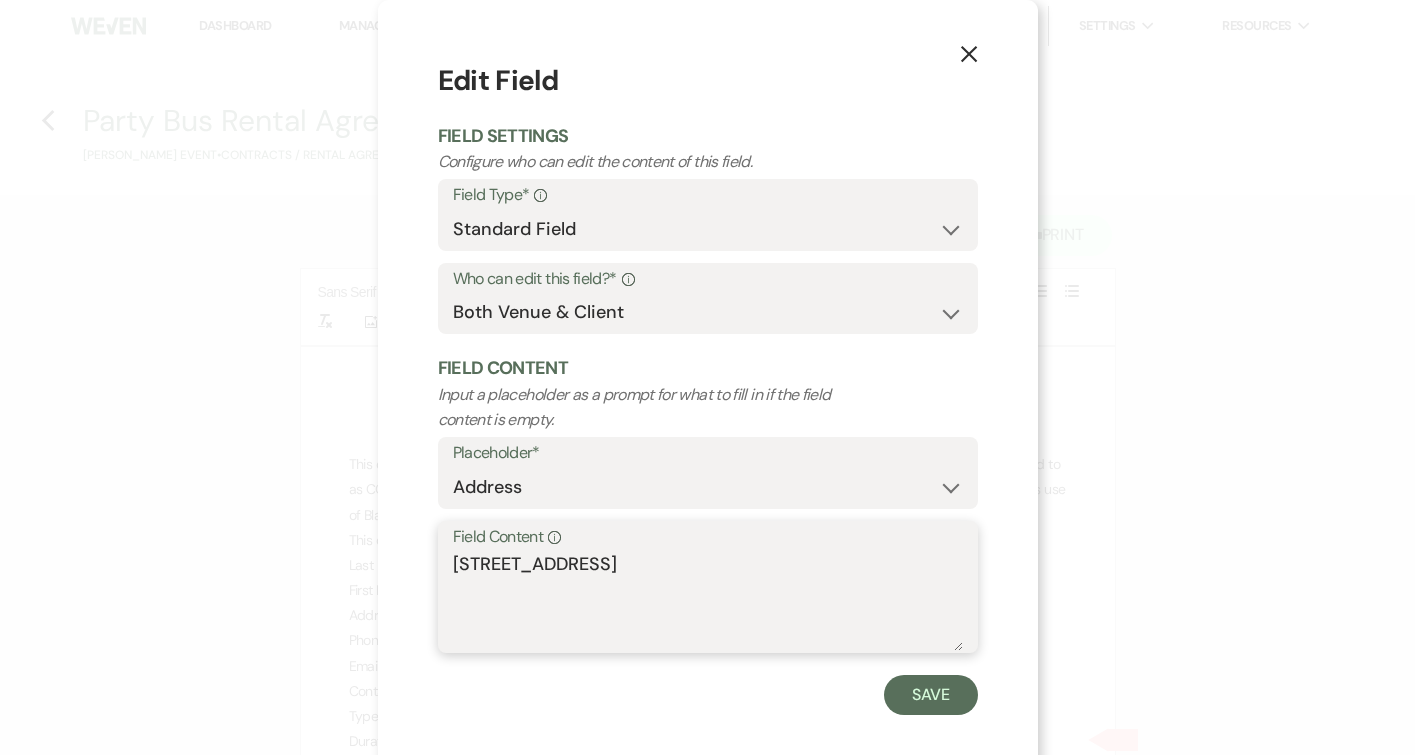 type on "[STREET_ADDRESS]" 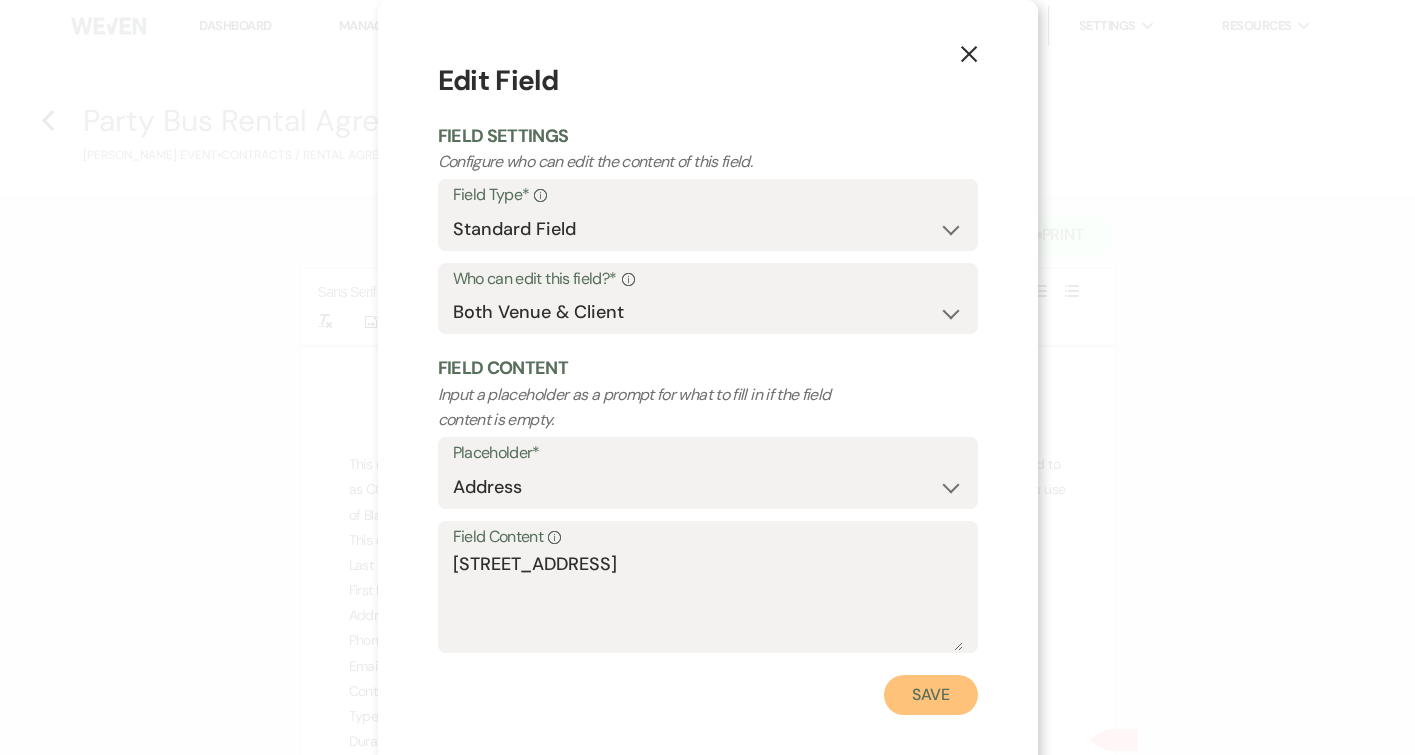 type 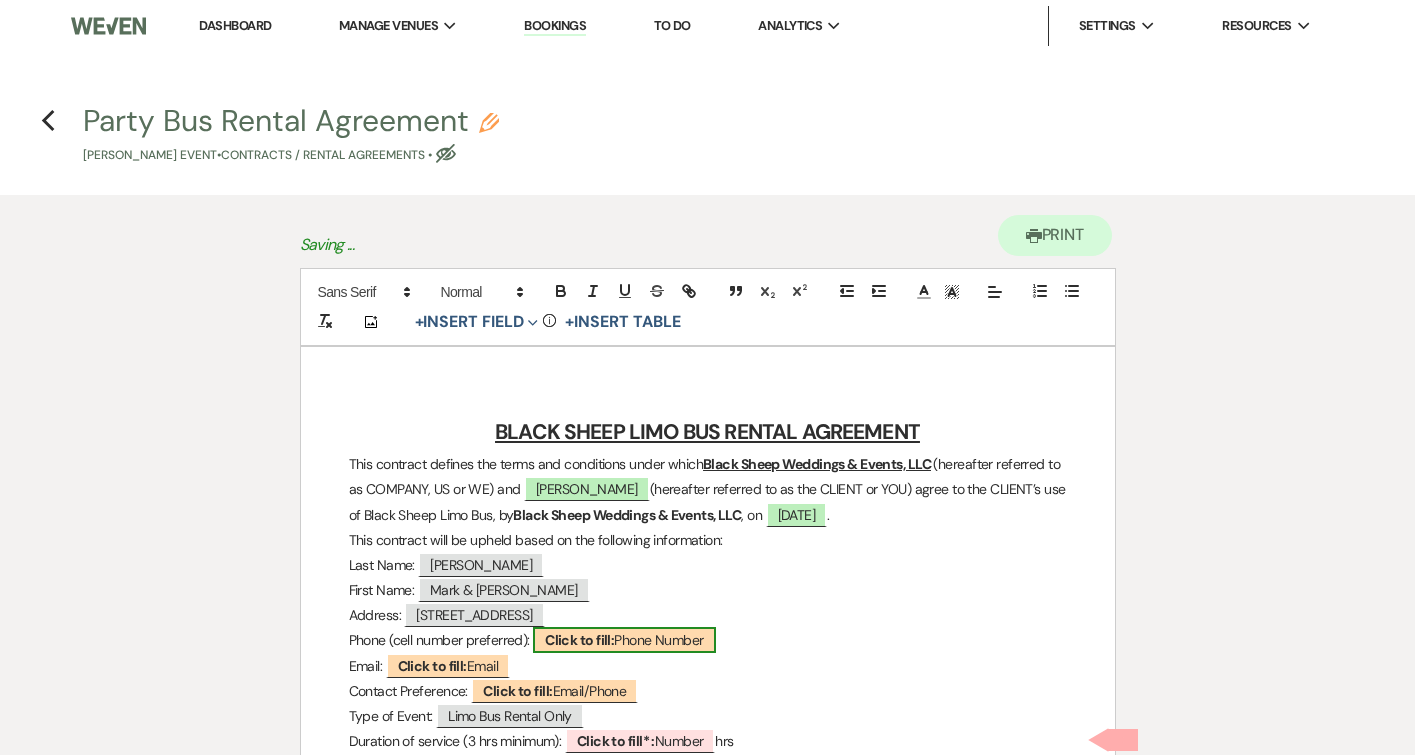 click on "Click to fill:" at bounding box center (579, 640) 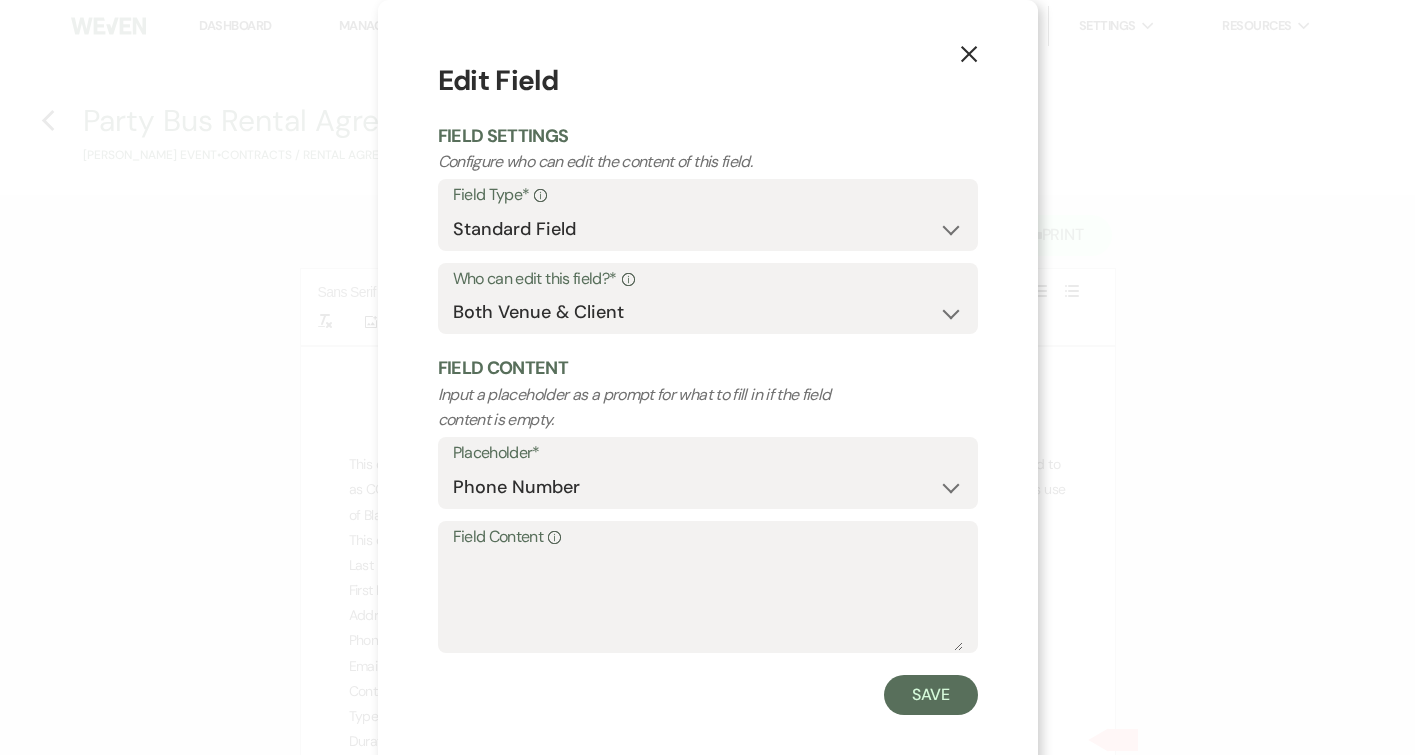 type 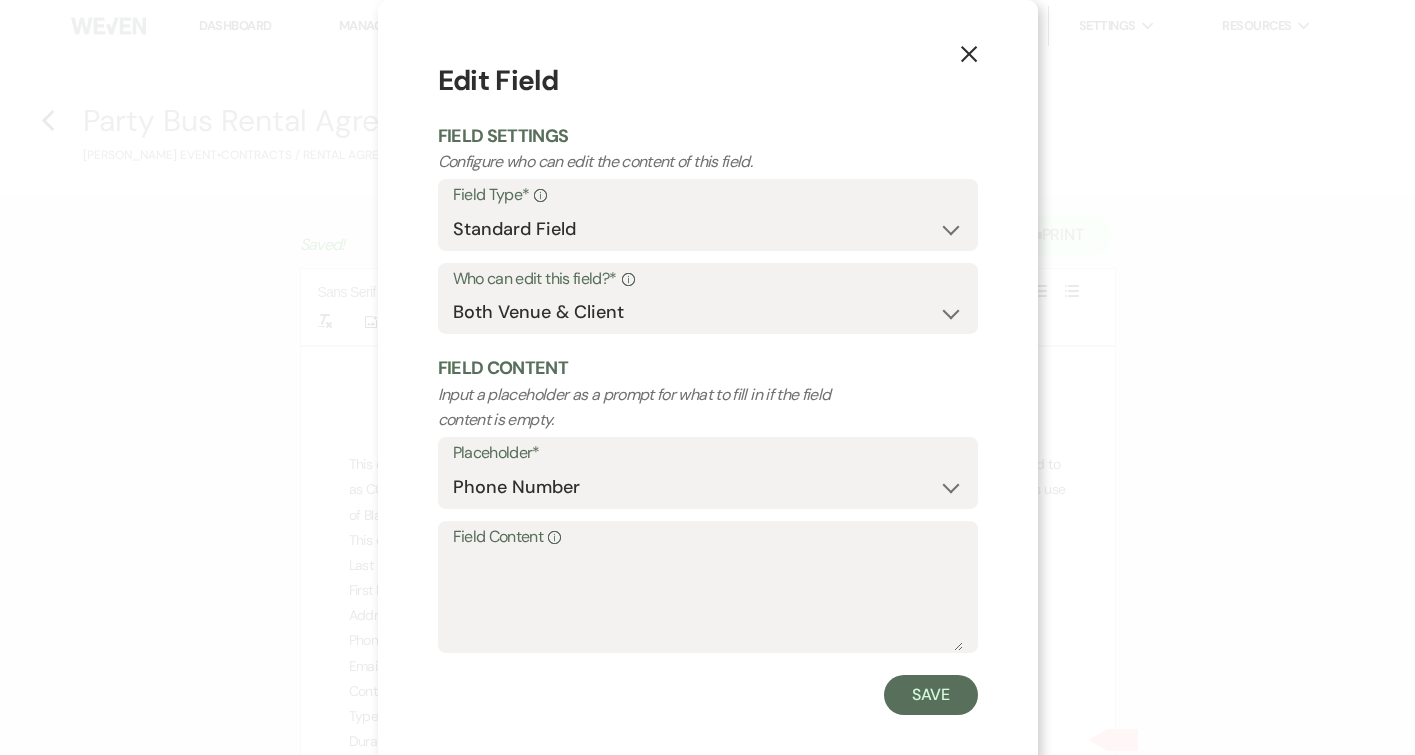 click on "X" 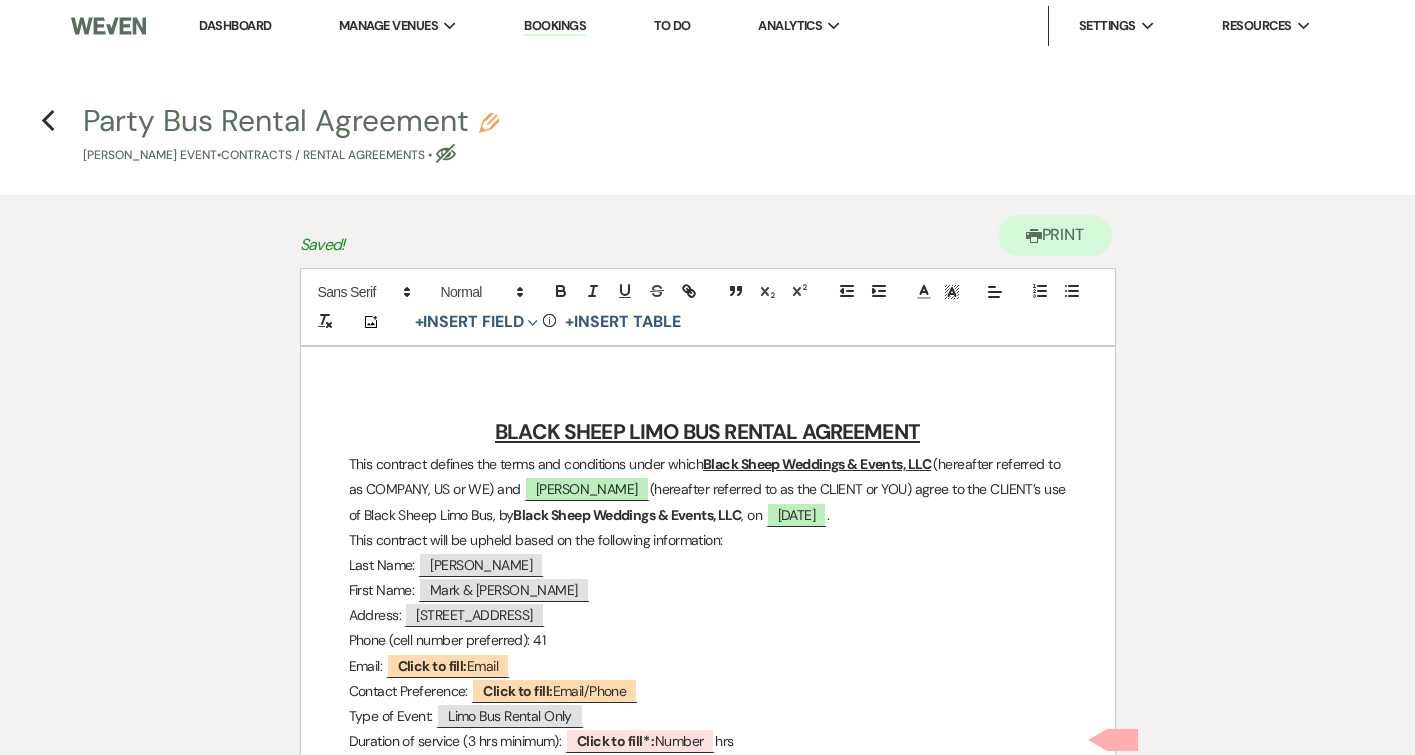 click on "Phone (cell number preferred): 41" at bounding box center [708, 640] 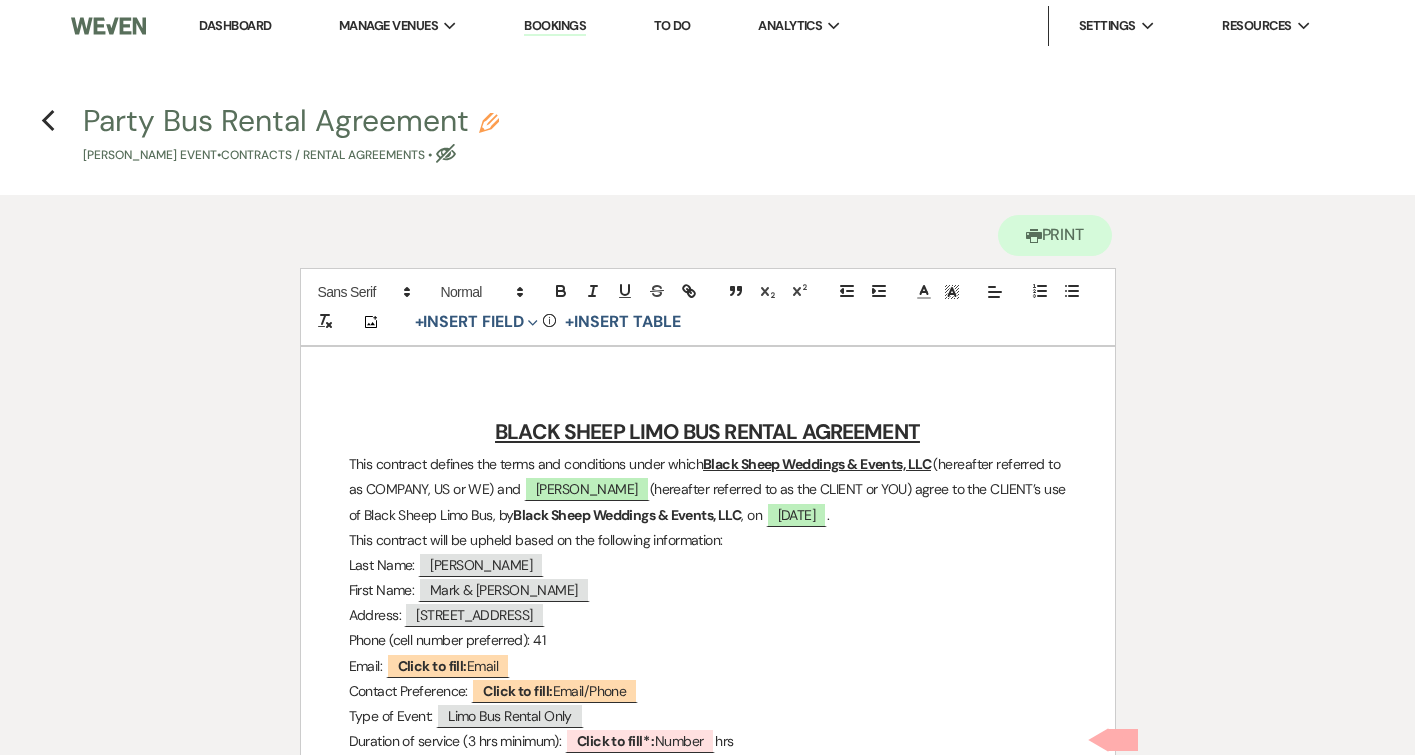 click on "Phone (cell number preferred): 41" at bounding box center [708, 640] 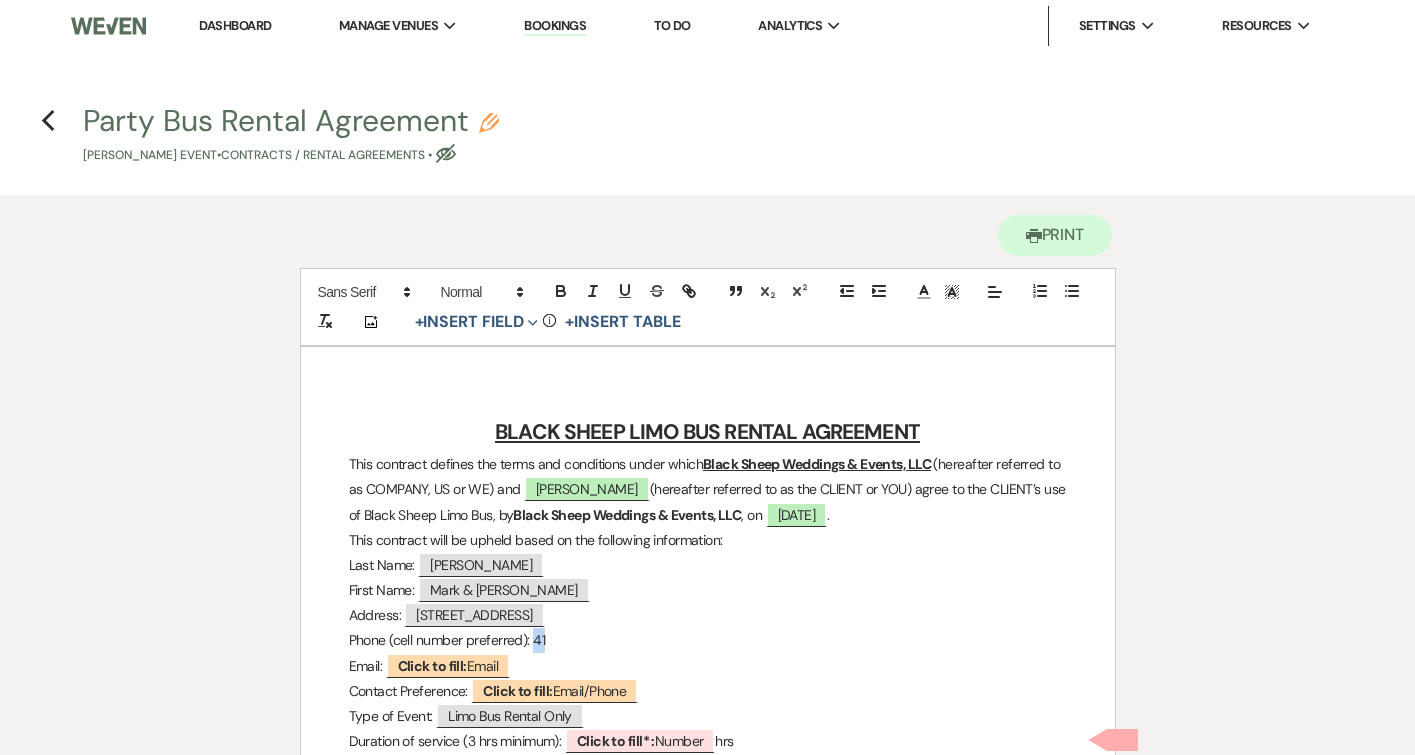 click on "Phone (cell number preferred): 41" at bounding box center (708, 640) 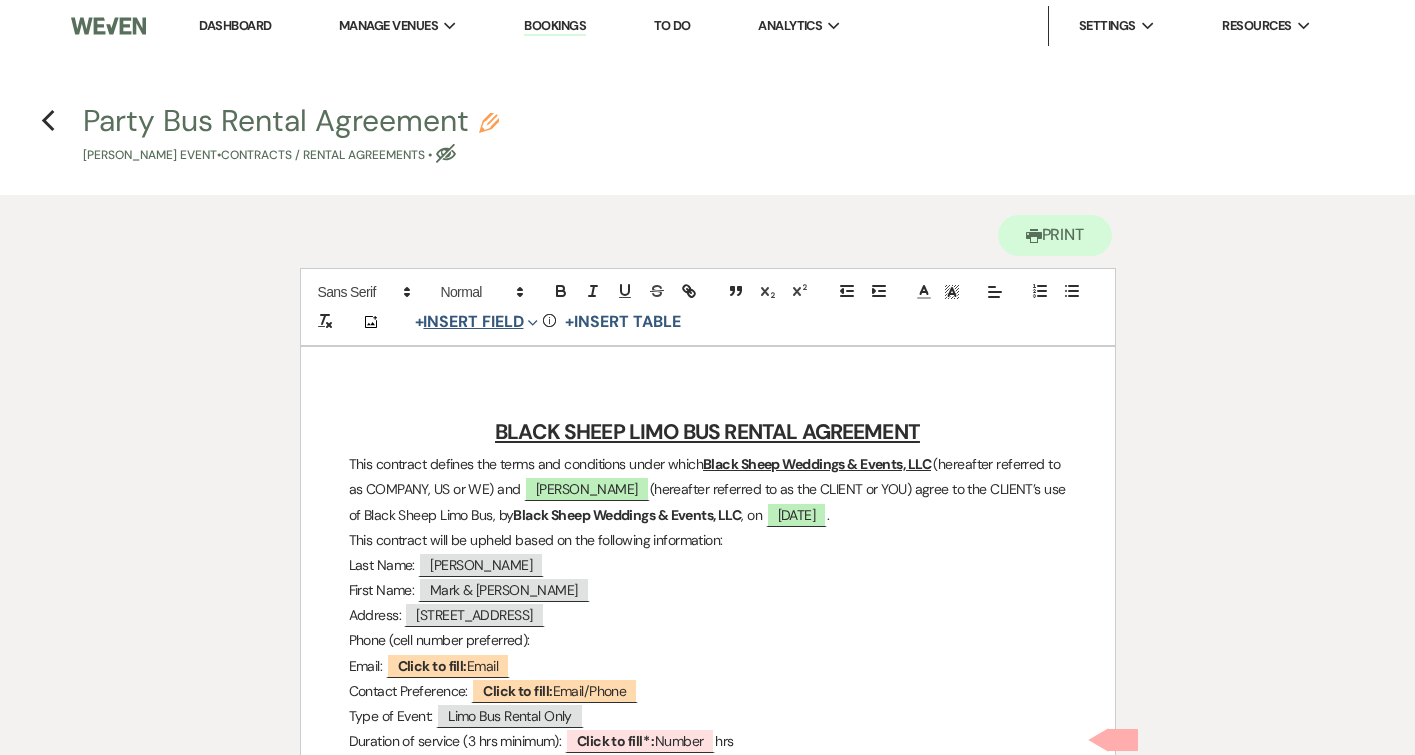 click on "+  Insert Field Expand" at bounding box center [477, 322] 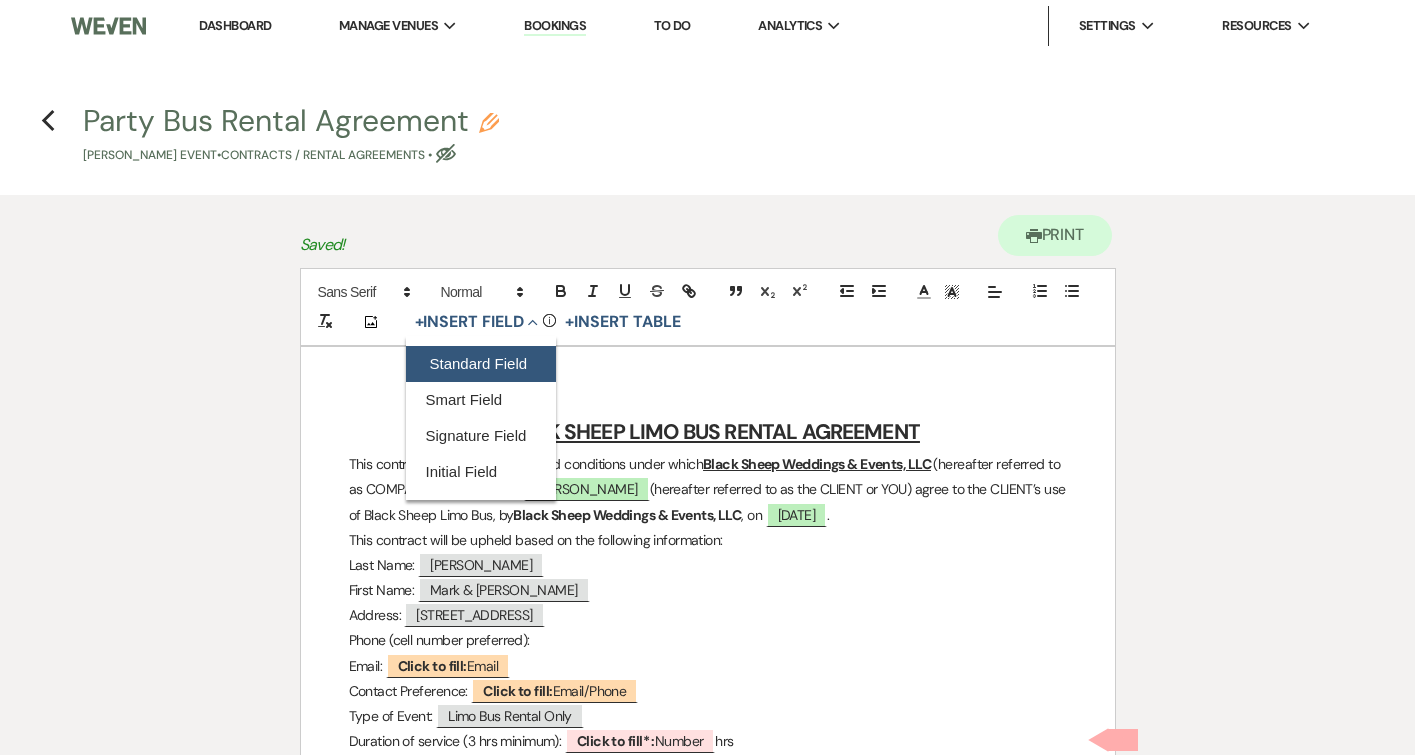 click on "Standard Field" at bounding box center [481, 364] 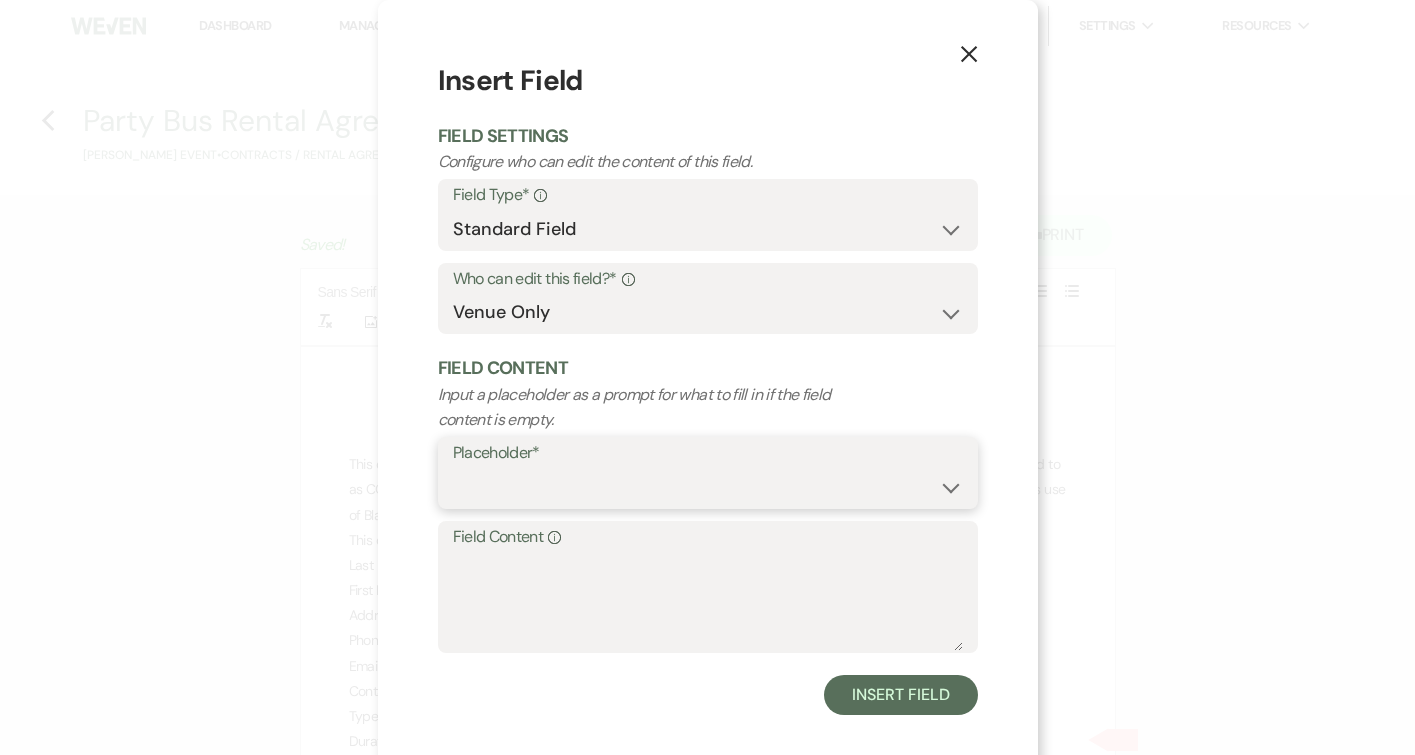 click on "Custom Placeholder Date Time Name Location Venue Name Type Number Budget Address Phone Number Email Amount Total" at bounding box center [708, 487] 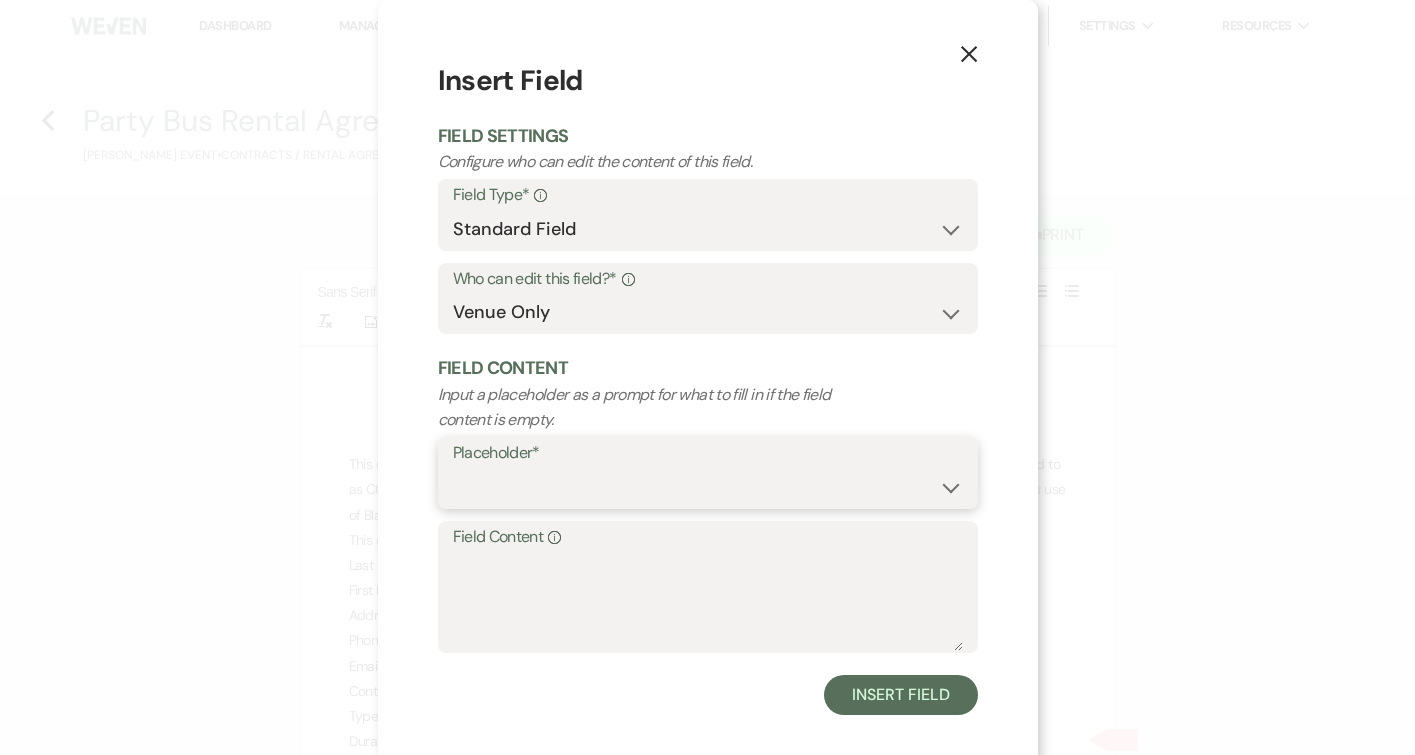 select on "Phone Number" 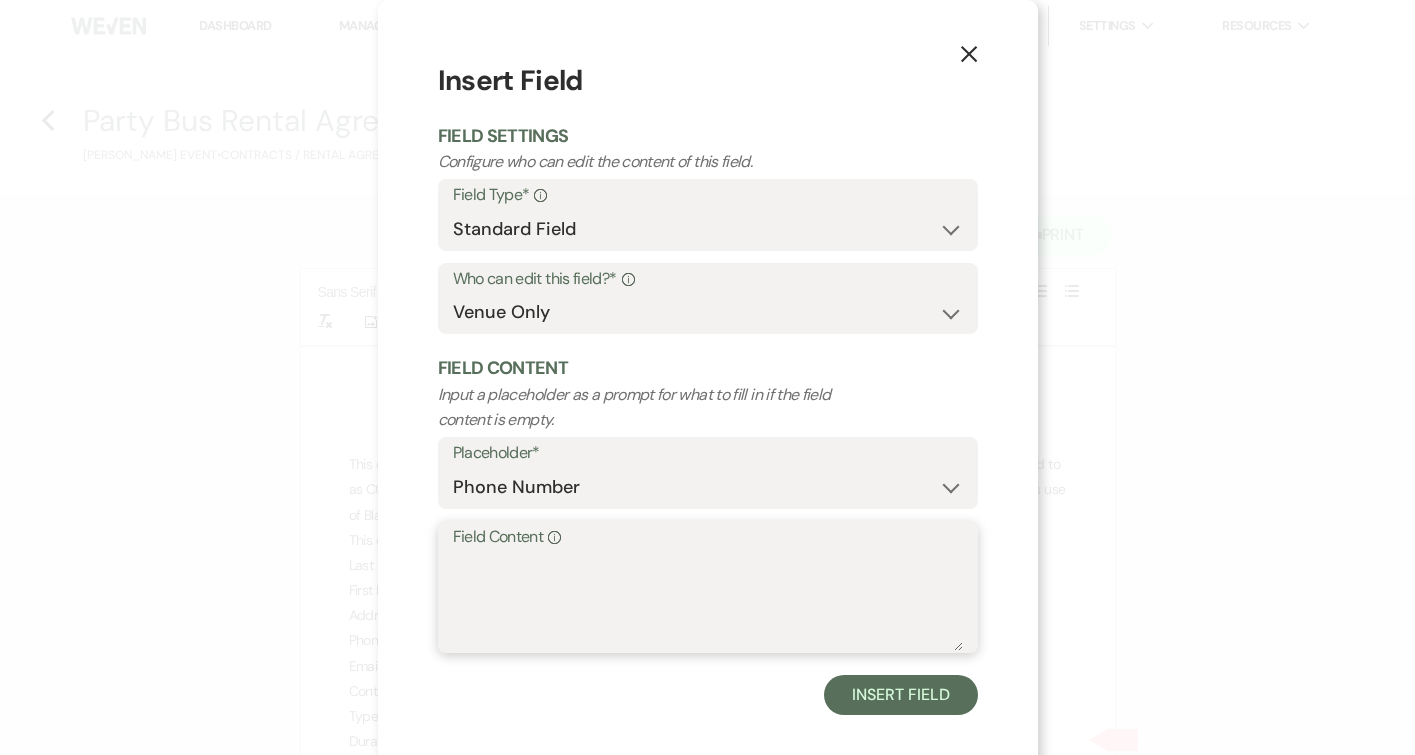 click on "Field Content Info" at bounding box center (708, 601) 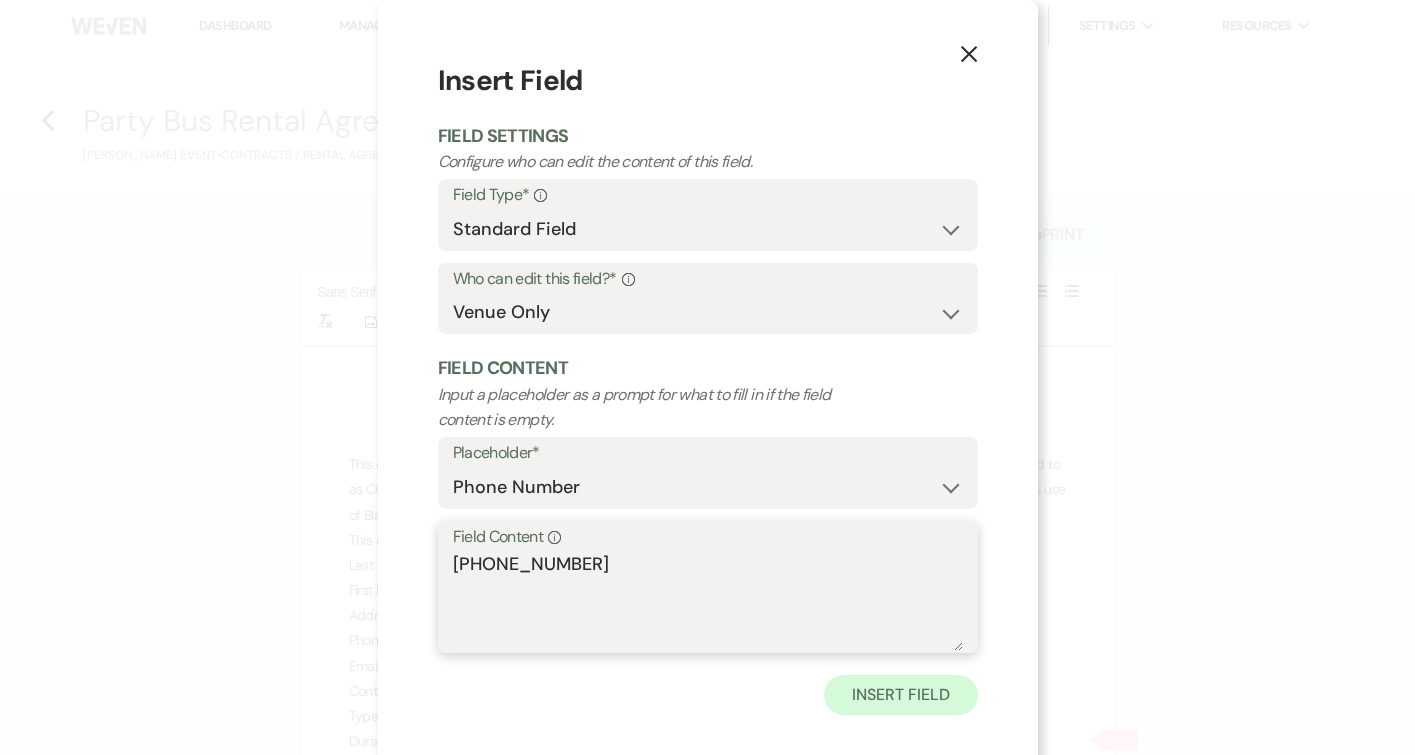 type on "[PHONE_NUMBER]" 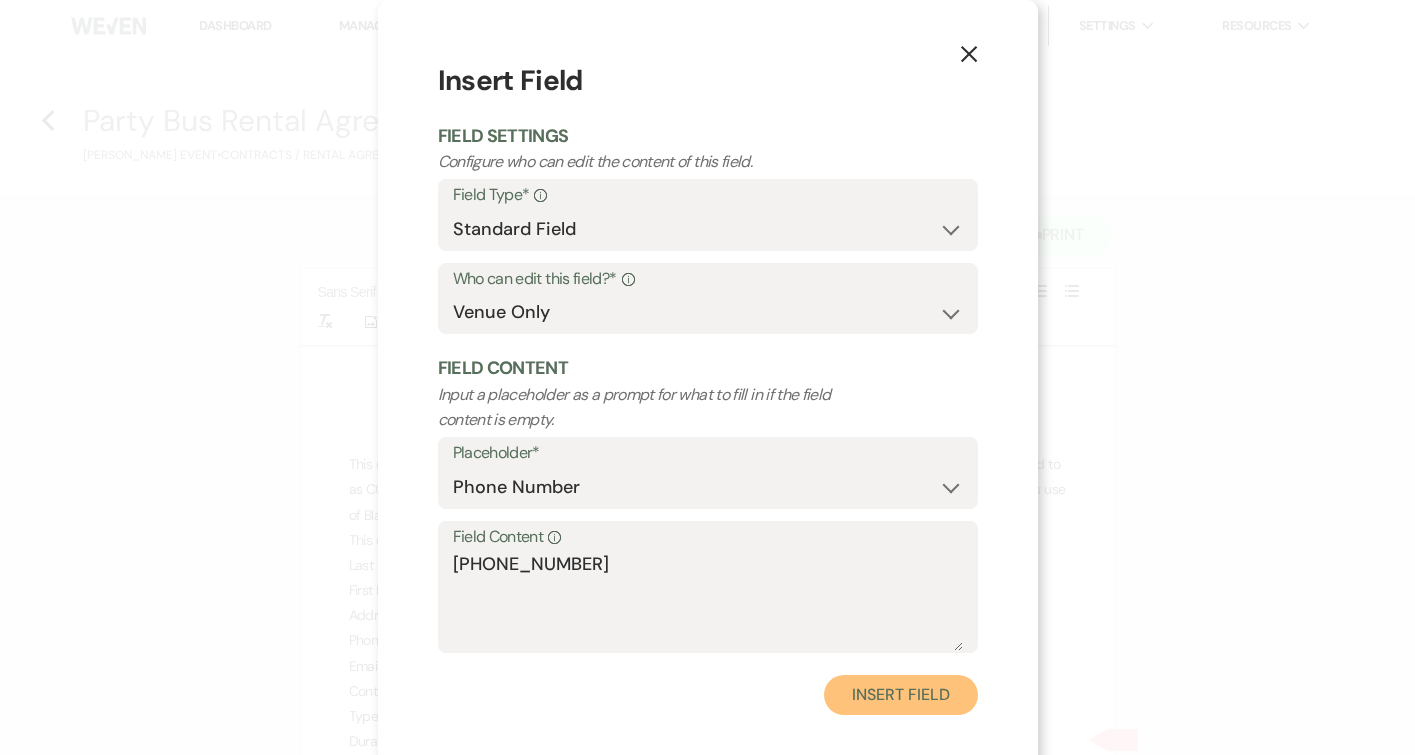 click on "Insert Field" at bounding box center (900, 695) 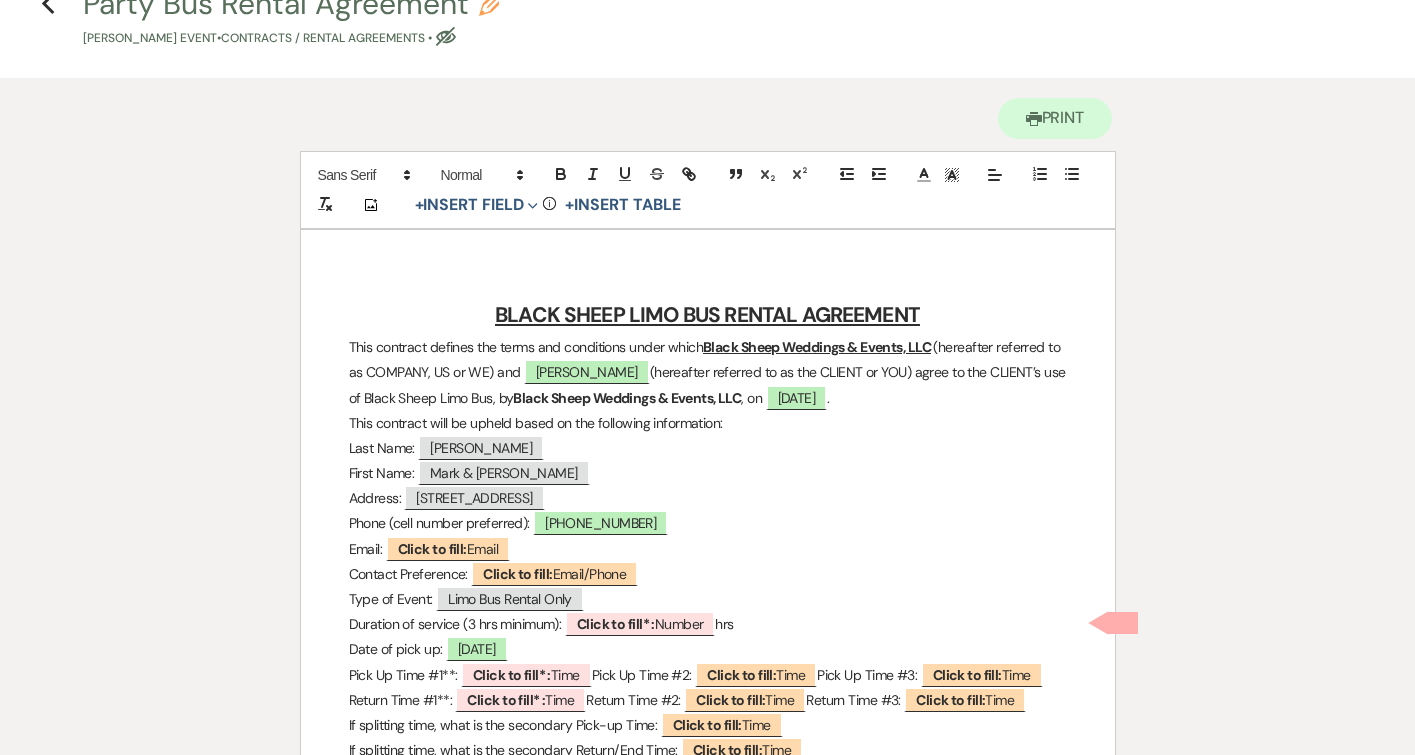 scroll, scrollTop: 120, scrollLeft: 0, axis: vertical 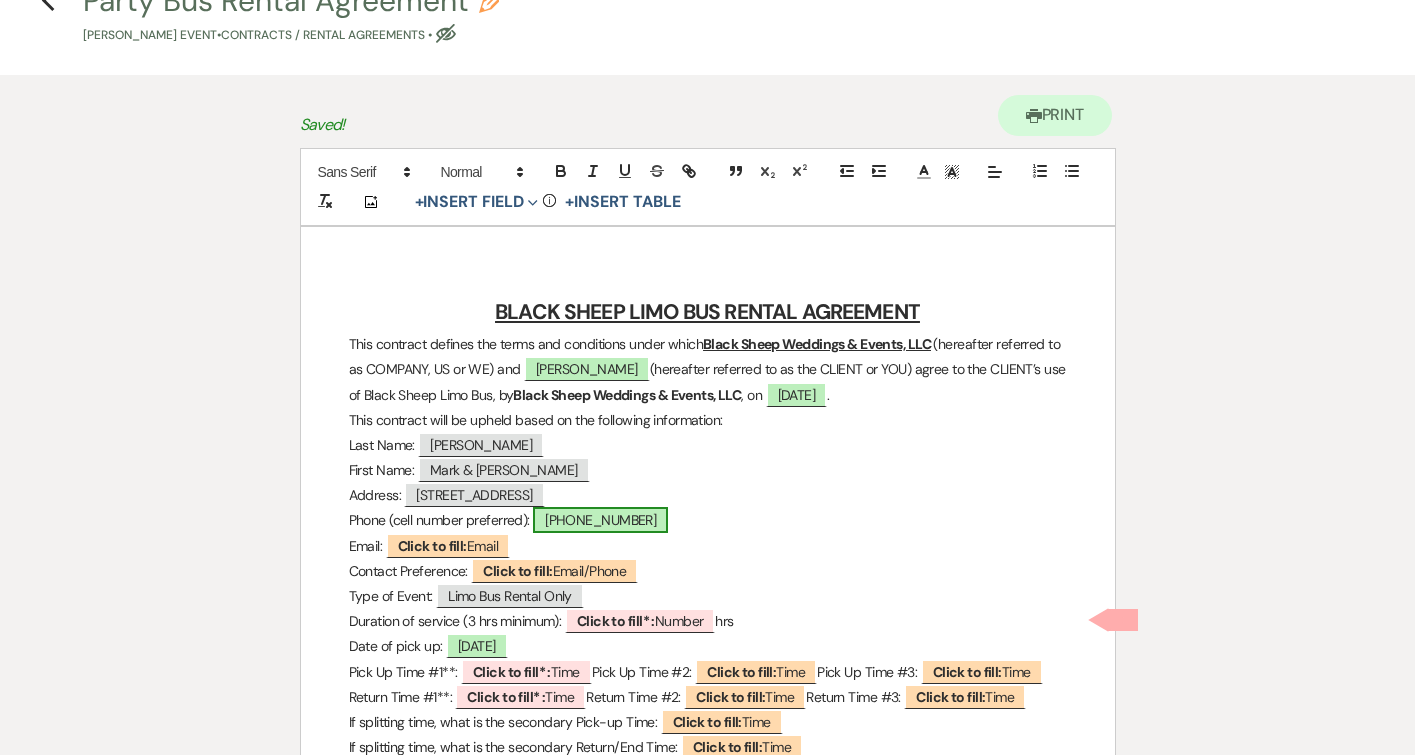 click on "[PHONE_NUMBER]" at bounding box center (600, 520) 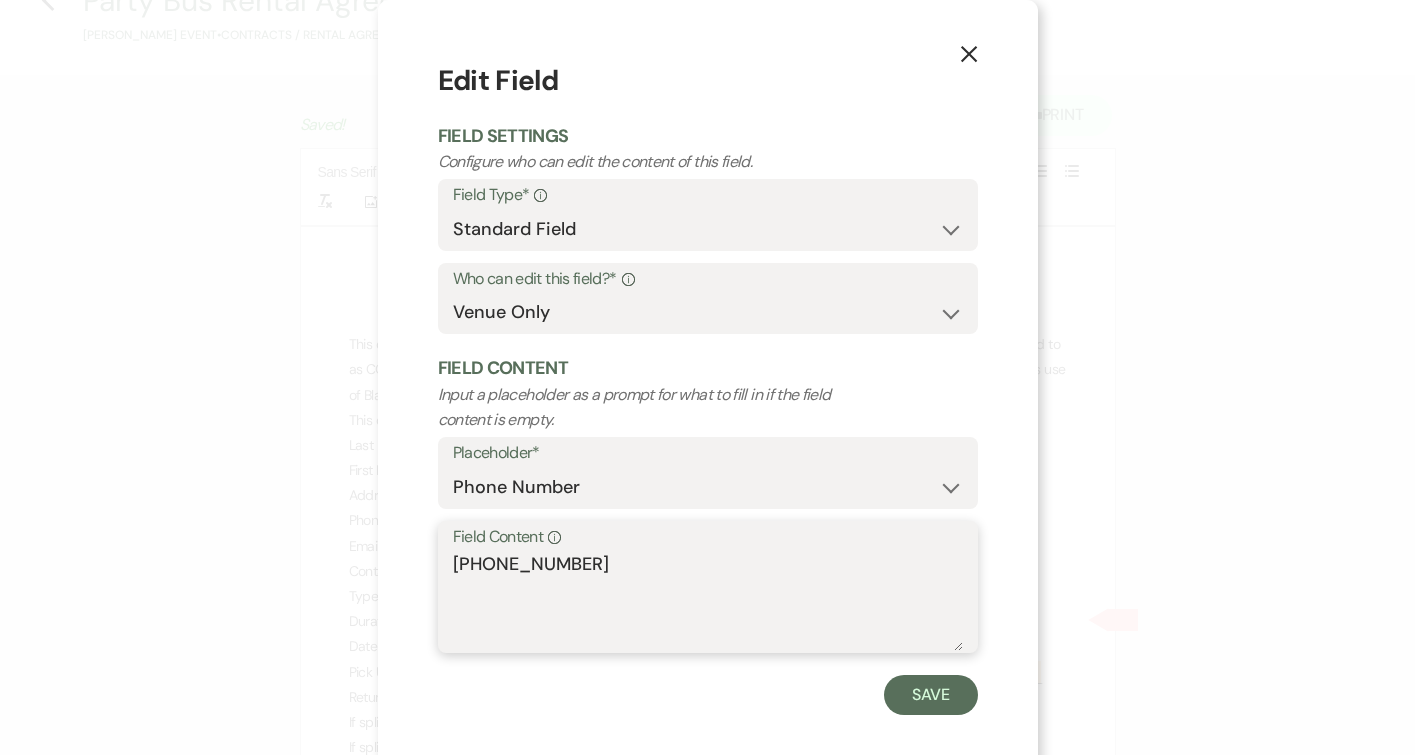 drag, startPoint x: 576, startPoint y: 559, endPoint x: 344, endPoint y: 549, distance: 232.21542 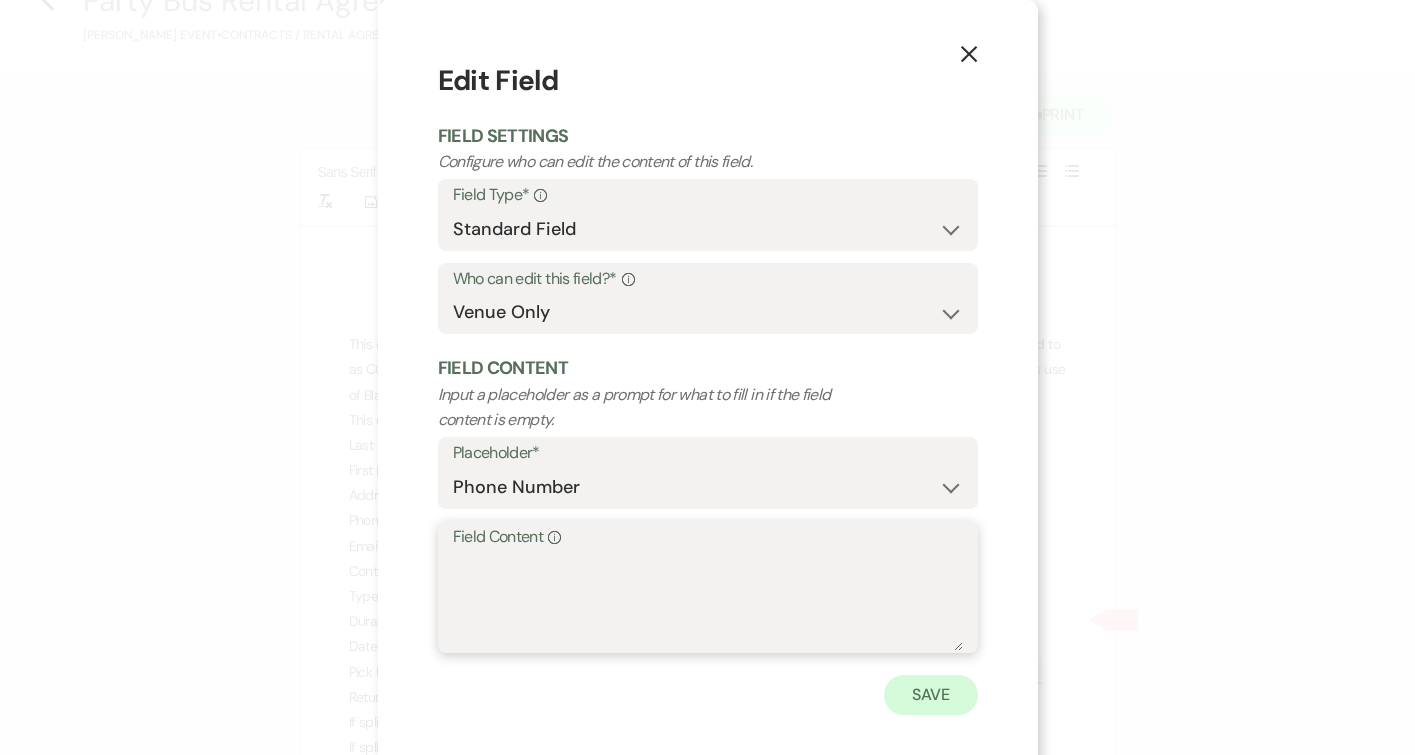 type 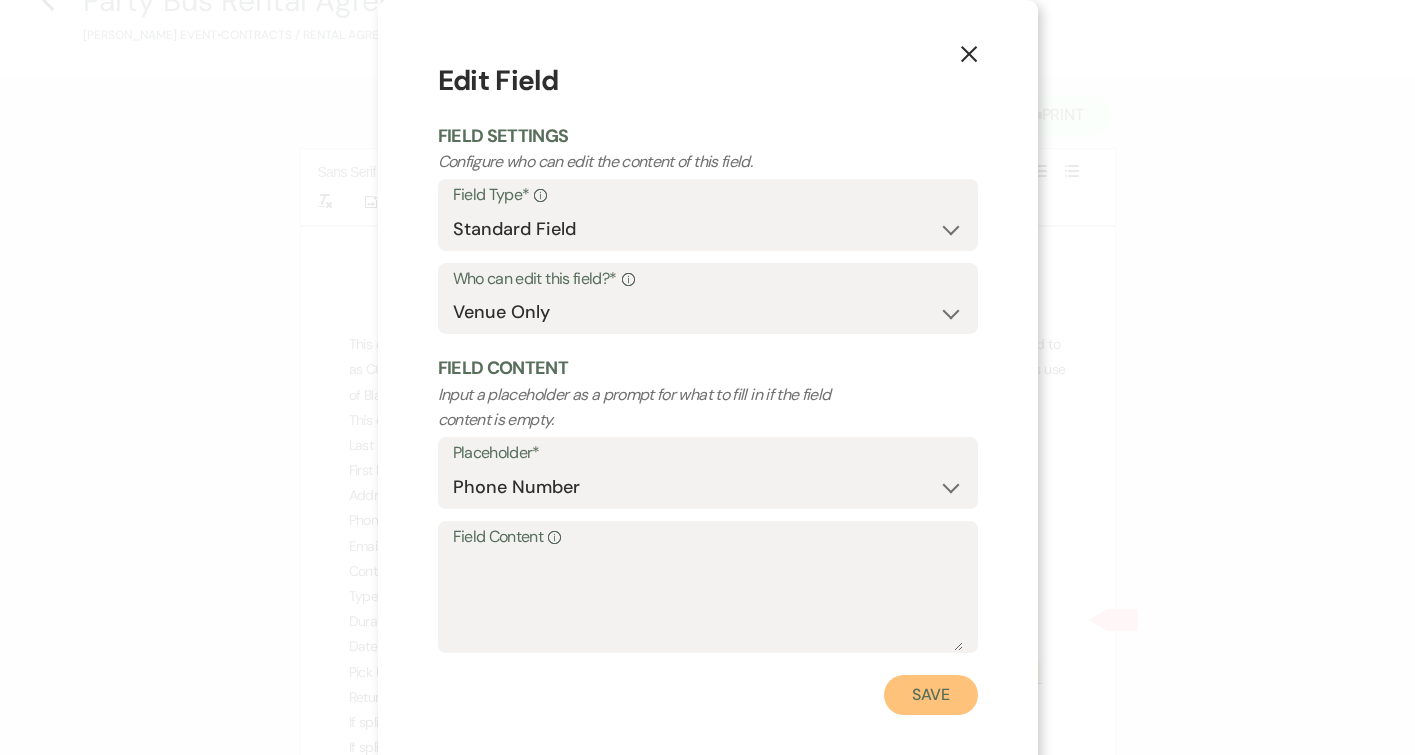 click on "Save" at bounding box center [931, 695] 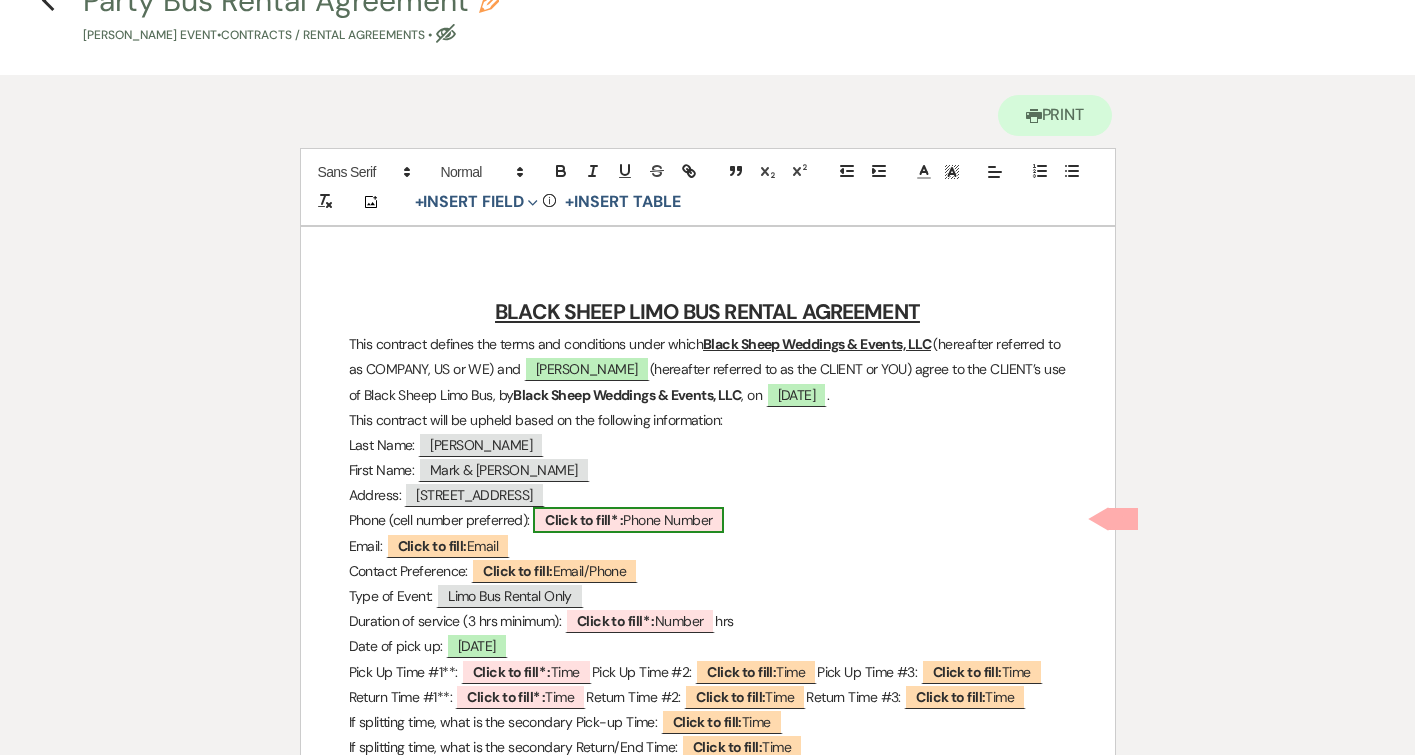 click on "Click to fill* :" at bounding box center (584, 520) 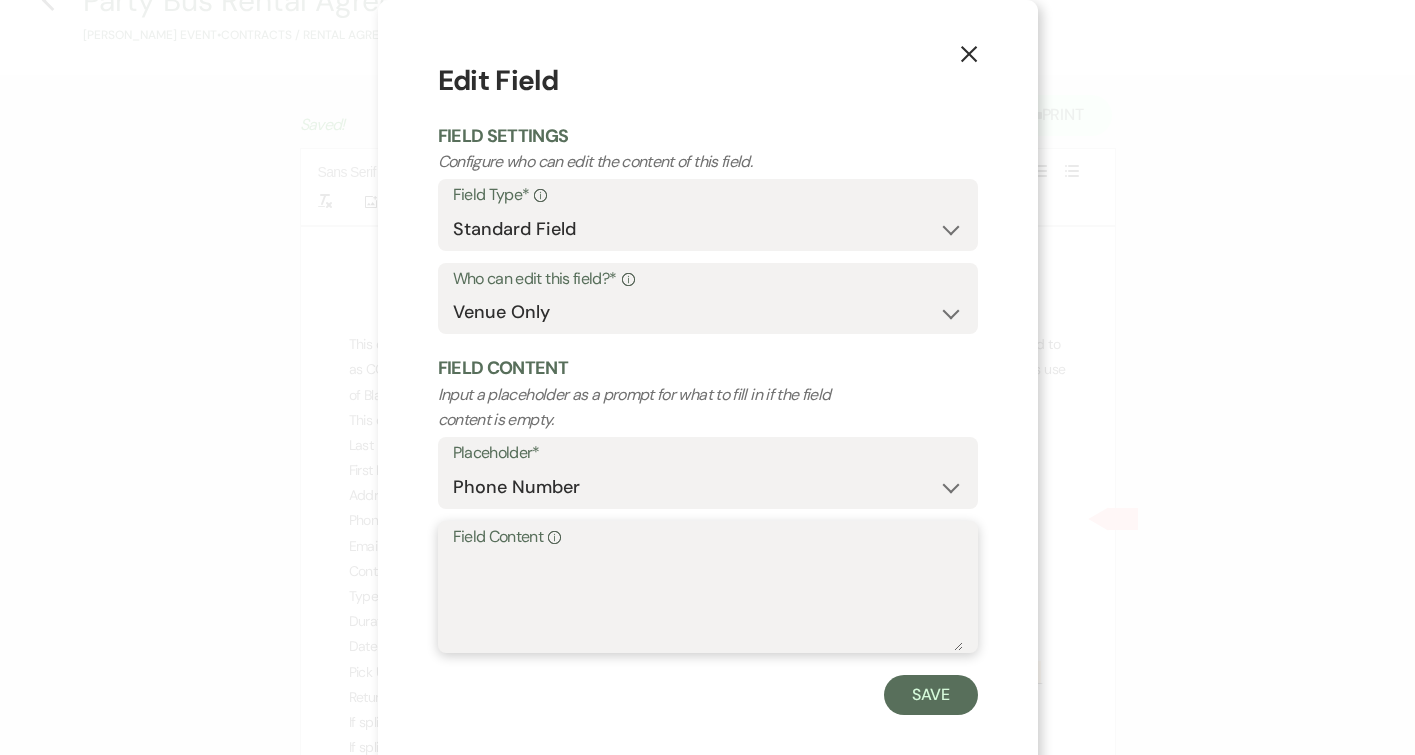 click on "Field Content Info" at bounding box center (708, 601) 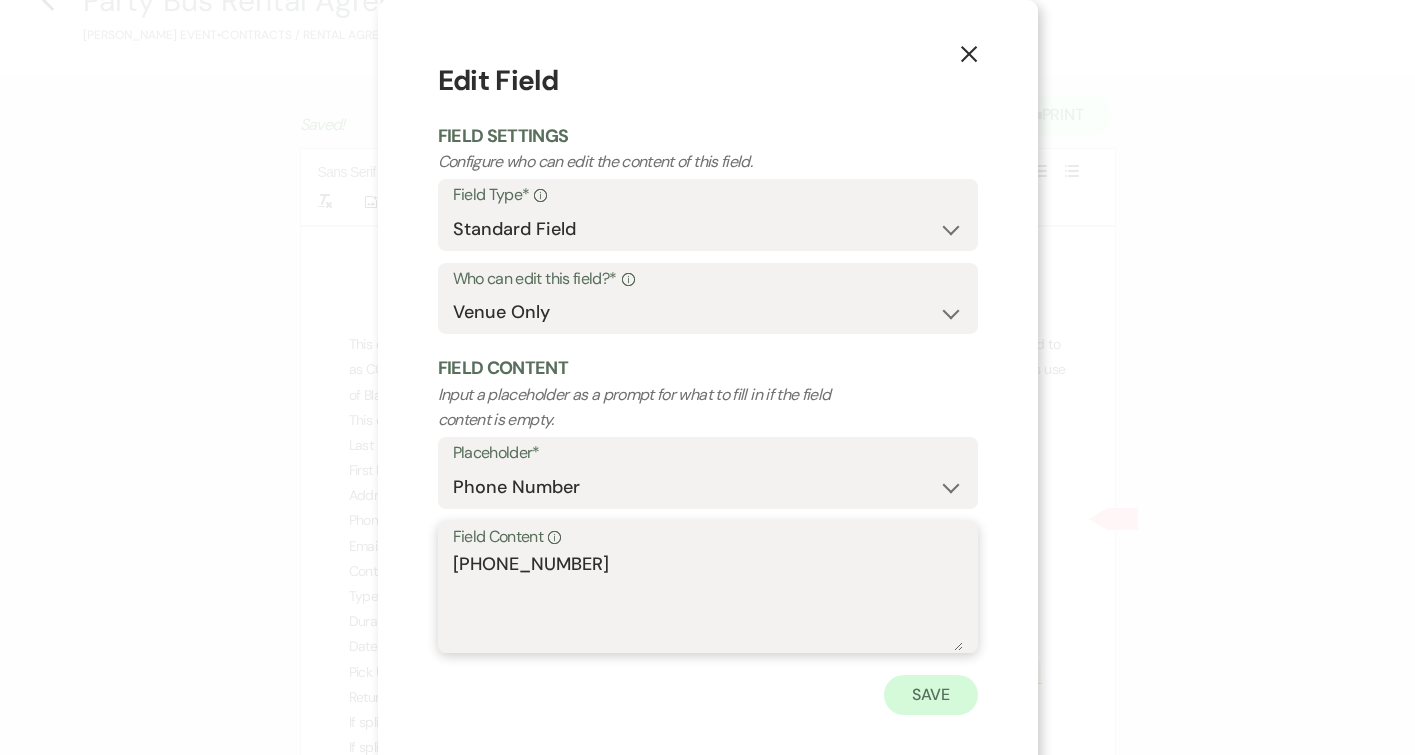type on "[PHONE_NUMBER]" 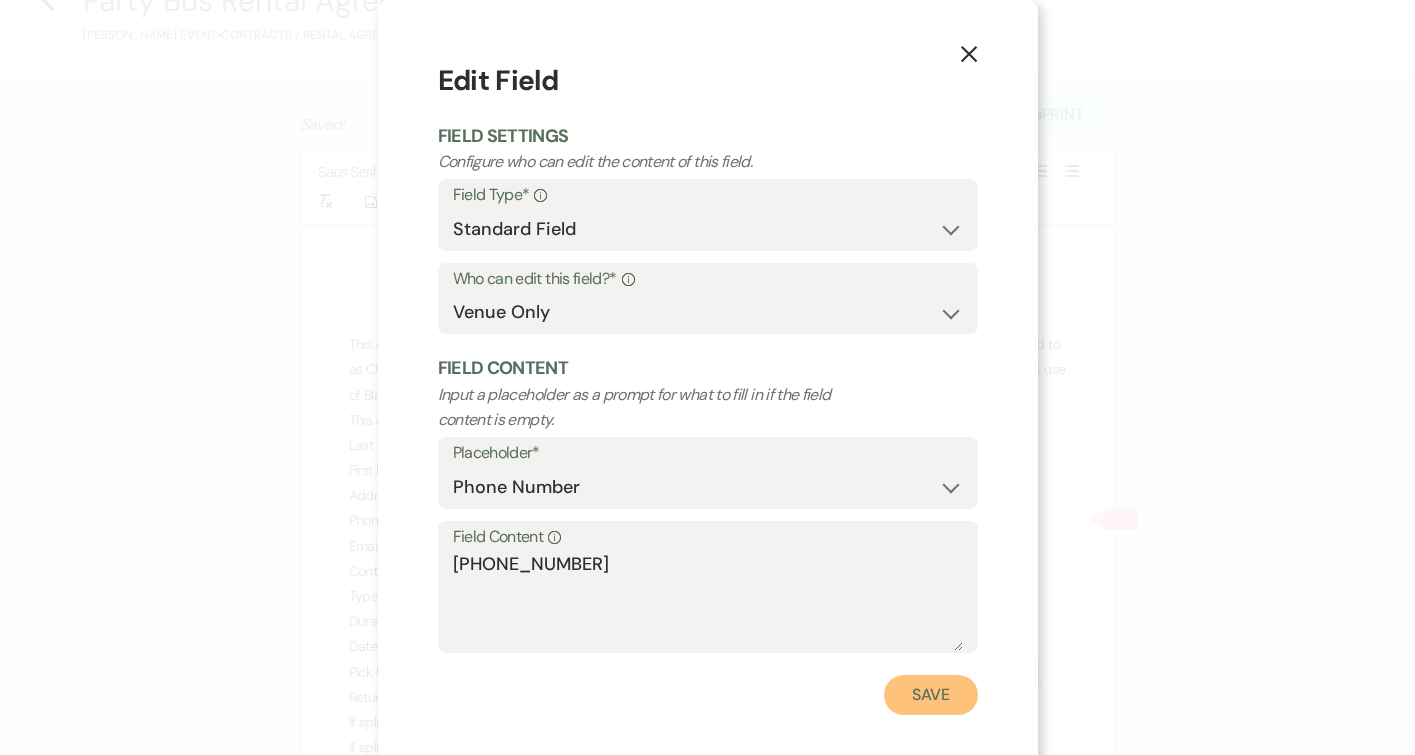 click on "Save" at bounding box center [931, 695] 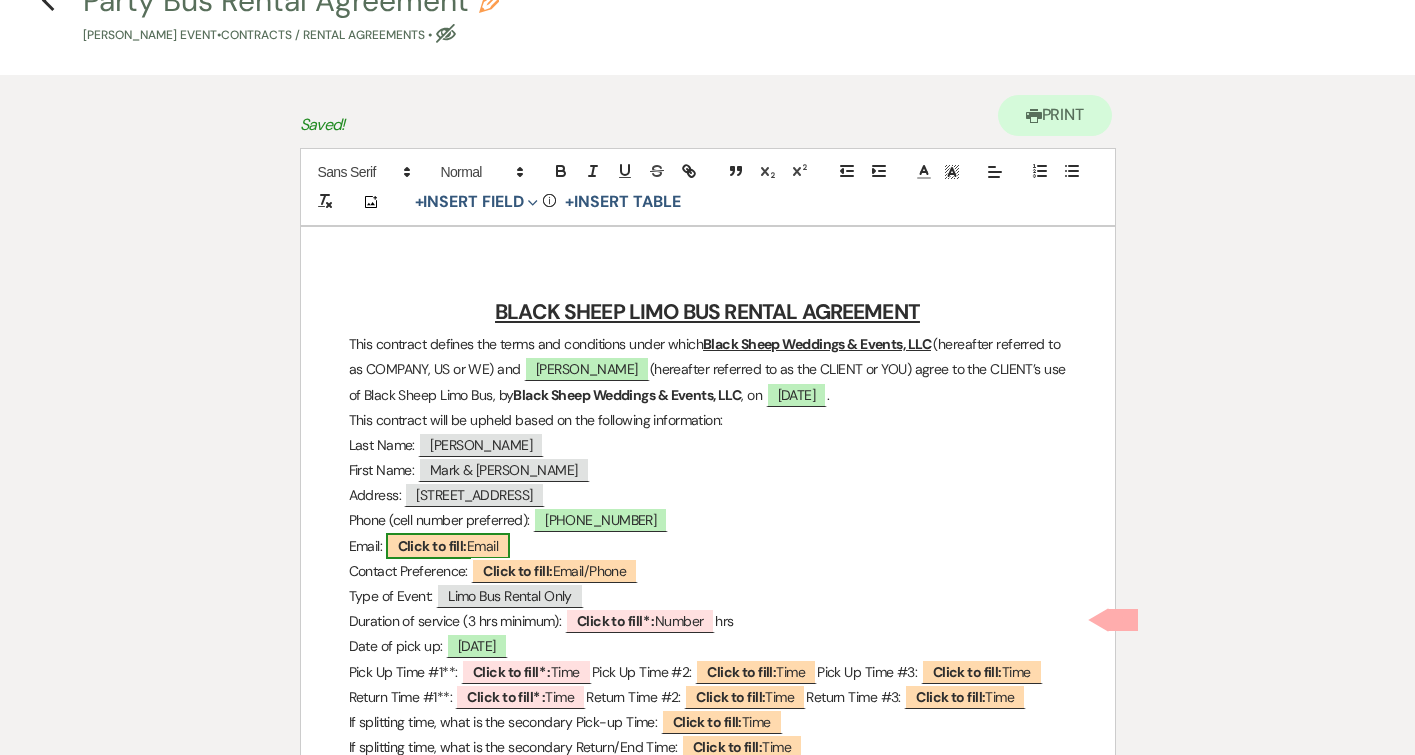 click on "Click to fill:" at bounding box center [432, 546] 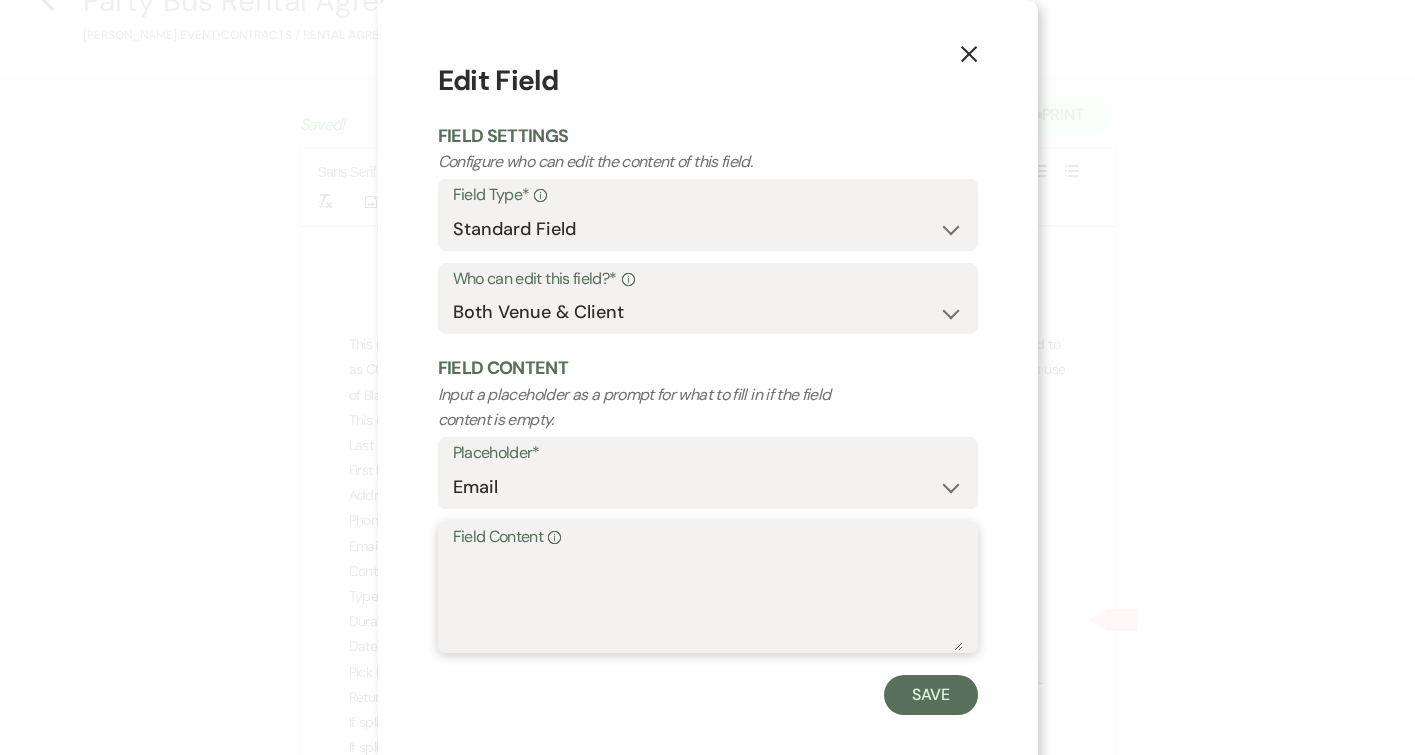 click on "Field Content Info" at bounding box center (708, 601) 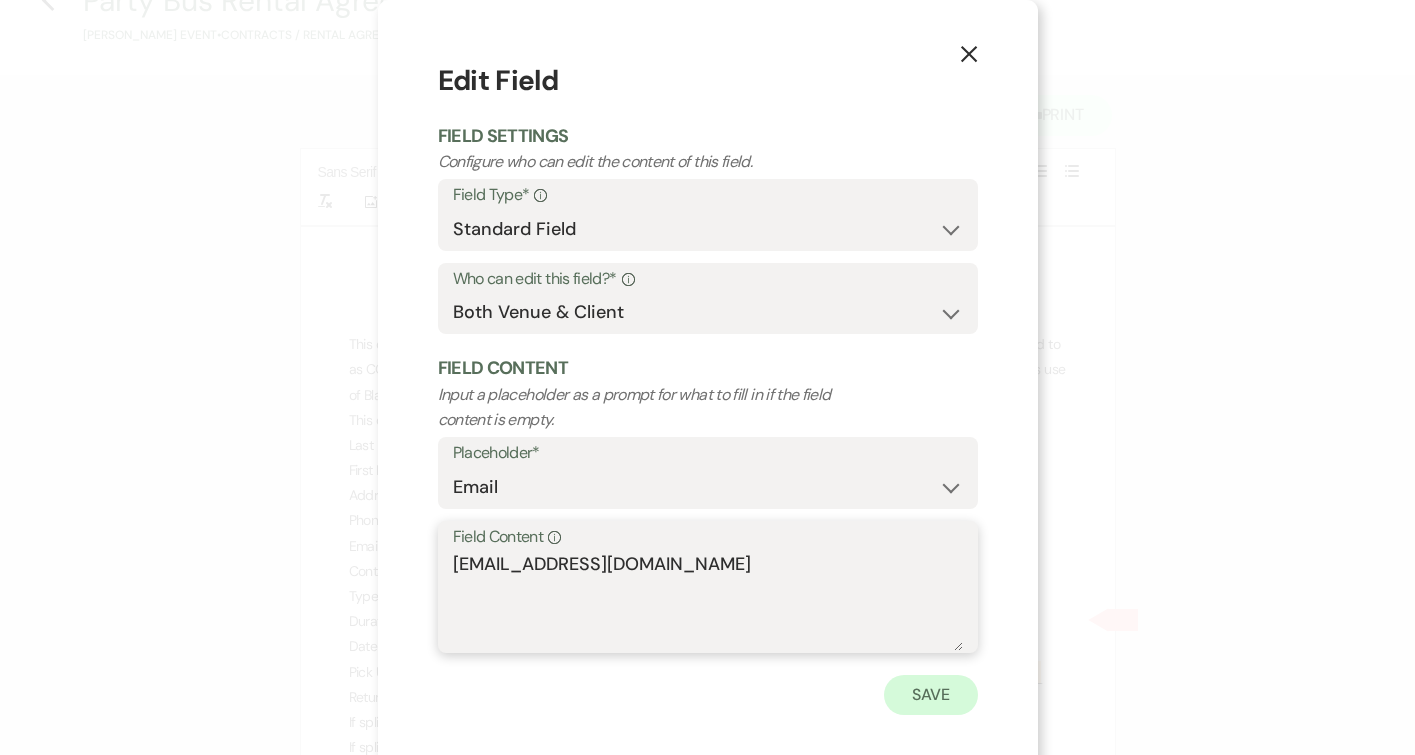 type on "[EMAIL_ADDRESS][DOMAIN_NAME]" 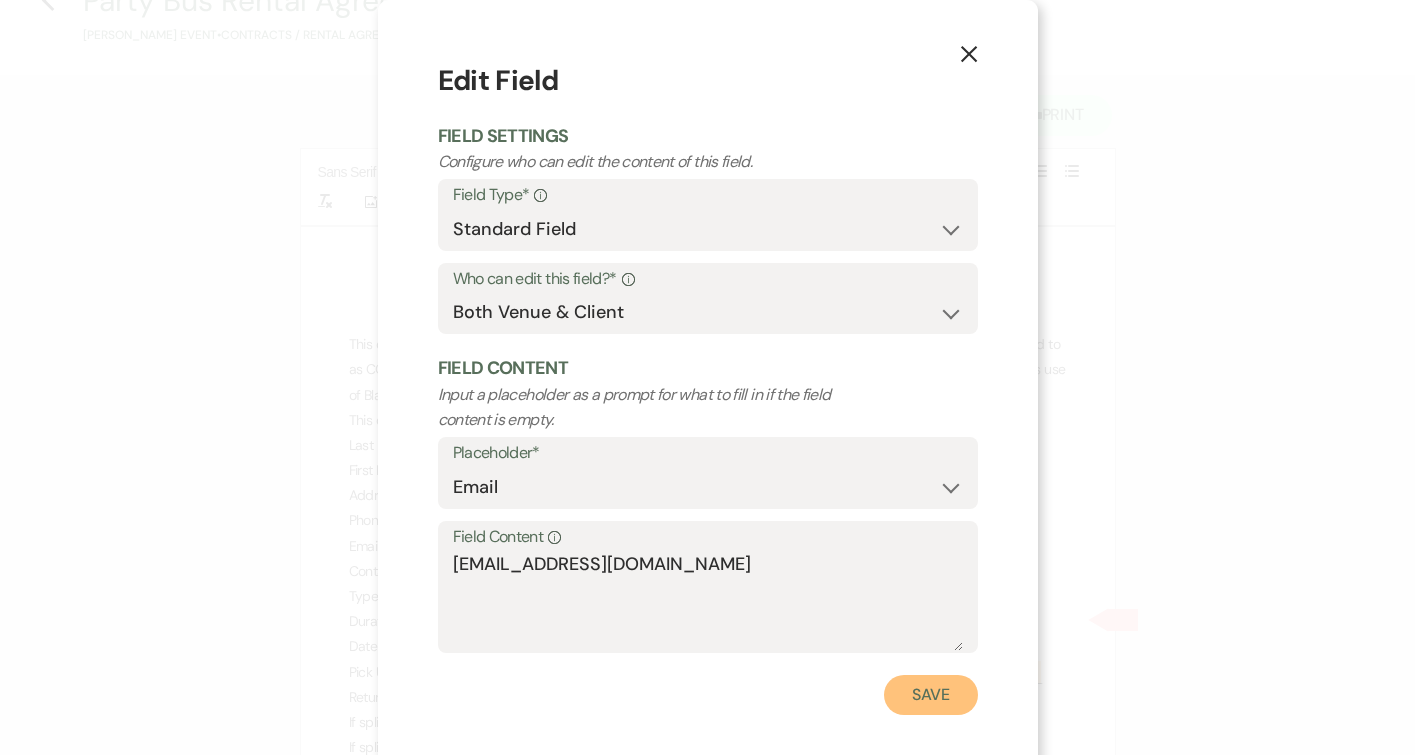 click on "Save" at bounding box center (931, 695) 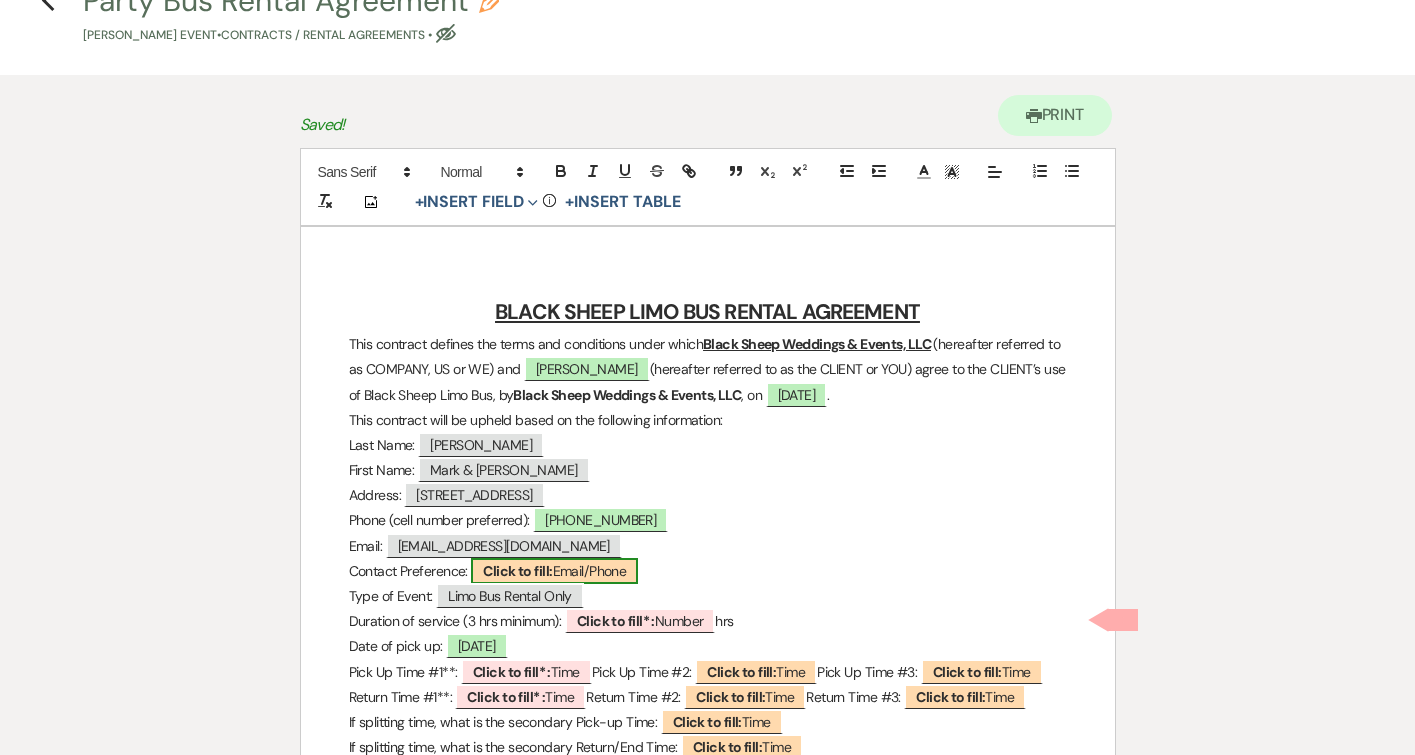 click on "Click to fill:
Email/Phone" at bounding box center (554, 571) 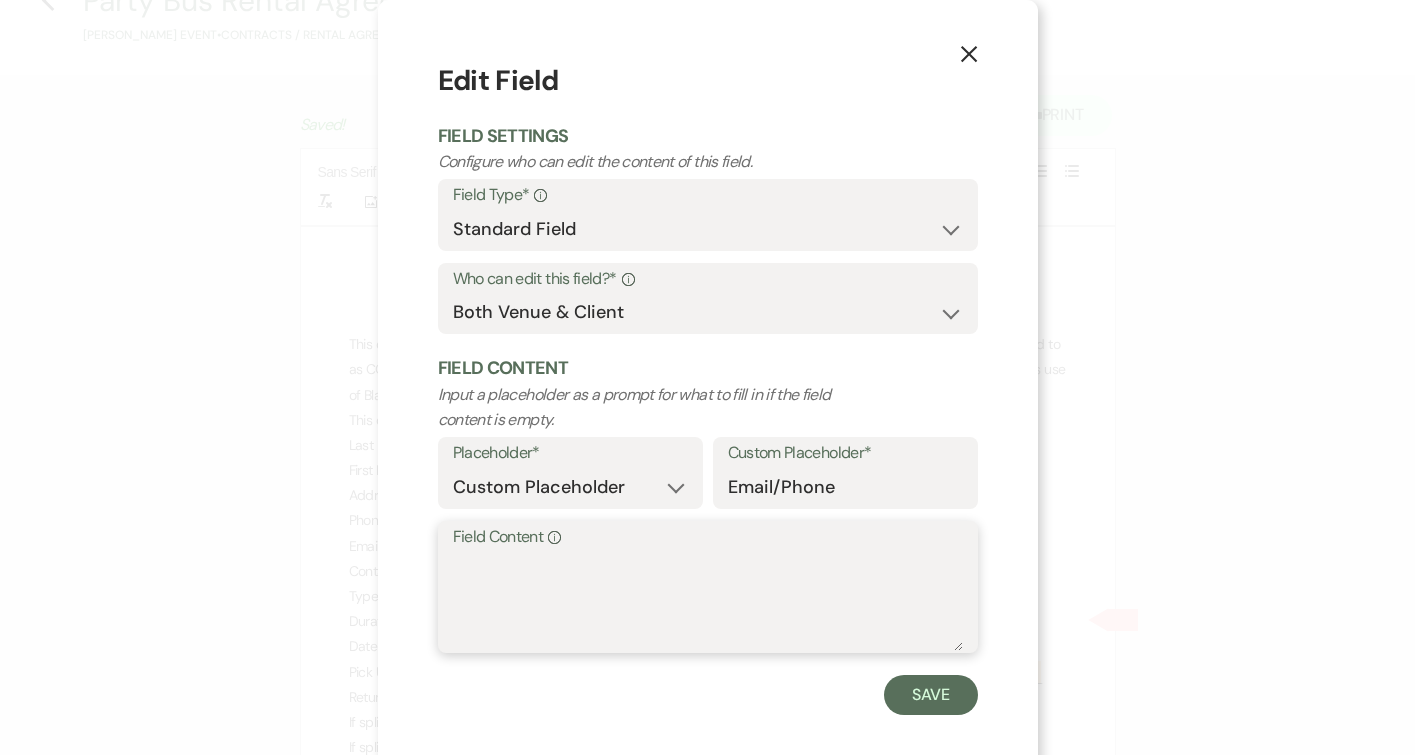 click on "Field Content Info" at bounding box center (708, 601) 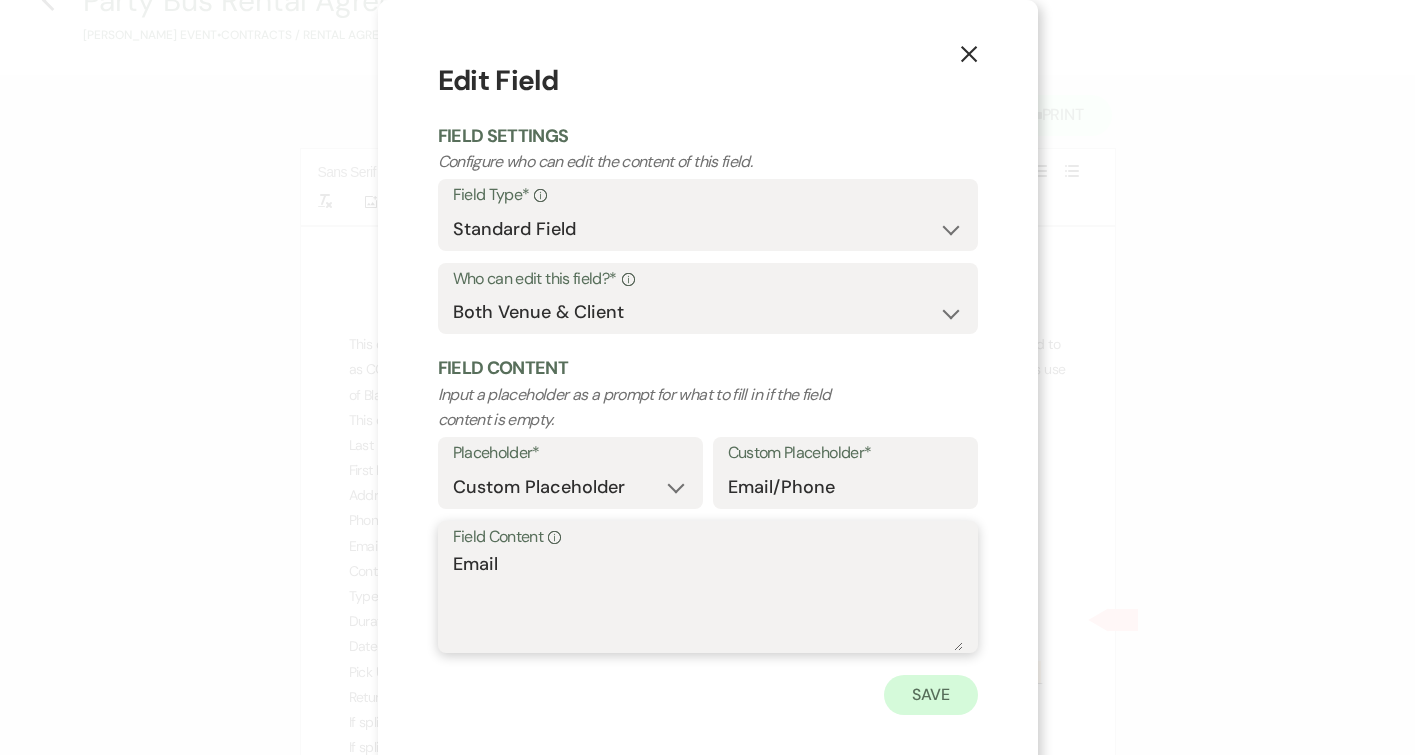 type on "Email" 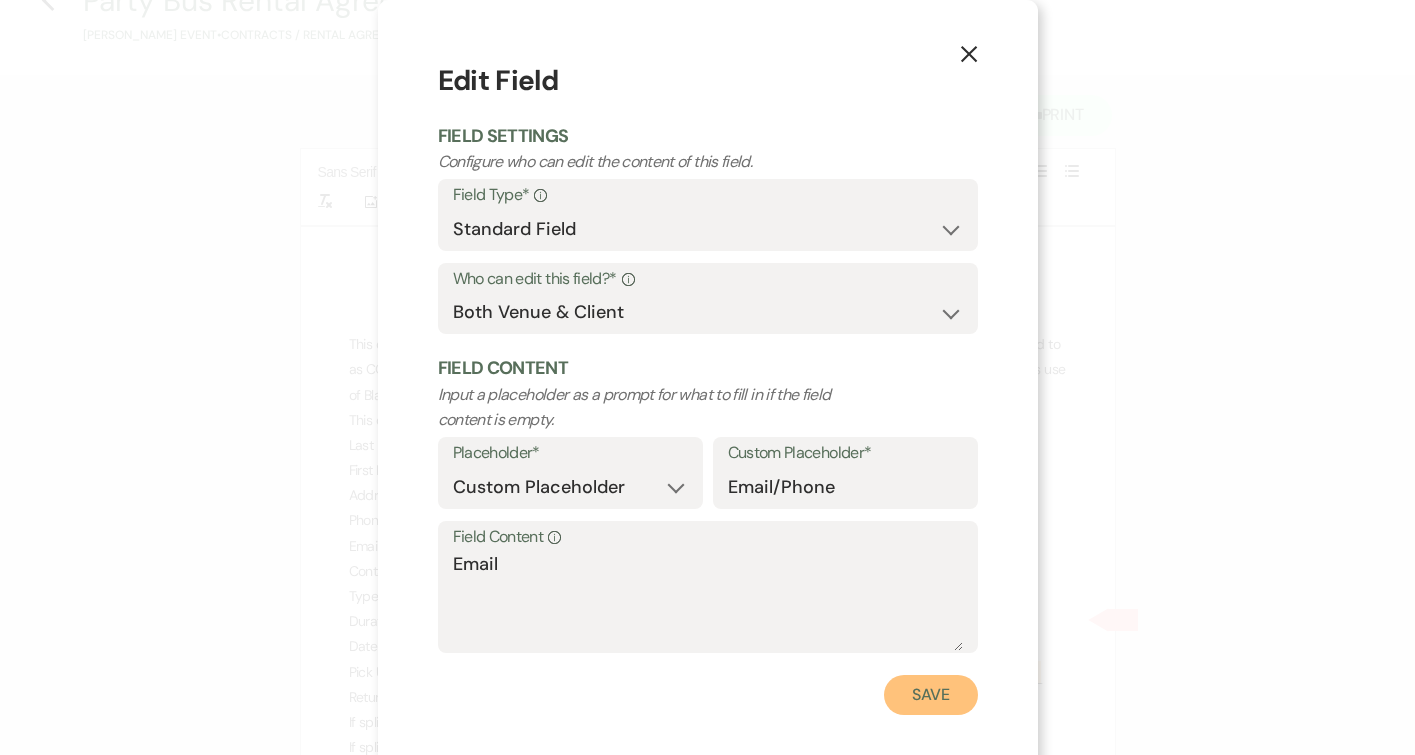 click on "Save" at bounding box center (931, 695) 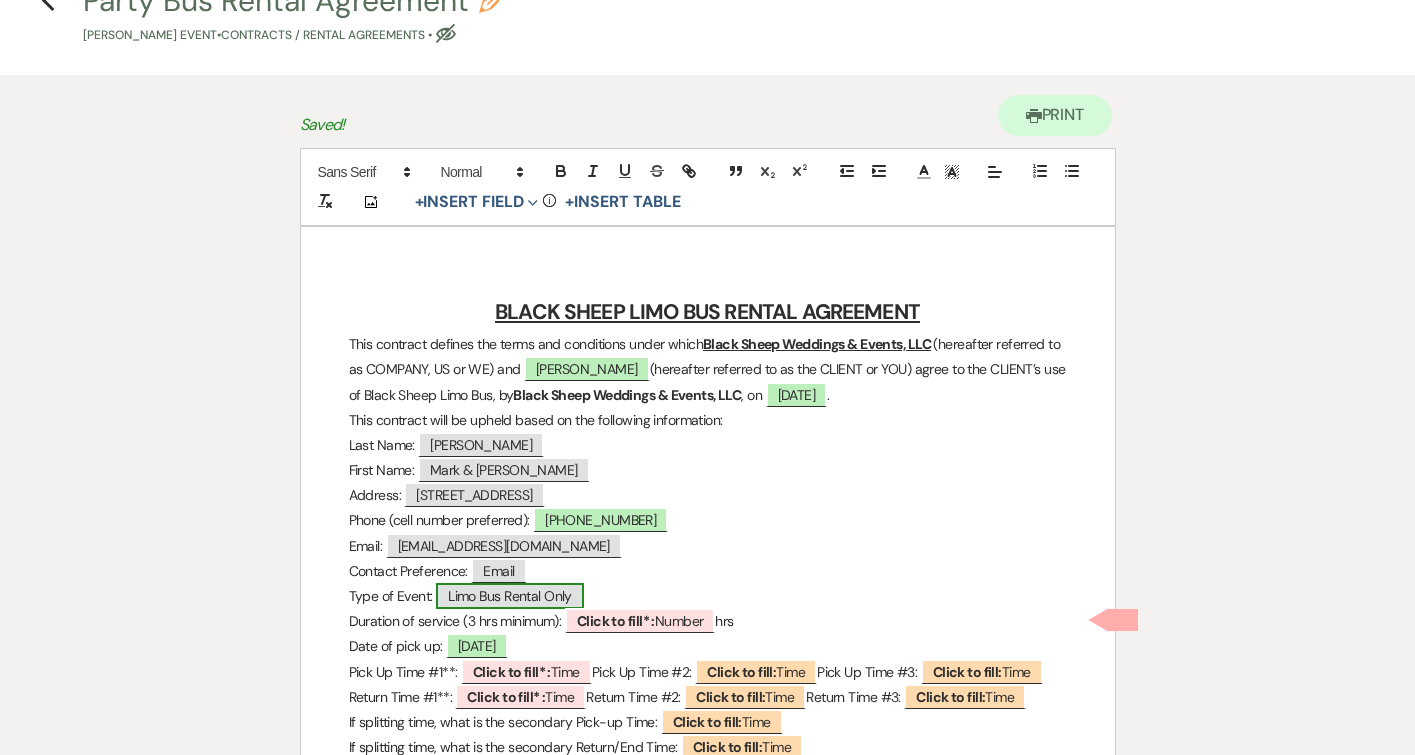 click on "Limo Bus Rental Only" at bounding box center (510, 596) 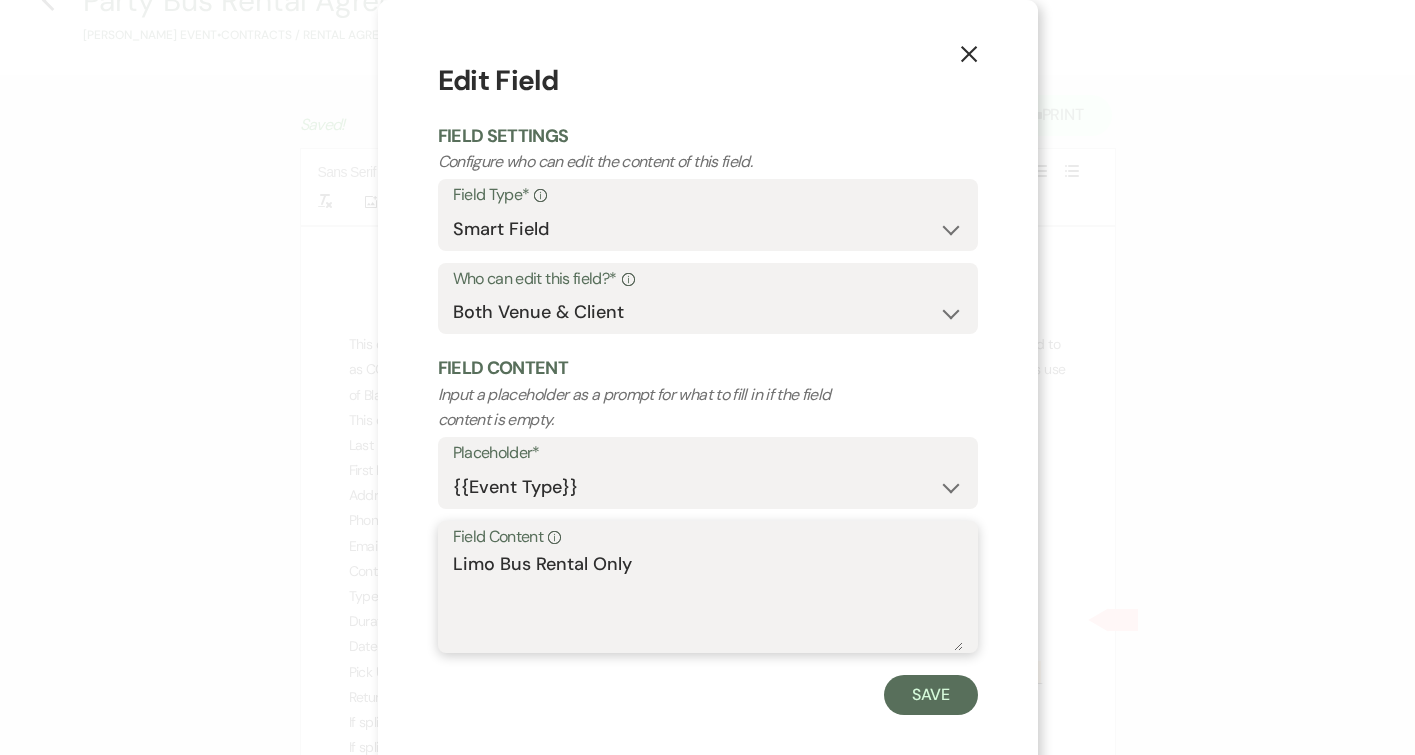 drag, startPoint x: 655, startPoint y: 571, endPoint x: 405, endPoint y: 571, distance: 250 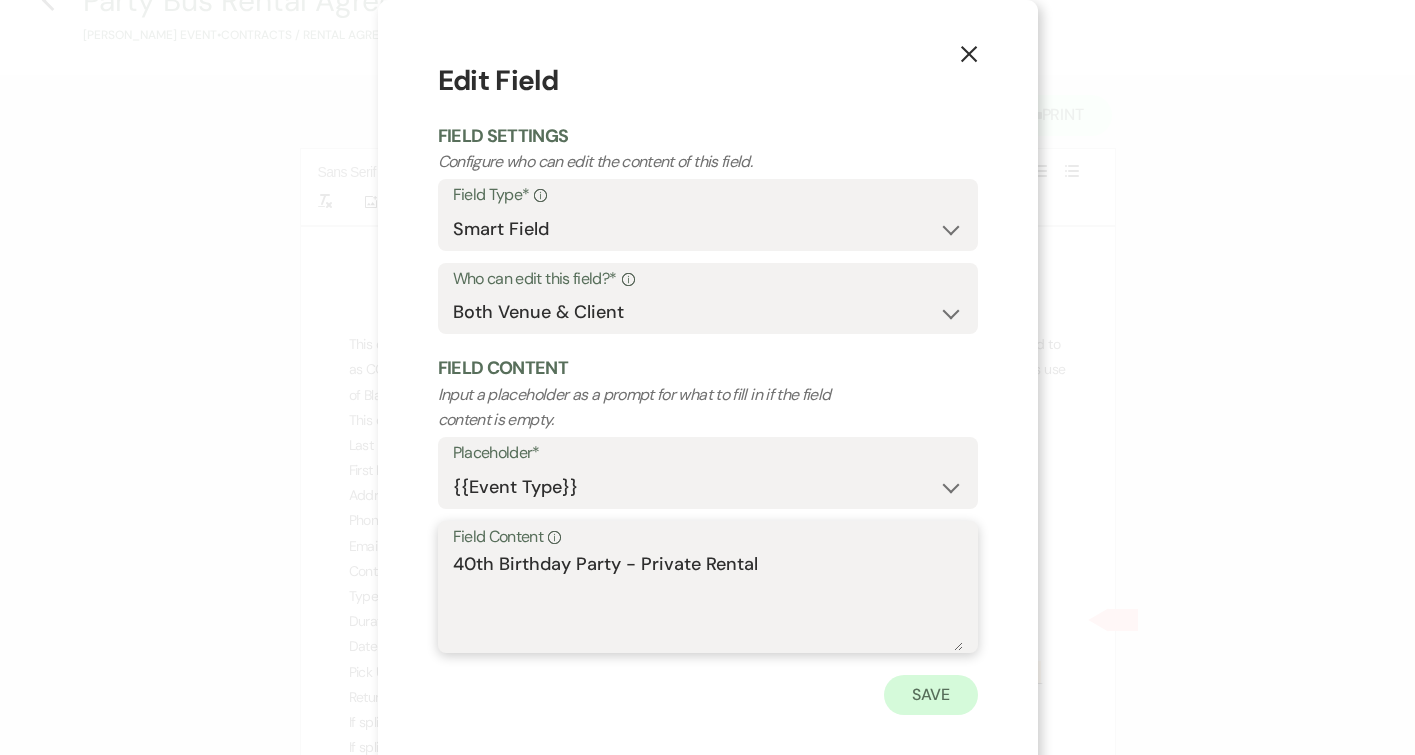 type on "40th Birthday Party - Private Rental" 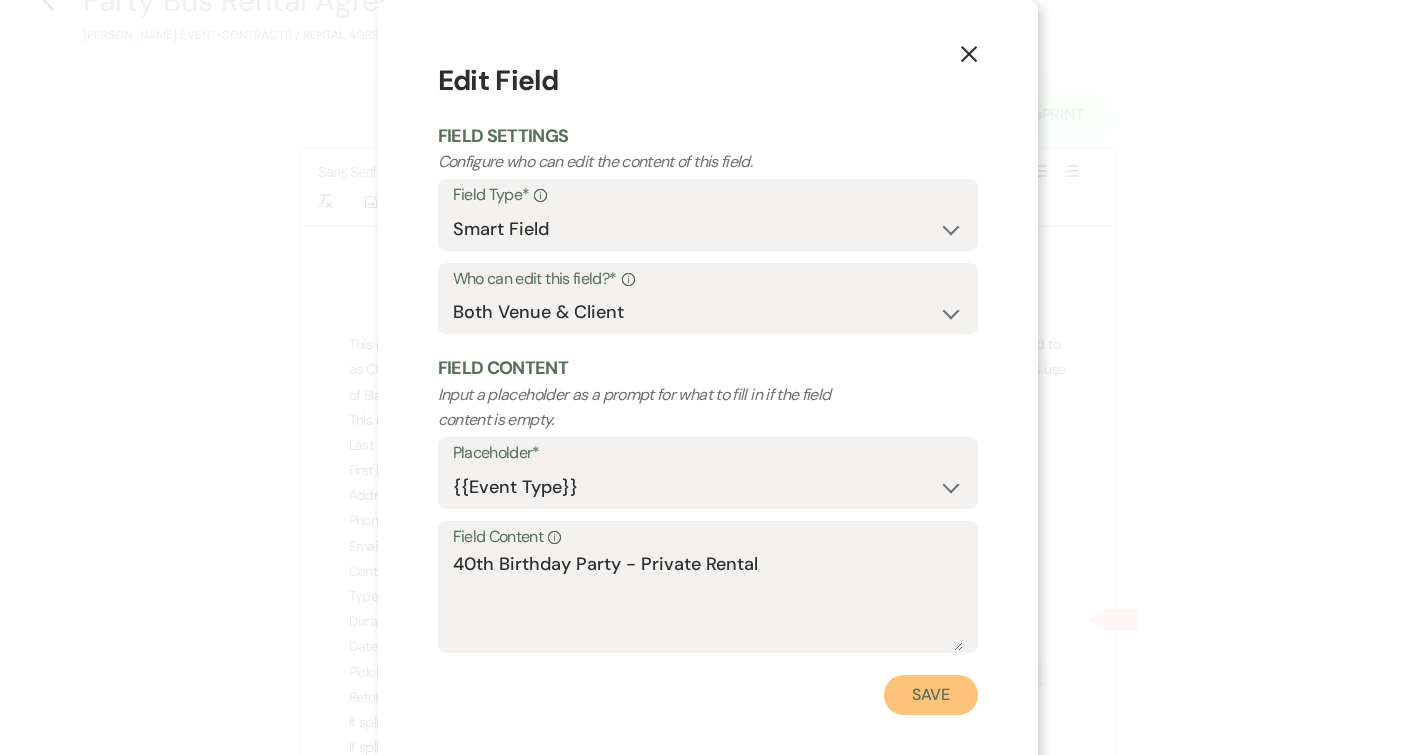 click on "Save" at bounding box center (931, 695) 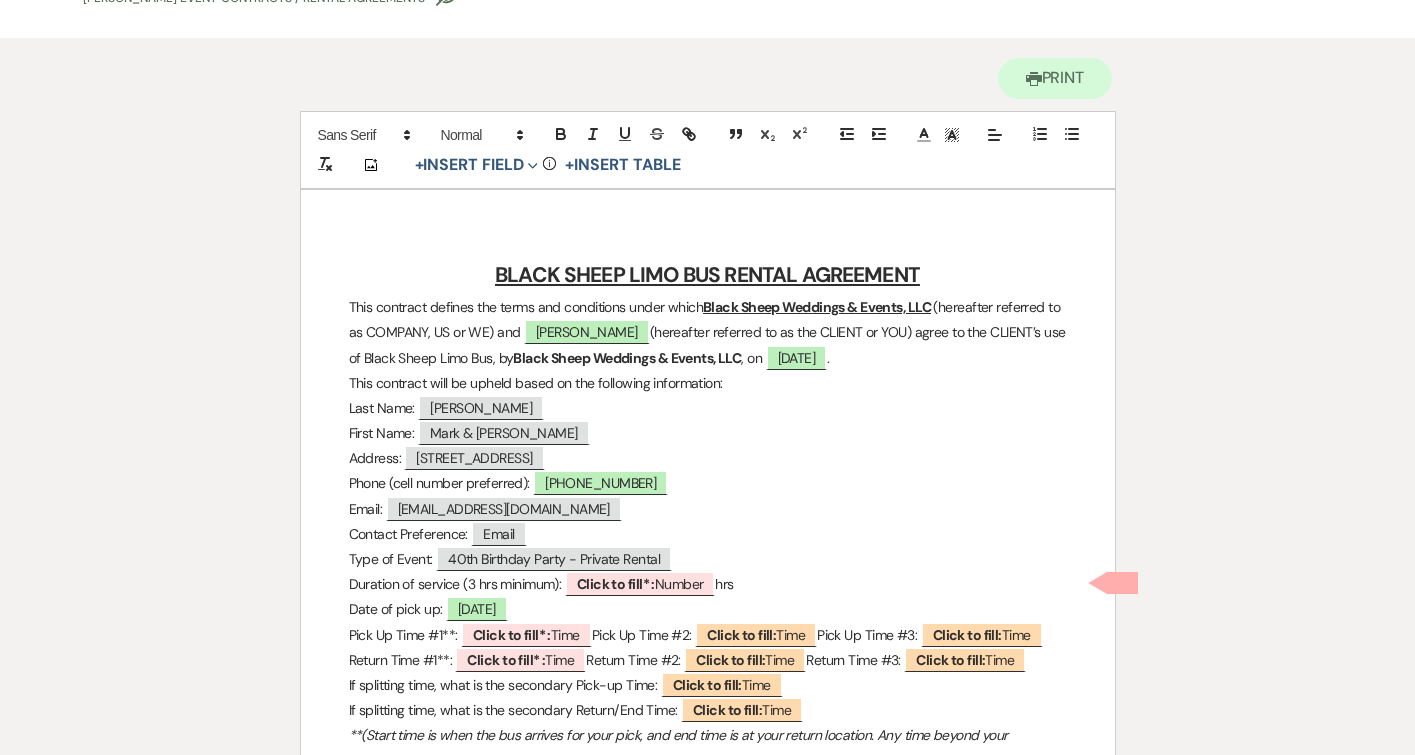scroll, scrollTop: 202, scrollLeft: 0, axis: vertical 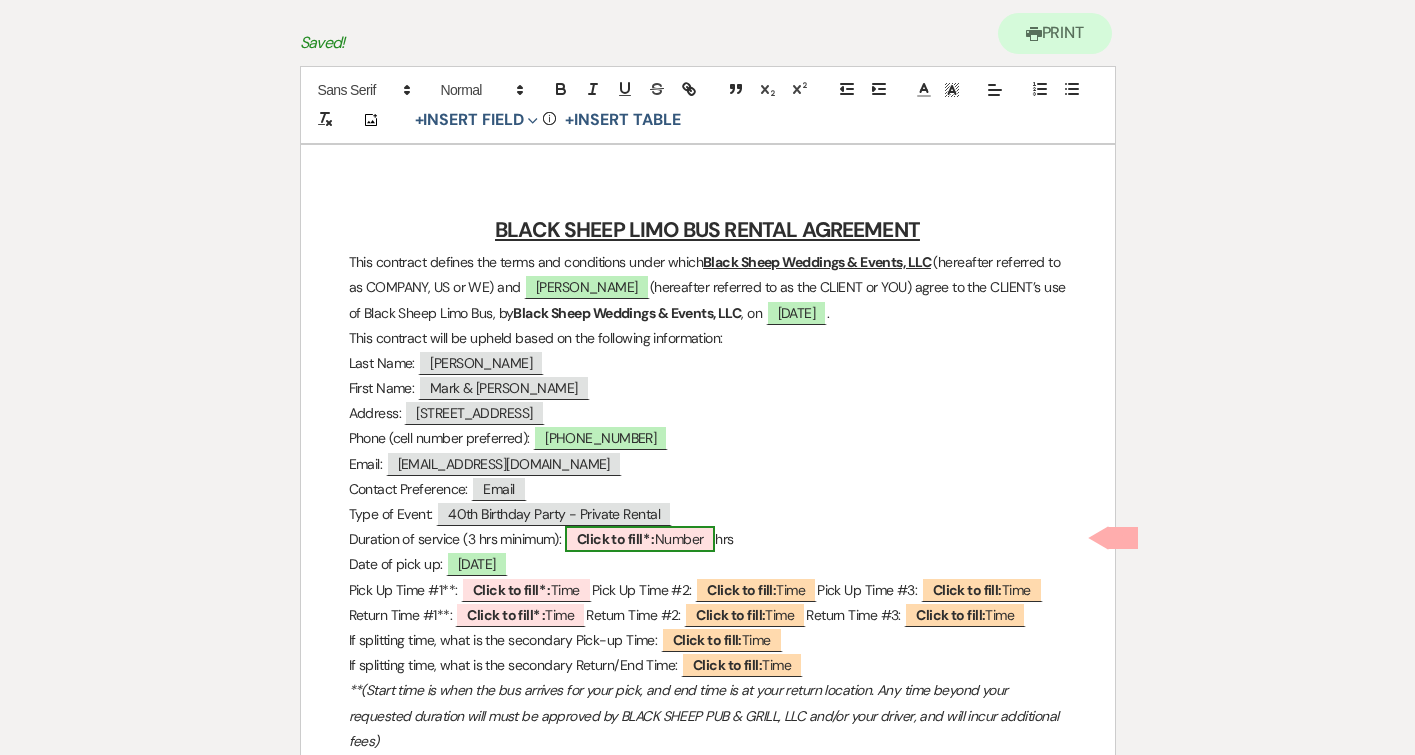 click on "Click to fill* :" at bounding box center [616, 539] 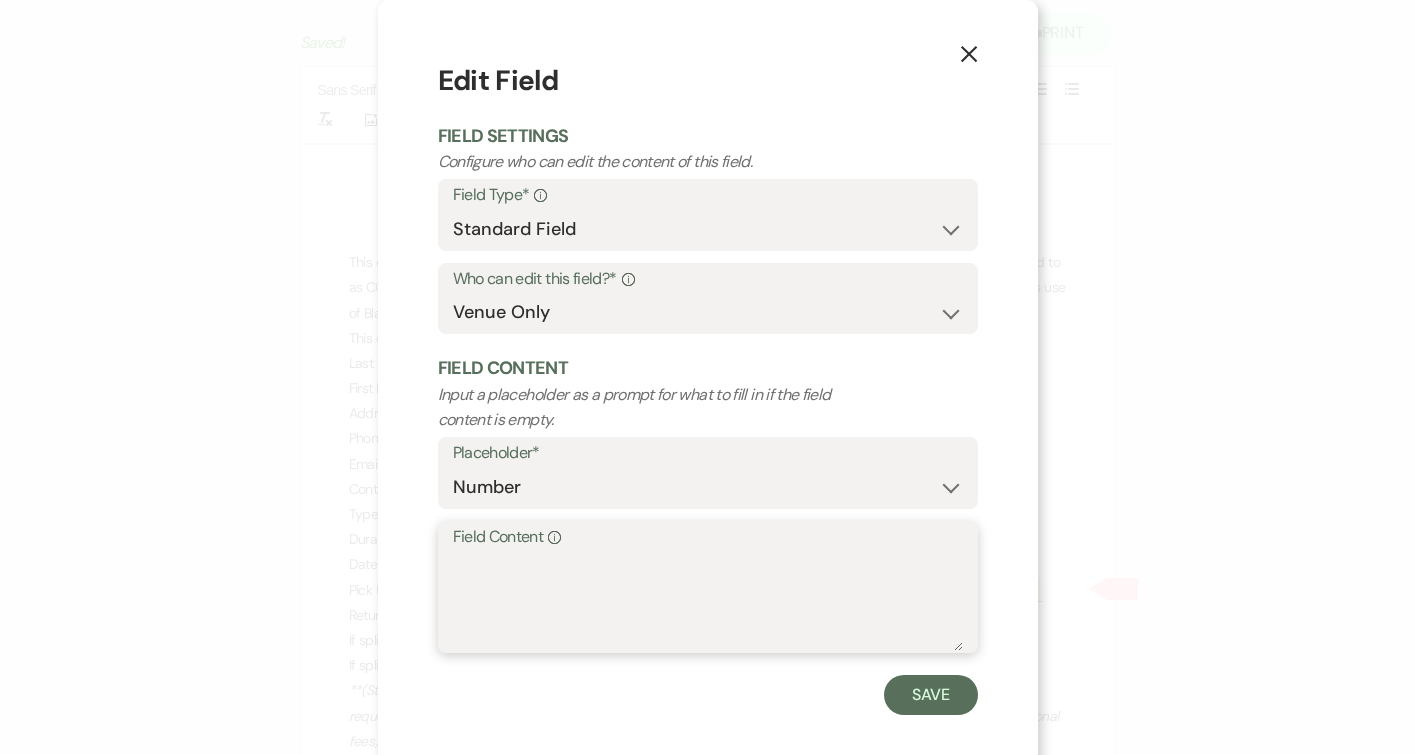 click on "Field Content Info" at bounding box center [708, 601] 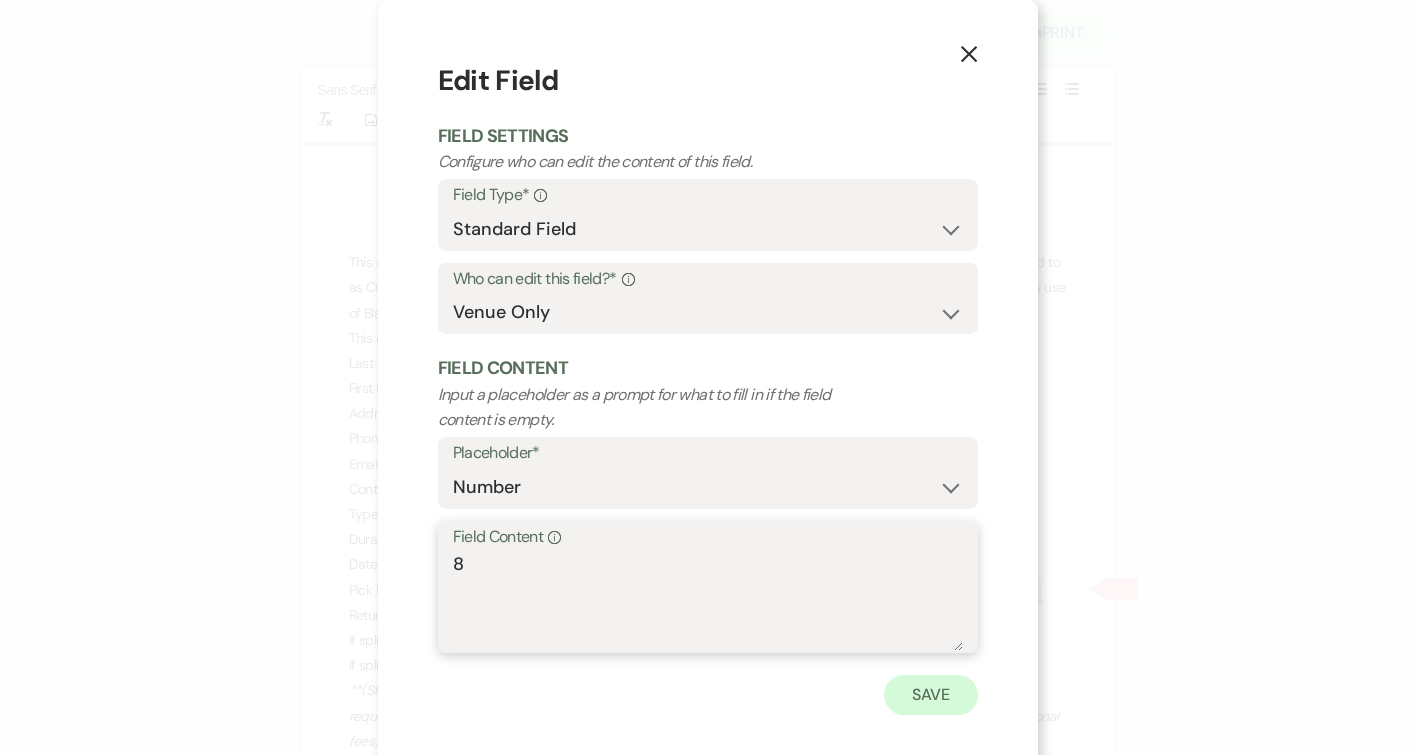 type on "8" 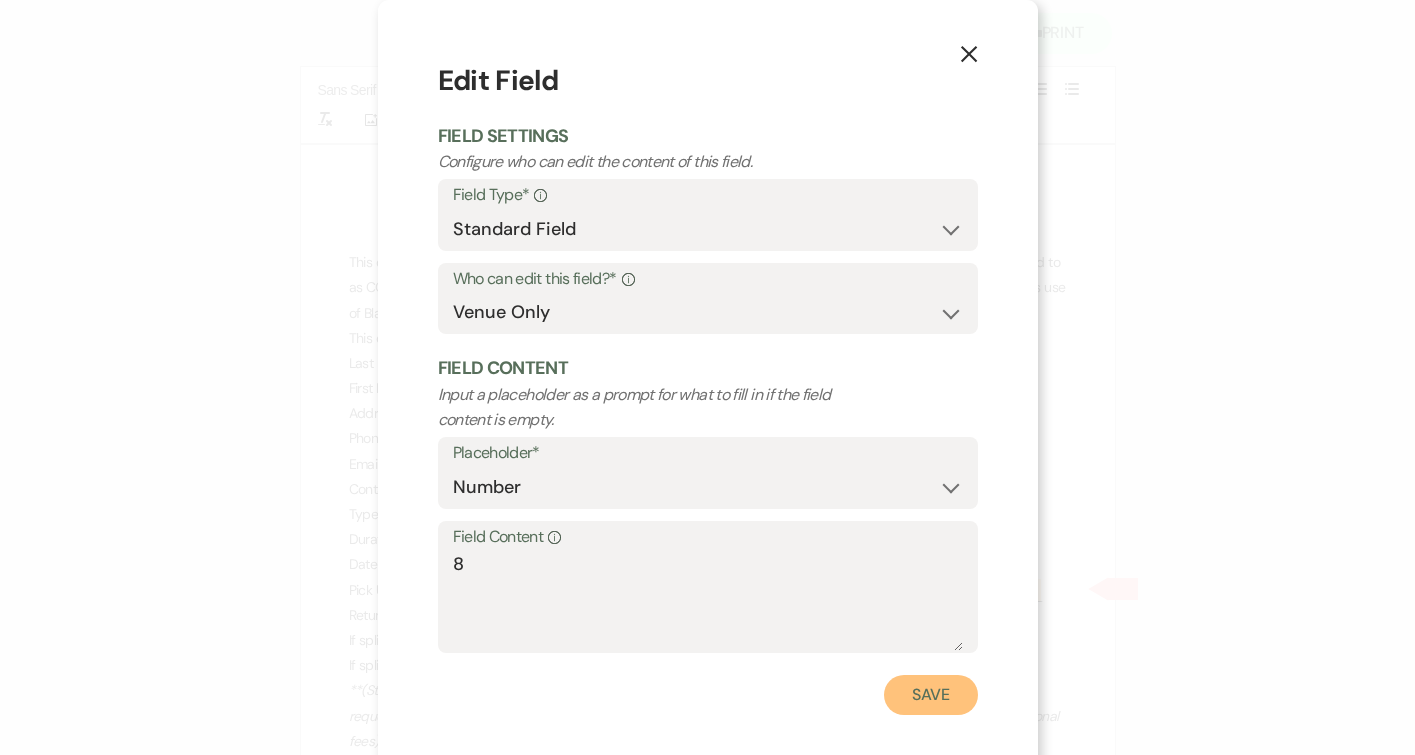click on "Save" at bounding box center (931, 695) 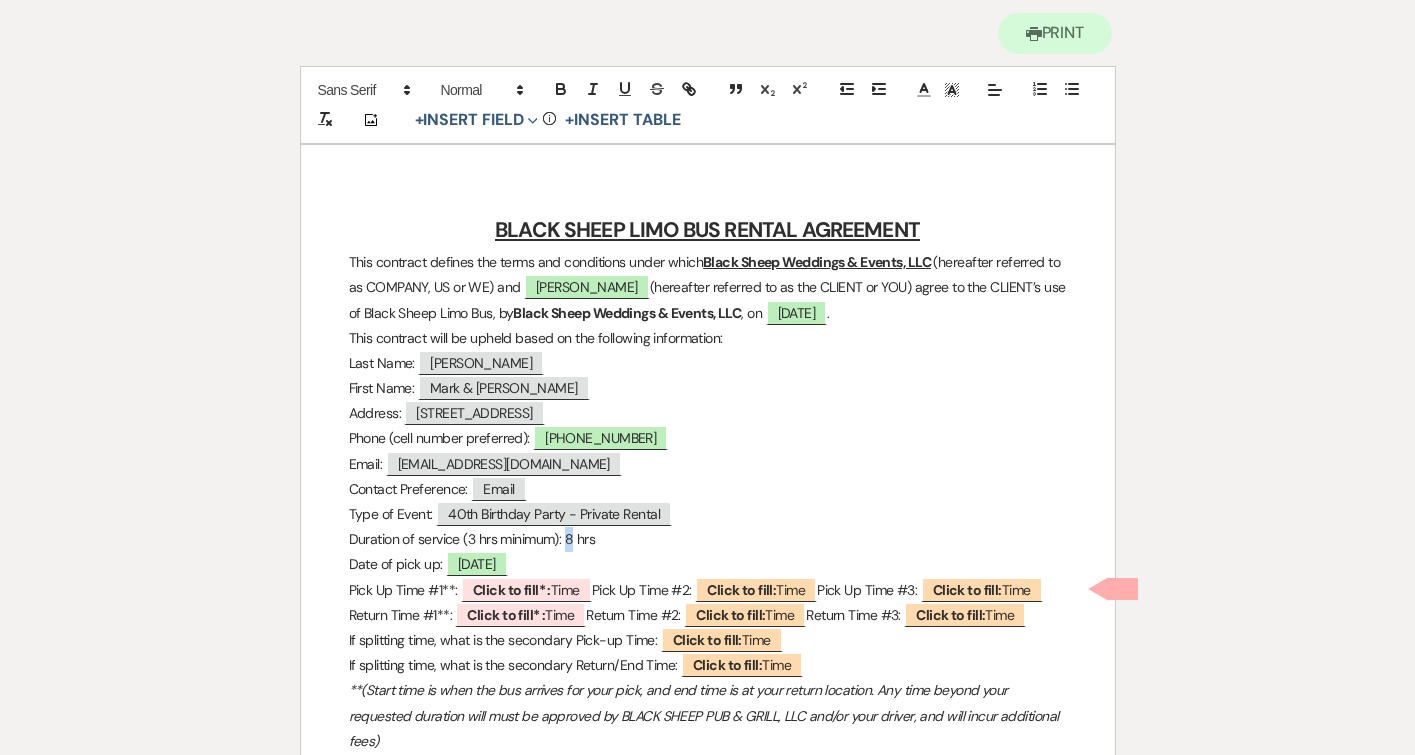 click on "Duration of service (3 hrs minimum): 8 hrs" at bounding box center [708, 539] 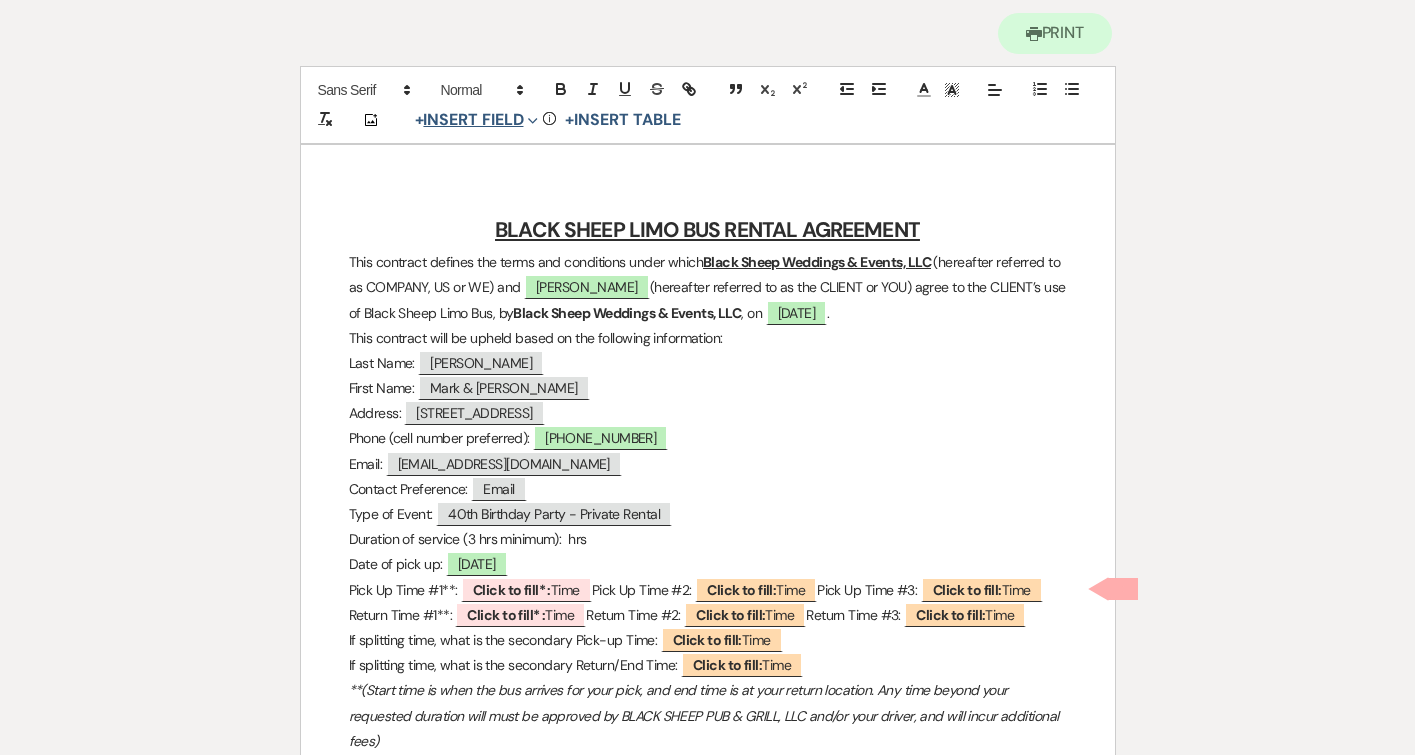 click on "+  Insert Field Expand" at bounding box center [477, 120] 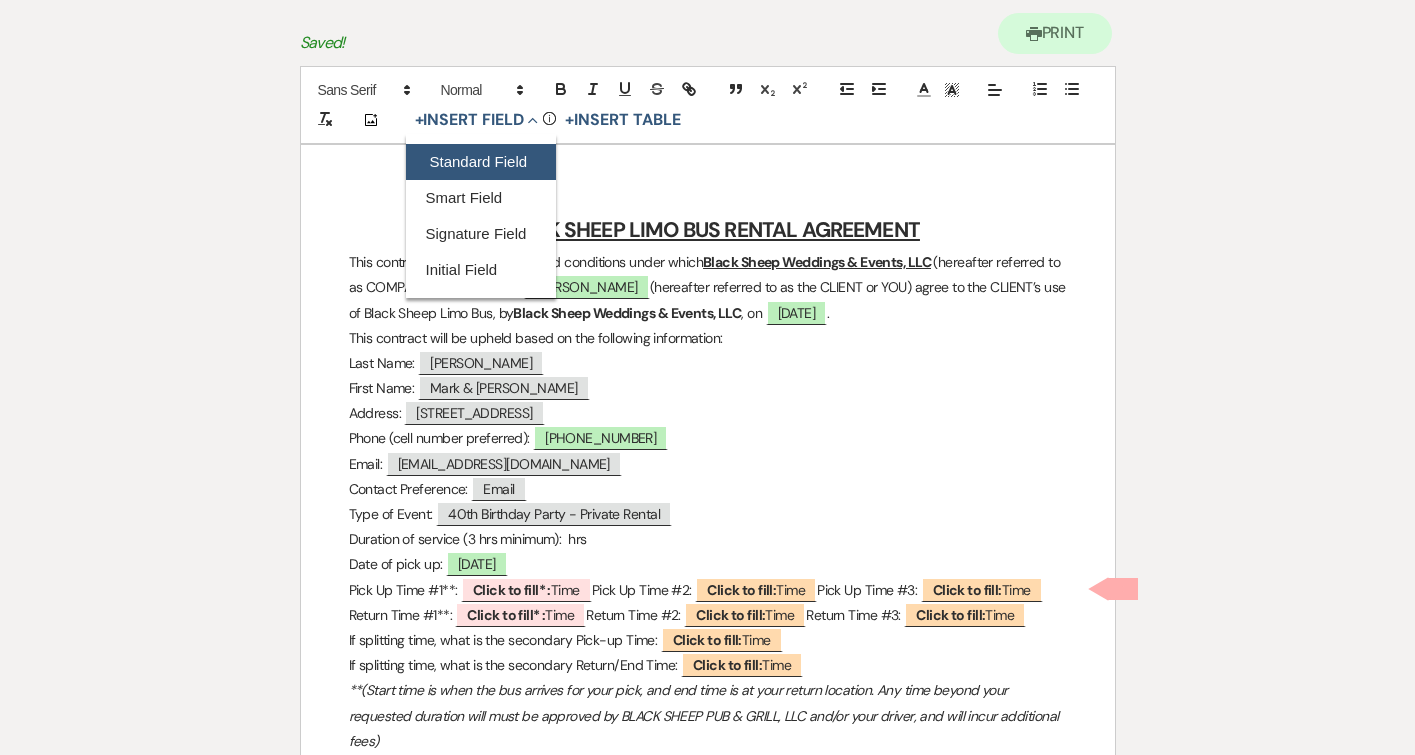 click on "Standard Field" at bounding box center [481, 162] 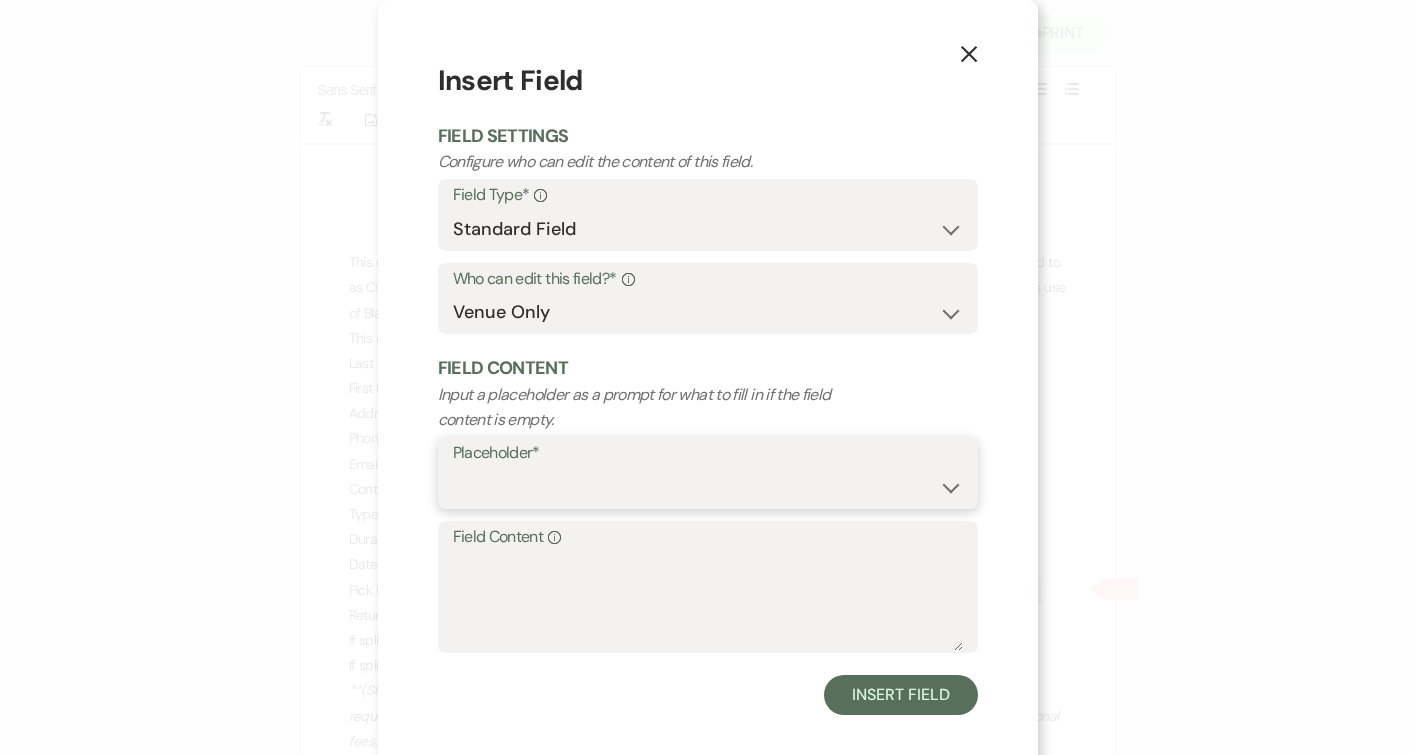 click on "Custom Placeholder Date Time Name Location Venue Name Type Number Budget Address Phone Number Email Amount Total" at bounding box center (708, 487) 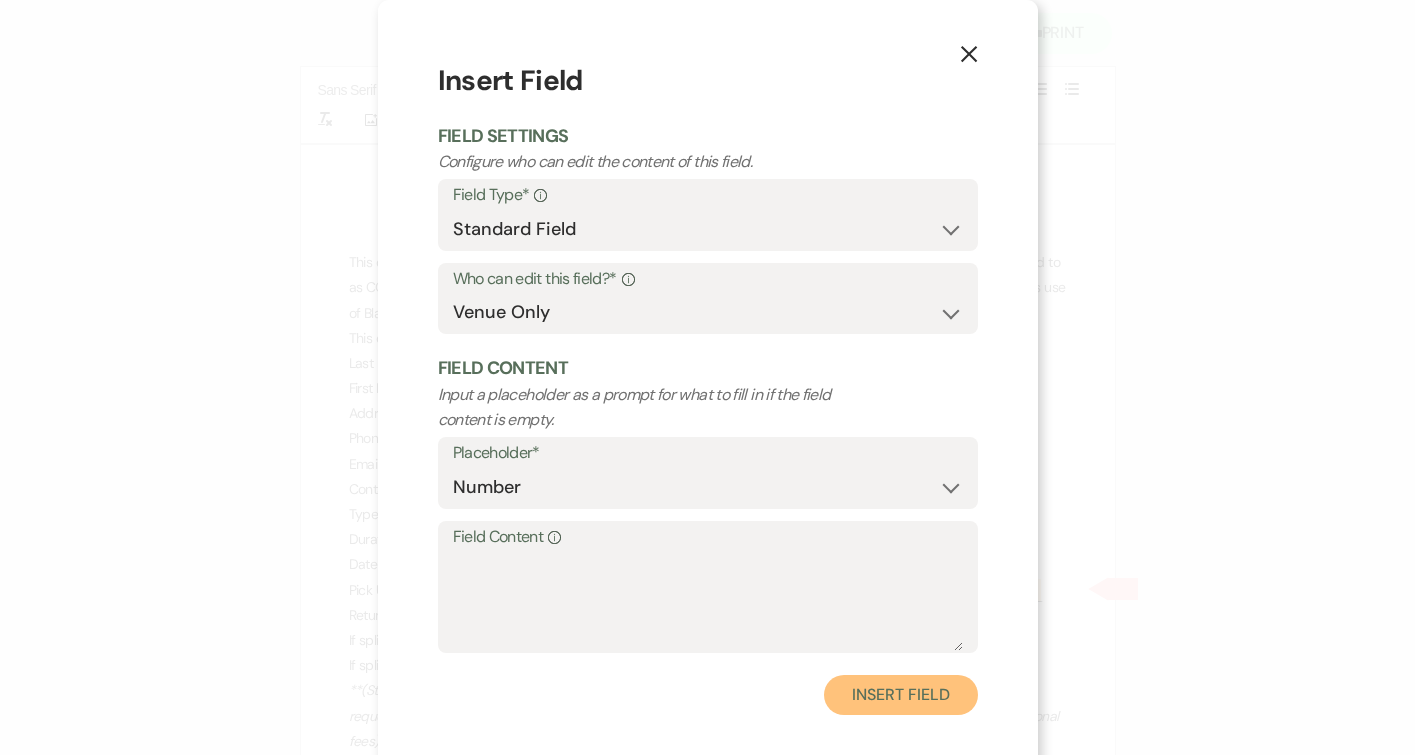 click on "Insert Field" at bounding box center (900, 695) 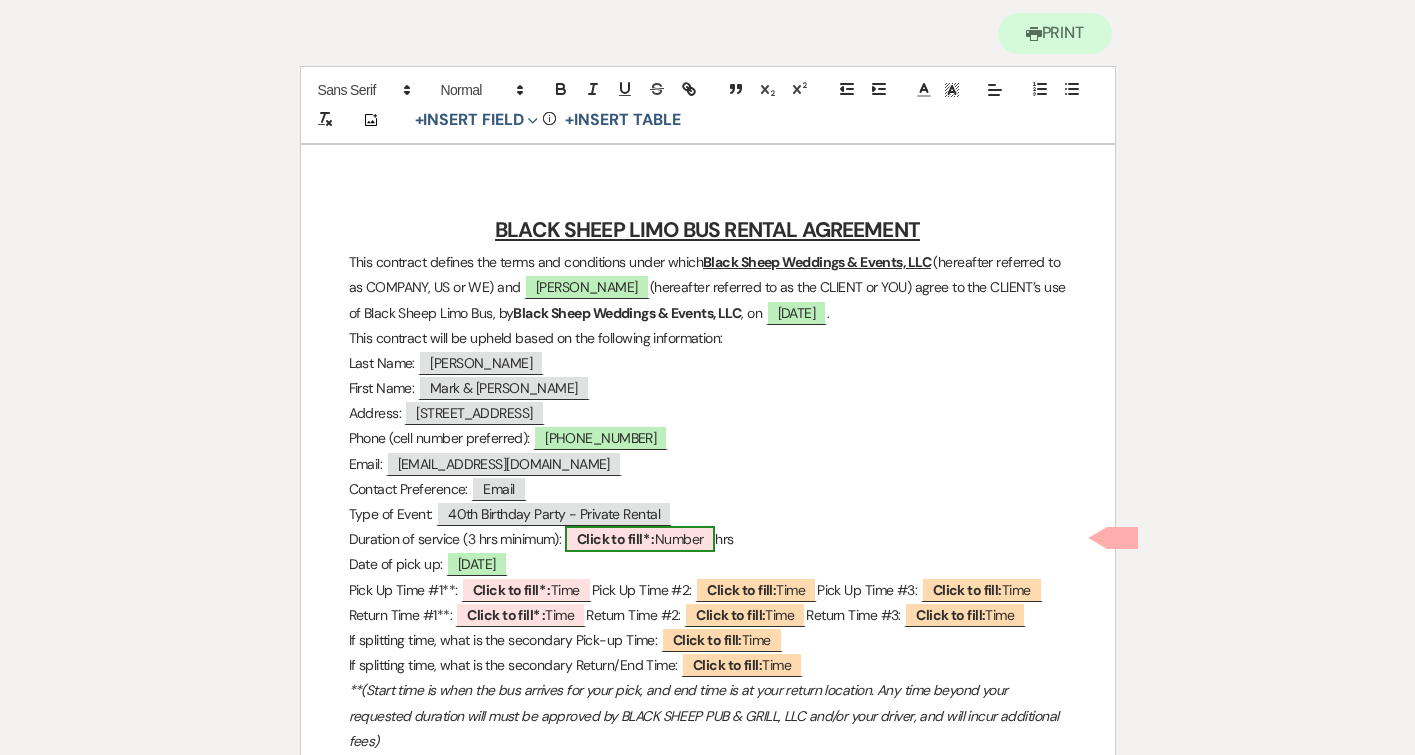 click on "Click to fill* :" at bounding box center (616, 539) 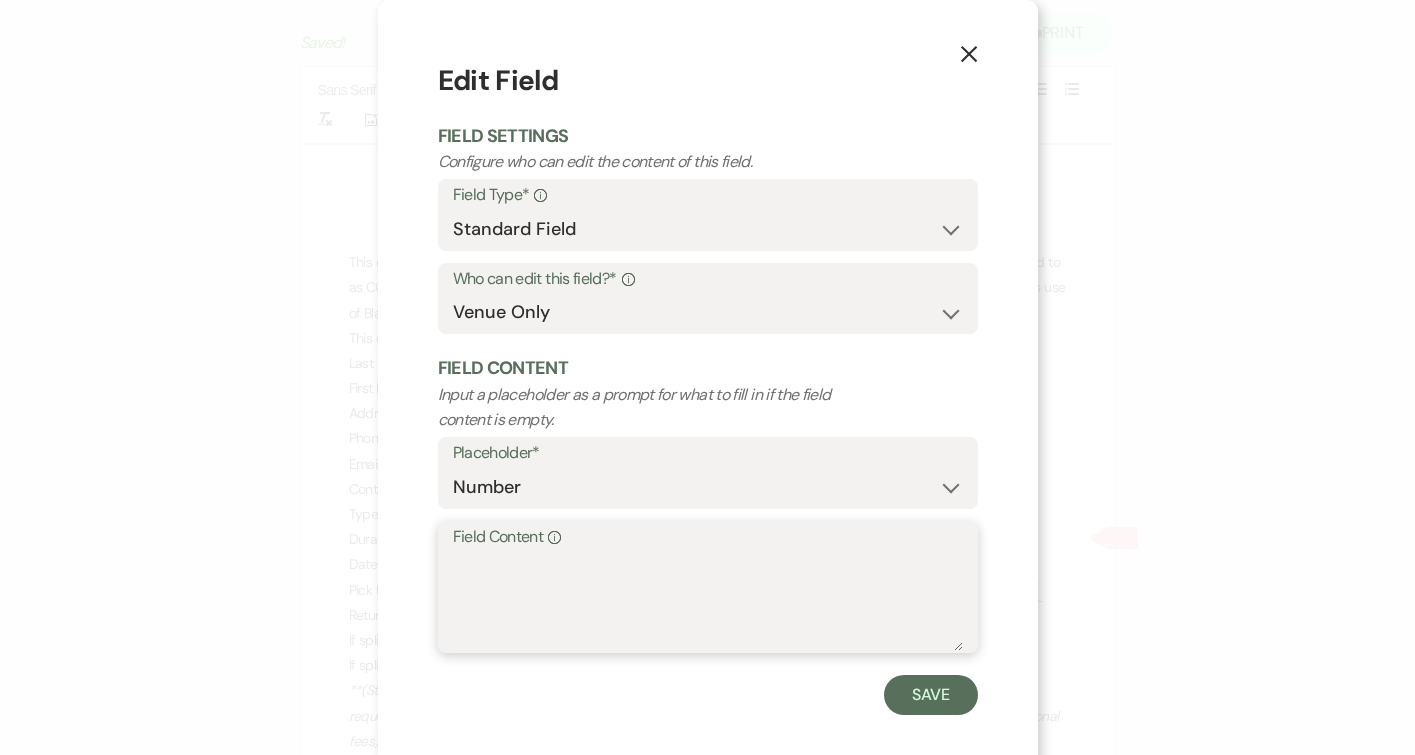 click on "Field Content Info" at bounding box center [708, 601] 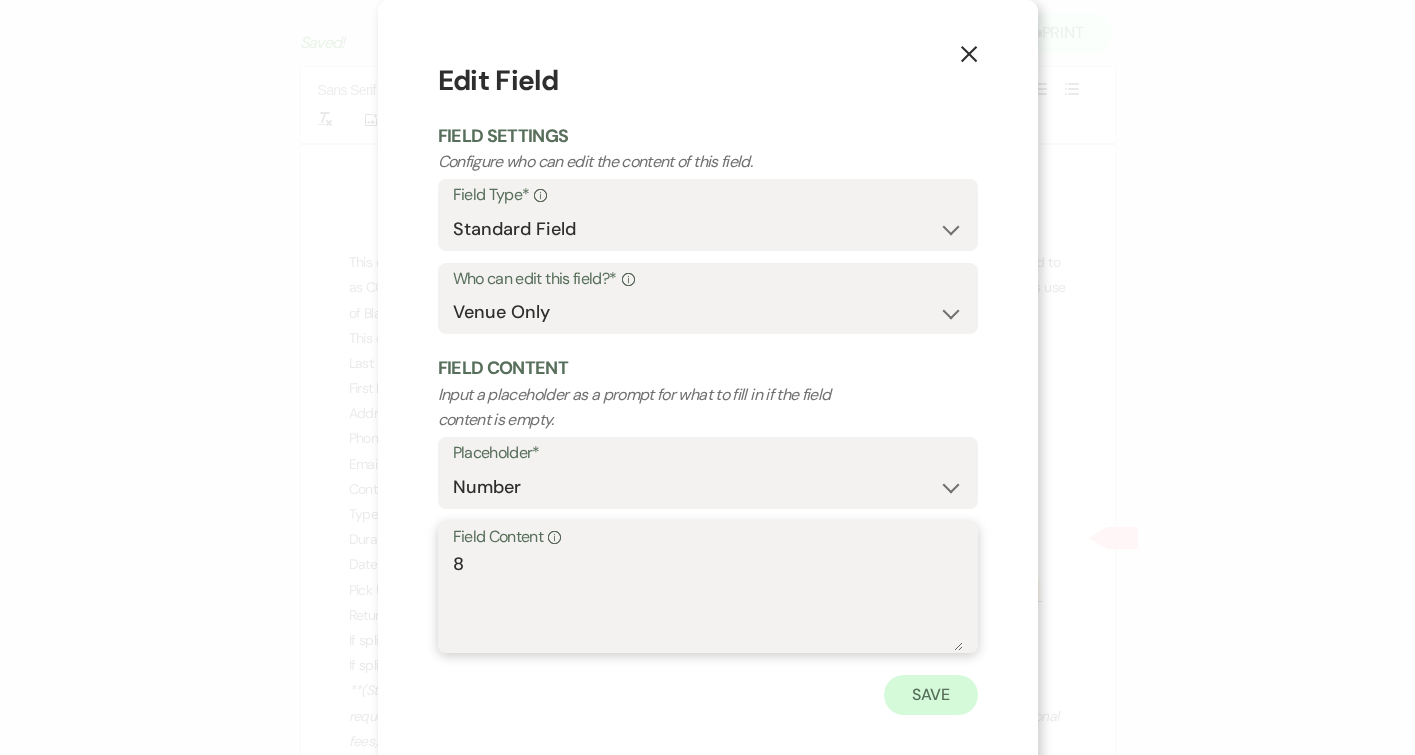 type on "8" 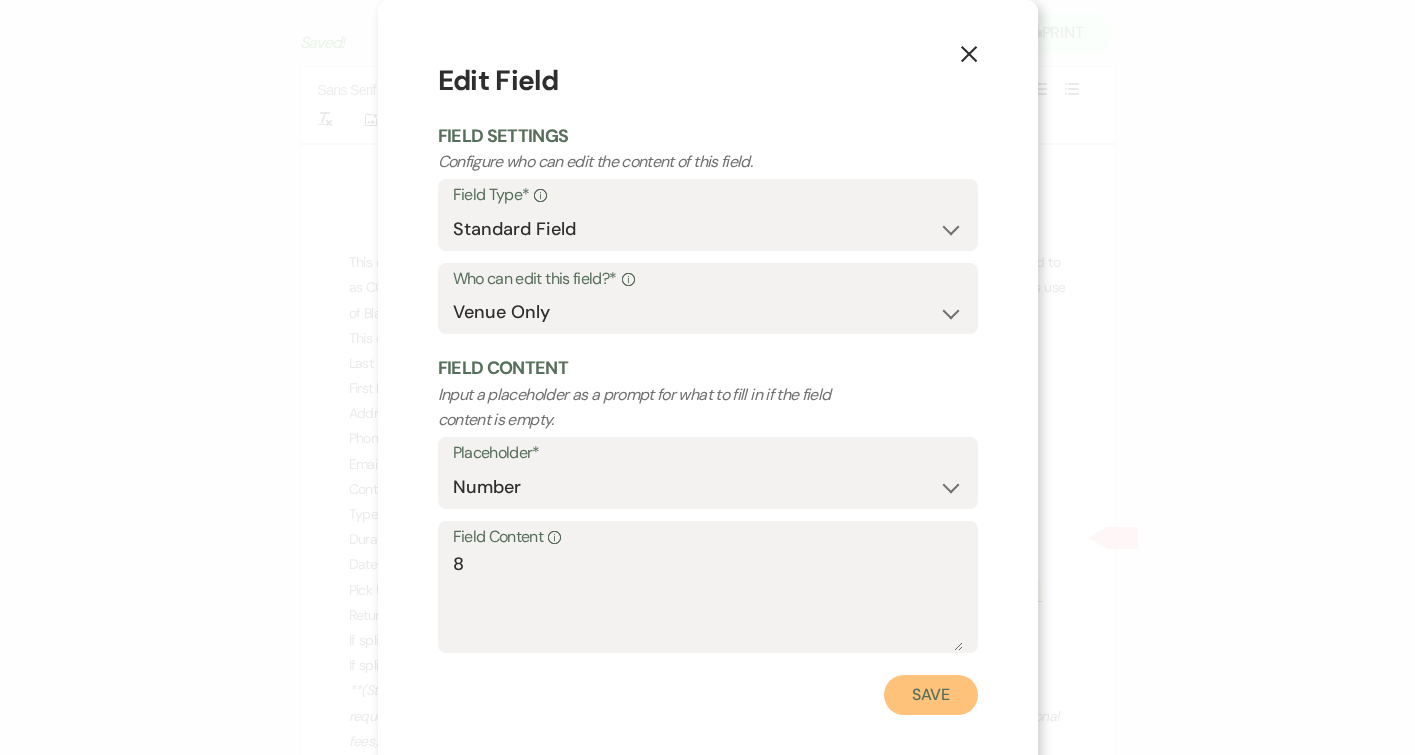 click on "Save" at bounding box center (931, 695) 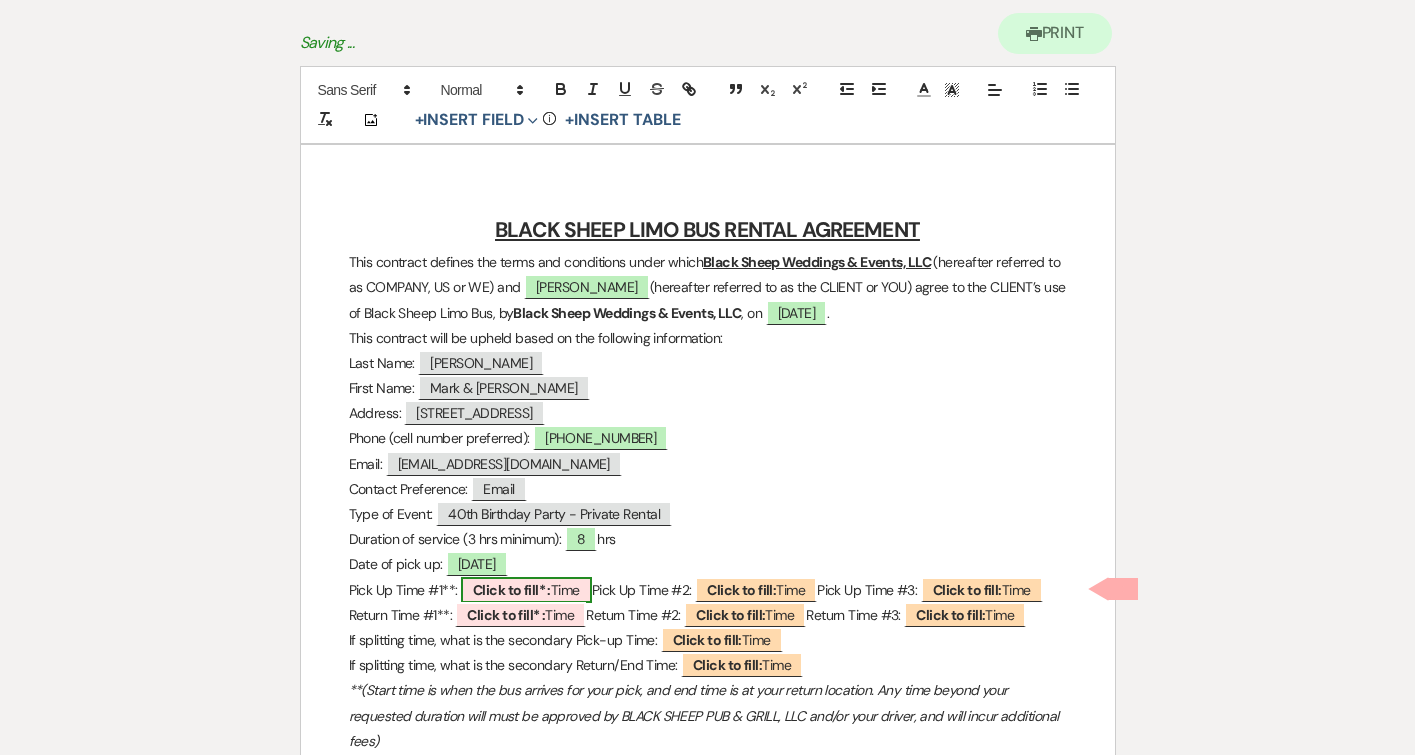 click on "Click to fill* :
Time" at bounding box center [526, 590] 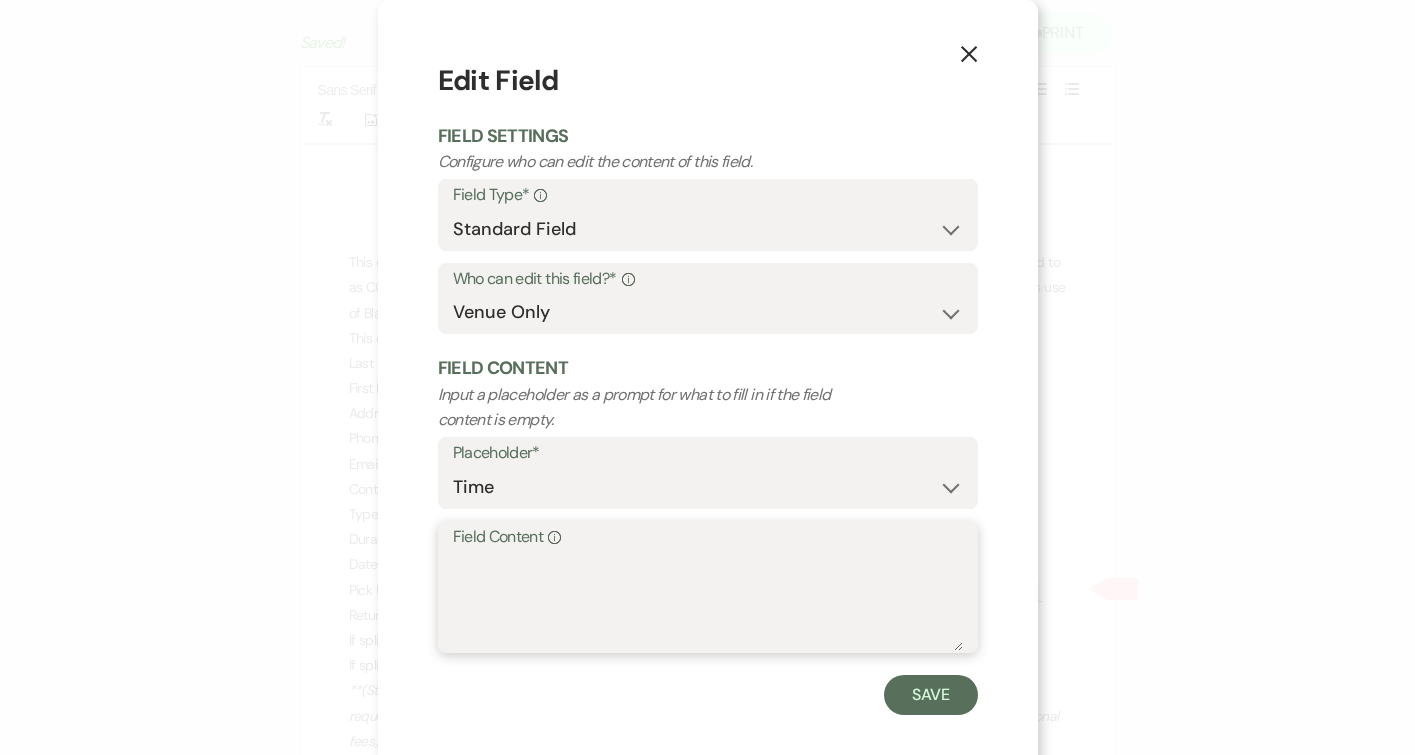 click on "Field Content Info" at bounding box center (708, 601) 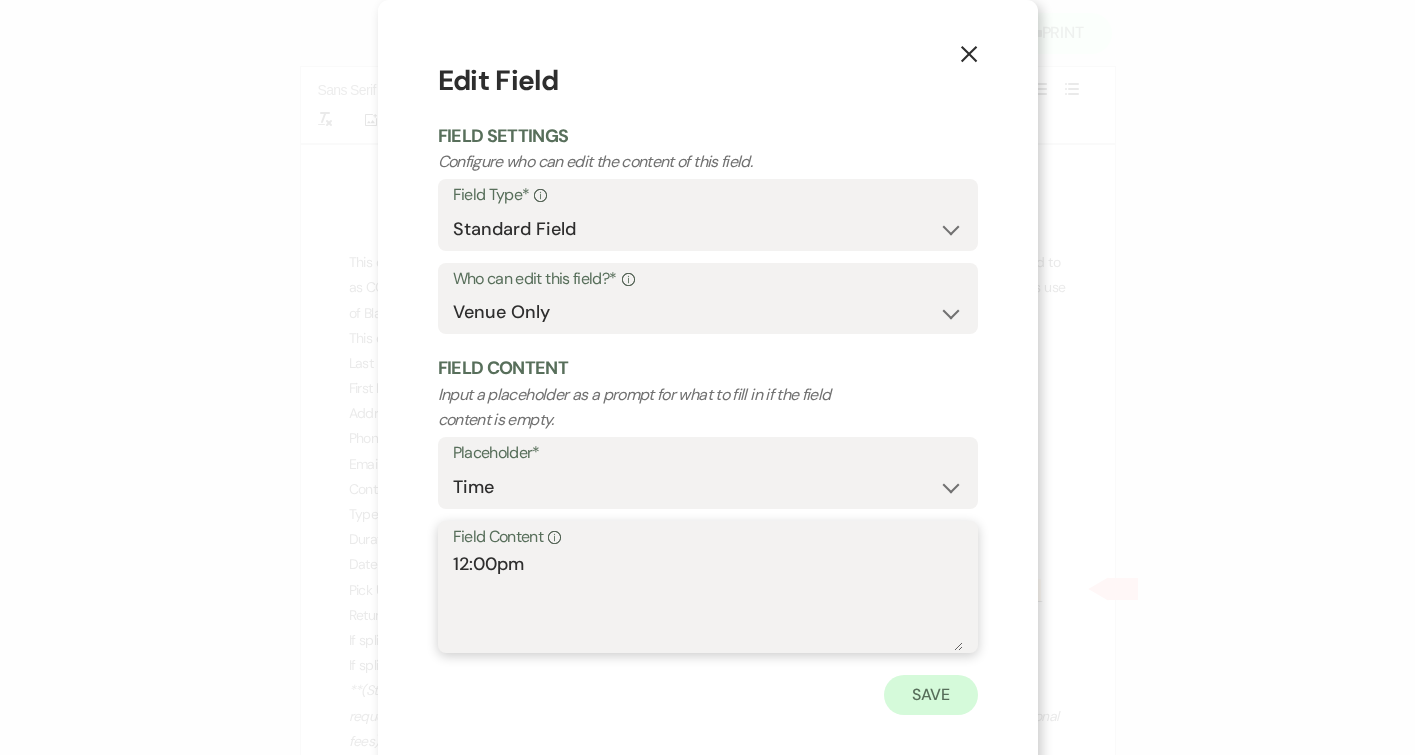 type on "12:00pm" 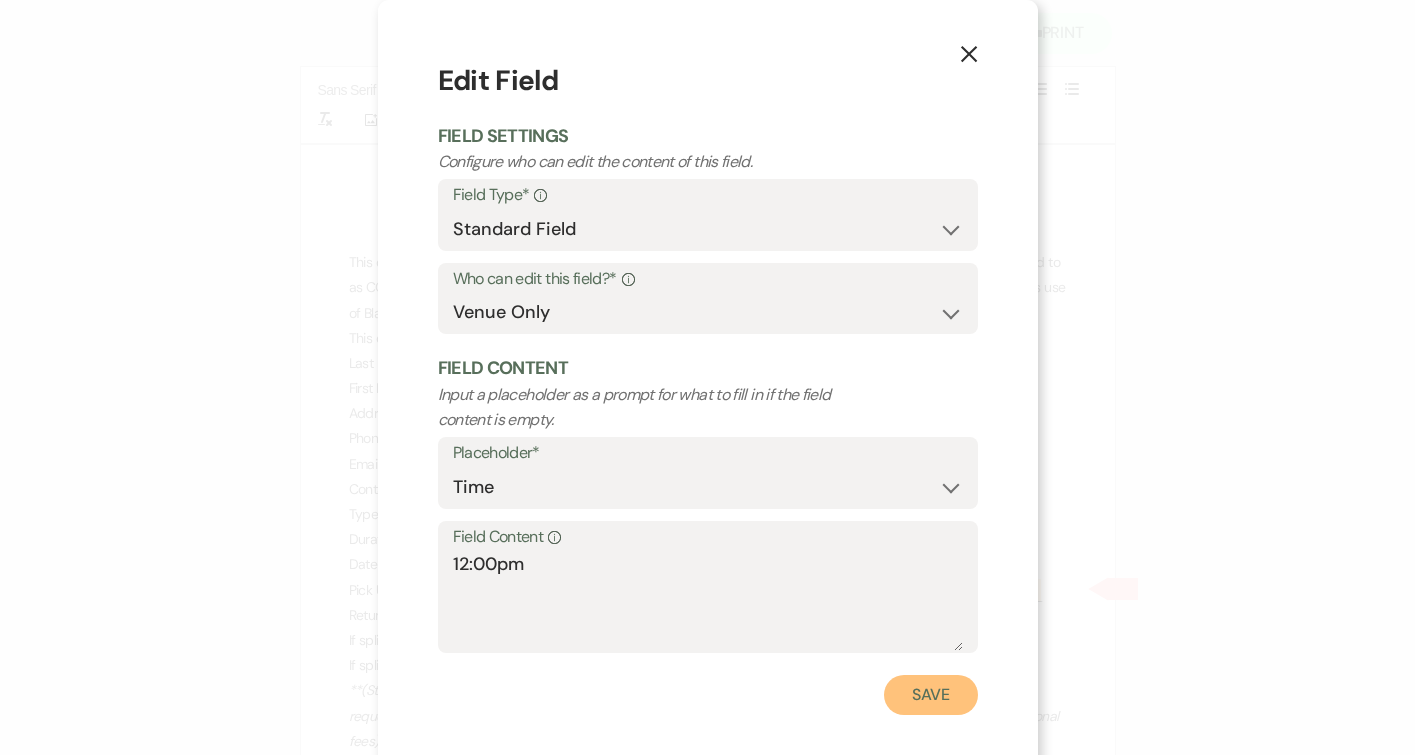 click on "Save" at bounding box center (931, 695) 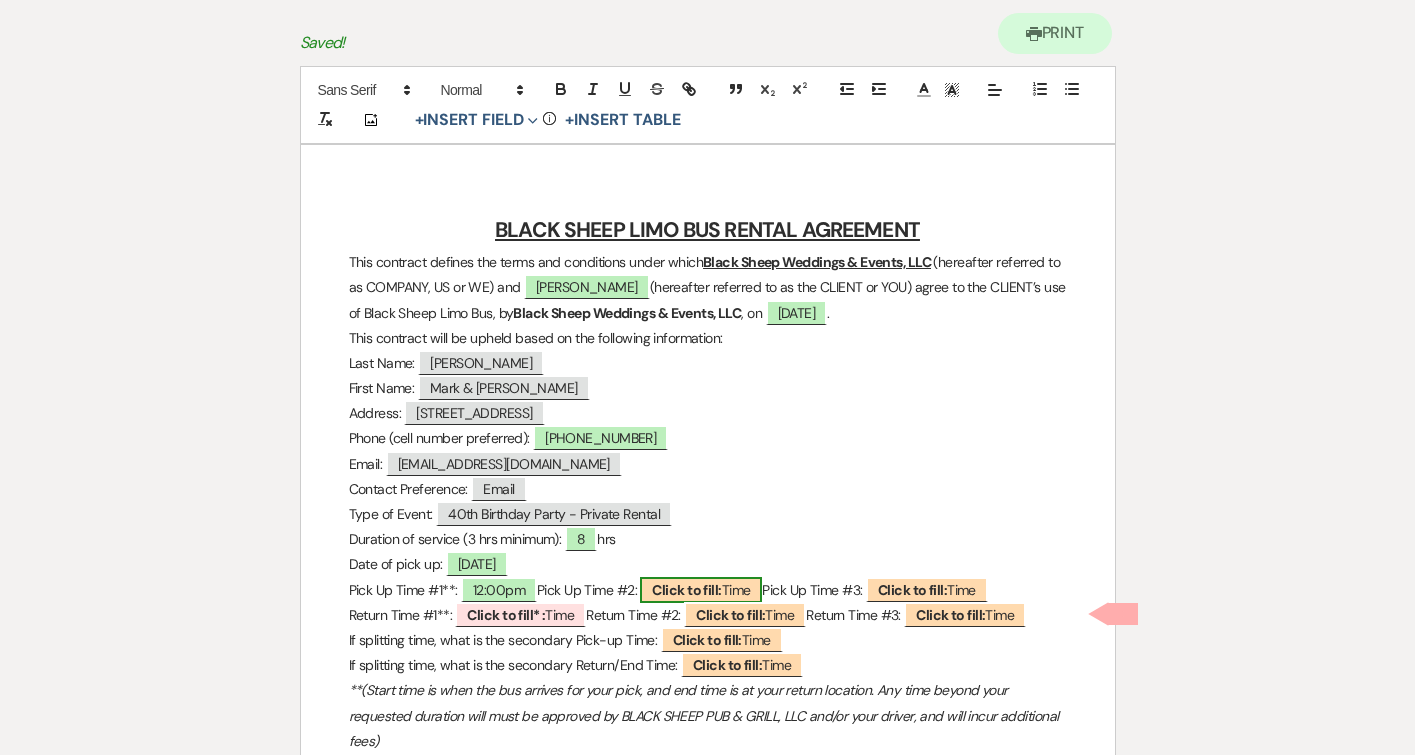 click on "Click to fill:" at bounding box center (686, 590) 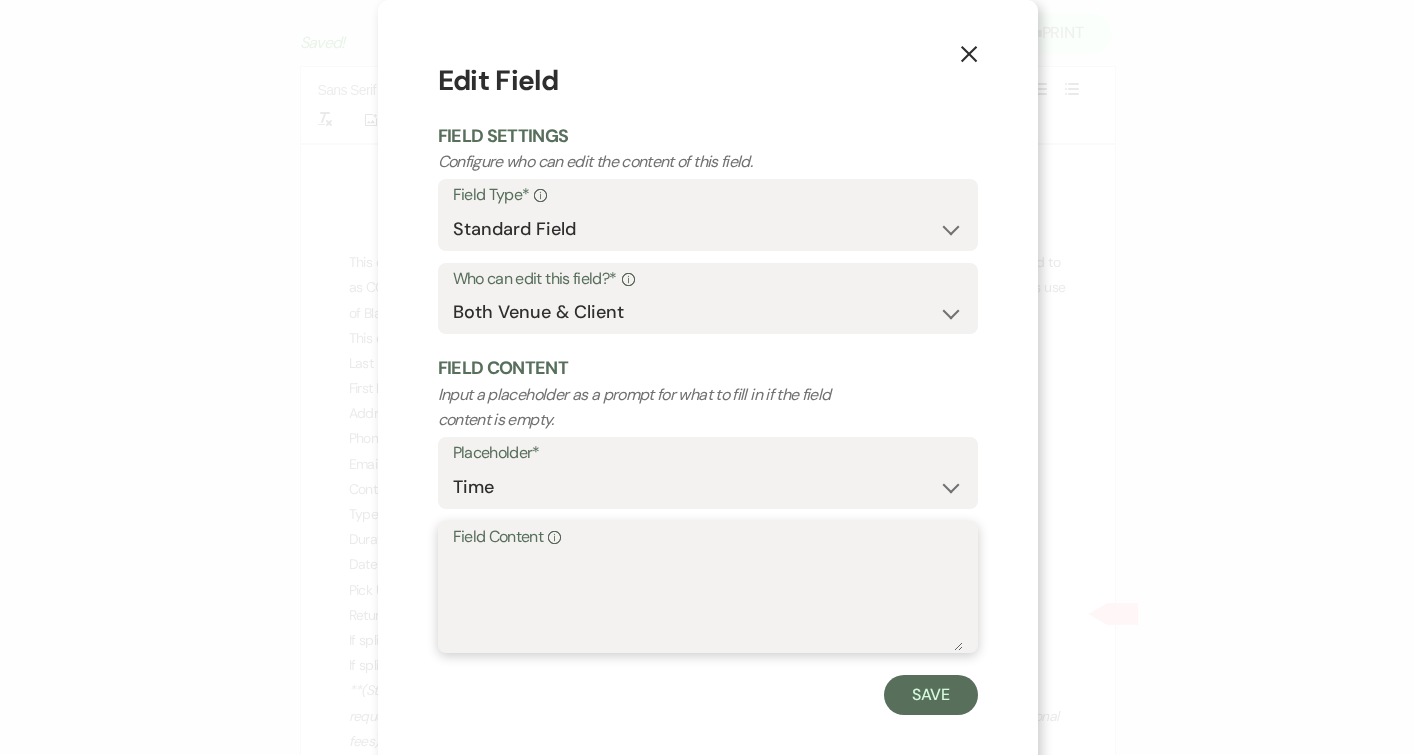 click on "Field Content Info" at bounding box center (708, 601) 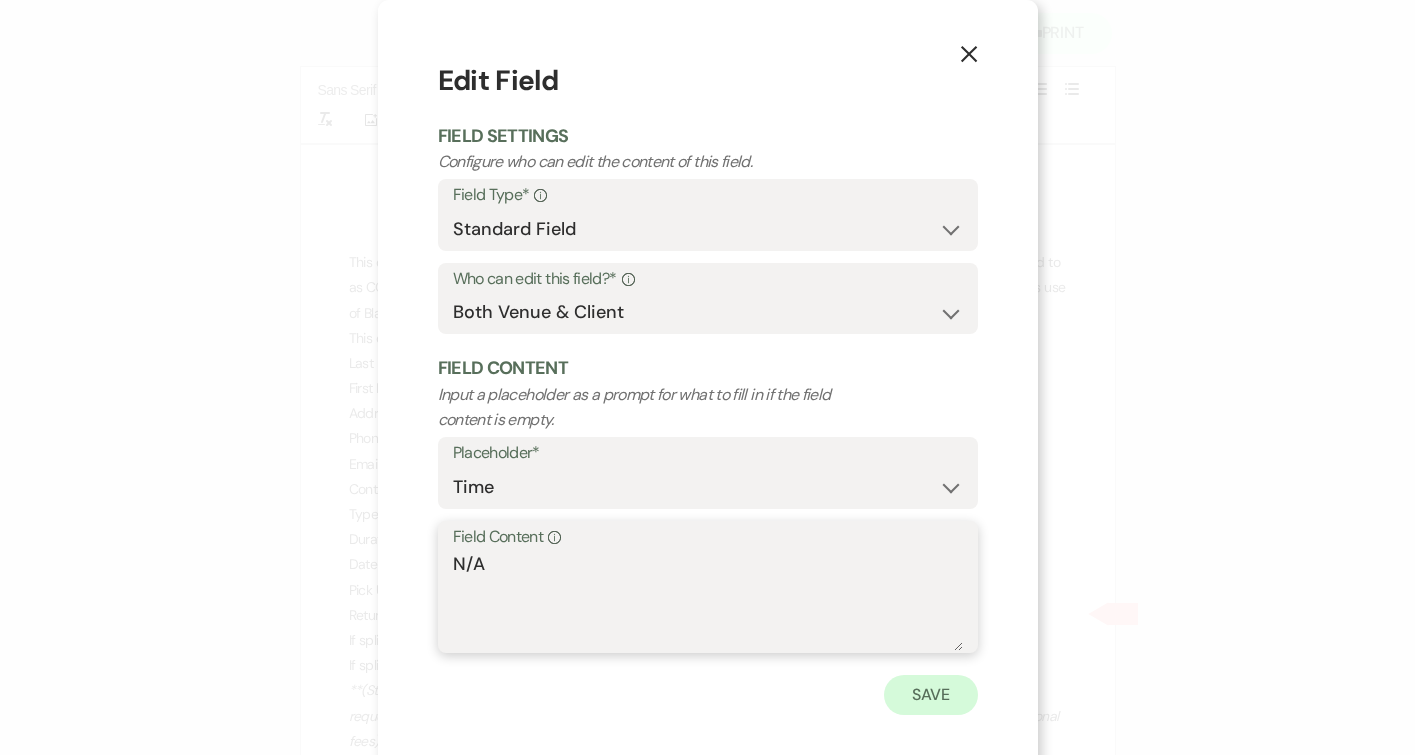 type on "N/A" 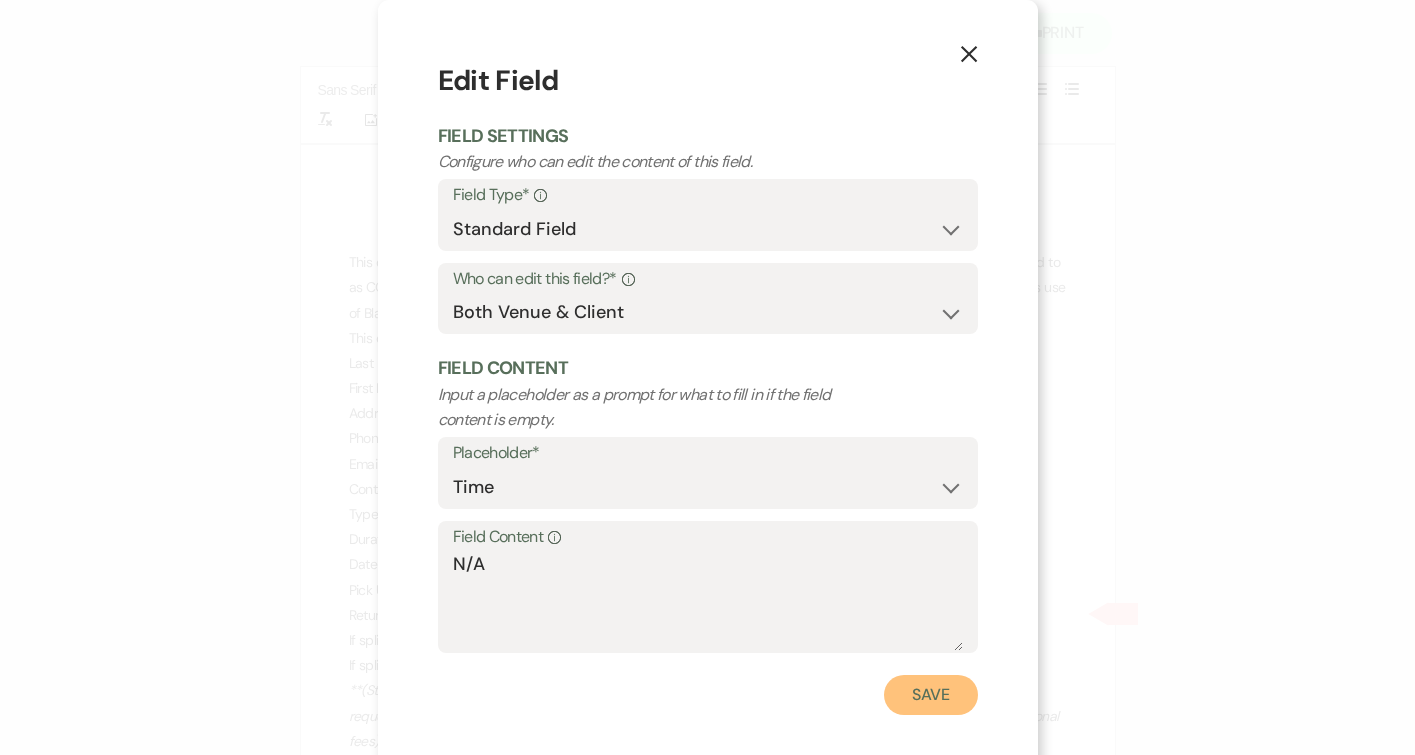 click on "Save" at bounding box center (931, 695) 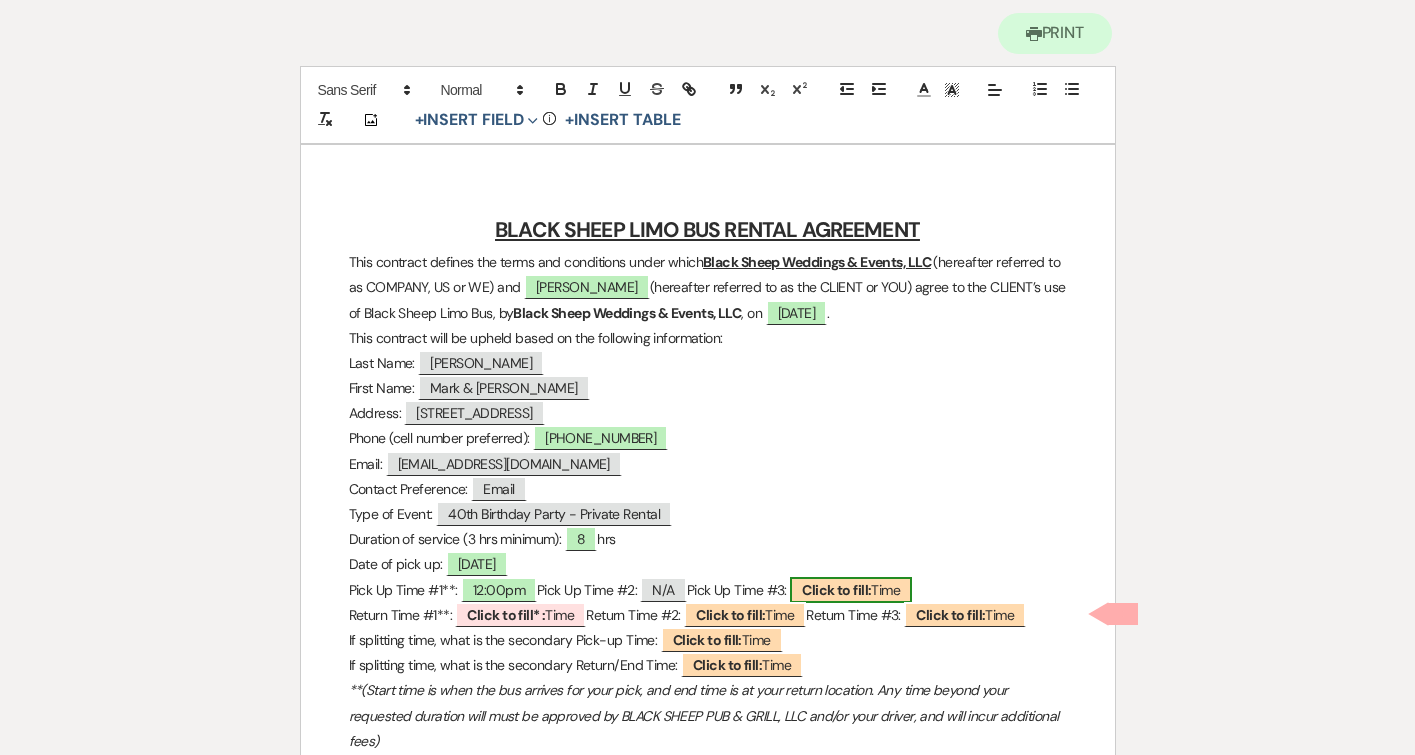 click on "Click to fill:" at bounding box center (836, 590) 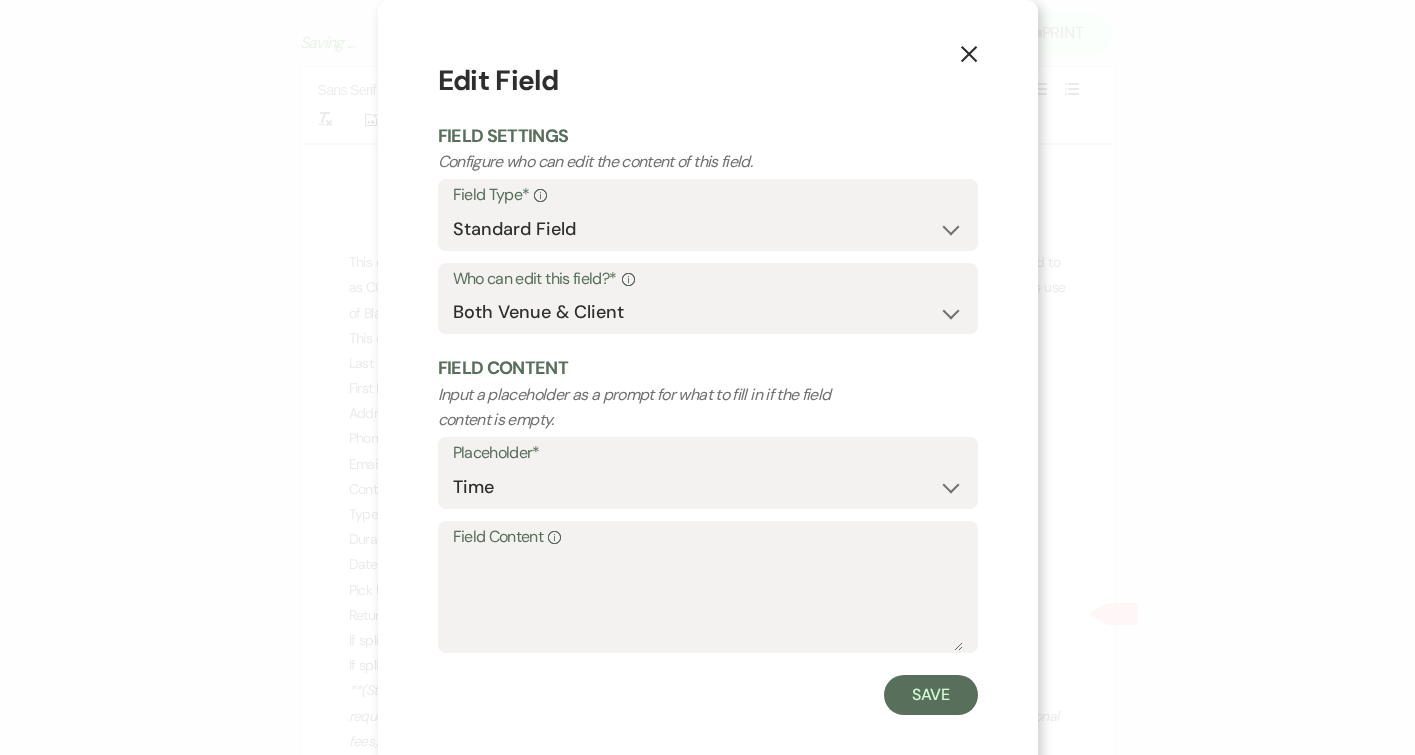 click on "Field Content Info" at bounding box center (708, 587) 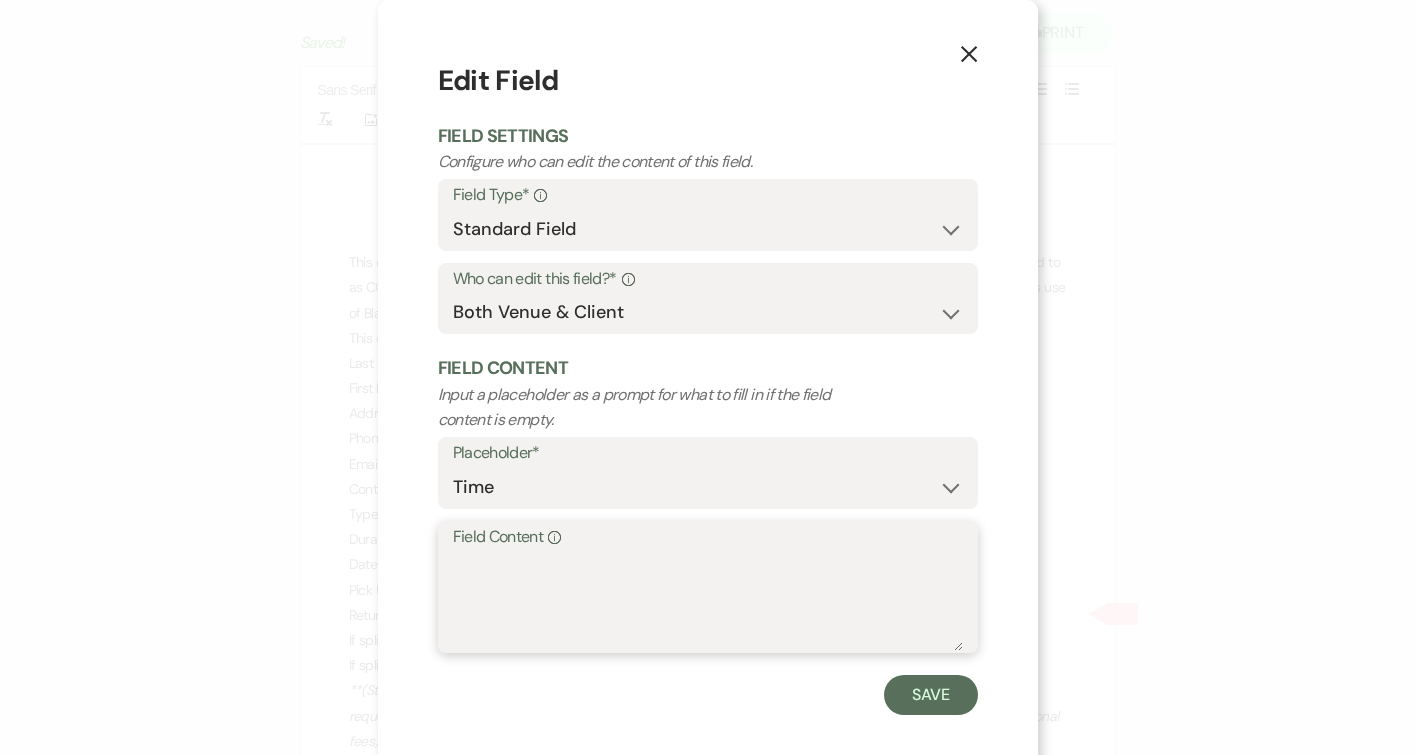 click on "Field Content Info" at bounding box center (708, 601) 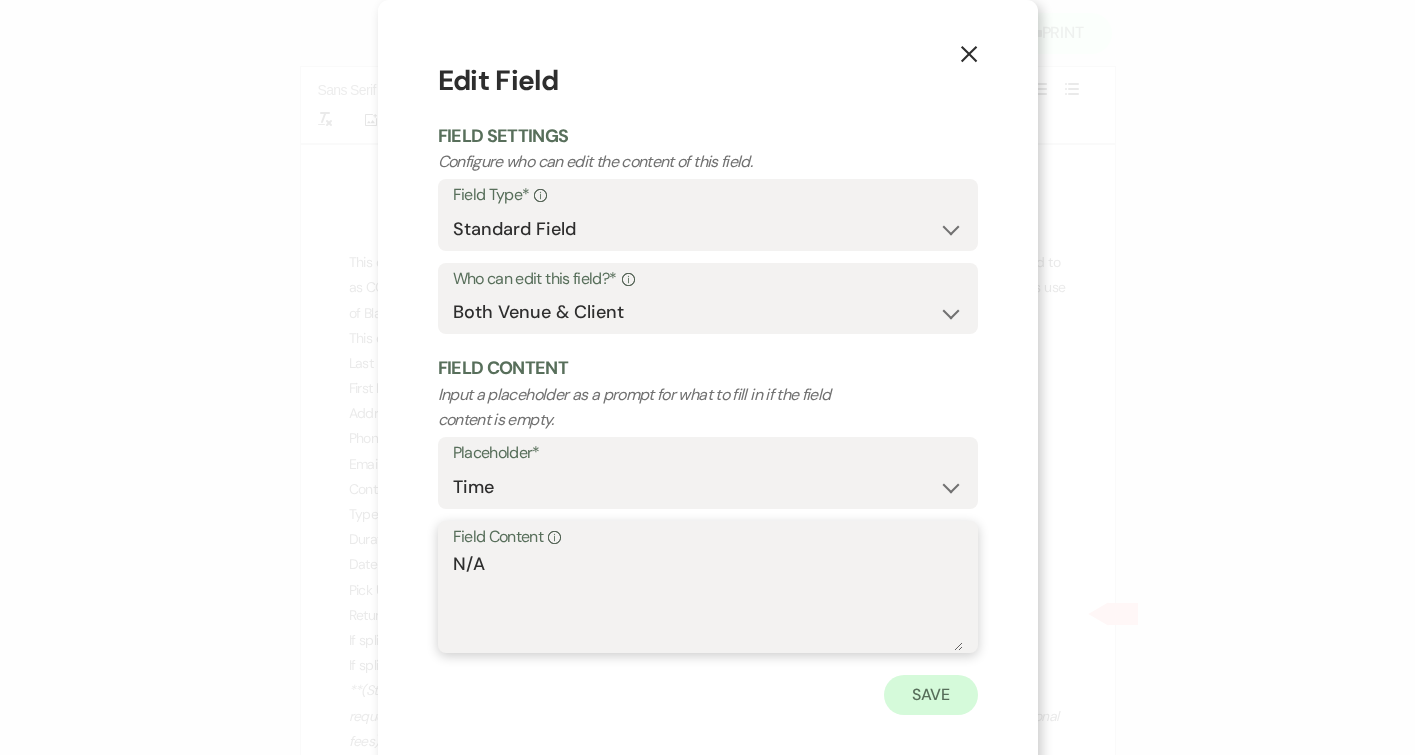 type on "N/A" 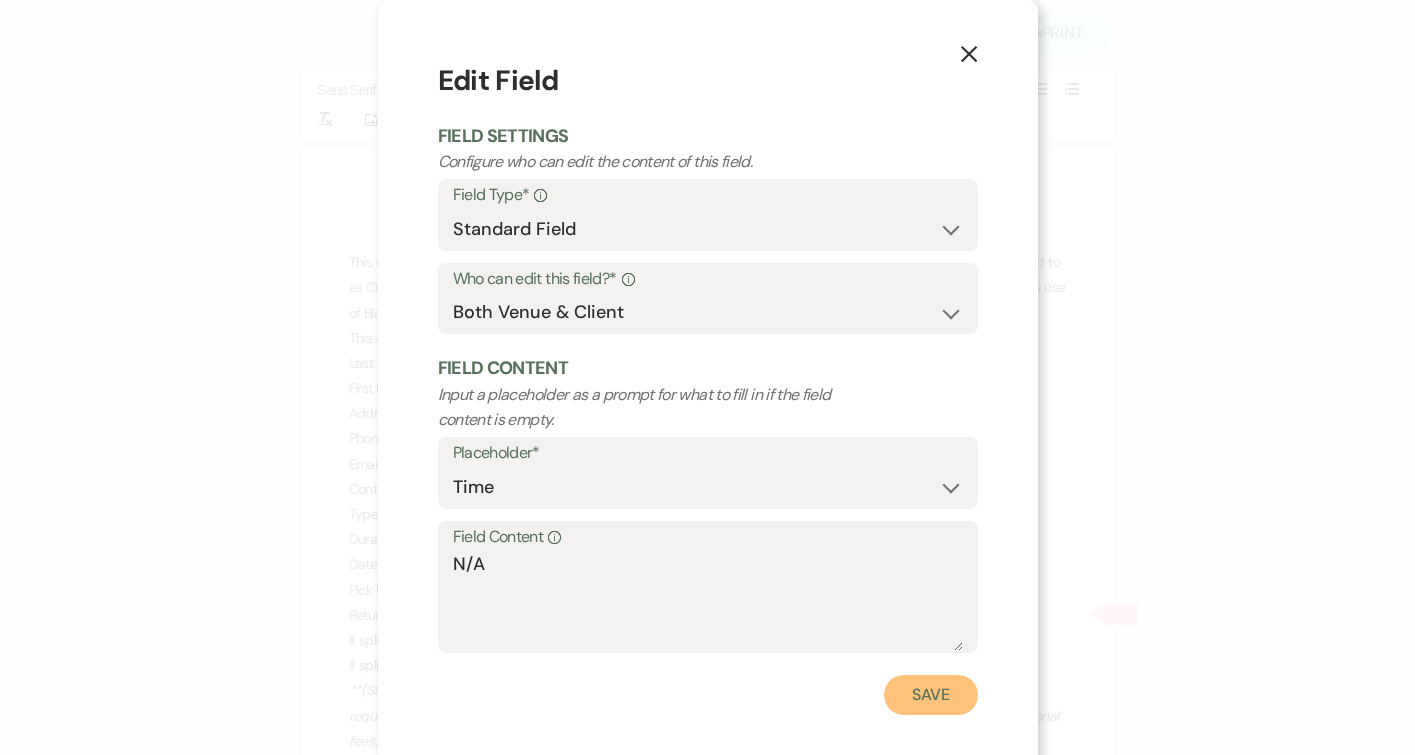 click on "Save" at bounding box center [931, 695] 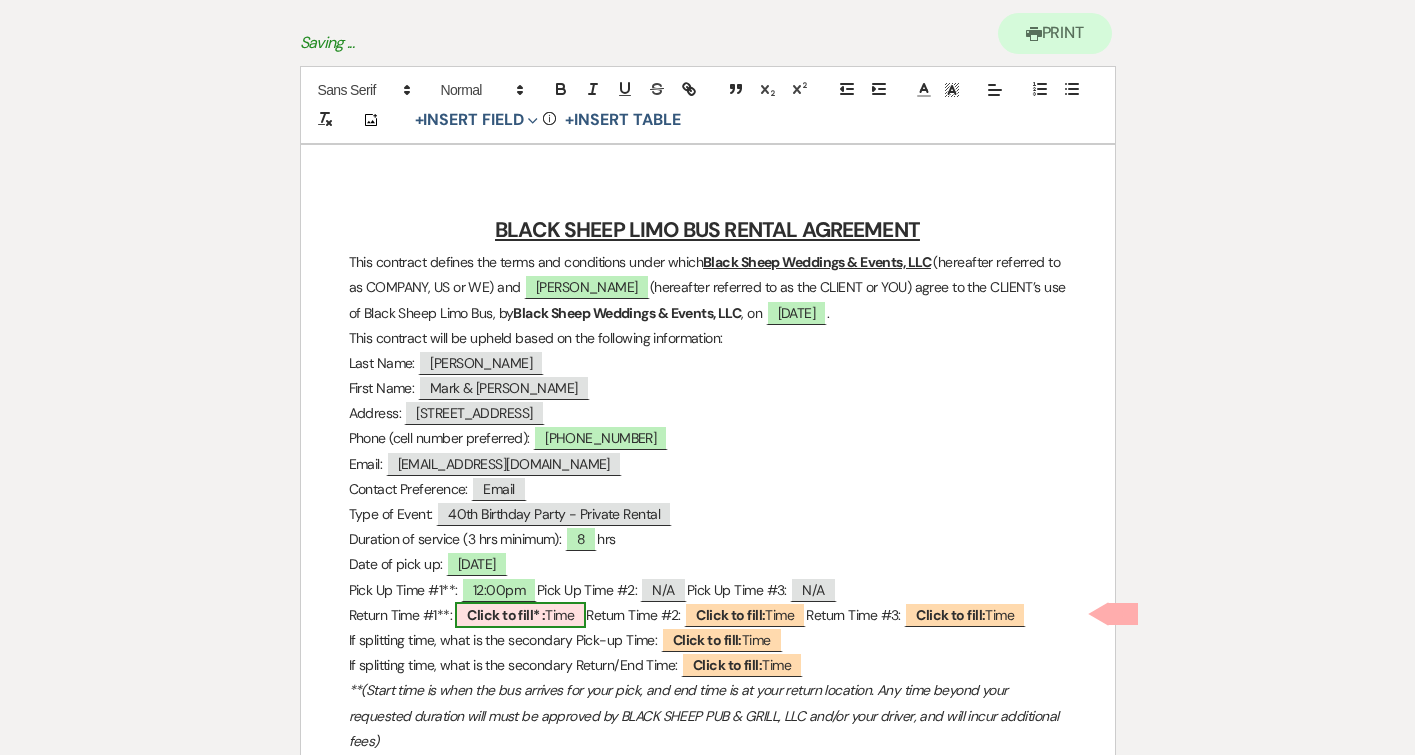 click on "Click to fill* :
Time" at bounding box center (520, 615) 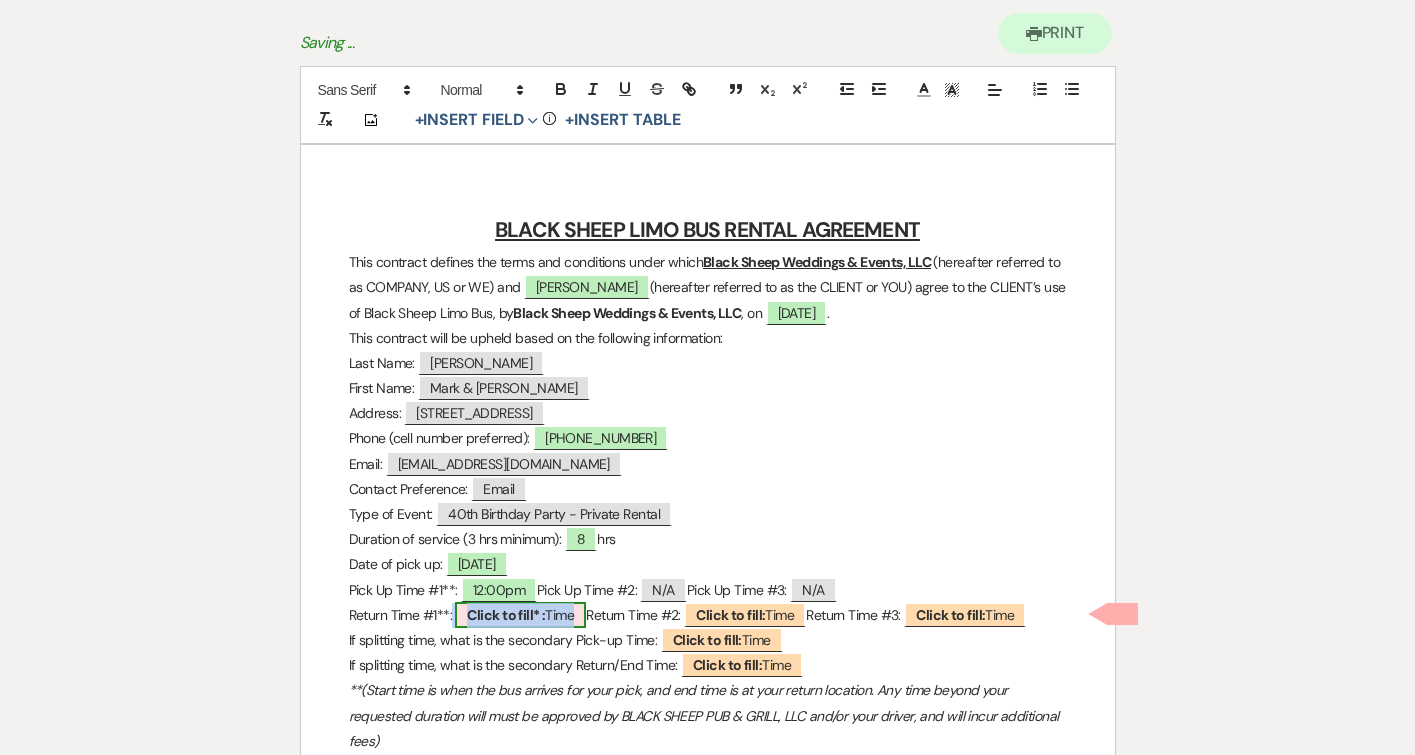 select on "owner" 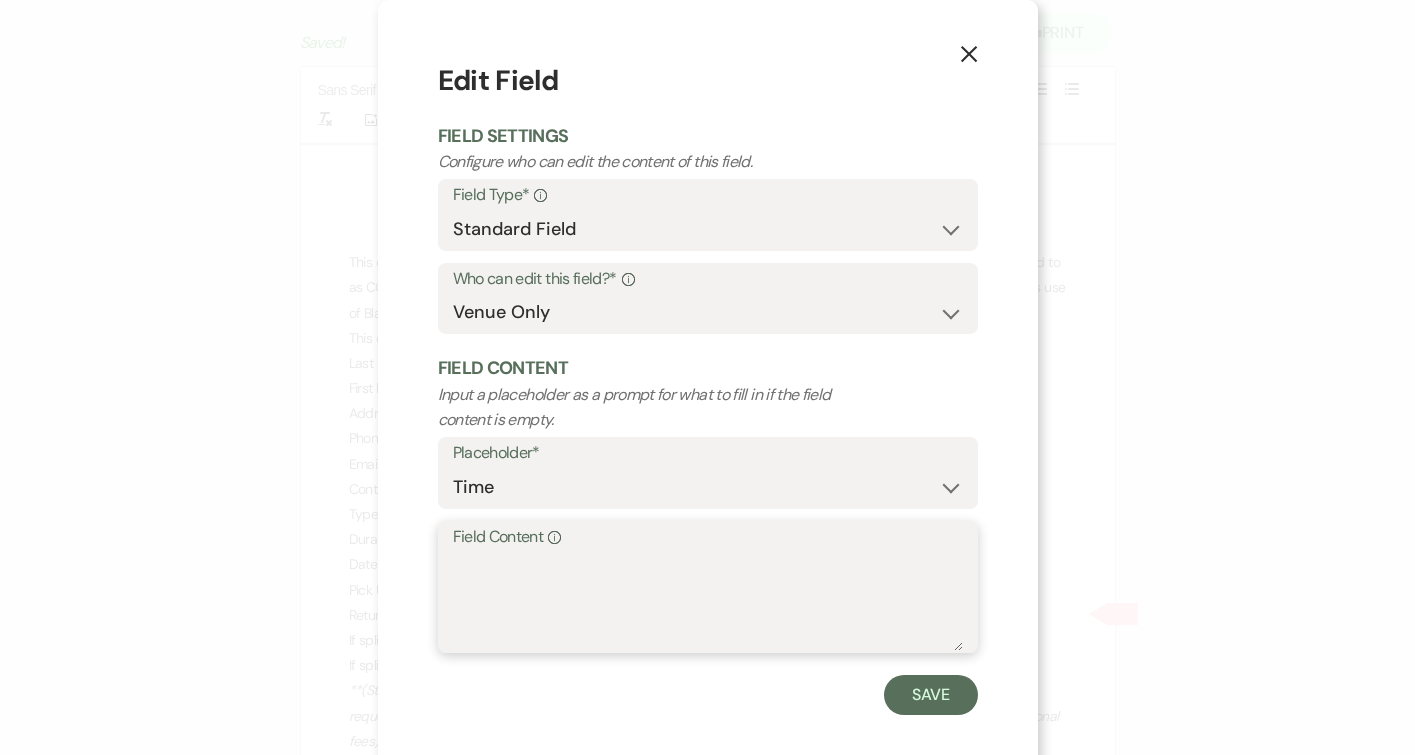 click on "Field Content Info" at bounding box center [708, 601] 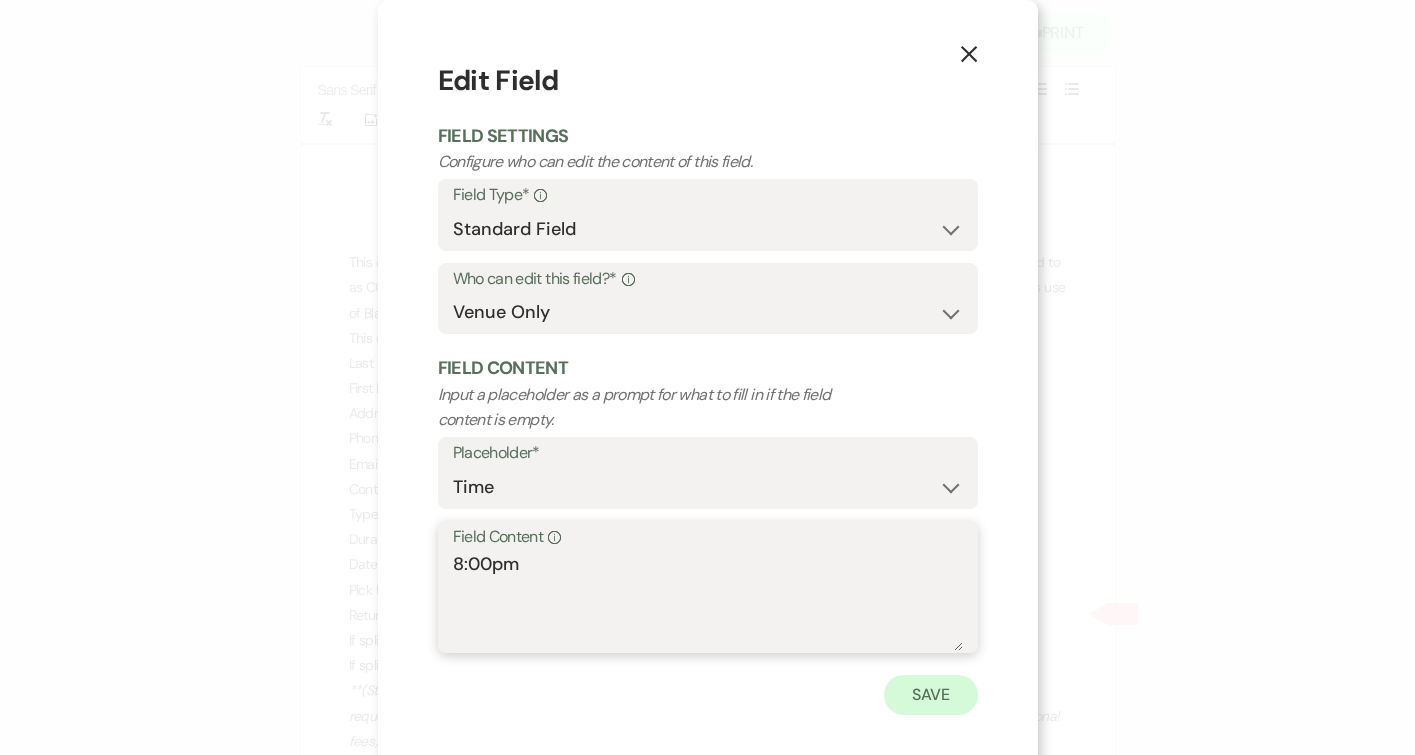 type on "8:00pm" 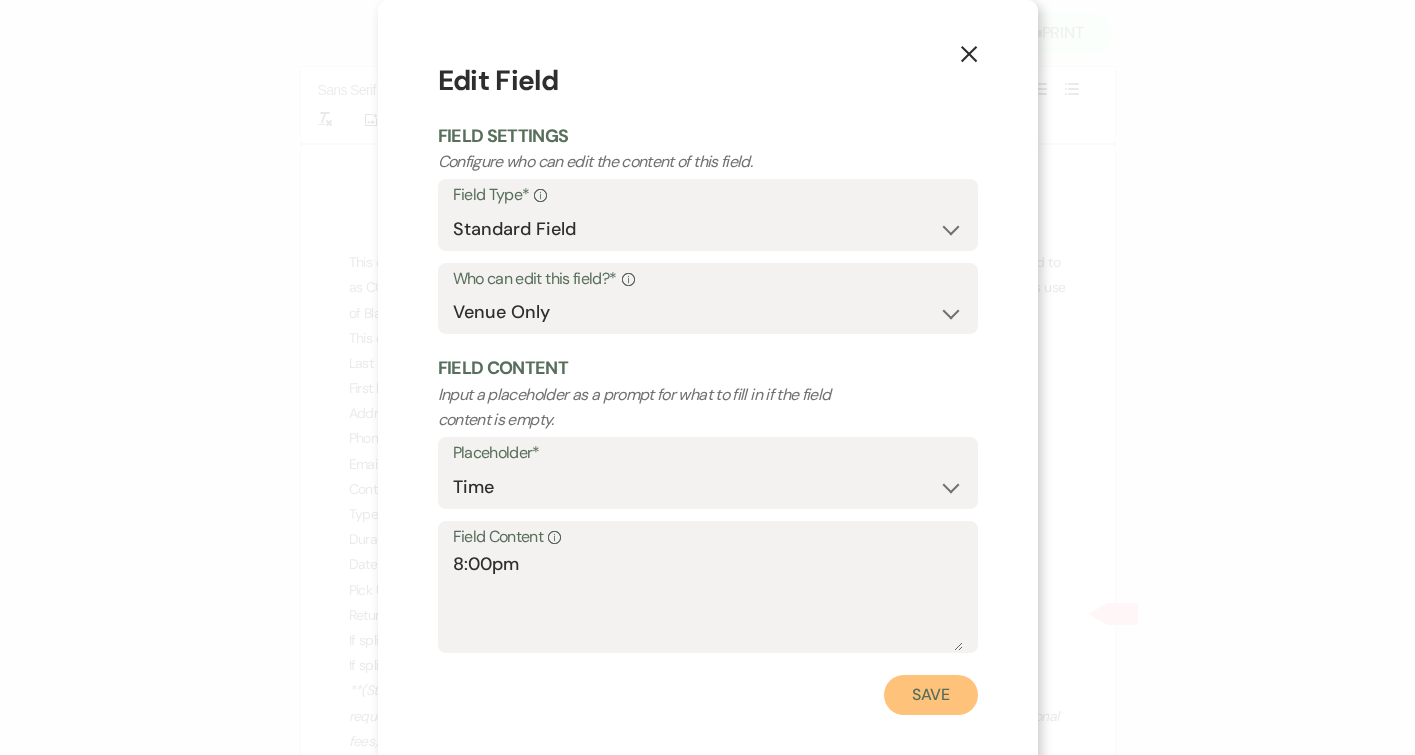 click on "Save" at bounding box center [931, 695] 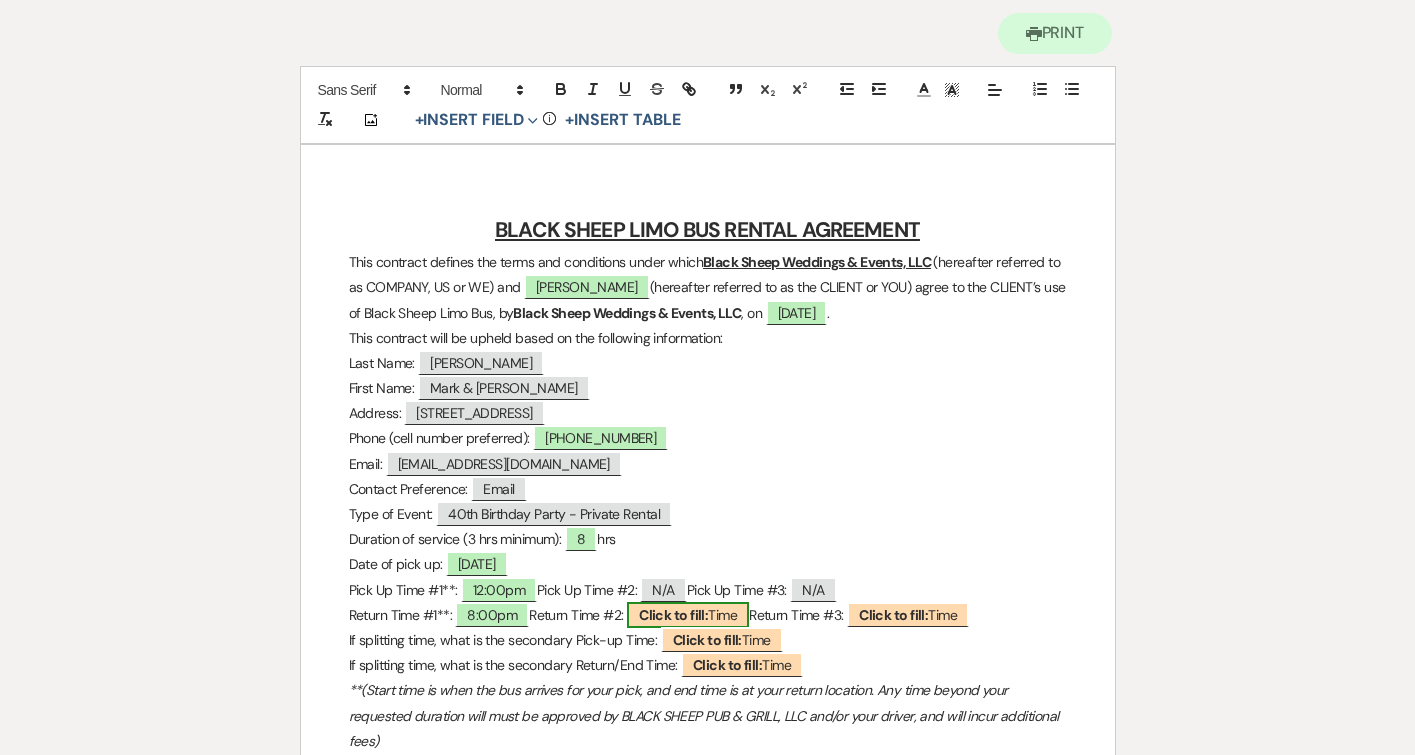 click on "Click to fill:" at bounding box center [673, 615] 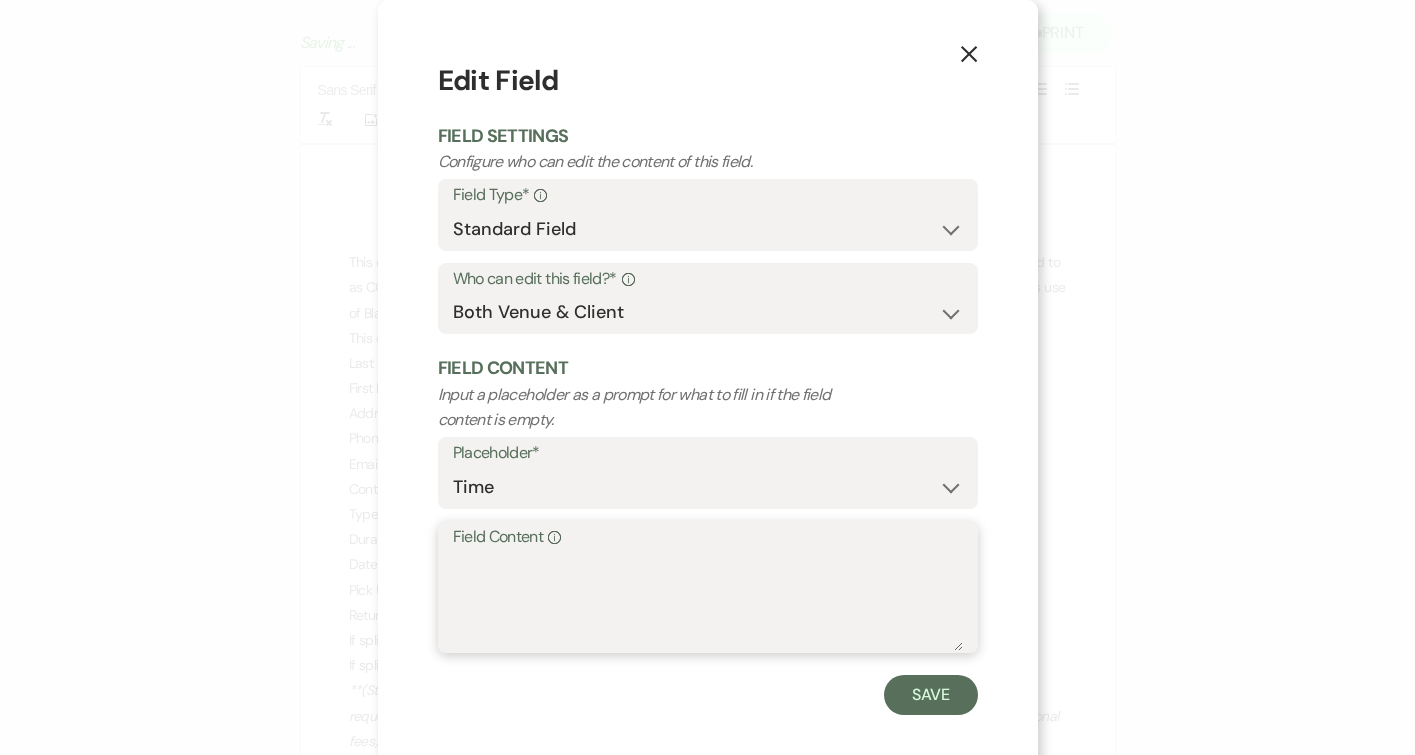 click on "Field Content Info" at bounding box center (708, 601) 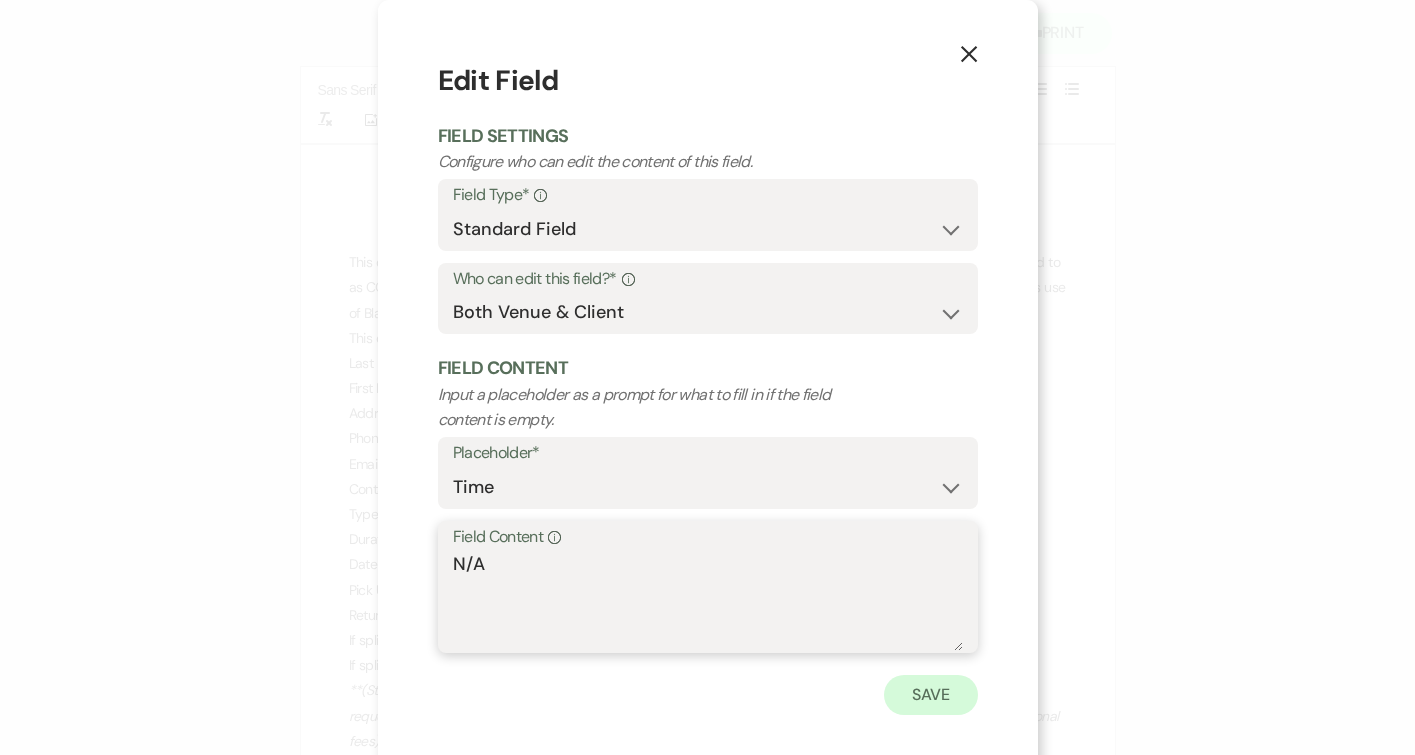 type on "N/A" 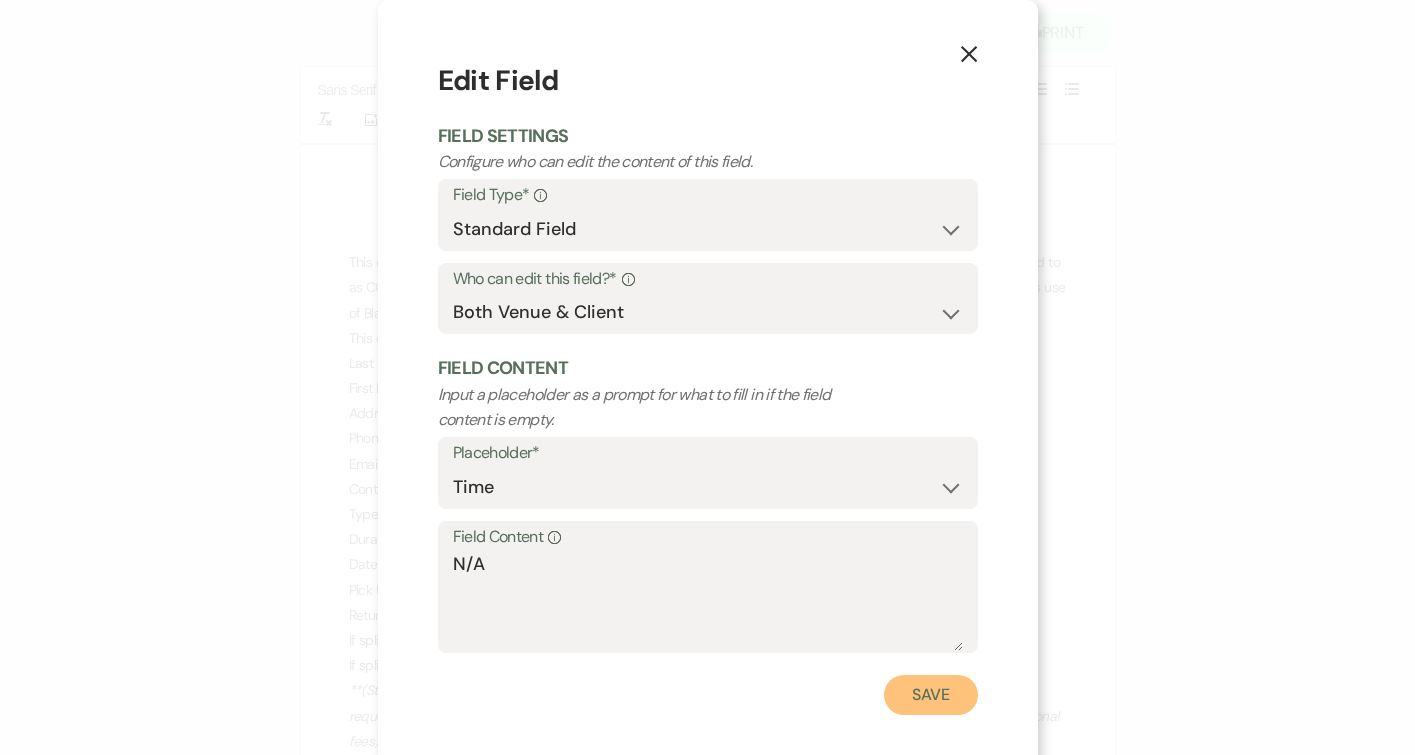 click on "Save" at bounding box center [931, 695] 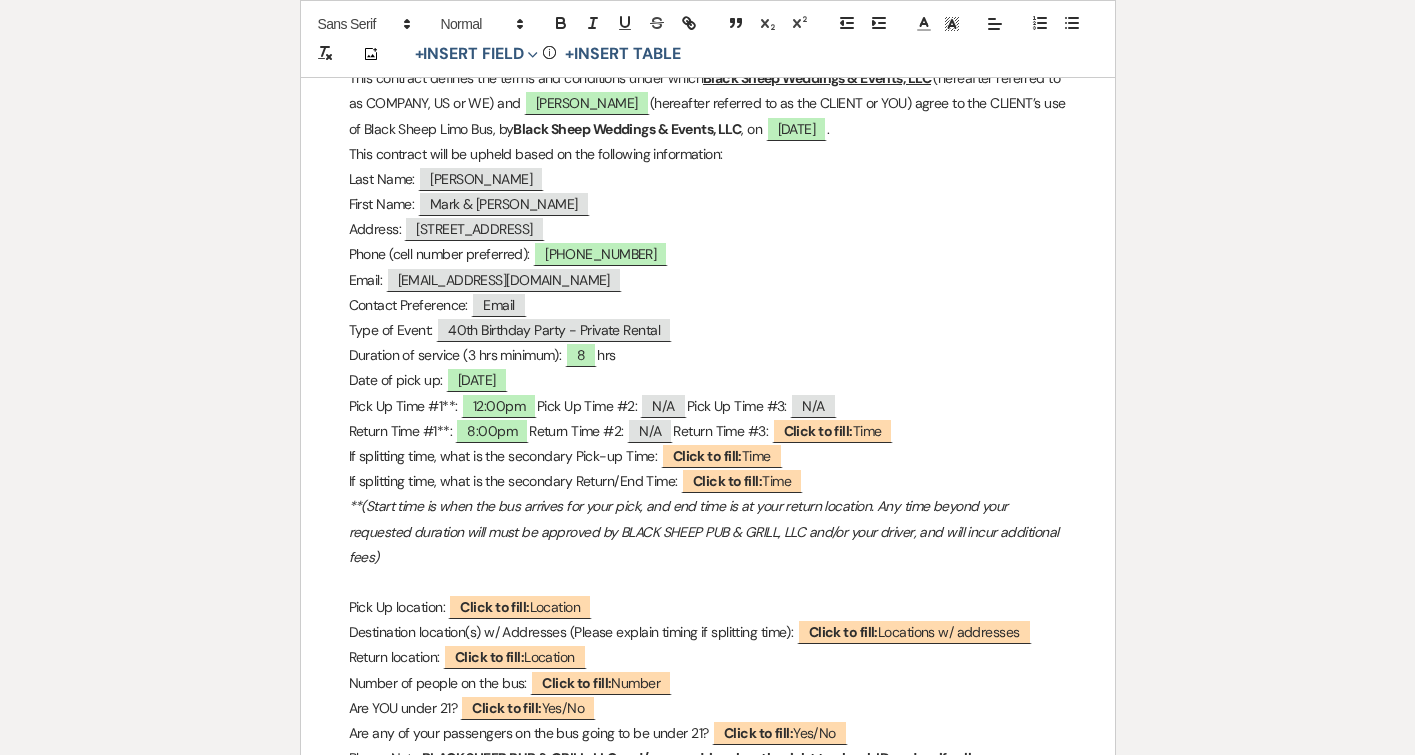 scroll, scrollTop: 397, scrollLeft: 0, axis: vertical 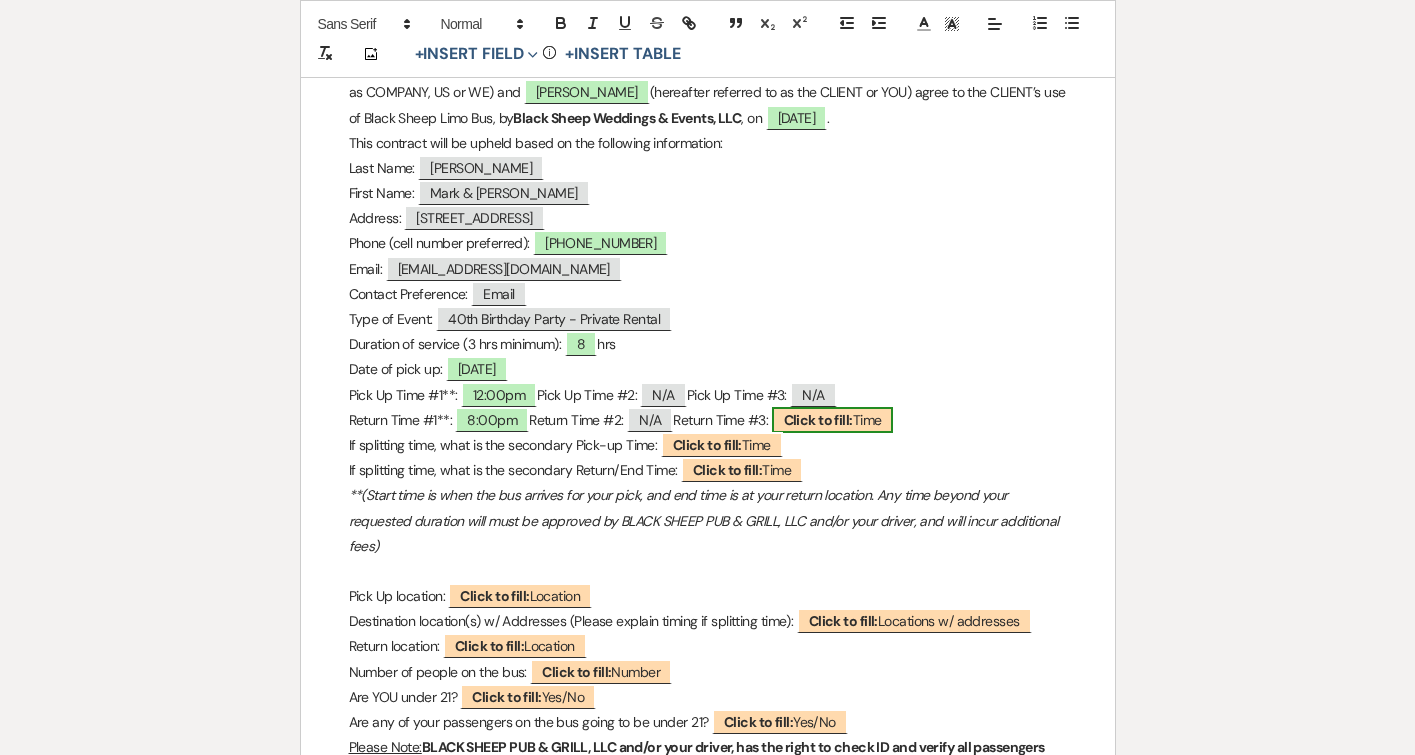 click on "Click to fill:" at bounding box center [818, 420] 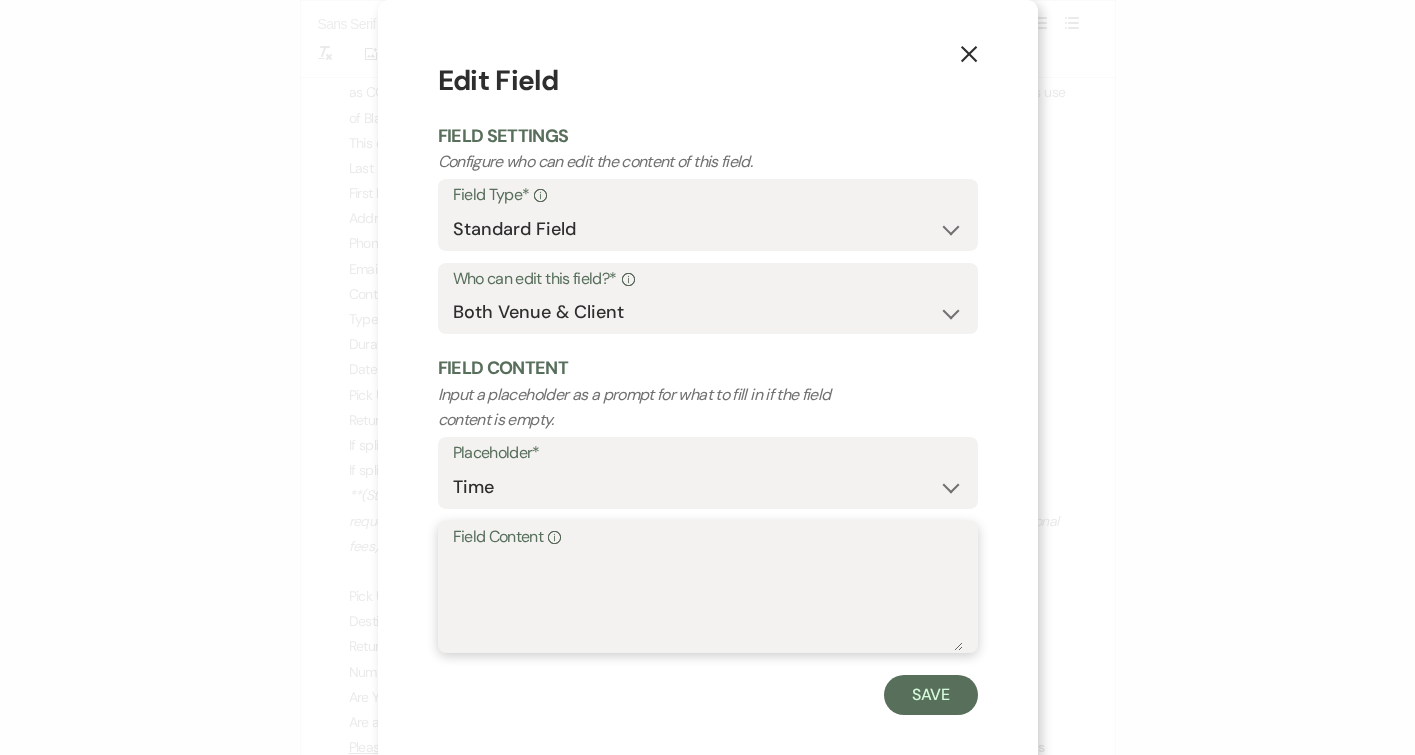 click on "Field Content Info" at bounding box center (708, 601) 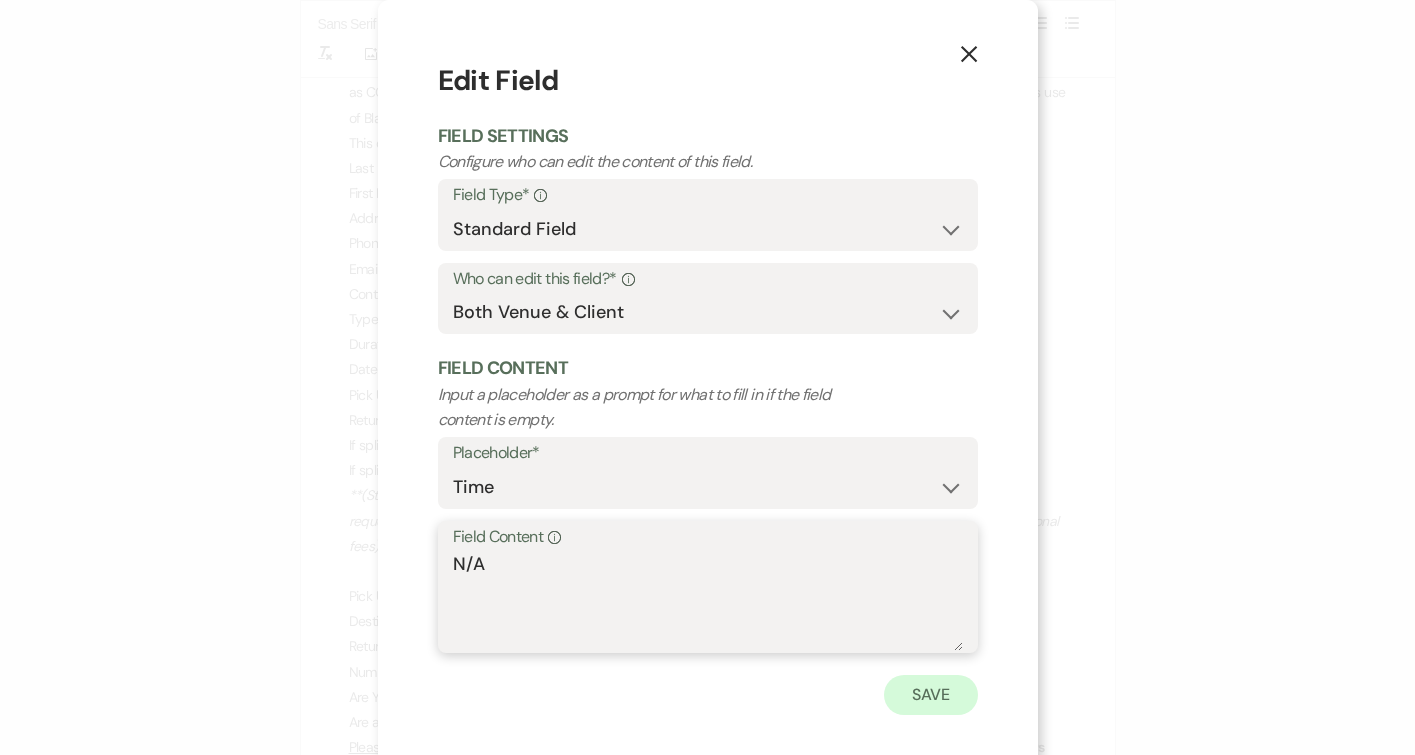 type on "N/A" 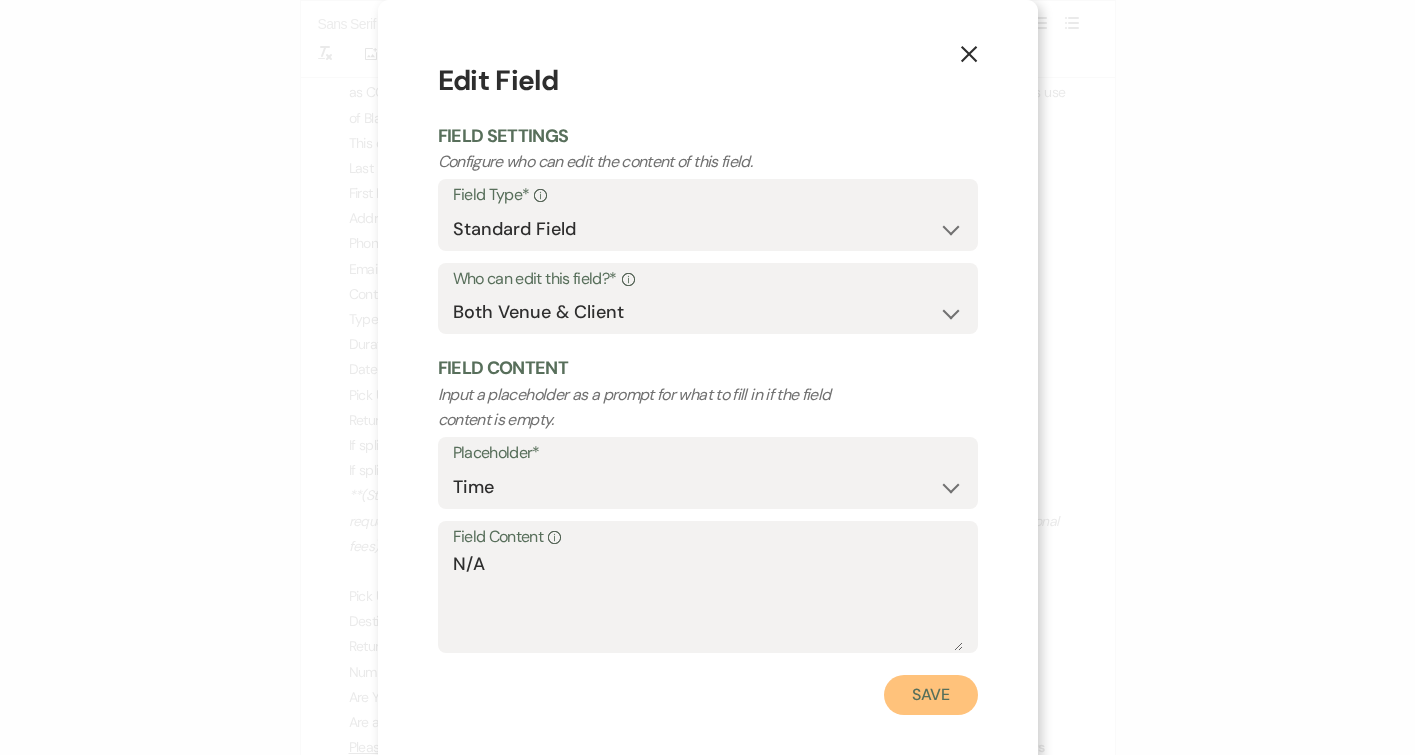 click on "Save" at bounding box center (931, 695) 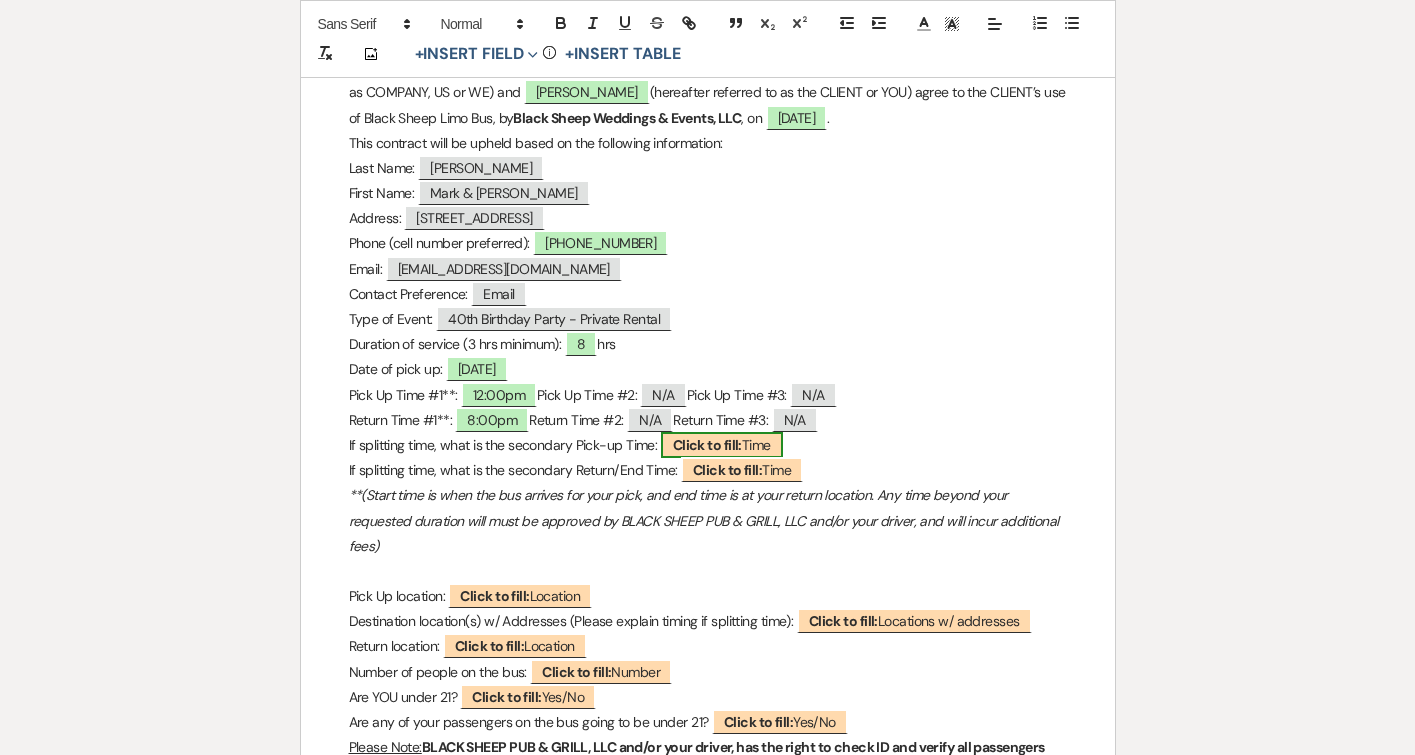 click on "Click to fill:" at bounding box center (707, 445) 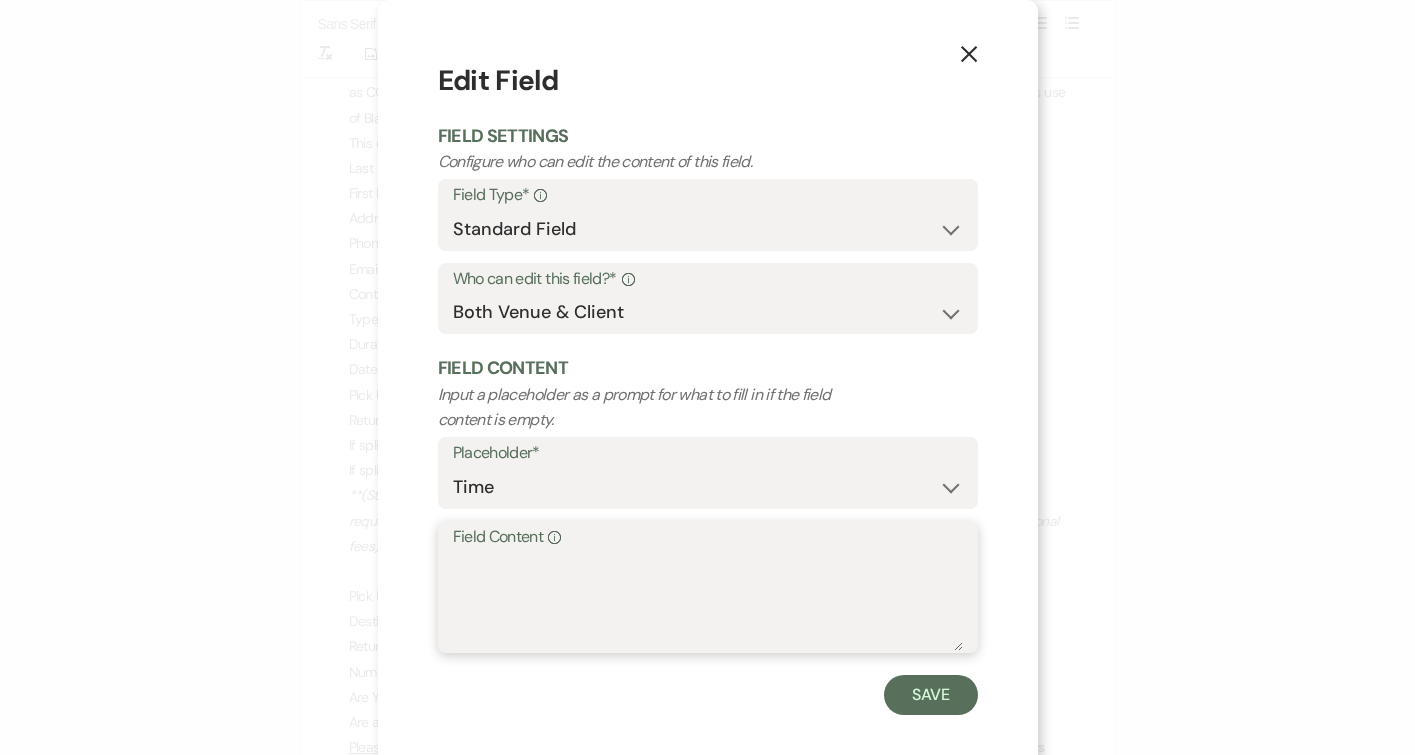 click on "Field Content Info" at bounding box center (708, 601) 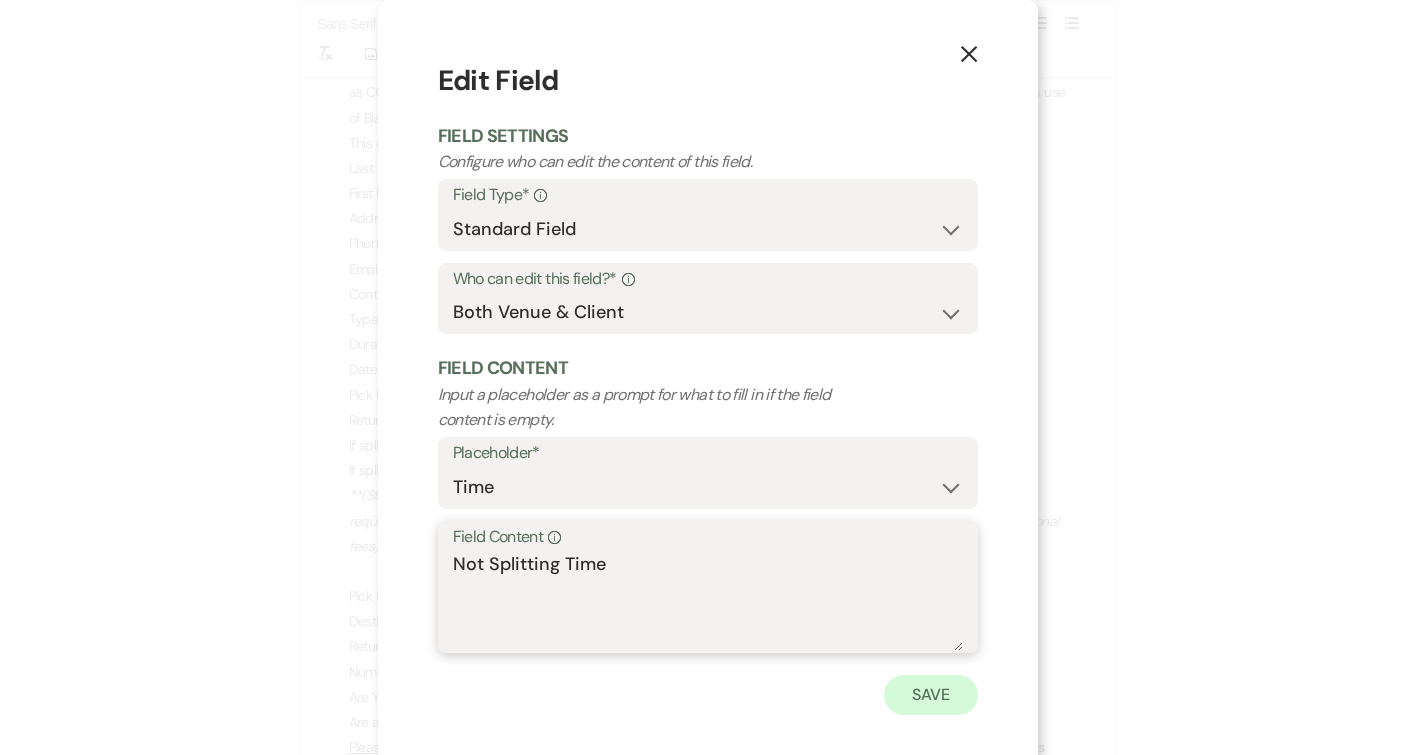type on "Not Splitting Time" 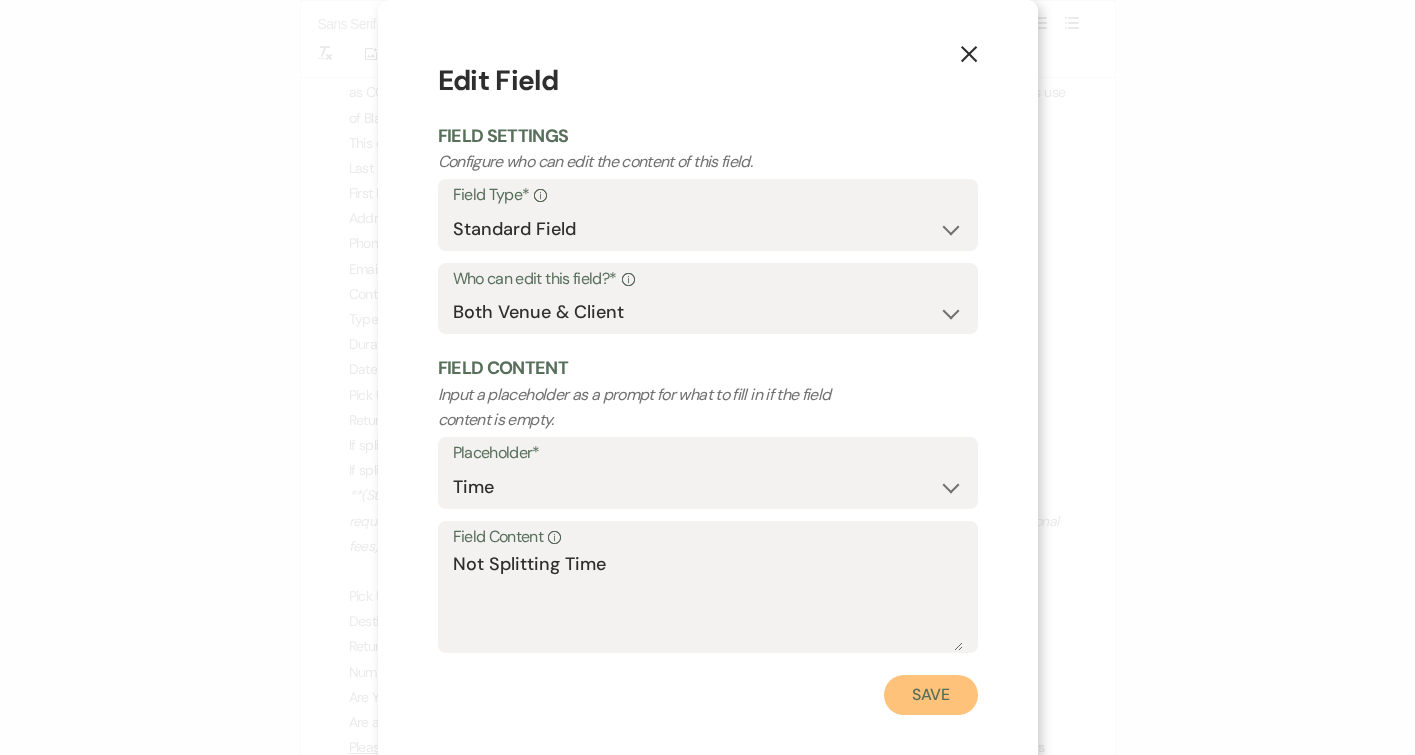 click on "Save" at bounding box center (931, 695) 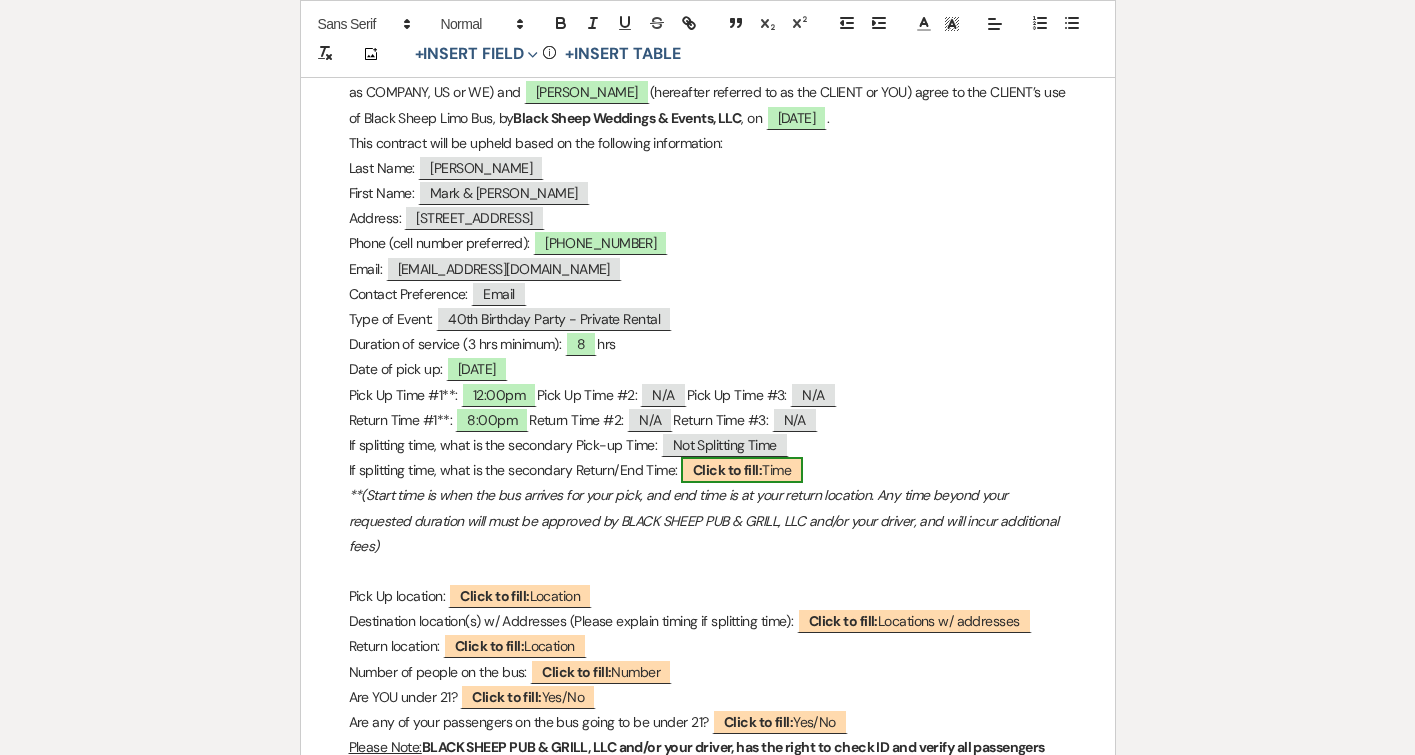 click on "Click to fill:" at bounding box center [727, 470] 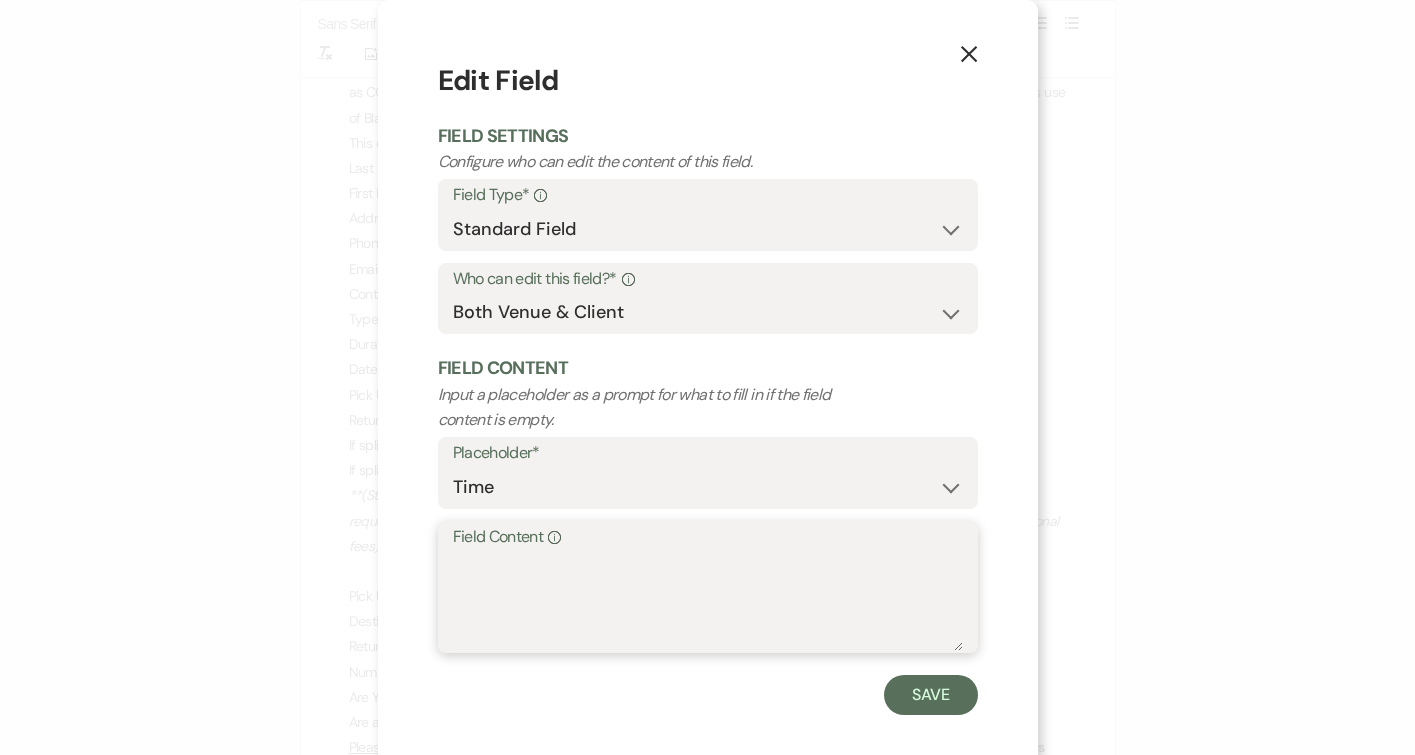 click on "Field Content Info" at bounding box center (708, 601) 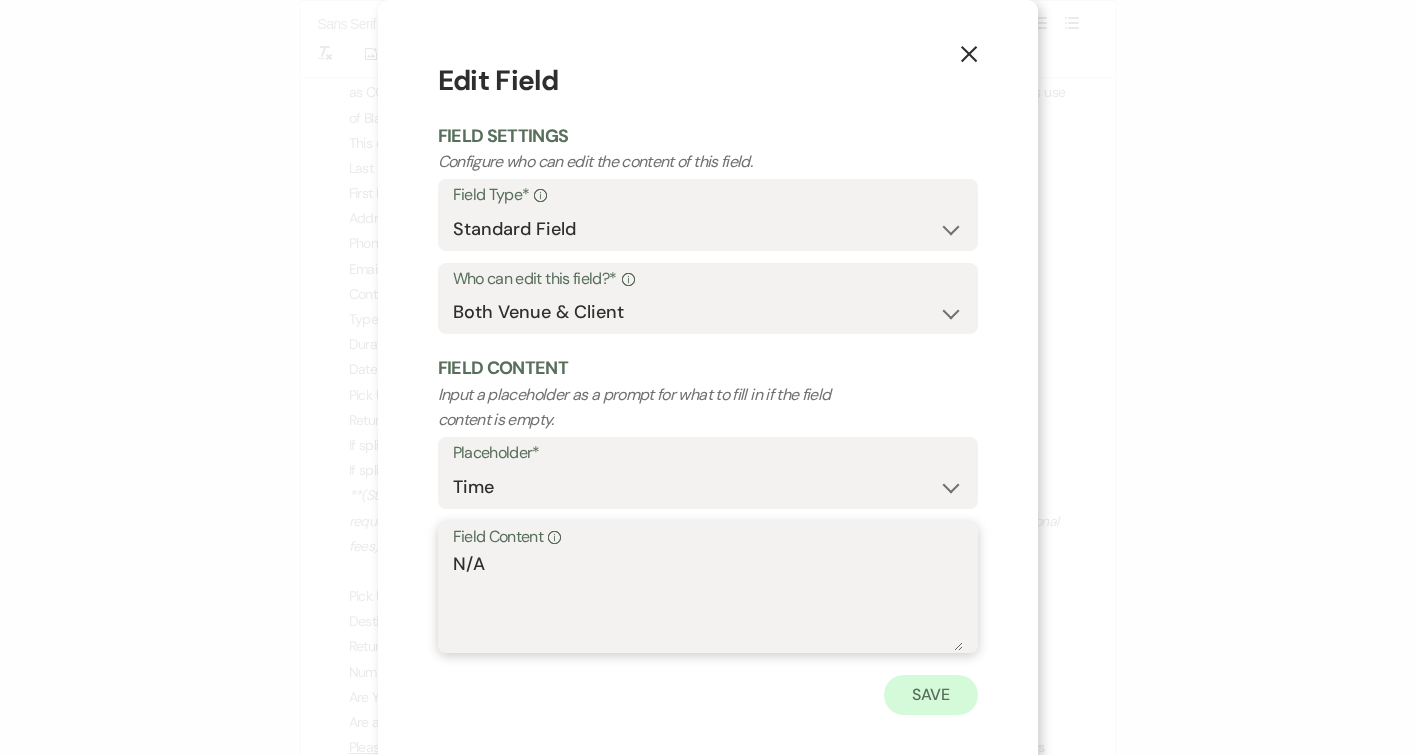 type on "N/A" 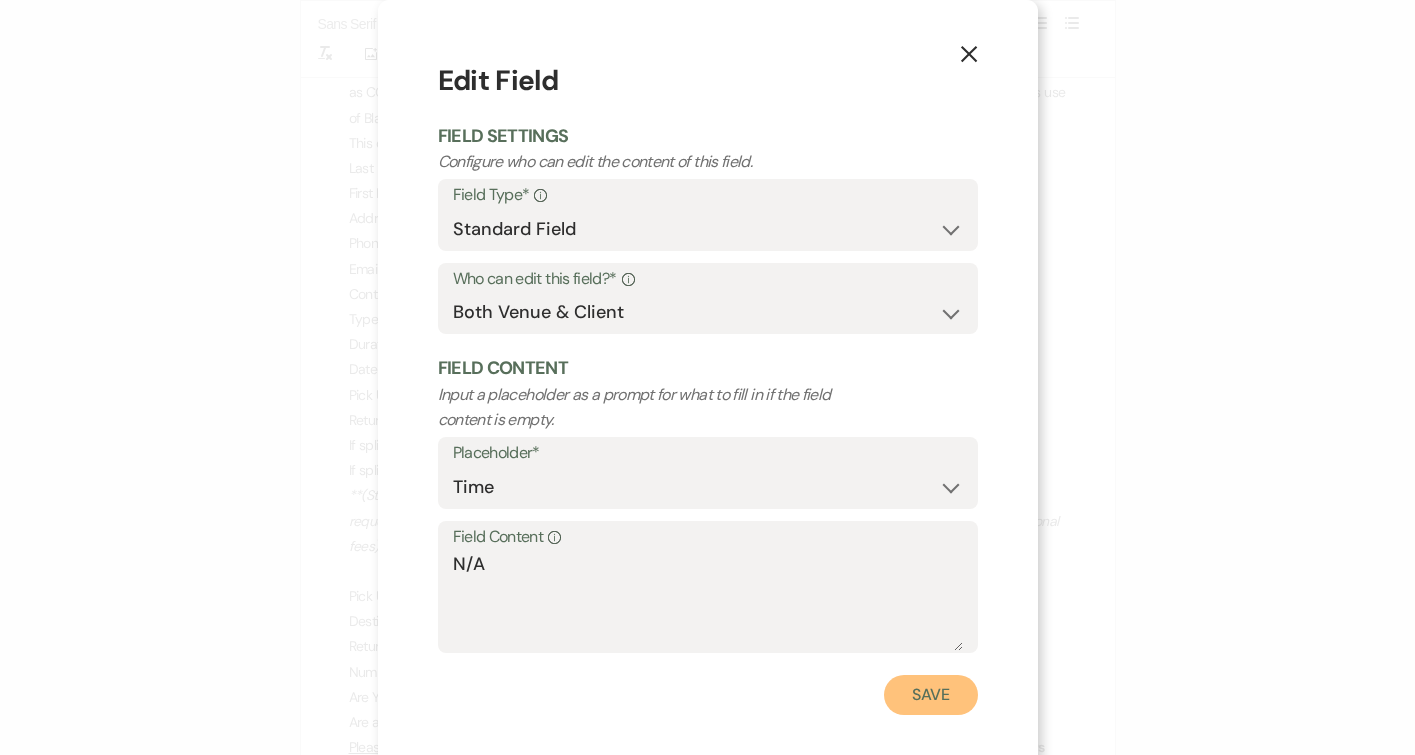 click on "Save" at bounding box center (931, 695) 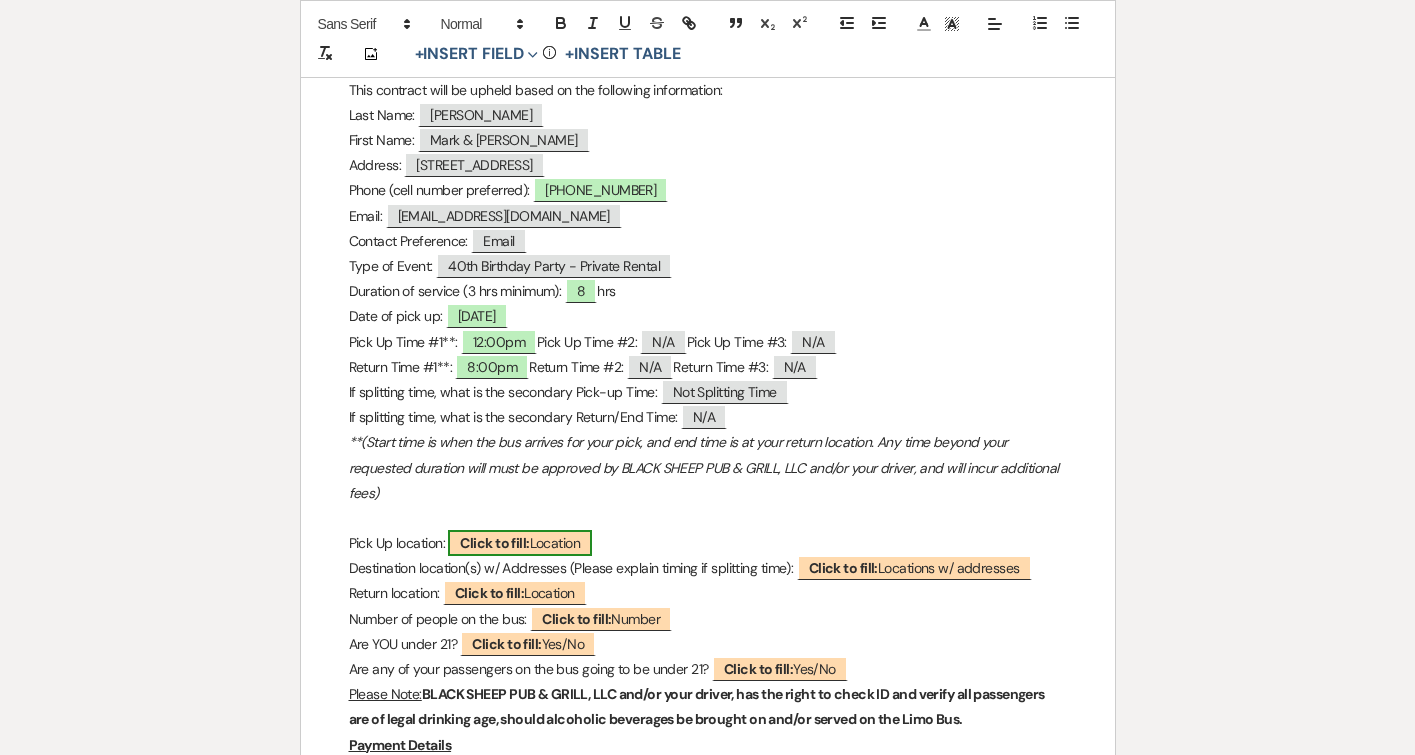 scroll, scrollTop: 443, scrollLeft: 0, axis: vertical 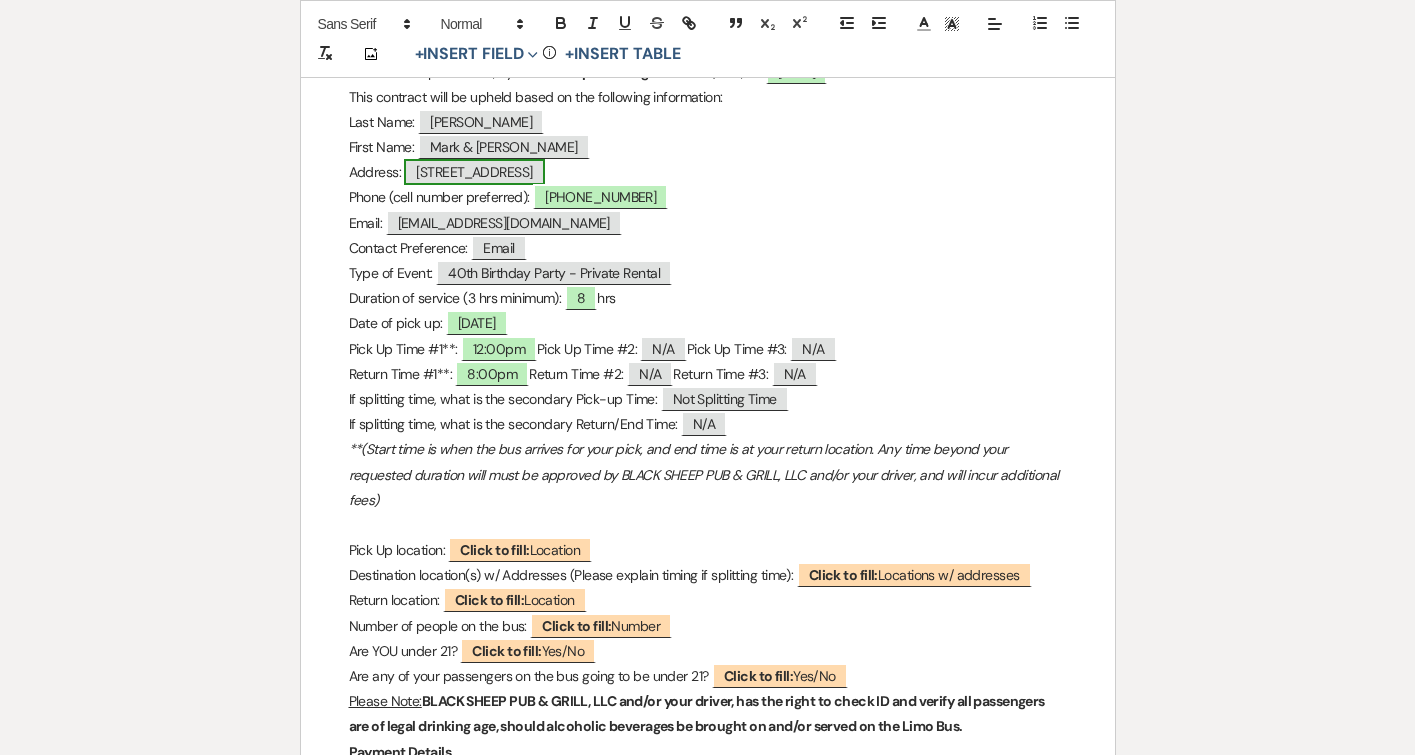 click on "[STREET_ADDRESS]" at bounding box center [474, 172] 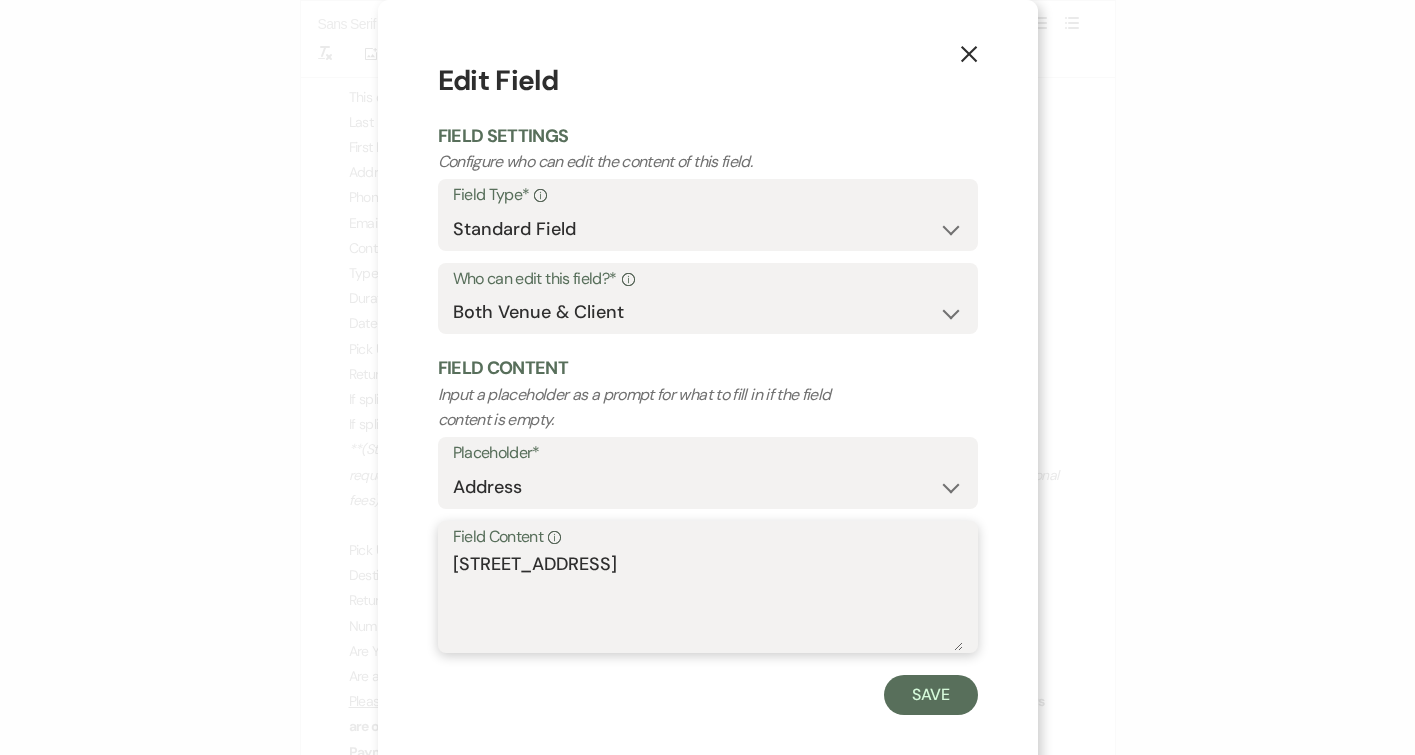 drag, startPoint x: 783, startPoint y: 559, endPoint x: 441, endPoint y: 560, distance: 342.00146 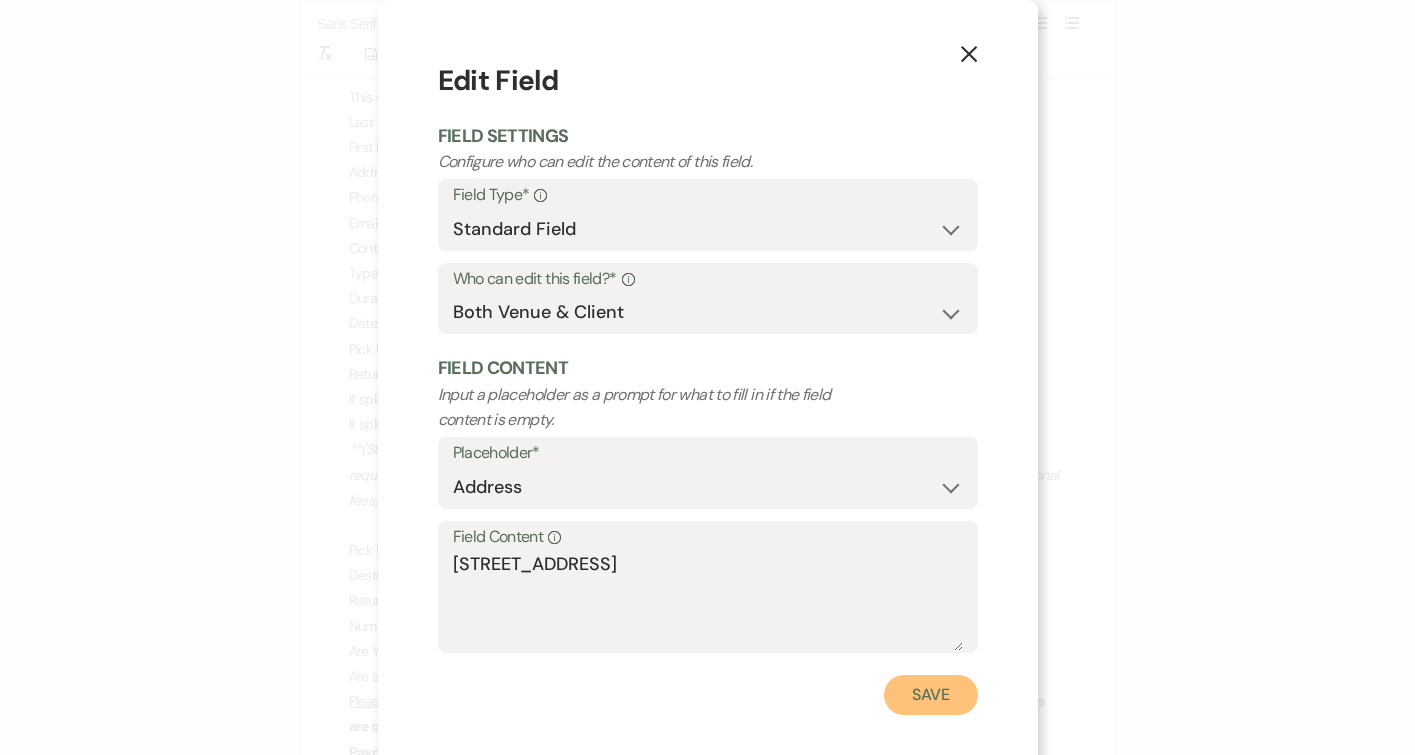 click on "Save" at bounding box center [931, 695] 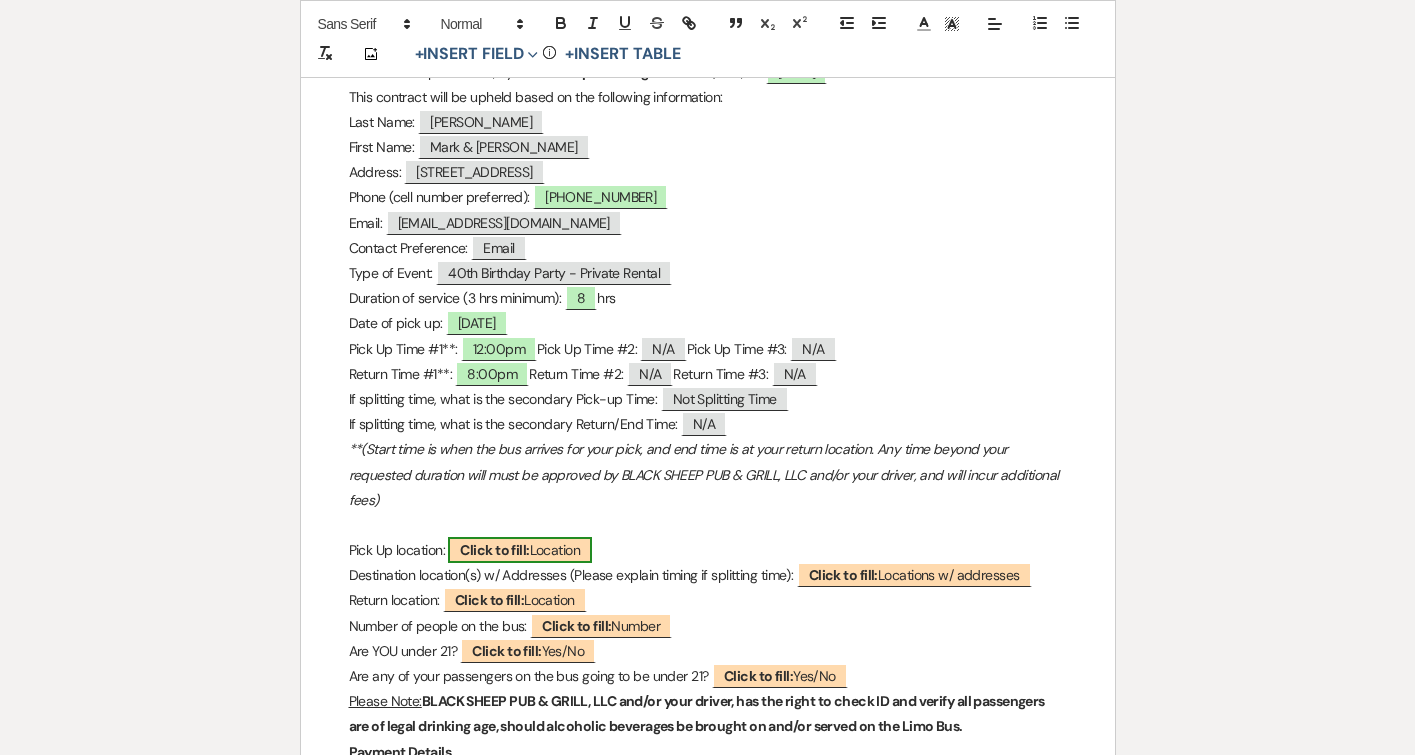 click on "Click to fill:" at bounding box center [494, 550] 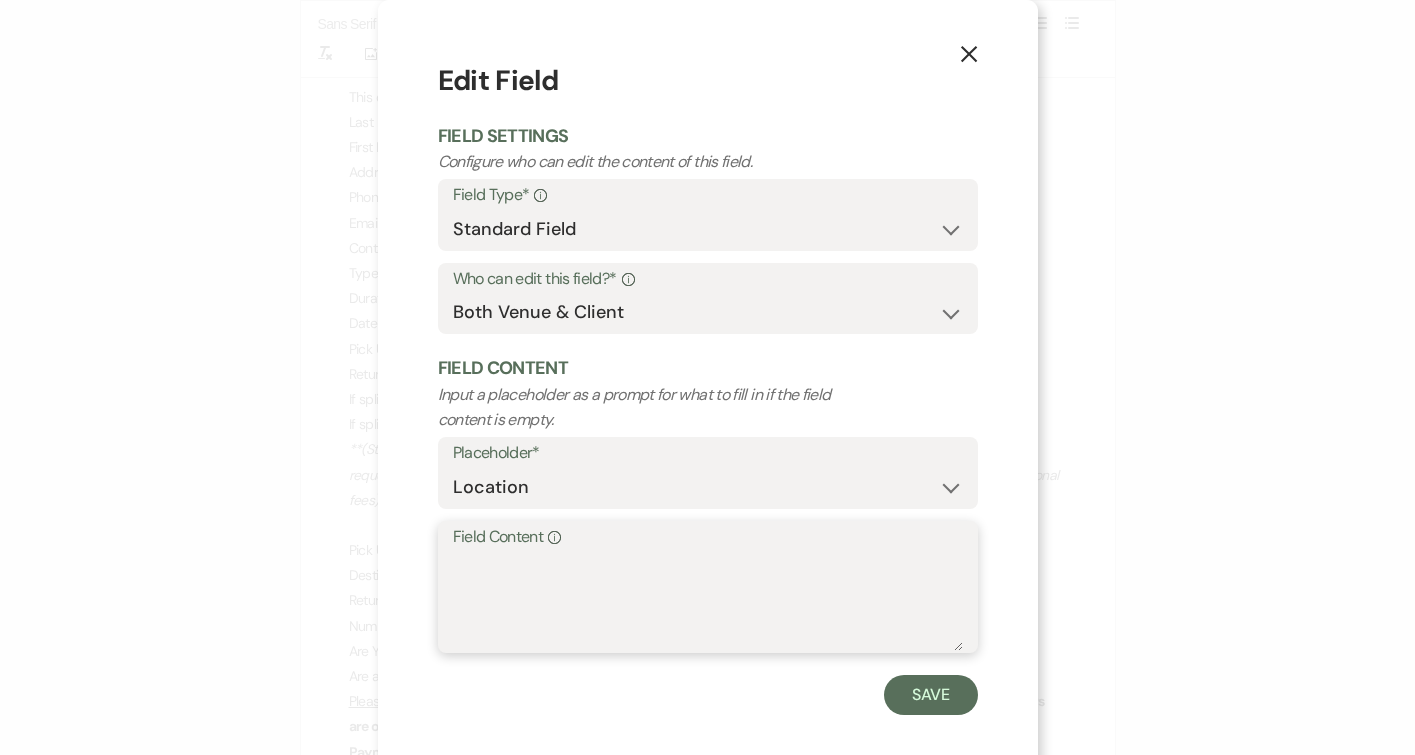 click on "Field Content Info" at bounding box center [708, 601] 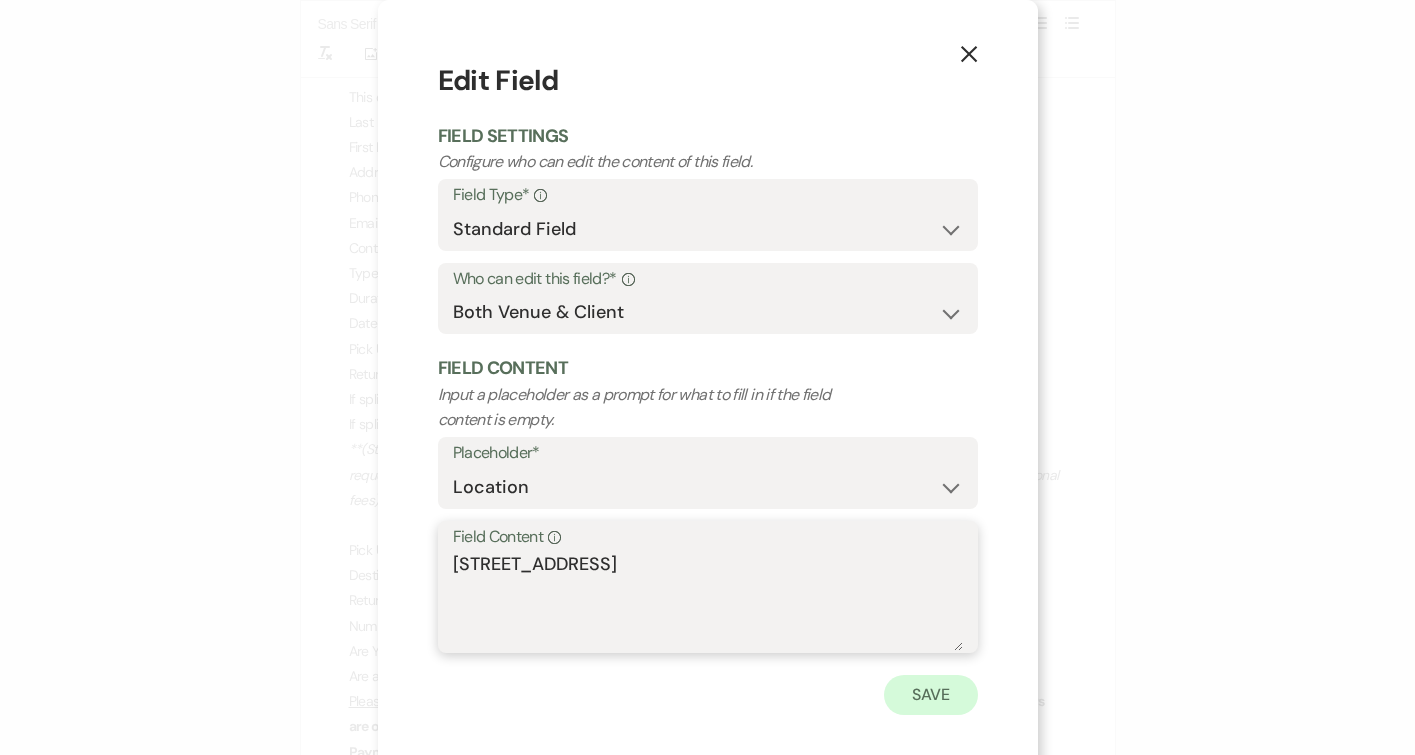 type on "[STREET_ADDRESS]" 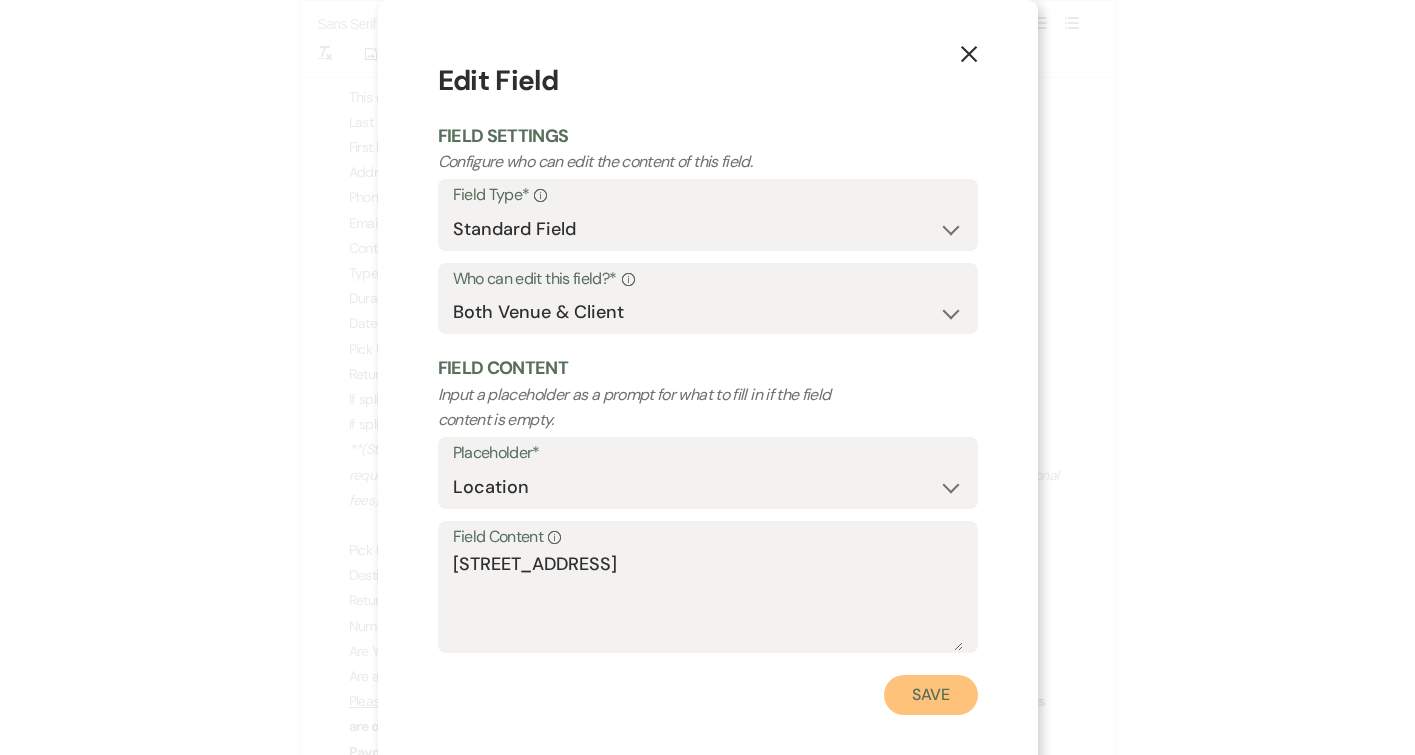 click on "Save" at bounding box center [931, 695] 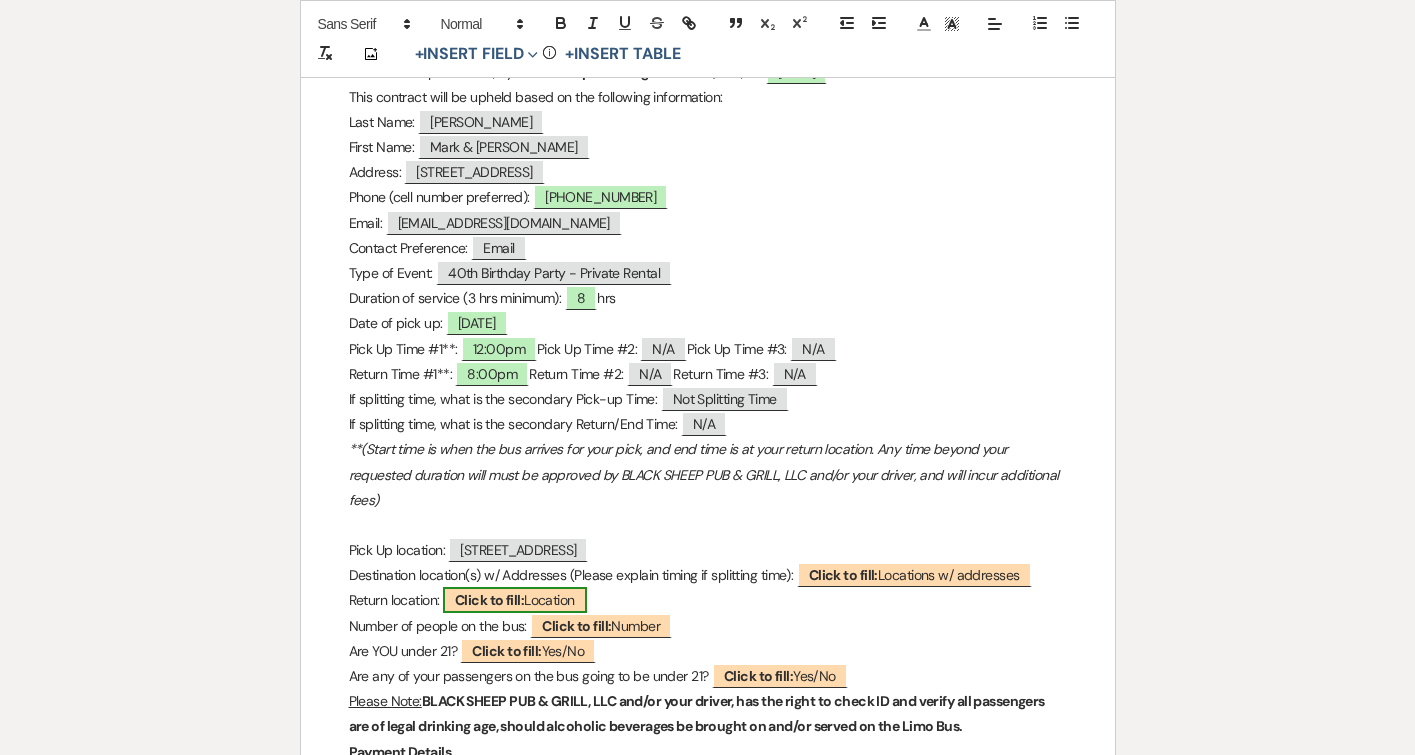 click on "Click to fill:" at bounding box center [489, 600] 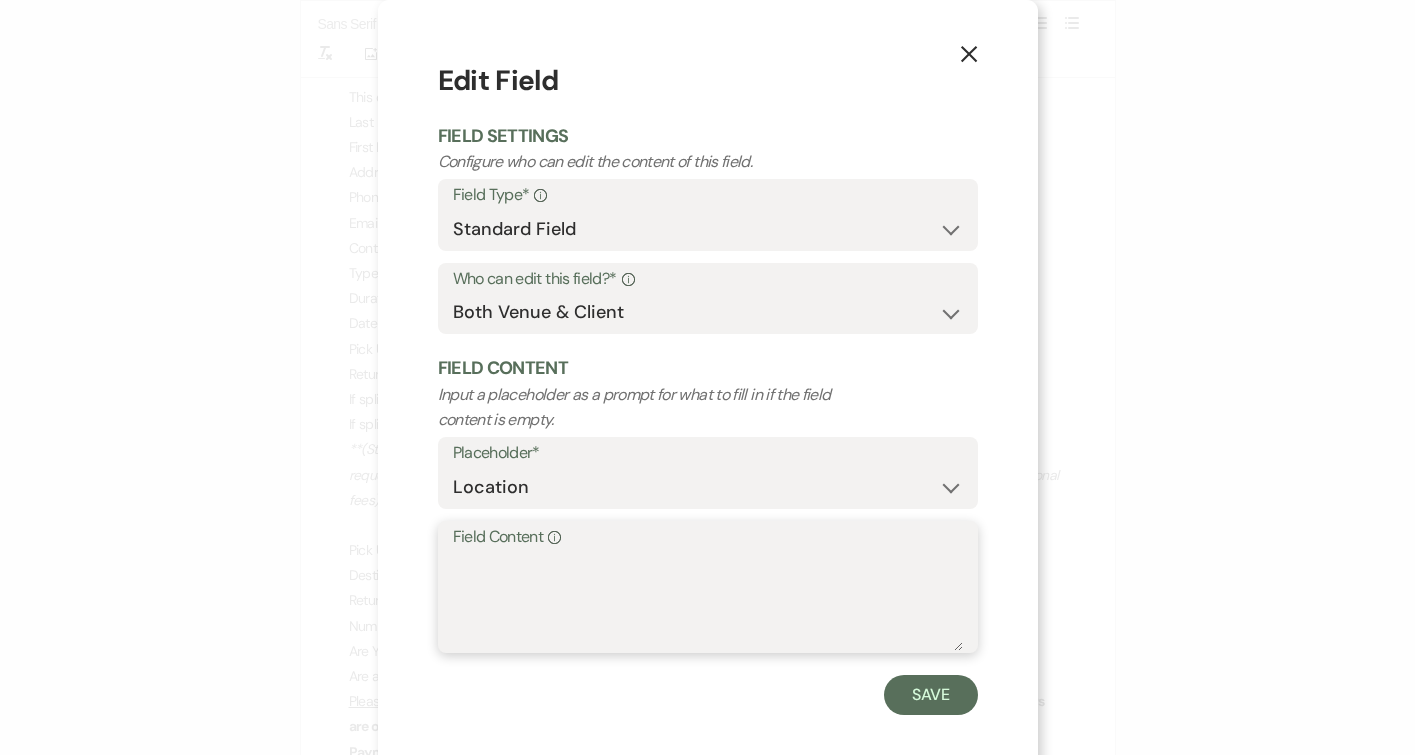 click on "Field Content Info" at bounding box center (708, 601) 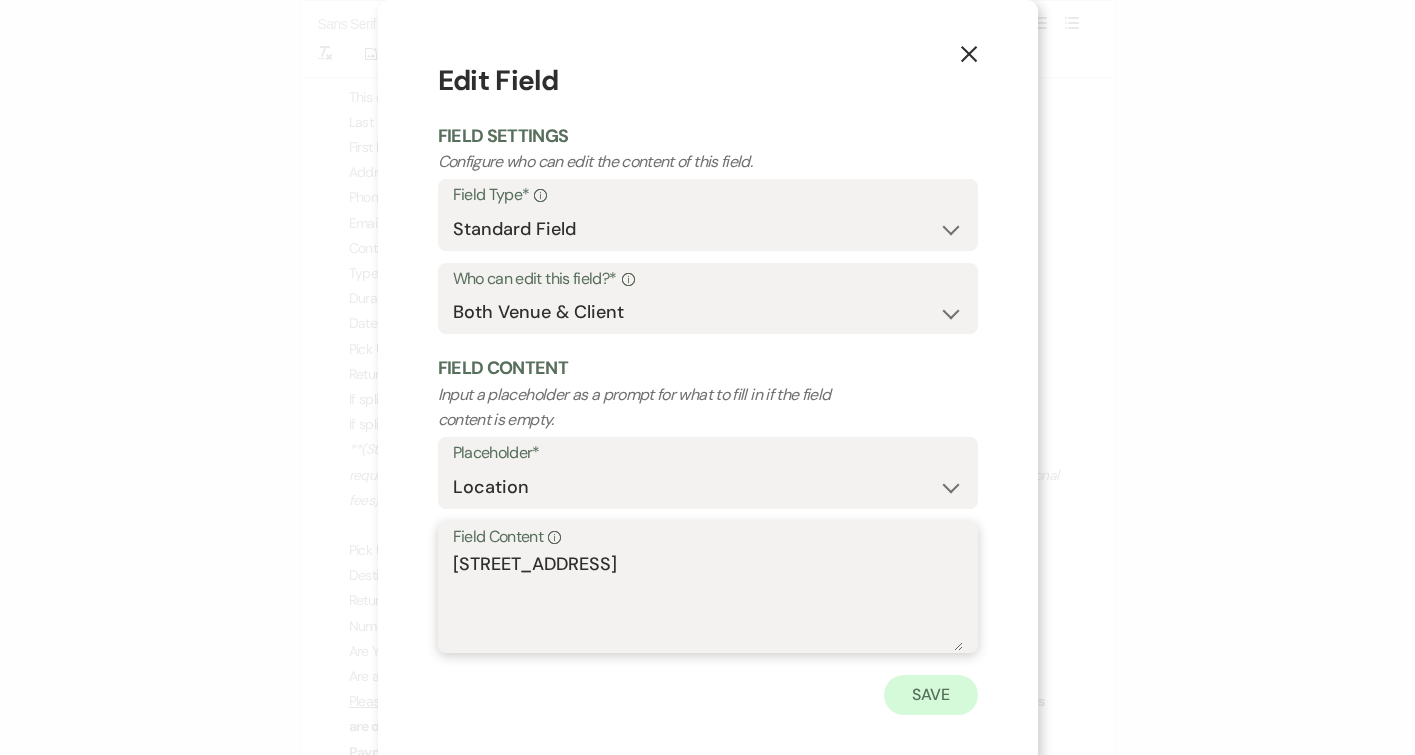 type on "[STREET_ADDRESS]" 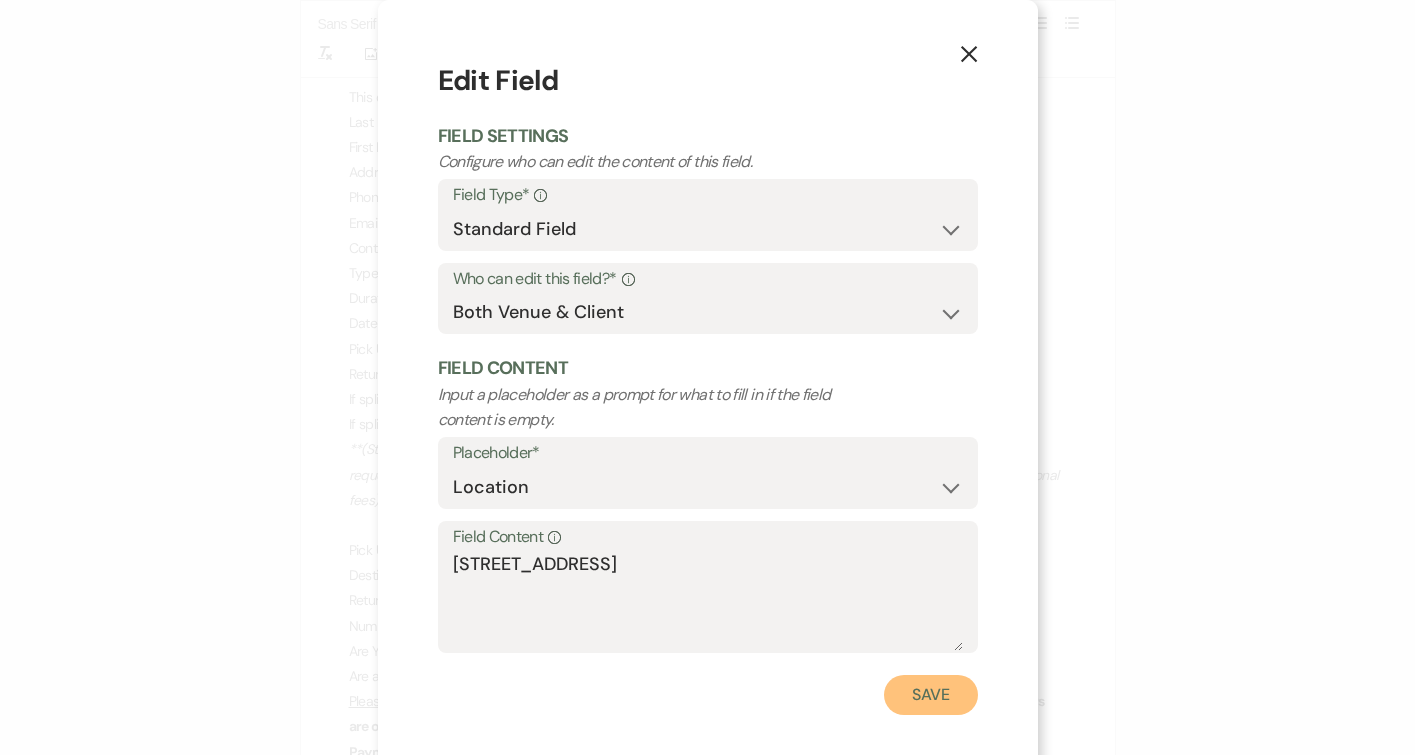 click on "Save" at bounding box center [931, 695] 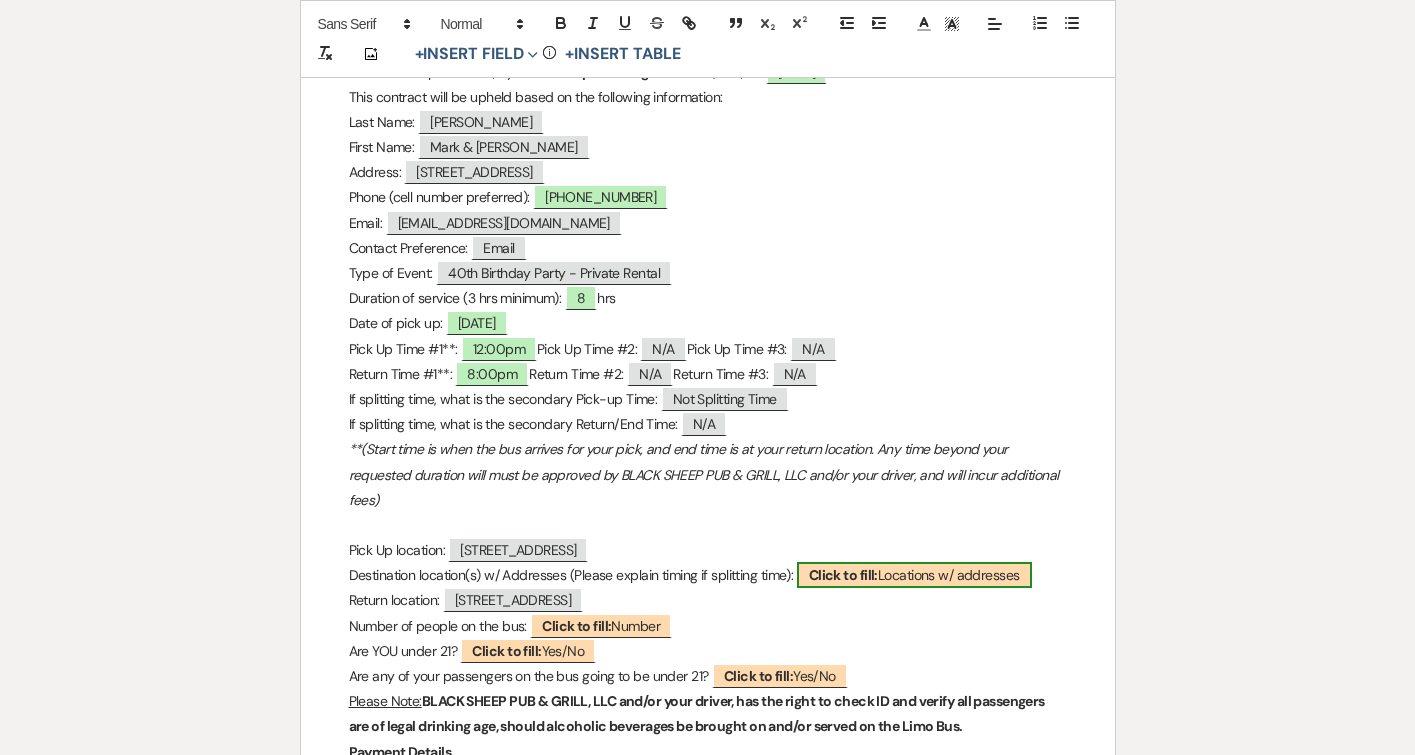click on "Click to fill:" at bounding box center (843, 575) 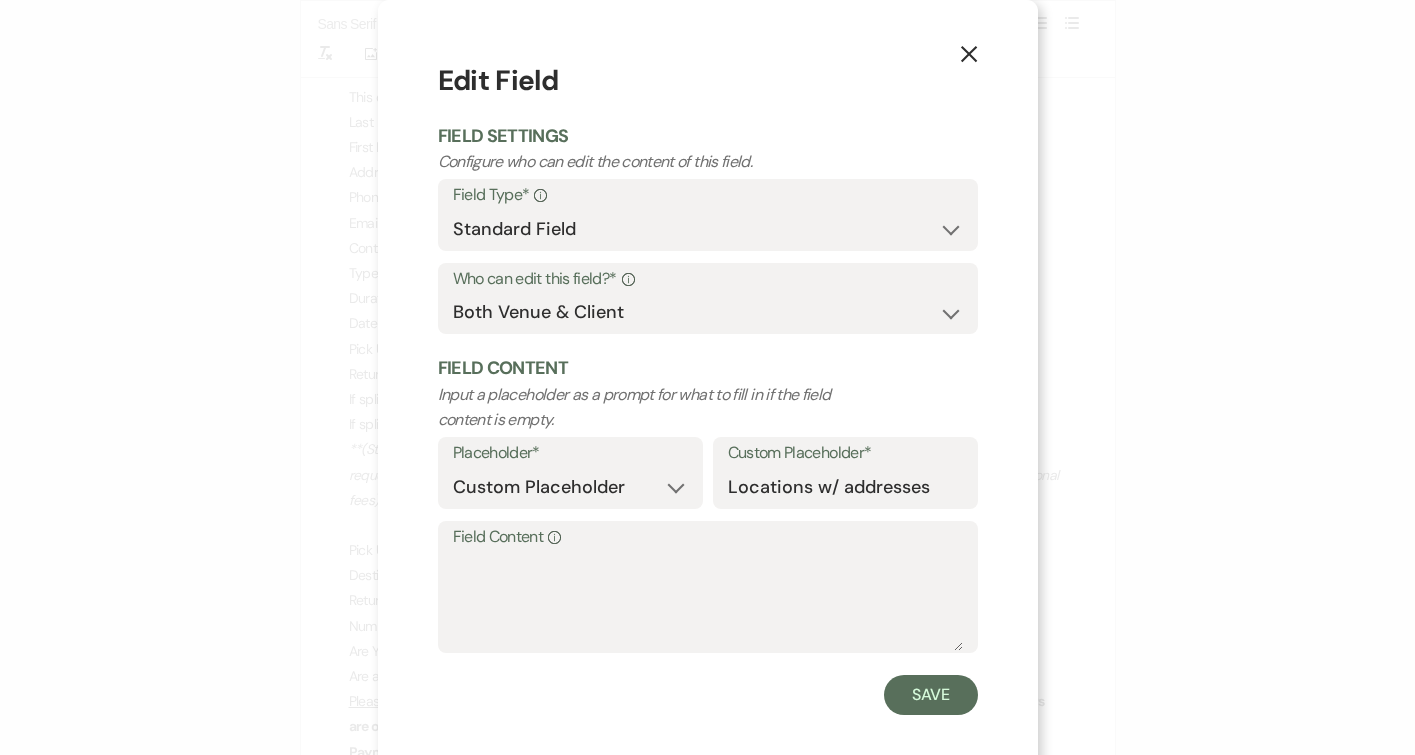 click on "Field Content Info" at bounding box center (708, 537) 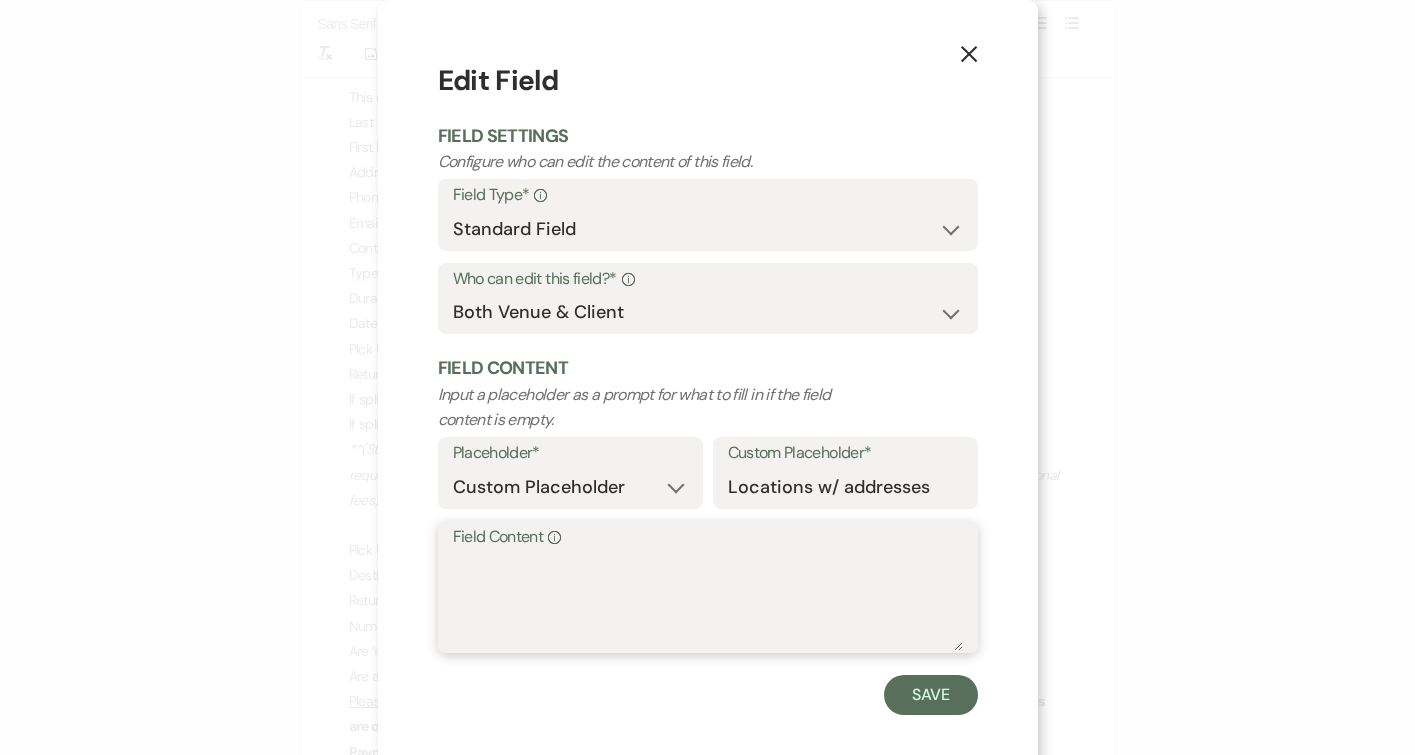 click on "Field Content Info" at bounding box center (708, 601) 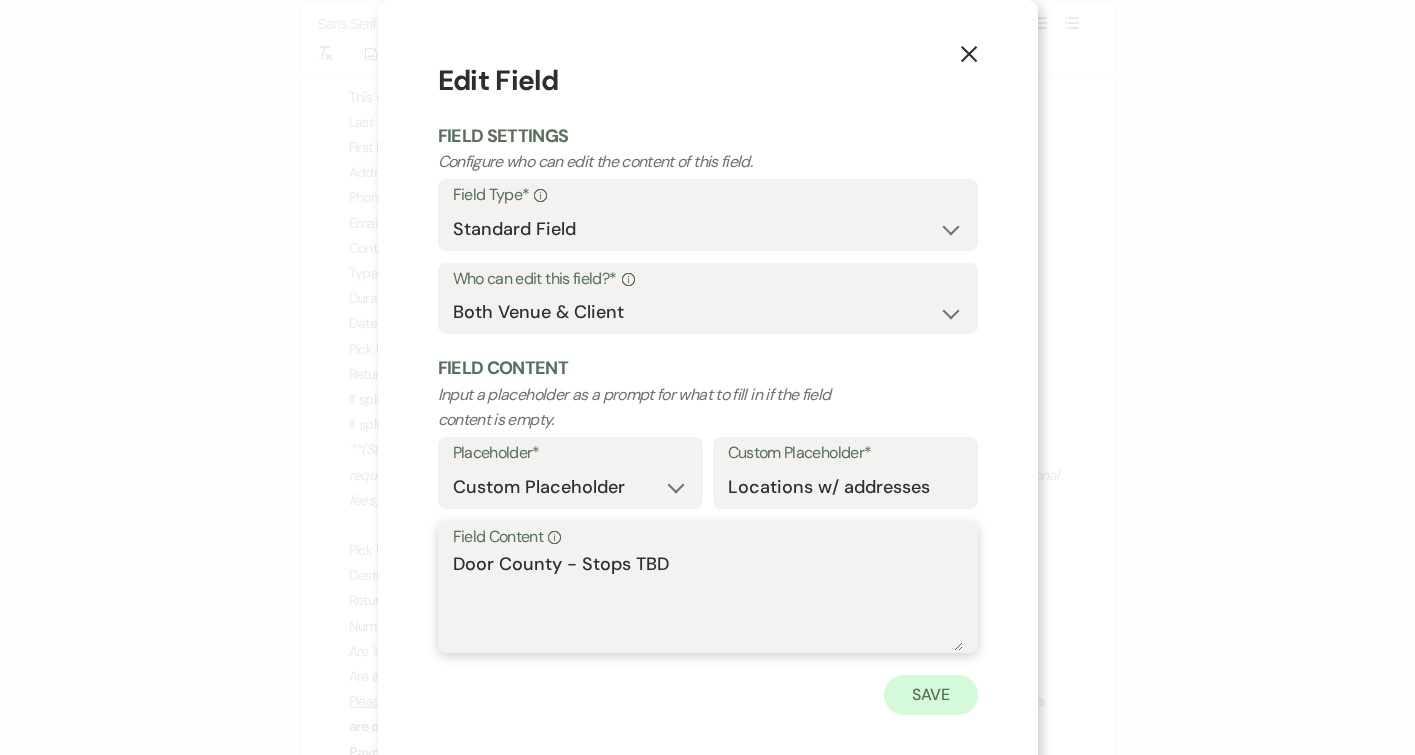 type on "Door County - Stops TBD" 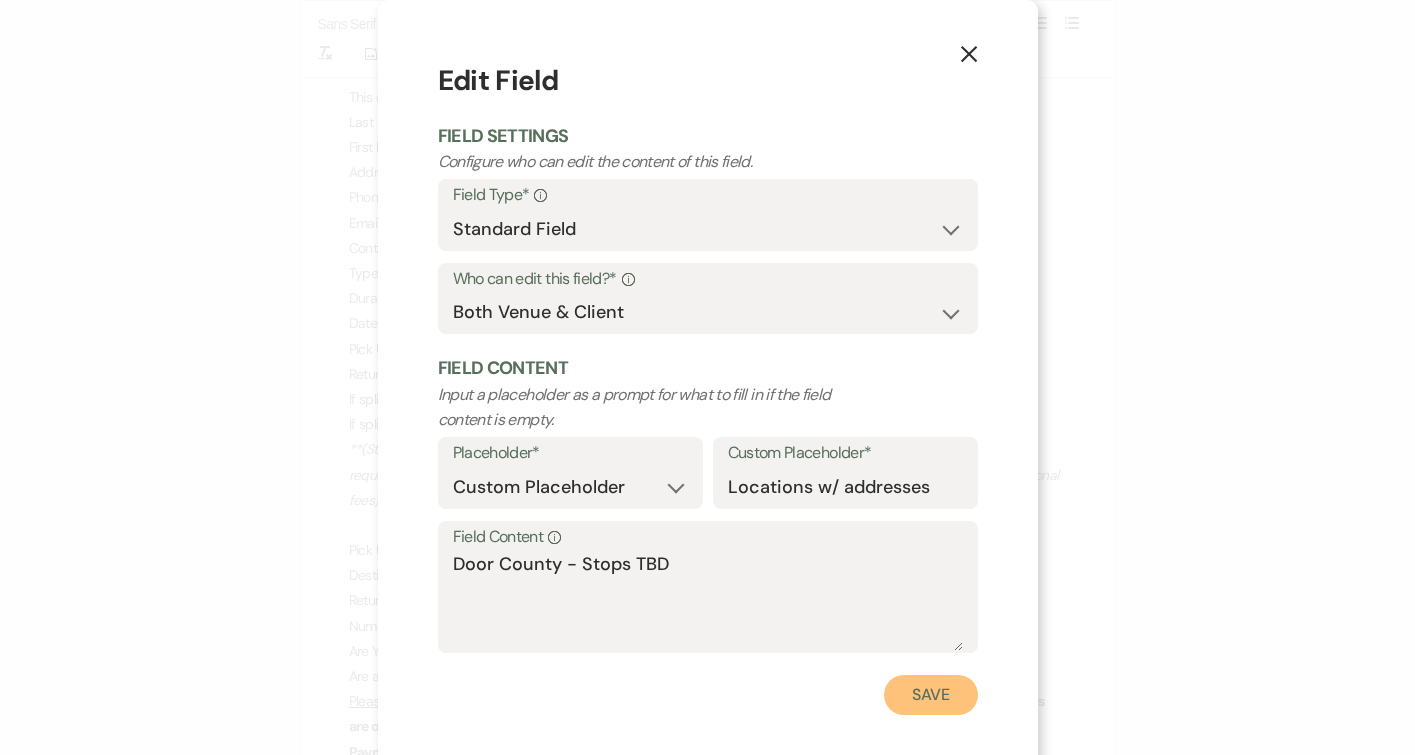 click on "Save" at bounding box center [931, 695] 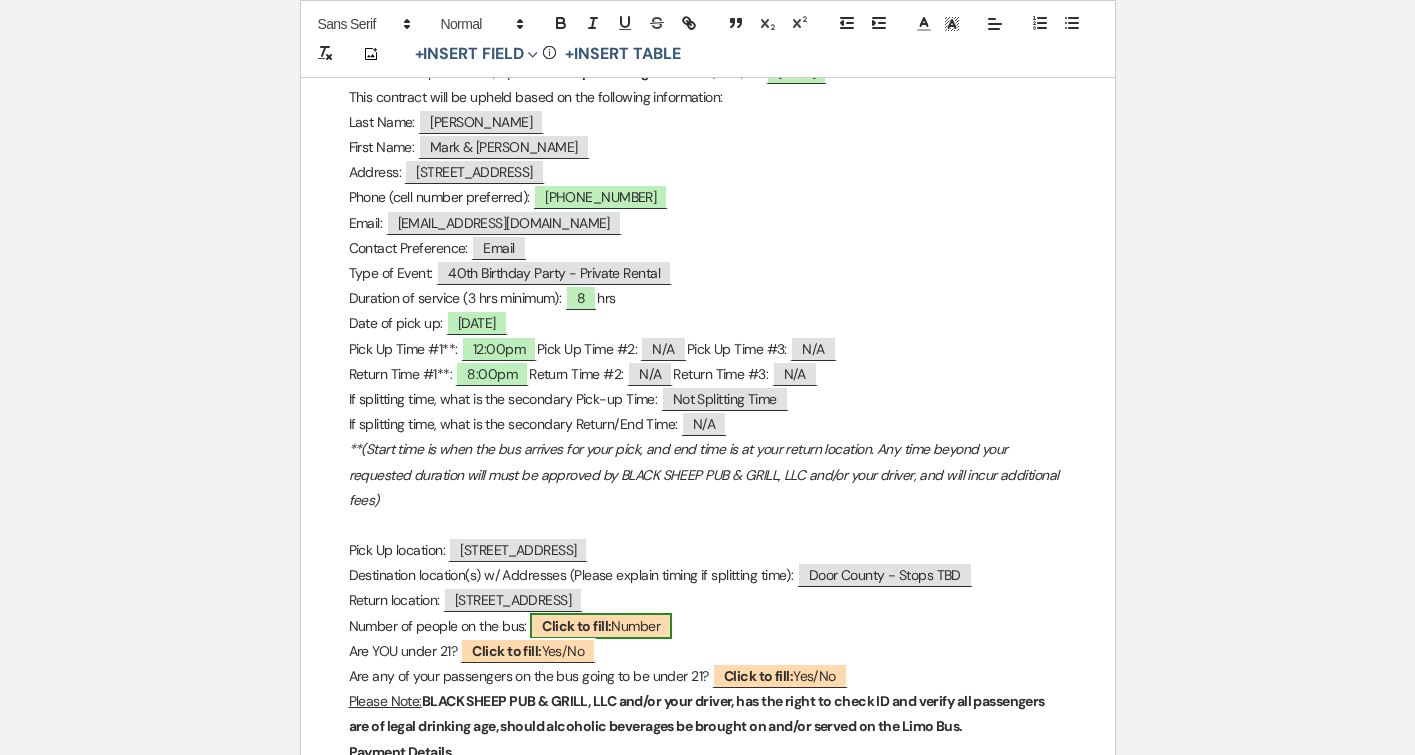 click on "Click to fill:" at bounding box center (576, 626) 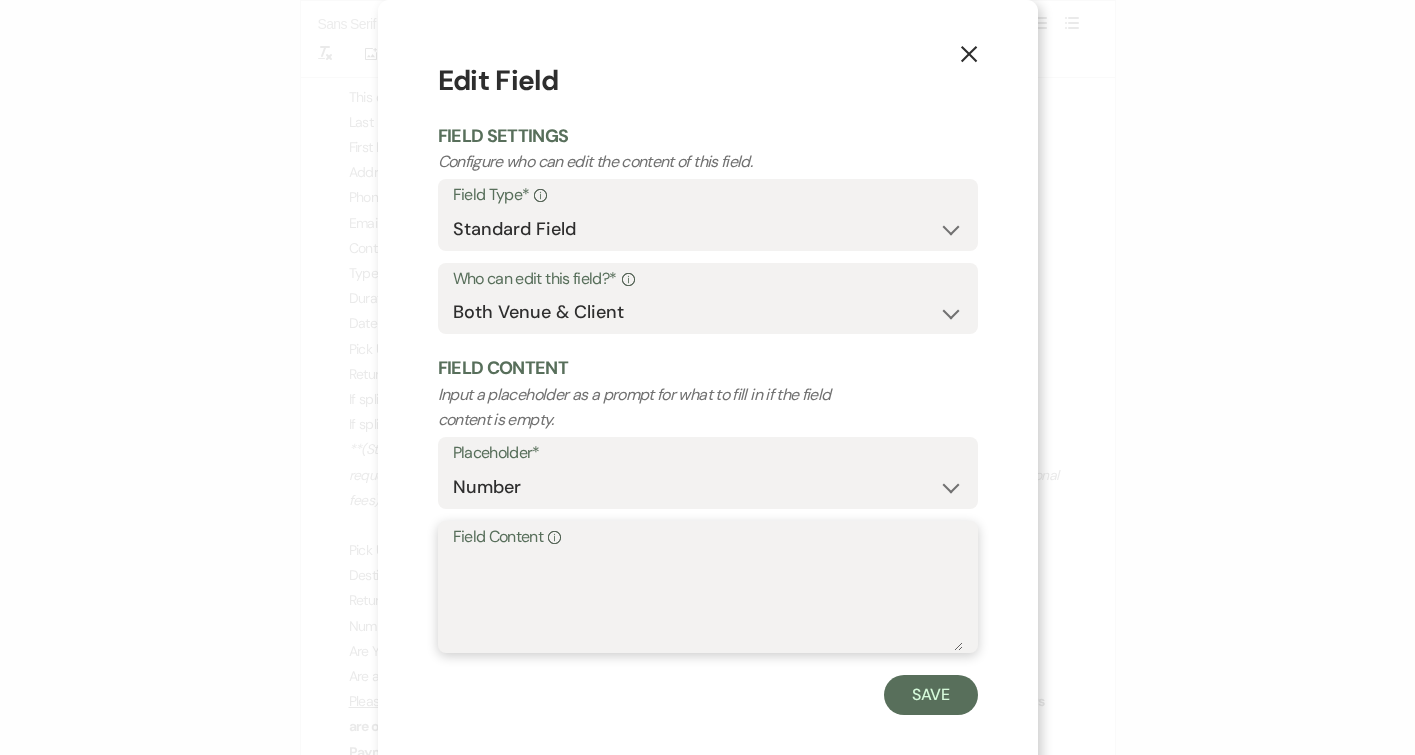 click on "Field Content Info" at bounding box center (708, 601) 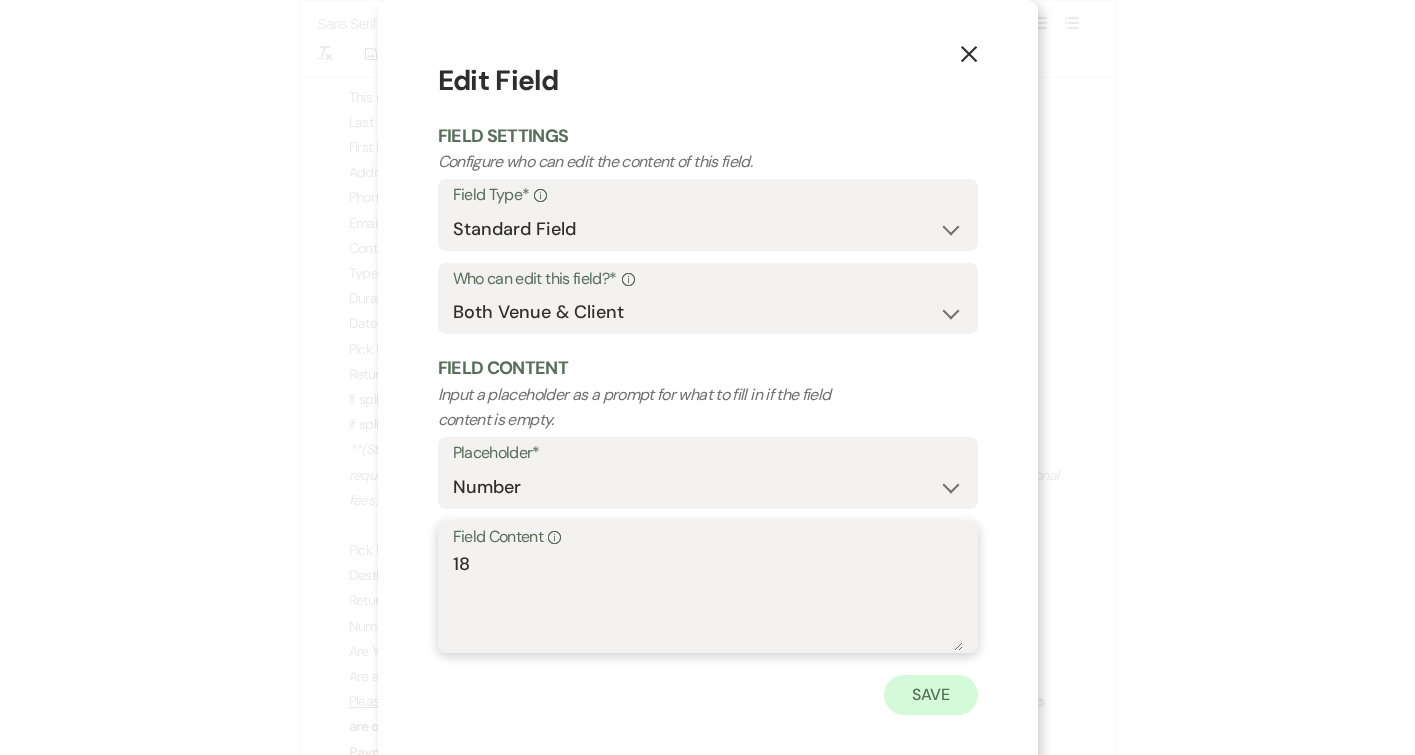 type on "18" 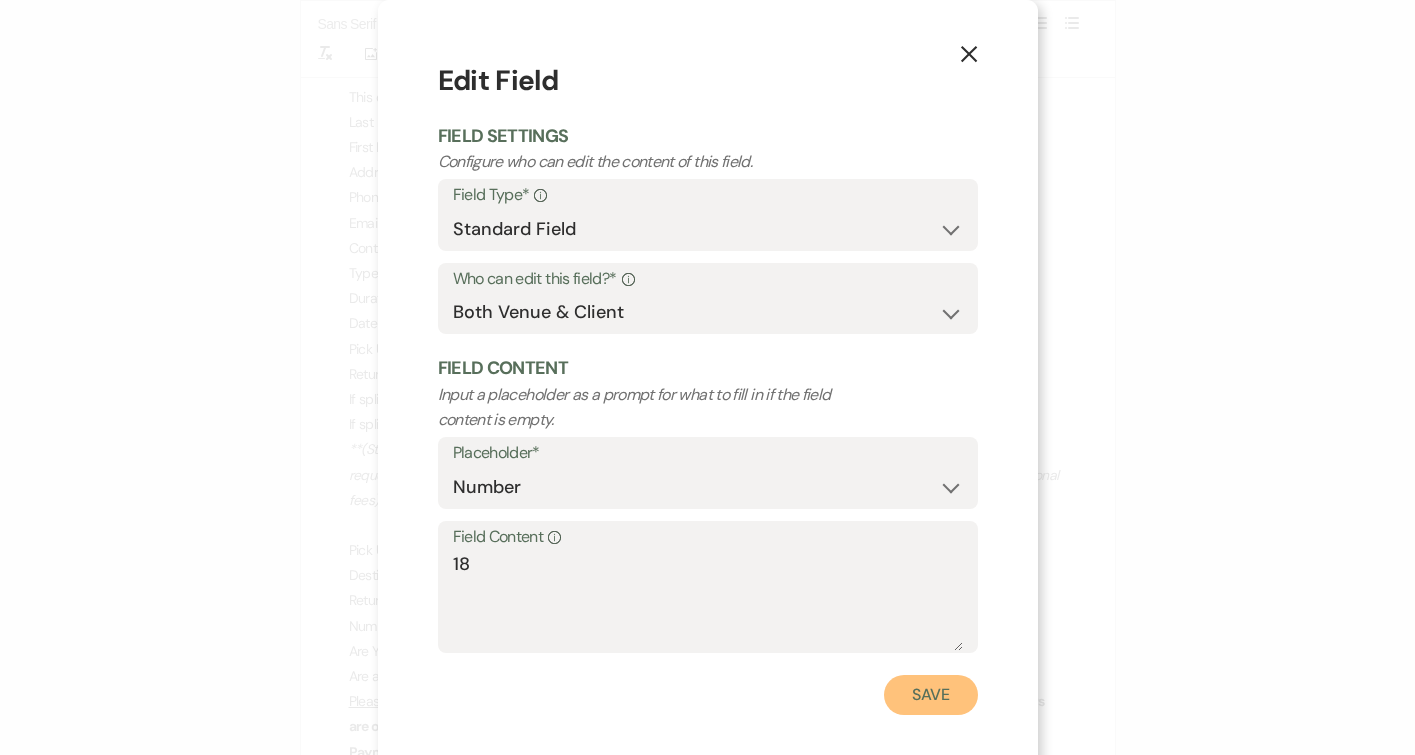 click on "Save" at bounding box center [931, 695] 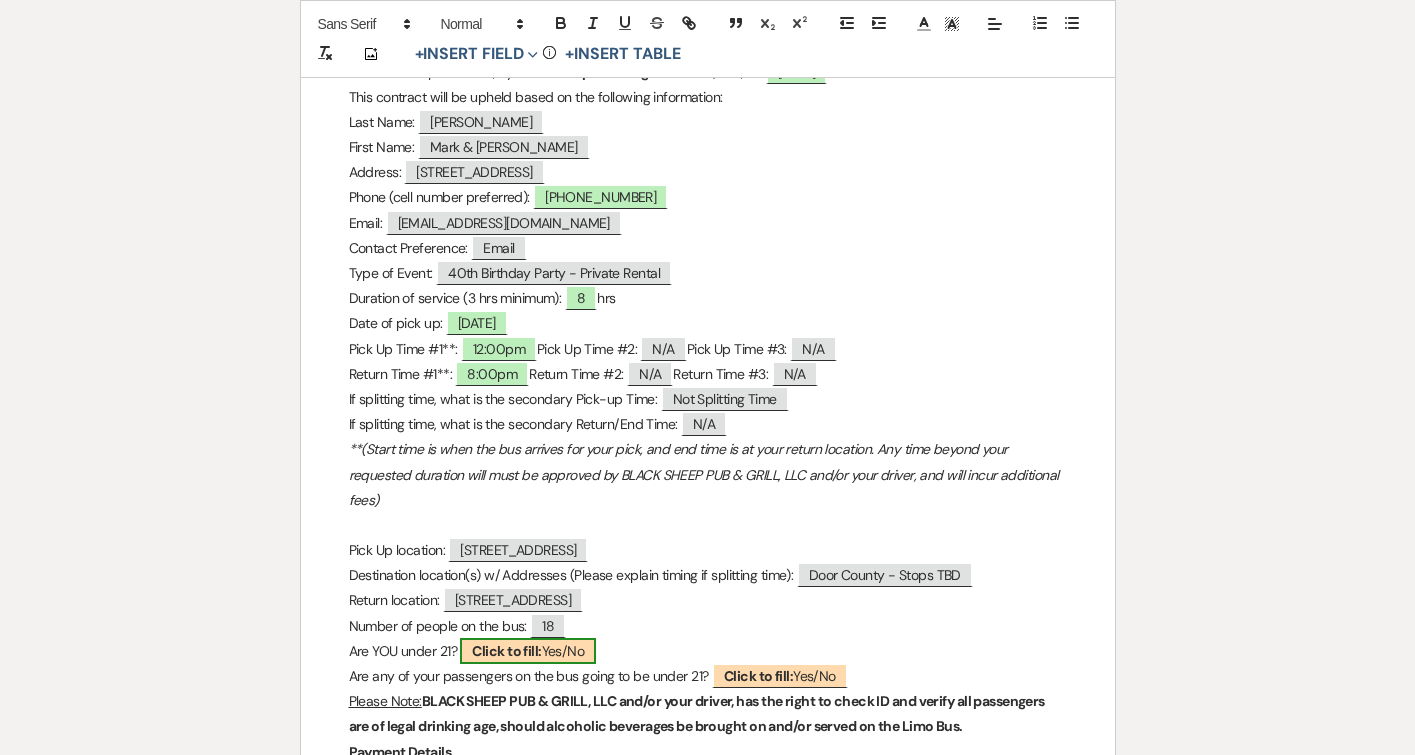 click on "Click to fill:" at bounding box center [506, 651] 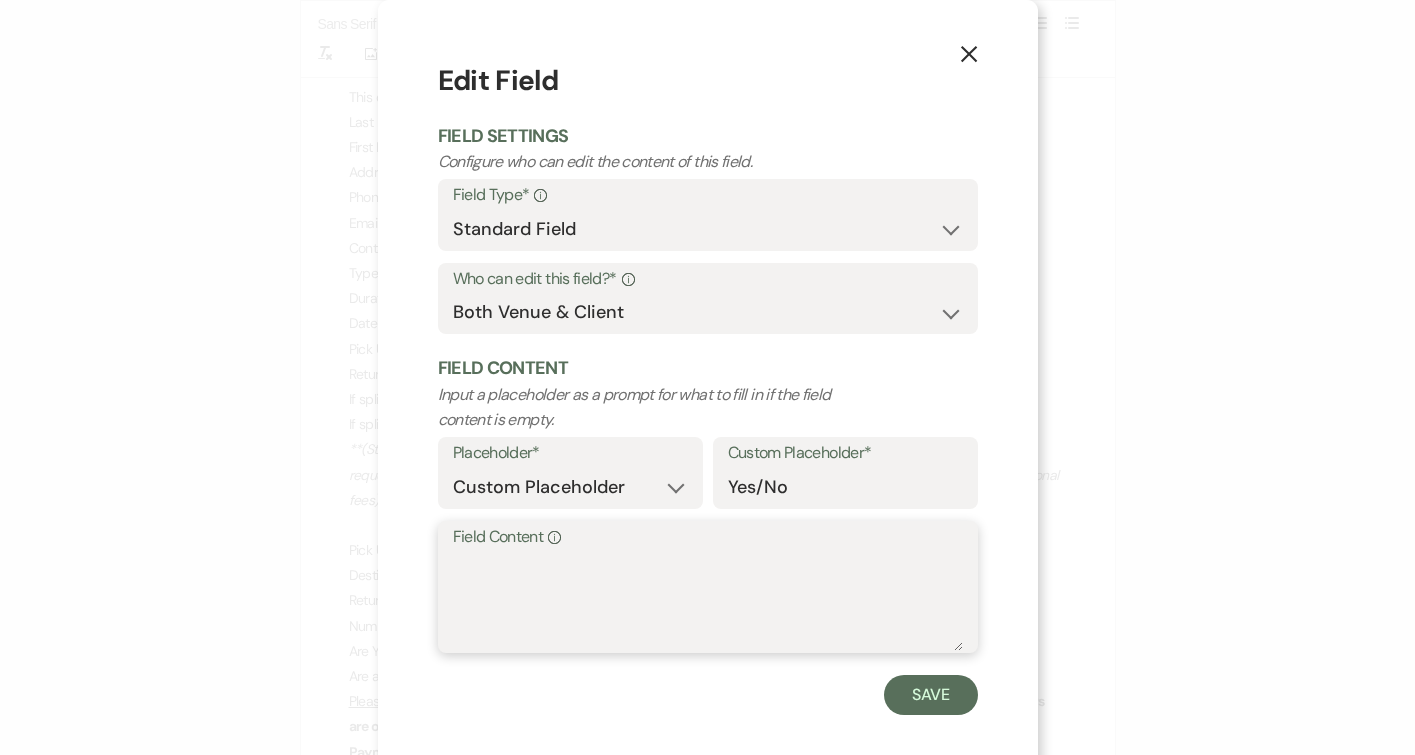 click on "Field Content Info" at bounding box center [708, 601] 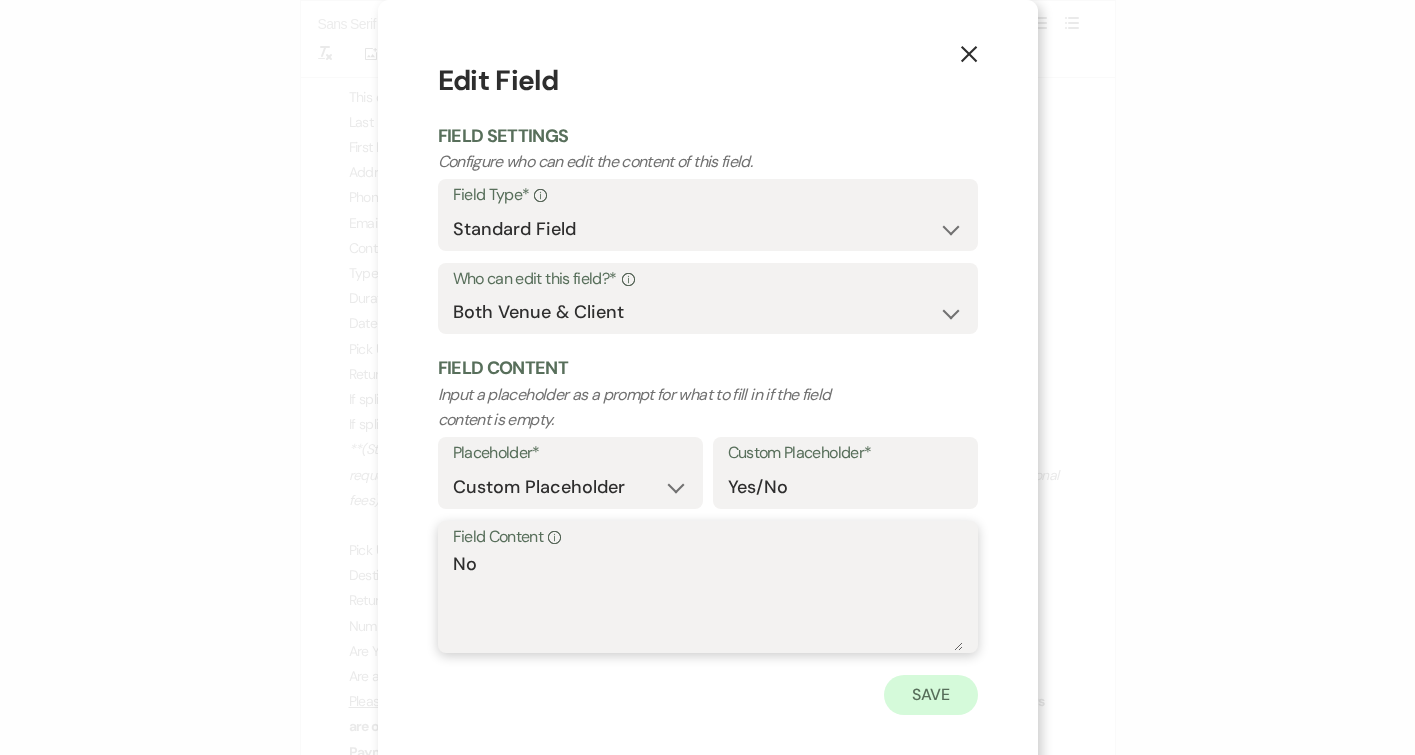 type on "No" 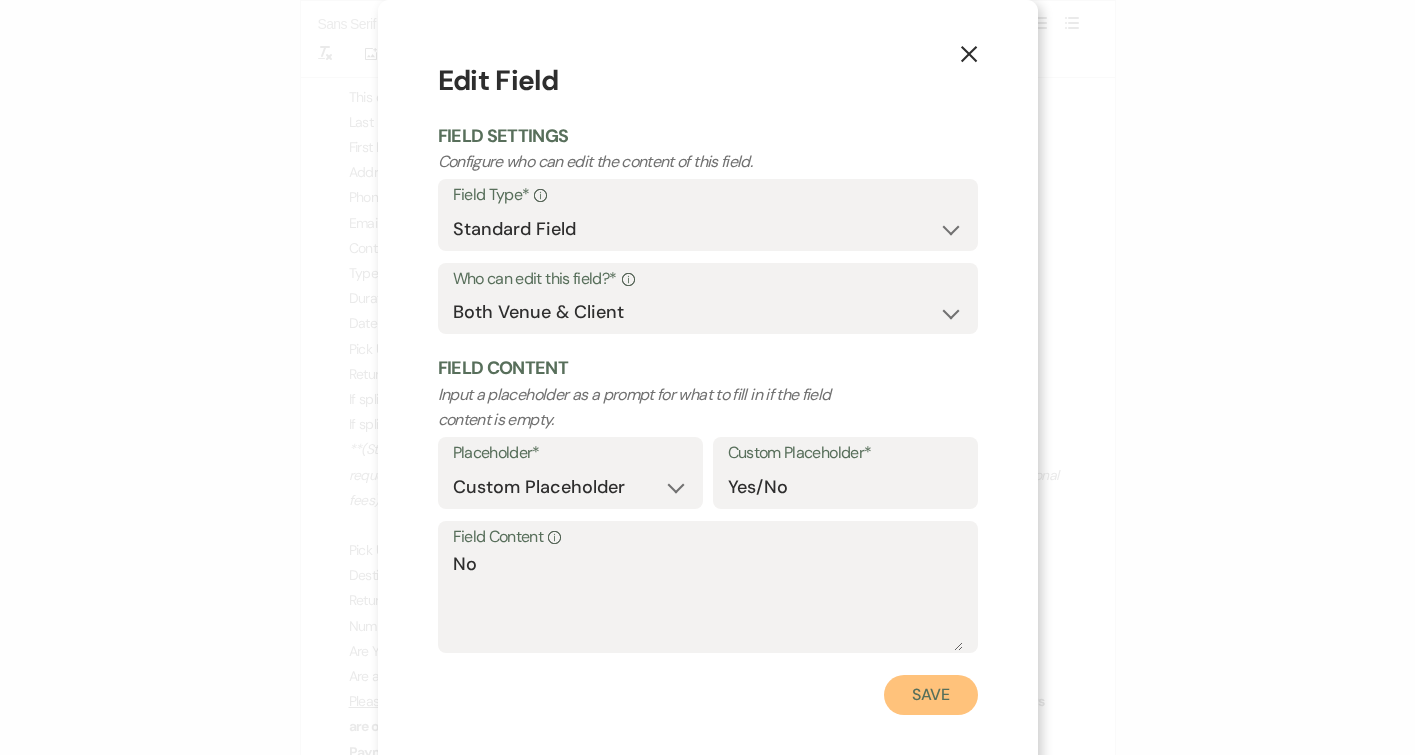 click on "Save" at bounding box center (931, 695) 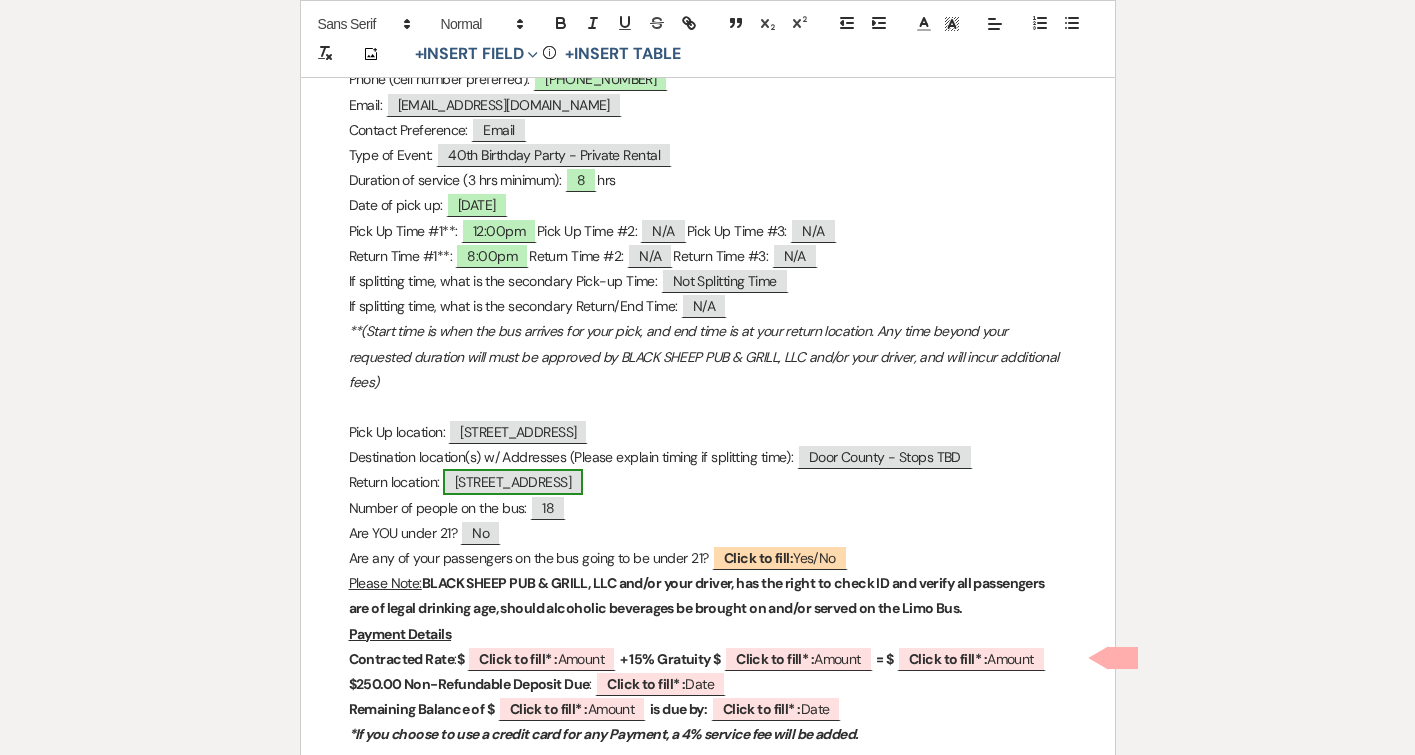 scroll, scrollTop: 574, scrollLeft: 0, axis: vertical 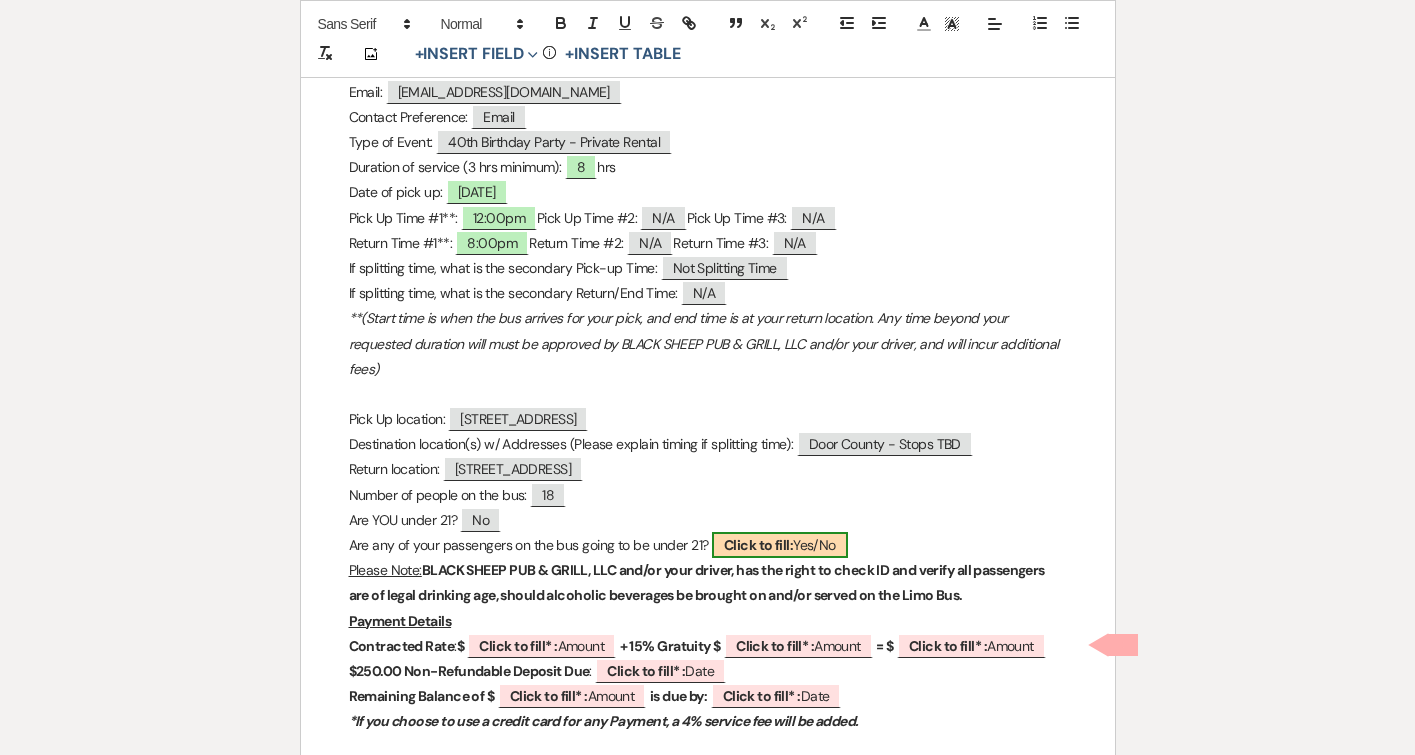 click on "Click to fill:" at bounding box center (758, 545) 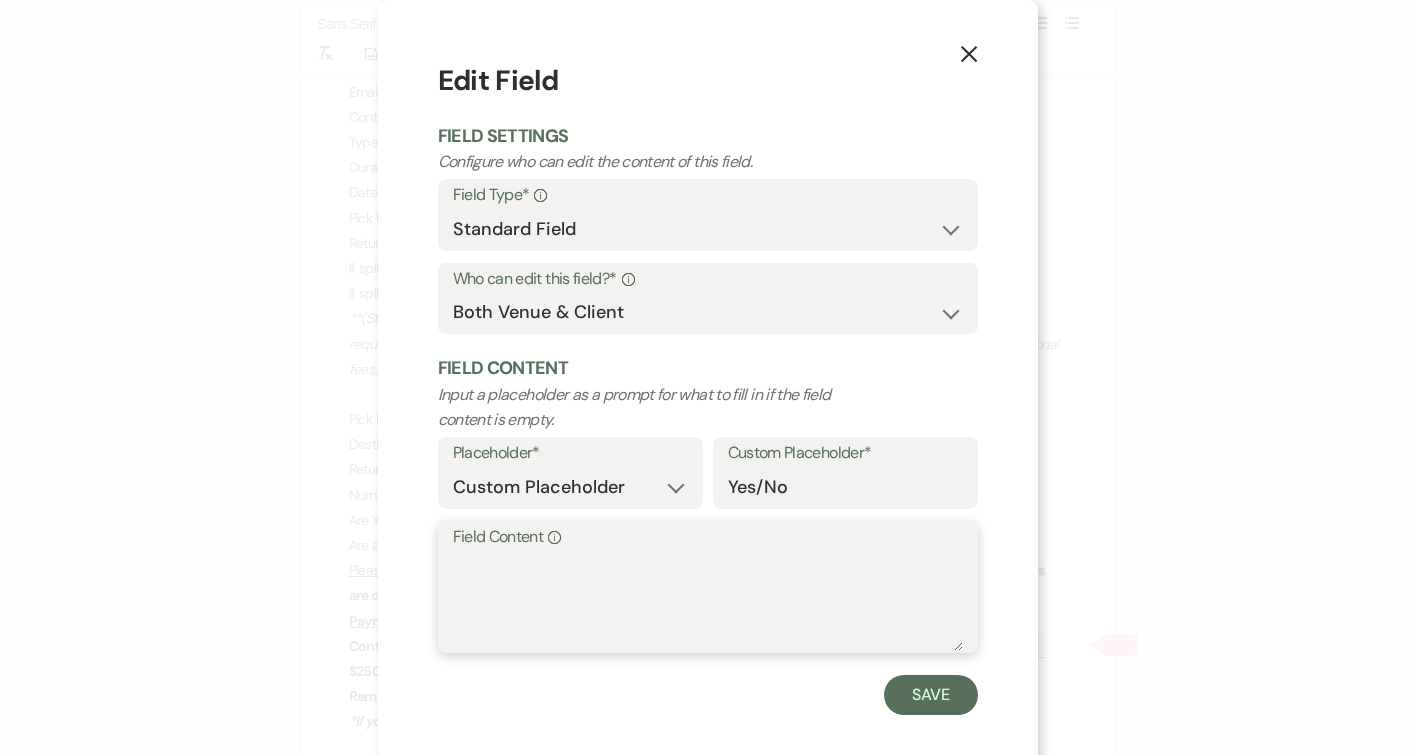 click on "Field Content Info" at bounding box center (708, 601) 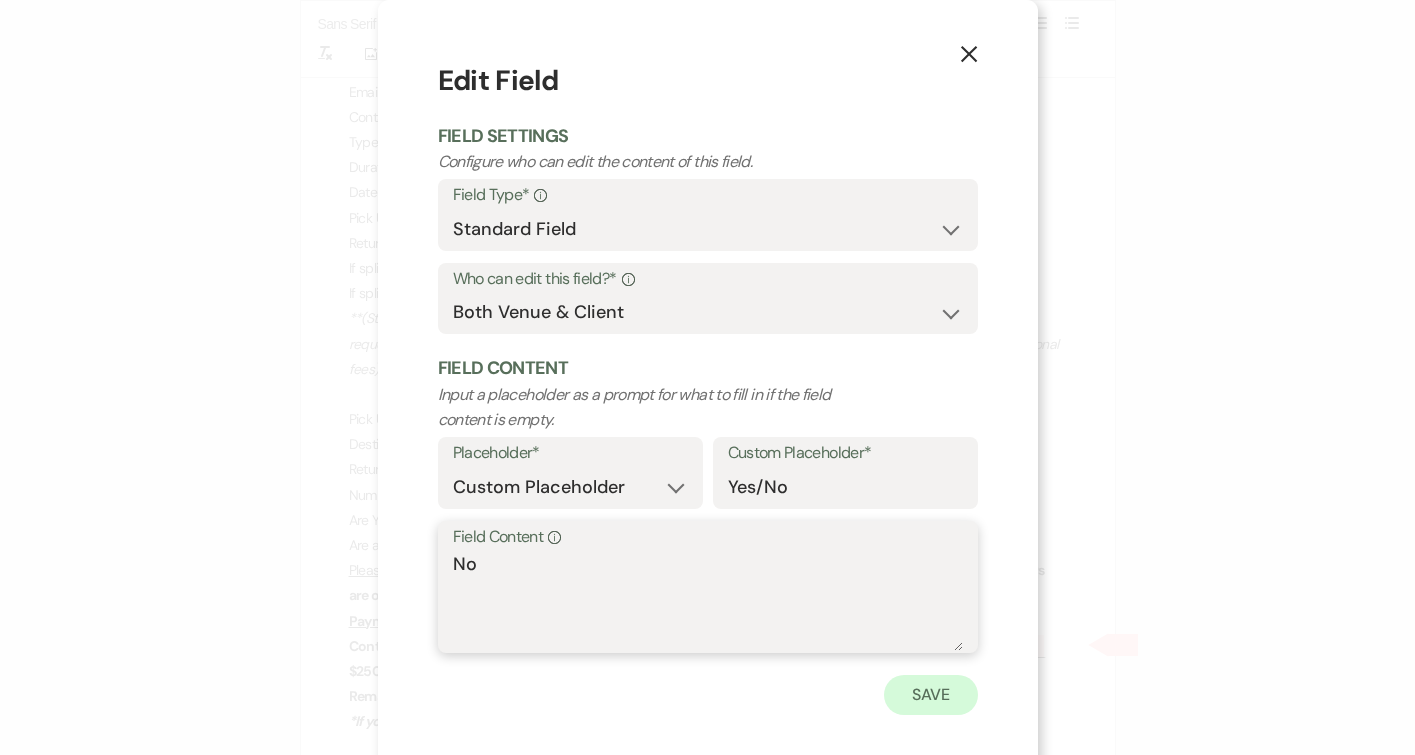 type on "No" 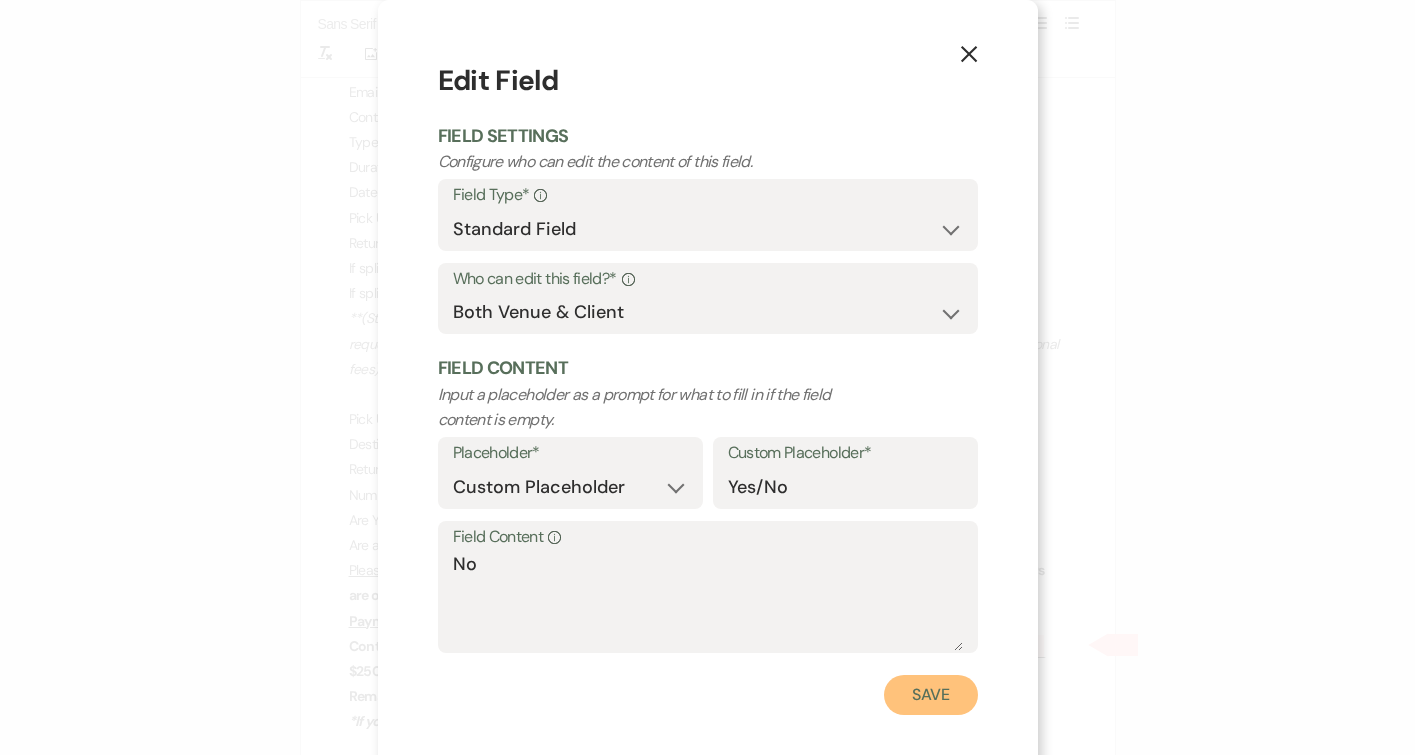 click on "Save" at bounding box center (931, 695) 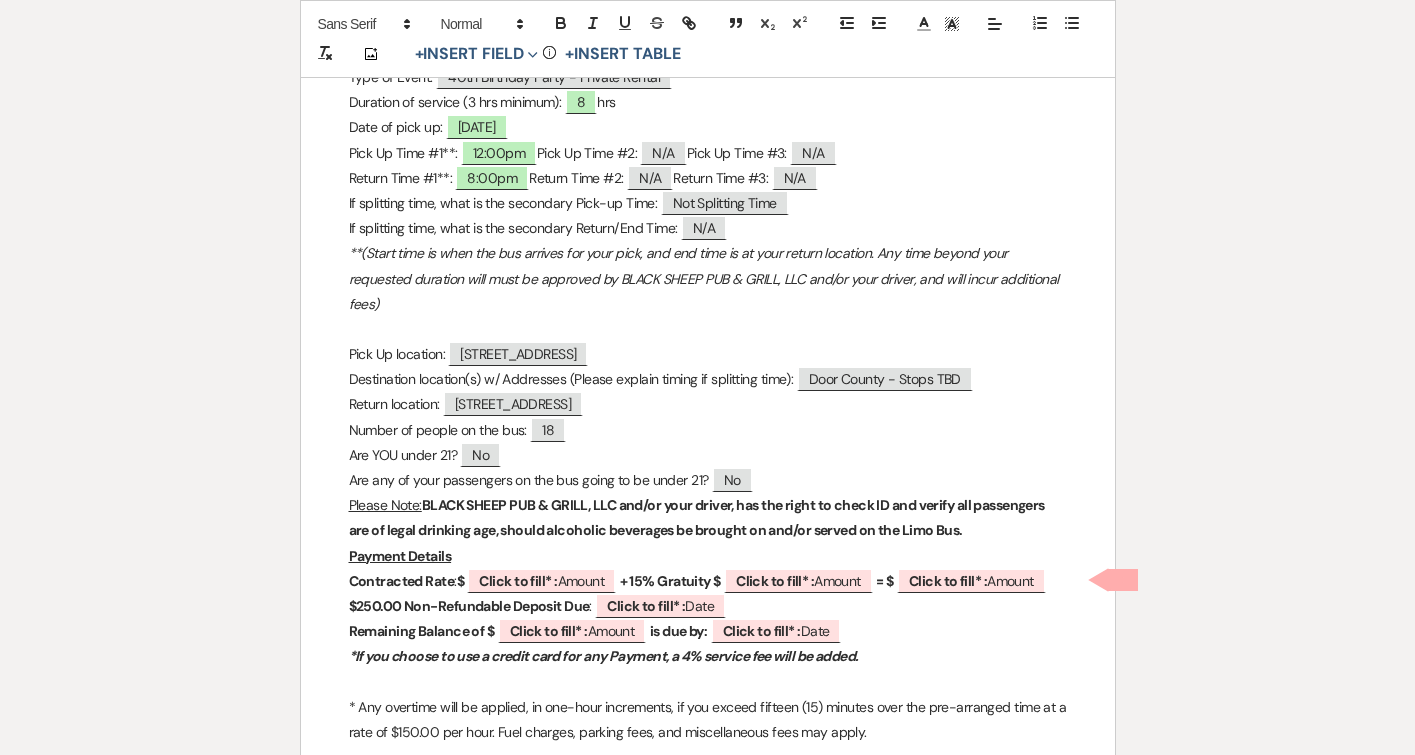 scroll, scrollTop: 653, scrollLeft: 0, axis: vertical 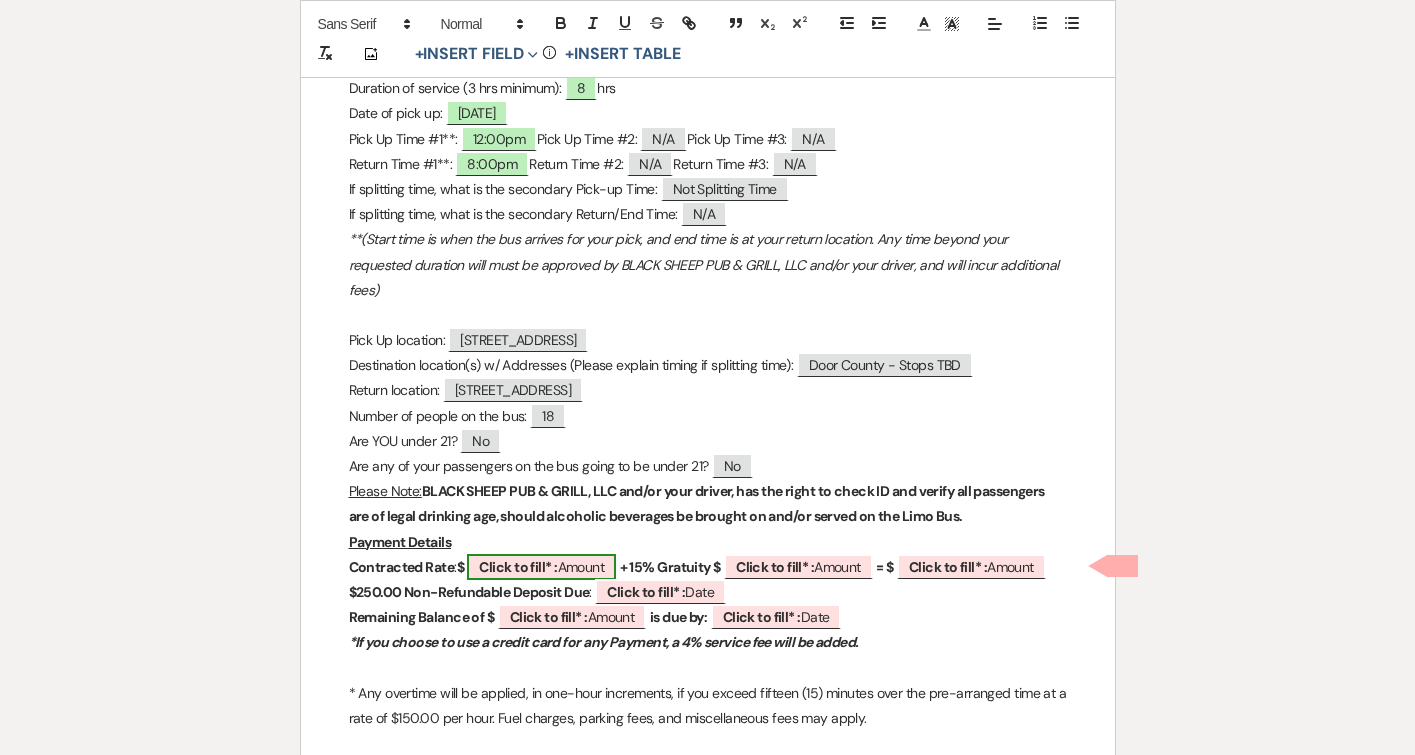 click on "Click to fill* :
Amount" at bounding box center [541, 567] 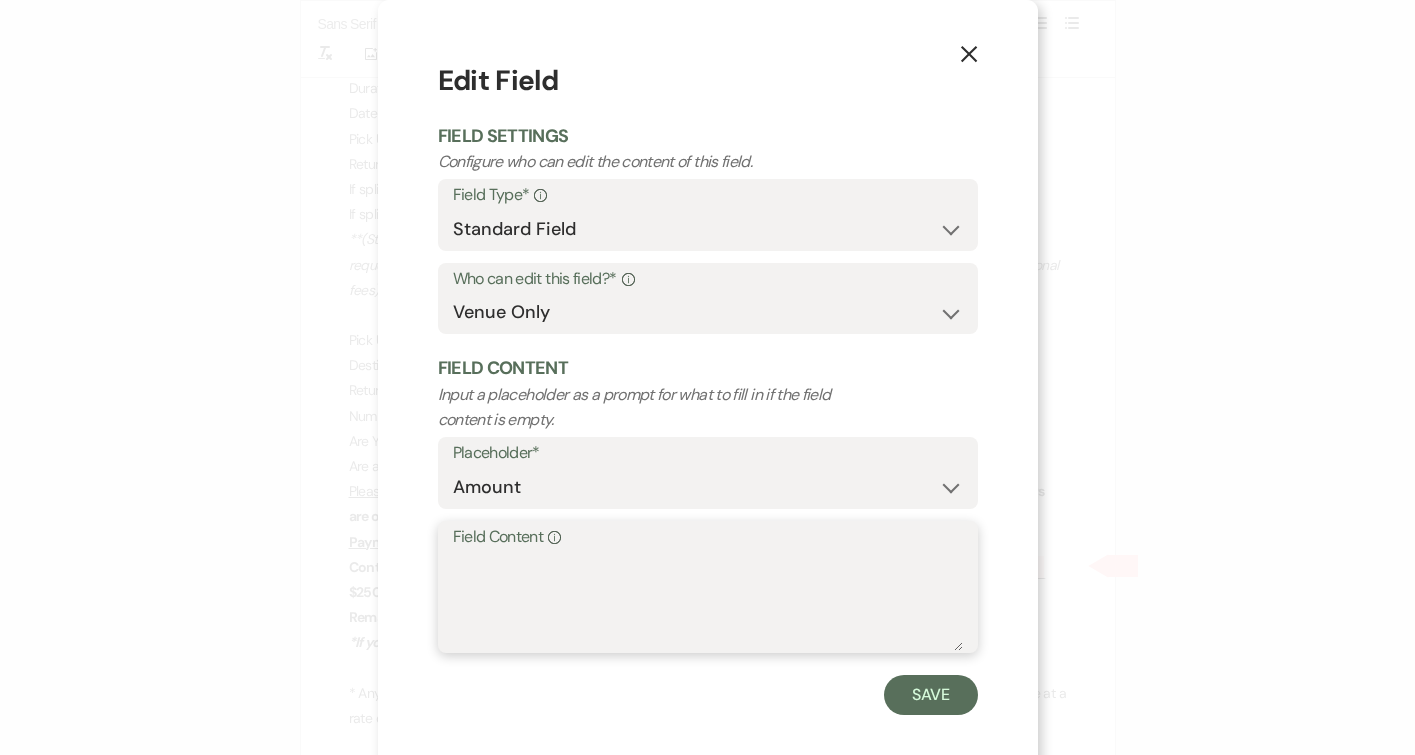 click on "Field Content Info" at bounding box center [708, 601] 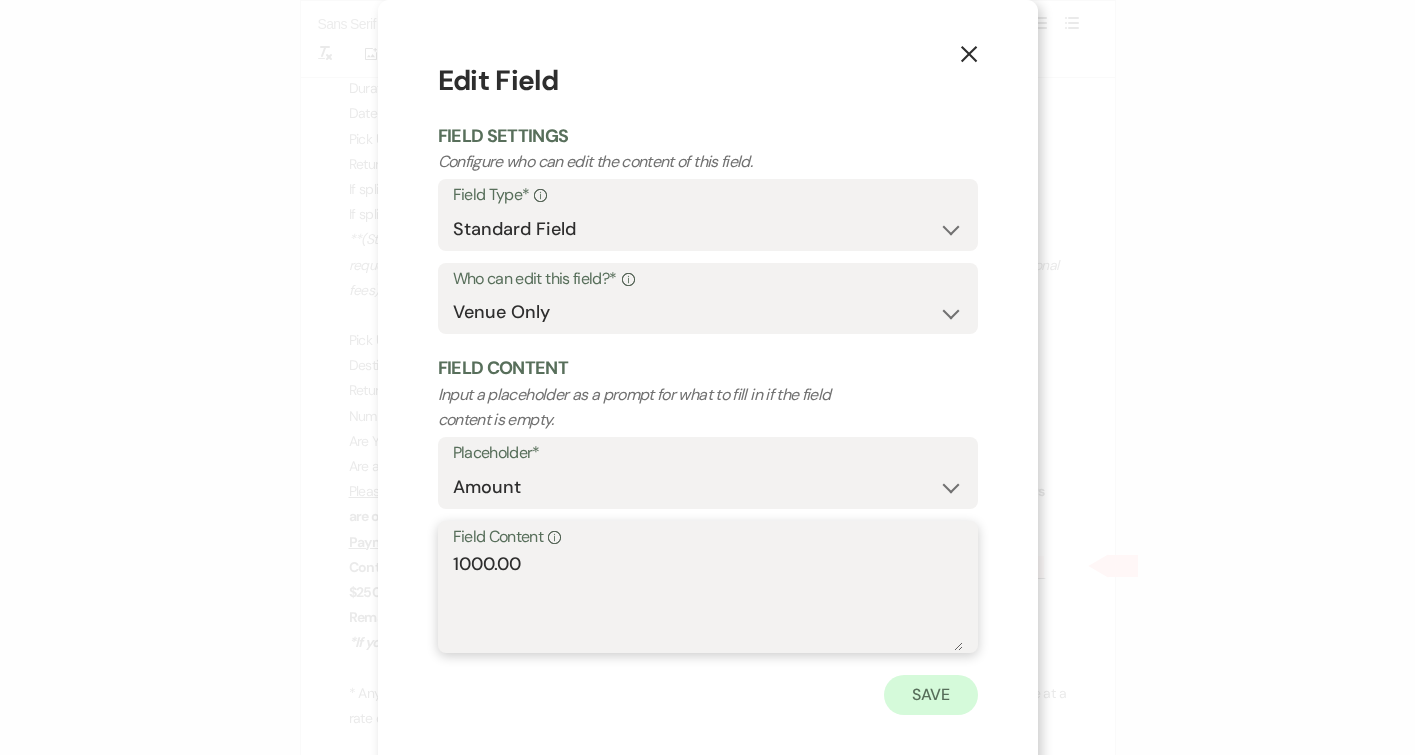 type on "1000.00" 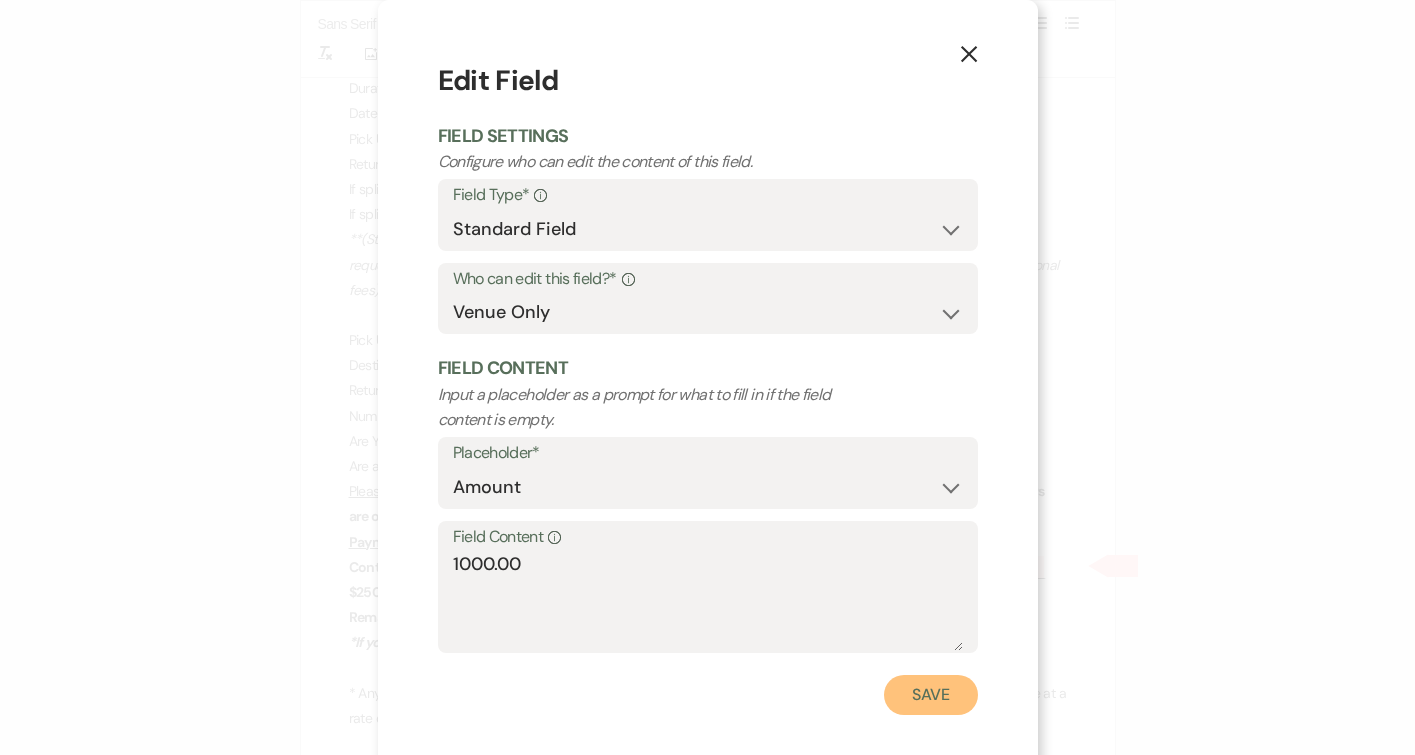click on "Save" at bounding box center (931, 695) 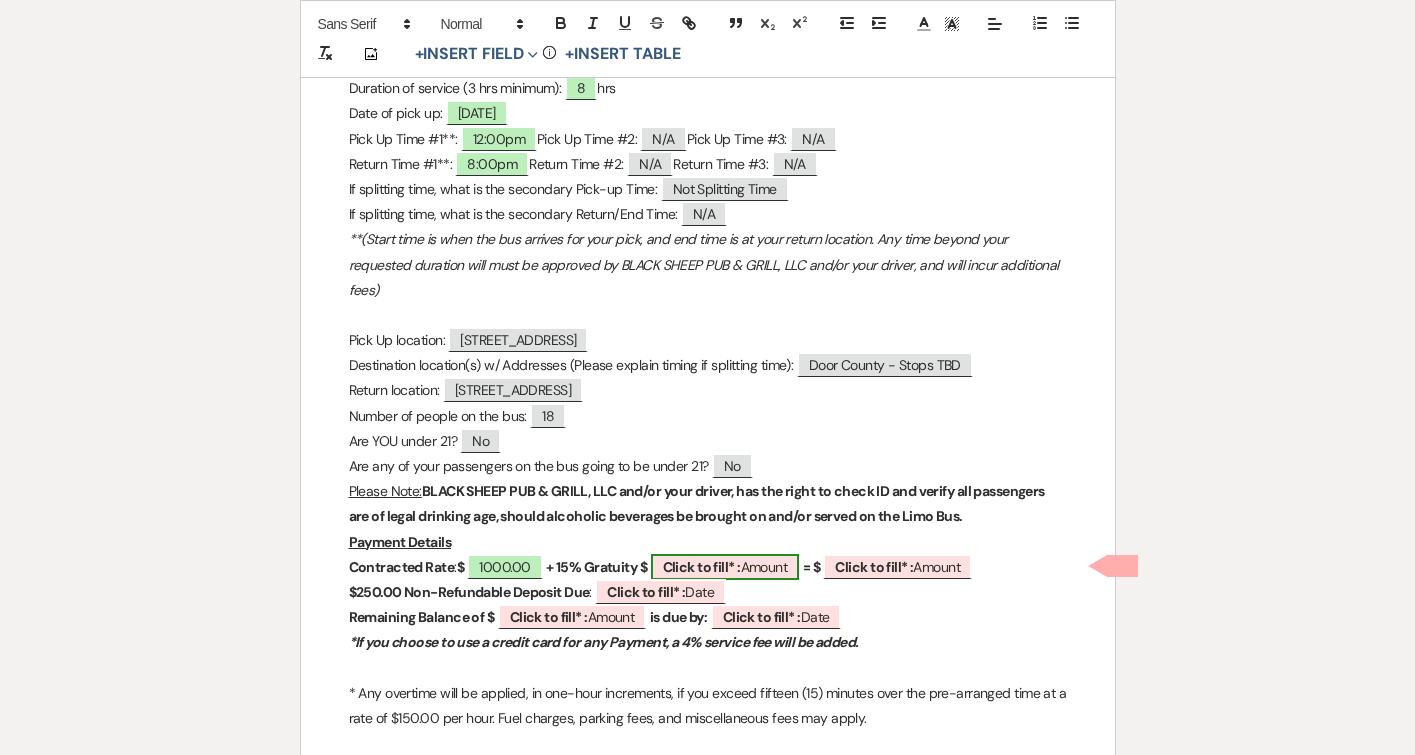 click on "Click to fill* :" at bounding box center [702, 567] 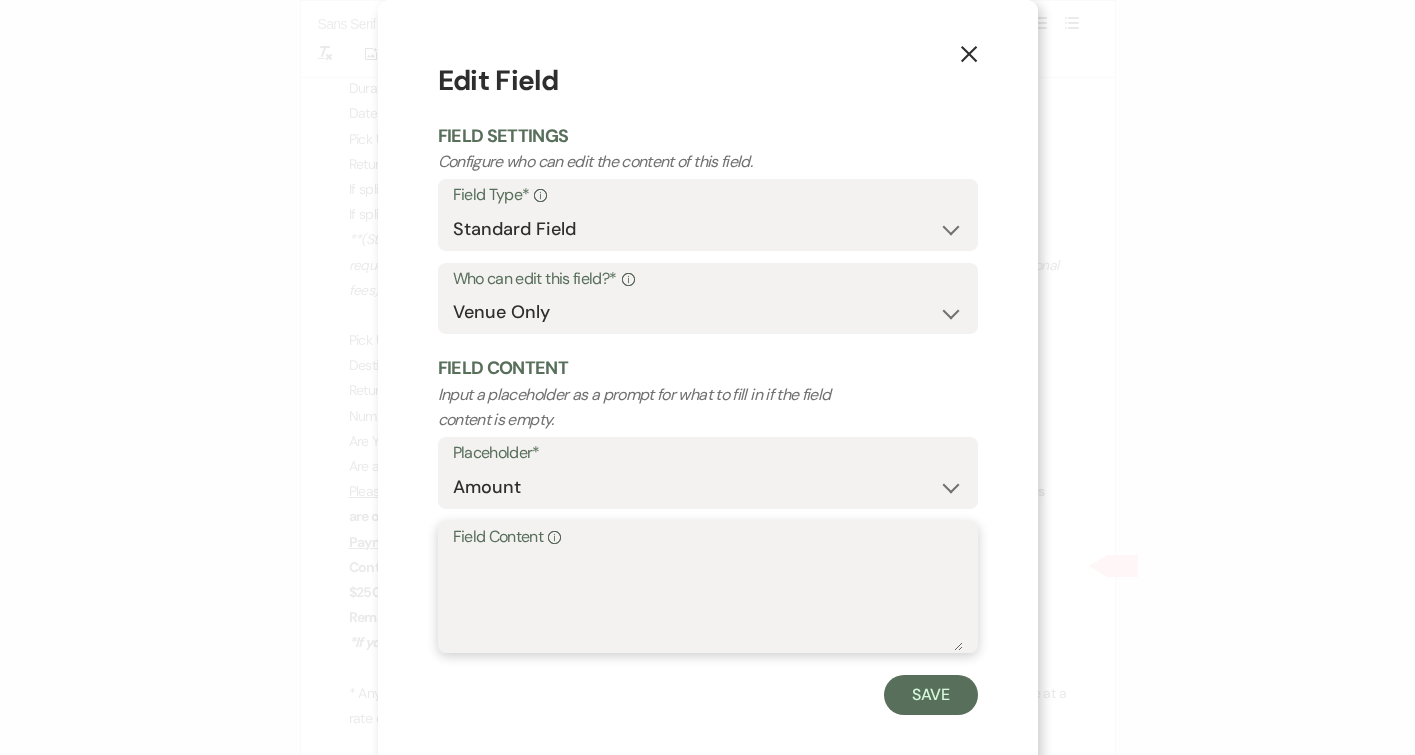 click on "Field Content Info" at bounding box center [708, 601] 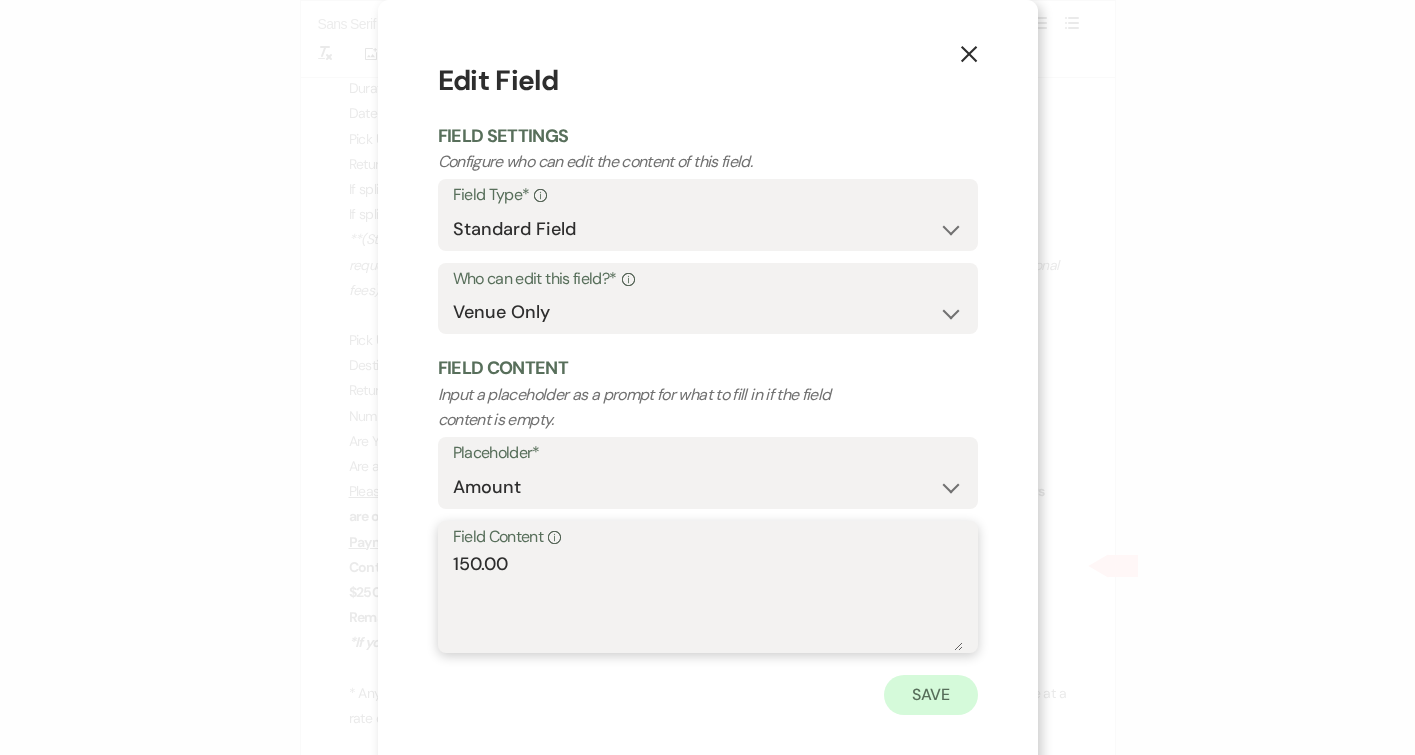 type on "150.00" 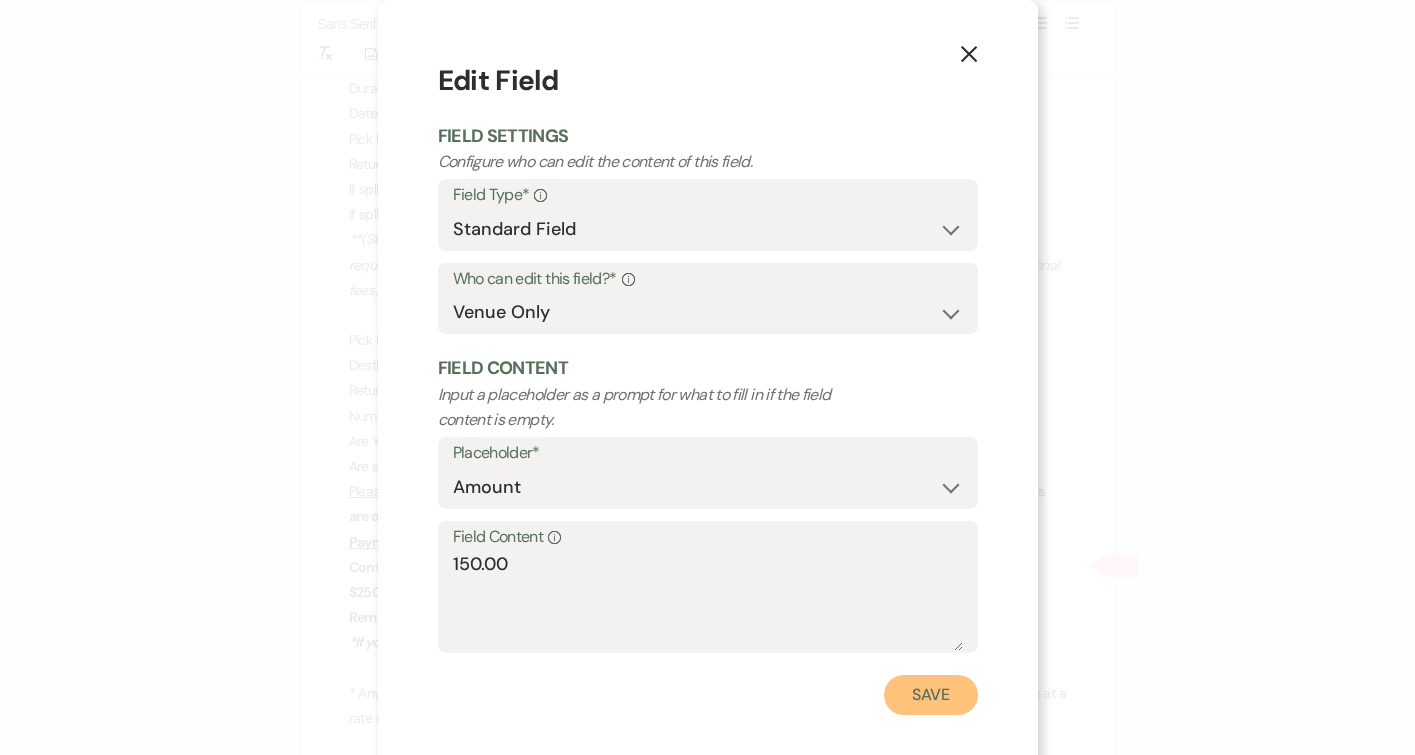 click on "Save" at bounding box center (931, 695) 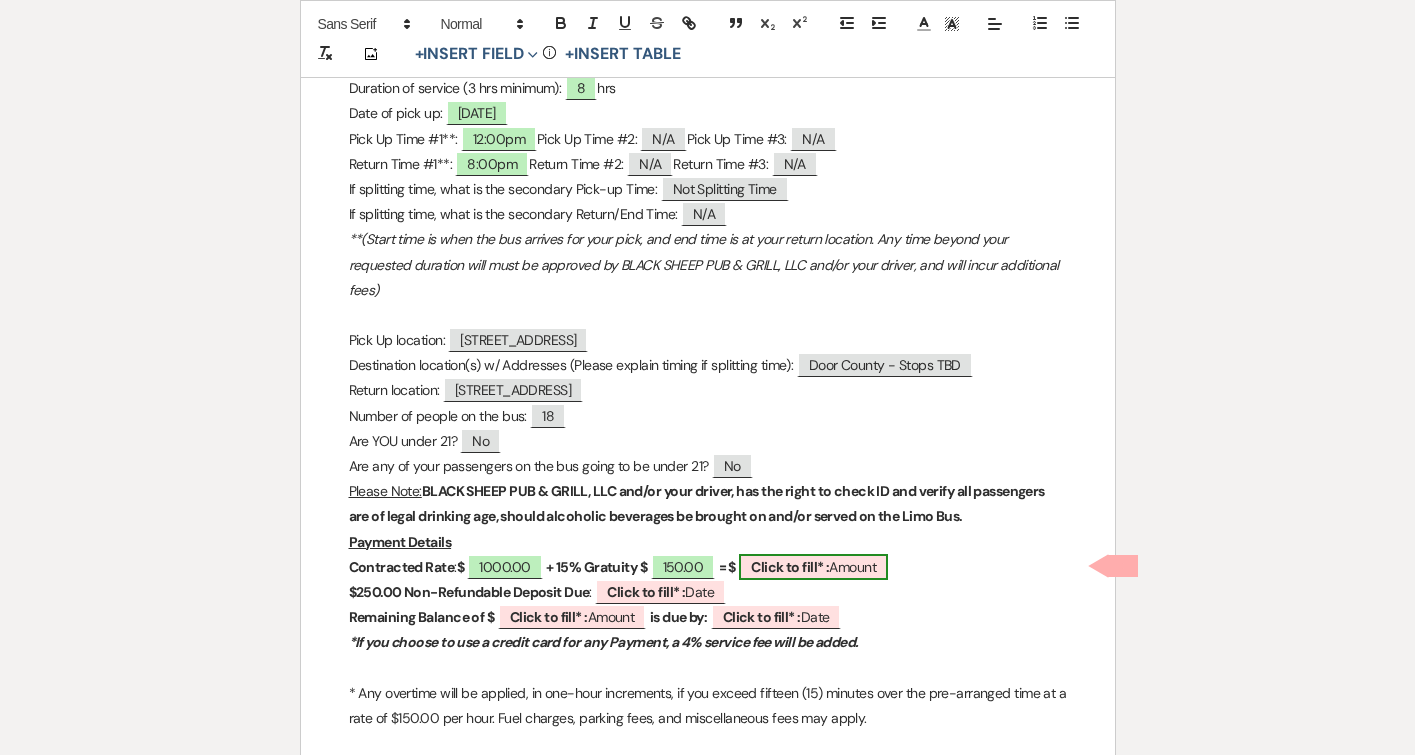 click on "Click to fill* :" at bounding box center (790, 567) 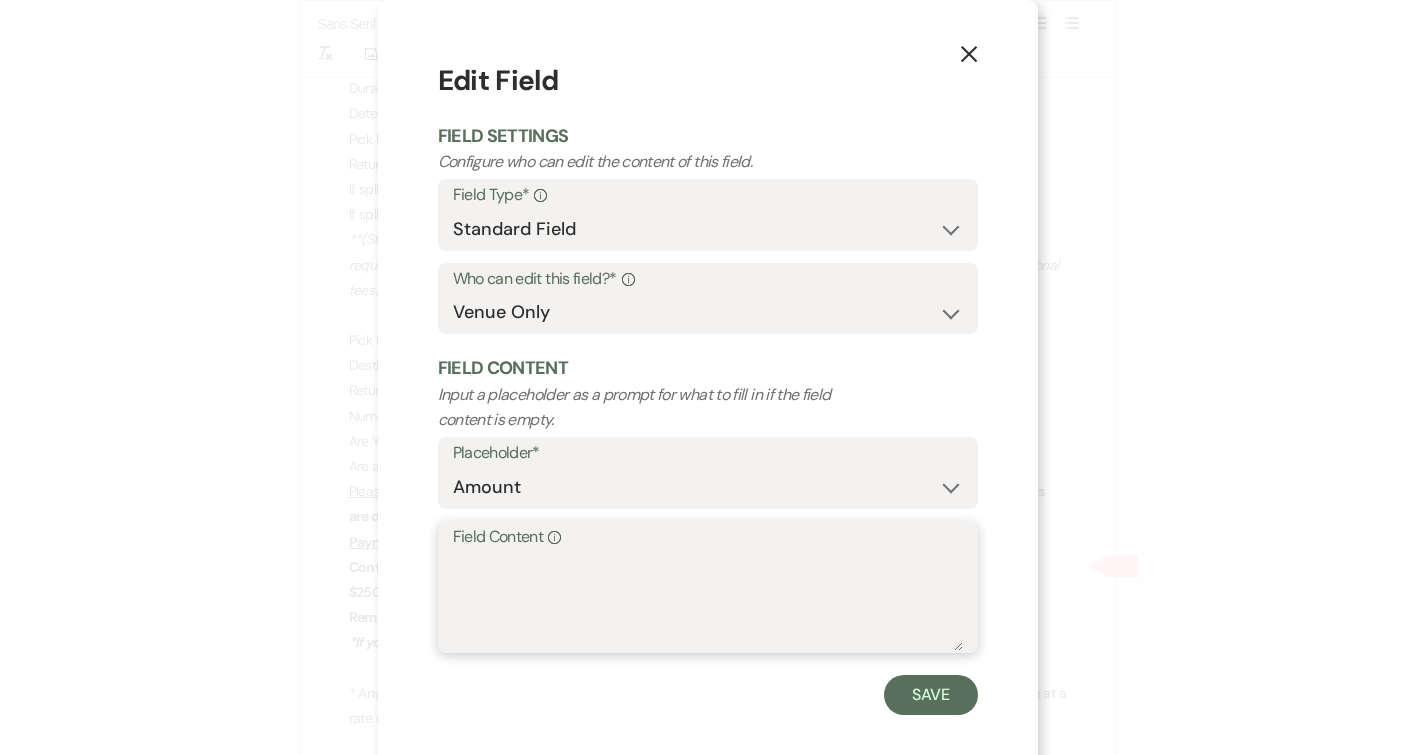 click on "Field Content Info" at bounding box center (708, 601) 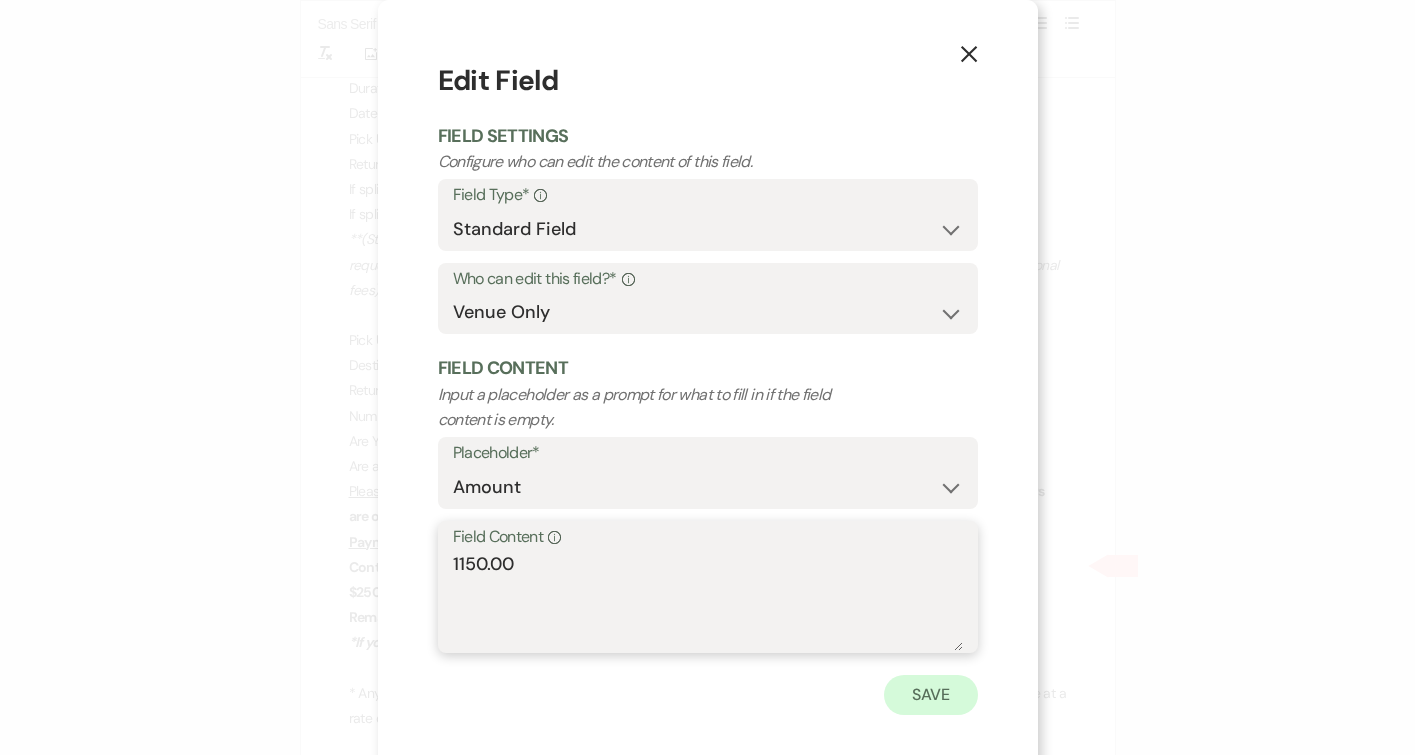 type on "1150.00" 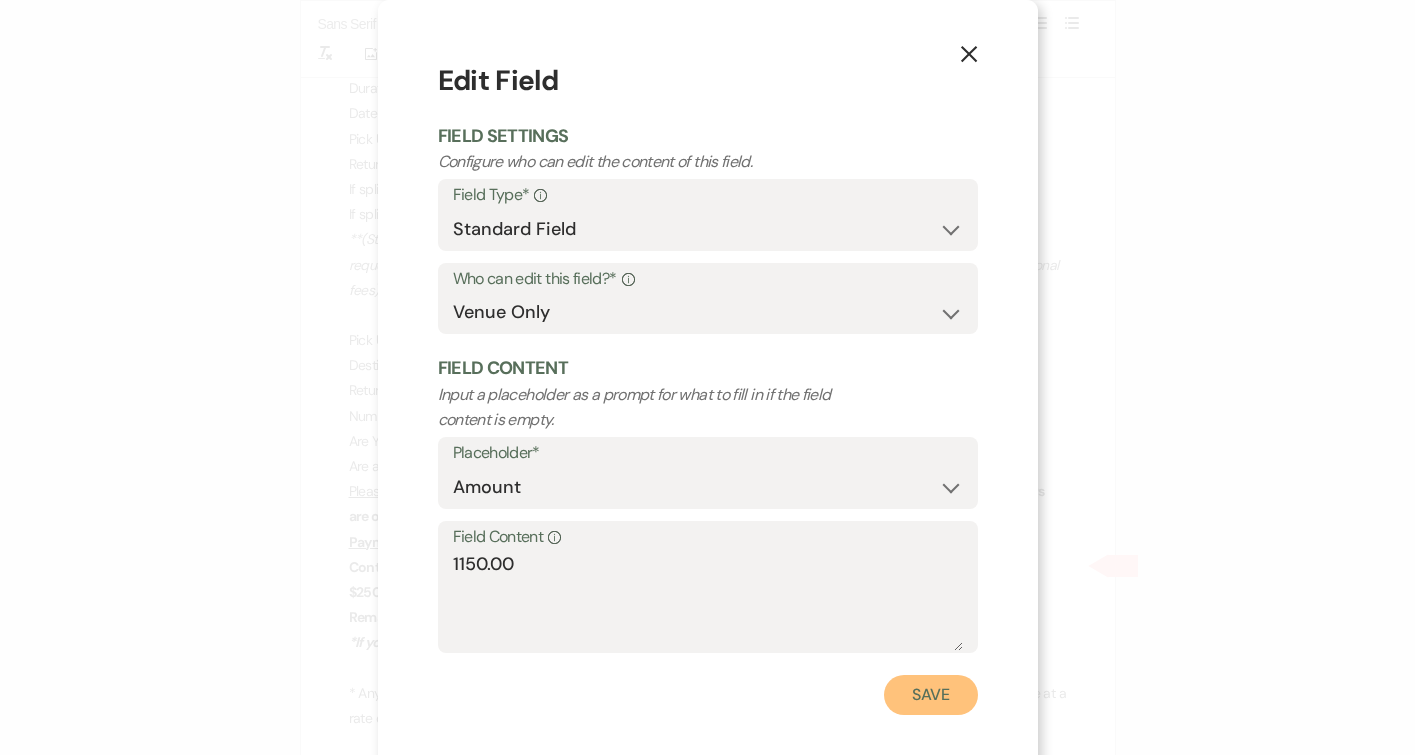 click on "Save" at bounding box center (931, 695) 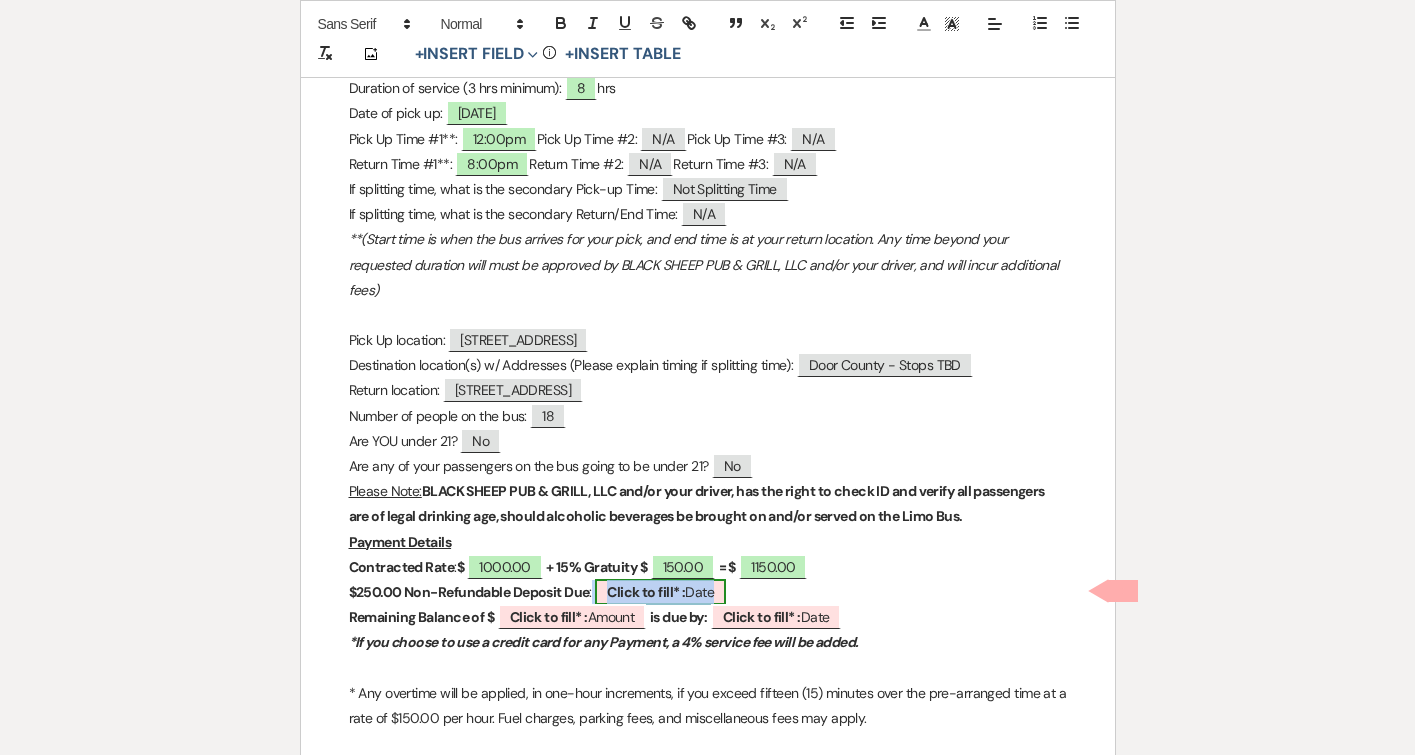 click on "Click to fill* :" at bounding box center [646, 592] 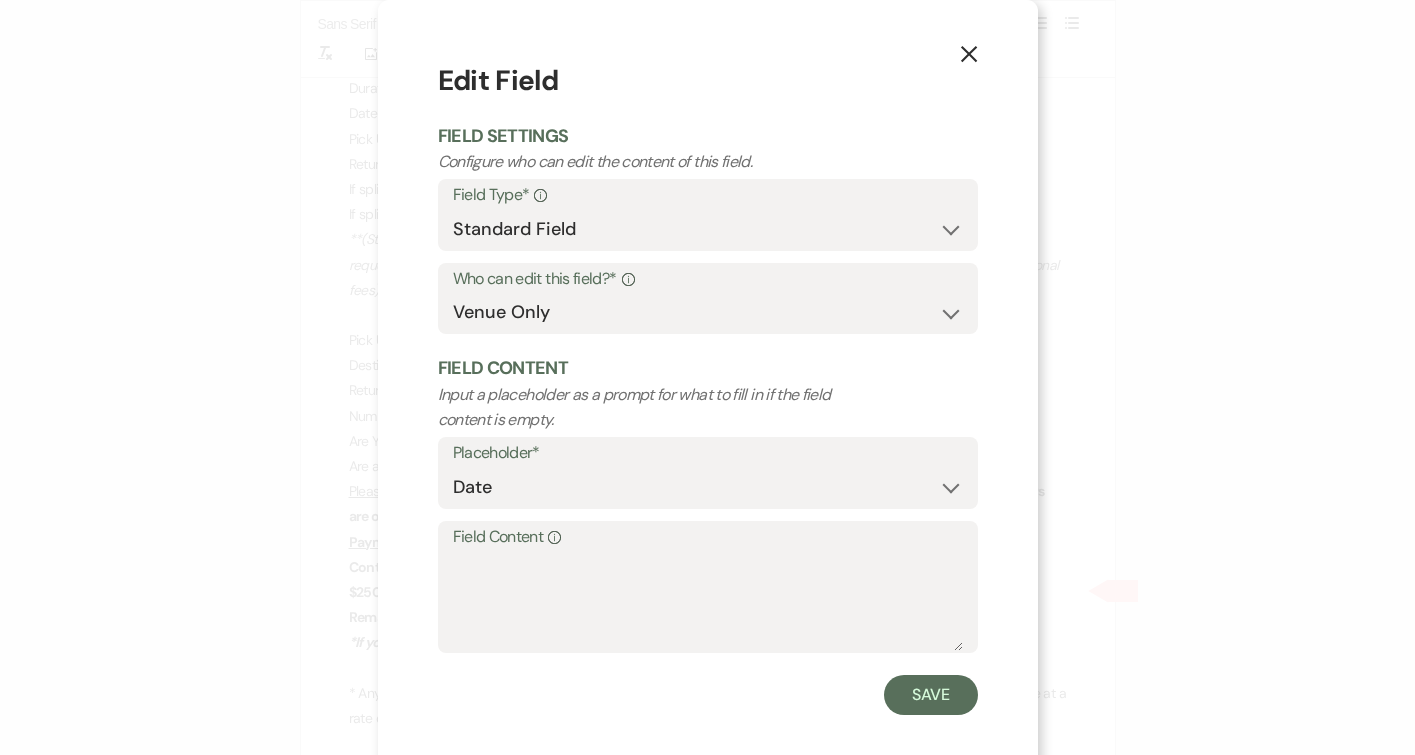 click on "Field Content Info" at bounding box center (708, 537) 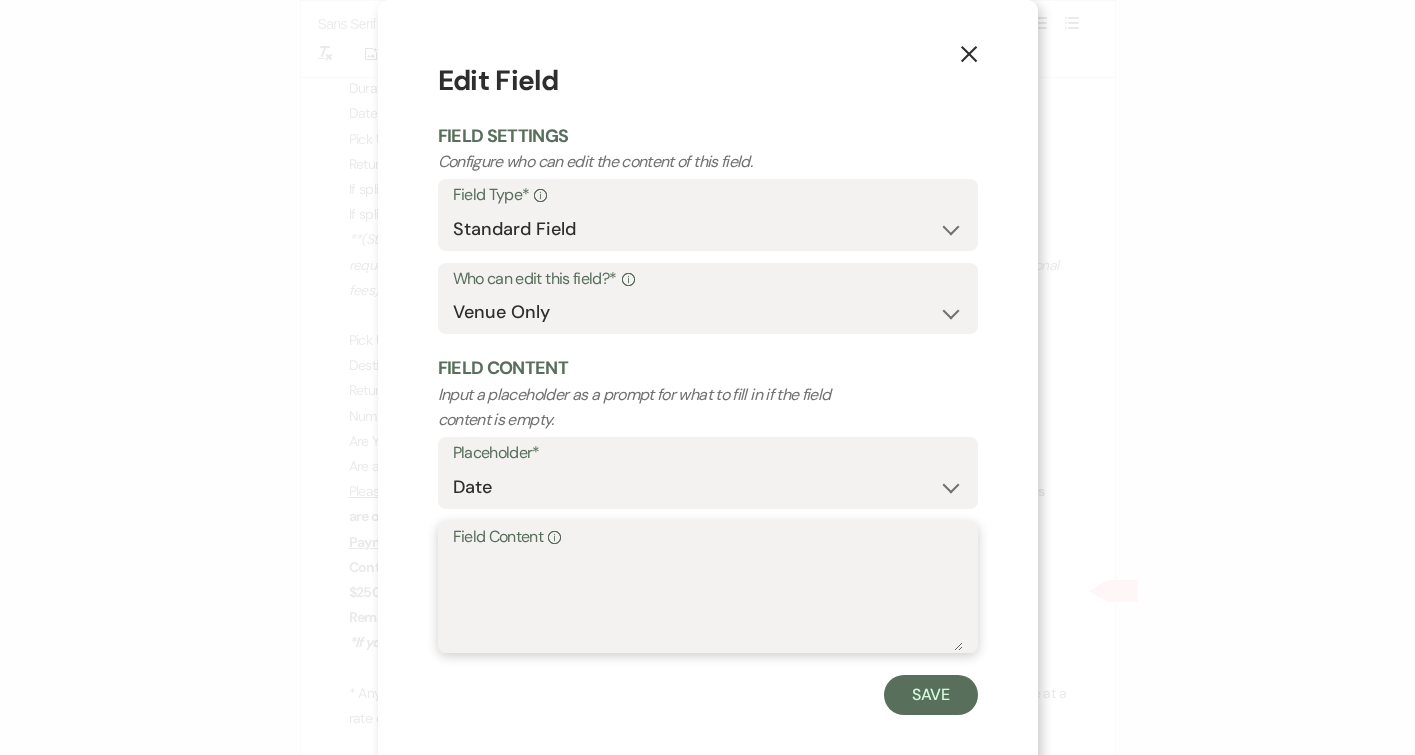 click on "Field Content Info" at bounding box center [708, 601] 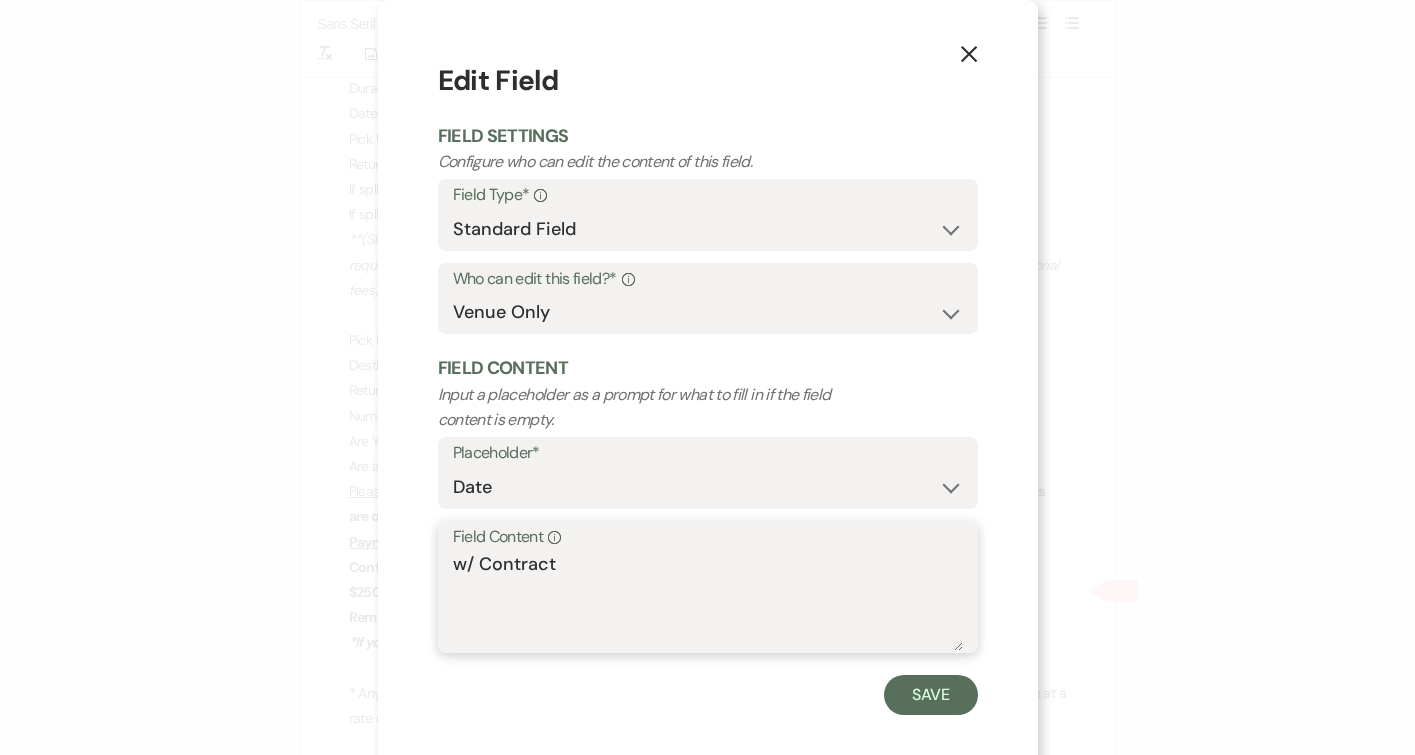 click on "w/ Contract" at bounding box center [708, 601] 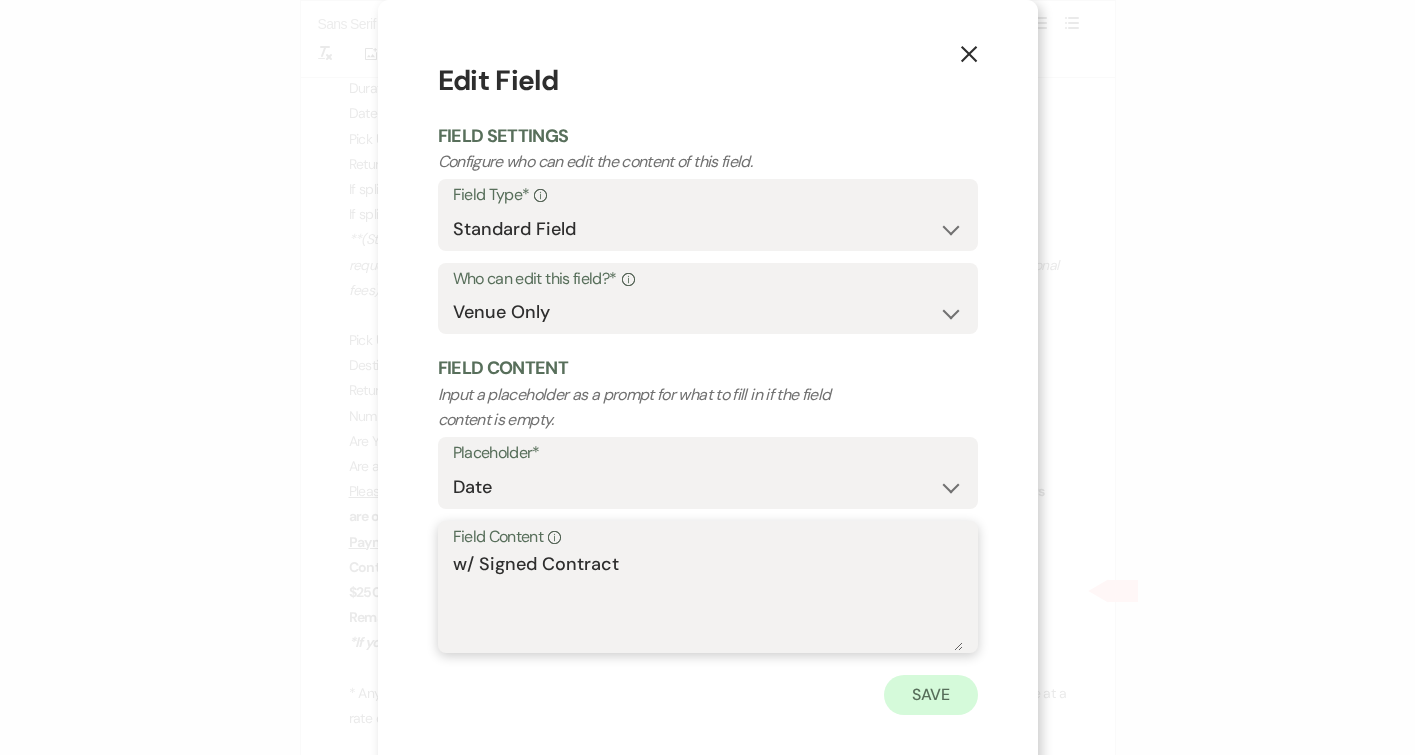 type on "w/ Signed Contract" 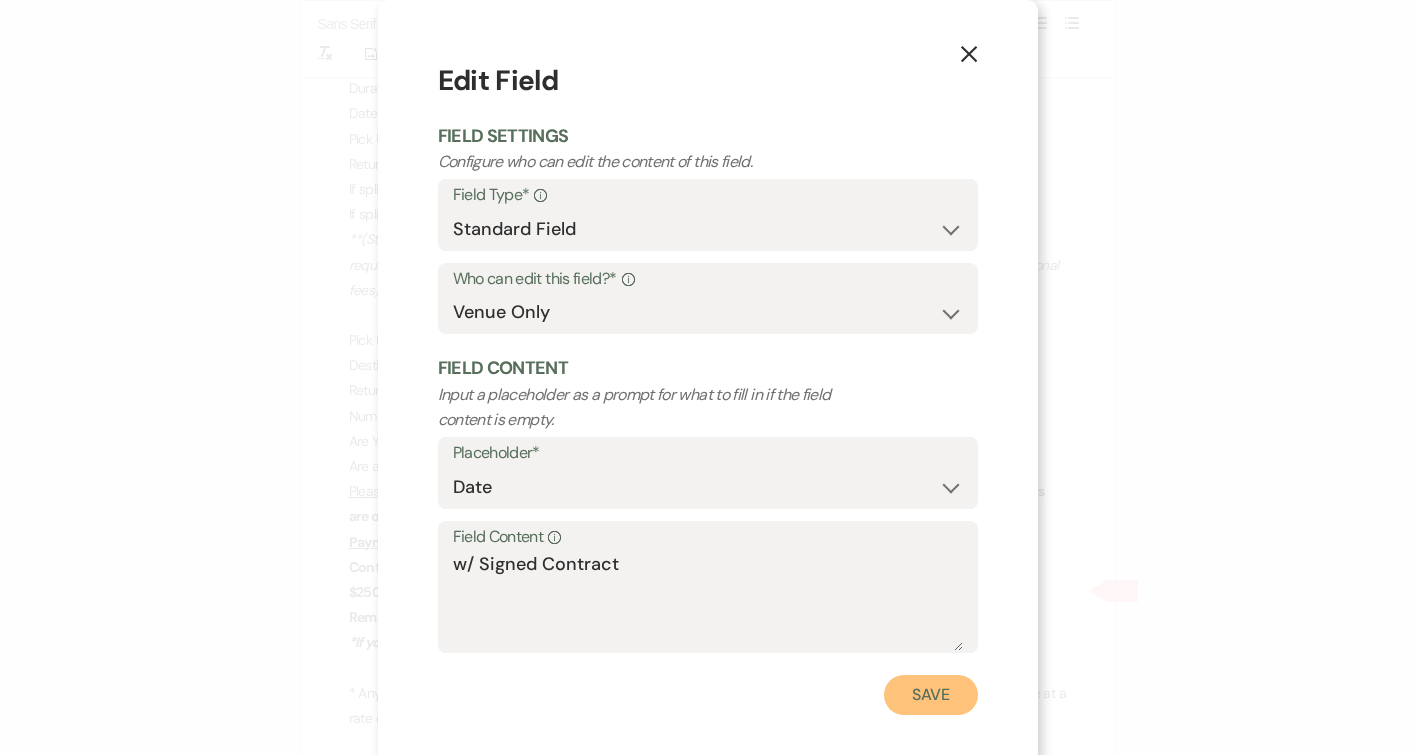 click on "Save" at bounding box center (931, 695) 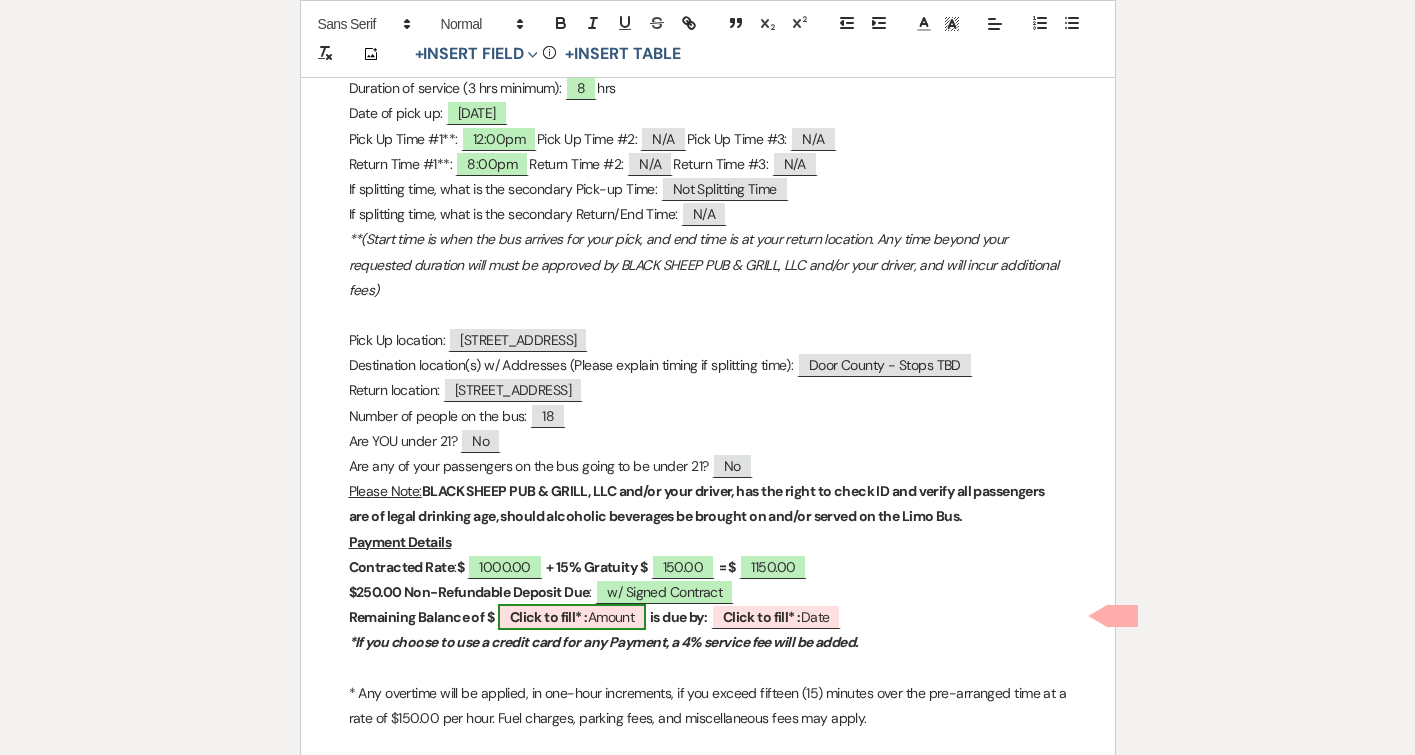 click on "Click to fill* :" at bounding box center (549, 617) 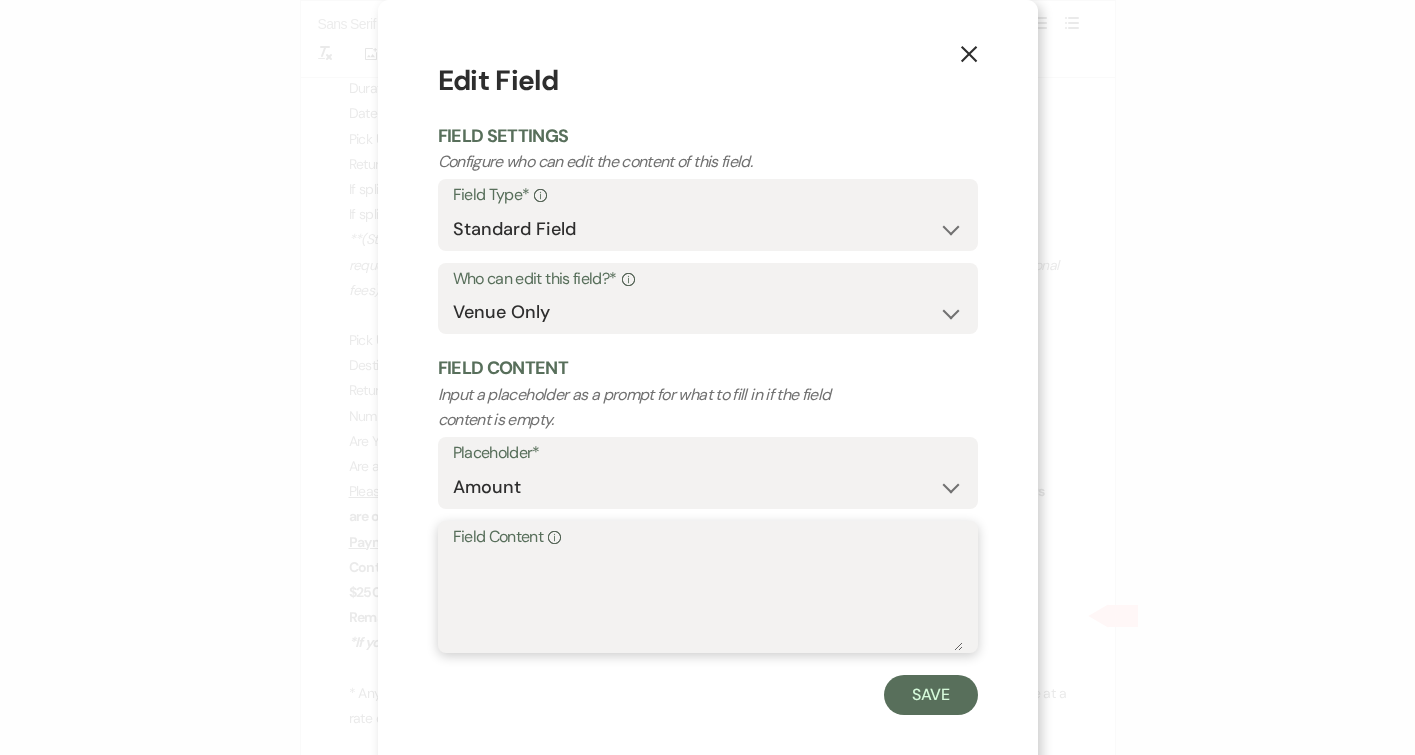 click on "Field Content Info" at bounding box center (708, 601) 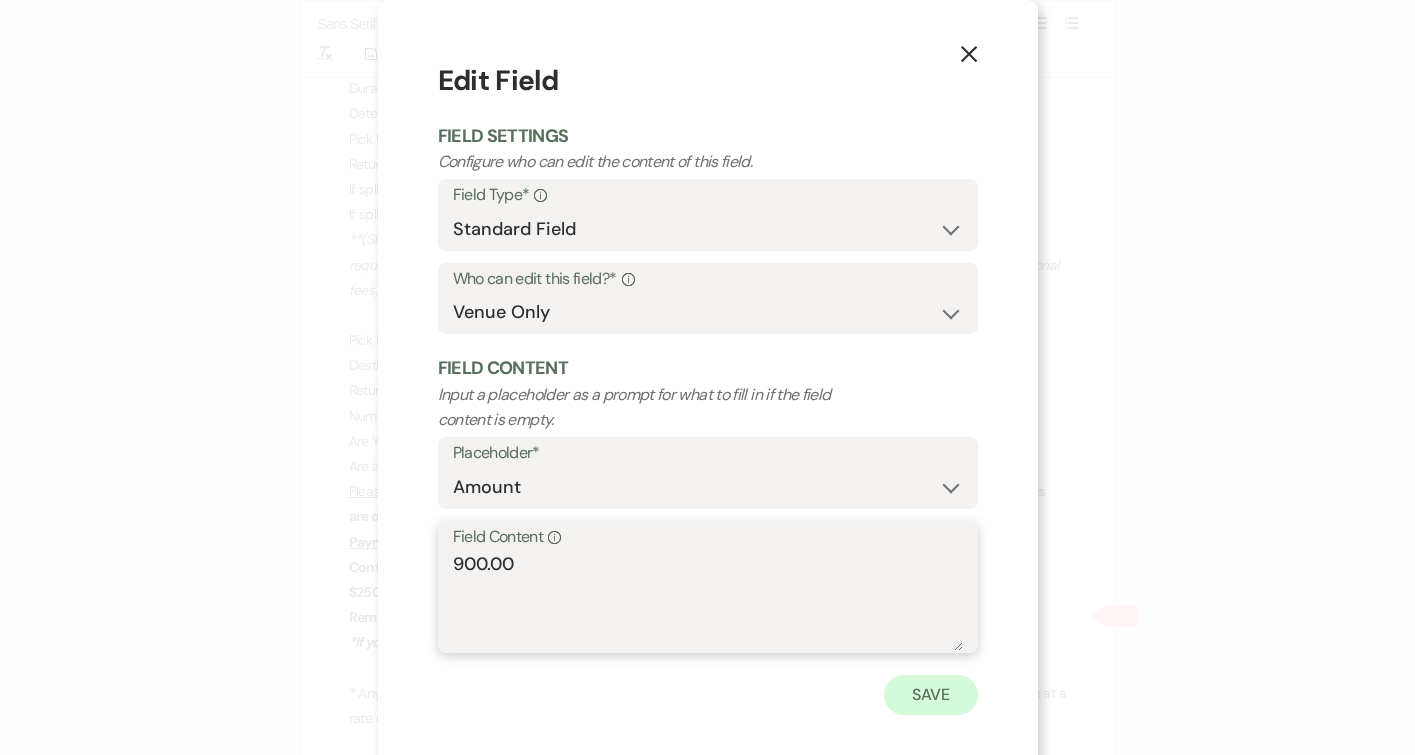 type on "900.00" 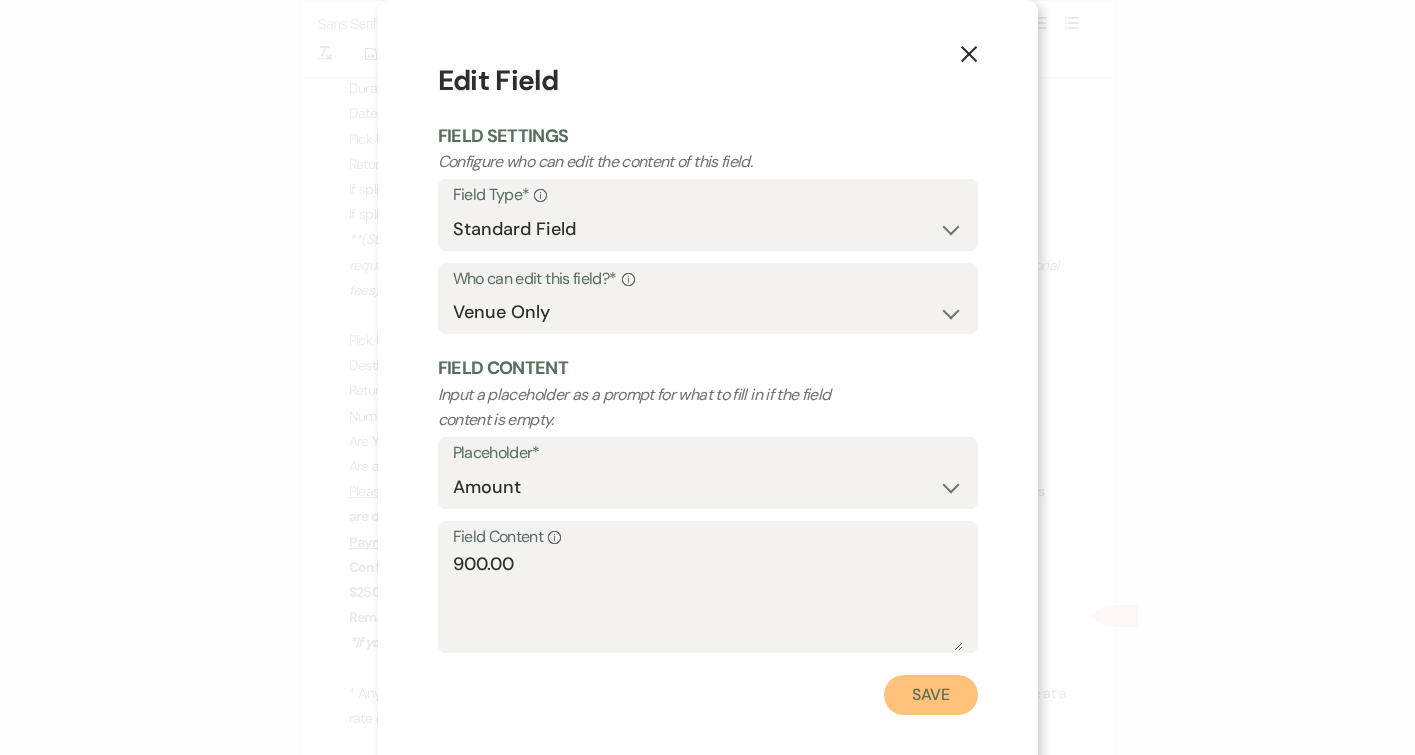 click on "Save" at bounding box center (931, 695) 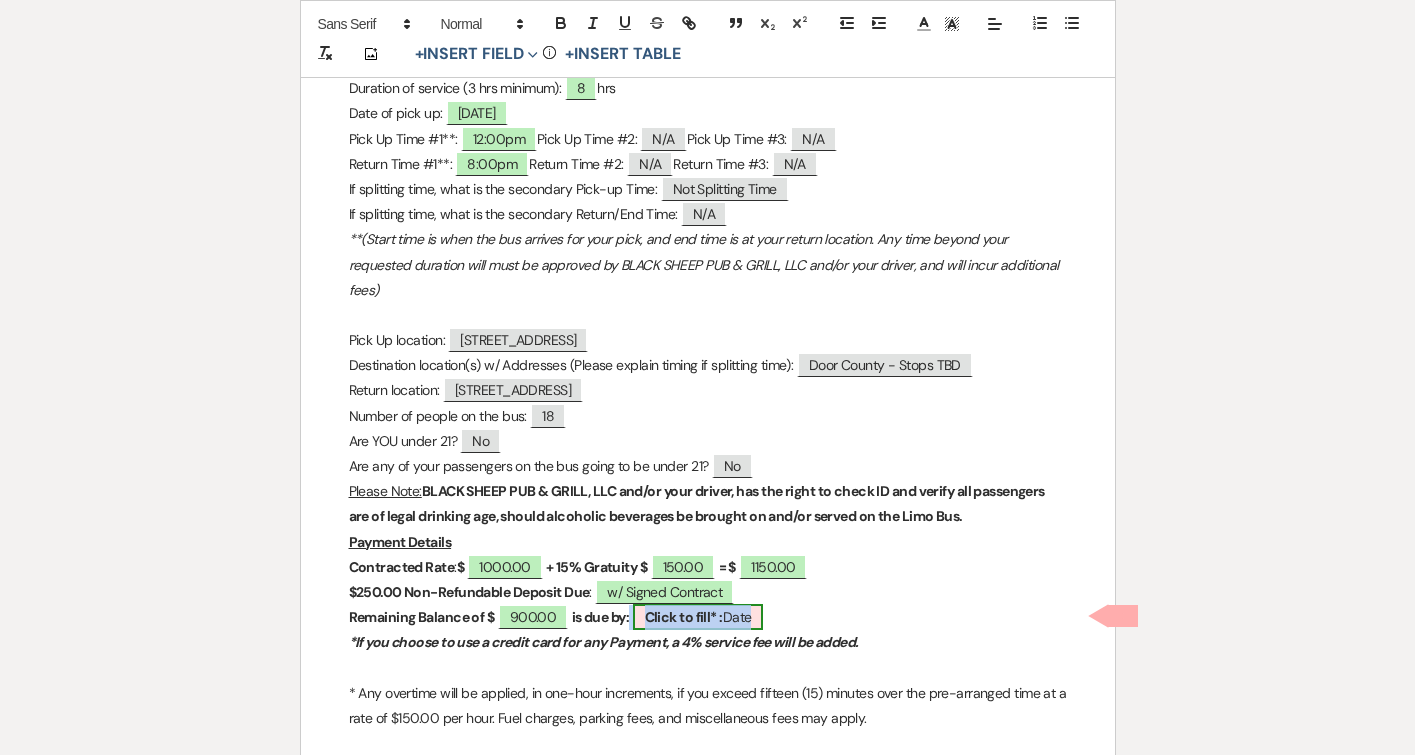 click on "Click to fill* :" at bounding box center [684, 617] 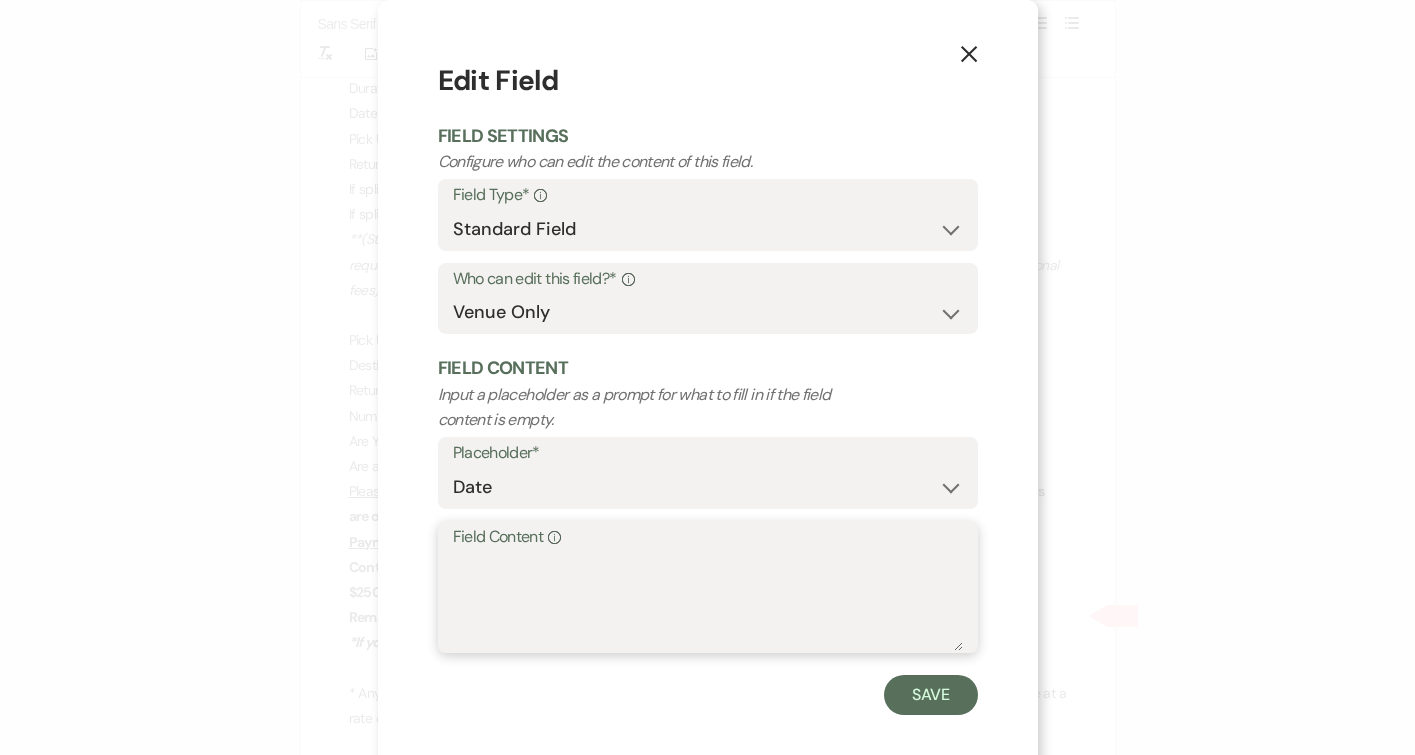 click on "Field Content Info" at bounding box center [708, 601] 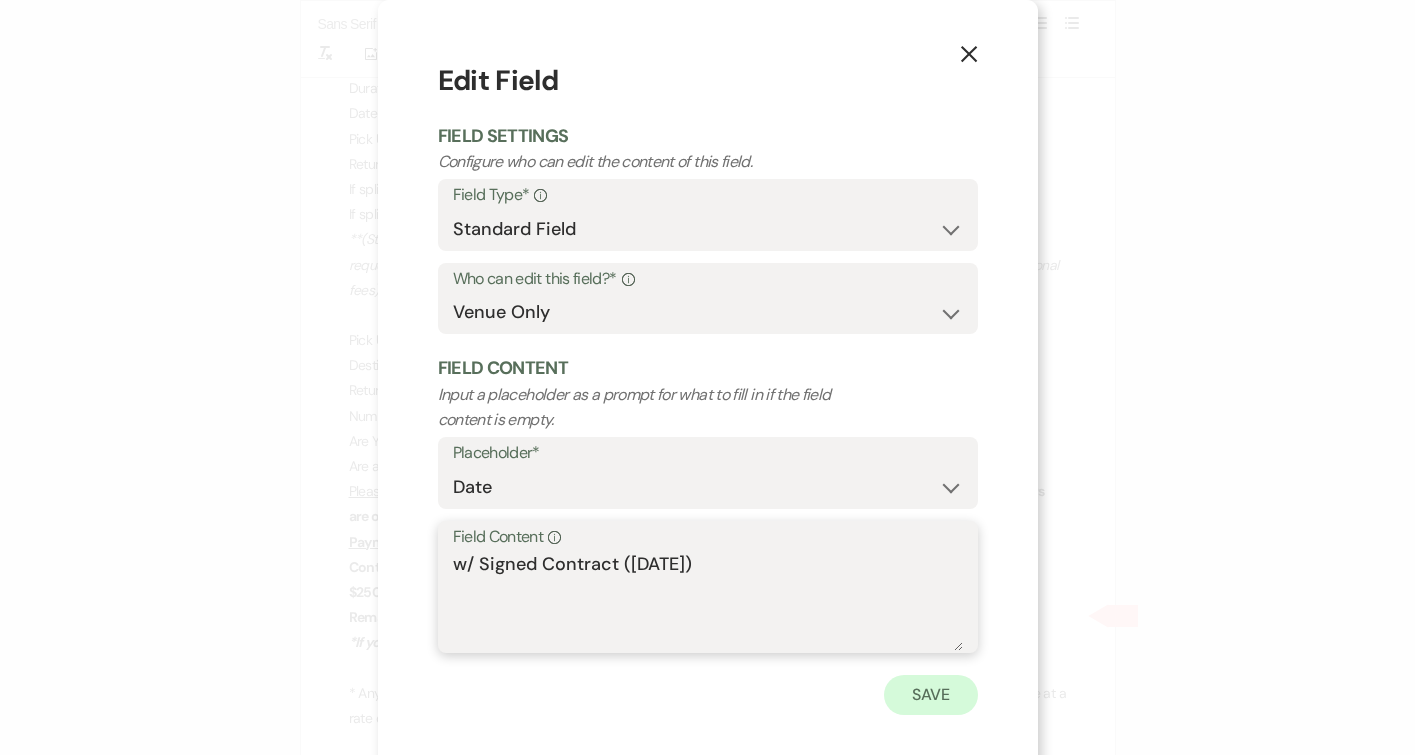 type on "w/ Signed Contract ([DATE])" 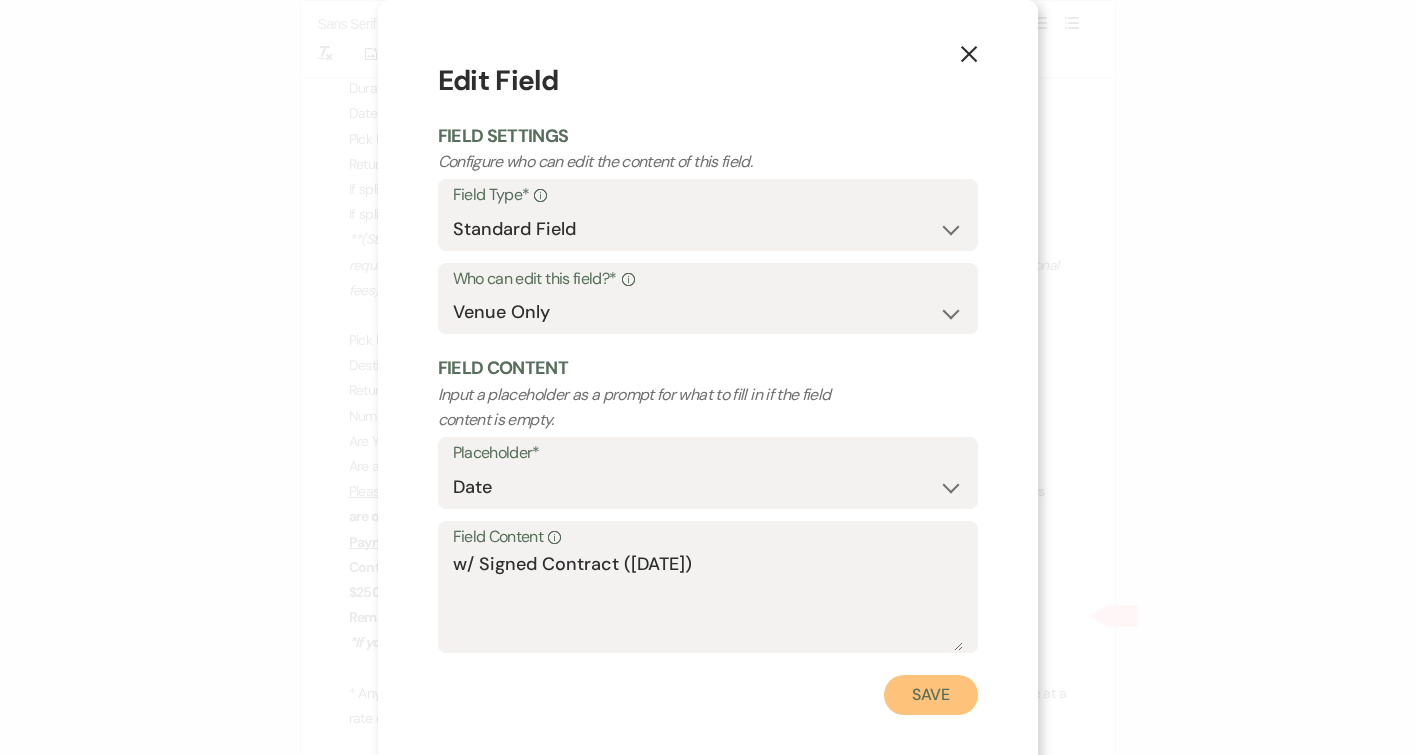 click on "Save" at bounding box center [931, 695] 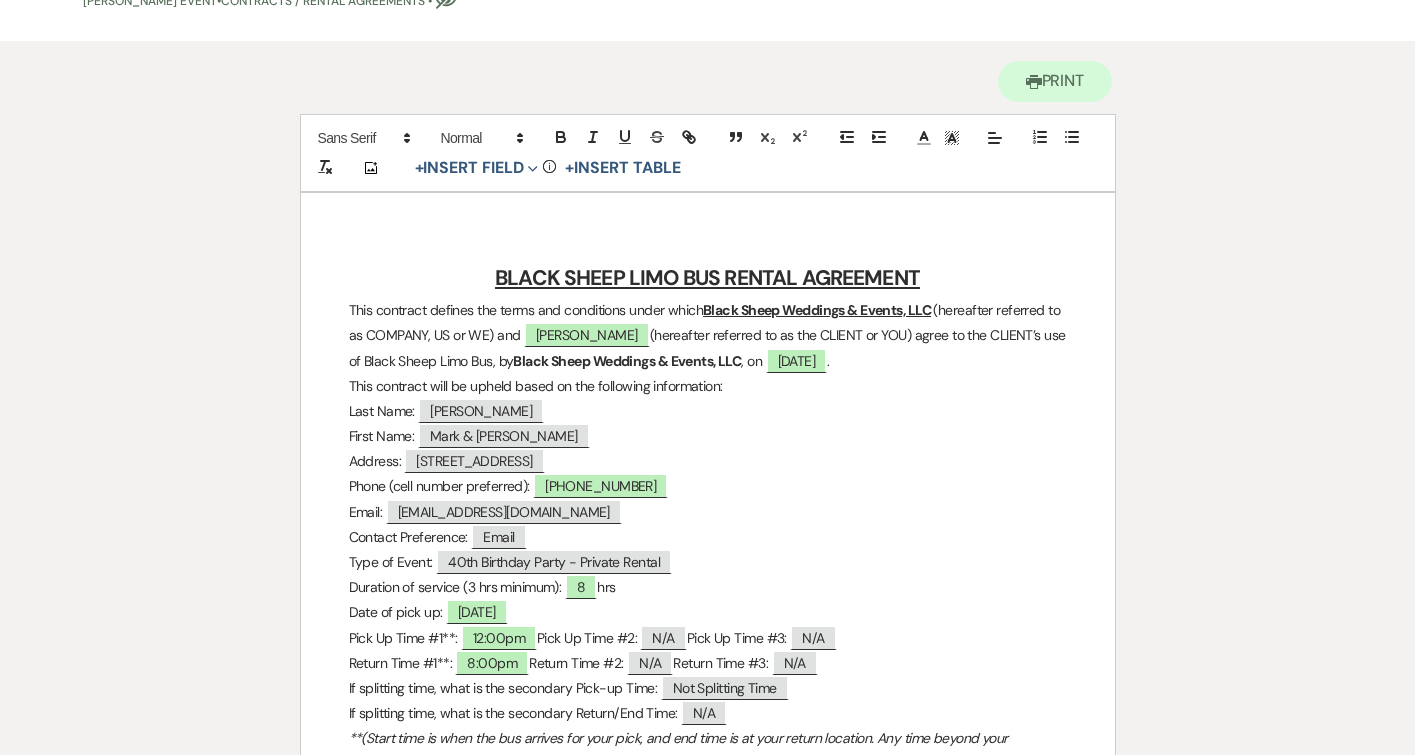 scroll, scrollTop: 0, scrollLeft: 0, axis: both 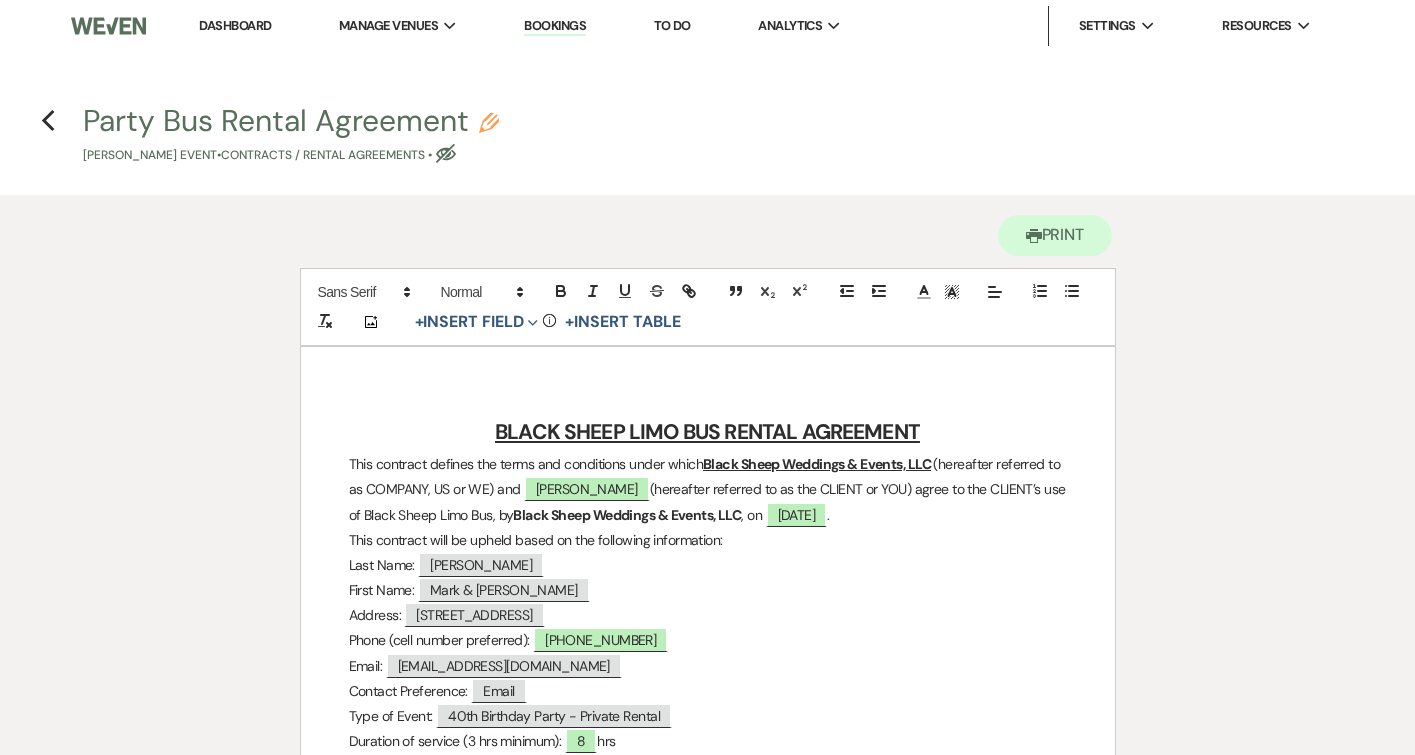 click on "Dashboard" at bounding box center (235, 25) 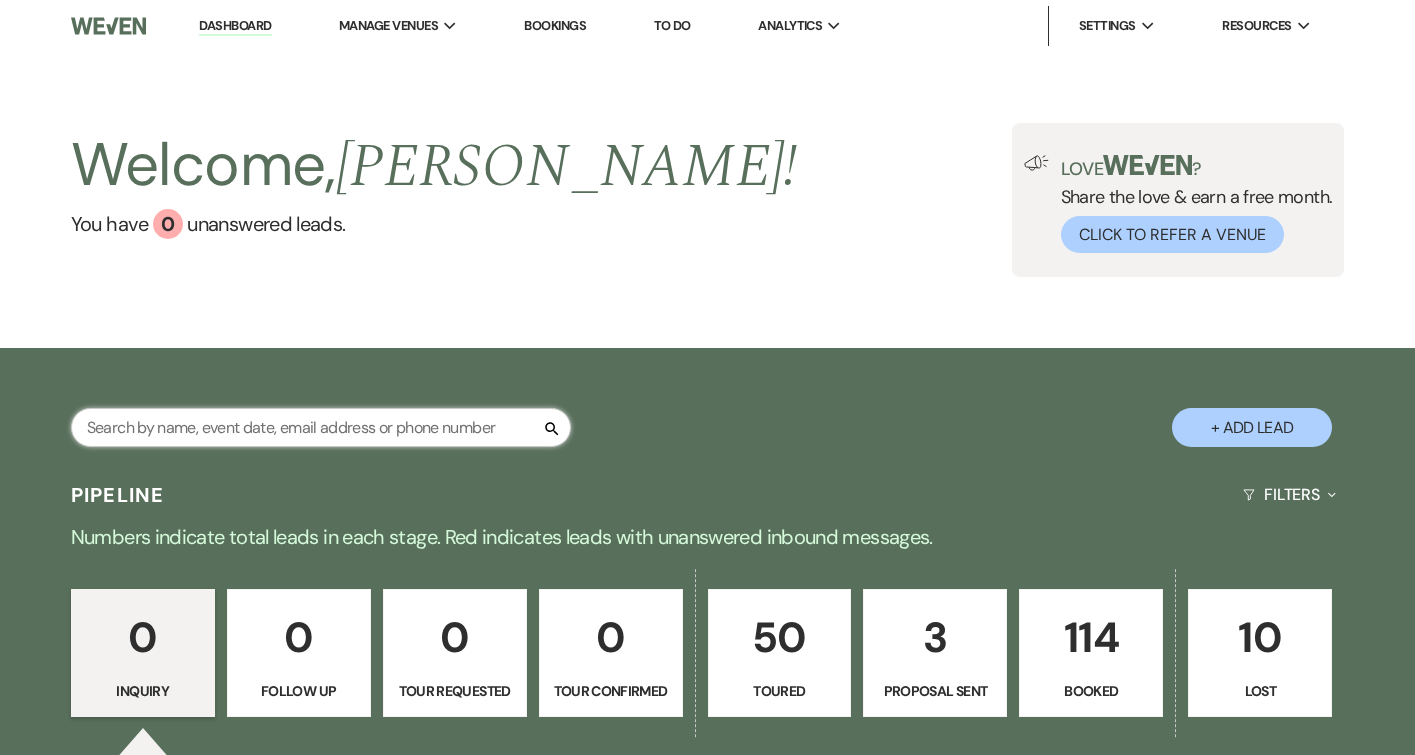 click at bounding box center [321, 427] 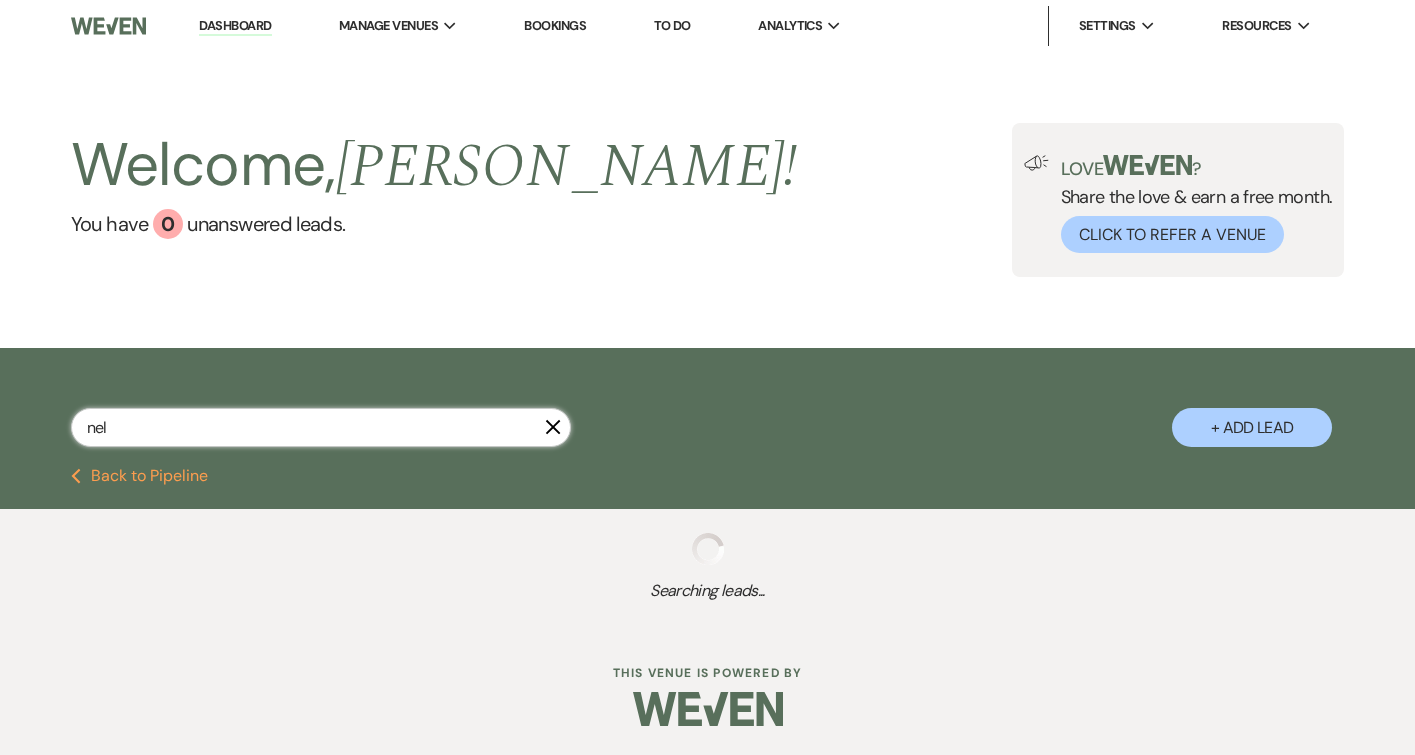 type on "[PERSON_NAME]" 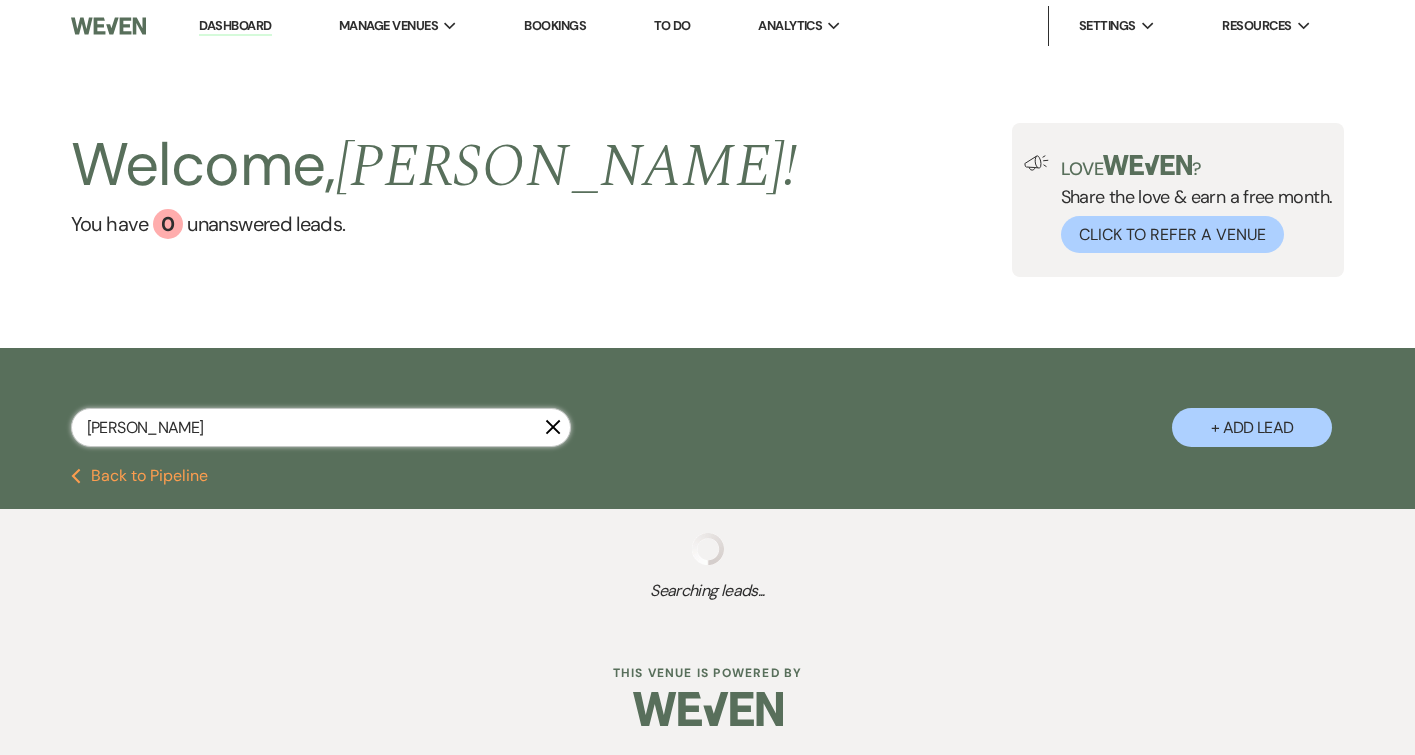 select on "5" 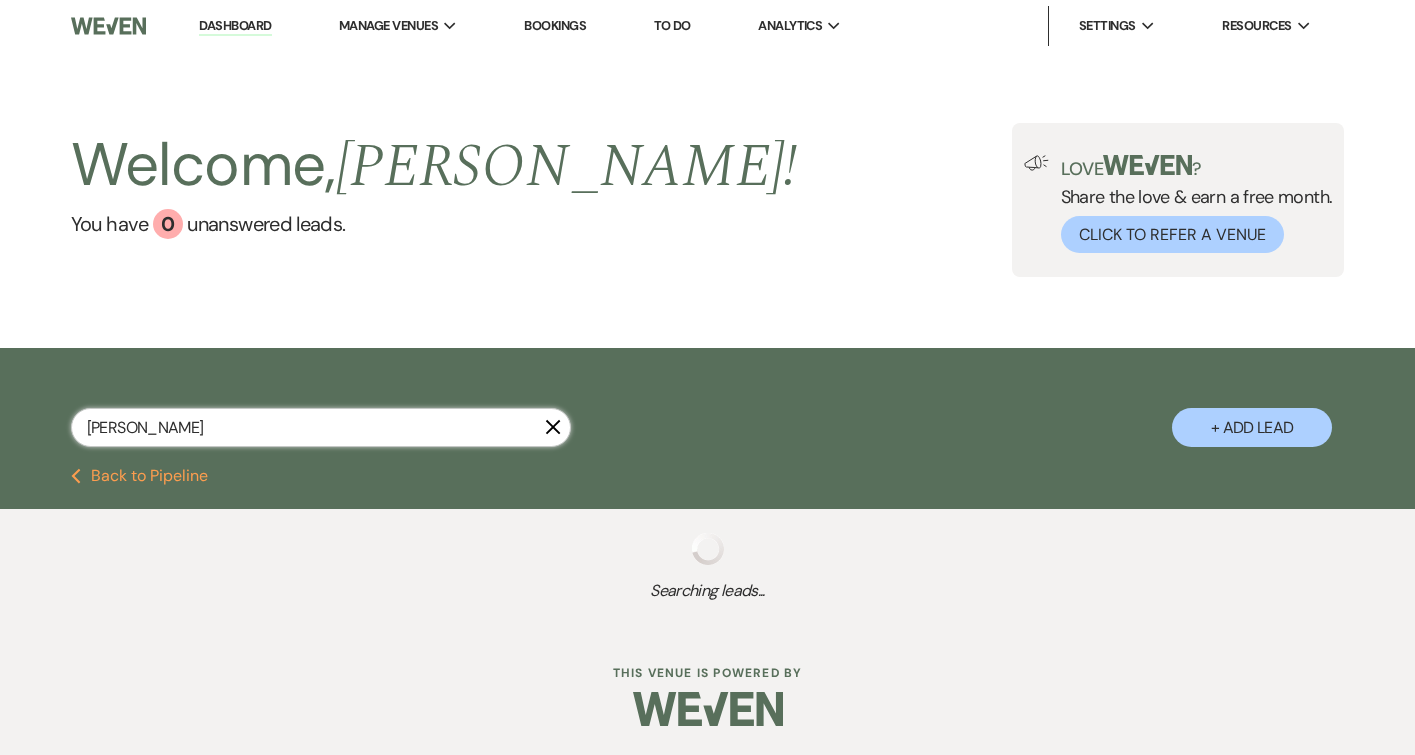 select on "6" 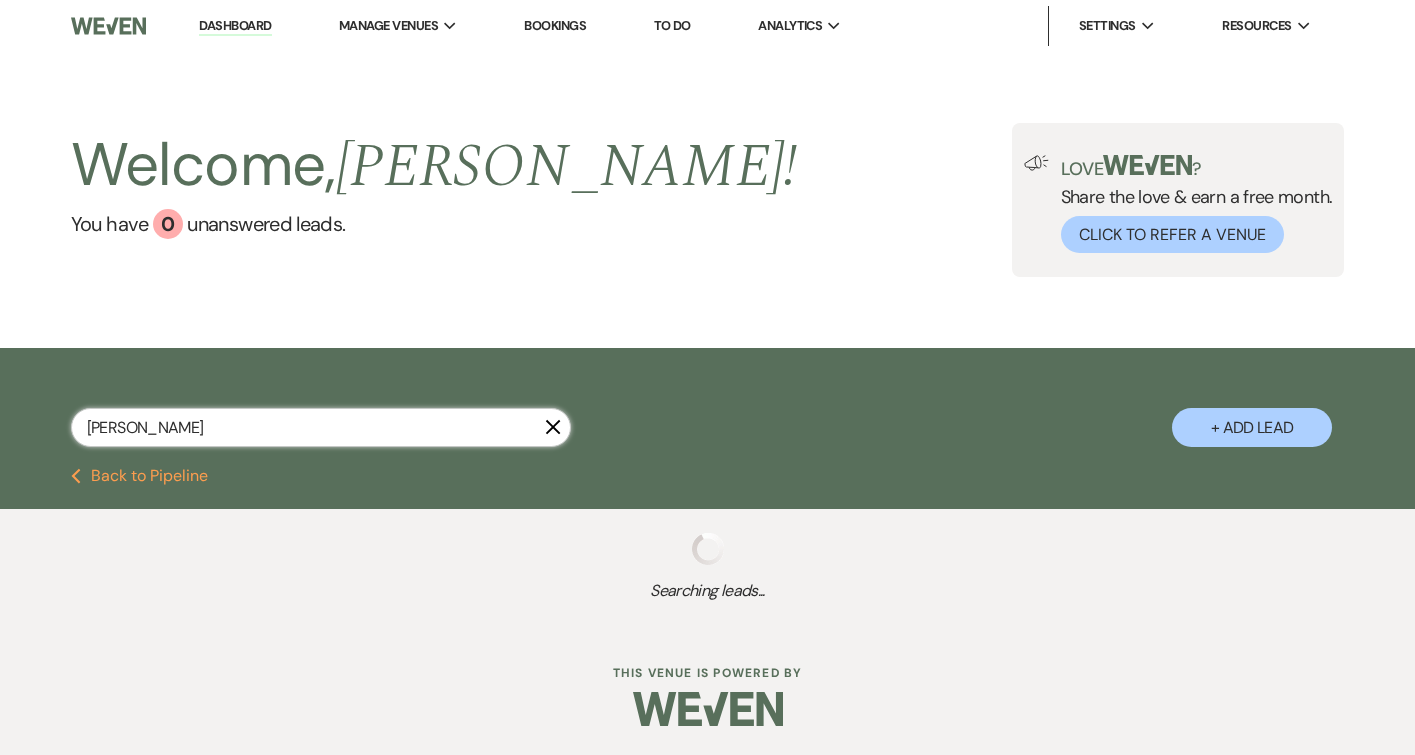 select on "5" 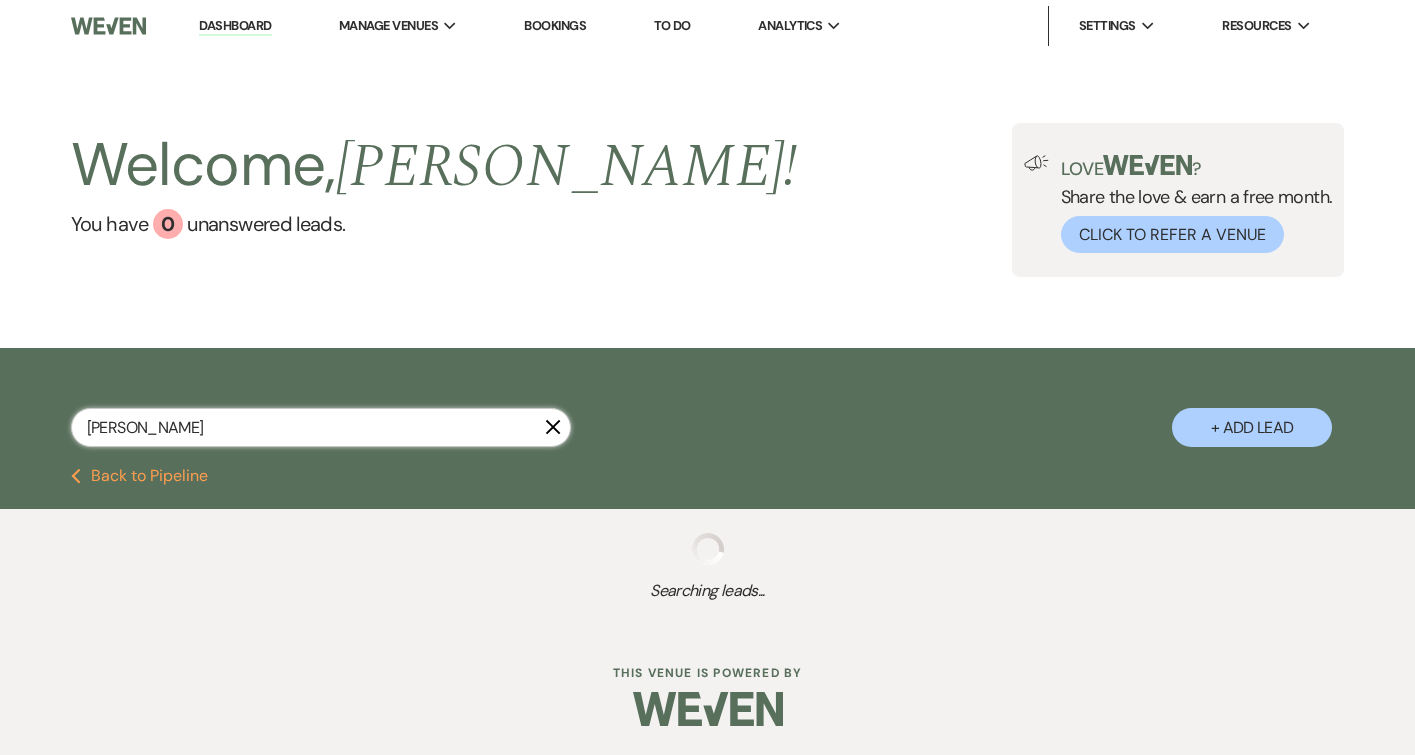 select on "5" 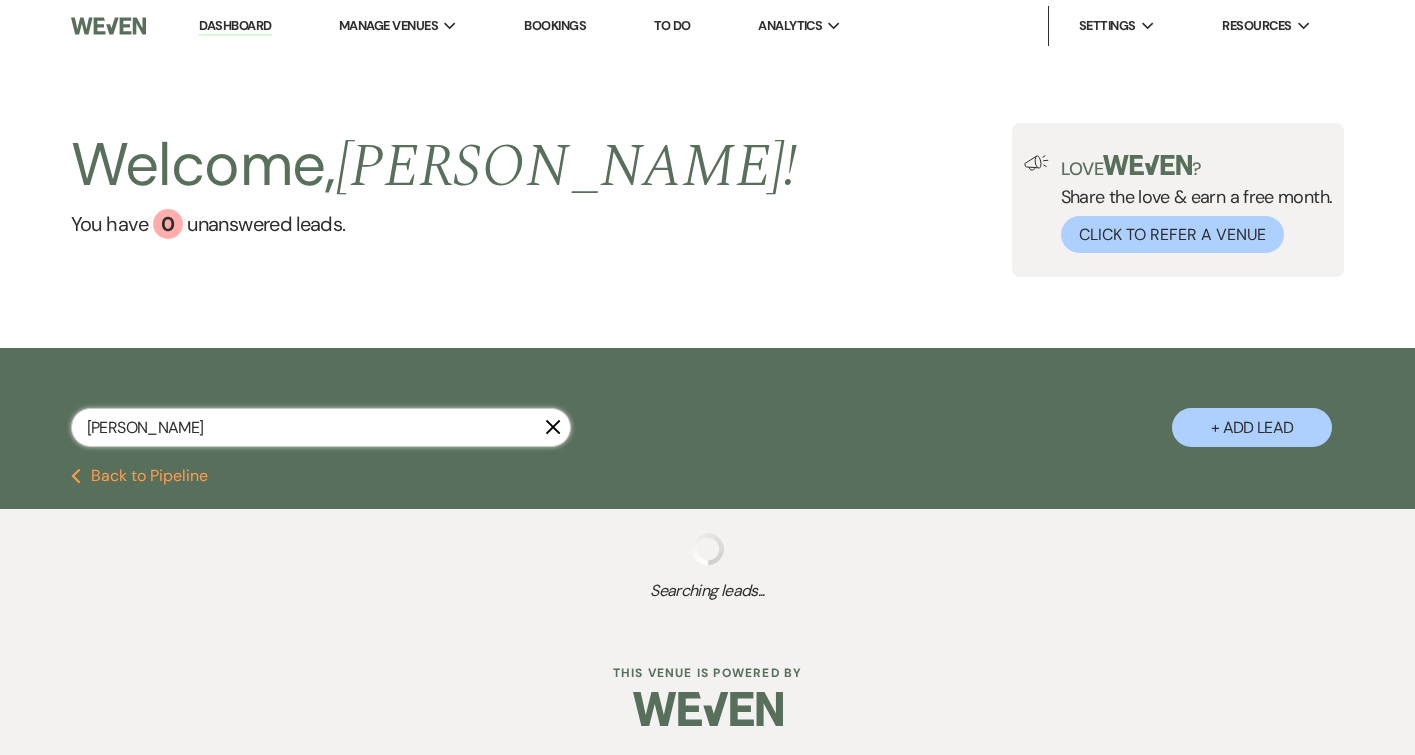 select on "5" 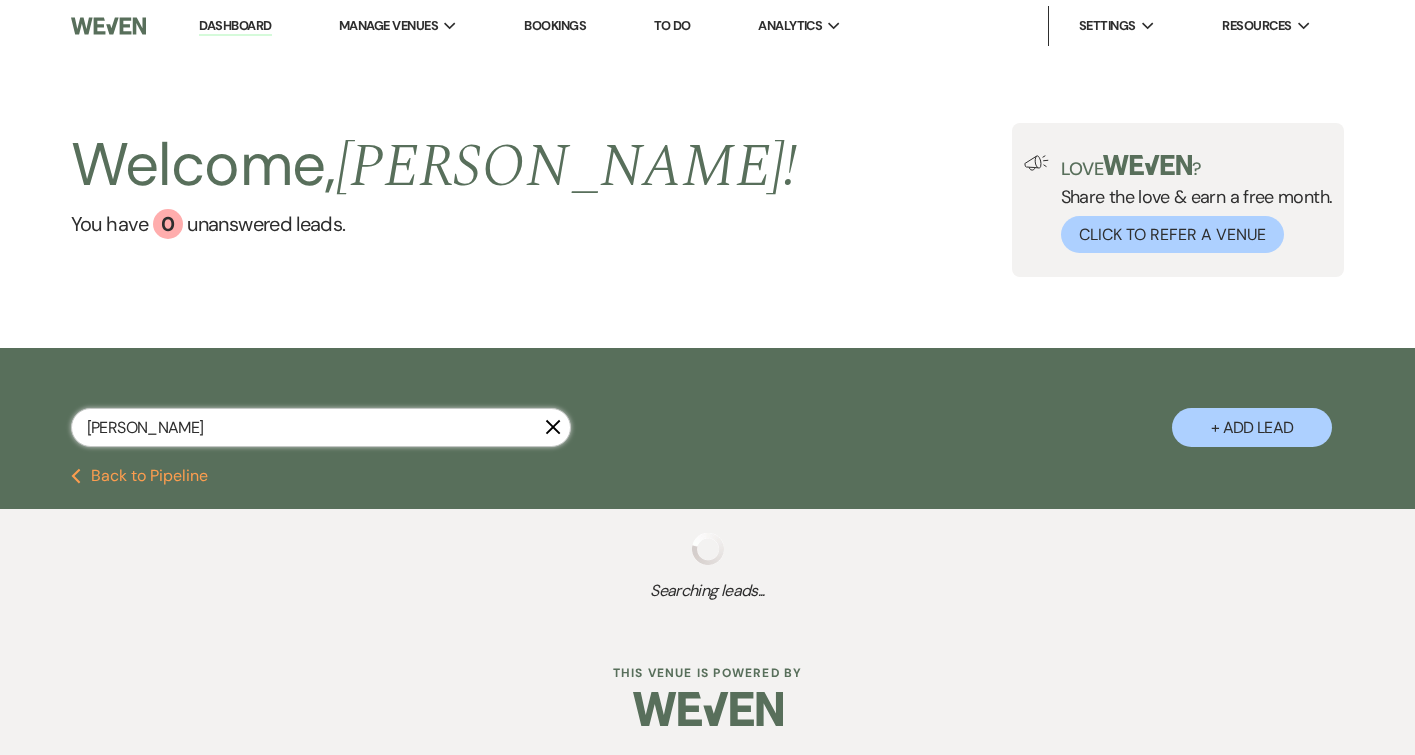 select on "5" 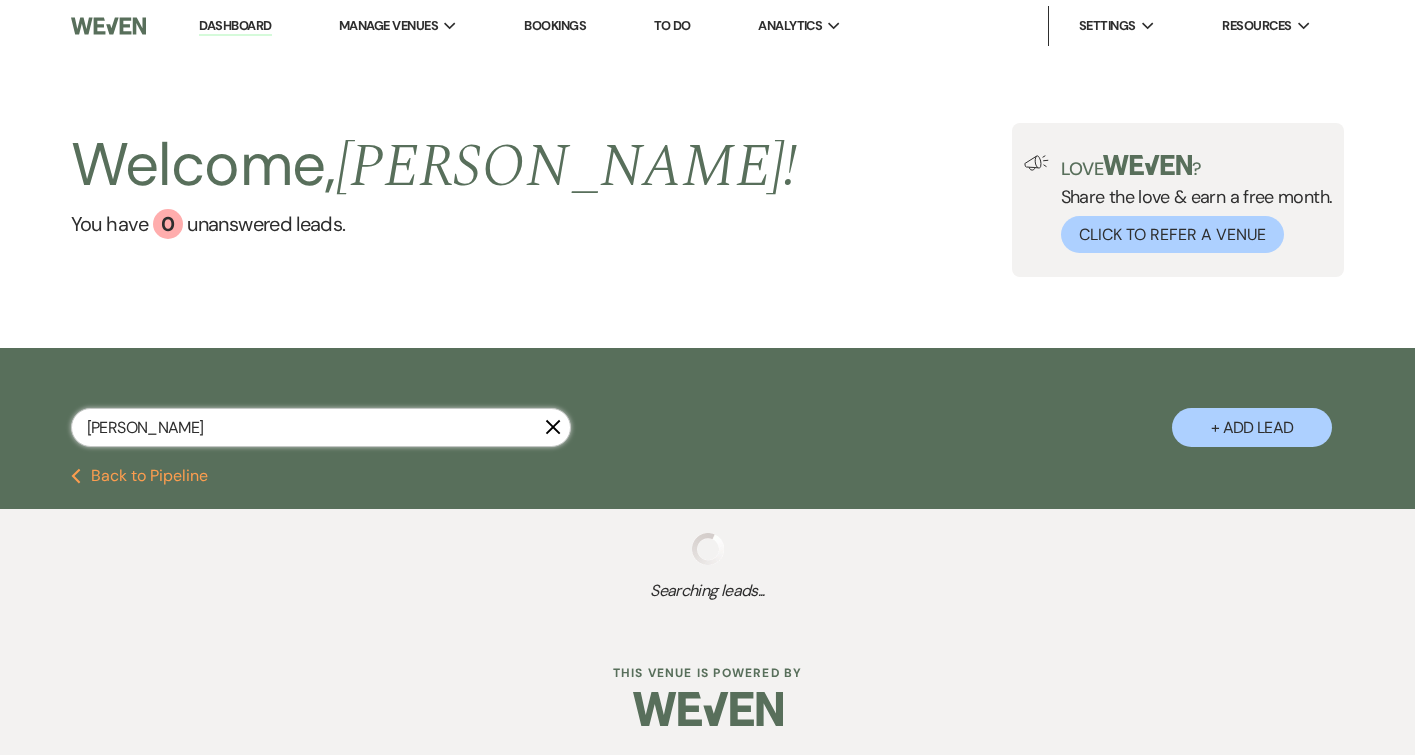 select on "5" 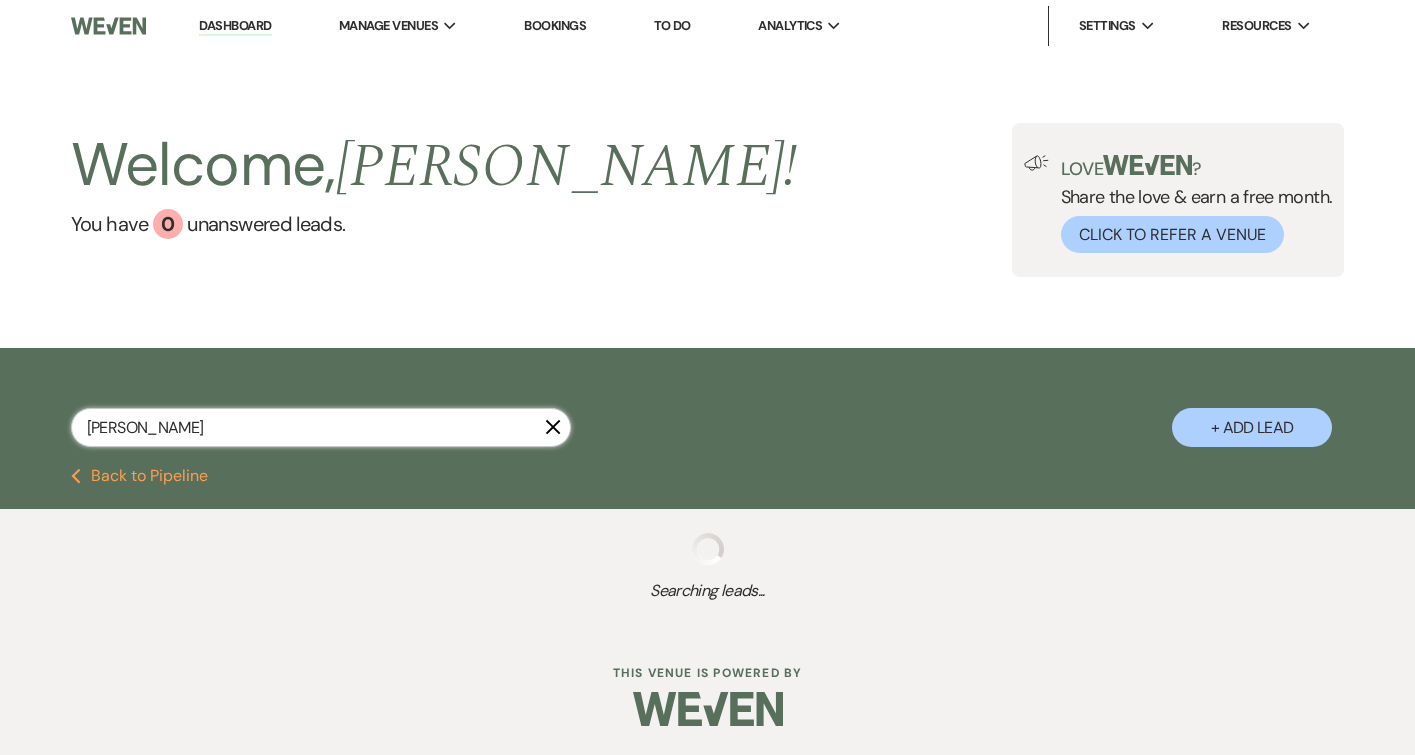 select on "5" 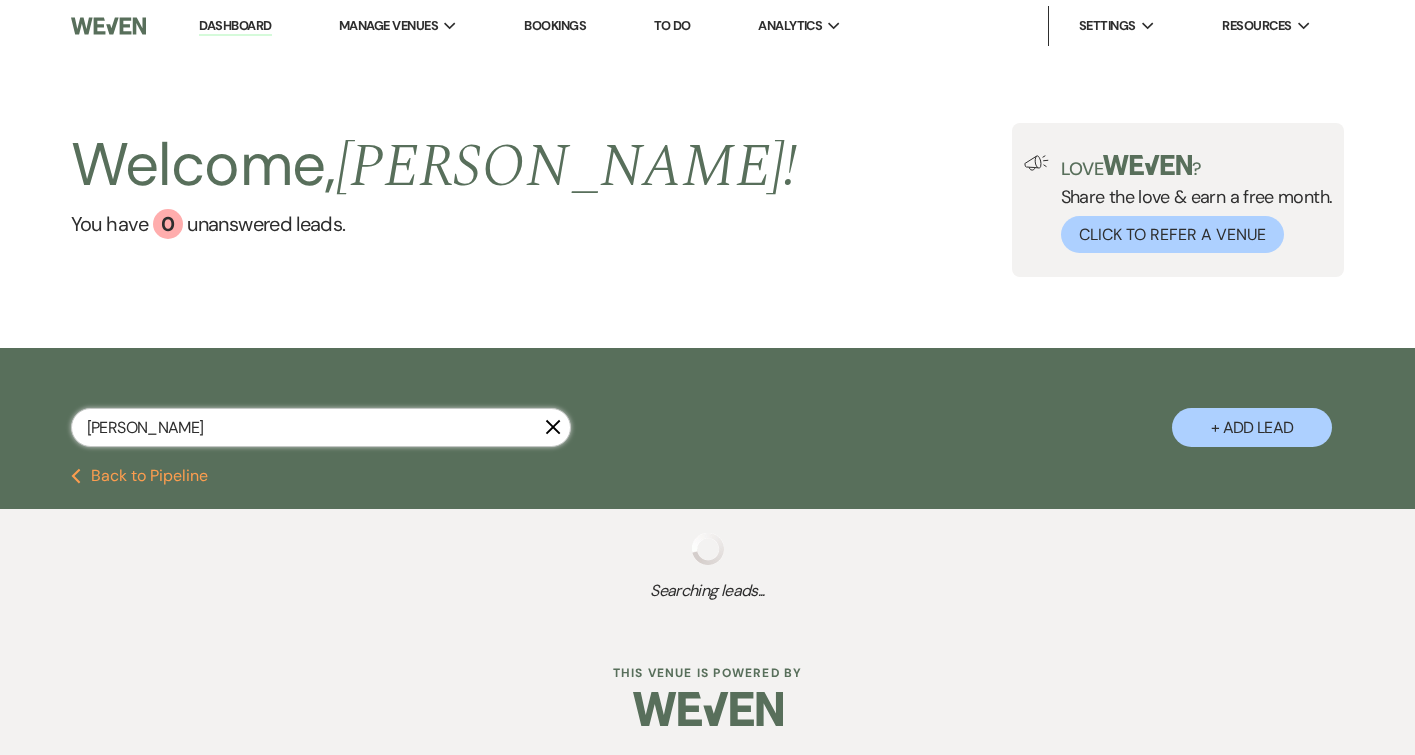 select on "8" 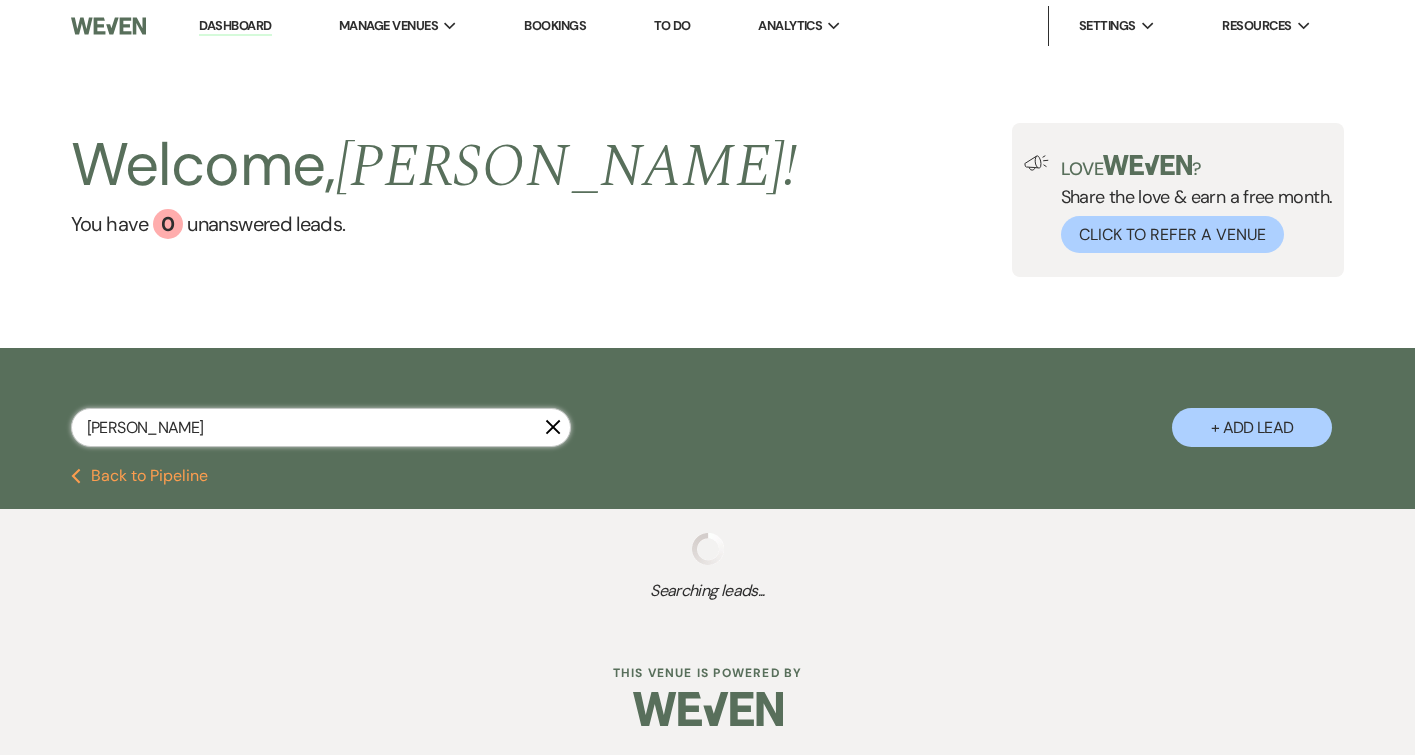 select on "6" 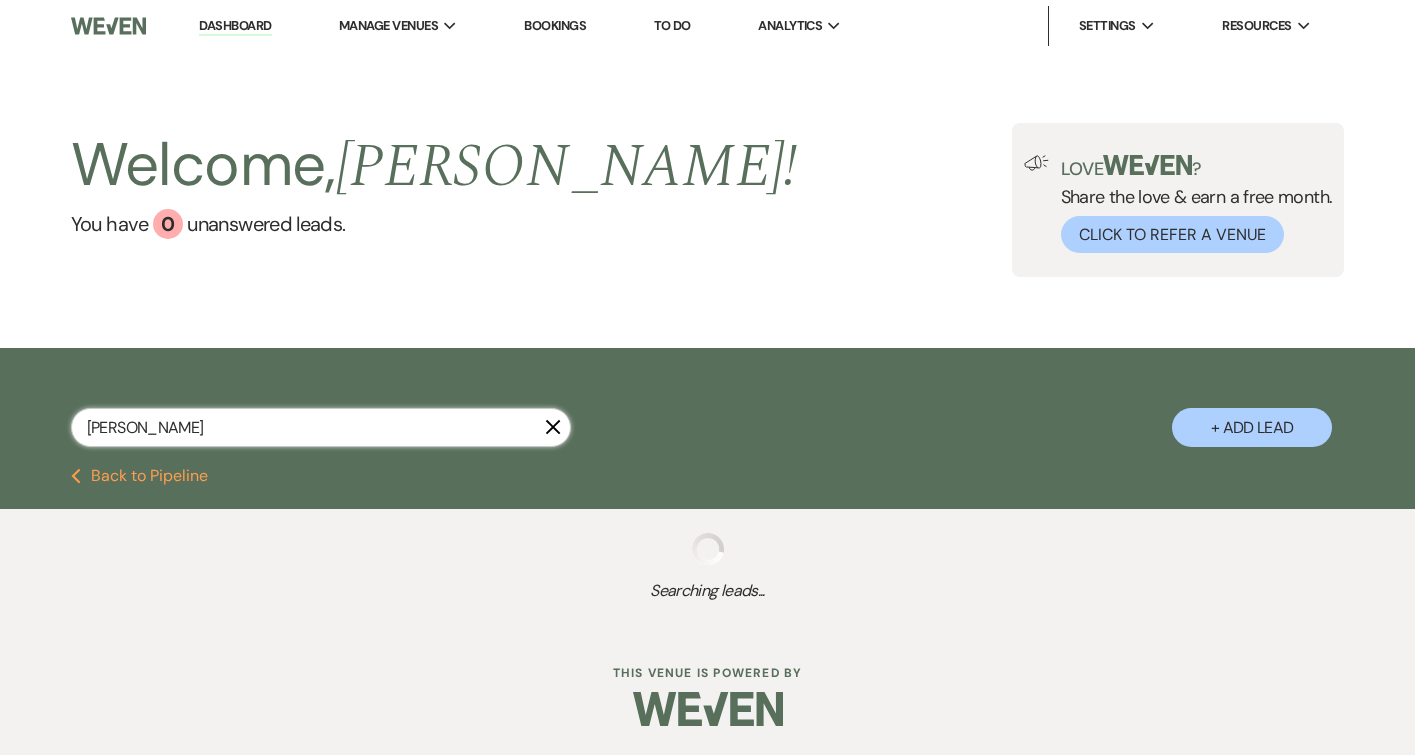 select on "5" 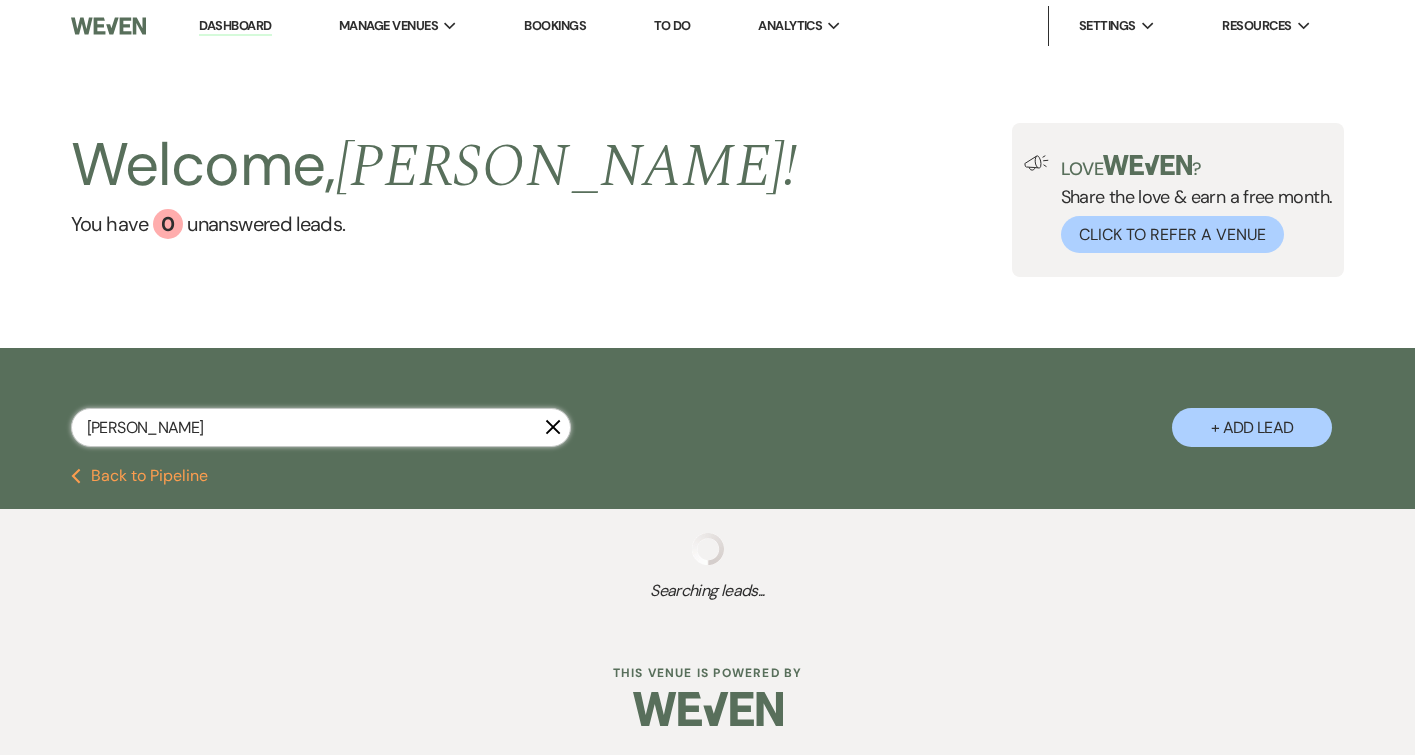 select on "5" 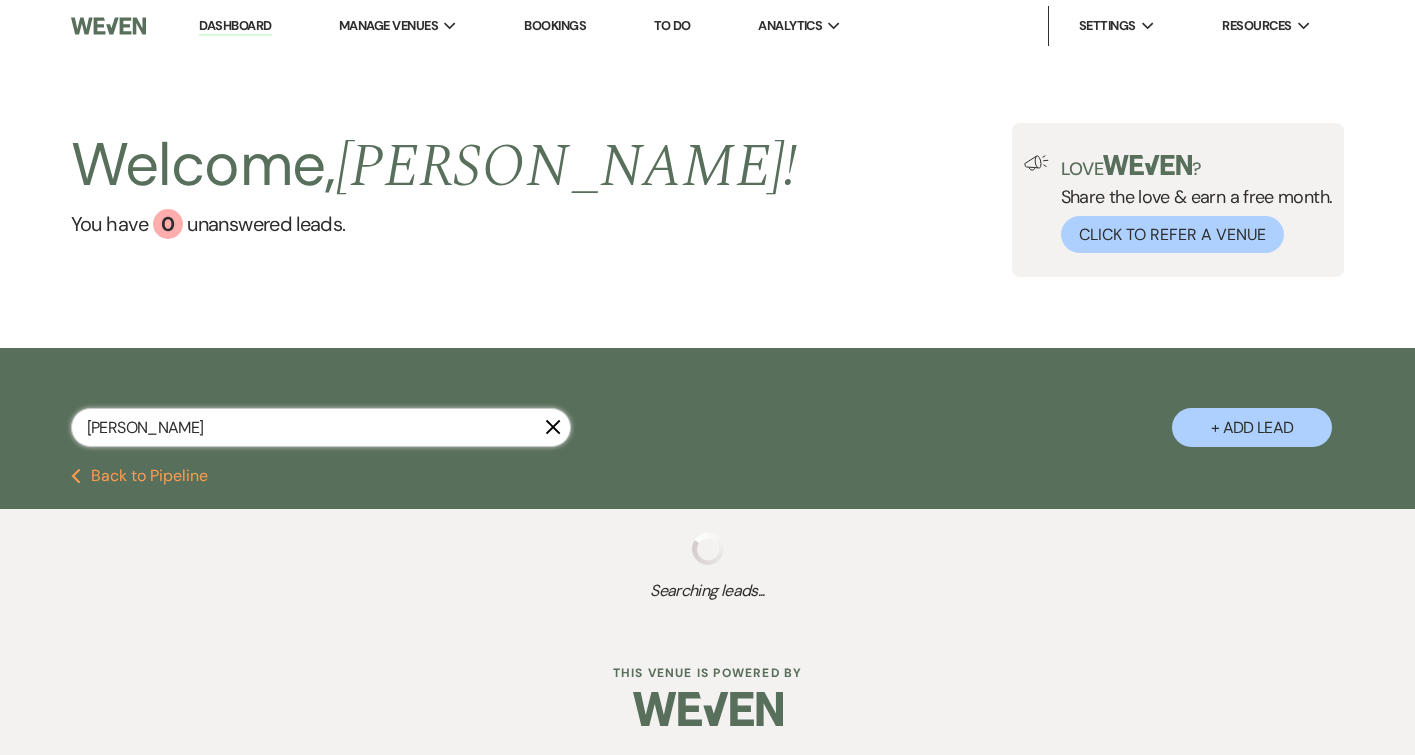 select on "5" 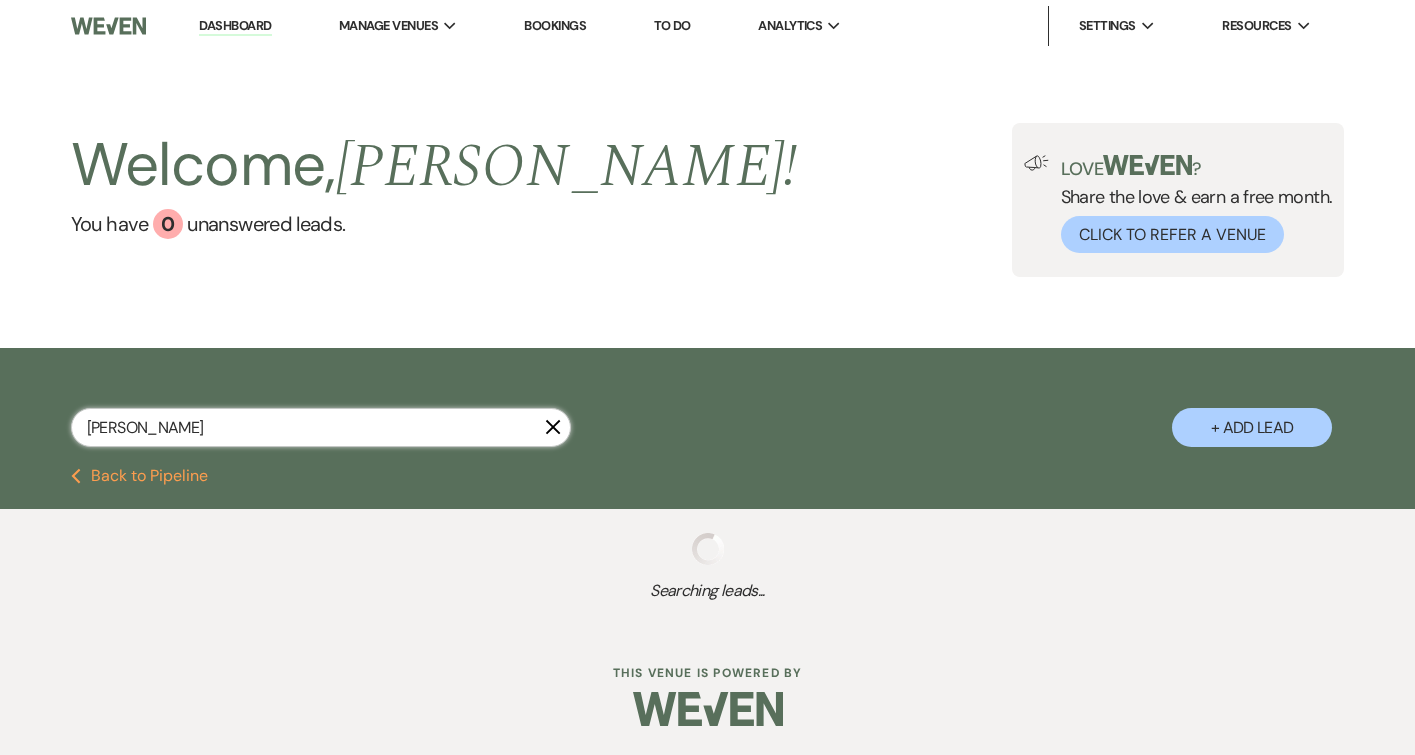 select on "5" 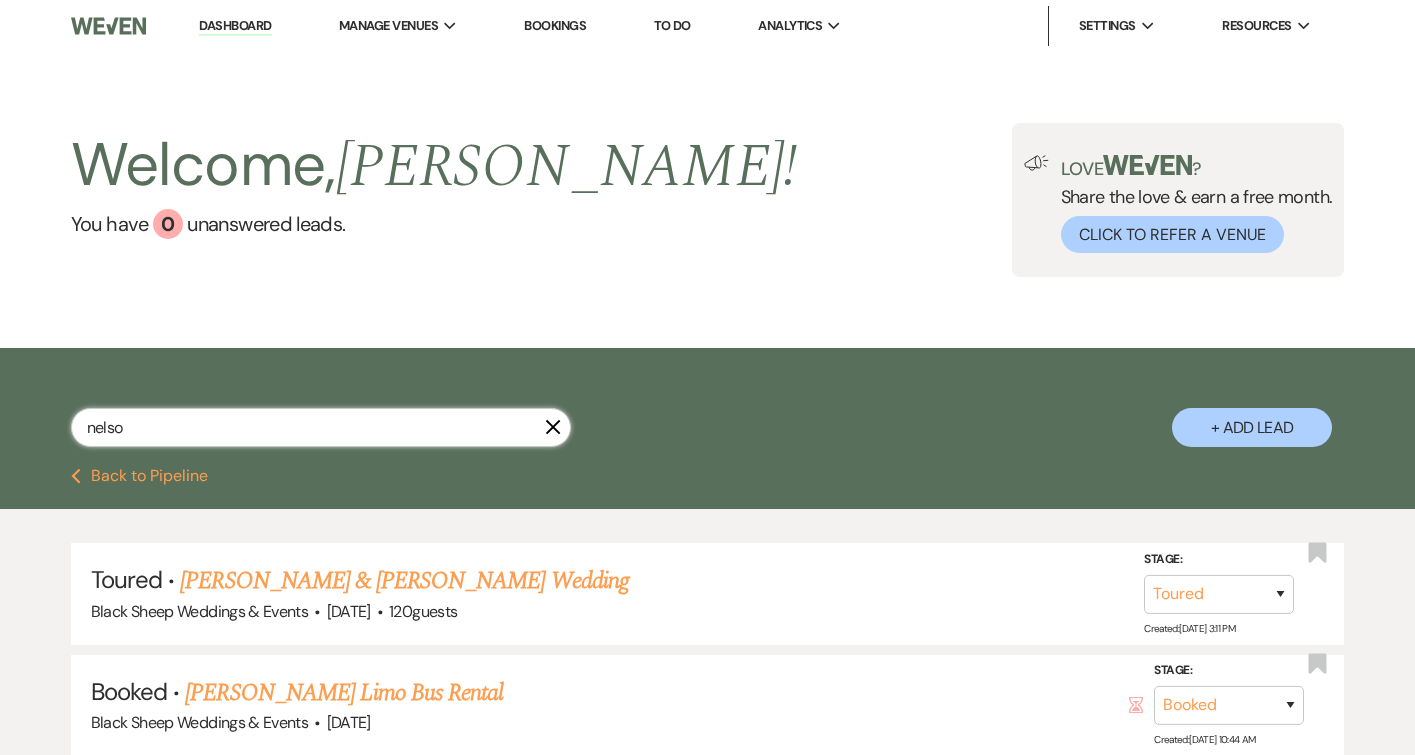 type on "[PERSON_NAME]" 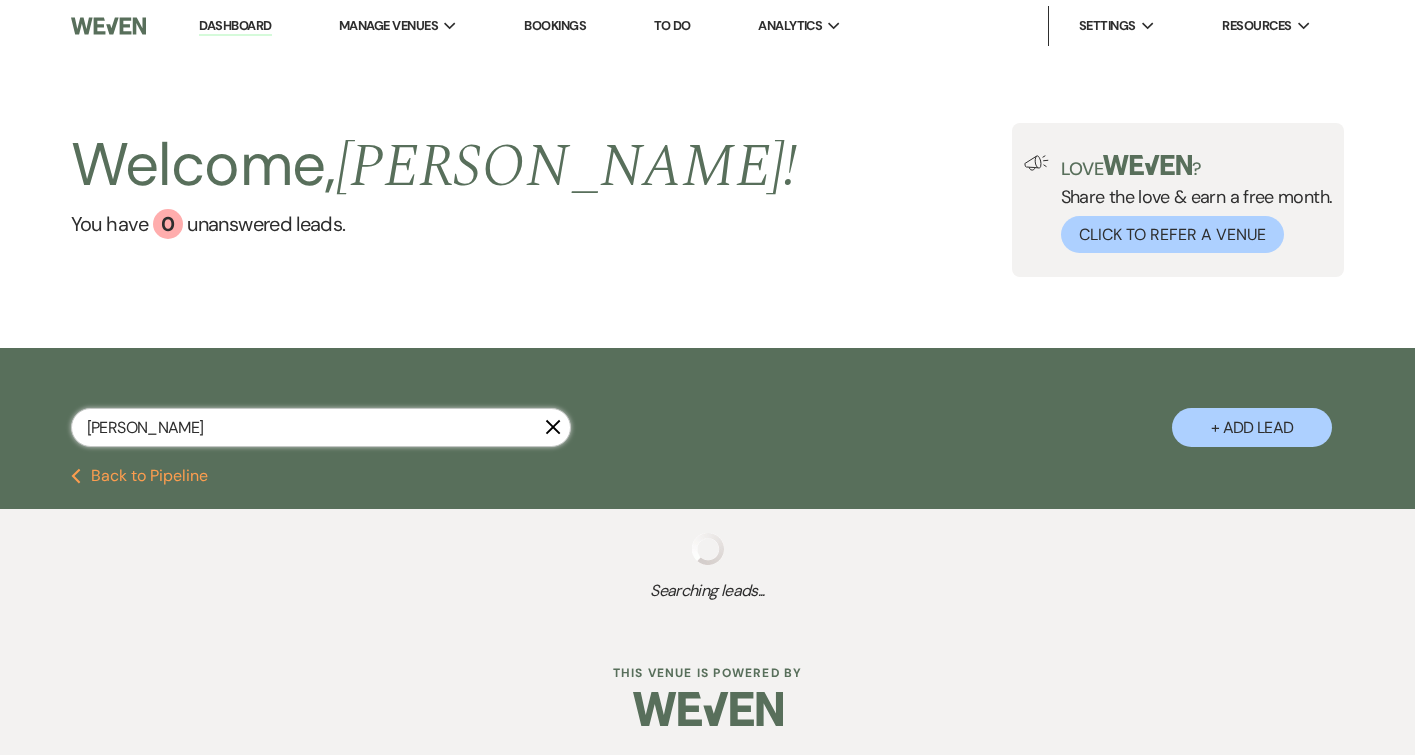 select on "5" 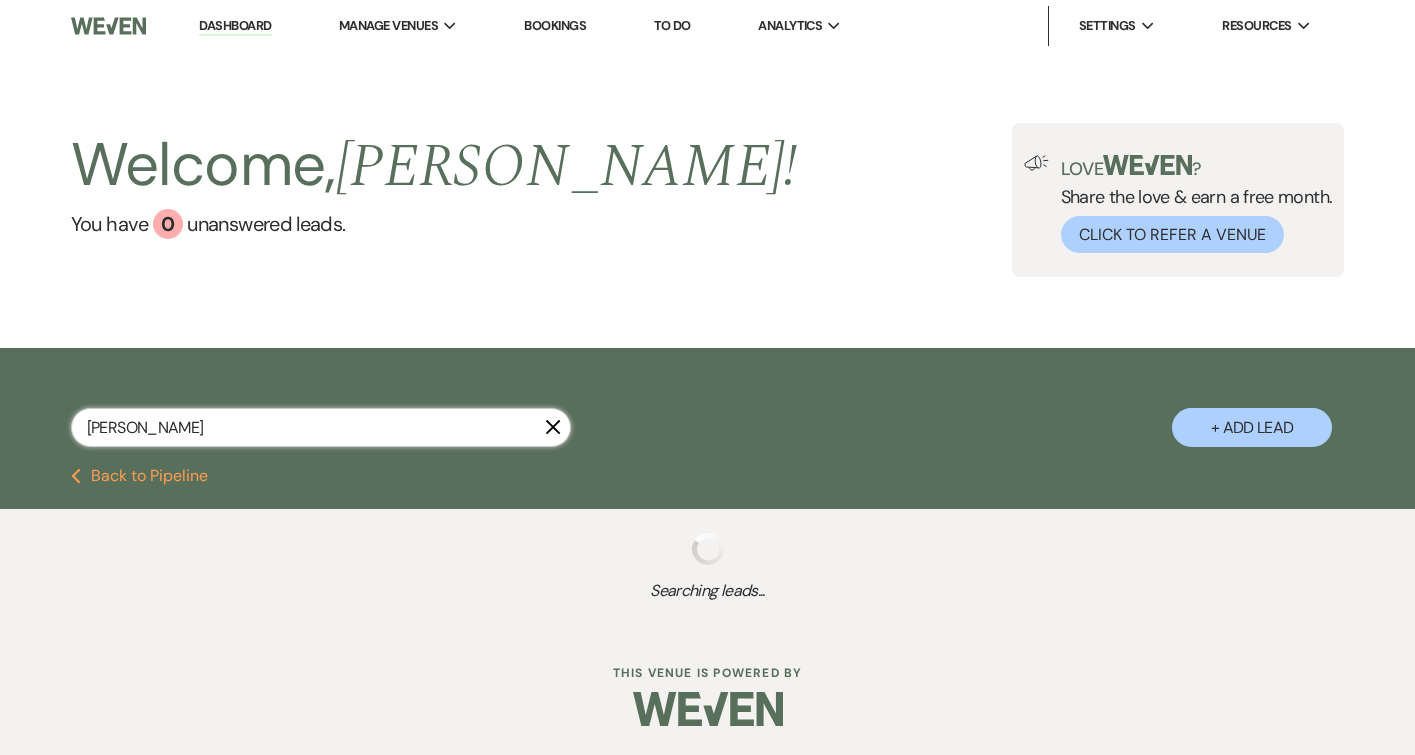 select on "5" 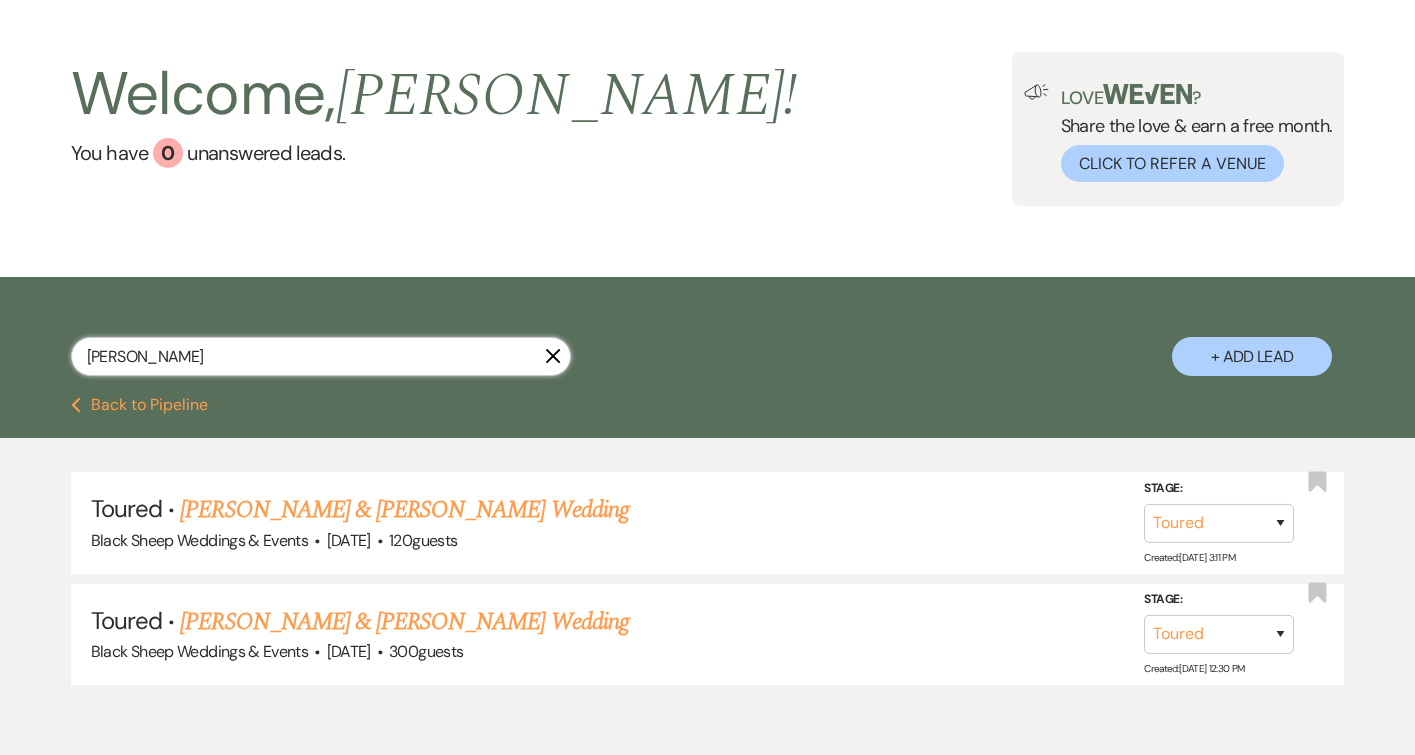 scroll, scrollTop: 95, scrollLeft: 0, axis: vertical 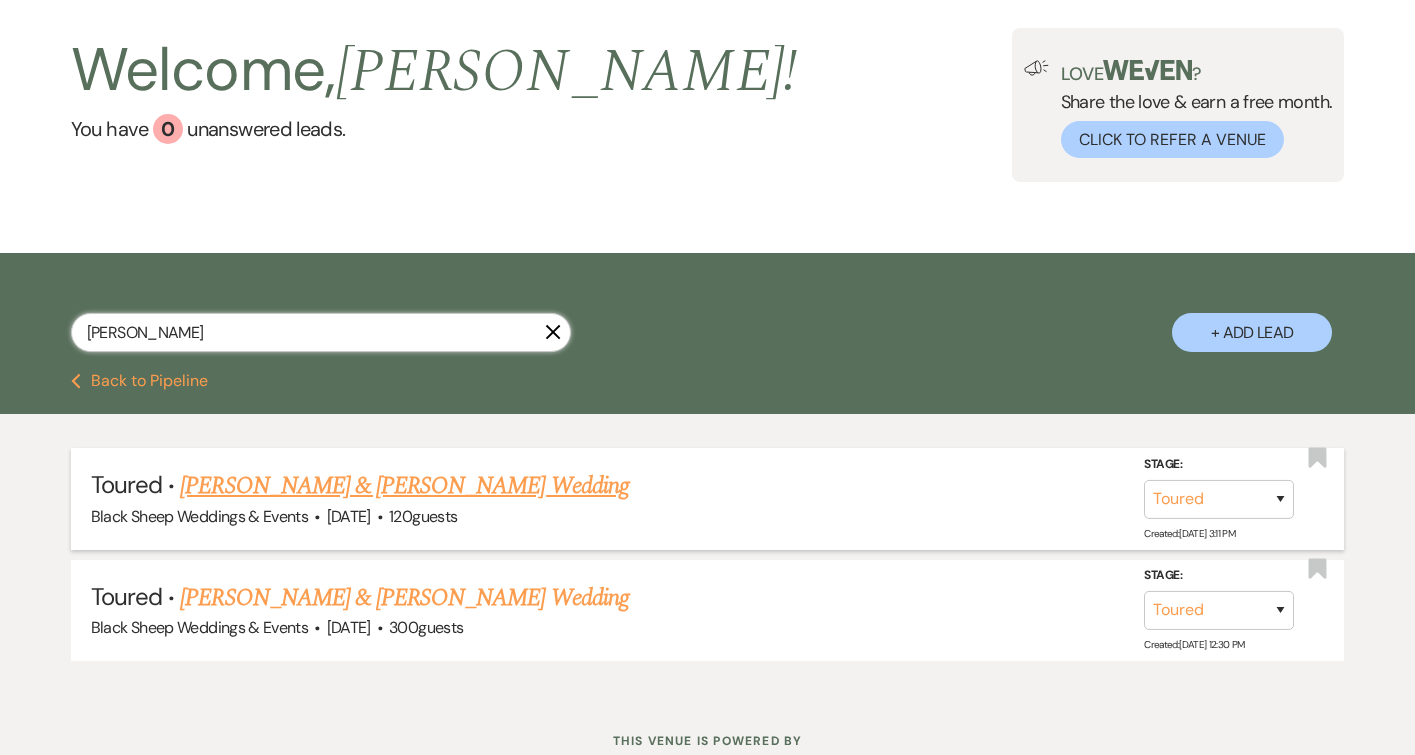 type on "[PERSON_NAME]" 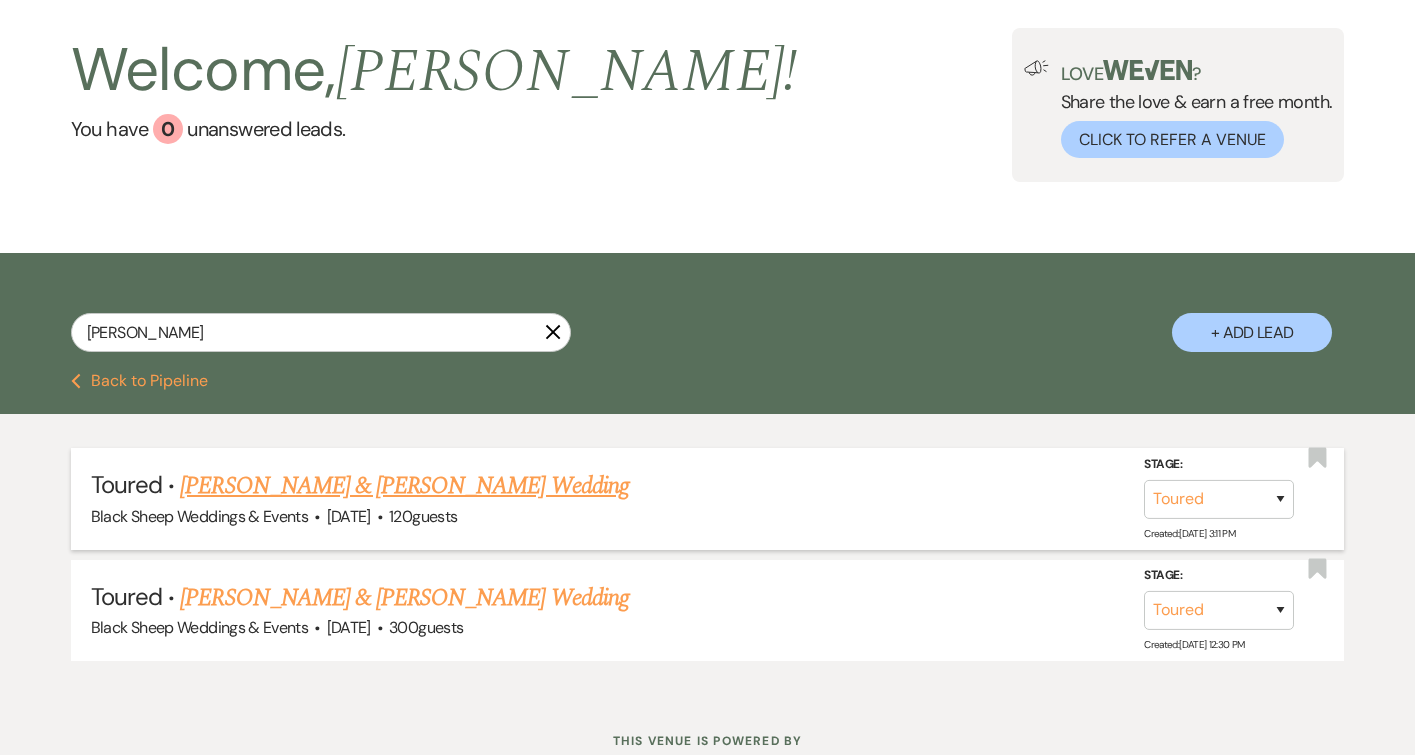 click on "[PERSON_NAME] & [PERSON_NAME] Wedding" at bounding box center (404, 486) 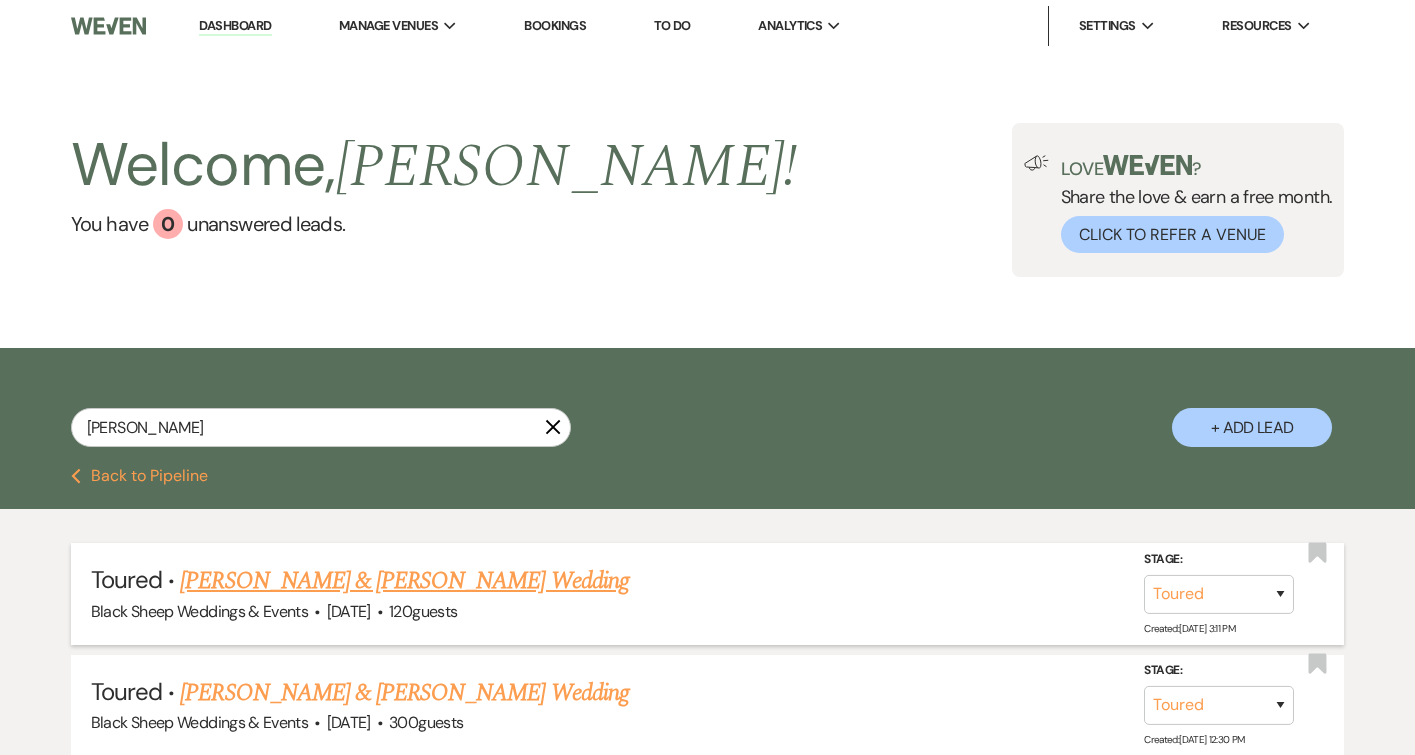 select on "5" 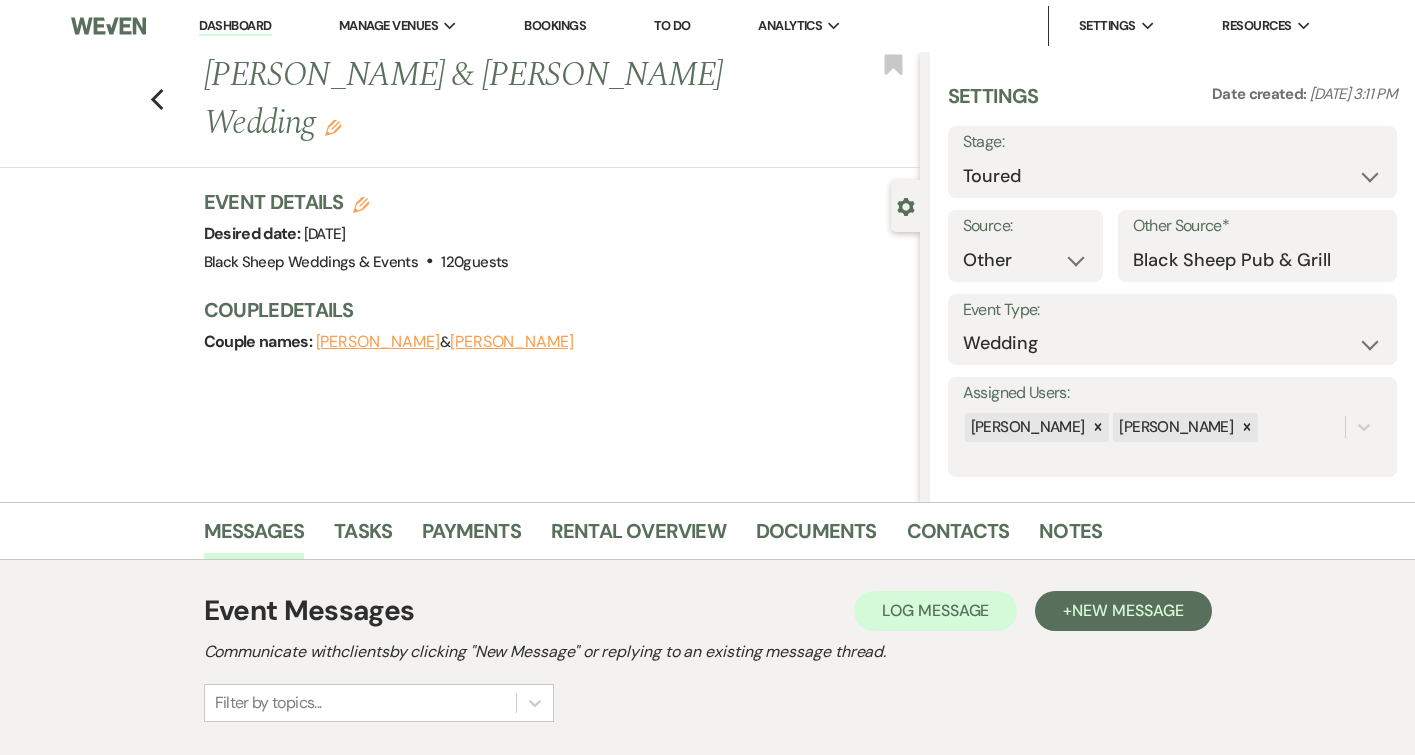 click on "[PERSON_NAME]" at bounding box center [378, 342] 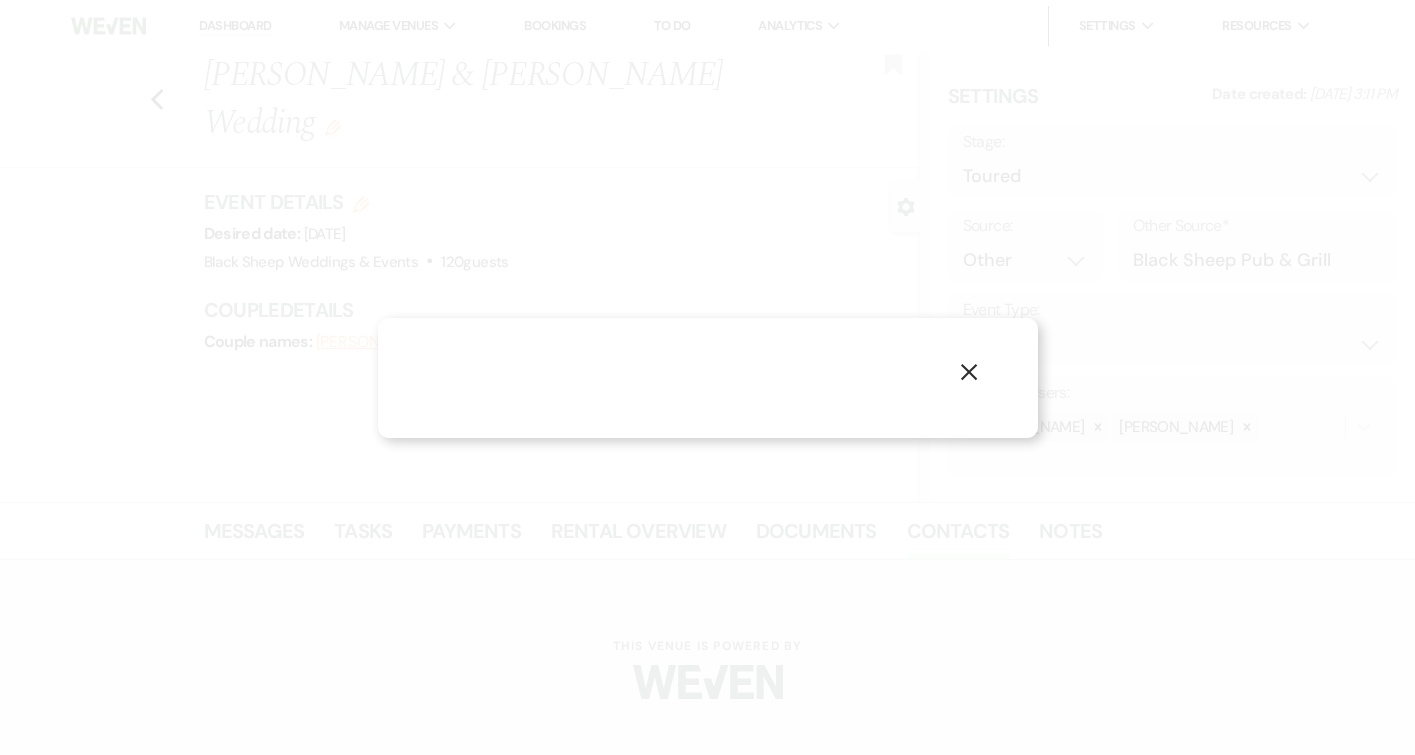 select on "1" 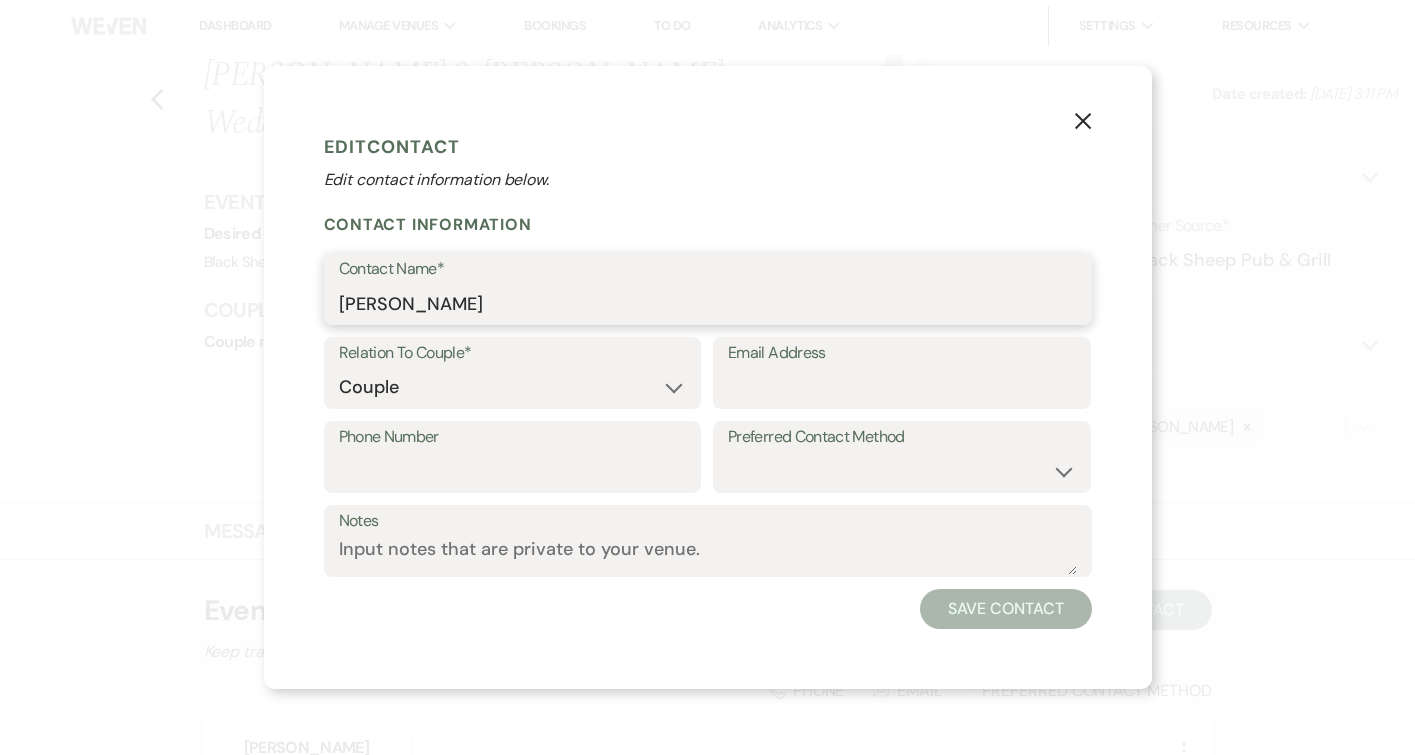 click on "[PERSON_NAME]" at bounding box center (708, 303) 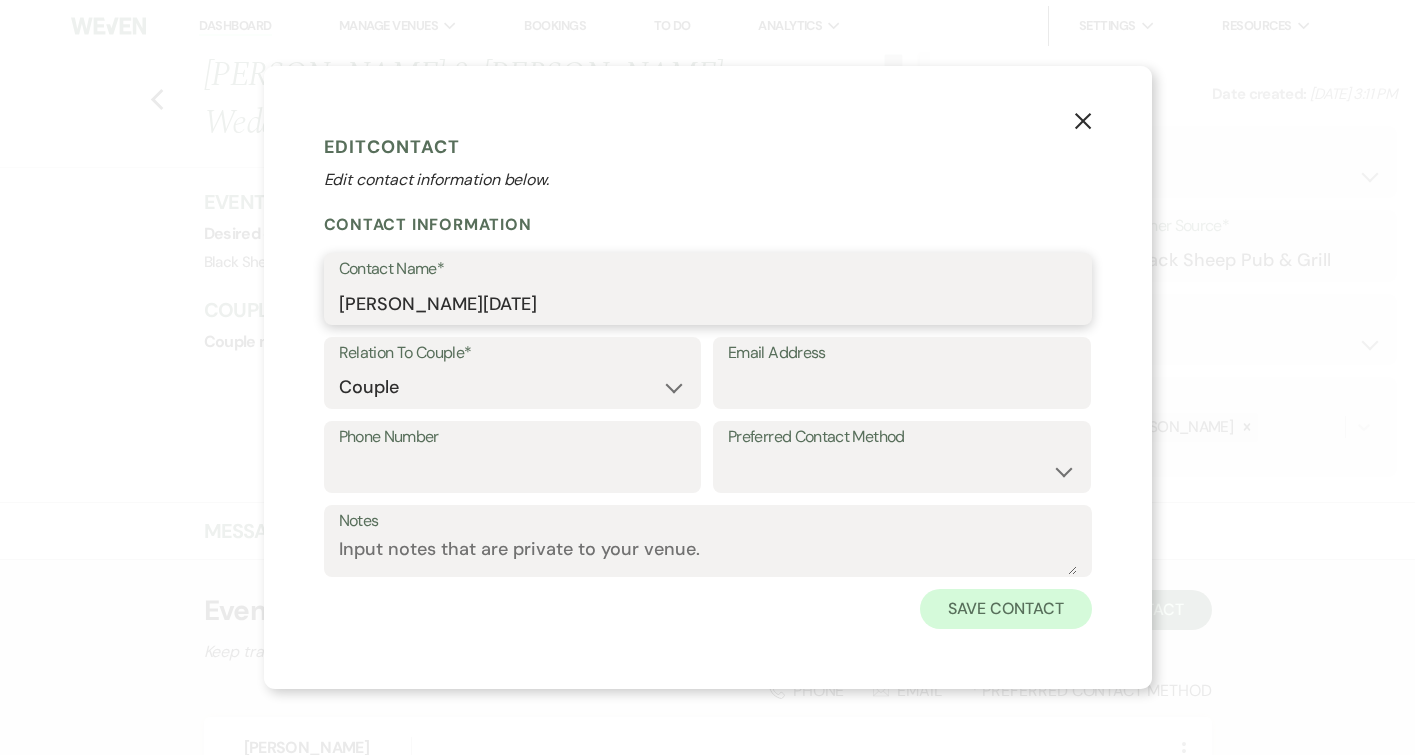type on "[PERSON_NAME][DATE]" 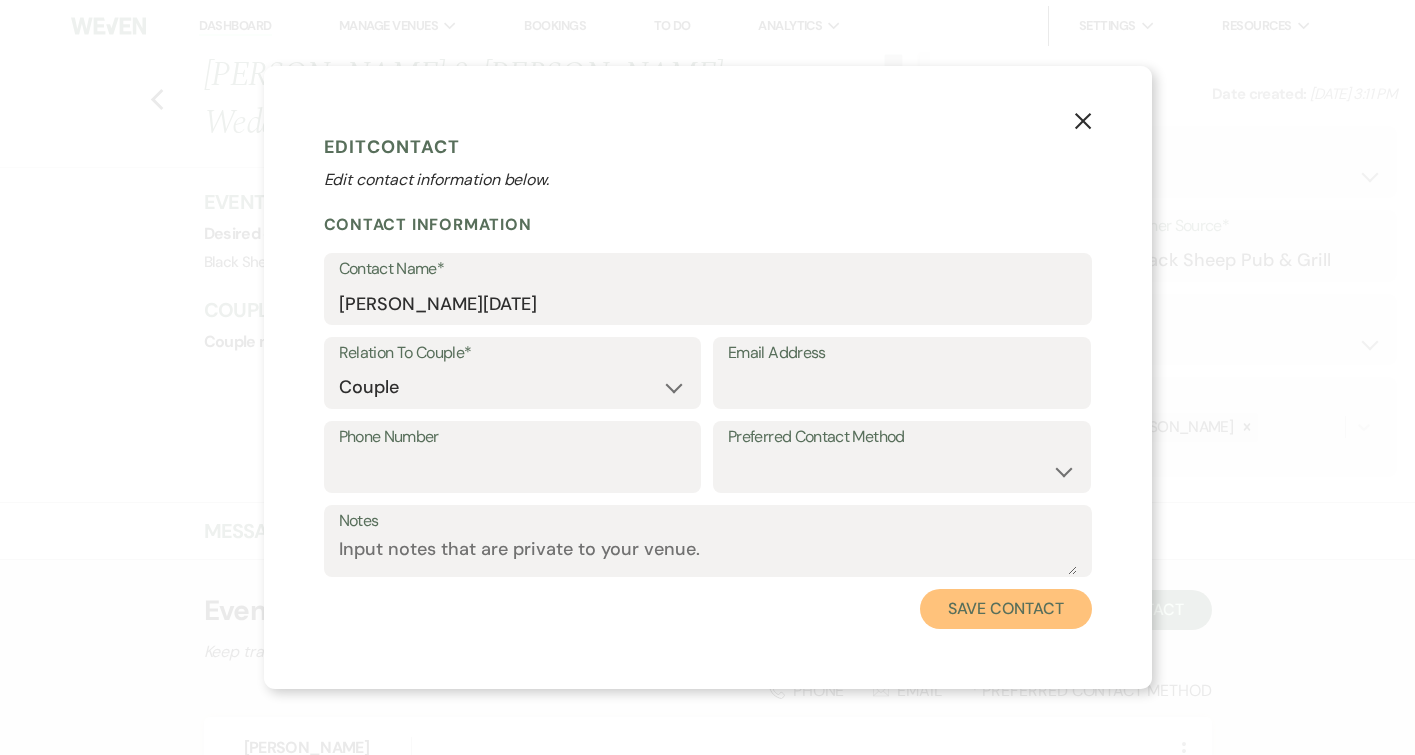click on "Save Contact" at bounding box center (1005, 609) 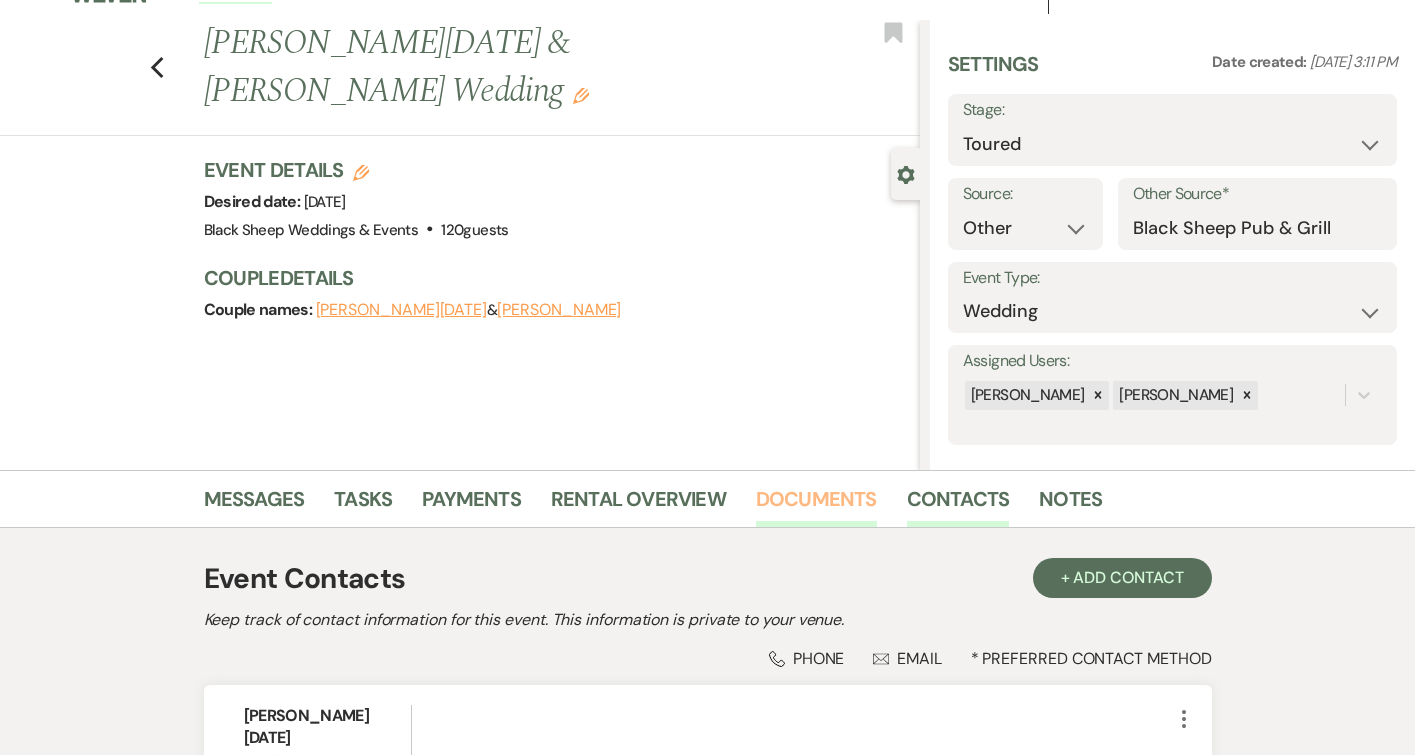 scroll, scrollTop: 34, scrollLeft: 0, axis: vertical 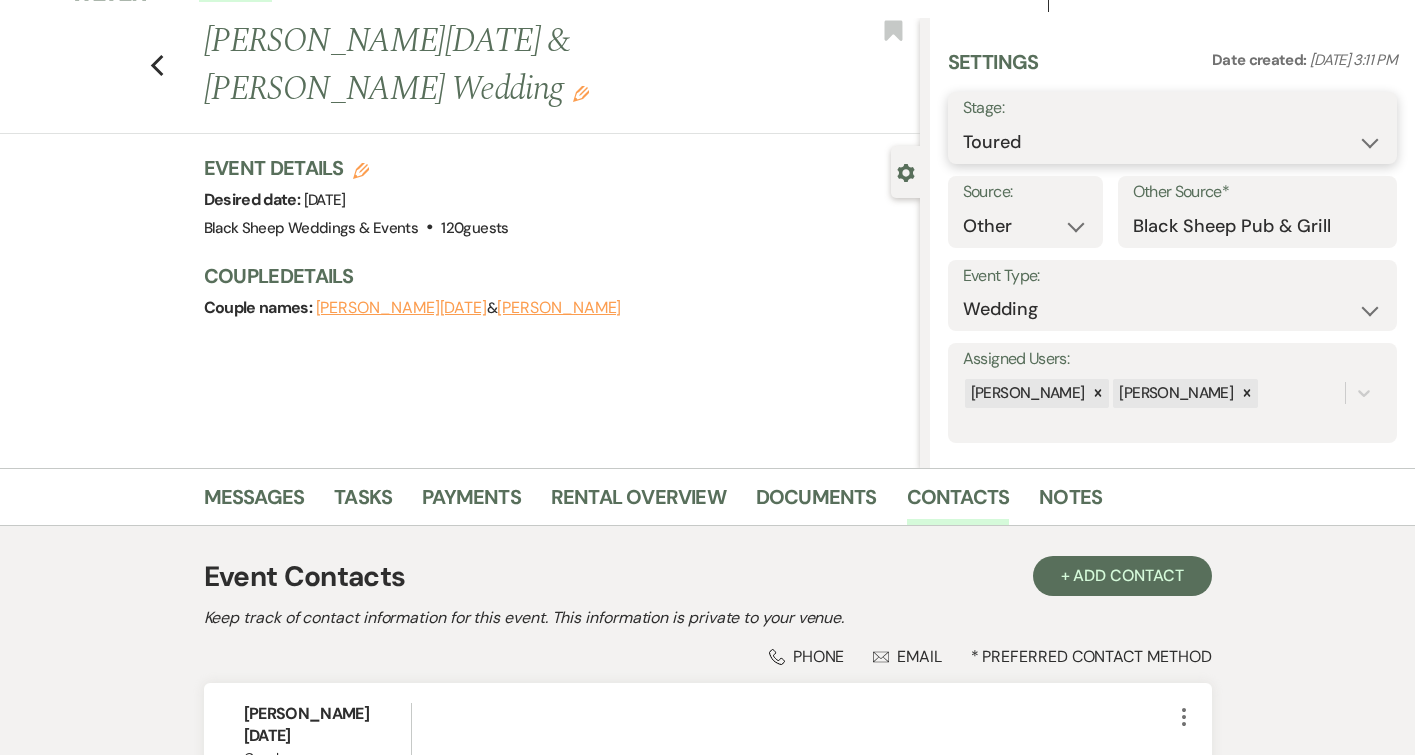 click on "Inquiry Follow Up Tour Requested Tour Confirmed Toured Proposal Sent Booked Lost" at bounding box center [1172, 142] 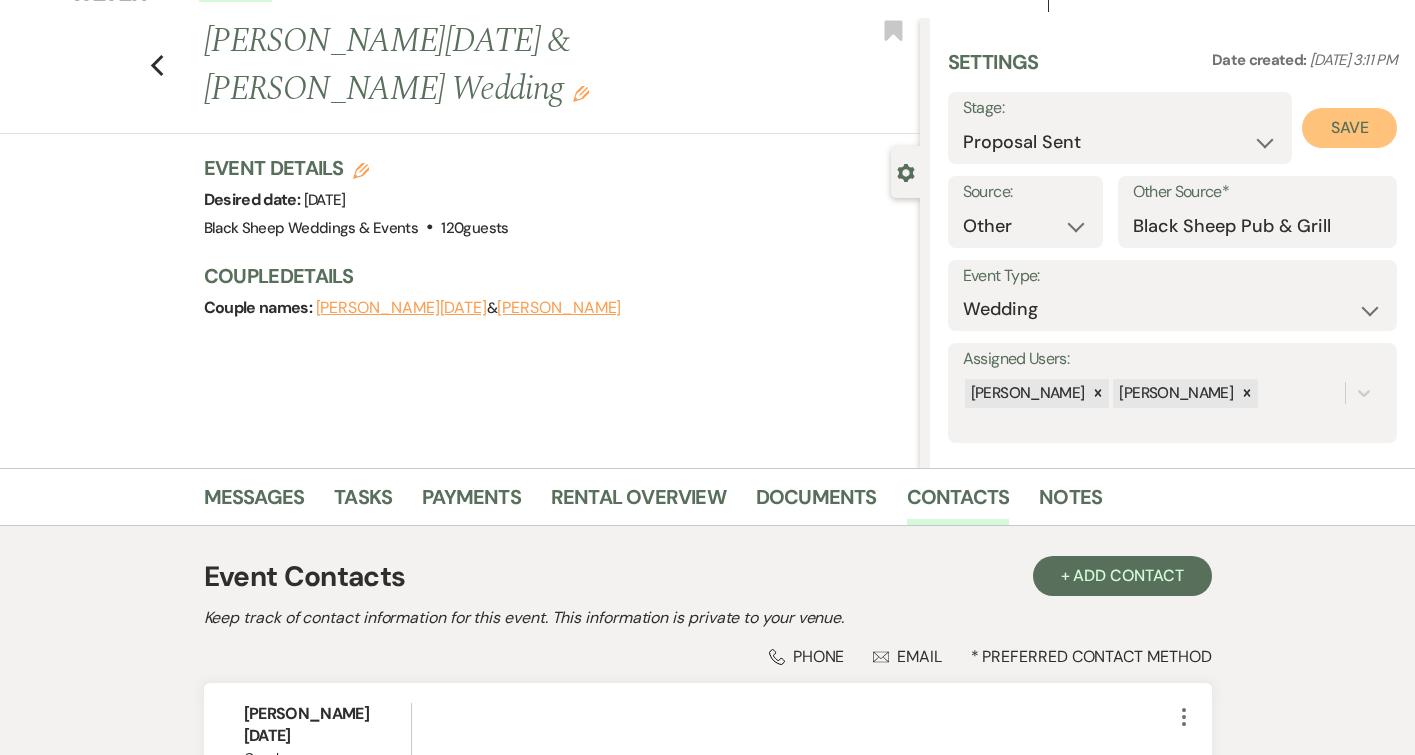 click on "Save" at bounding box center (1349, 128) 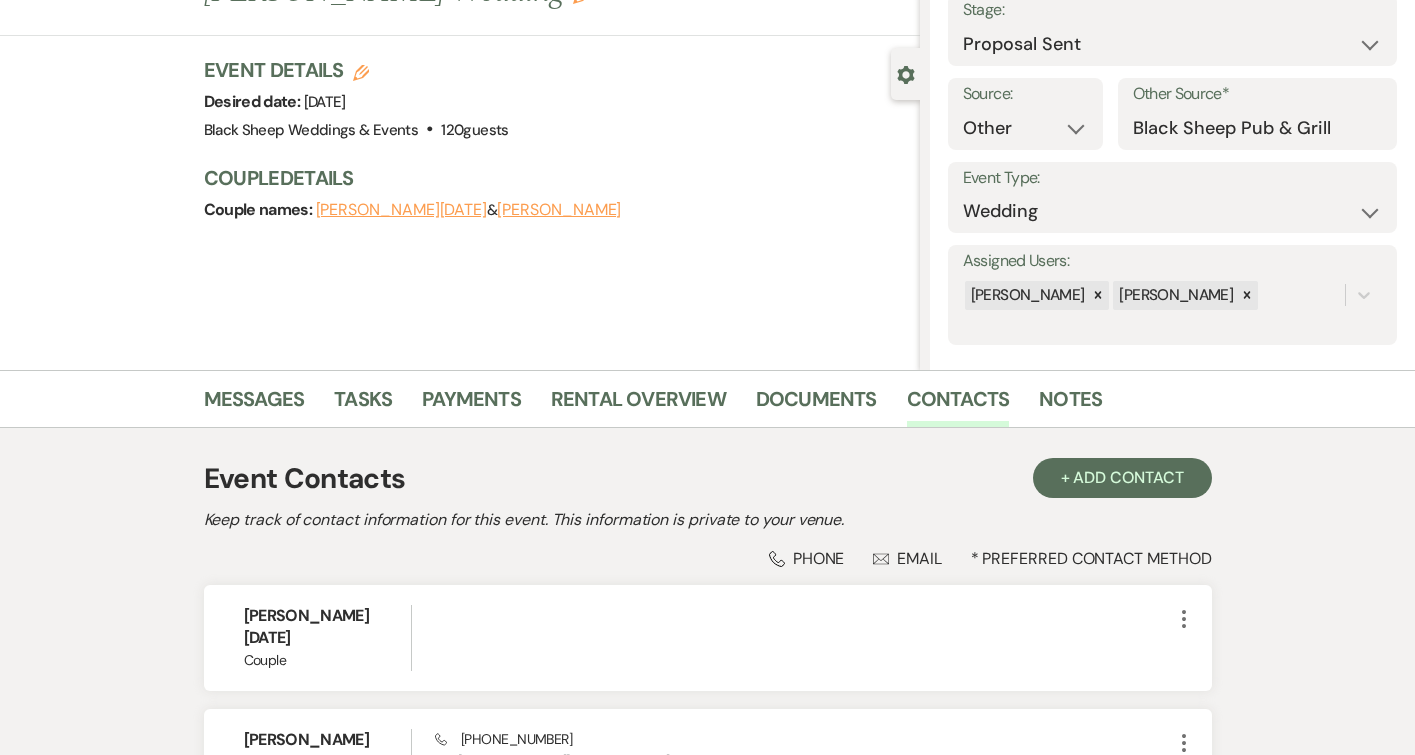 scroll, scrollTop: 142, scrollLeft: 0, axis: vertical 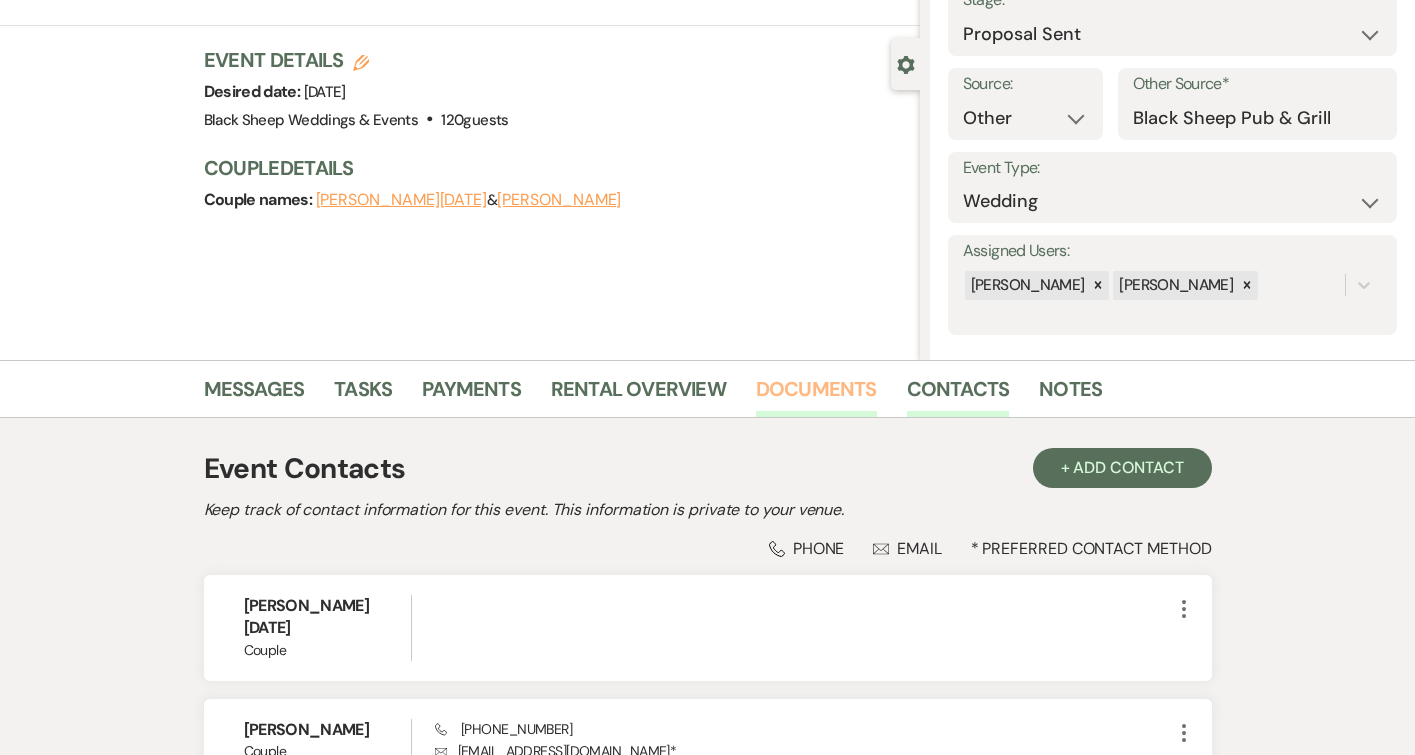 click on "Documents" at bounding box center (816, 395) 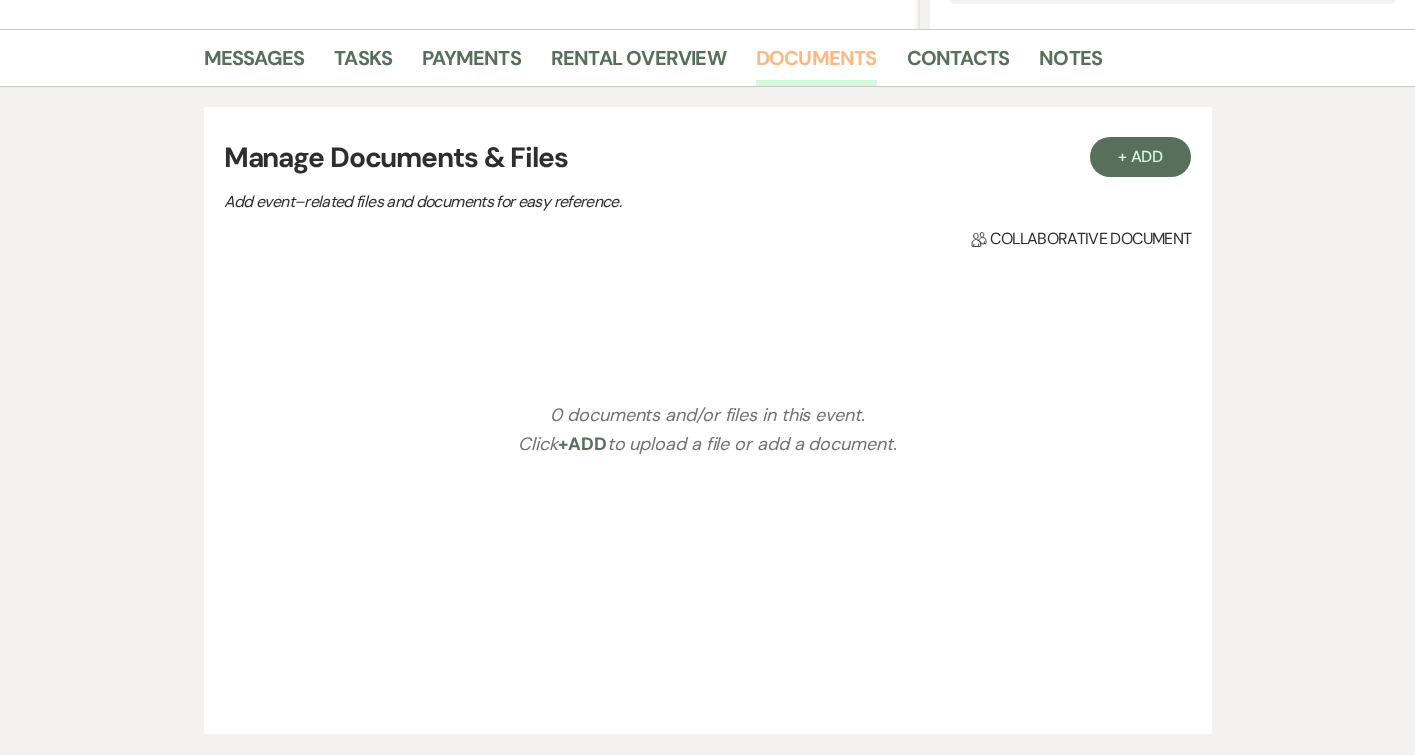 scroll, scrollTop: 487, scrollLeft: 0, axis: vertical 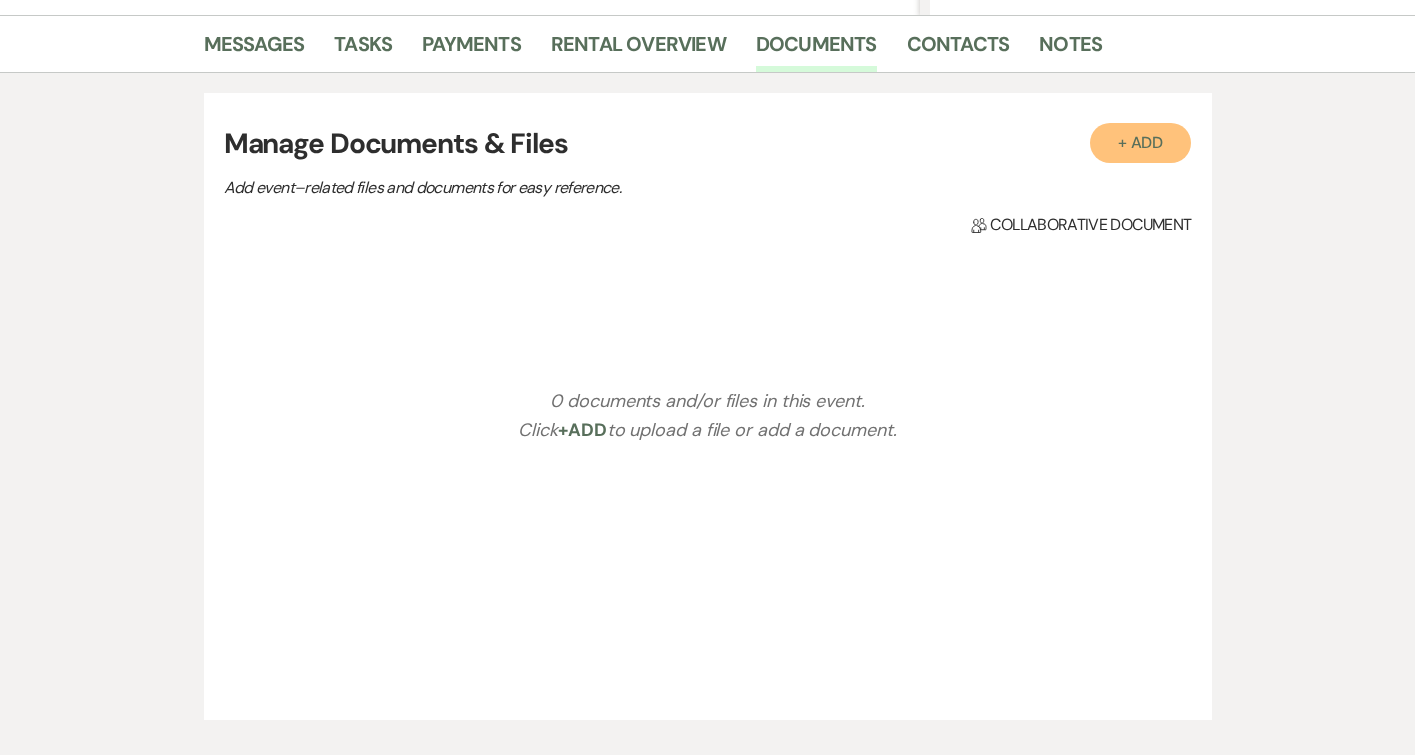 click on "+ Add" at bounding box center (1141, 143) 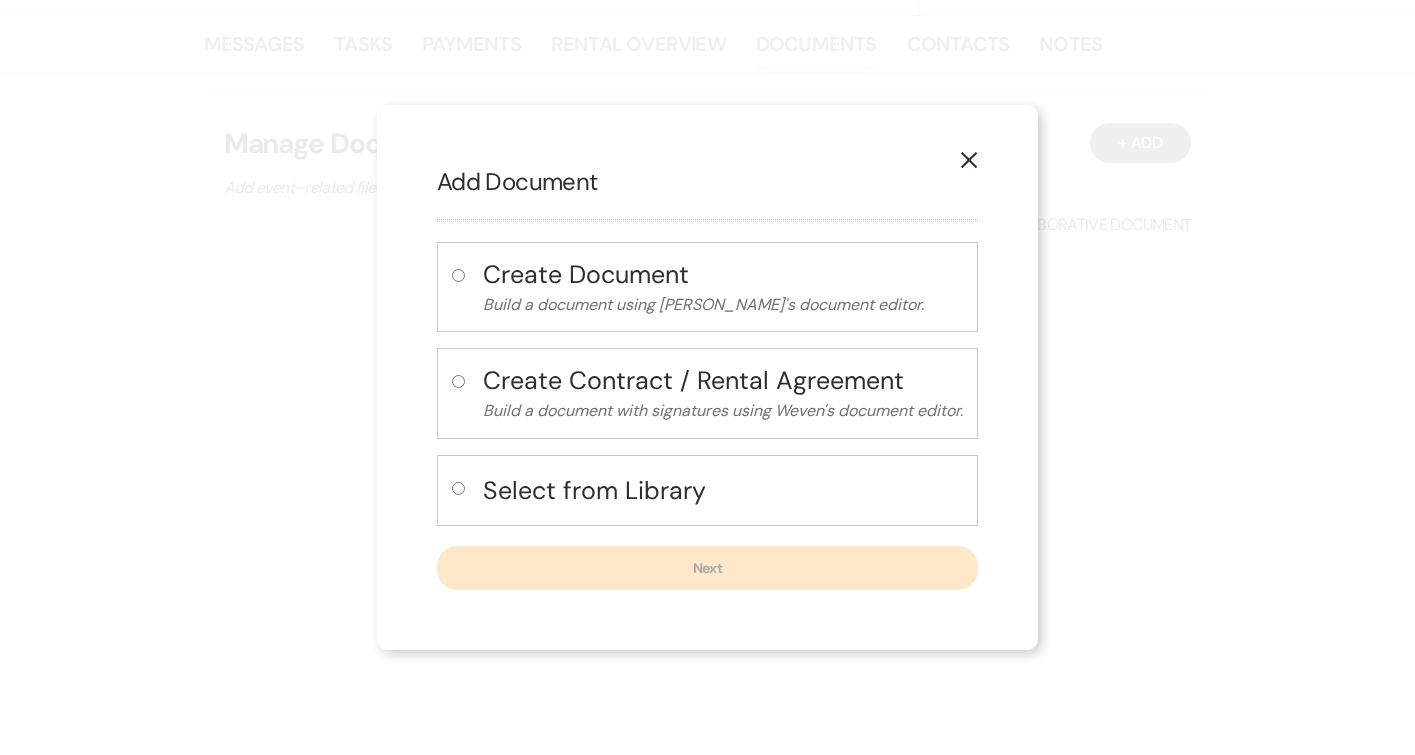 click at bounding box center [458, 488] 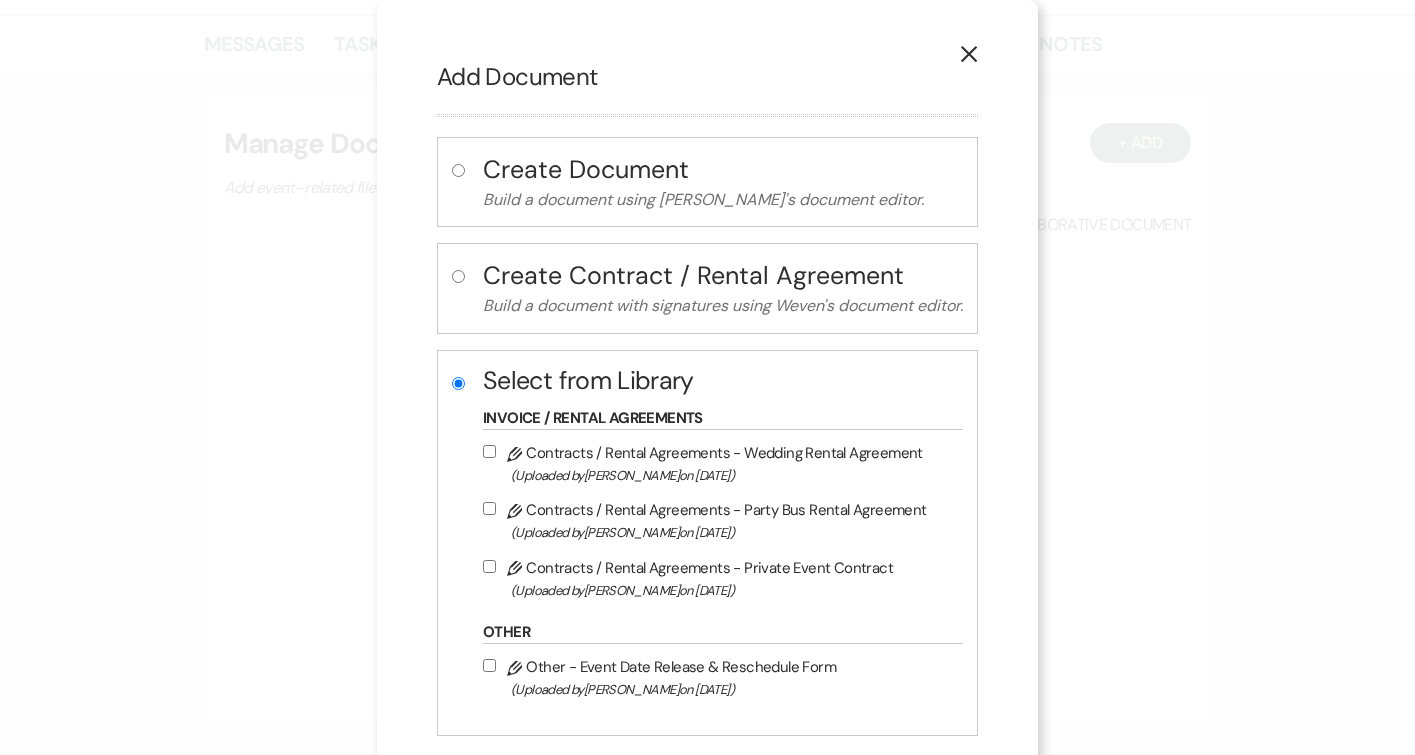 click on "Pencil Contracts / Rental Agreements - Wedding Rental Agreement (Uploaded by  [PERSON_NAME]  on   [DATE] )" at bounding box center [489, 451] 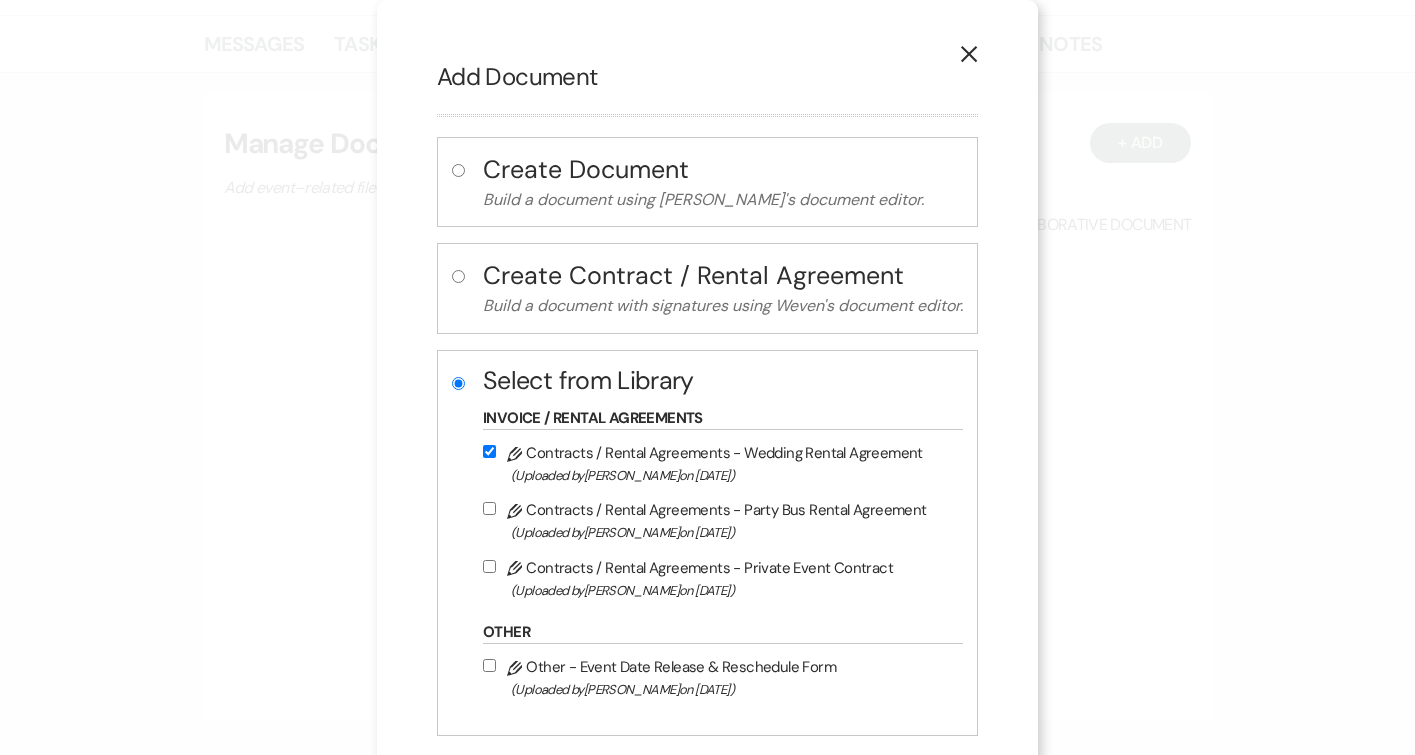 scroll, scrollTop: 107, scrollLeft: 0, axis: vertical 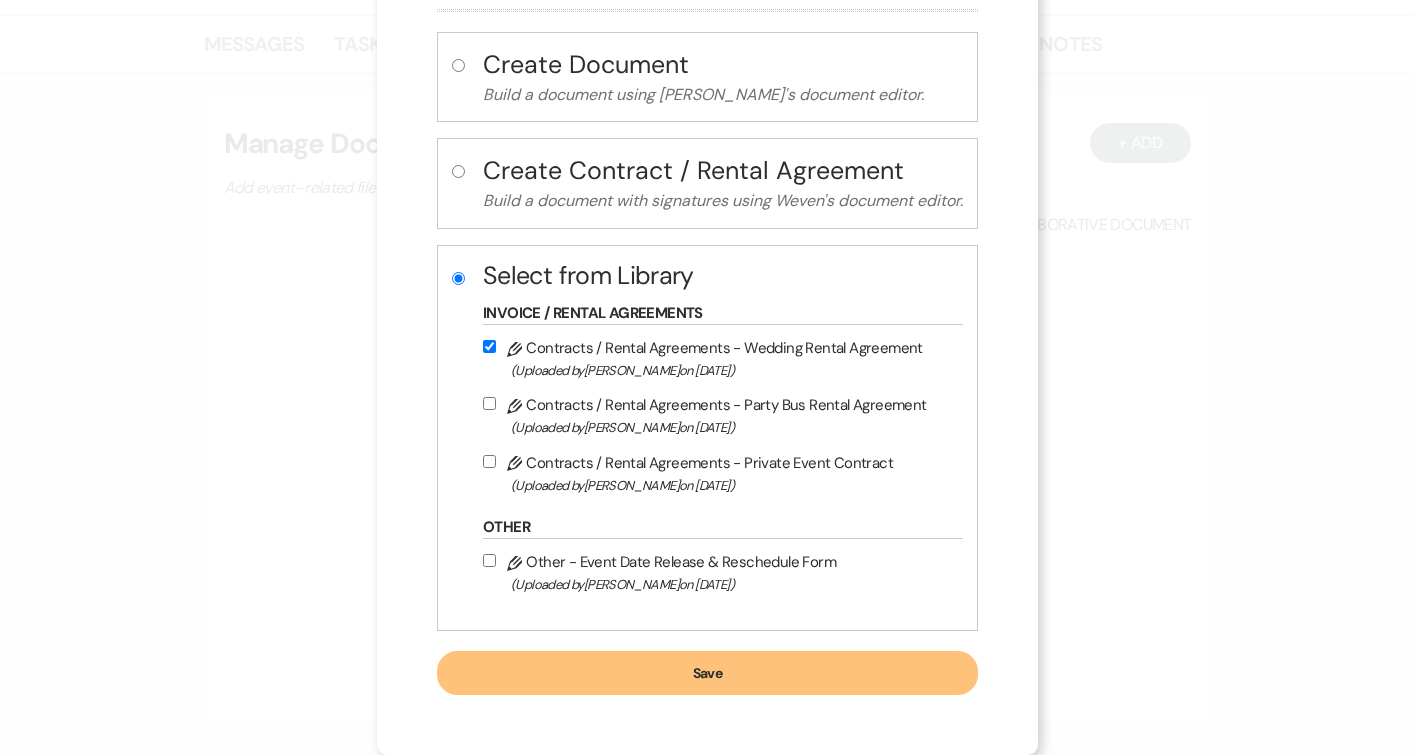 click on "Save" at bounding box center [707, 673] 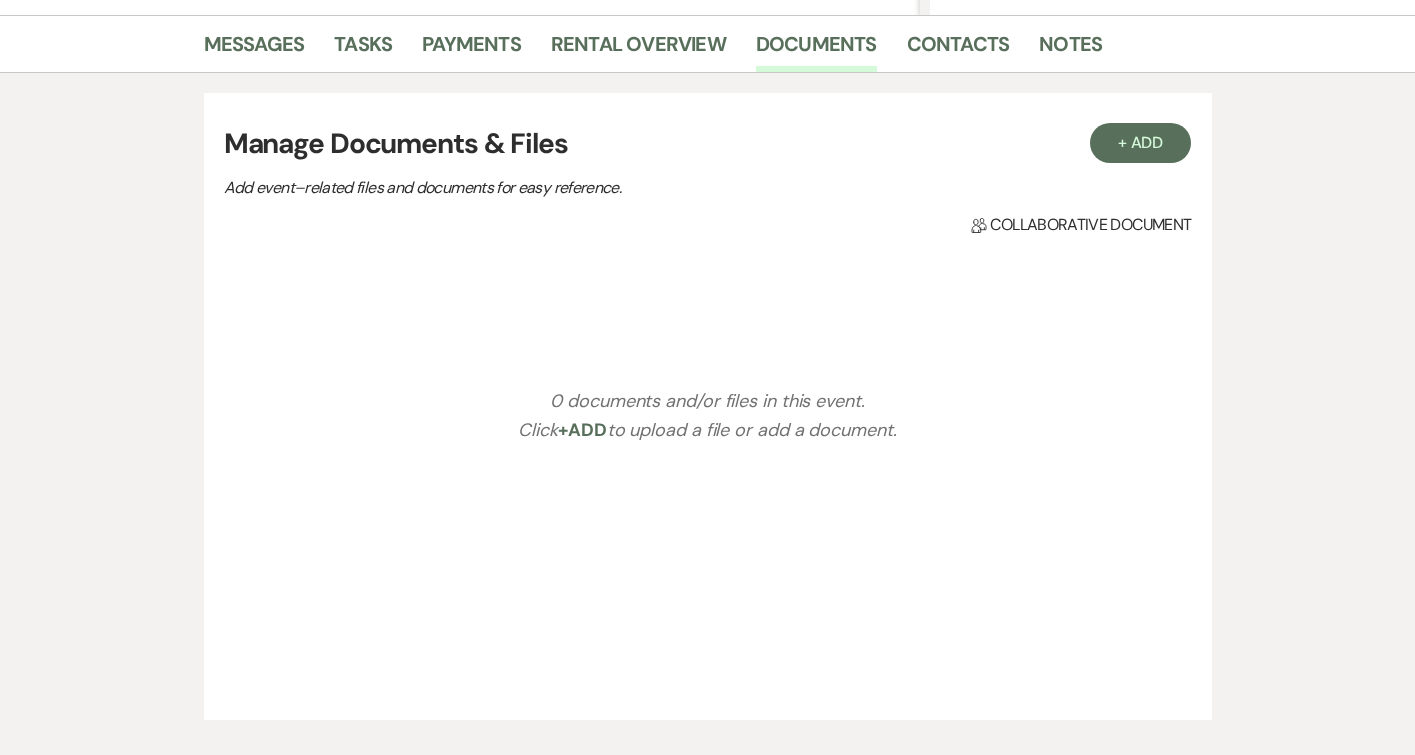 scroll, scrollTop: 0, scrollLeft: 0, axis: both 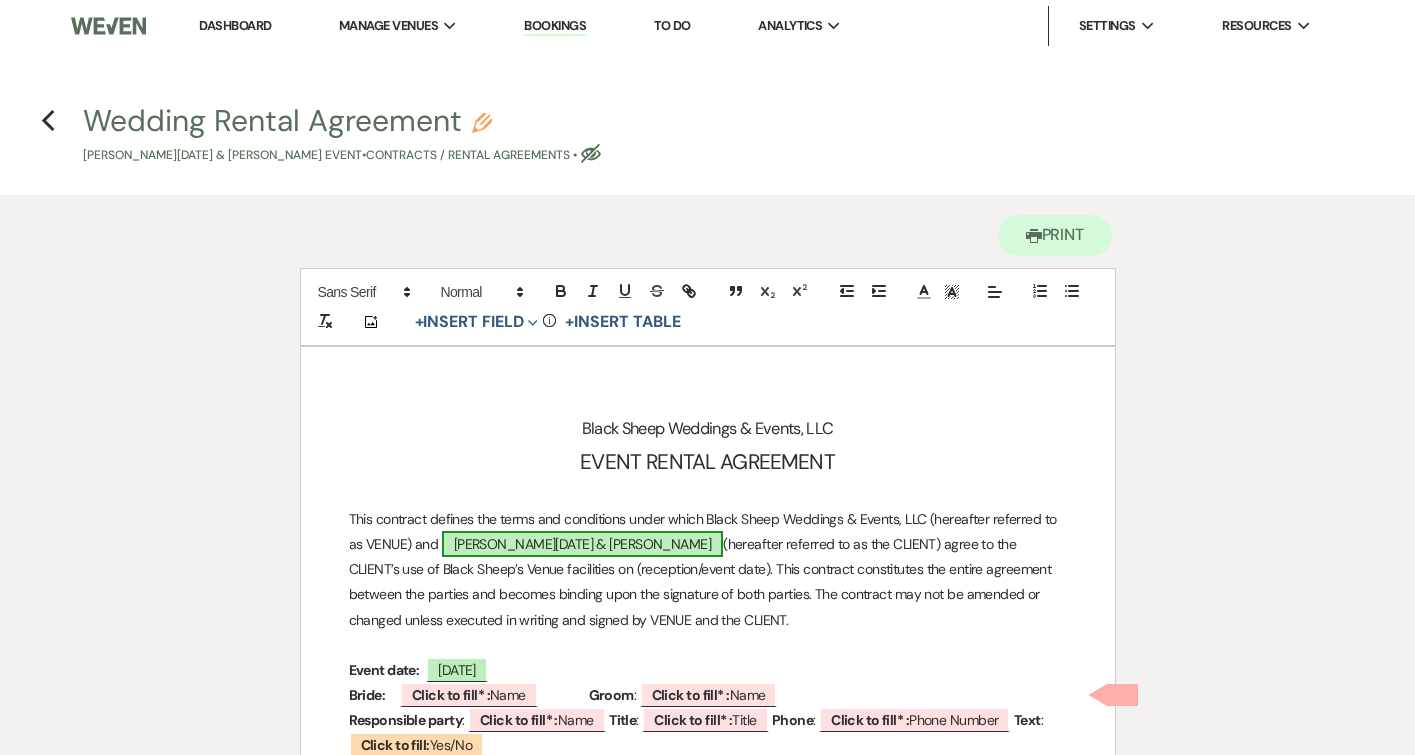 click on "[PERSON_NAME][DATE] & [PERSON_NAME]" at bounding box center [582, 544] 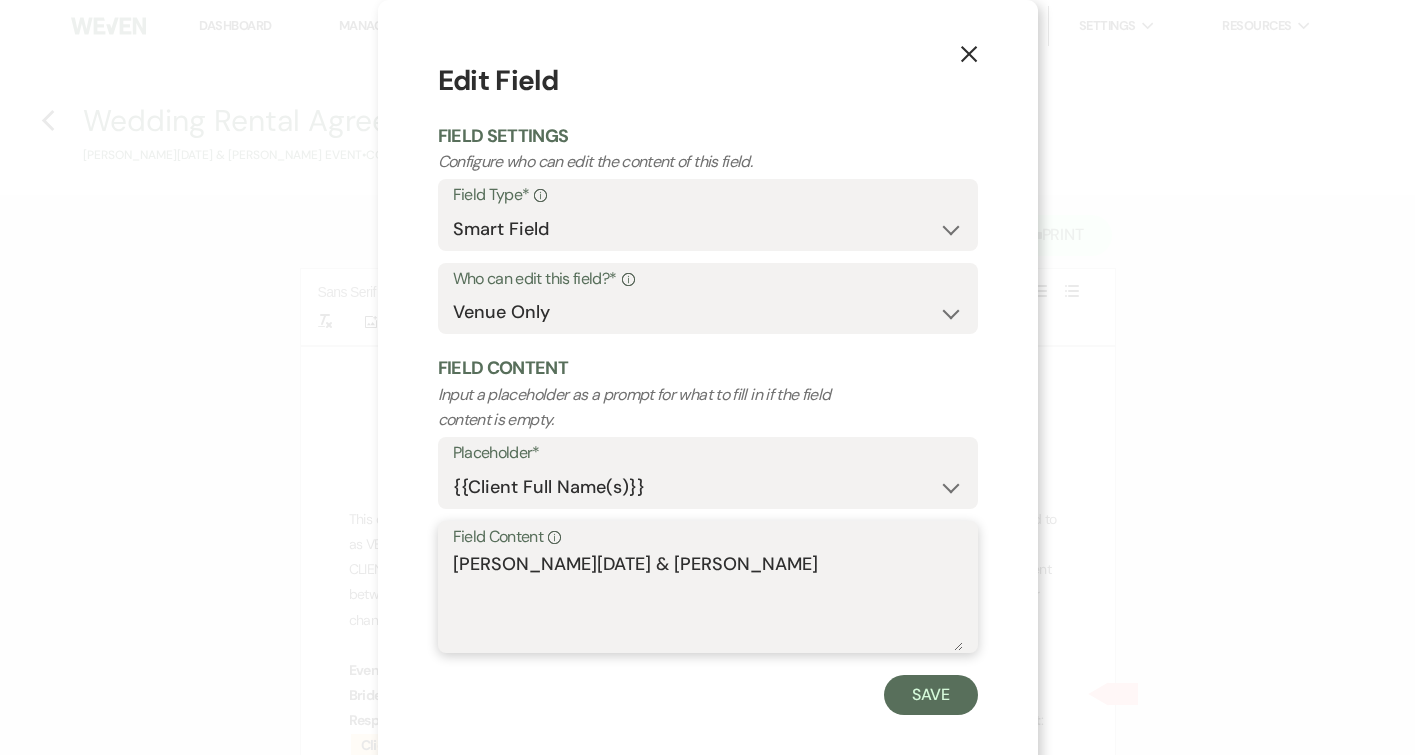 drag, startPoint x: 568, startPoint y: 561, endPoint x: 365, endPoint y: 566, distance: 203.06157 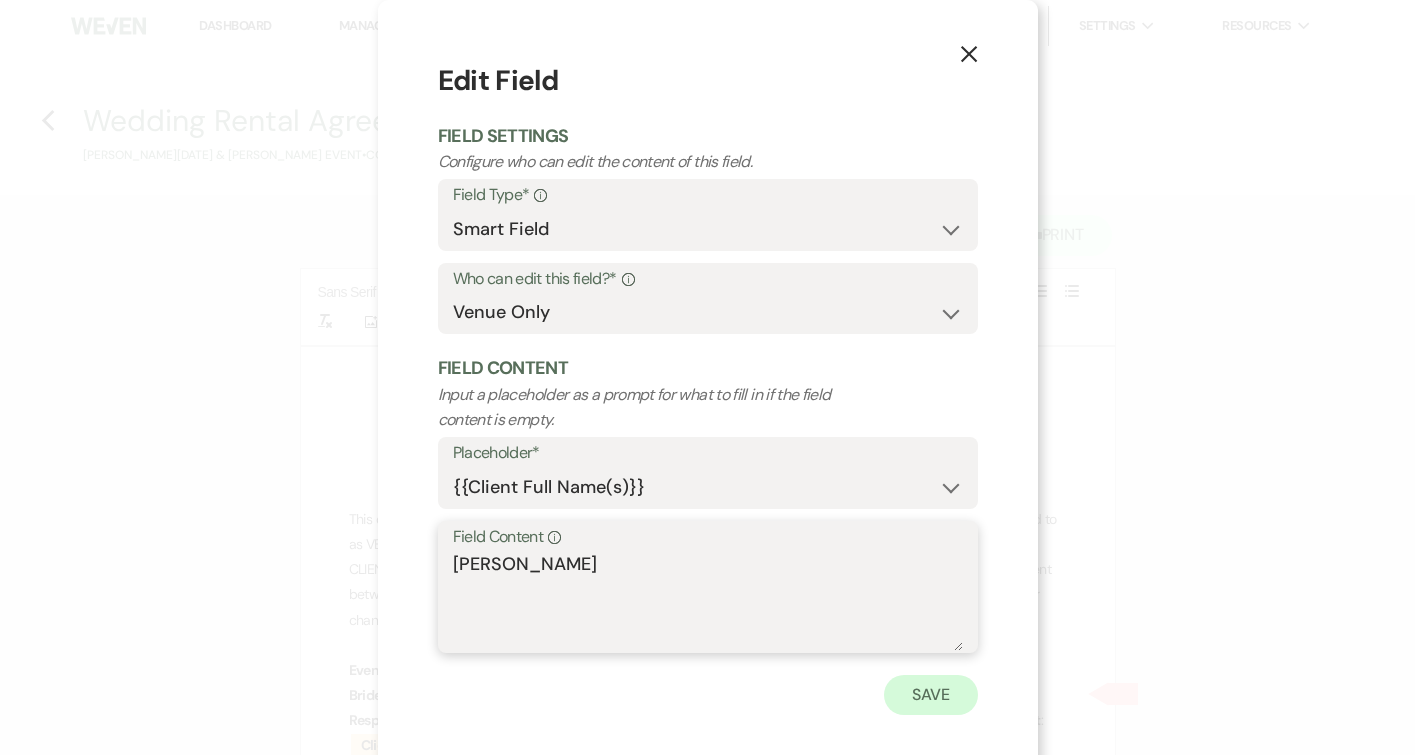 type on "[PERSON_NAME]" 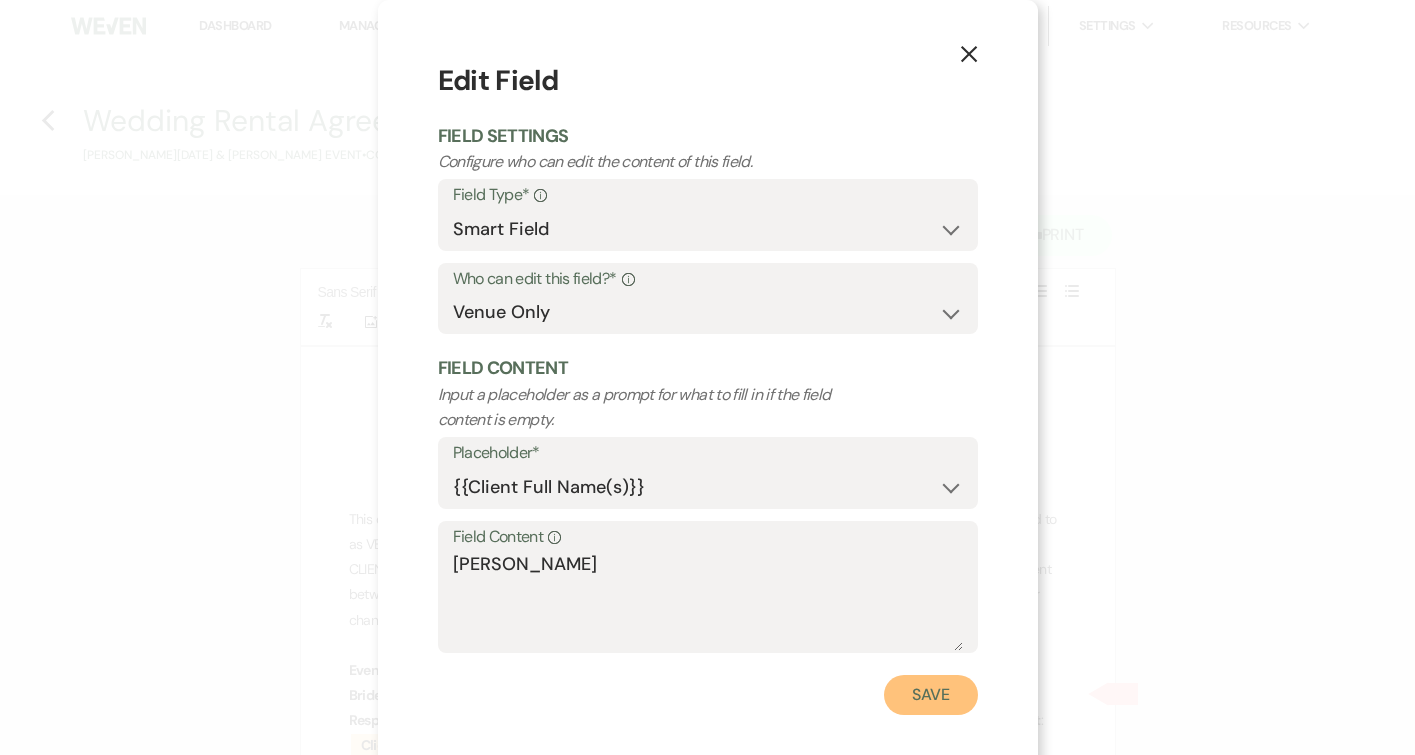 click on "Save" at bounding box center (931, 695) 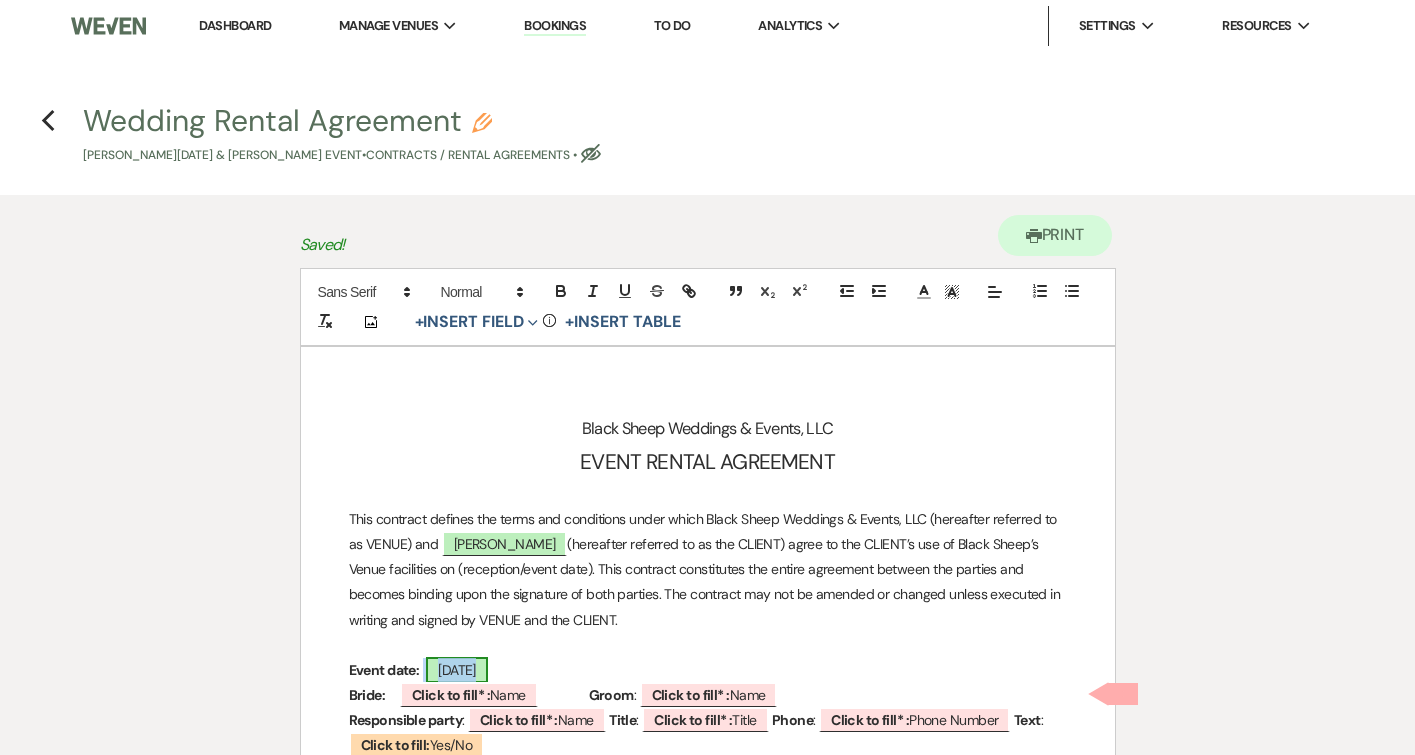 click on "[DATE]" at bounding box center [457, 670] 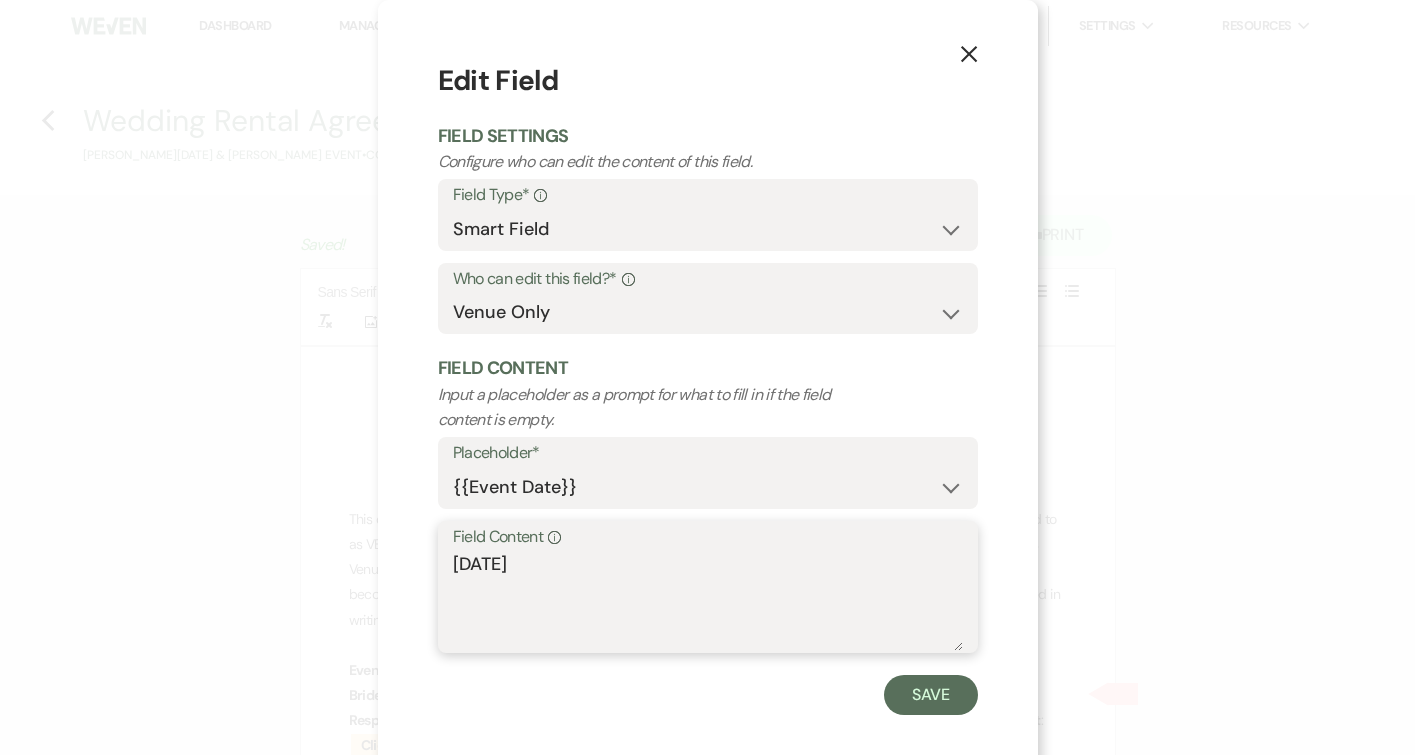 drag, startPoint x: 565, startPoint y: 565, endPoint x: 398, endPoint y: 559, distance: 167.10774 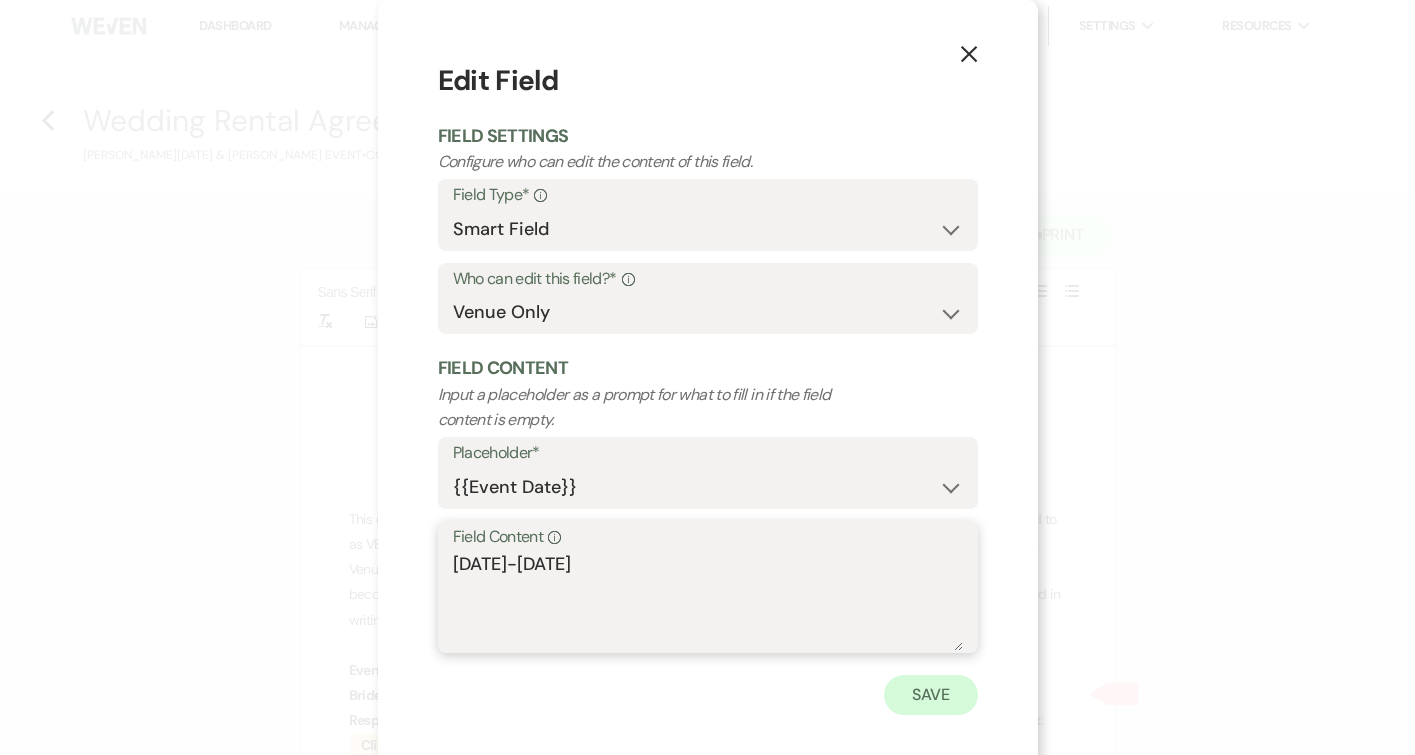 type on "[DATE]-[DATE]" 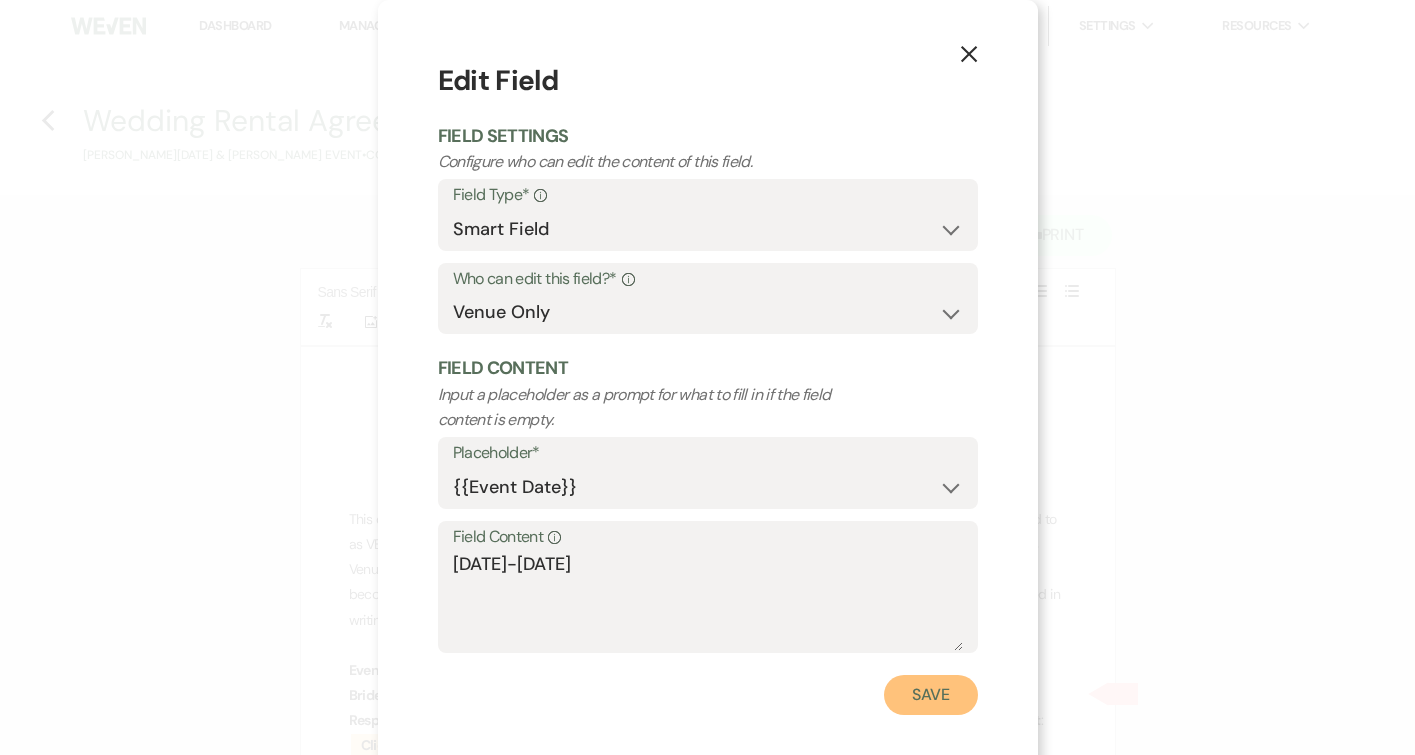 click on "Save" at bounding box center (931, 695) 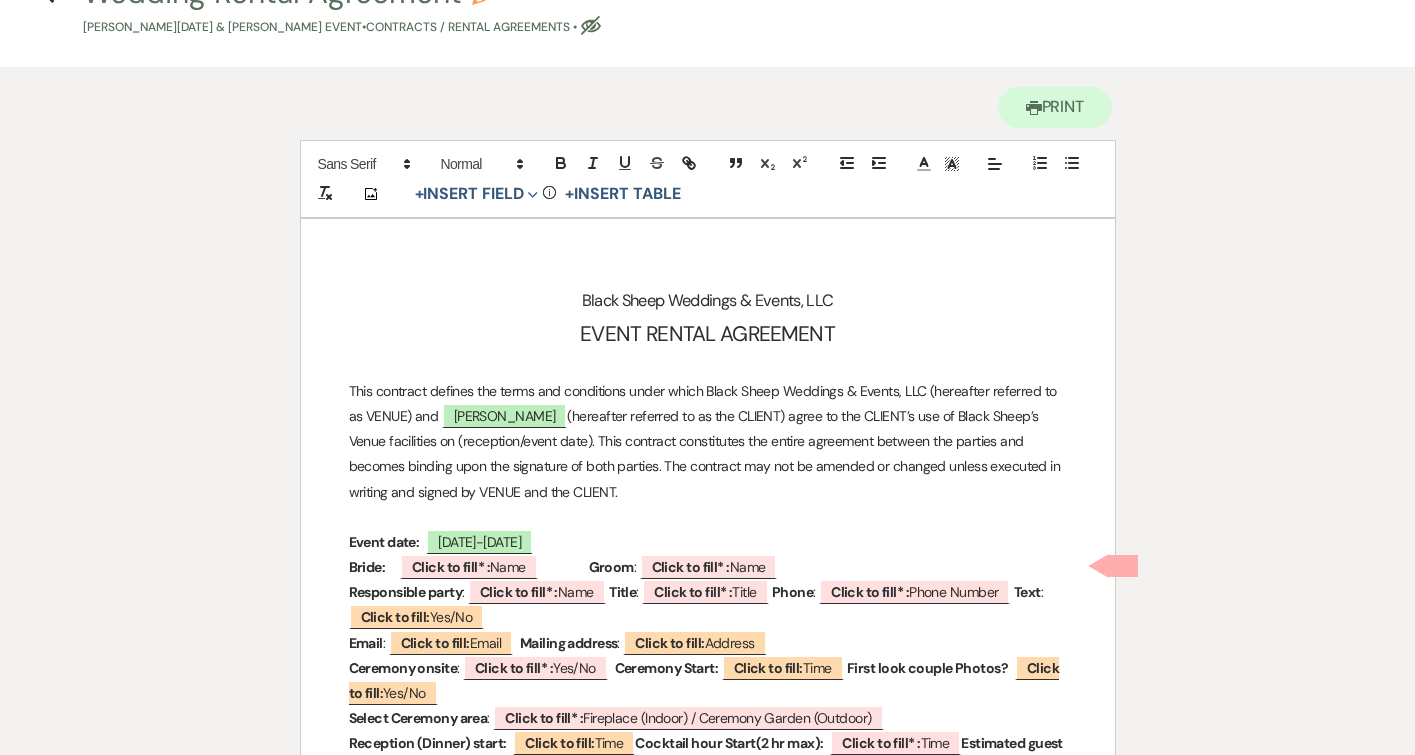 scroll, scrollTop: 130, scrollLeft: 0, axis: vertical 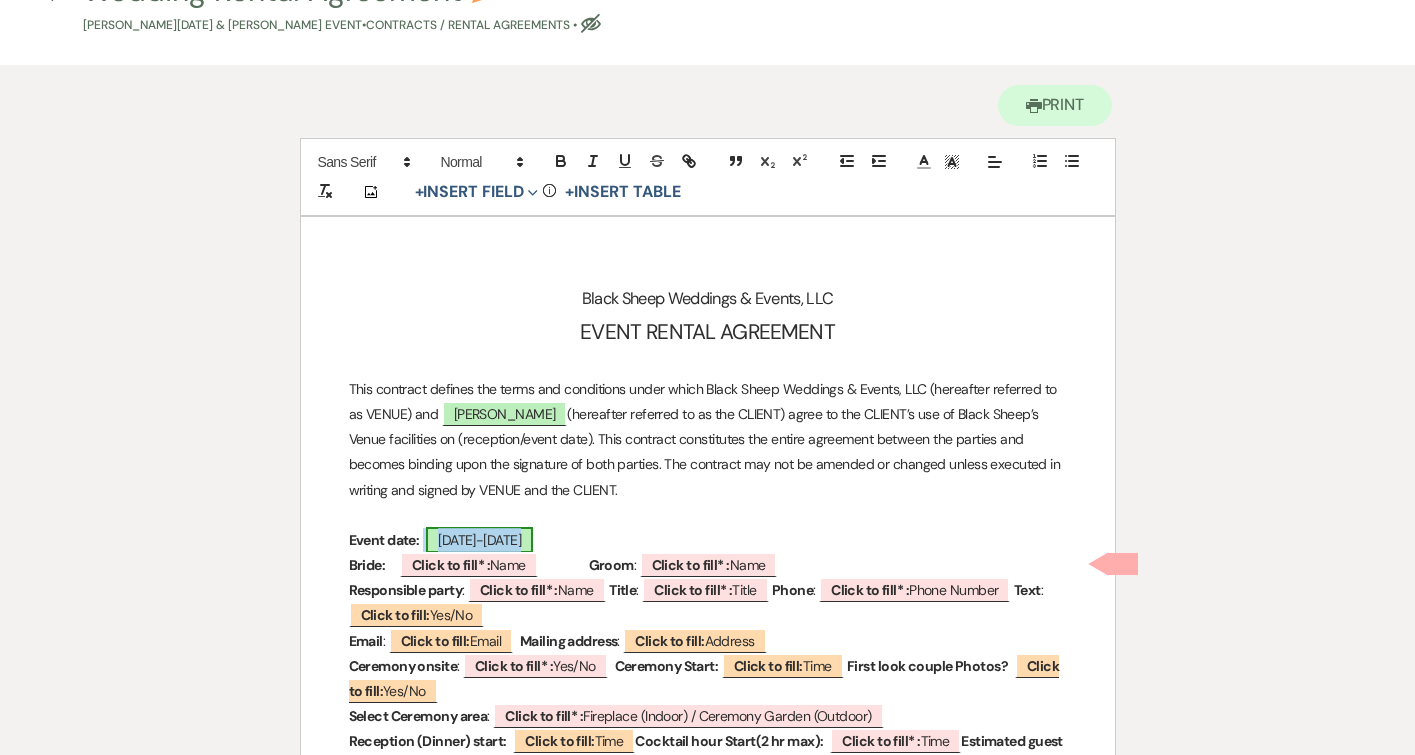 click on "[DATE]-[DATE]" at bounding box center [479, 540] 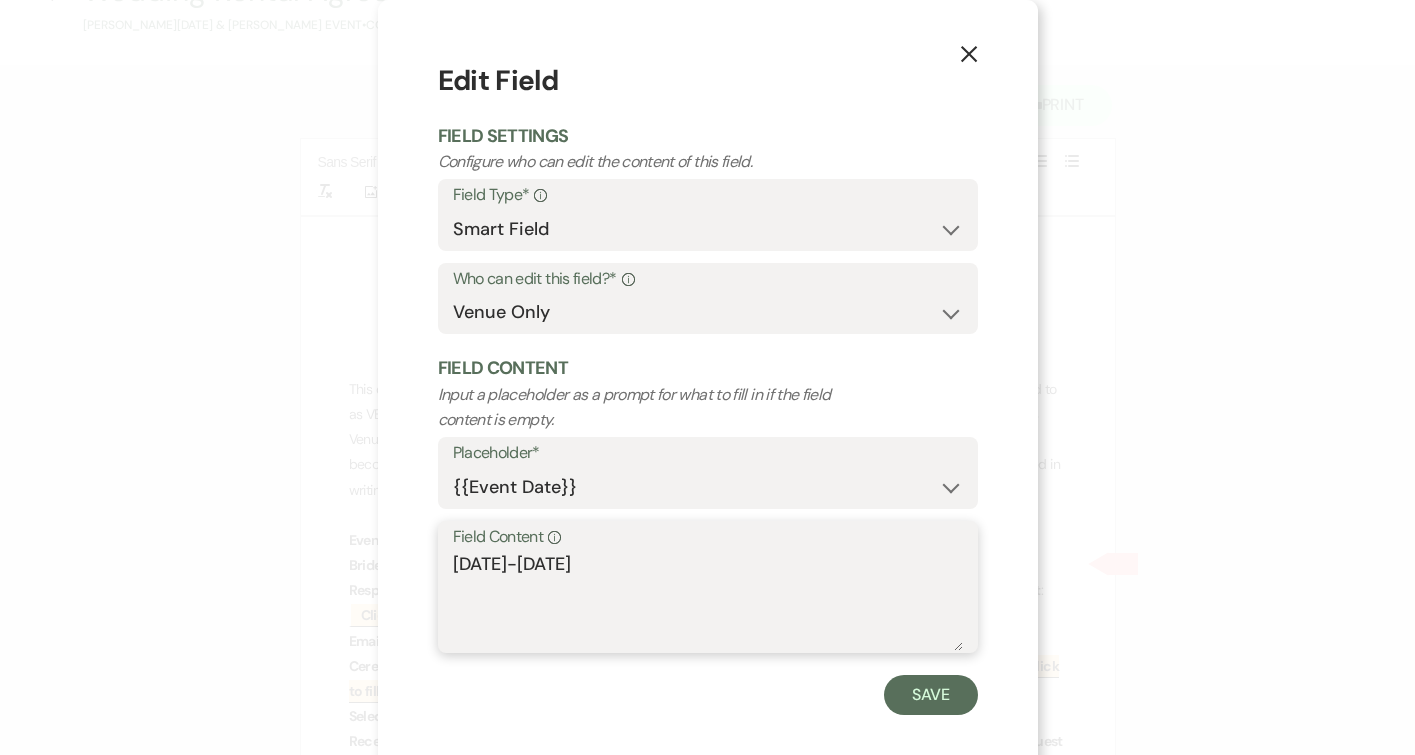 click on "[DATE]-[DATE]" at bounding box center (708, 601) 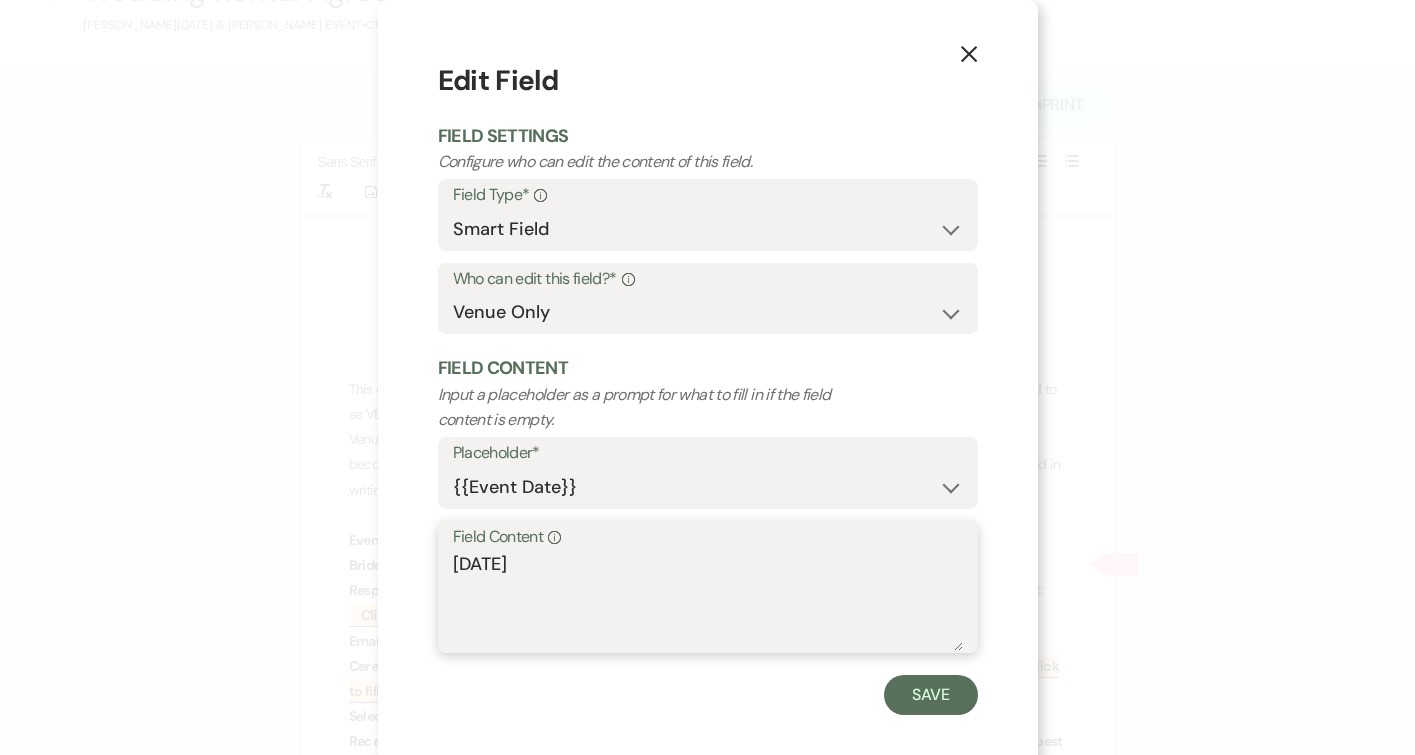 click on "[DATE]" at bounding box center (708, 601) 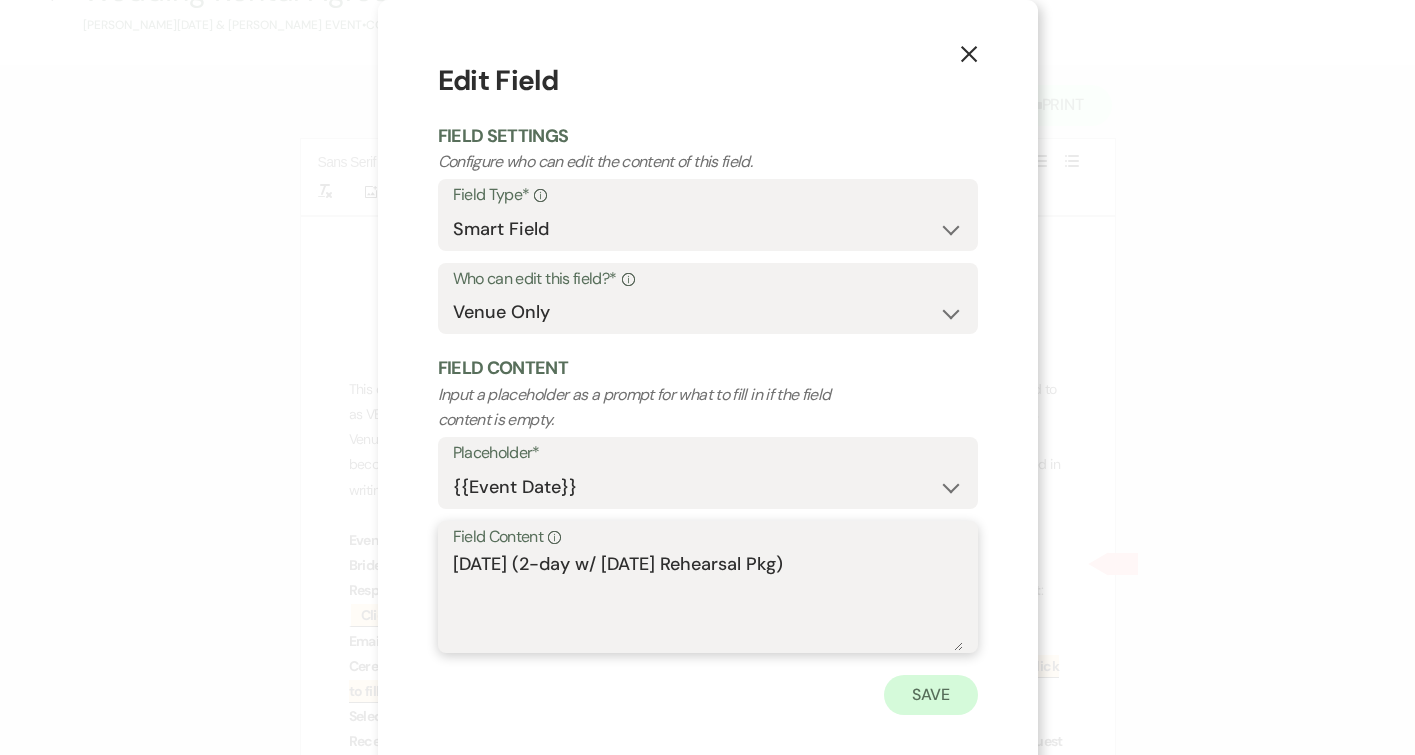 type on "[DATE] (2-day w/ [DATE] Rehearsal Pkg)" 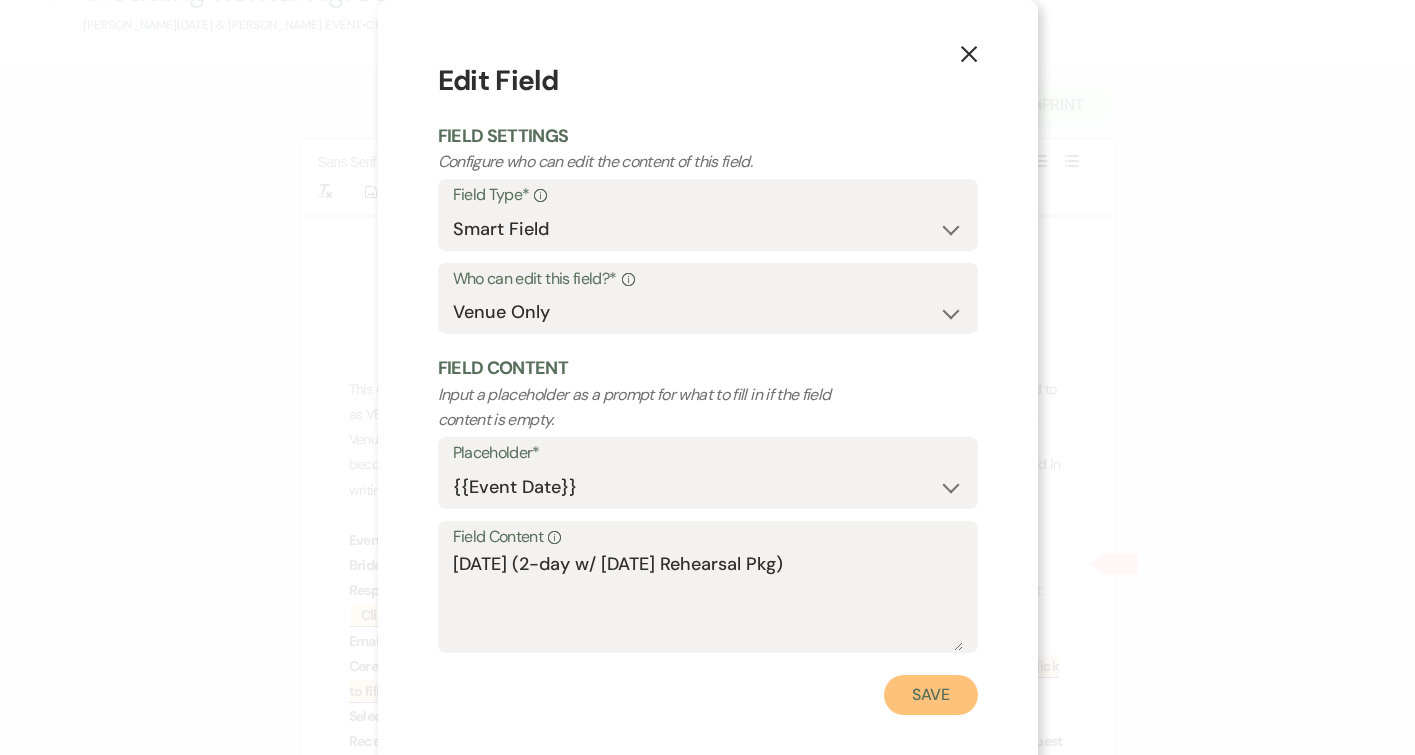 click on "Save" at bounding box center [931, 695] 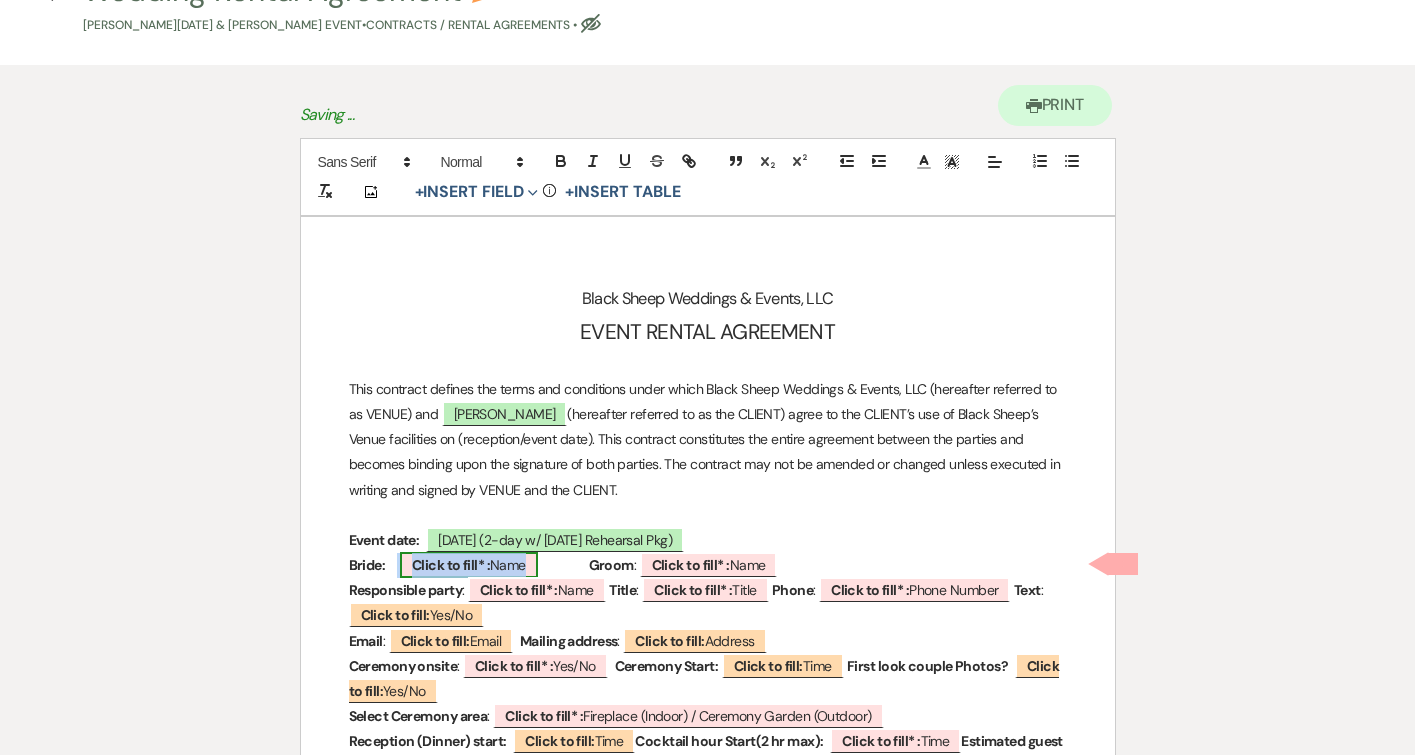 click on "Click to fill* :" at bounding box center (451, 565) 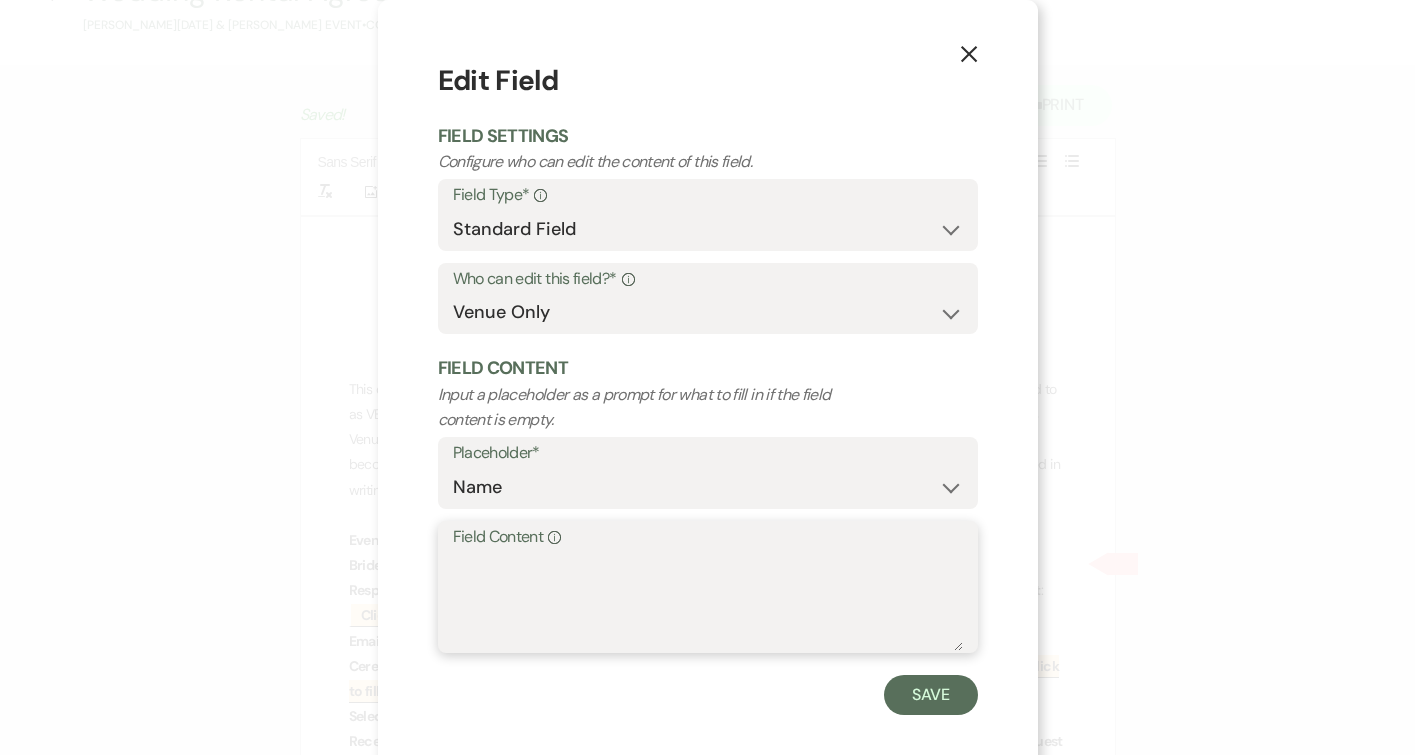 click on "Field Content Info" at bounding box center (708, 601) 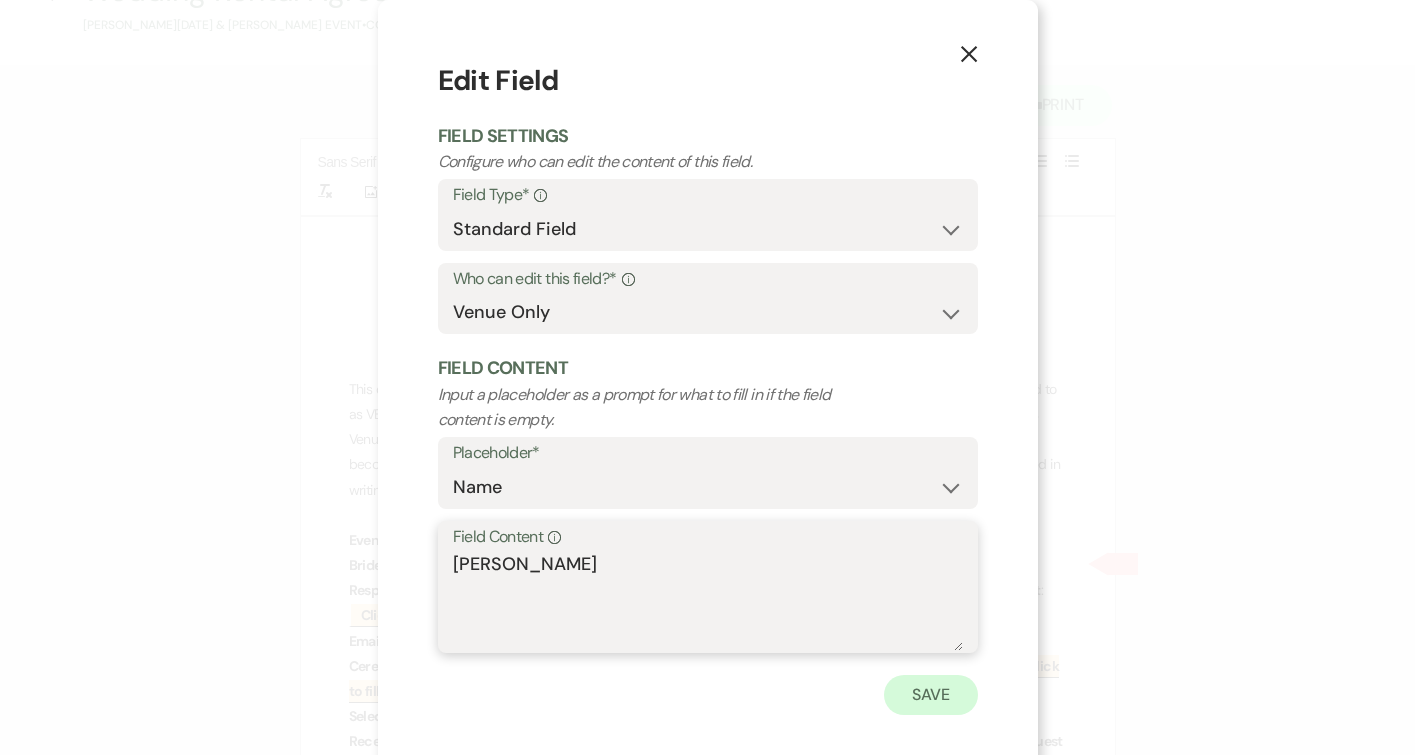 type on "[PERSON_NAME]" 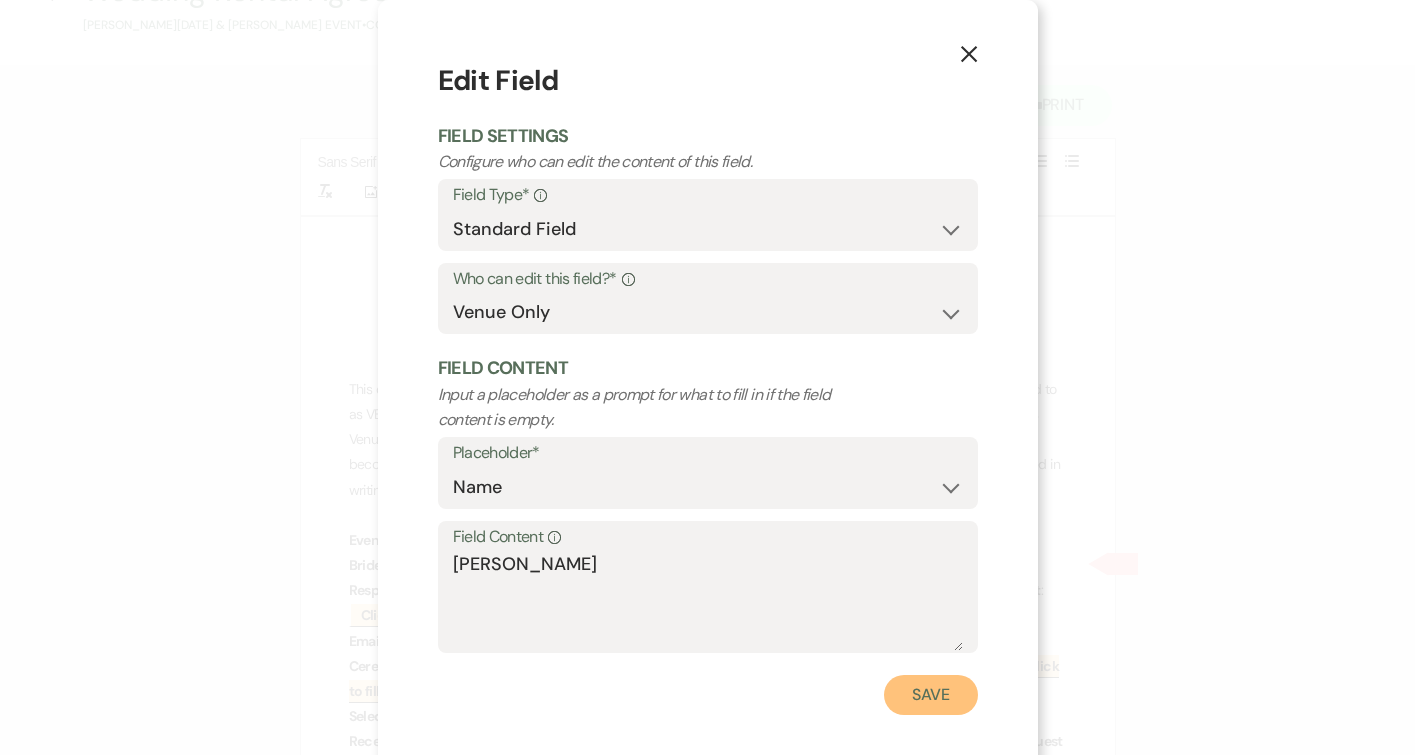 click on "Save" at bounding box center [931, 695] 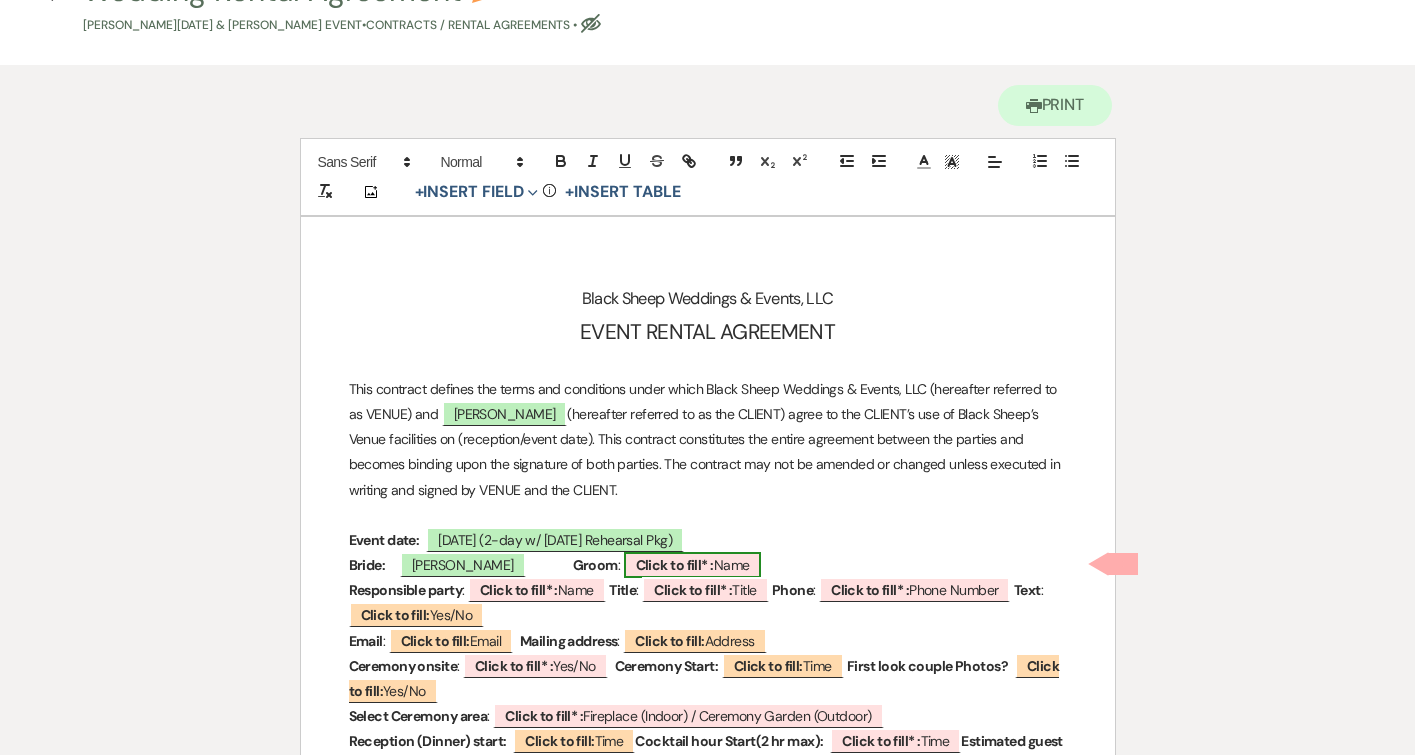 click on "Click to fill* :" at bounding box center [675, 565] 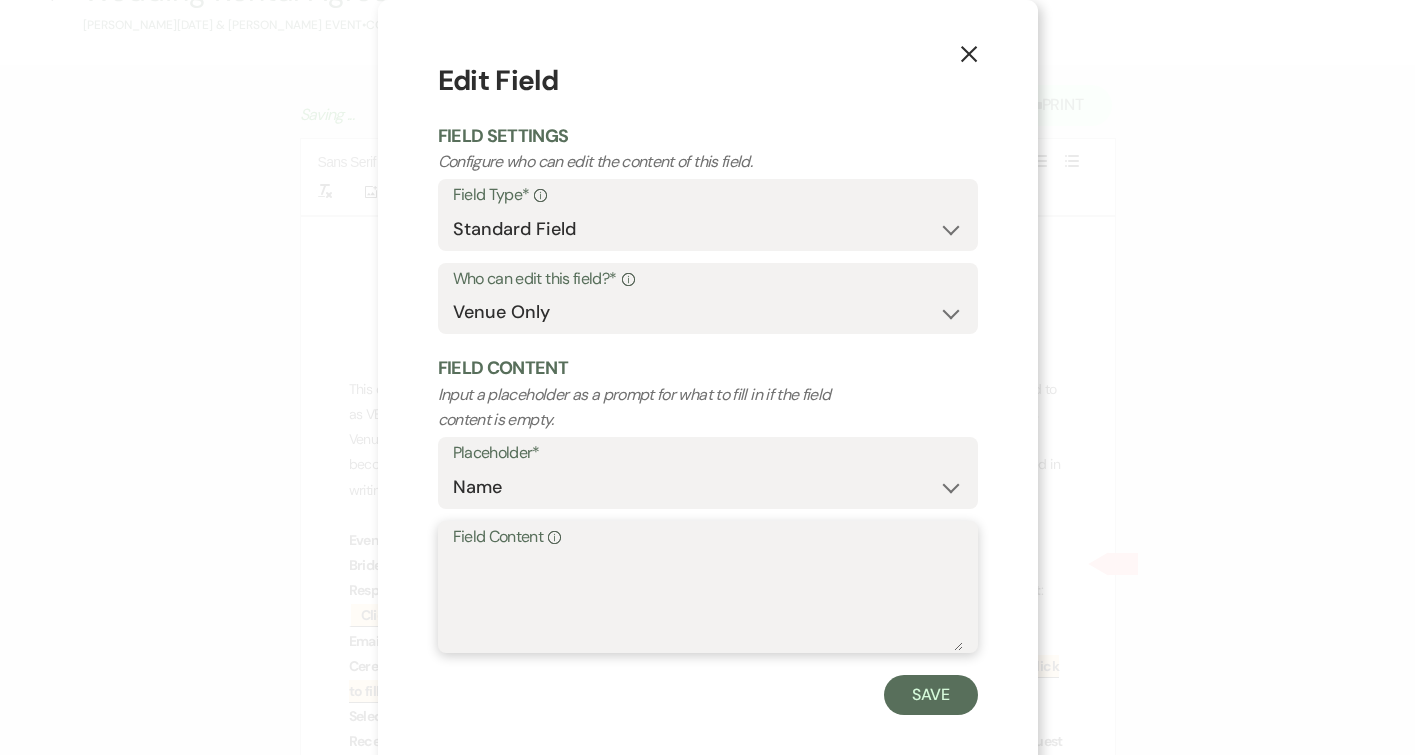 click on "Field Content Info" at bounding box center [708, 601] 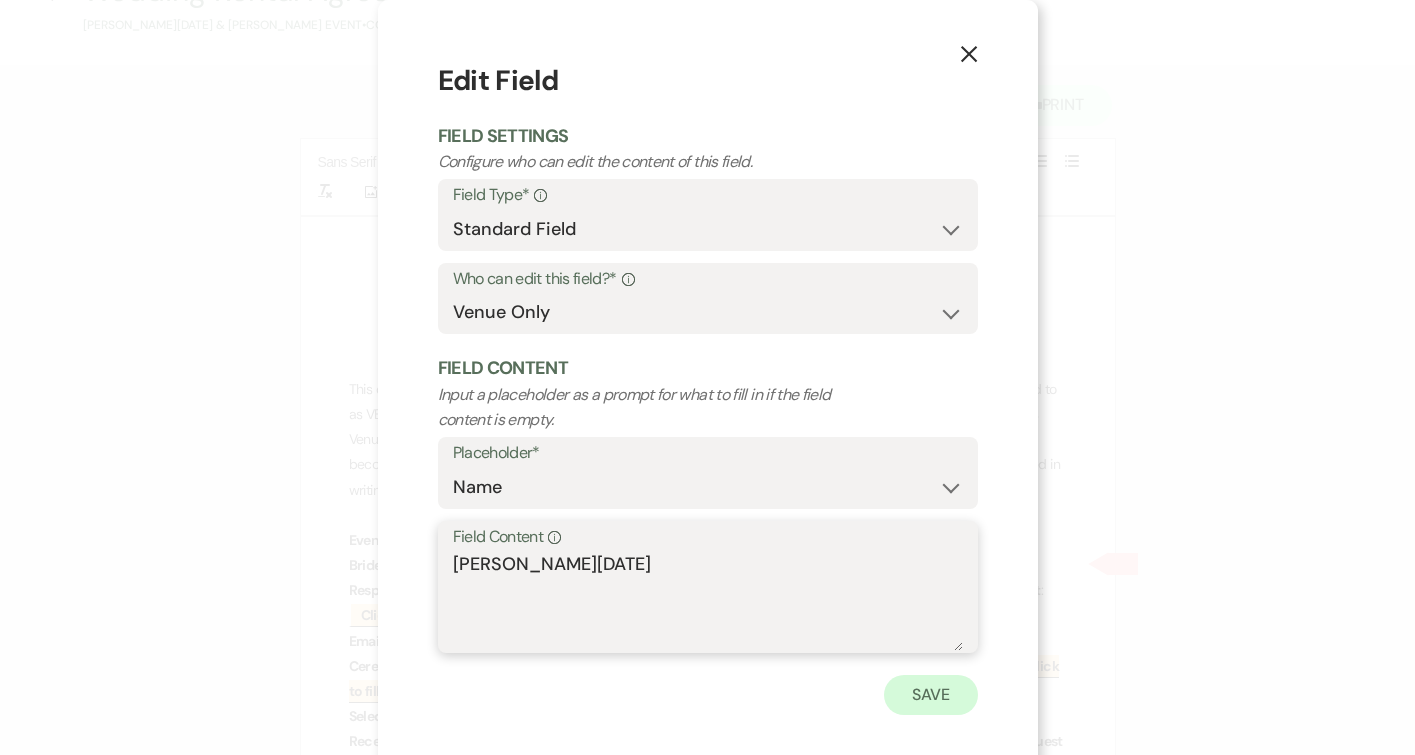 type on "[PERSON_NAME][DATE]" 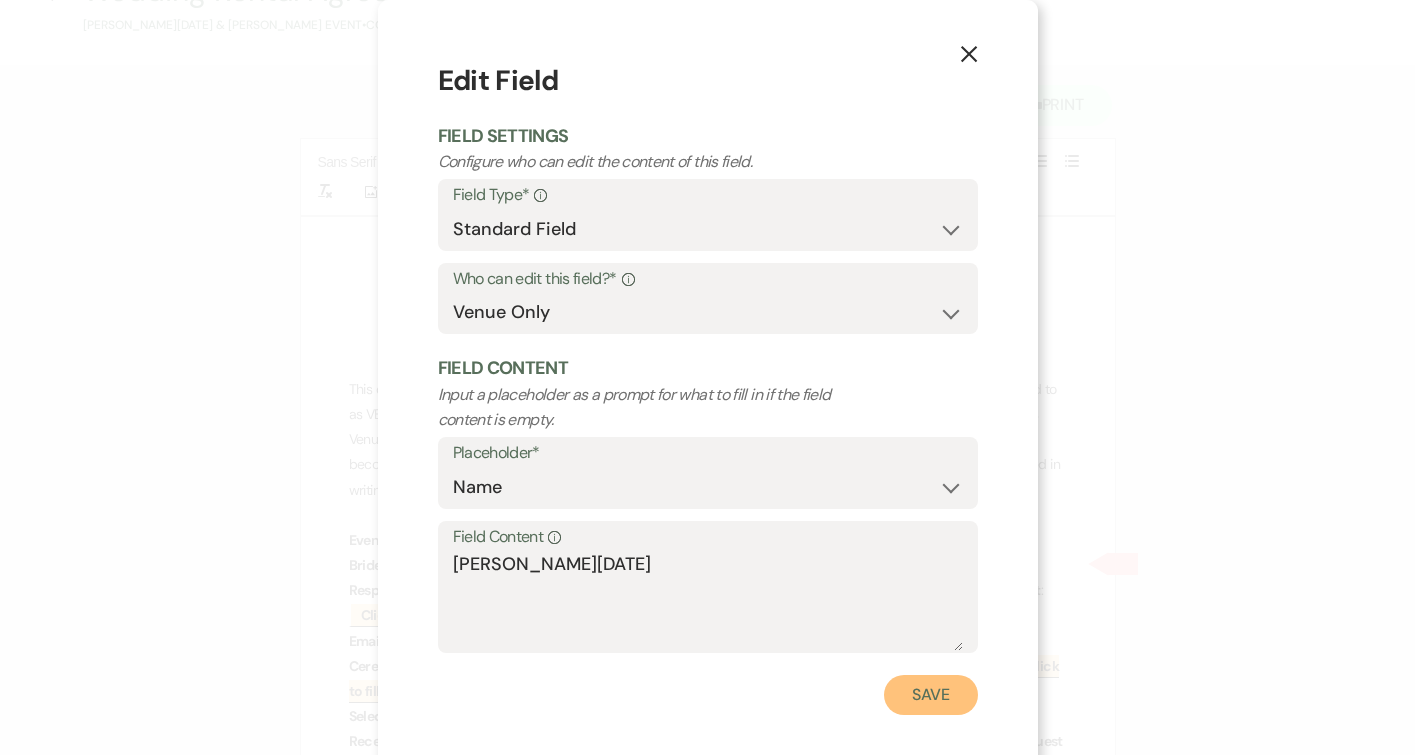 click on "Save" at bounding box center [931, 695] 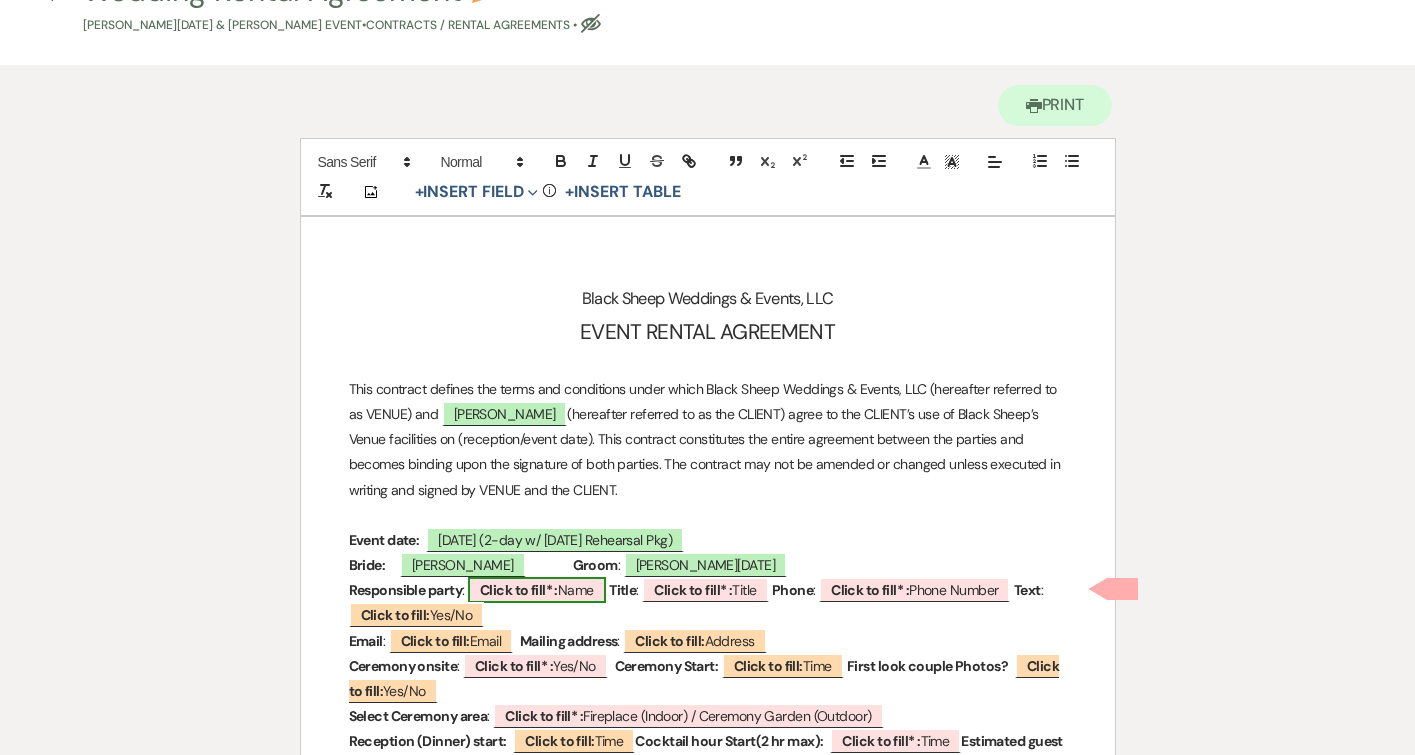 click on "Click to fill* :" at bounding box center (519, 590) 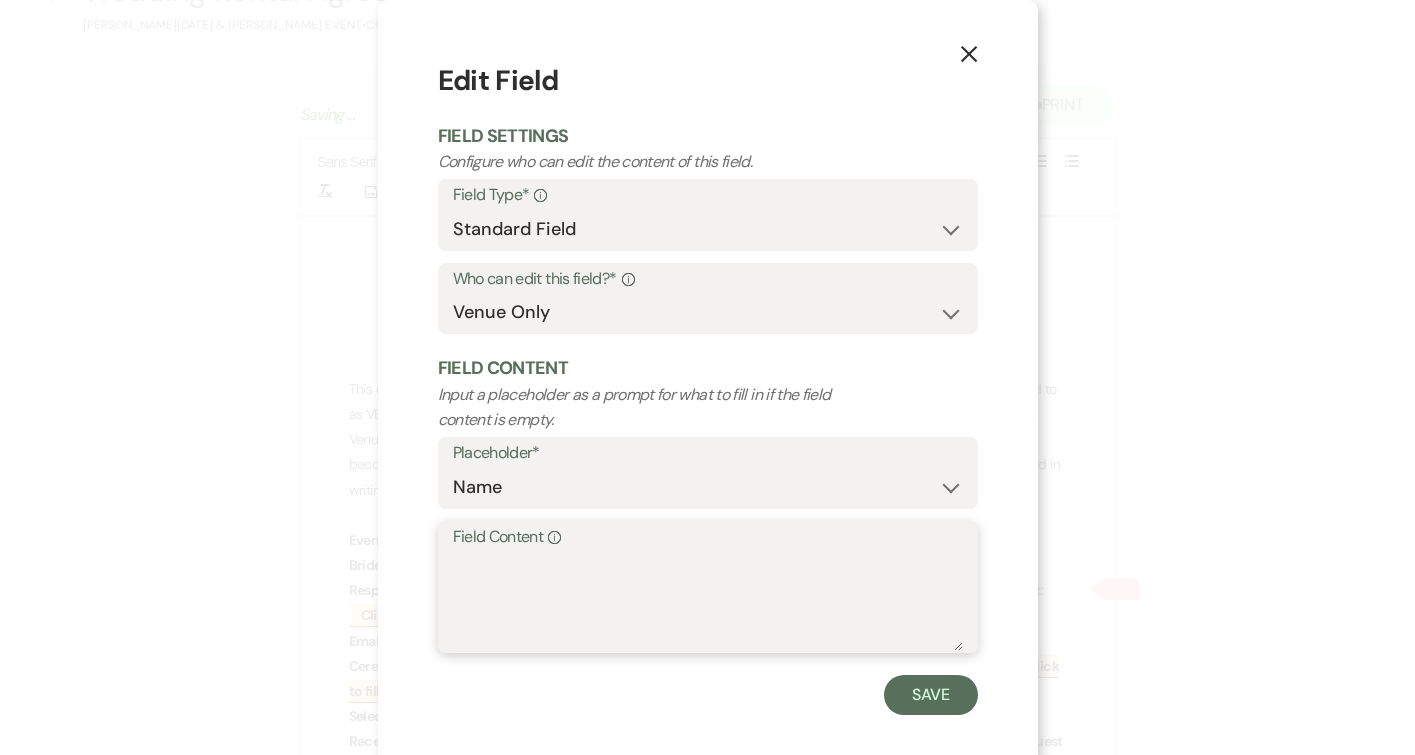 click on "Field Content Info" at bounding box center (708, 601) 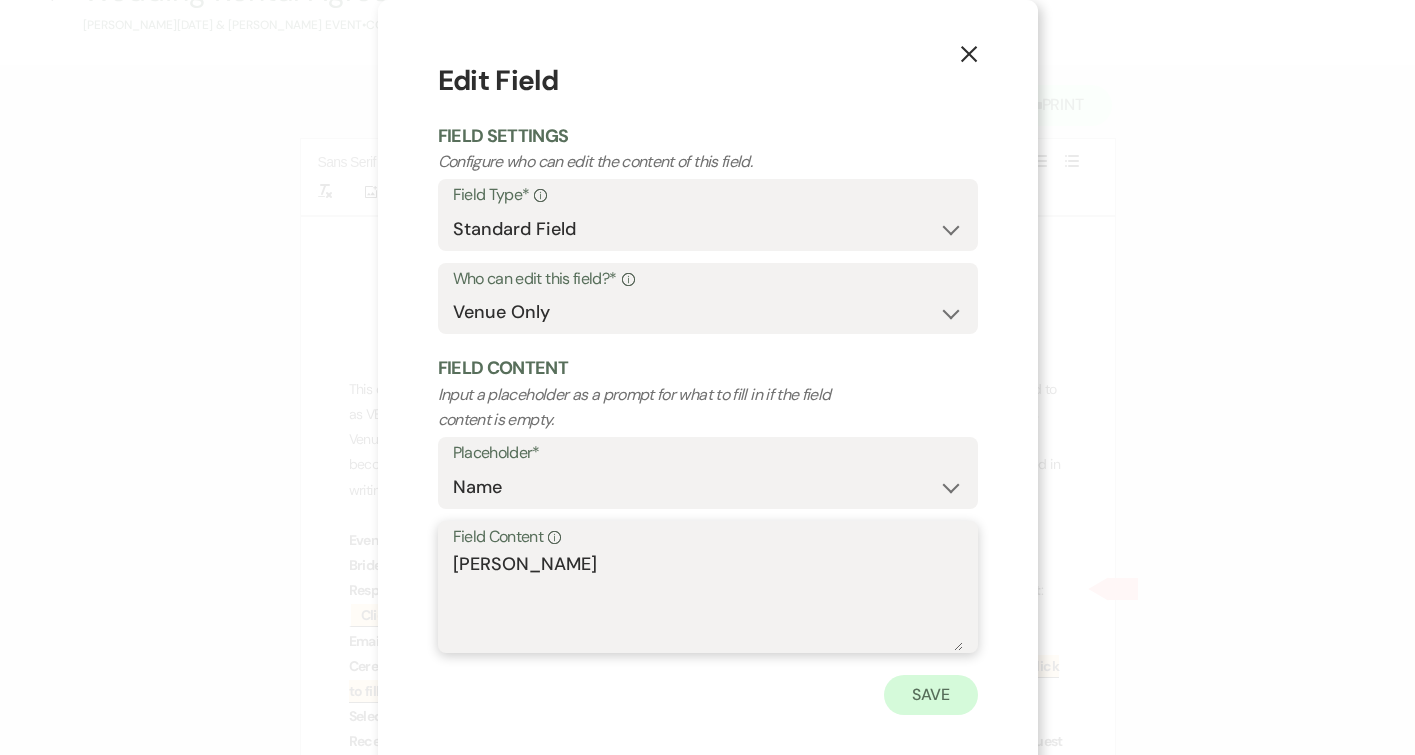 type on "[PERSON_NAME]" 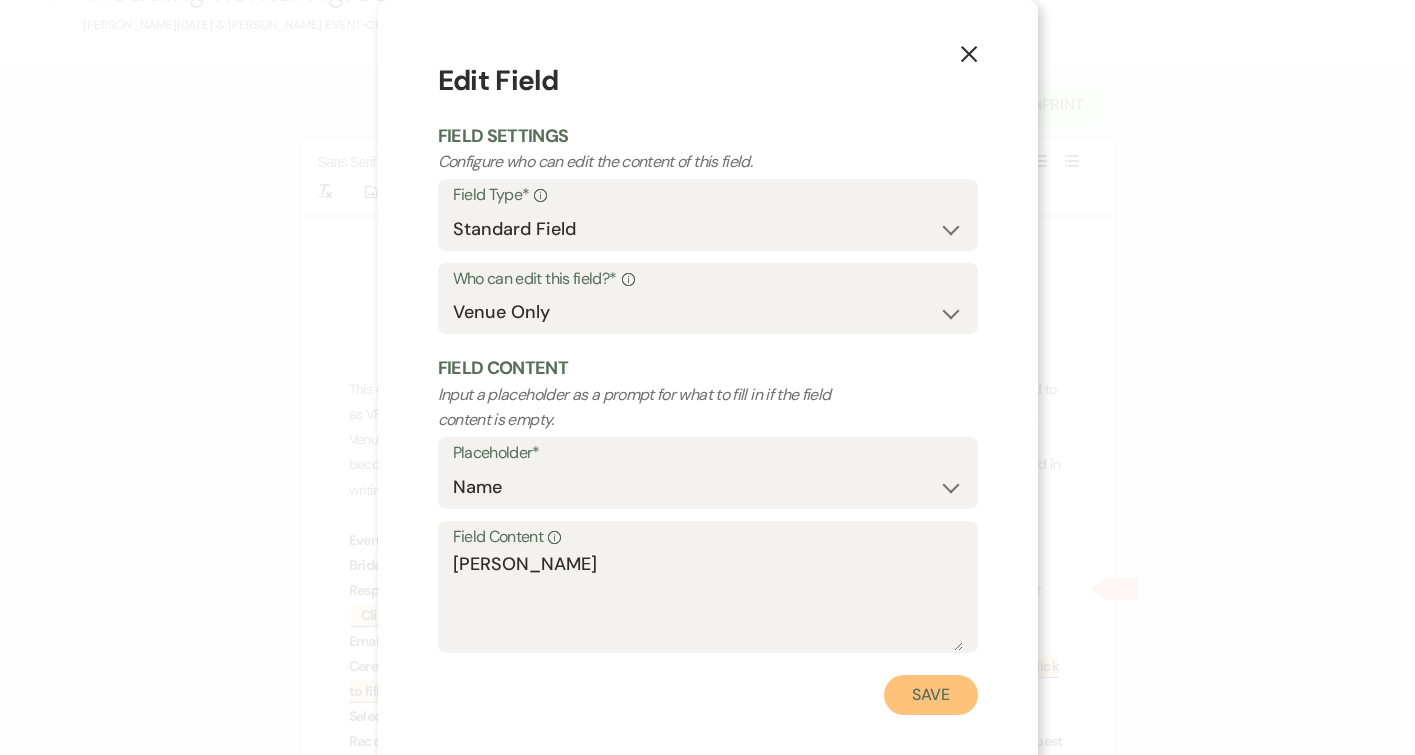 click on "Save" at bounding box center [931, 695] 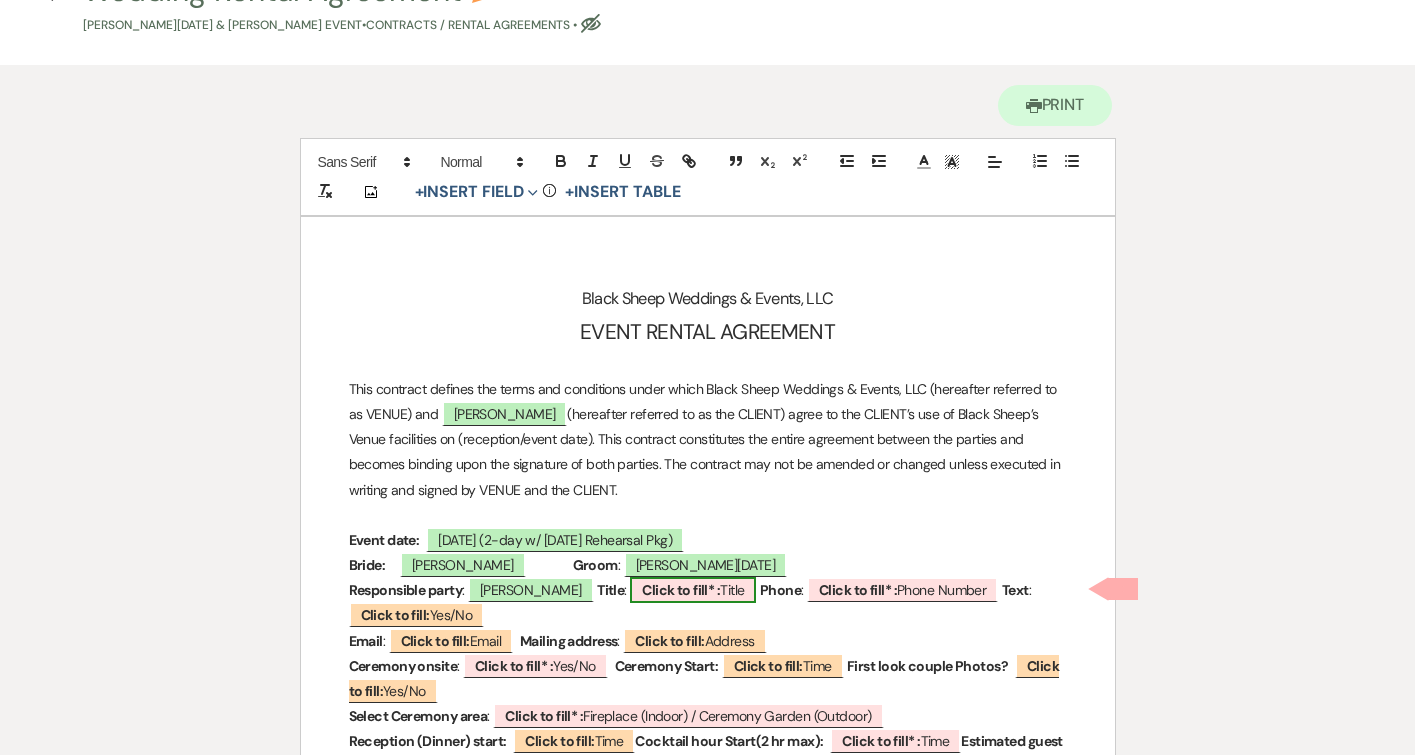 click on "Click to fill* :" at bounding box center [681, 590] 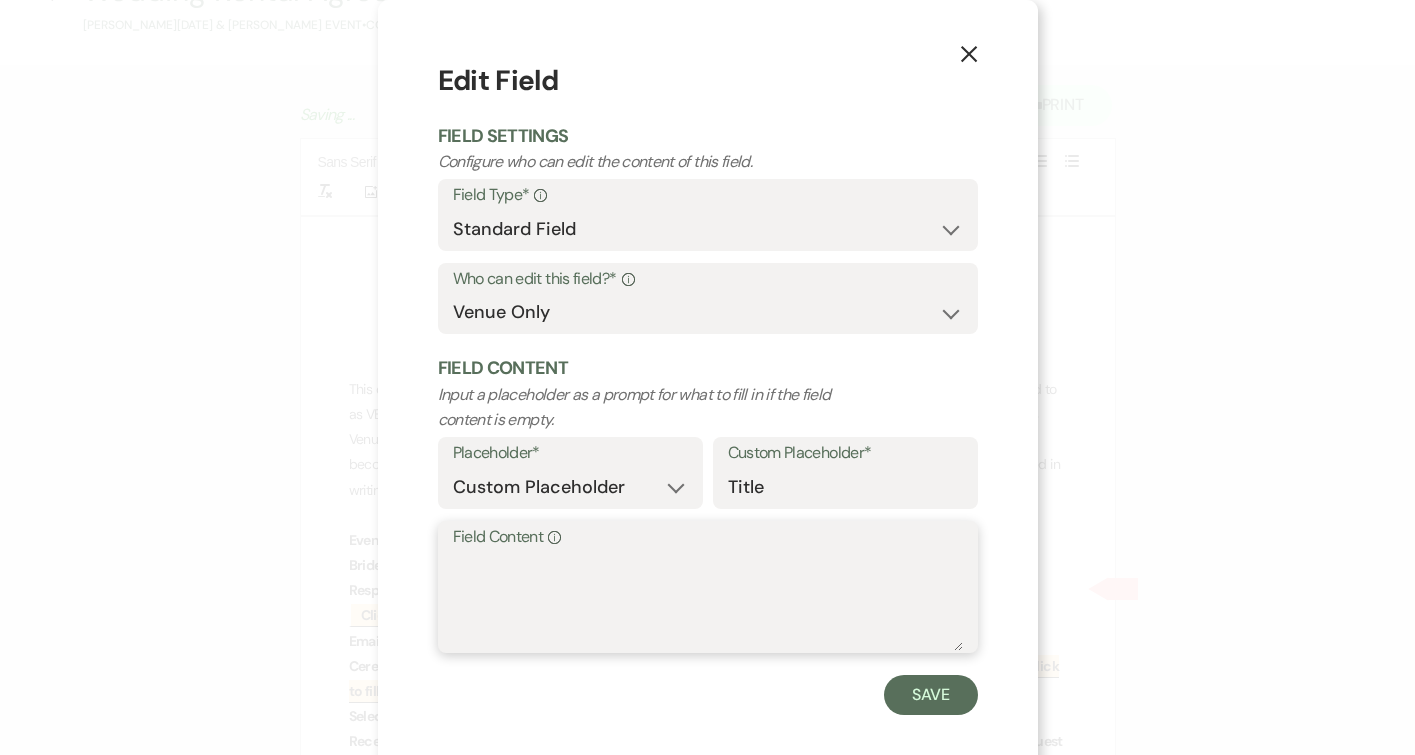 click on "Field Content Info" at bounding box center (708, 601) 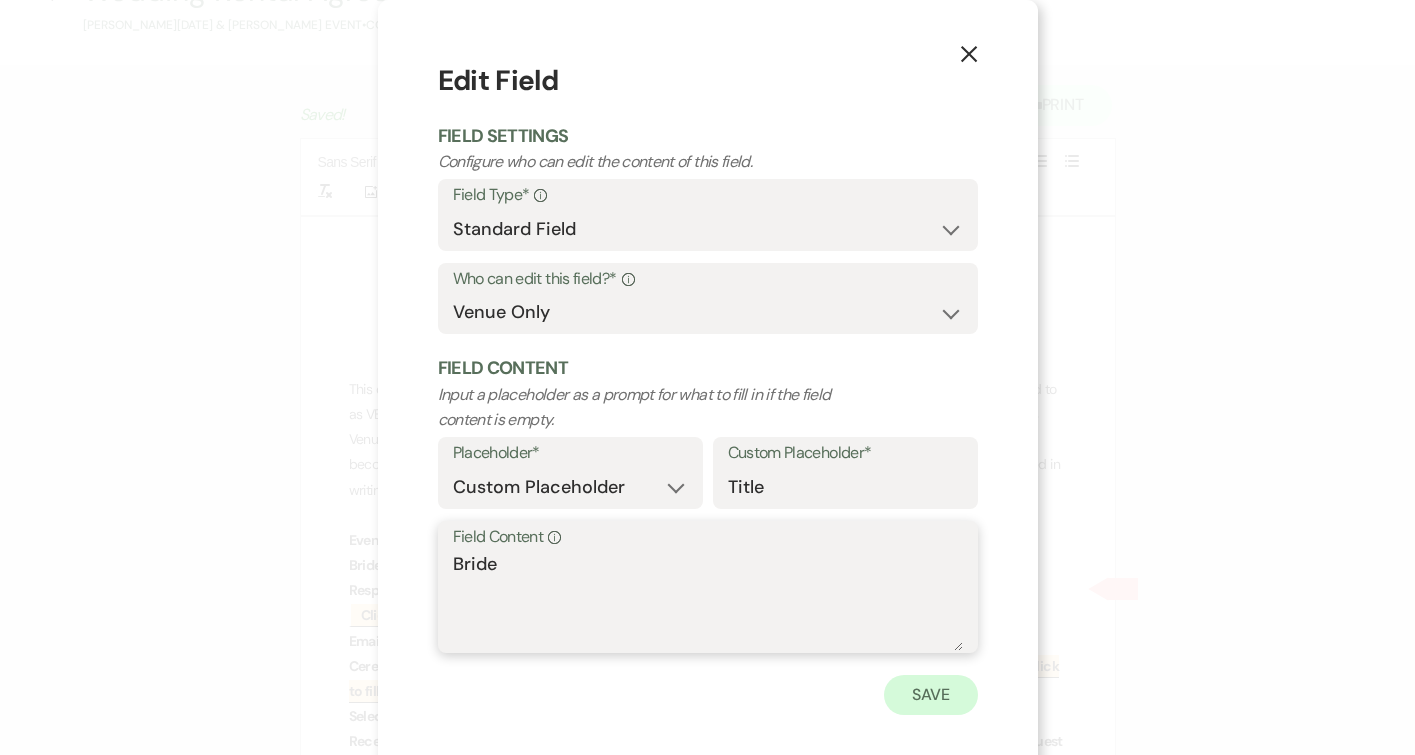 type on "Bride" 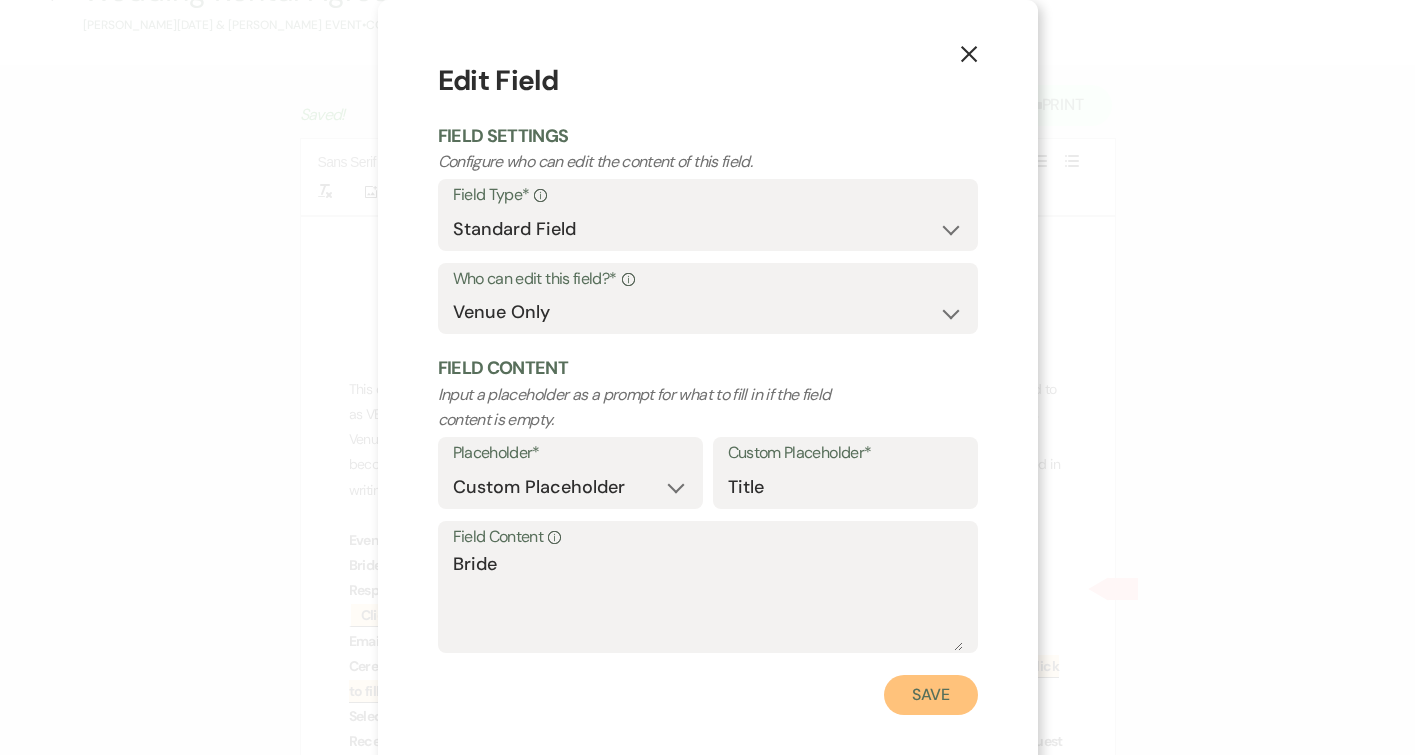 click on "Save" at bounding box center (931, 695) 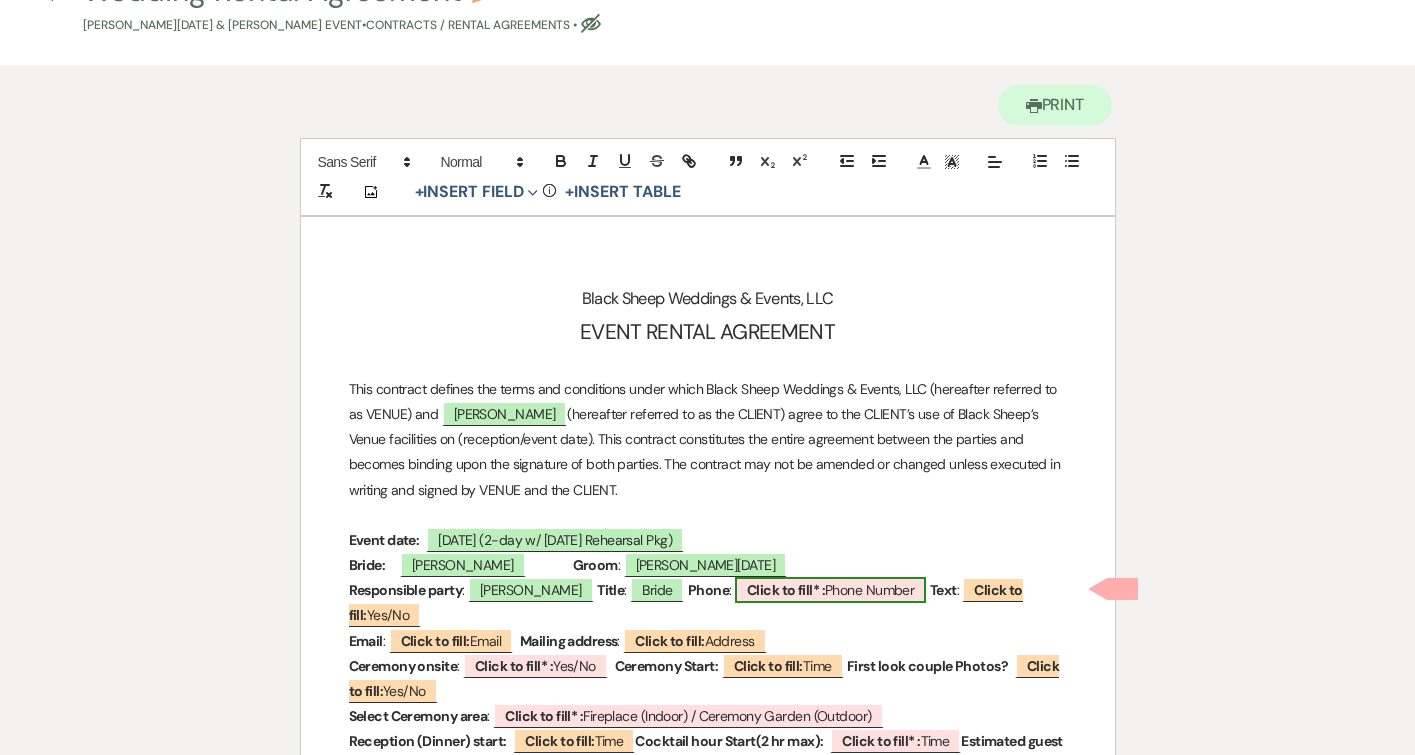 click on "Click to fill* :
Phone Number" at bounding box center [830, 590] 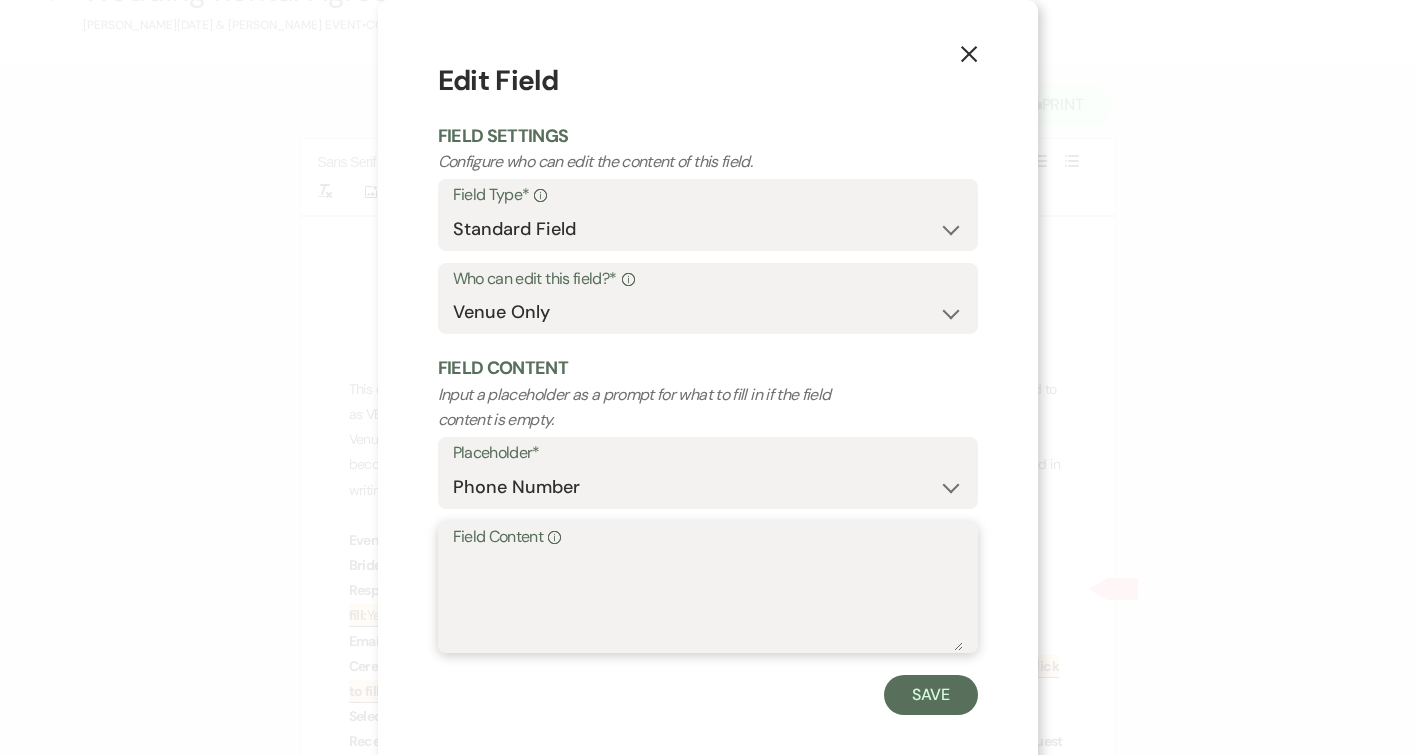 click on "Field Content Info" at bounding box center (708, 601) 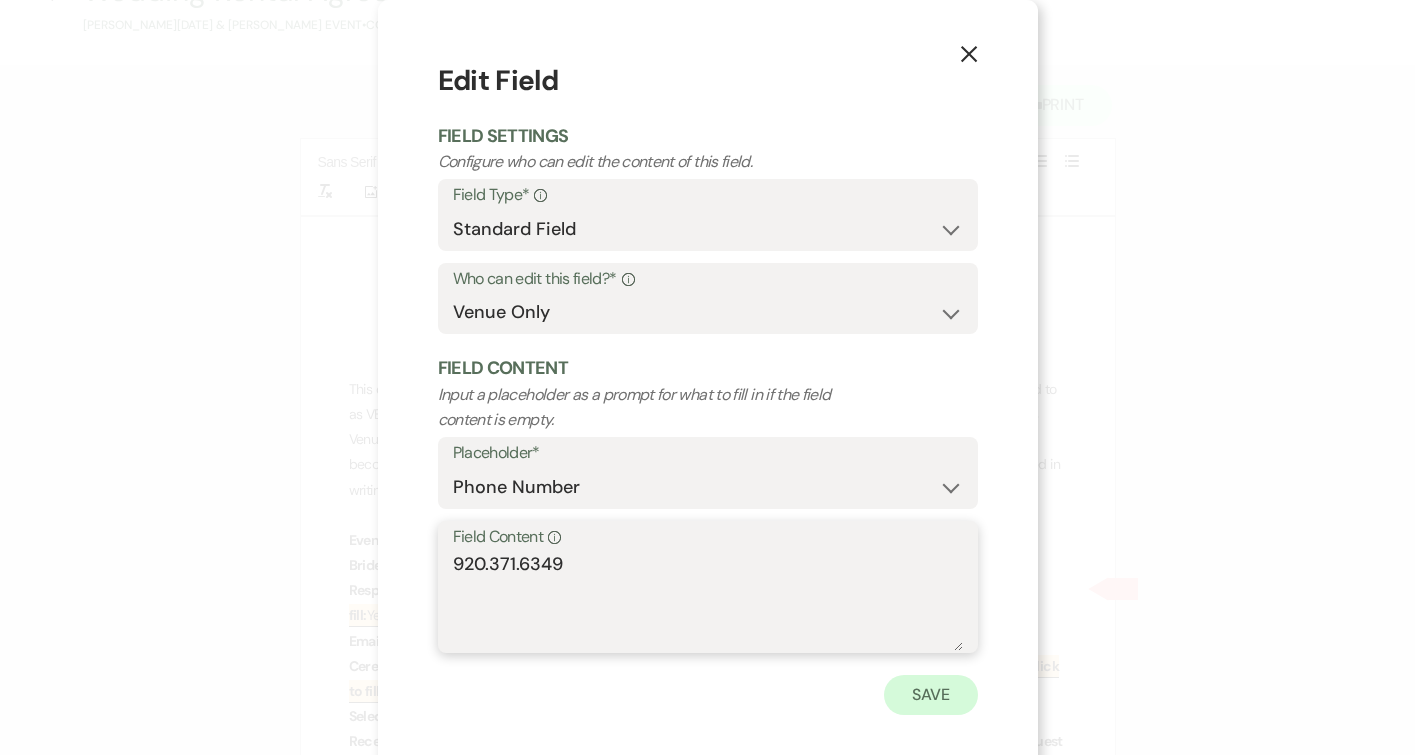 type on "920.371.6349" 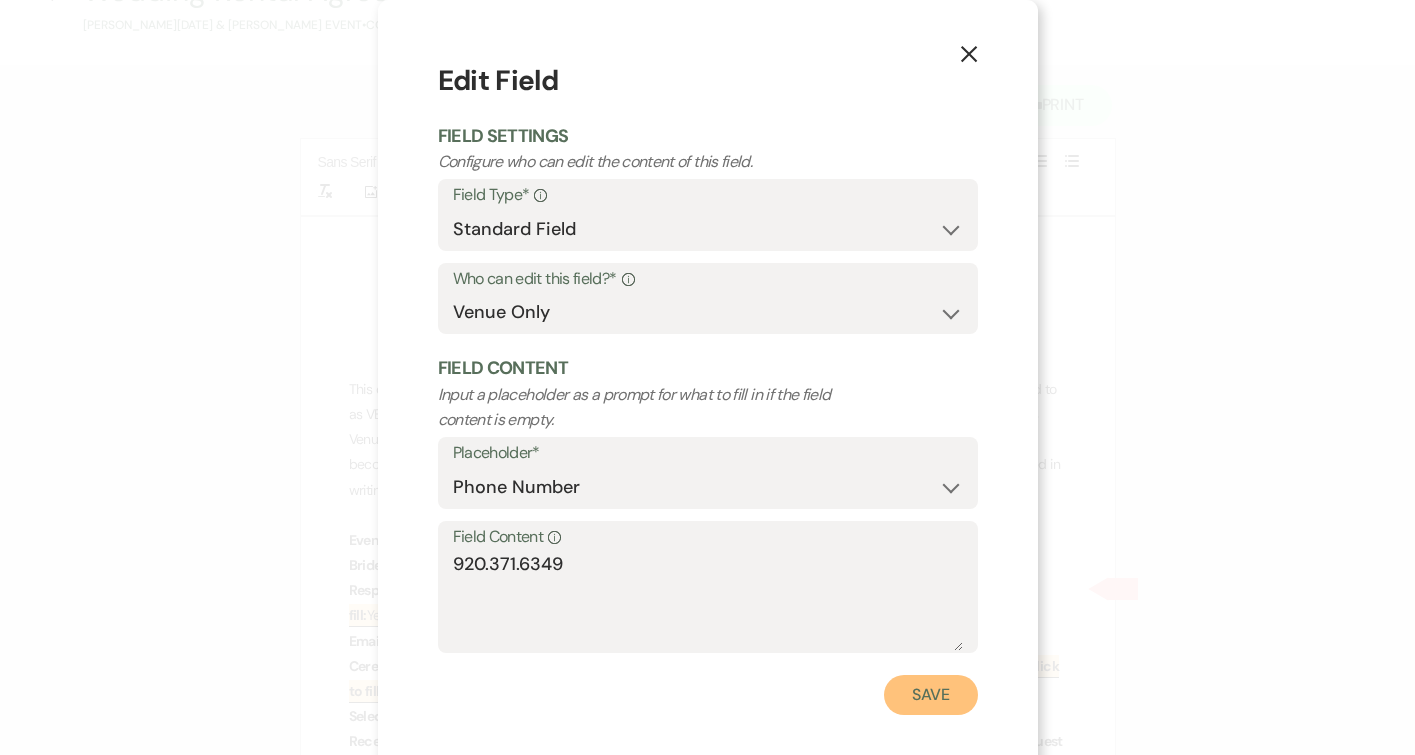 click on "Save" at bounding box center (931, 695) 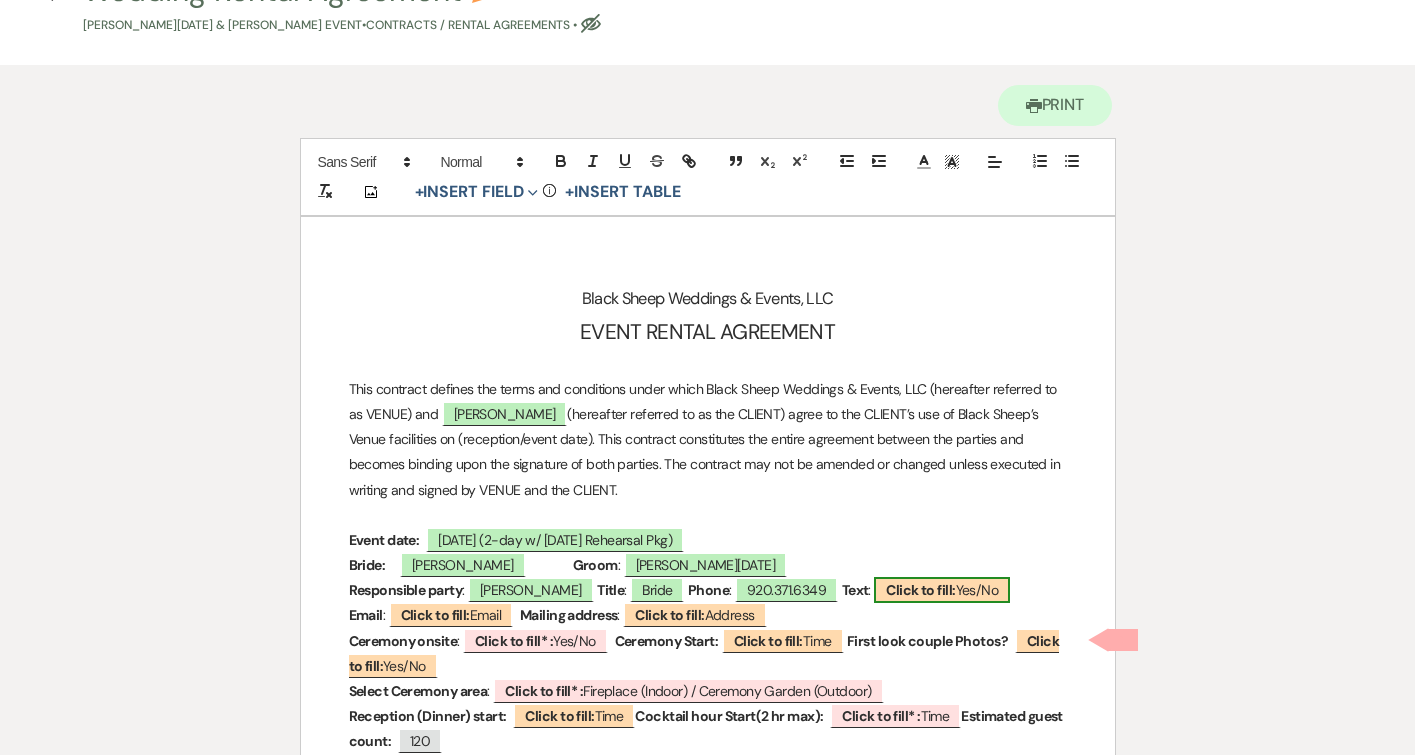 click on "Click to fill:" at bounding box center [920, 590] 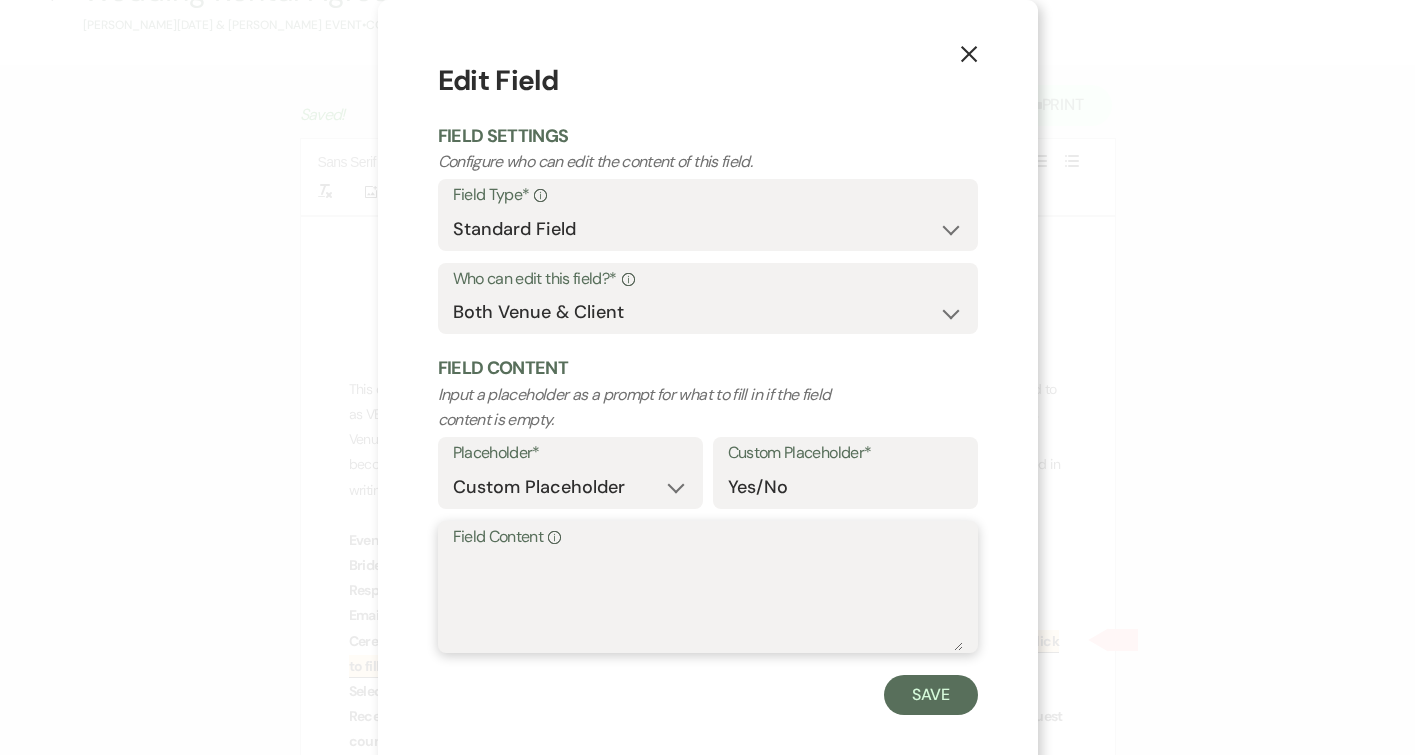 click on "Field Content Info" at bounding box center (708, 601) 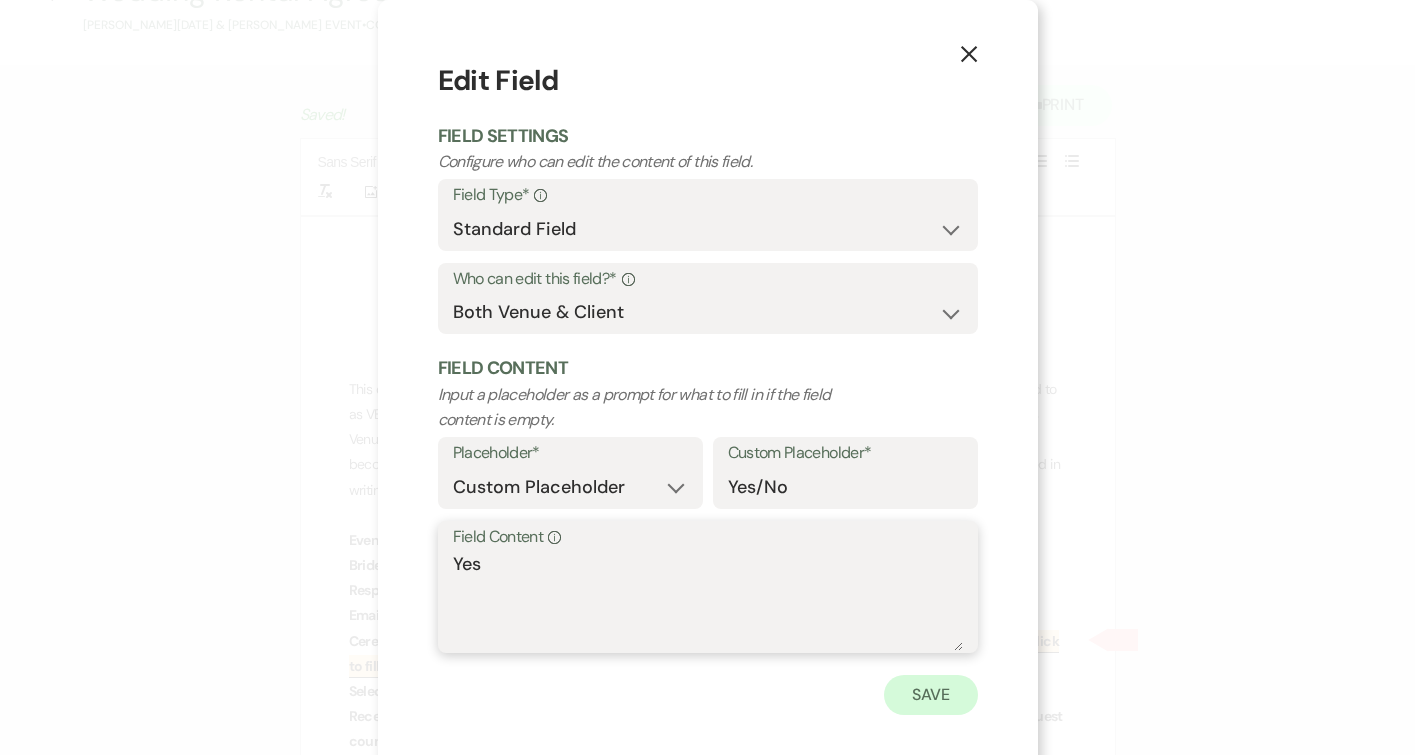 type on "Yes" 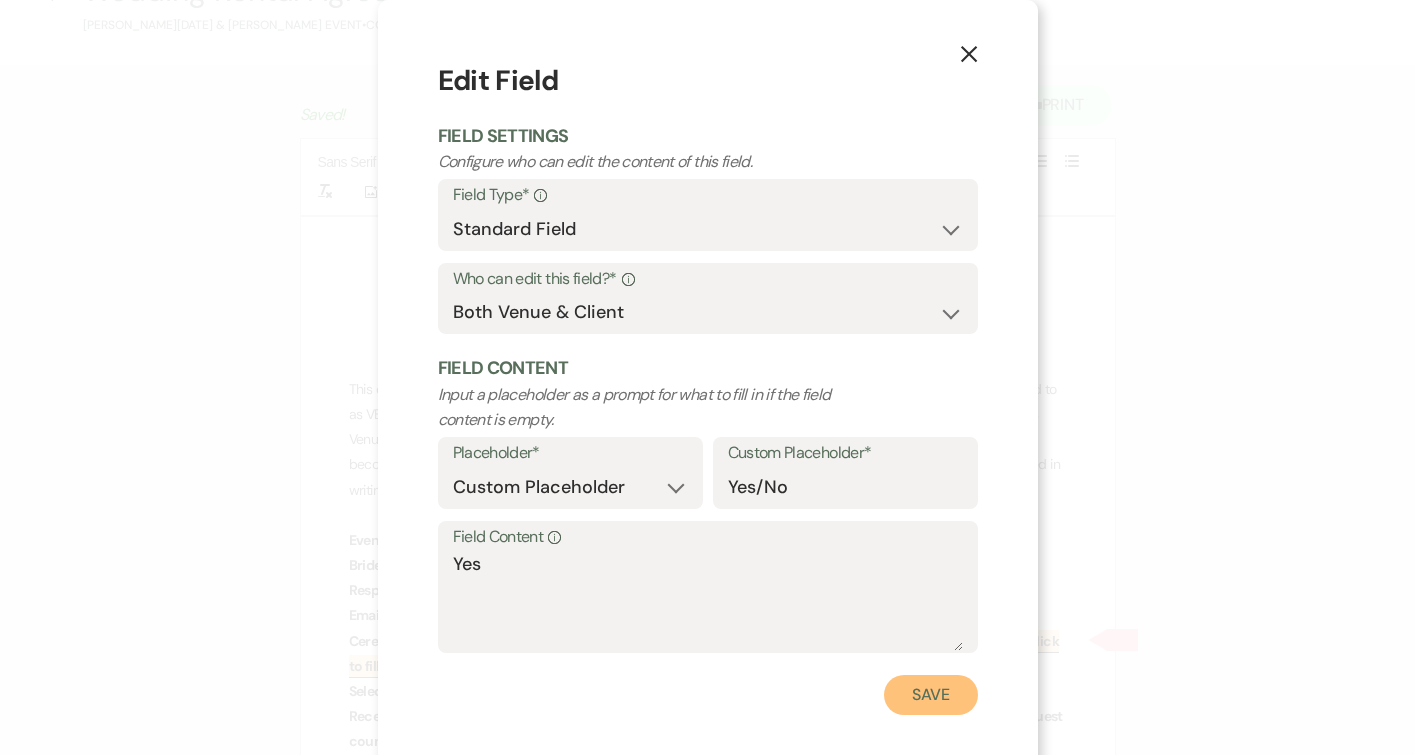 click on "Save" at bounding box center [931, 695] 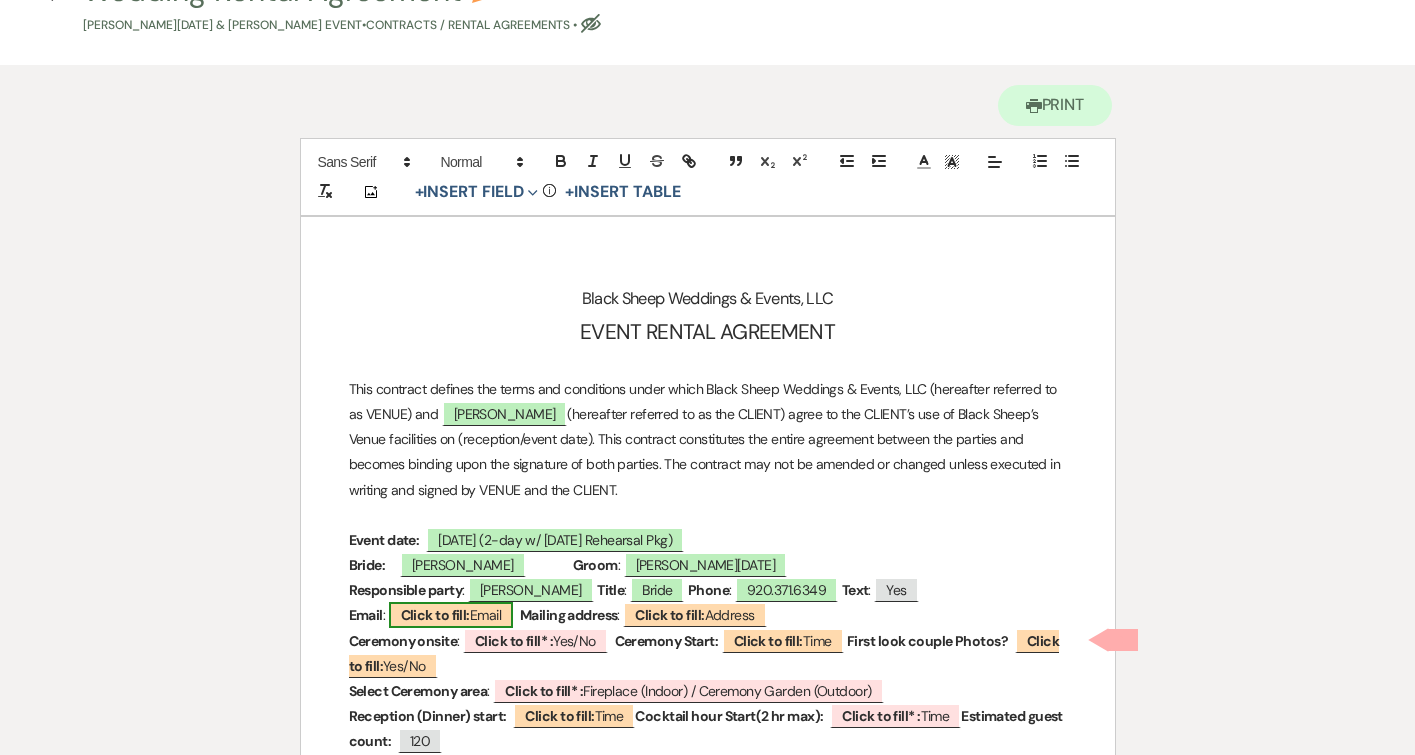 click on "Click to fill:" at bounding box center (435, 615) 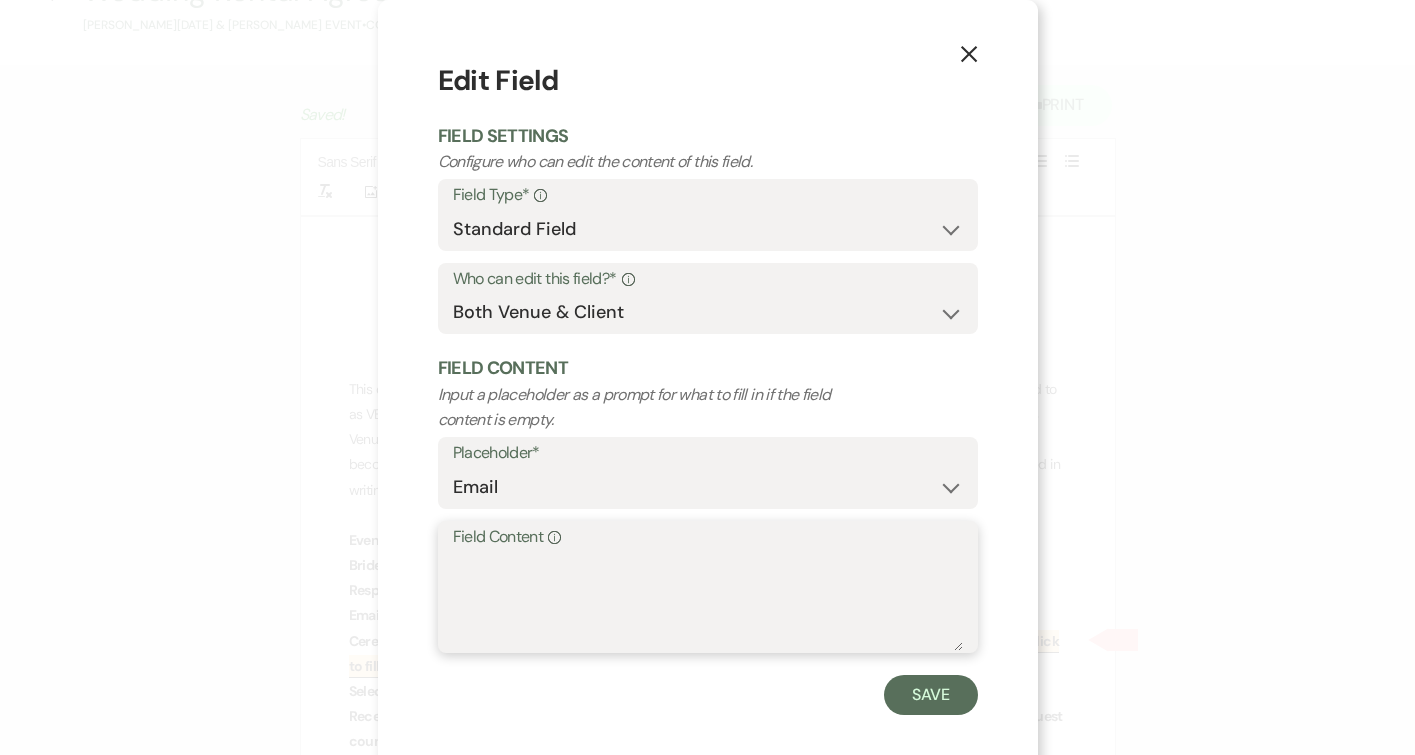 click on "Field Content Info" at bounding box center [708, 601] 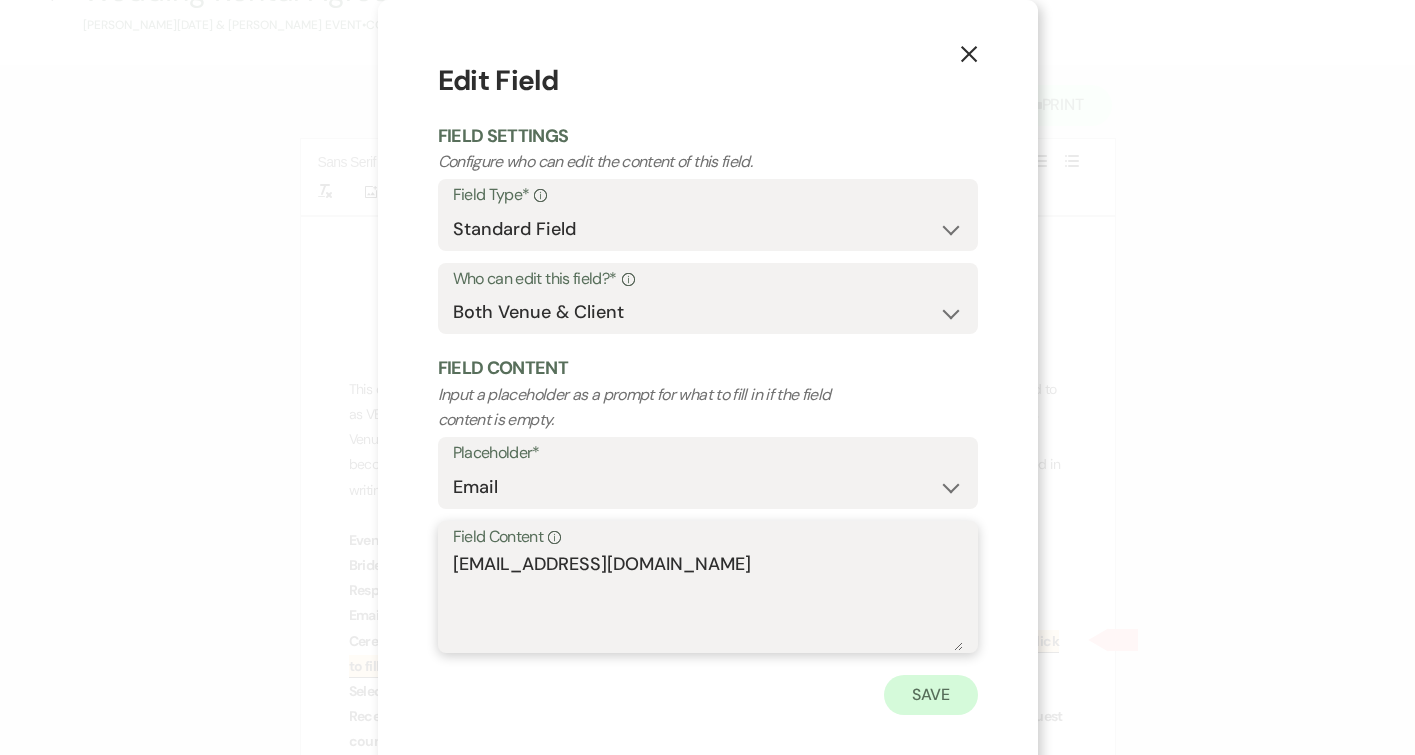 type on "[EMAIL_ADDRESS][DOMAIN_NAME]" 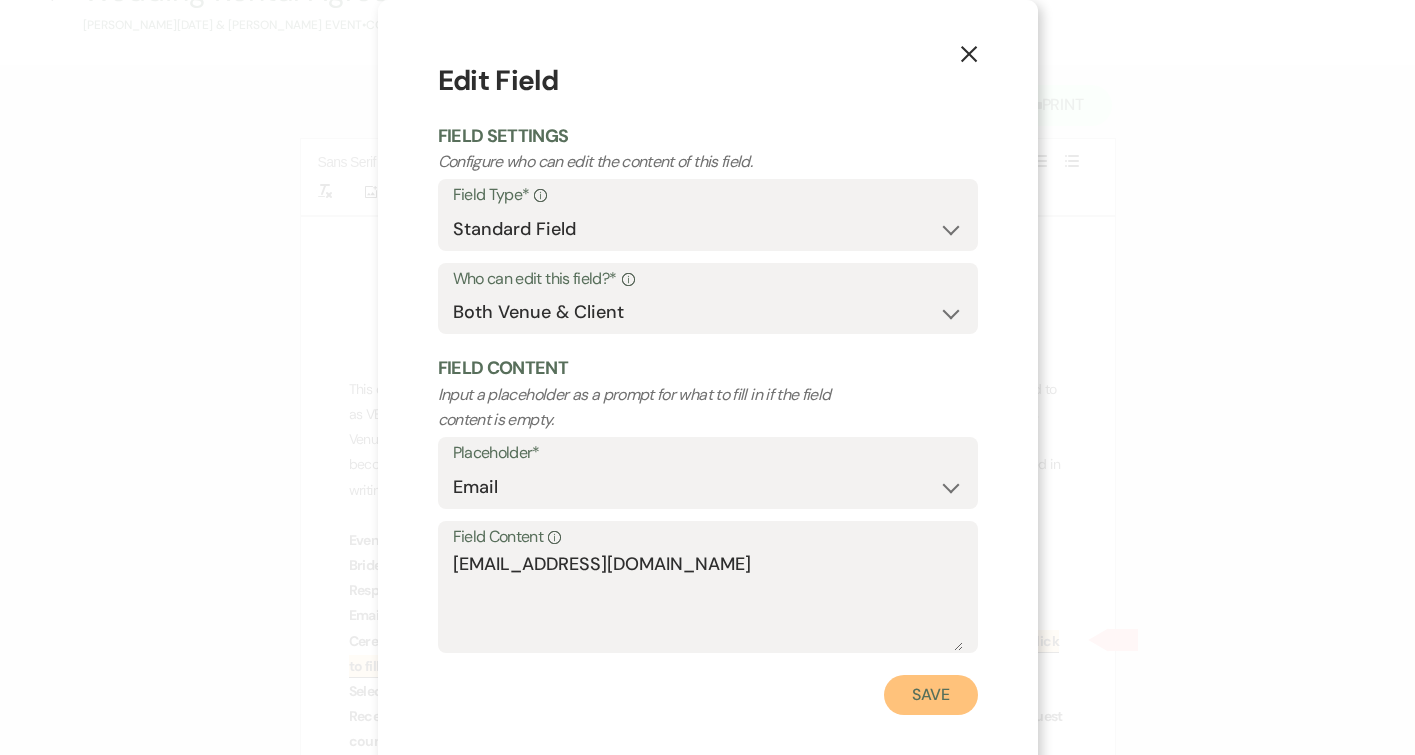 click on "Save" at bounding box center [931, 695] 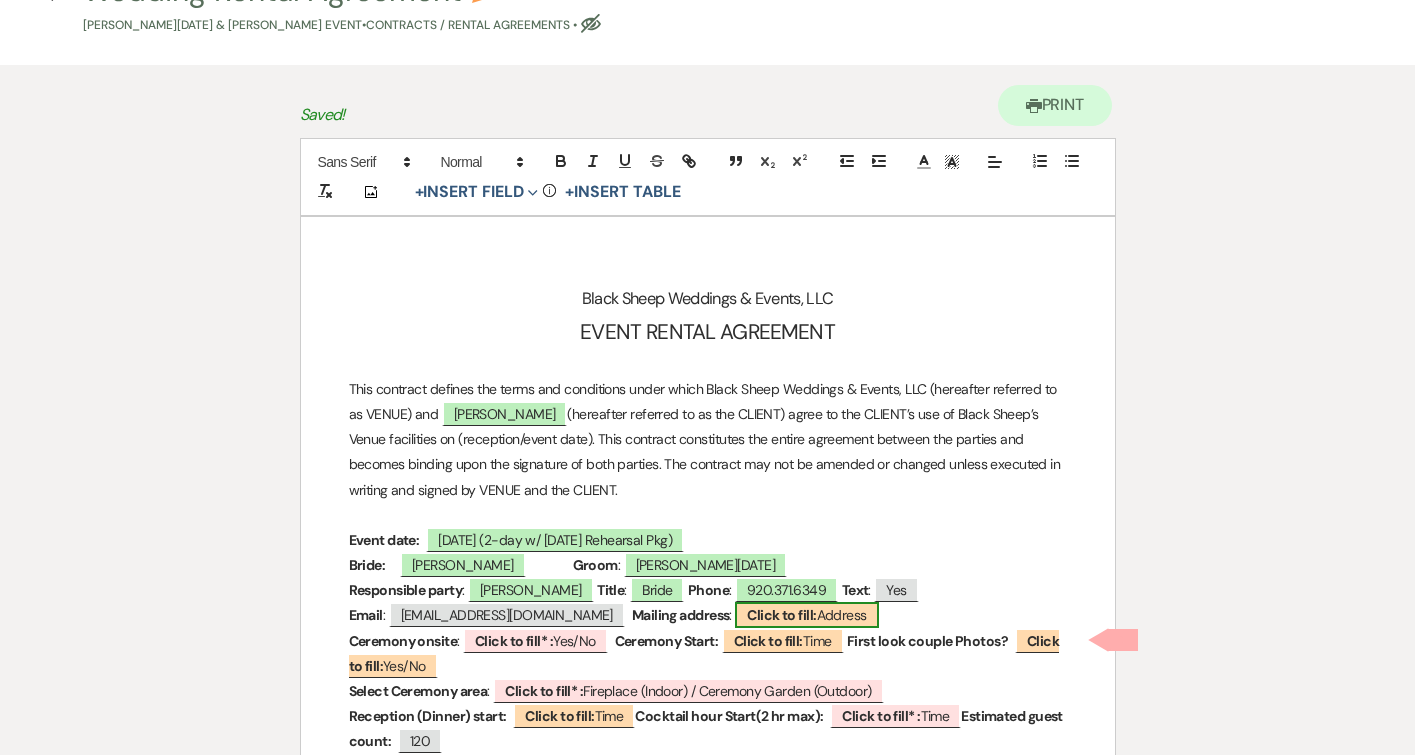 click on "Click to fill:" at bounding box center [781, 615] 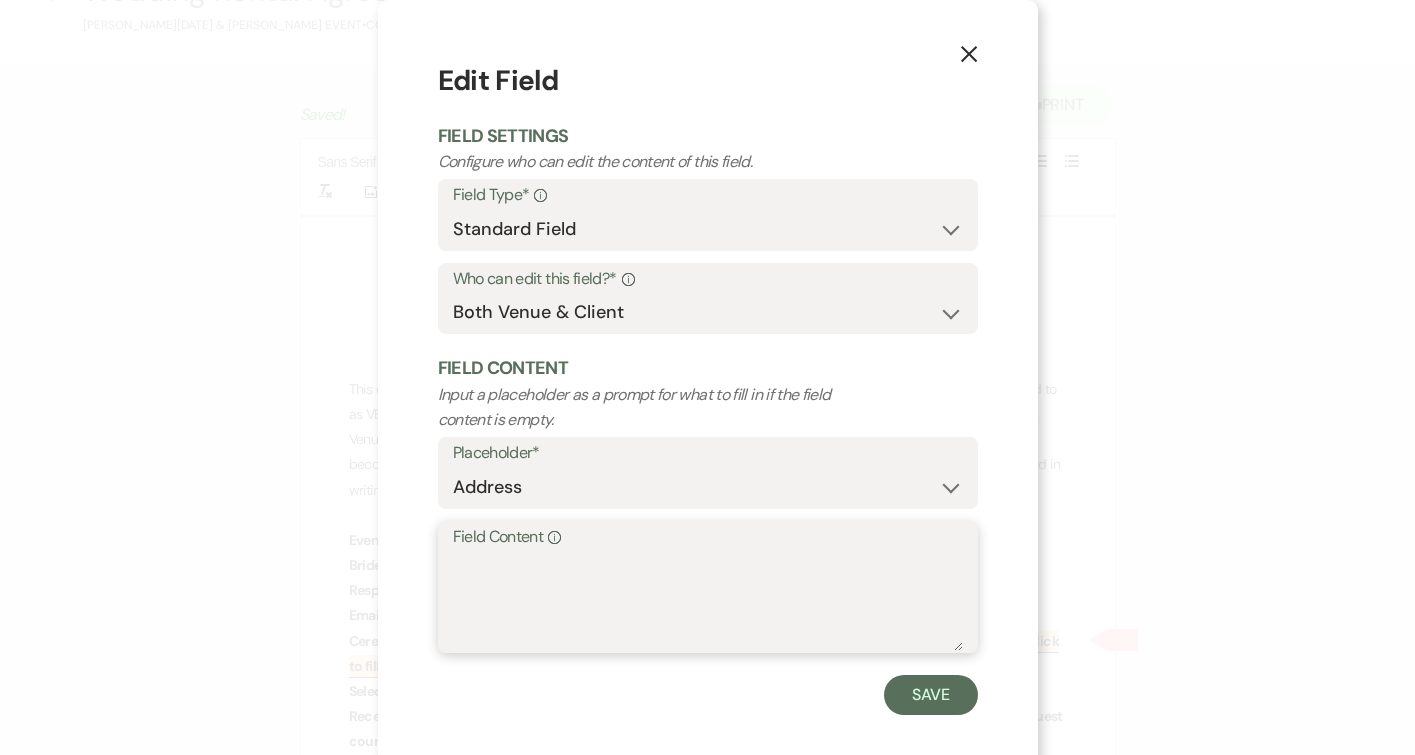 click on "Field Content Info" at bounding box center [708, 601] 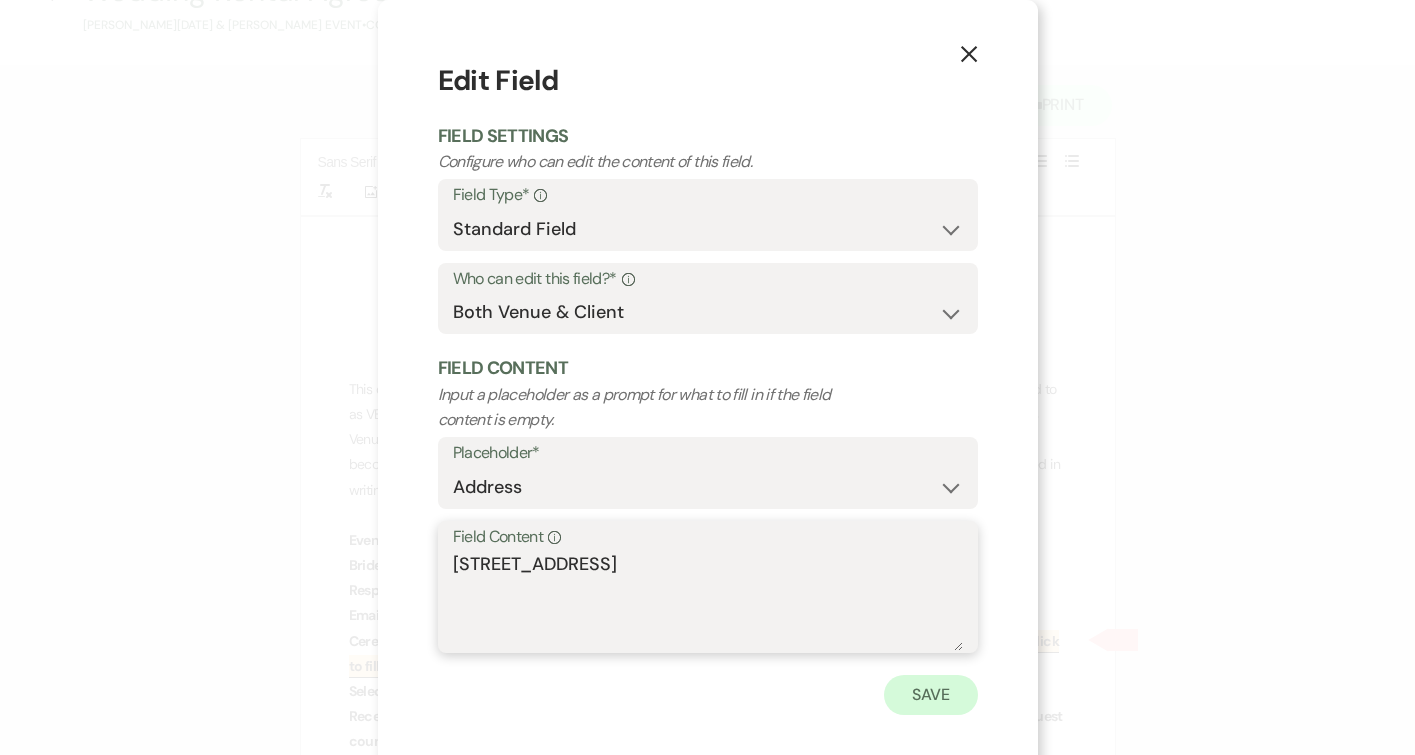 type on "[STREET_ADDRESS]" 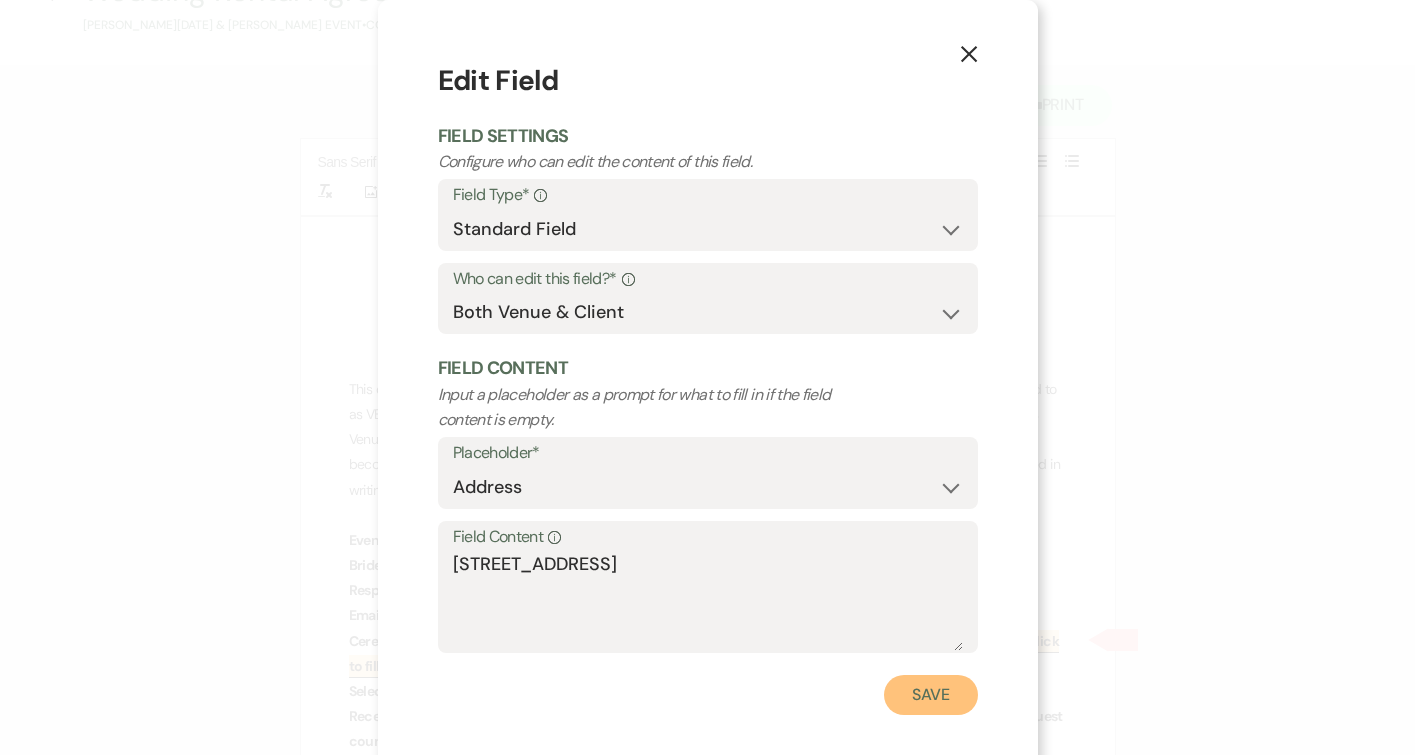 click on "Save" at bounding box center (931, 695) 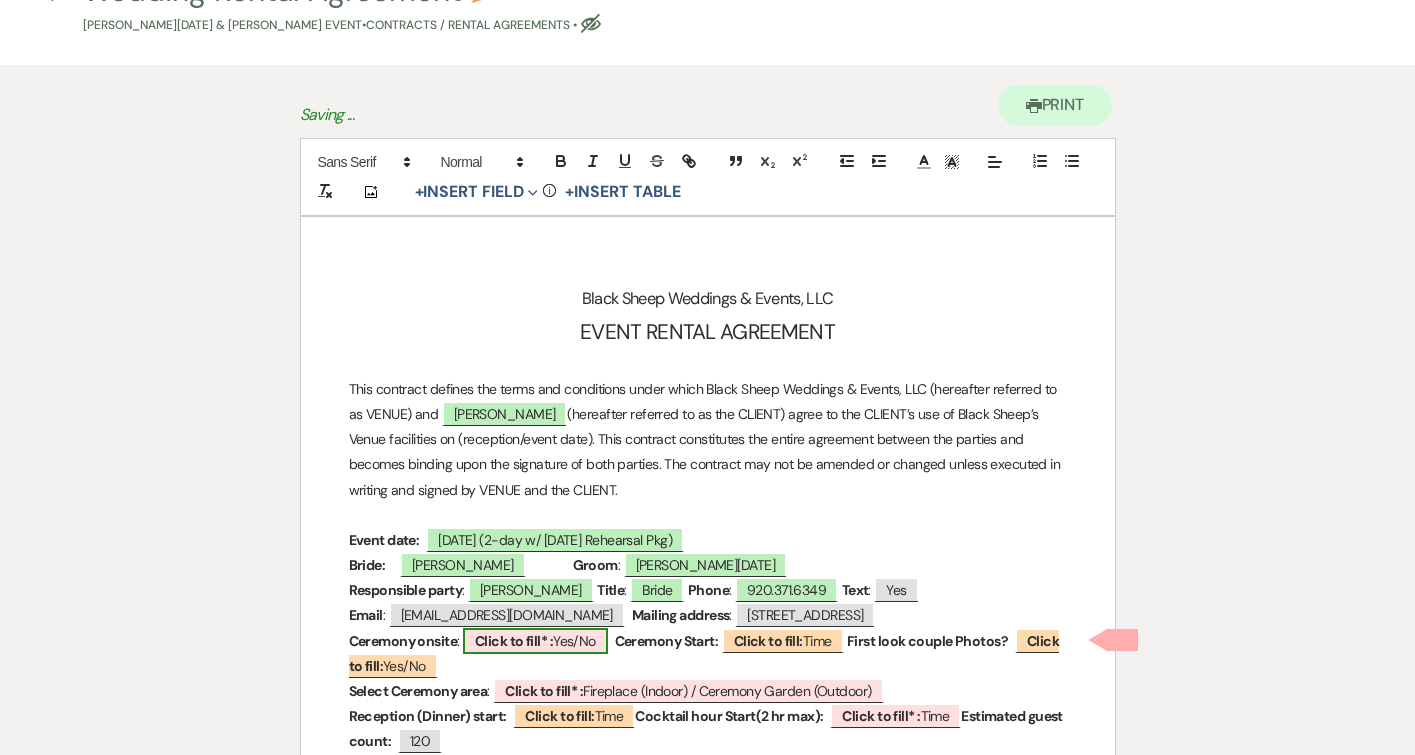 click on "Click to fill* :" at bounding box center [514, 641] 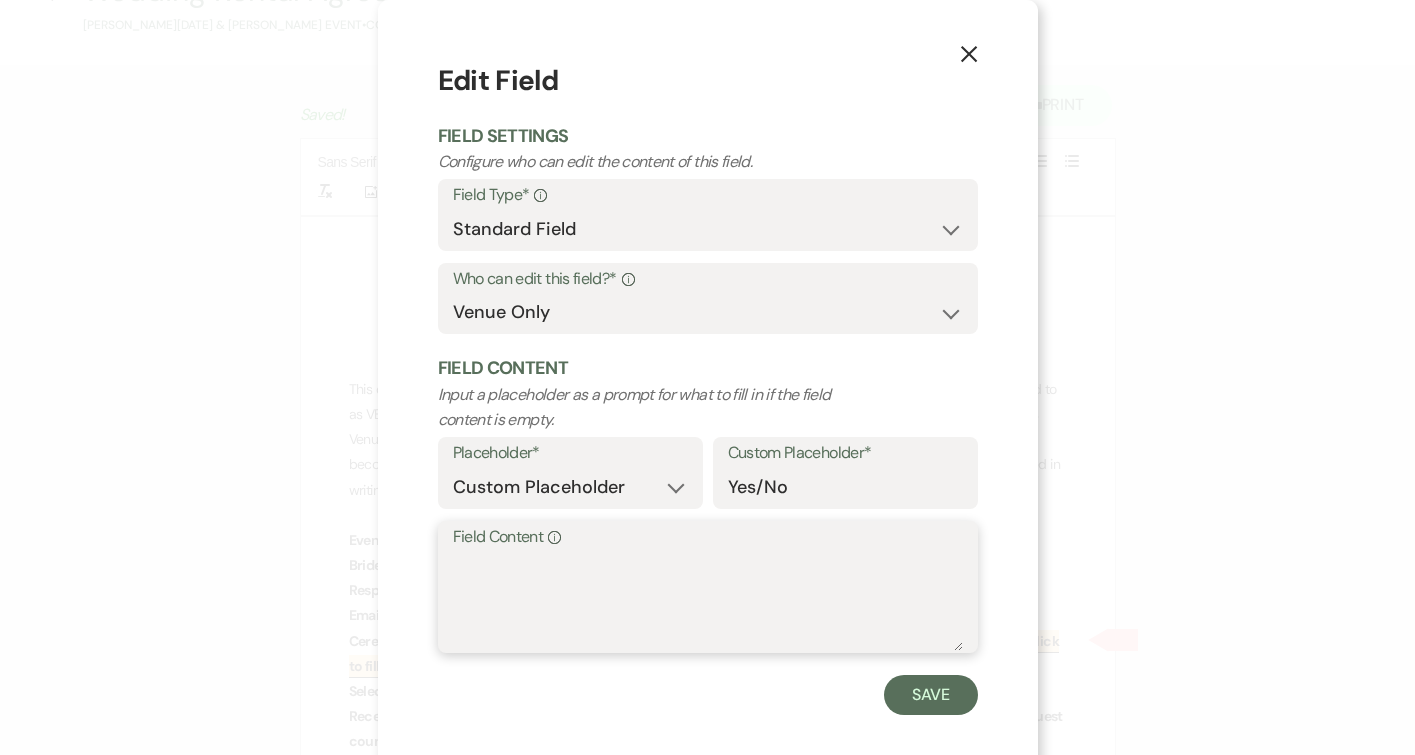 click on "Field Content Info" at bounding box center [708, 601] 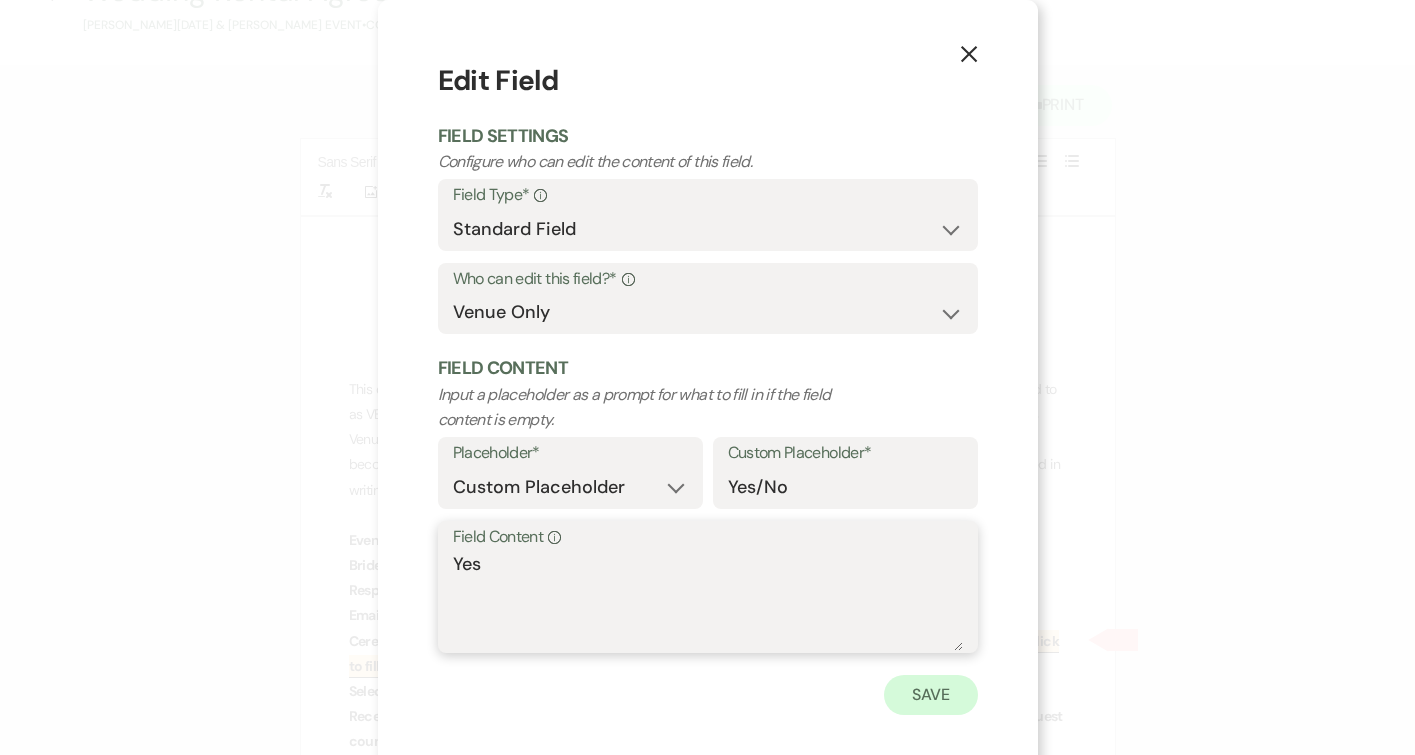 type on "Yes" 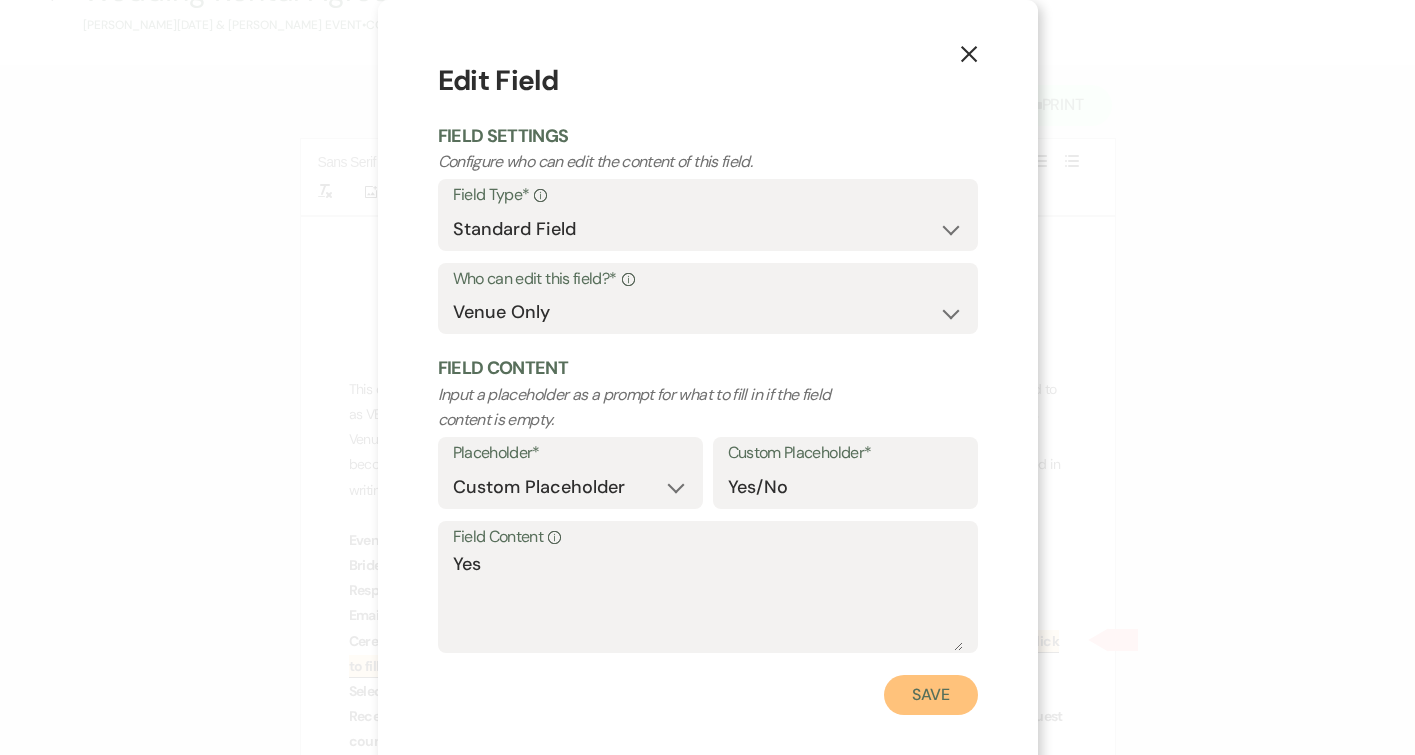 click on "Save" at bounding box center [931, 695] 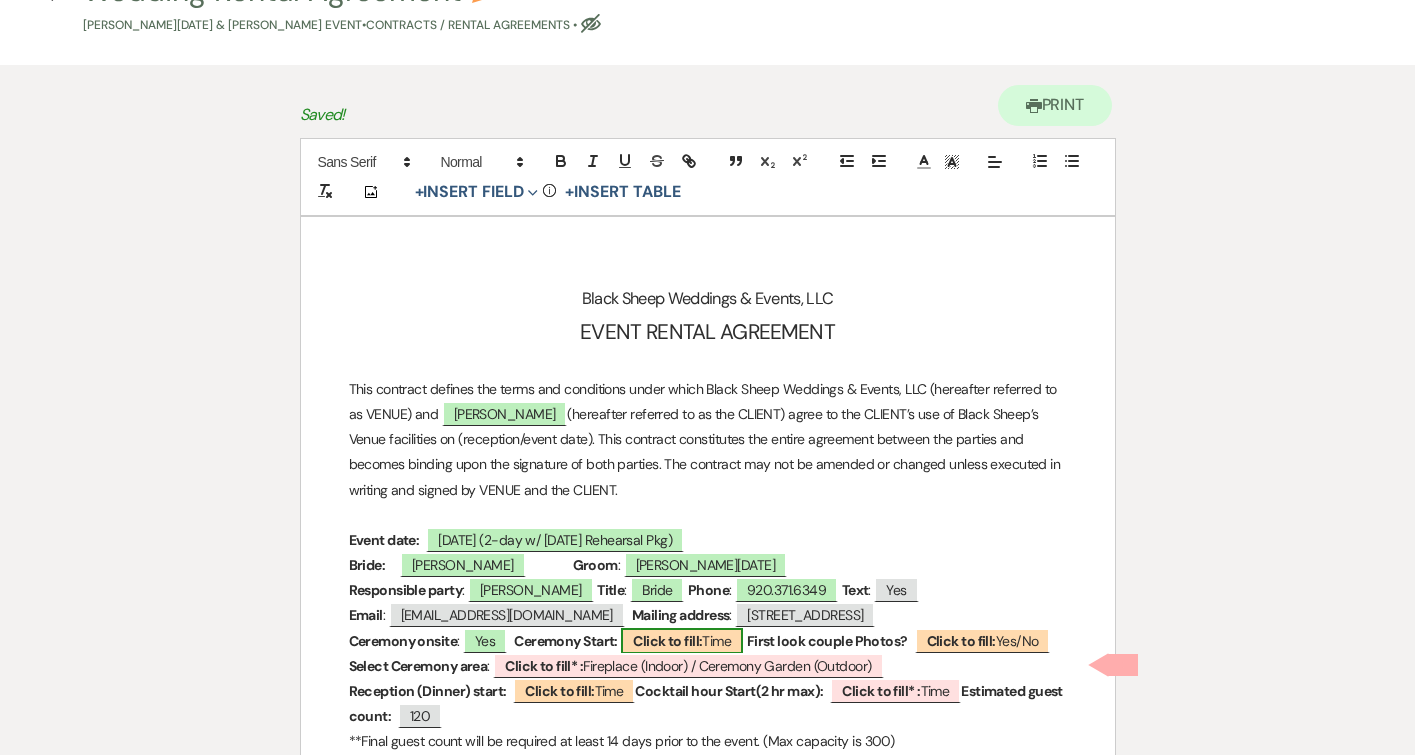click on "Click to fill:" at bounding box center (667, 641) 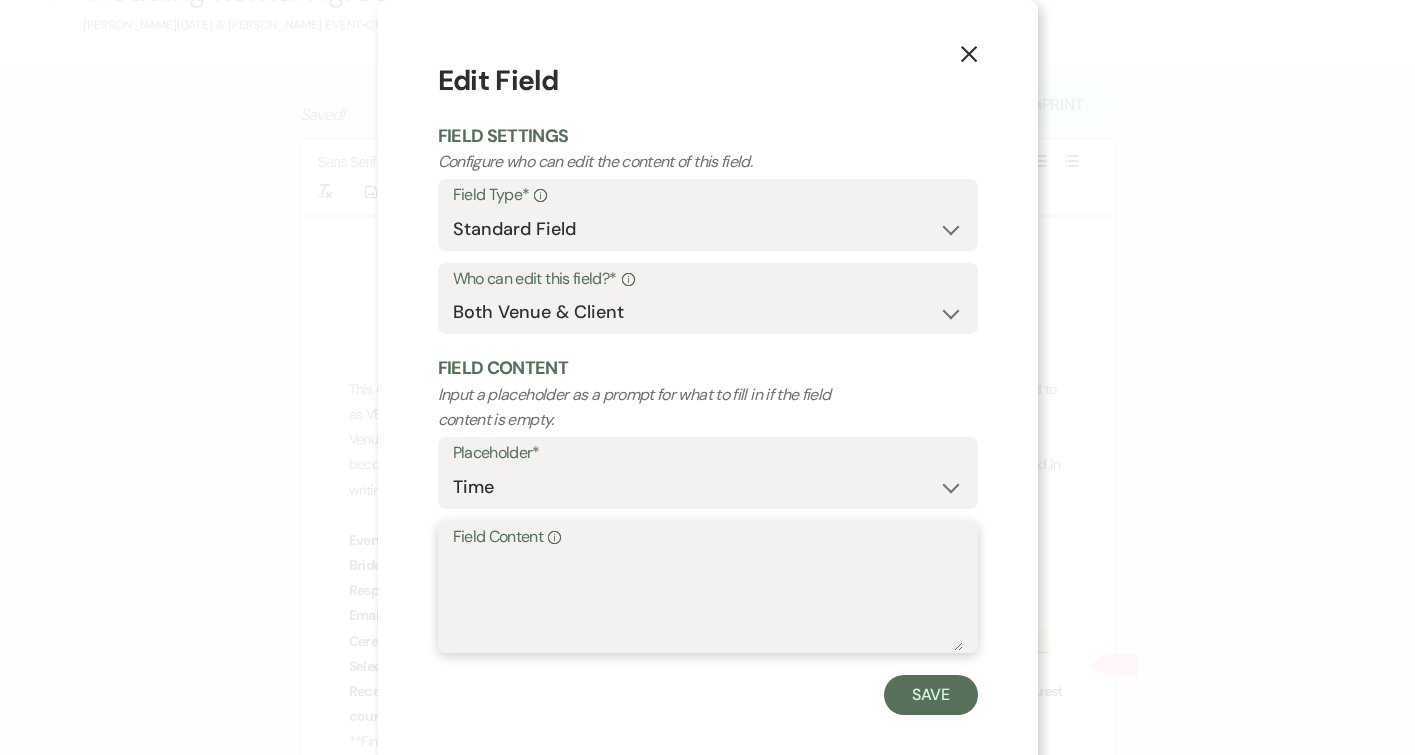 click on "Field Content Info" at bounding box center (708, 601) 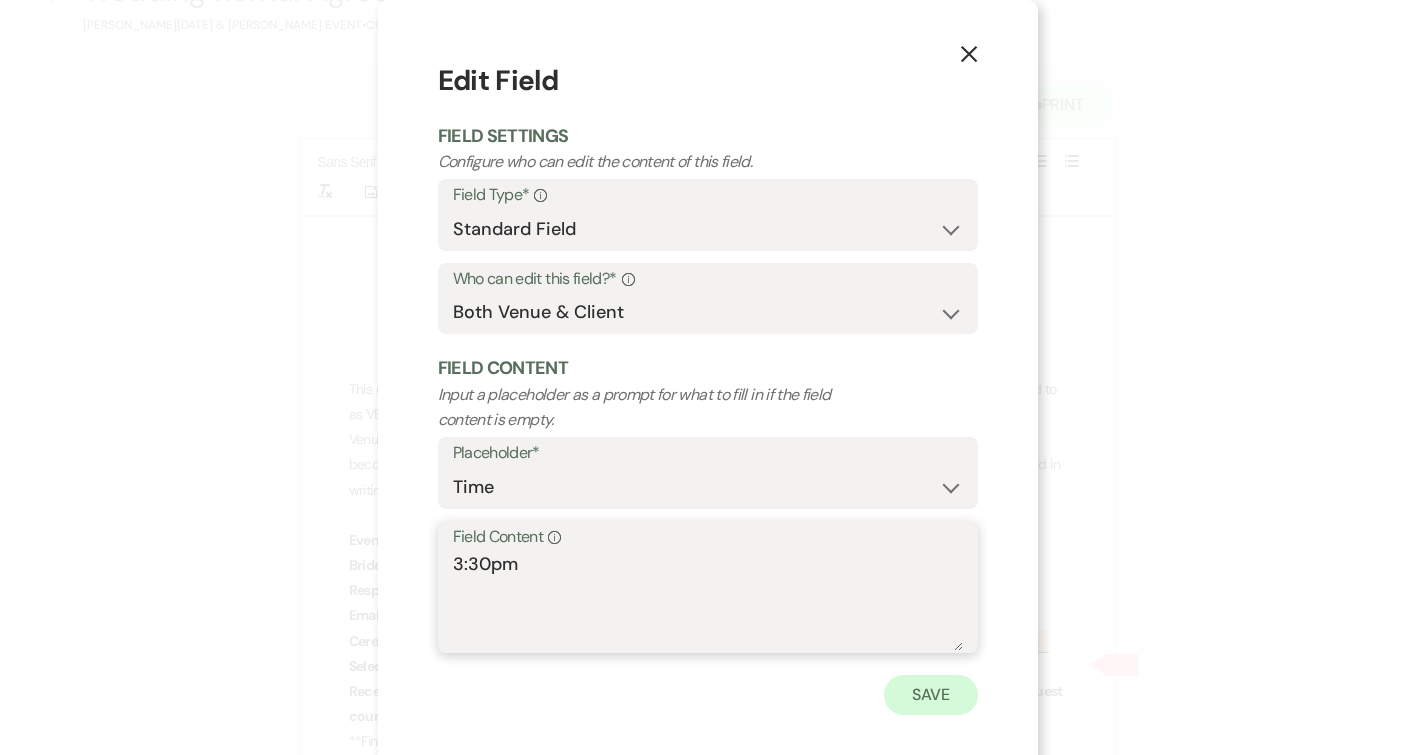 type on "3:30pm" 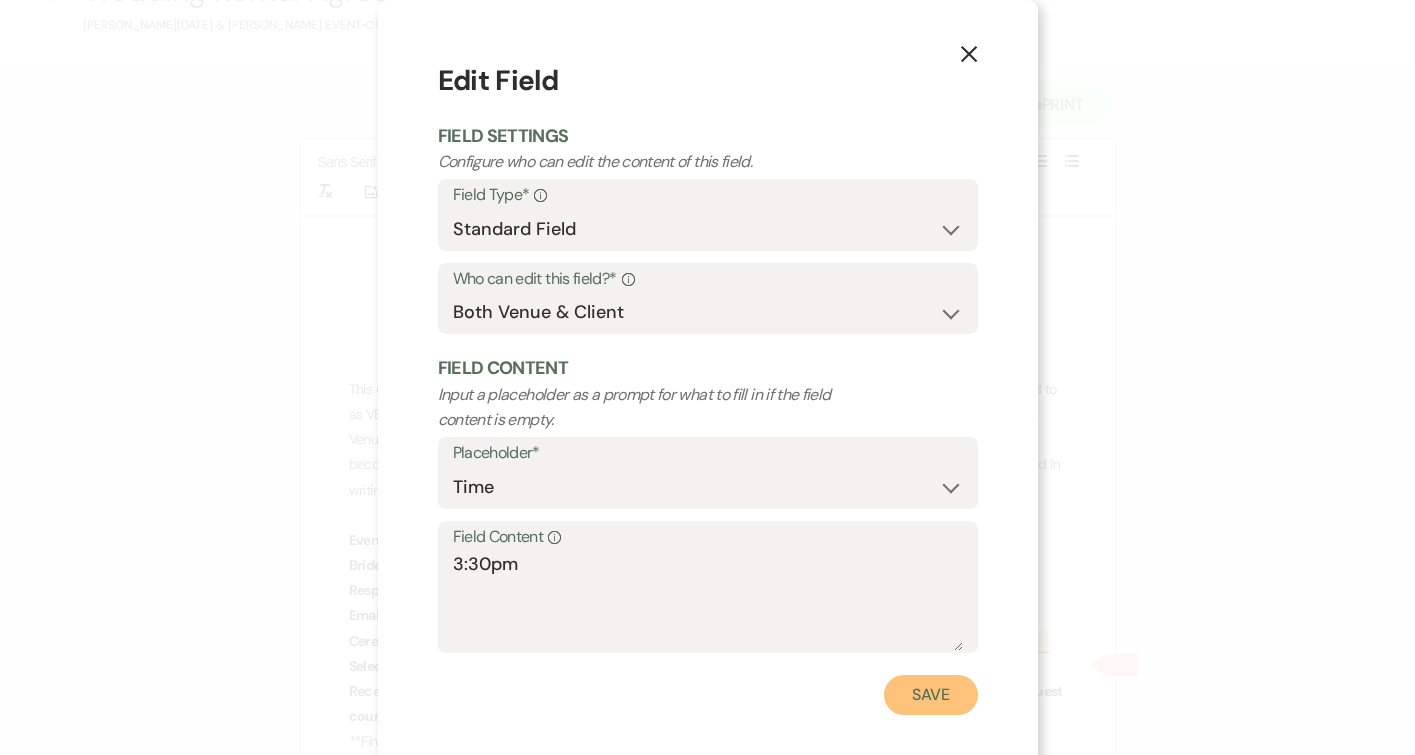 click on "Save" at bounding box center (931, 695) 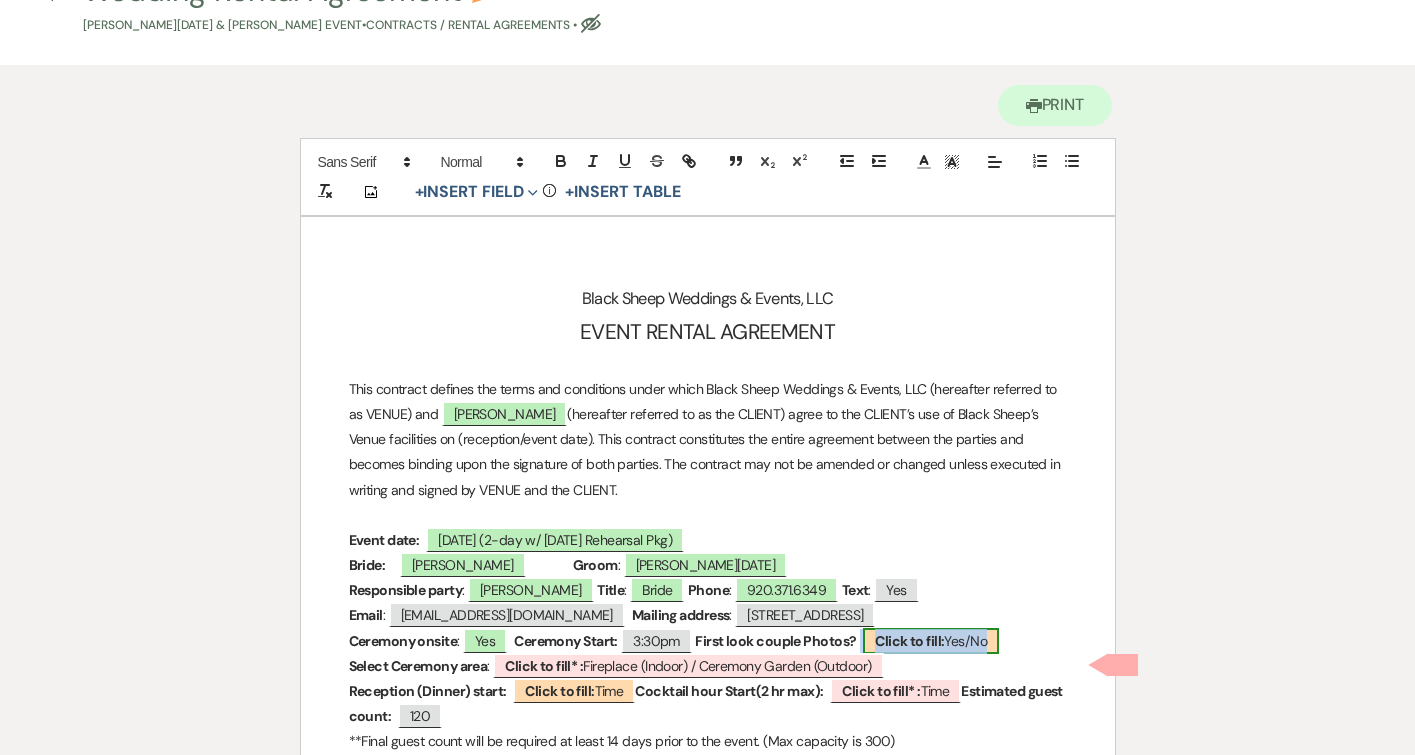 click on "Click to fill:" at bounding box center (909, 641) 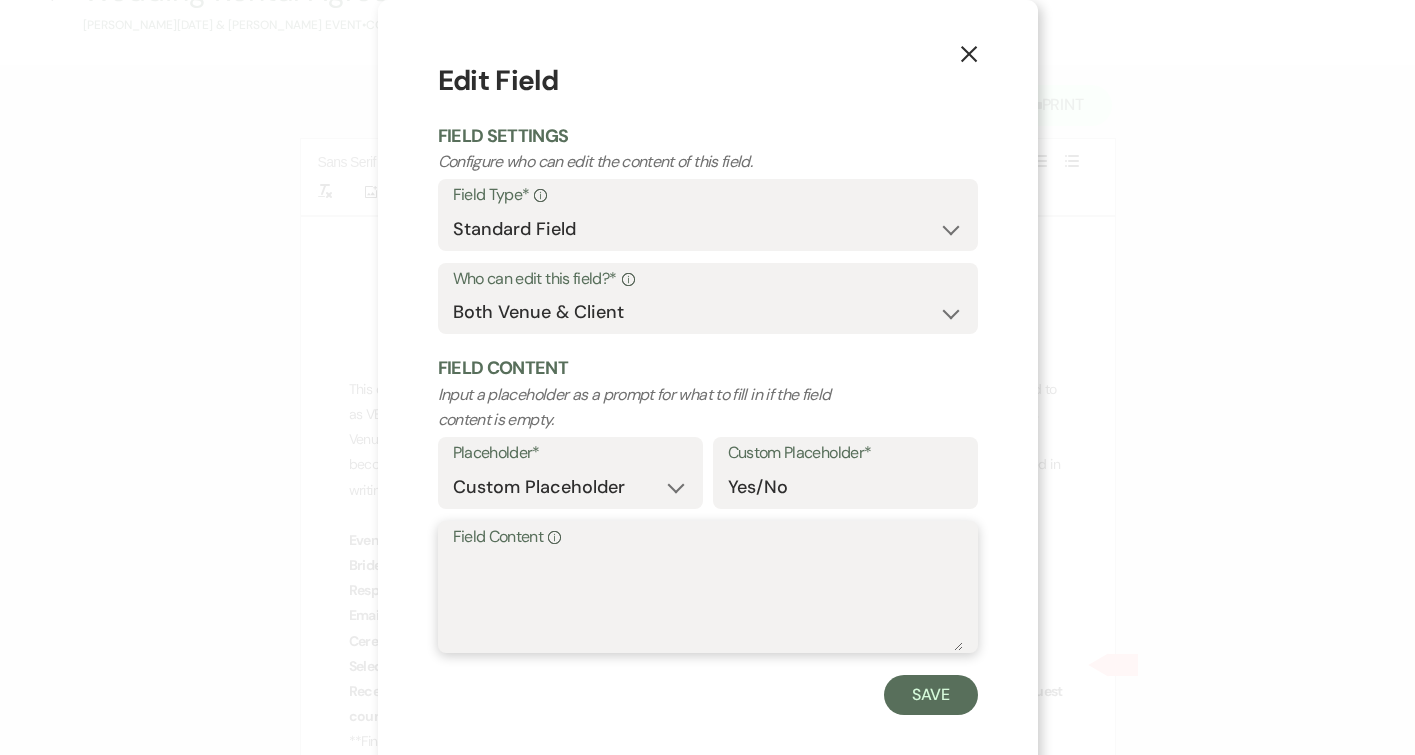 click on "Field Content Info" at bounding box center [708, 601] 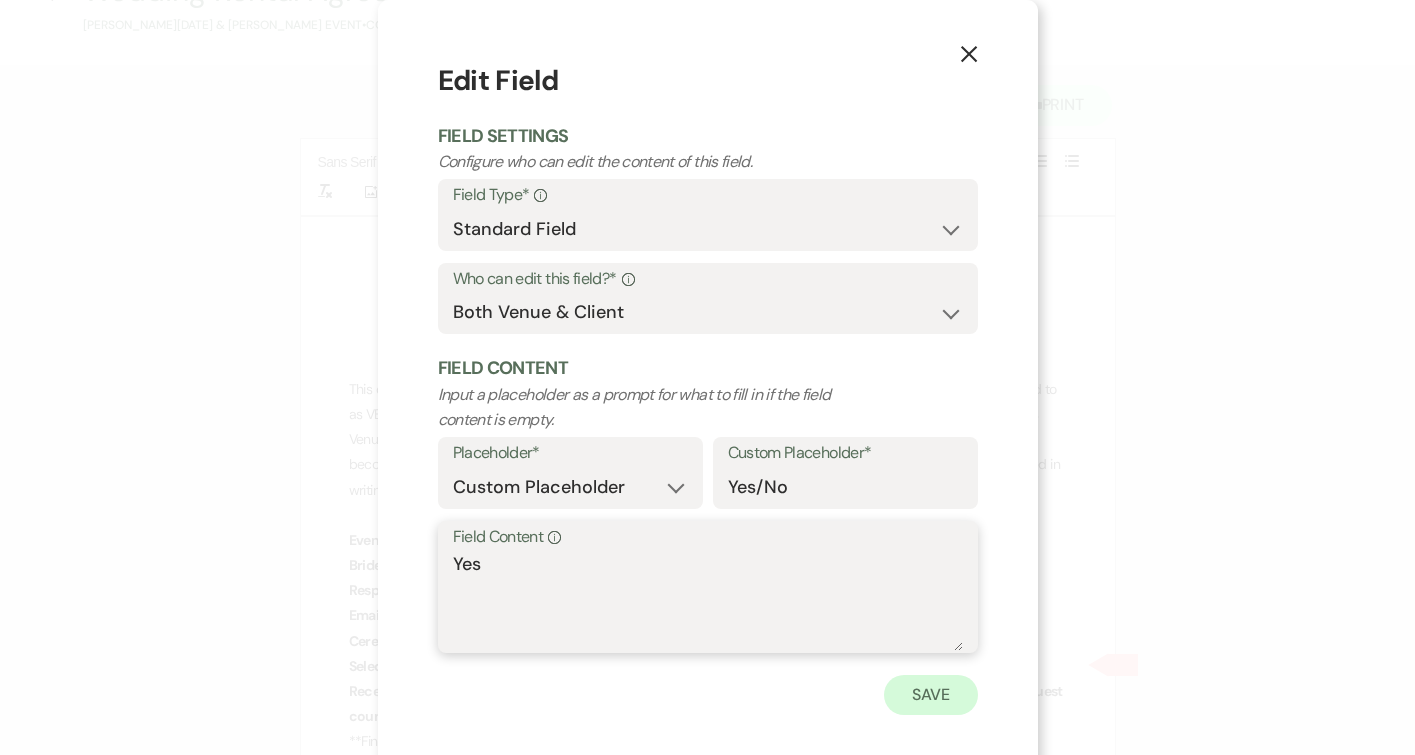 type on "Yes" 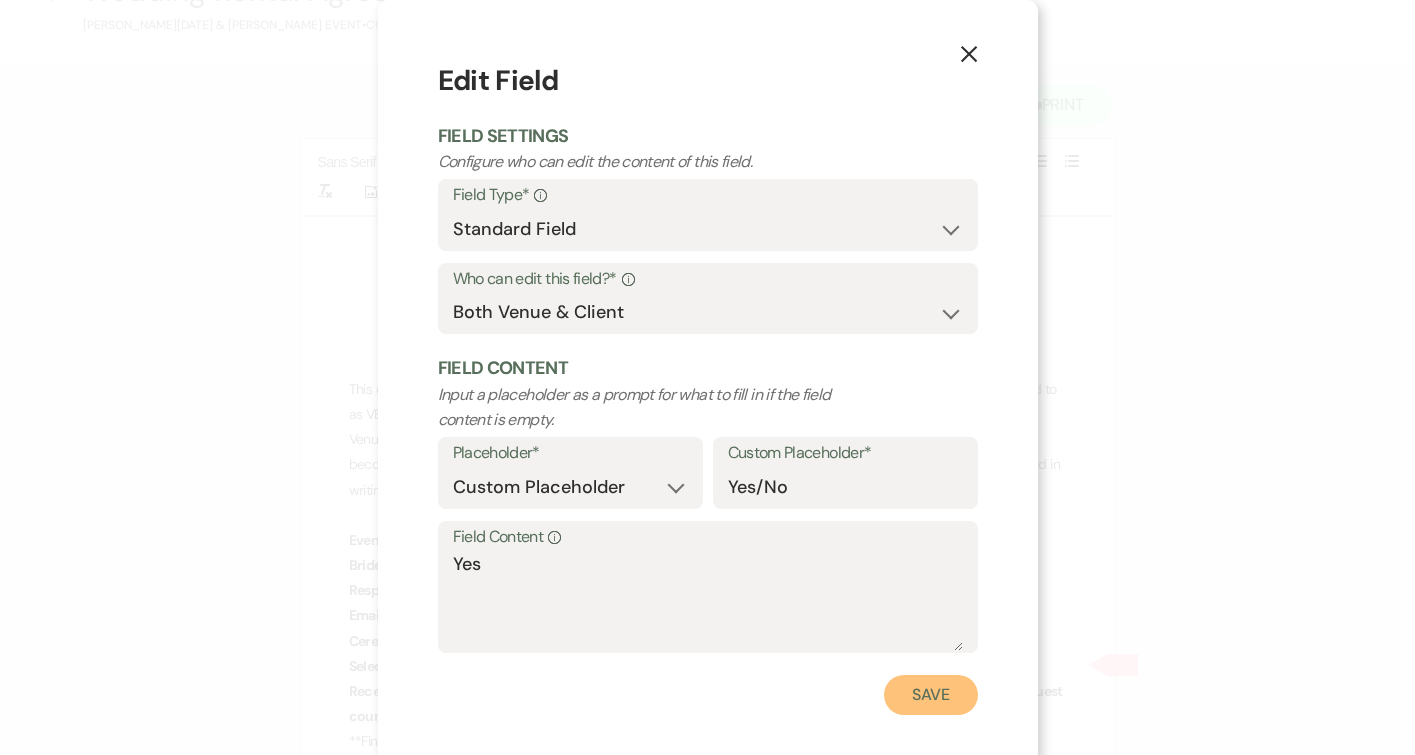 click on "Save" at bounding box center (931, 695) 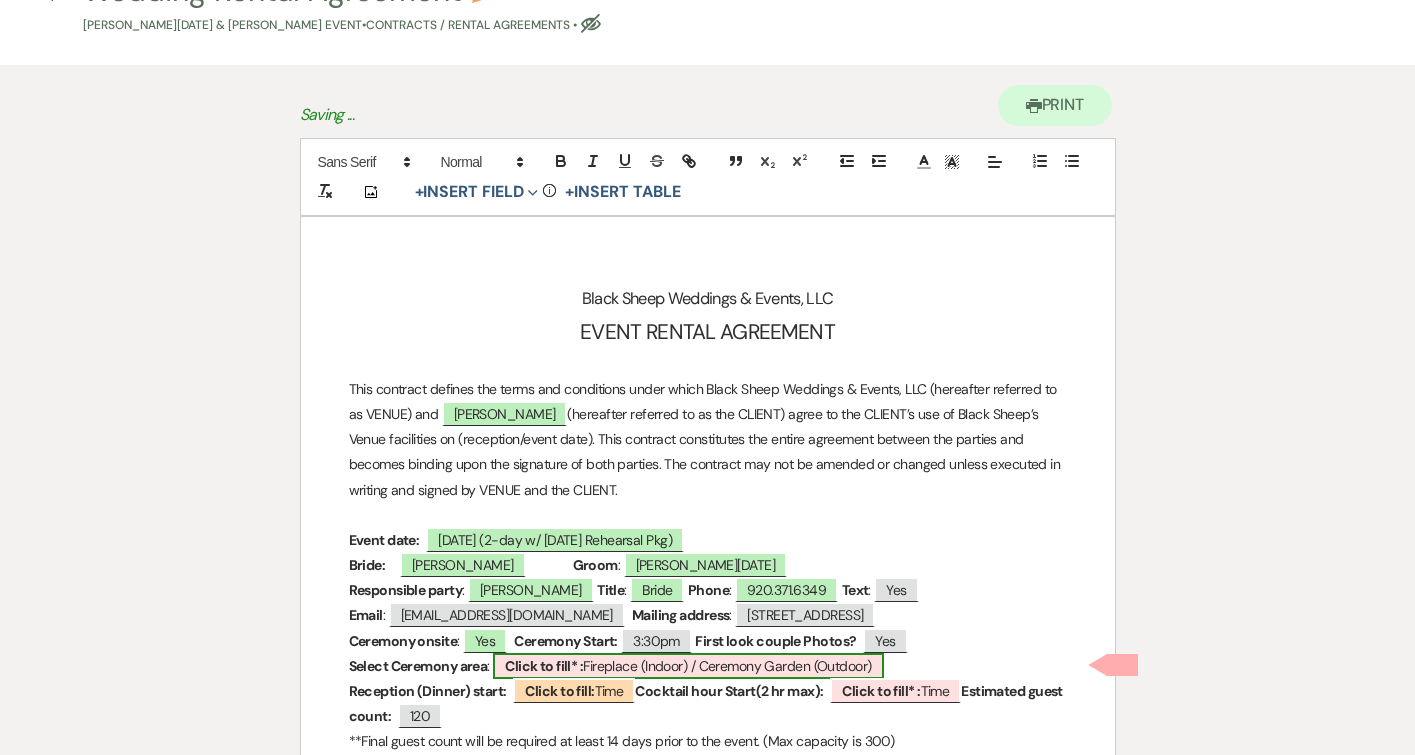 click on "Click to fill* :
Fireplace (Indoor) / Ceremony Garden (Outdoor)" at bounding box center (688, 666) 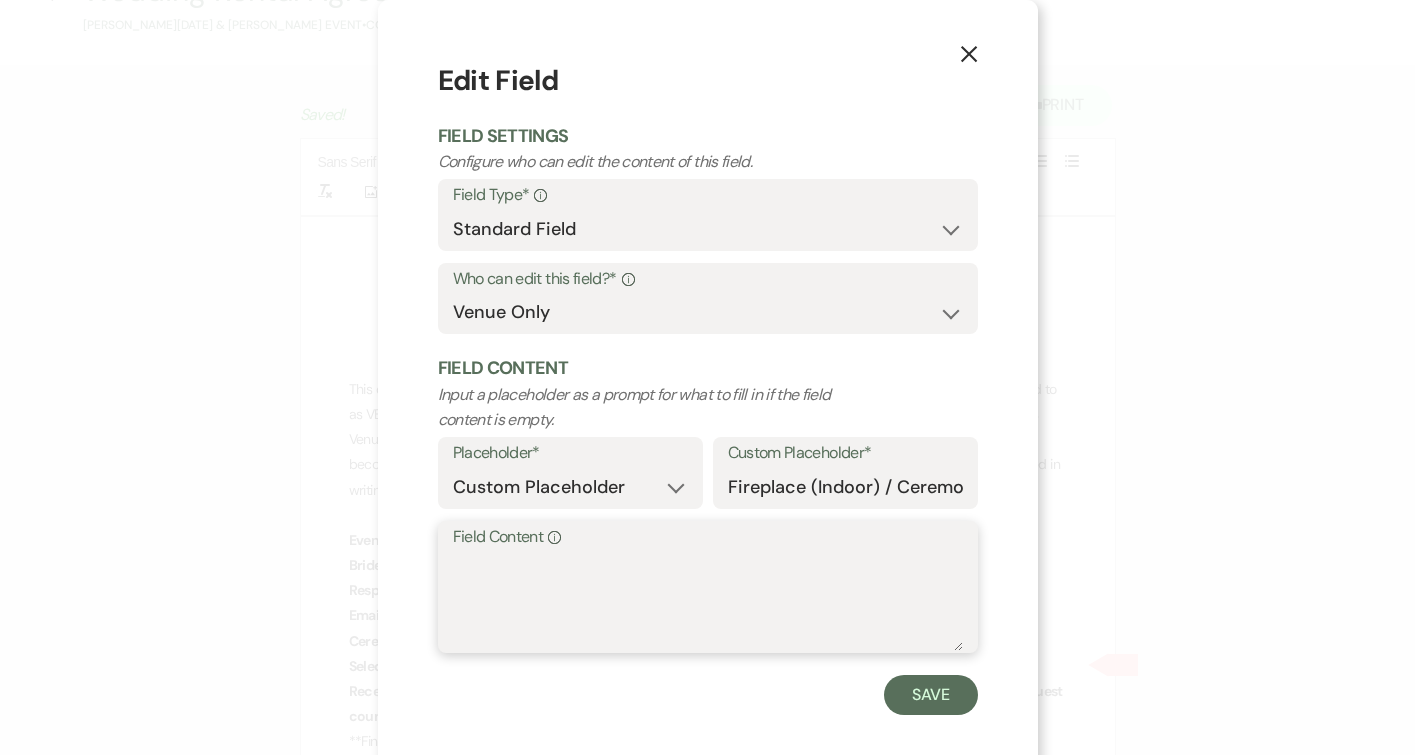 click on "Field Content Info" at bounding box center [708, 601] 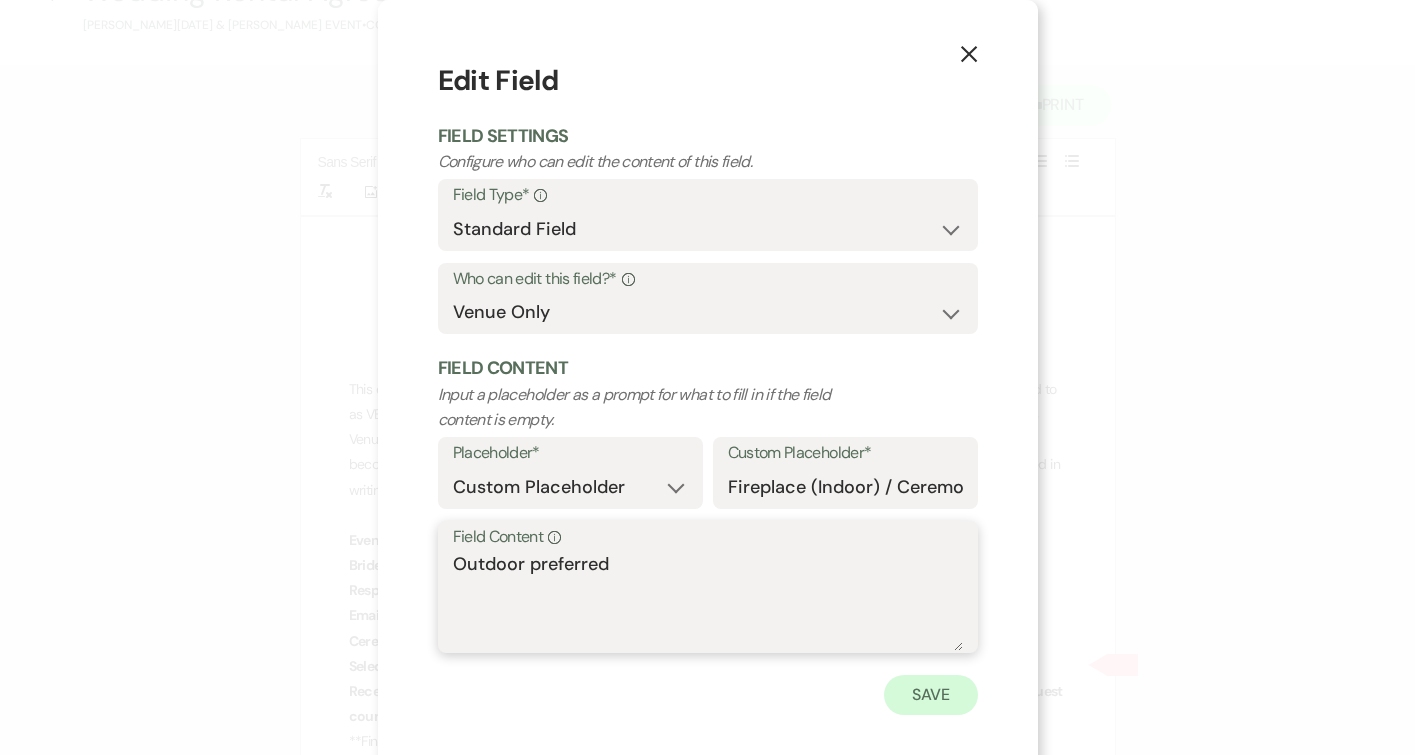 type on "Outdoor preferred" 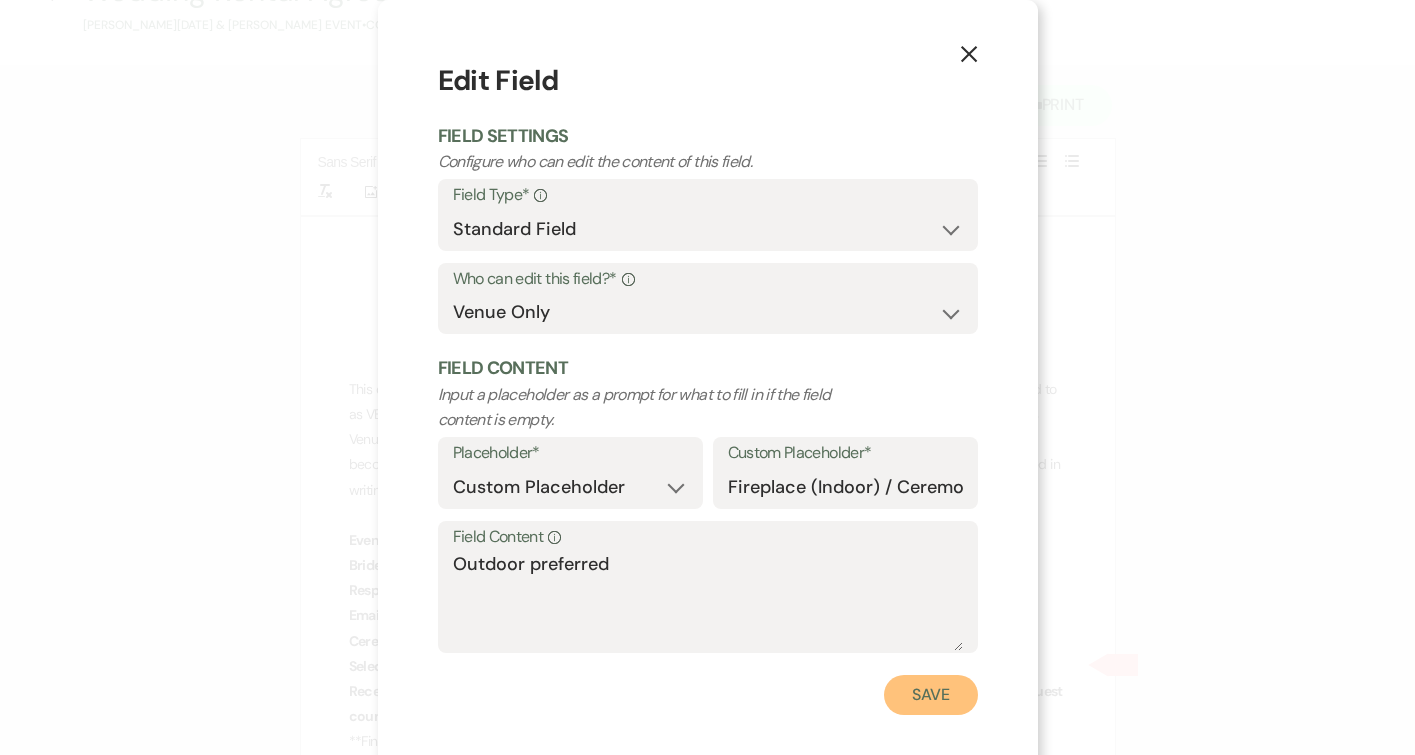 click on "Save" at bounding box center [931, 695] 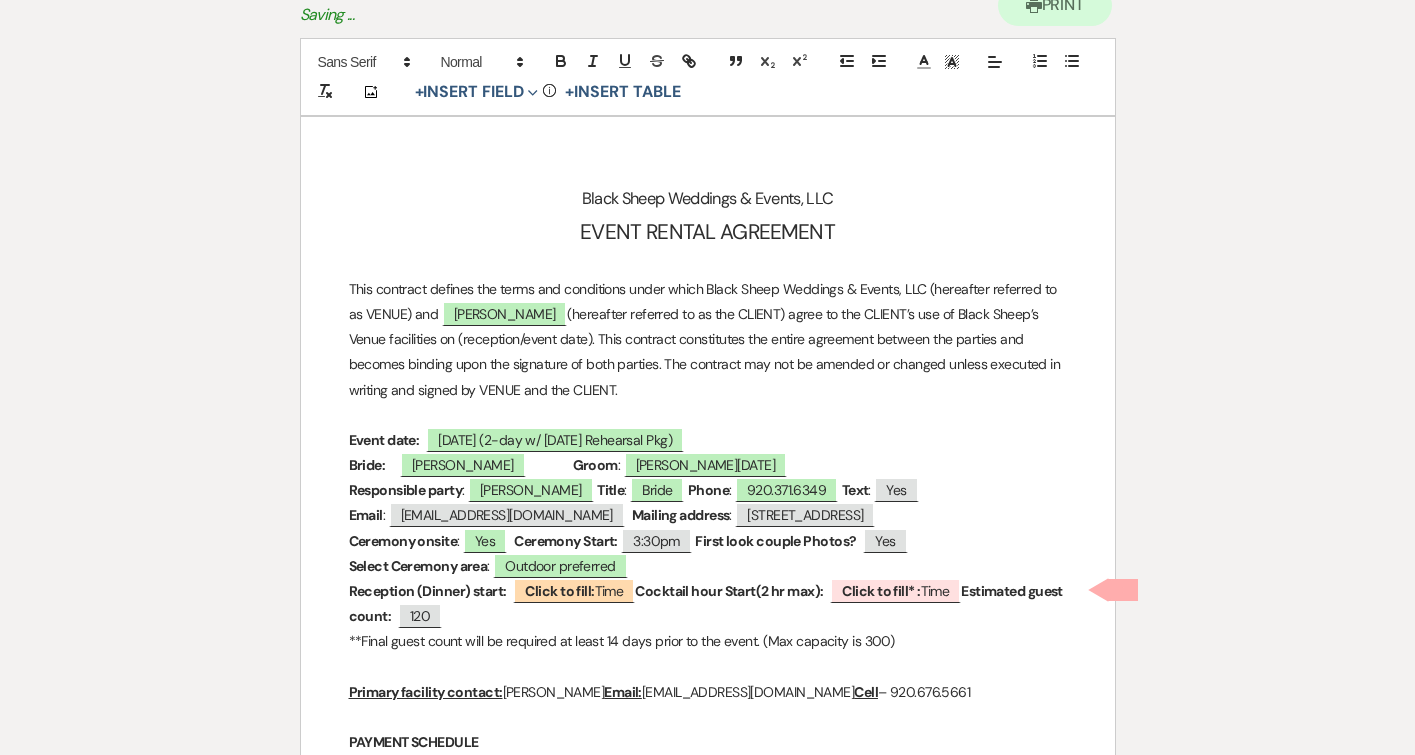 scroll, scrollTop: 232, scrollLeft: 0, axis: vertical 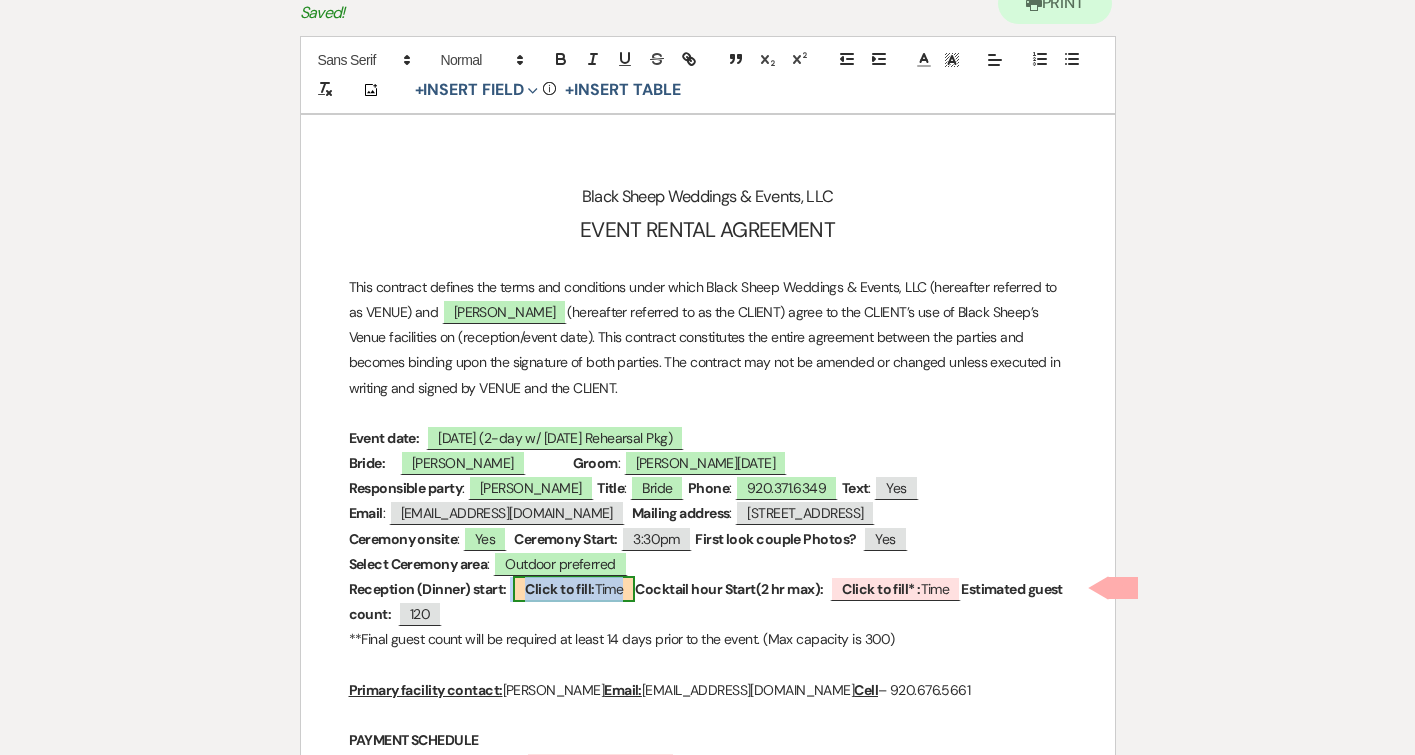 click on "Click to fill:" at bounding box center [559, 589] 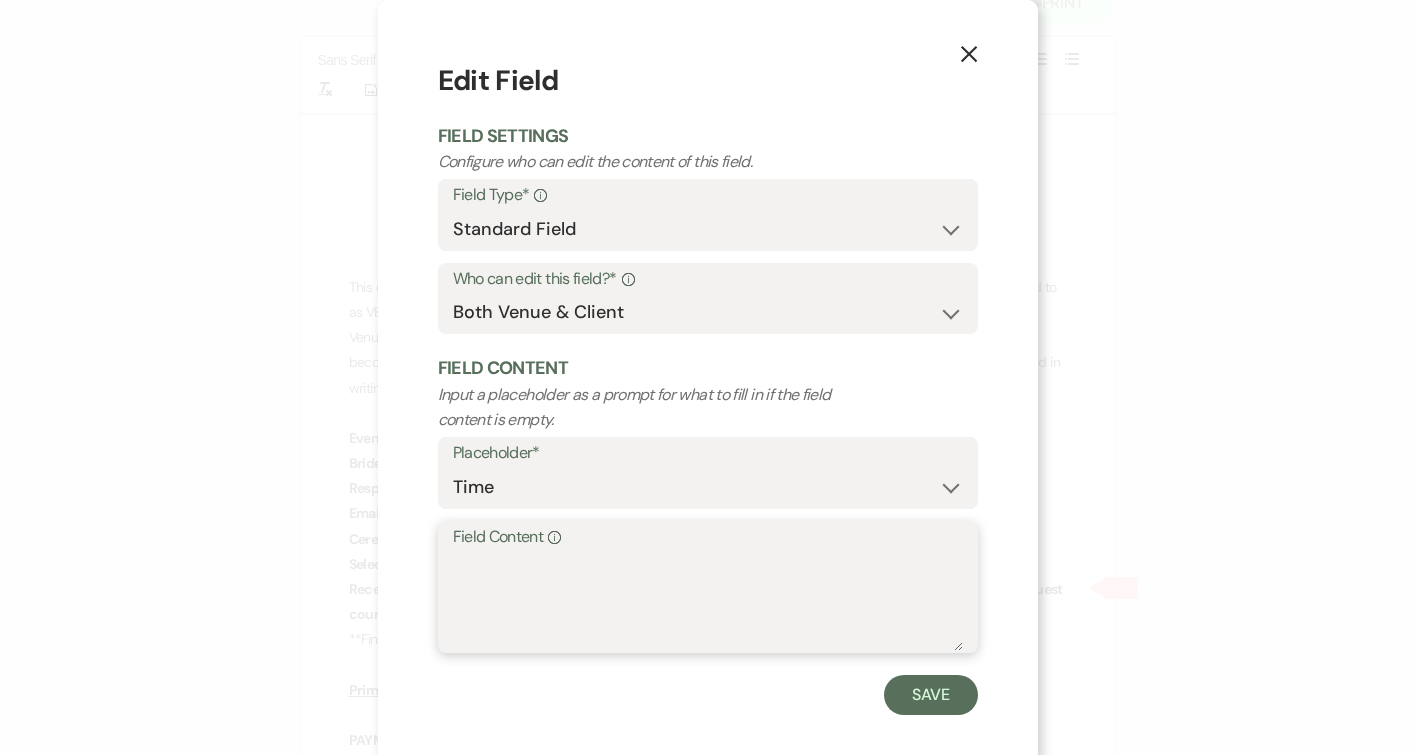 click on "Field Content Info" at bounding box center (708, 601) 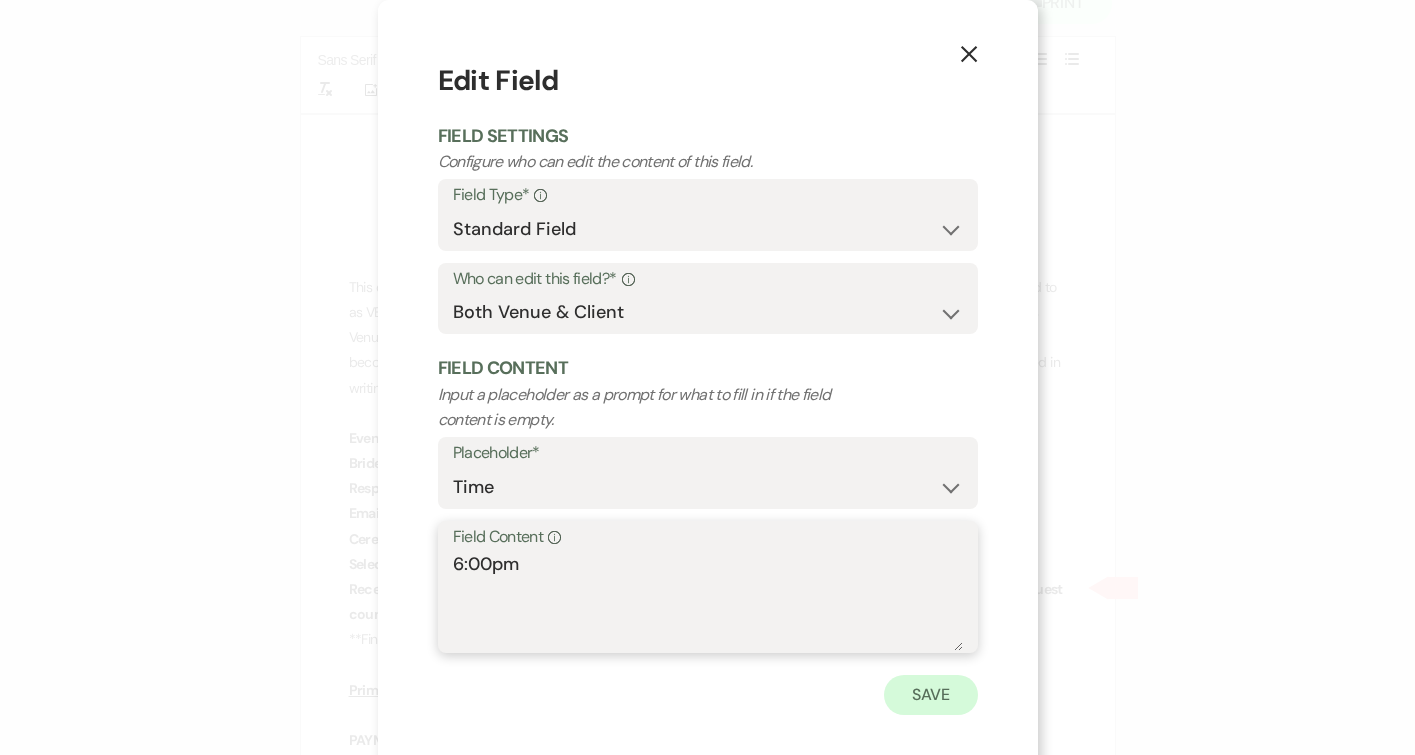 type on "6:00pm" 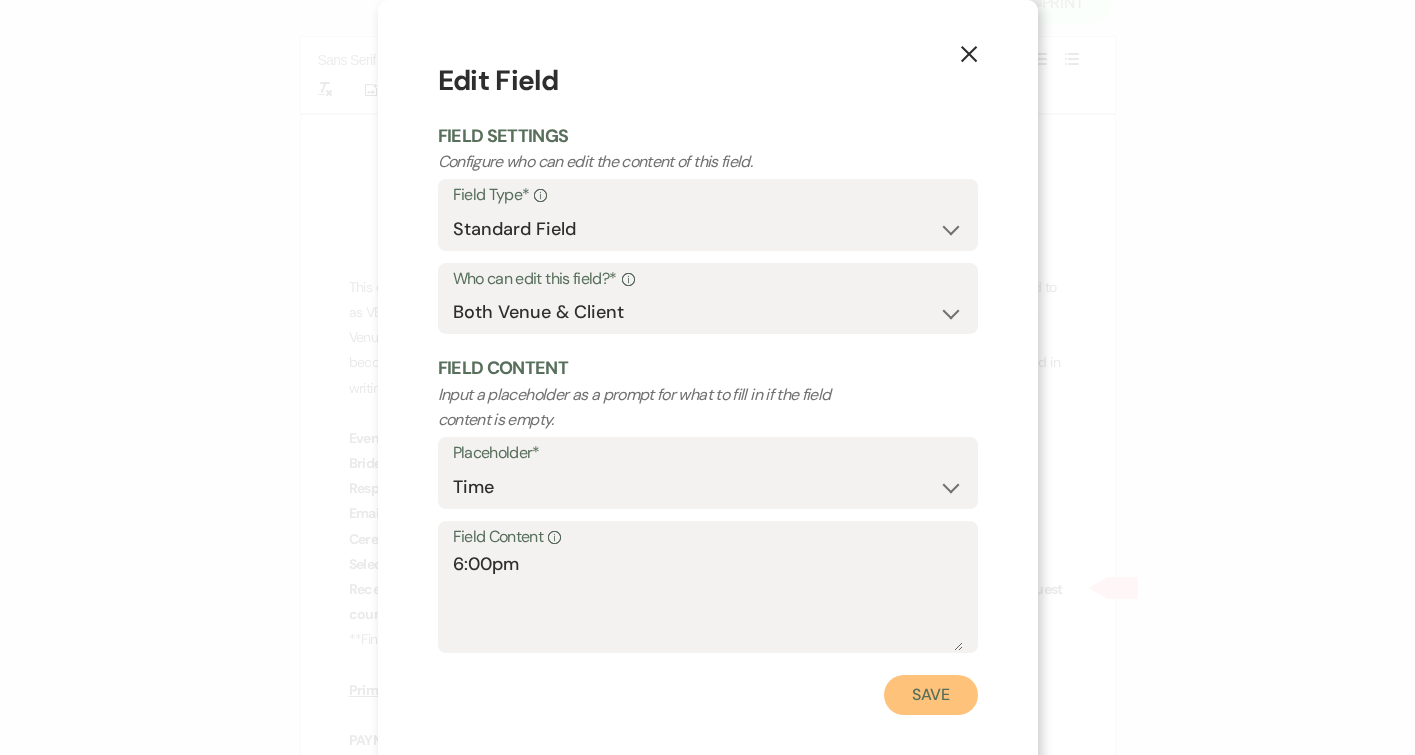 click on "Save" at bounding box center (931, 695) 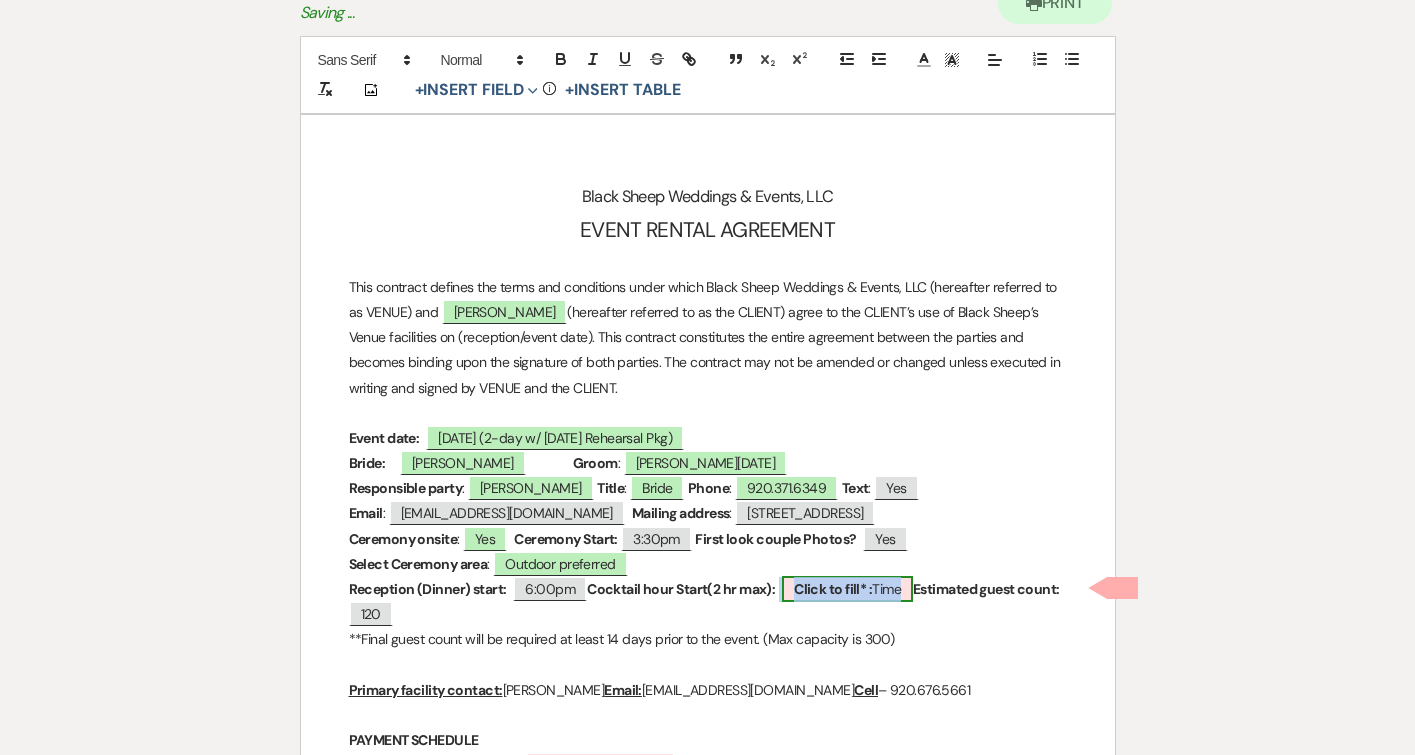 click on "Click to fill* :" at bounding box center (833, 589) 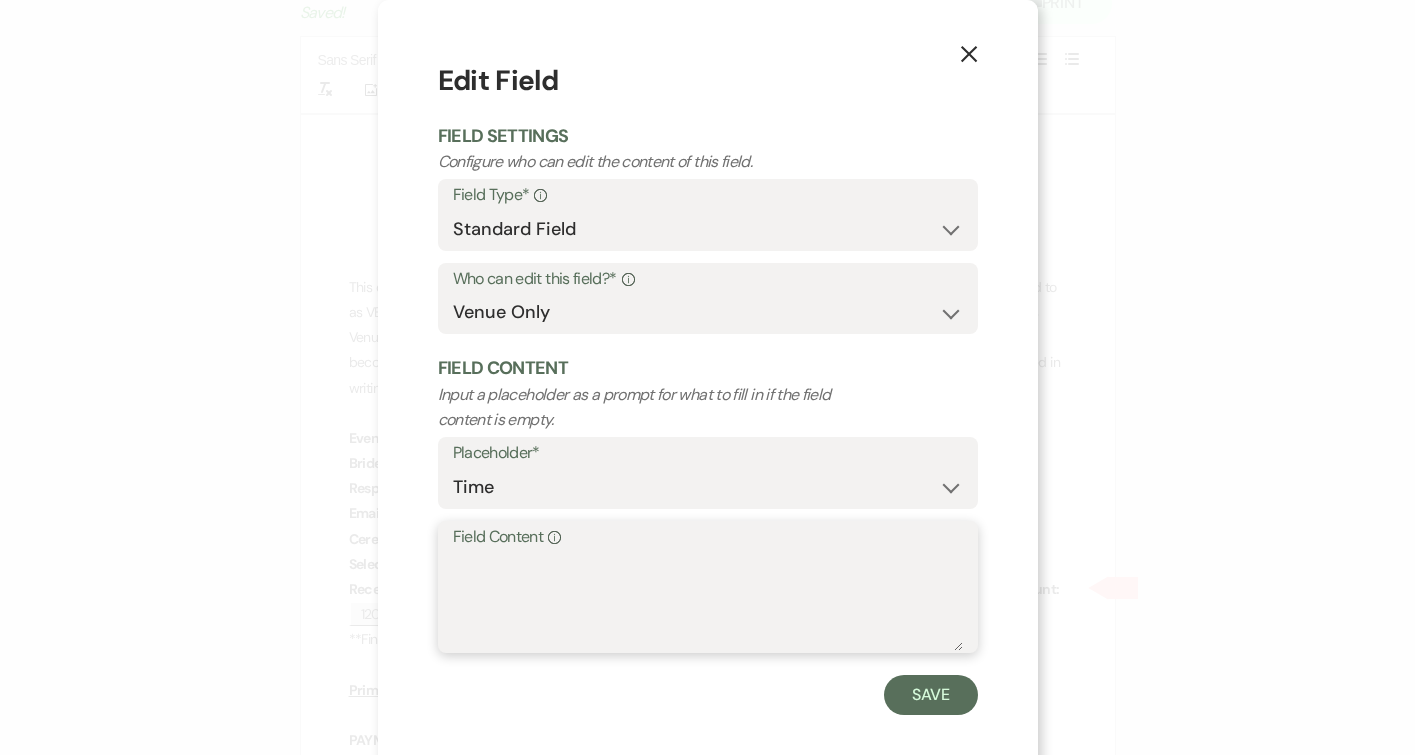 click on "Field Content Info" at bounding box center (708, 601) 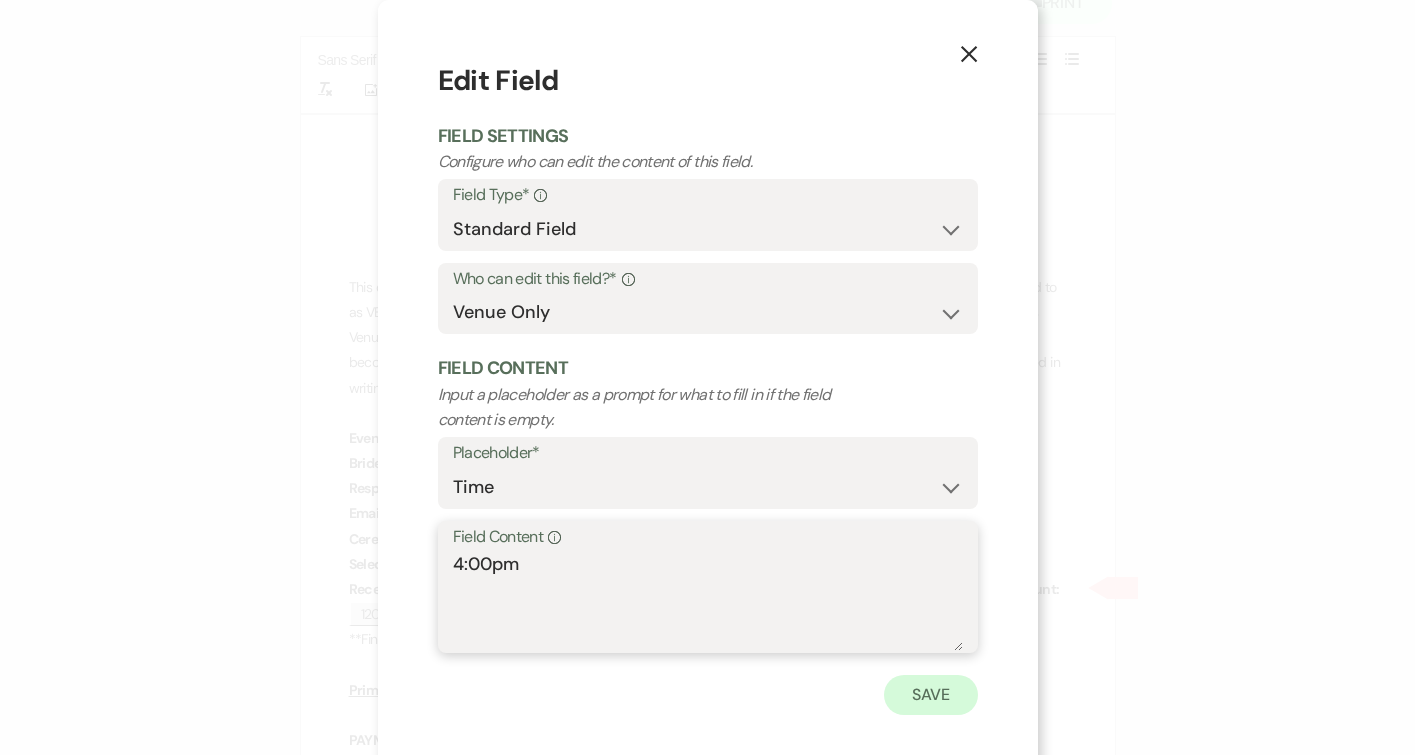 type on "4:00pm" 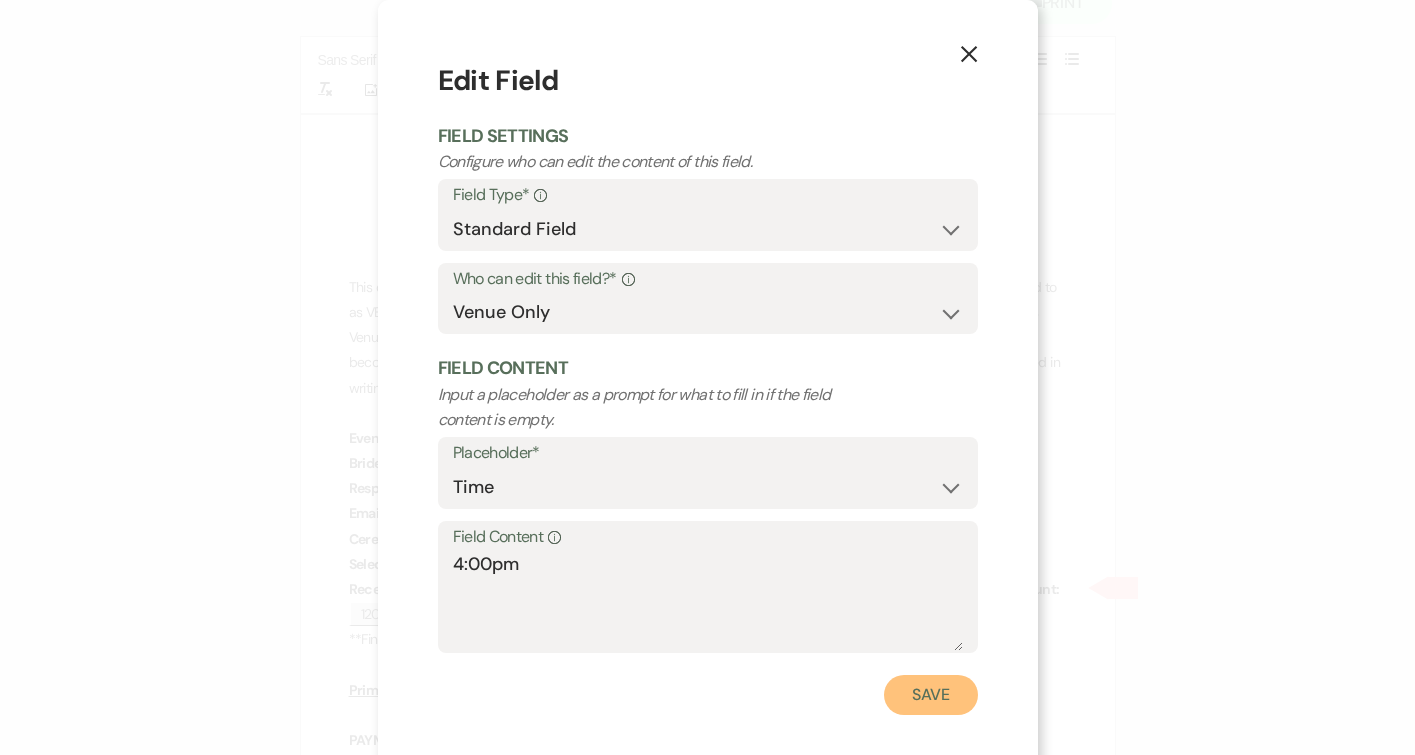 click on "Save" at bounding box center (931, 695) 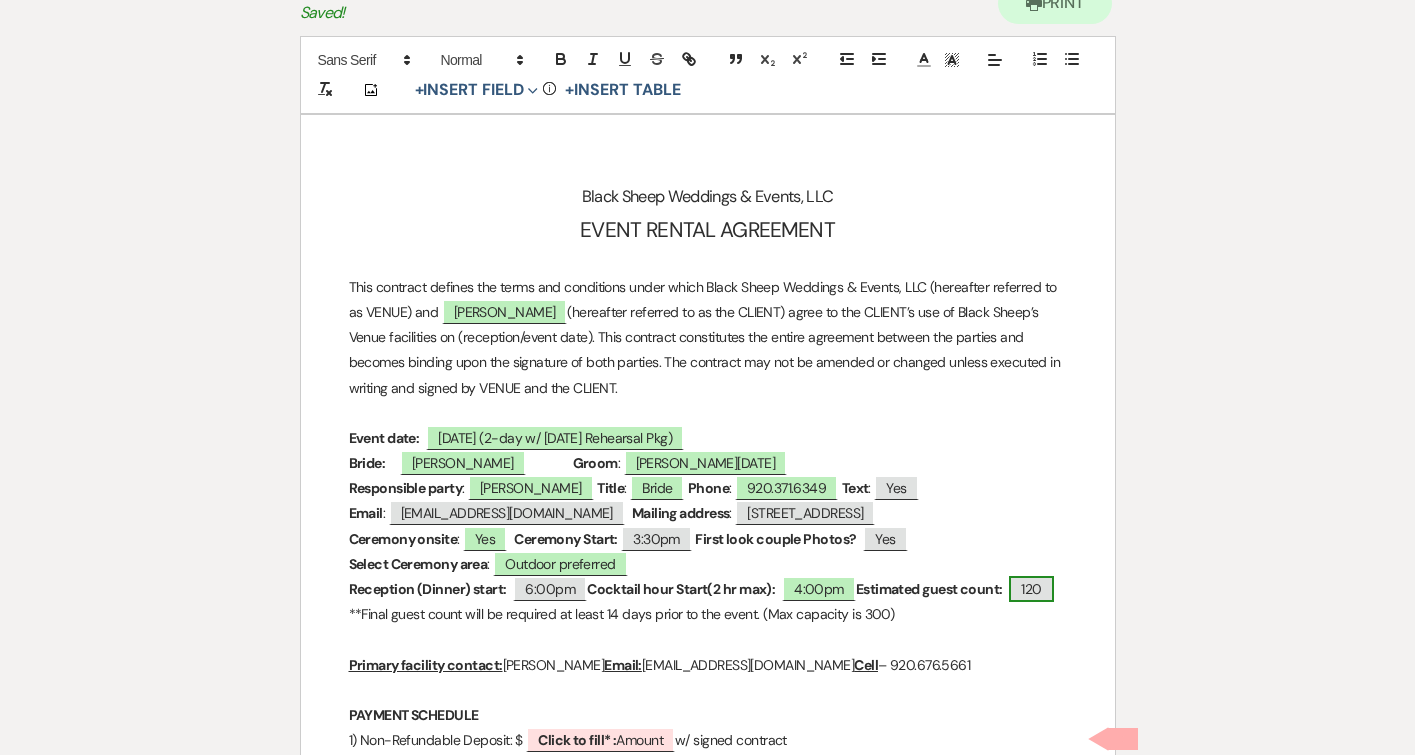 click on "120" at bounding box center [1031, 589] 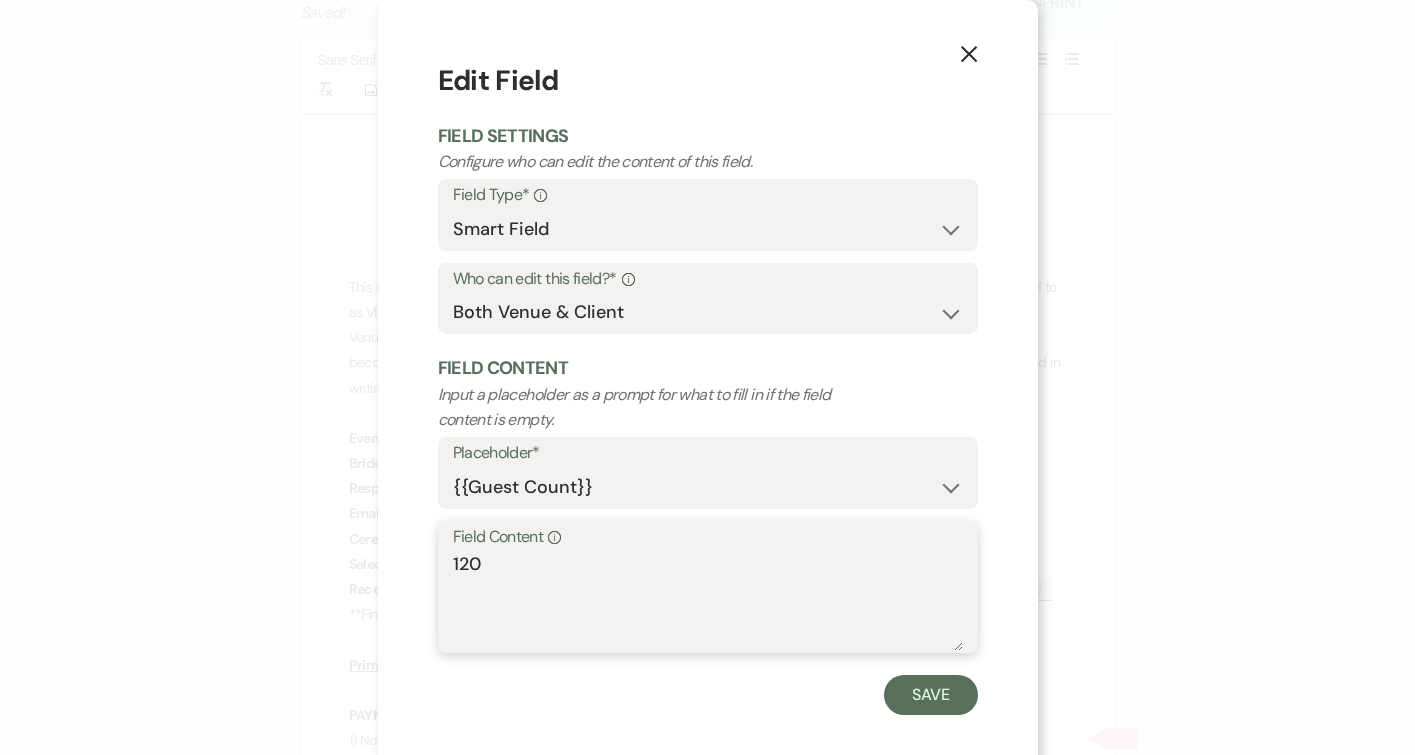 click on "120" at bounding box center (708, 601) 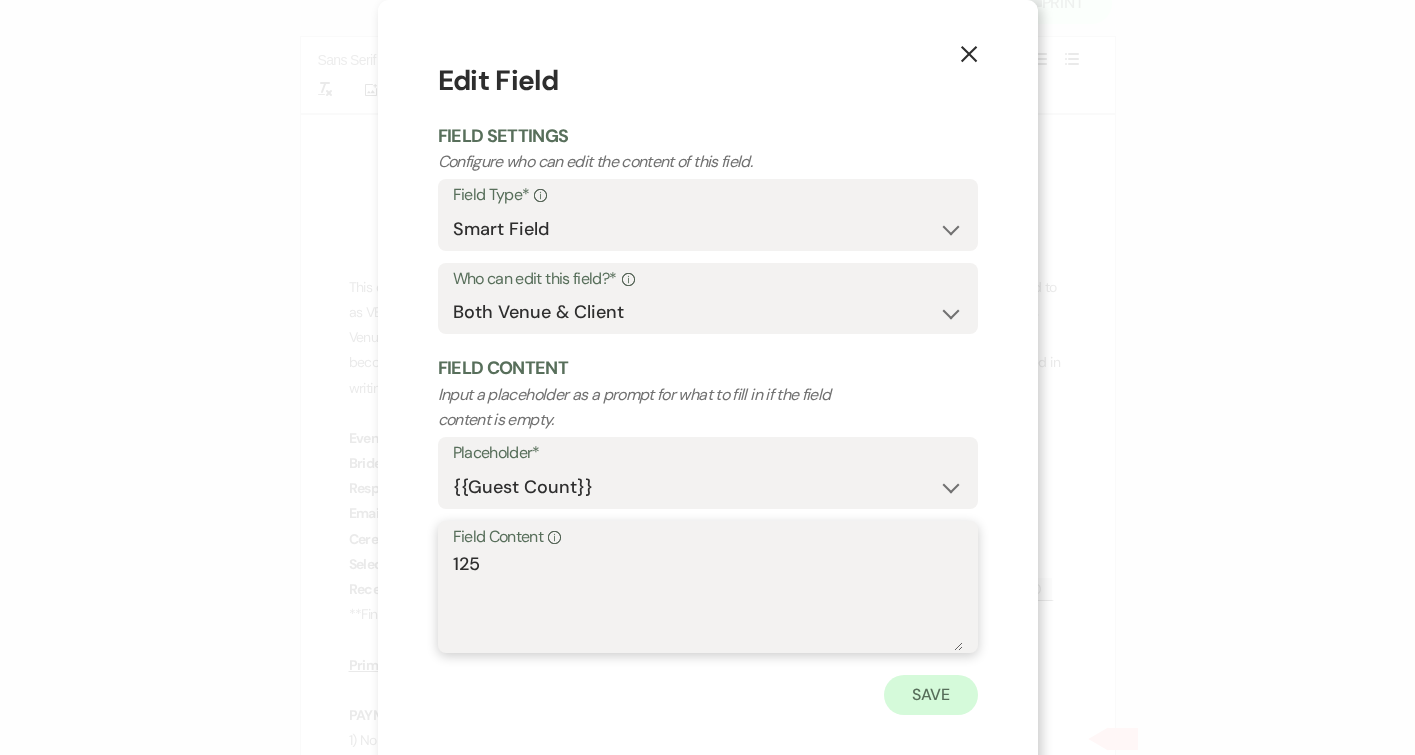 type on "125" 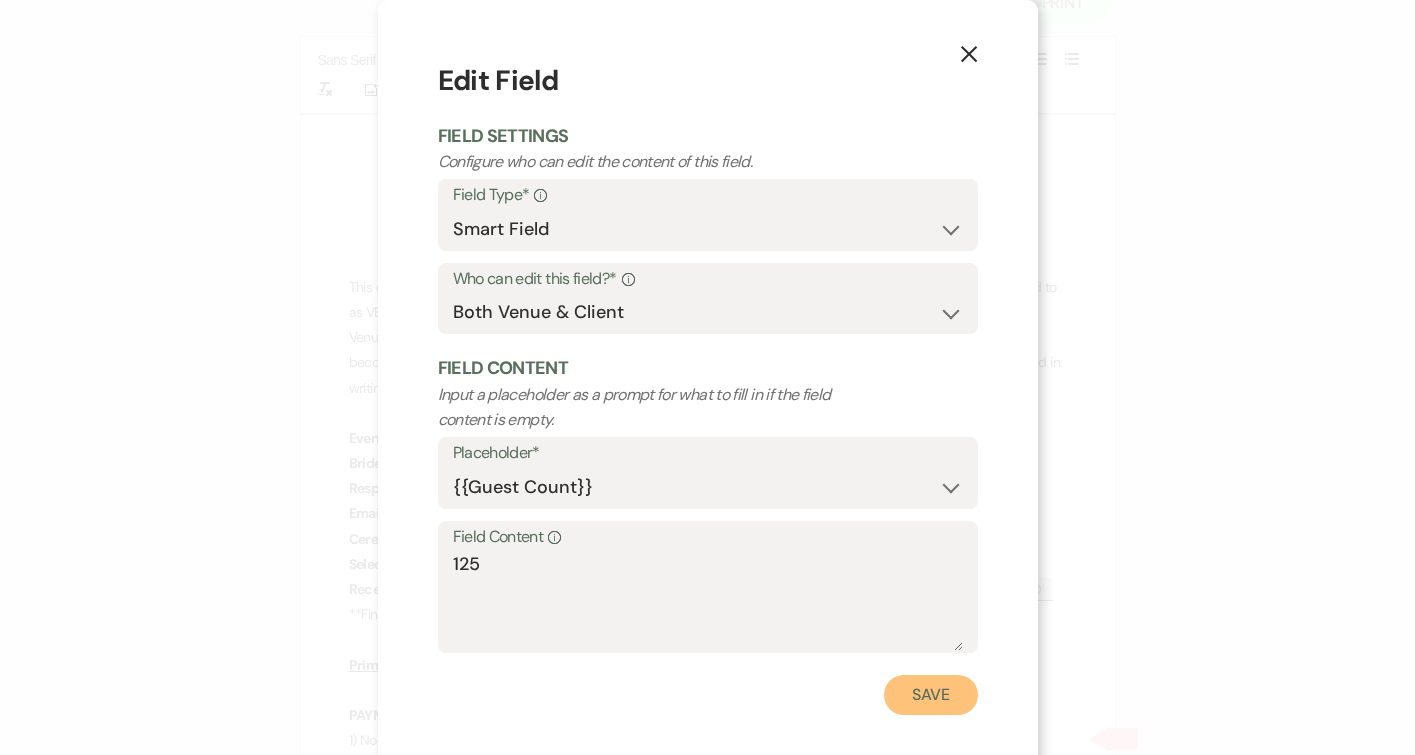 click on "Save" at bounding box center [931, 695] 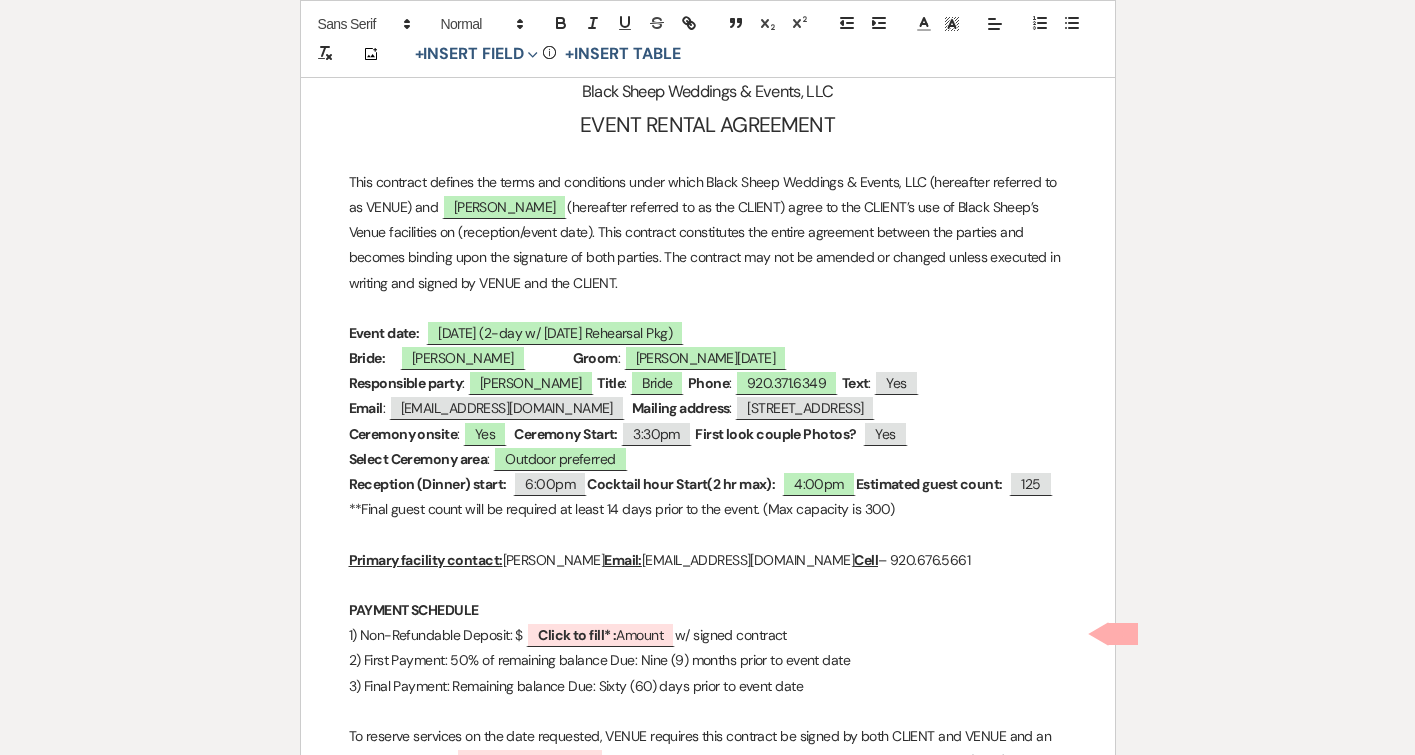 scroll, scrollTop: 346, scrollLeft: 0, axis: vertical 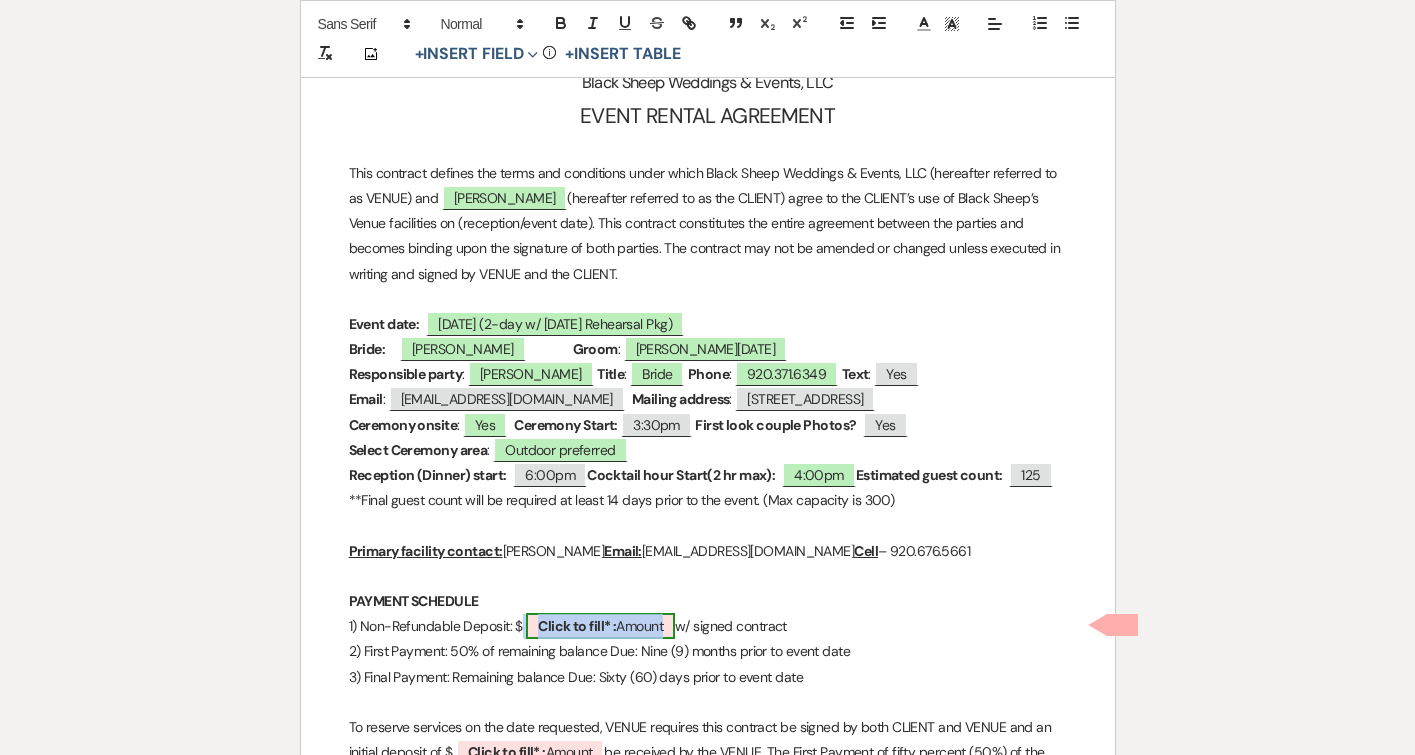 click on "Click to fill* :" at bounding box center [577, 626] 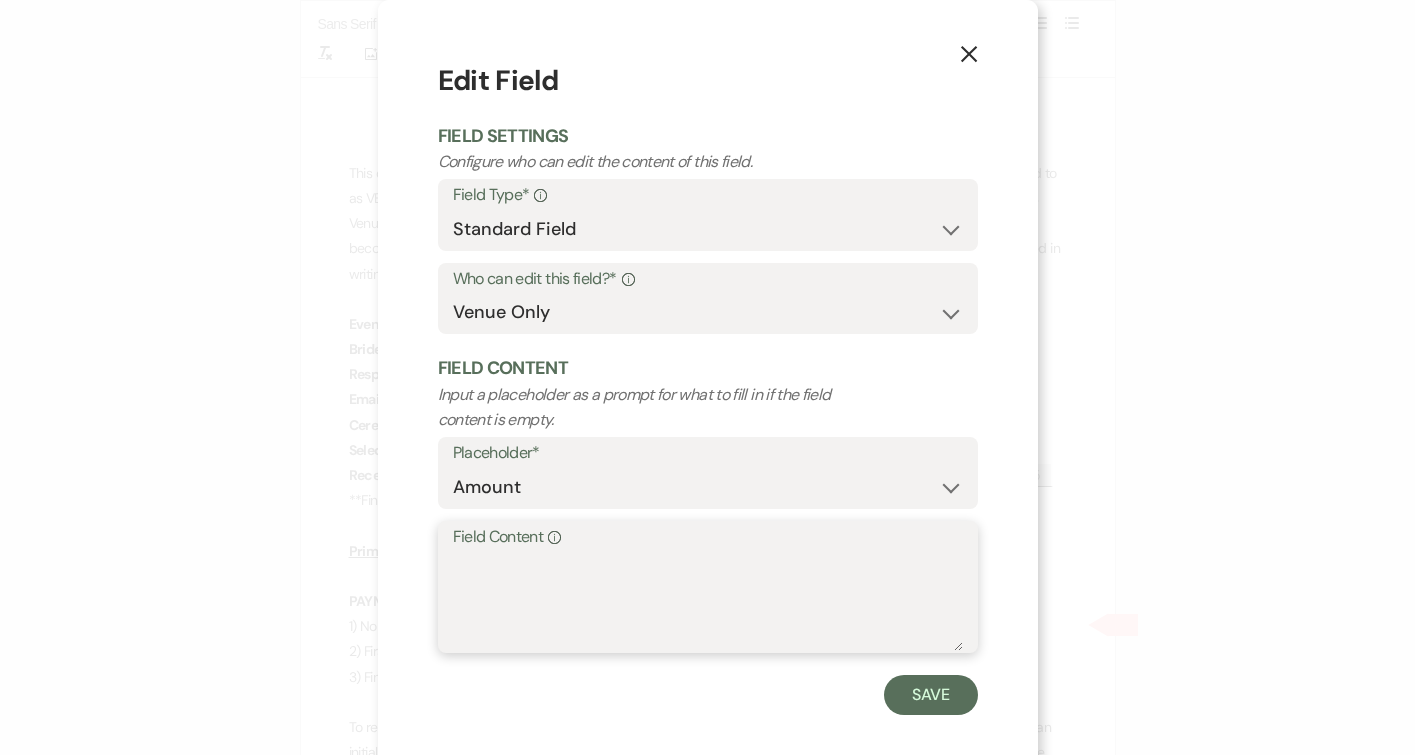 click on "Field Content Info" at bounding box center [708, 601] 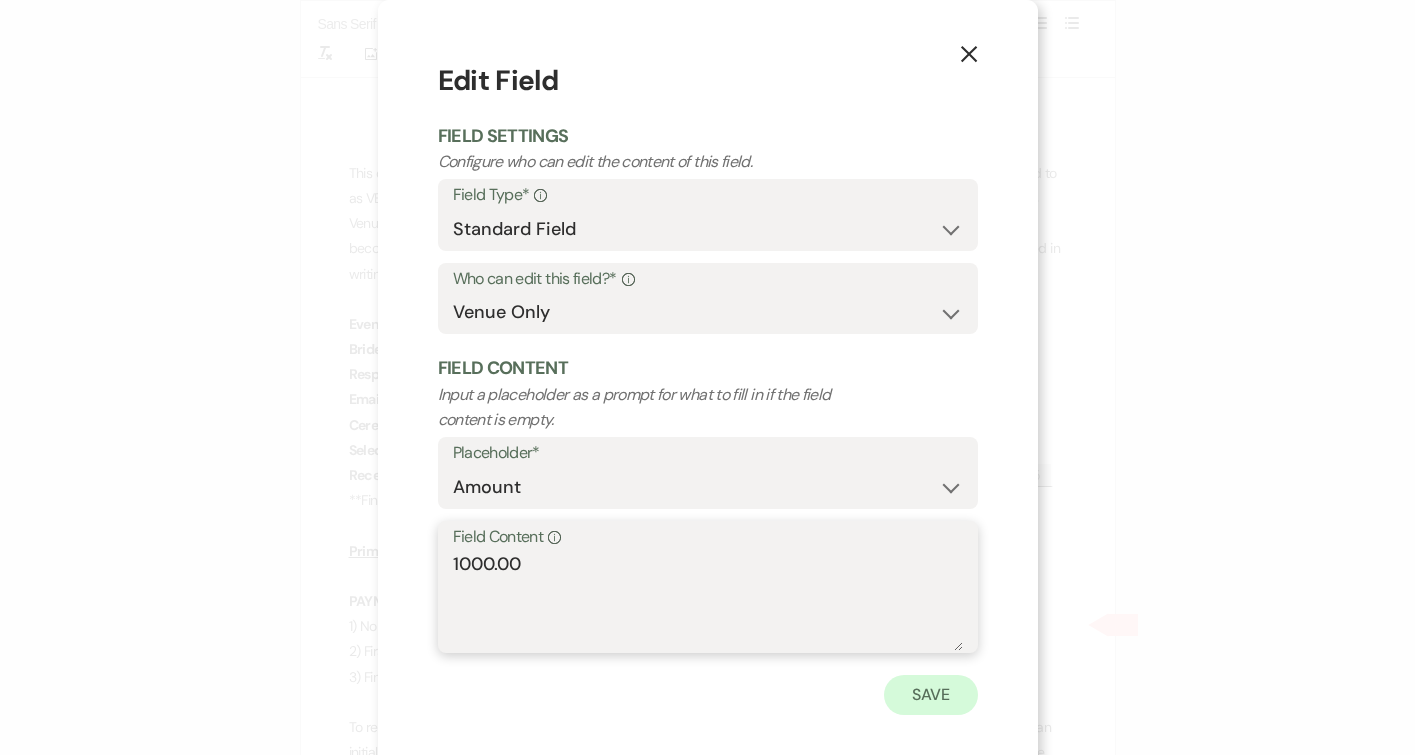 type on "1000.00" 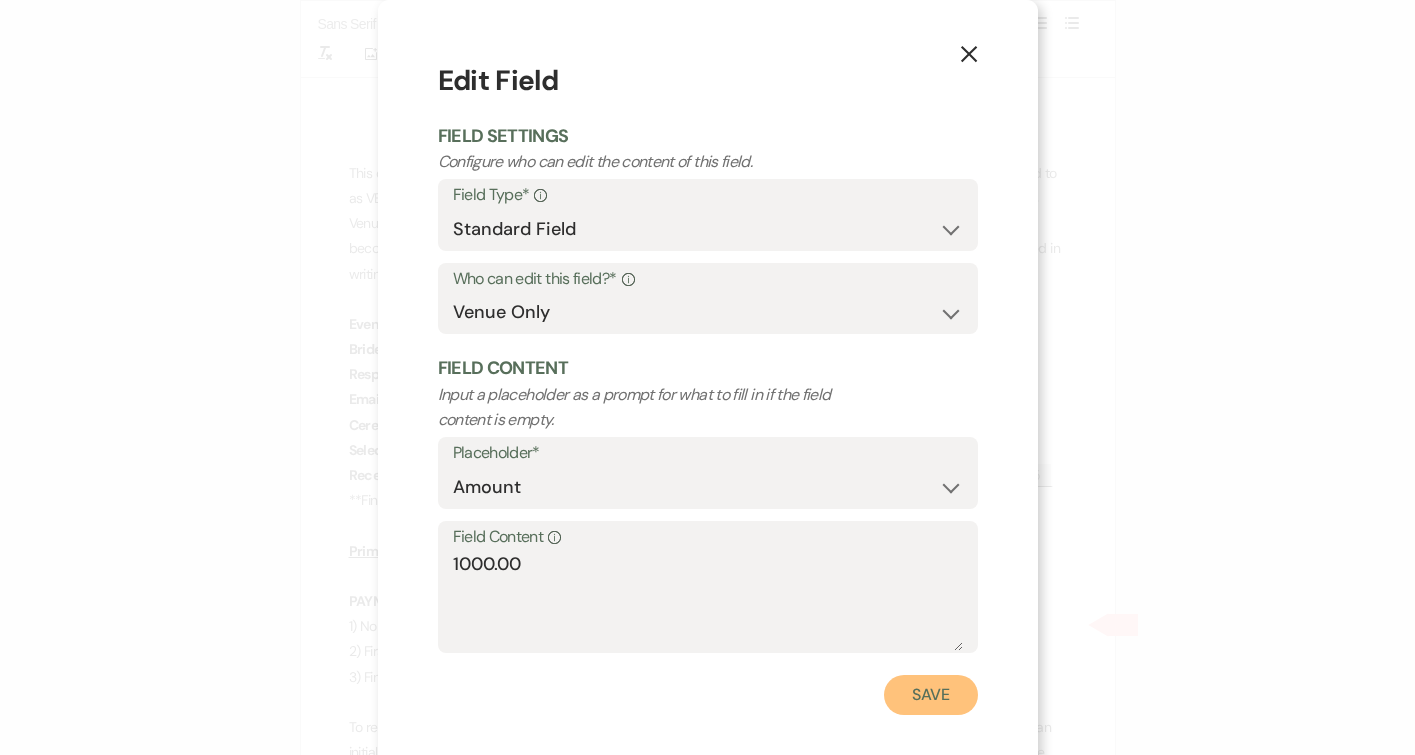 click on "Save" at bounding box center [931, 695] 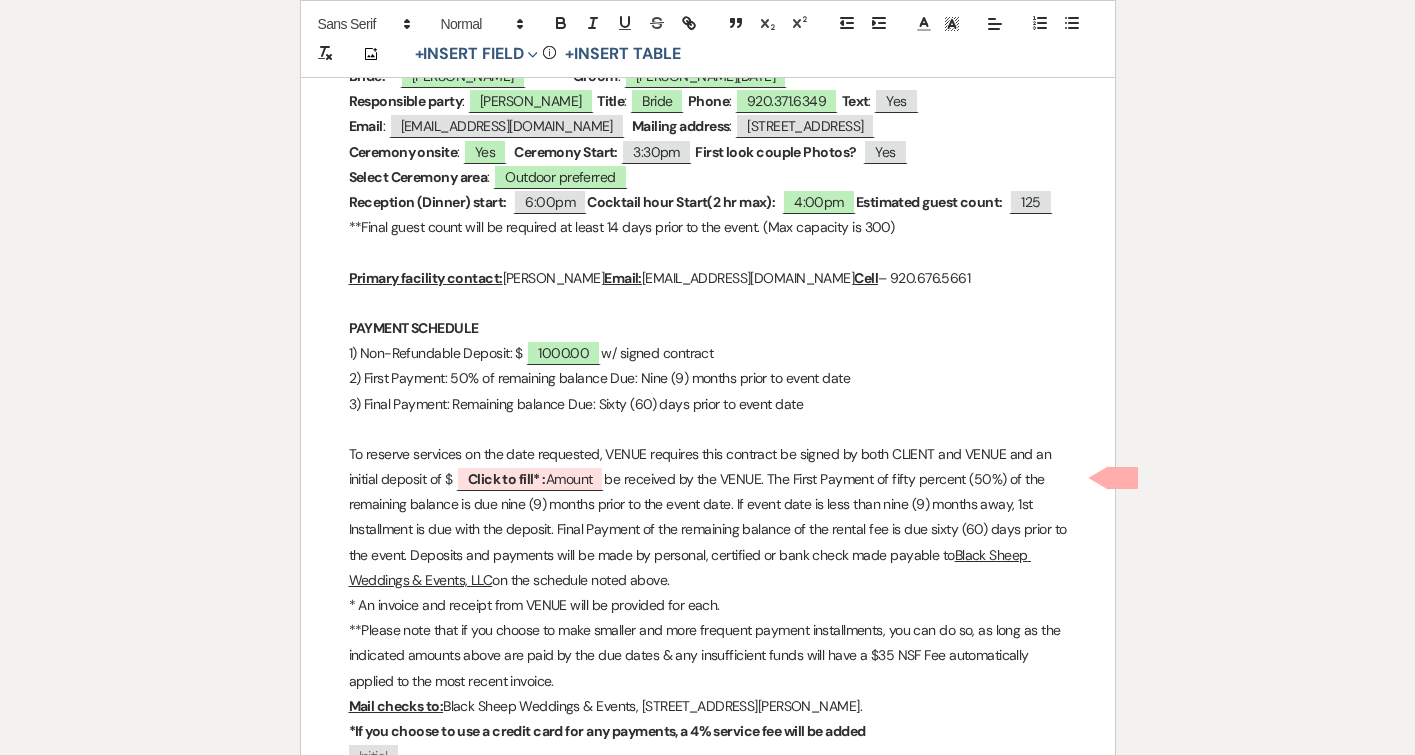 scroll, scrollTop: 620, scrollLeft: 0, axis: vertical 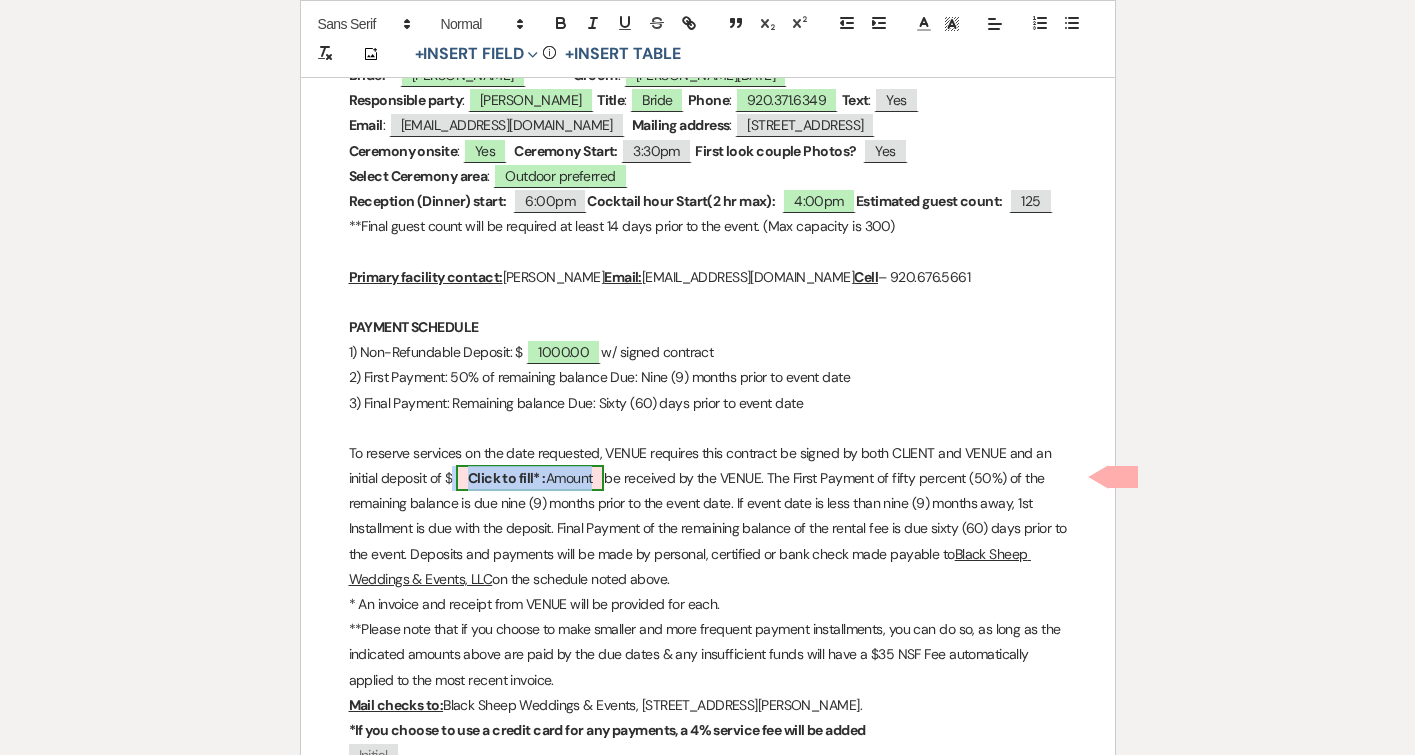click on "Click to fill* :" at bounding box center (507, 478) 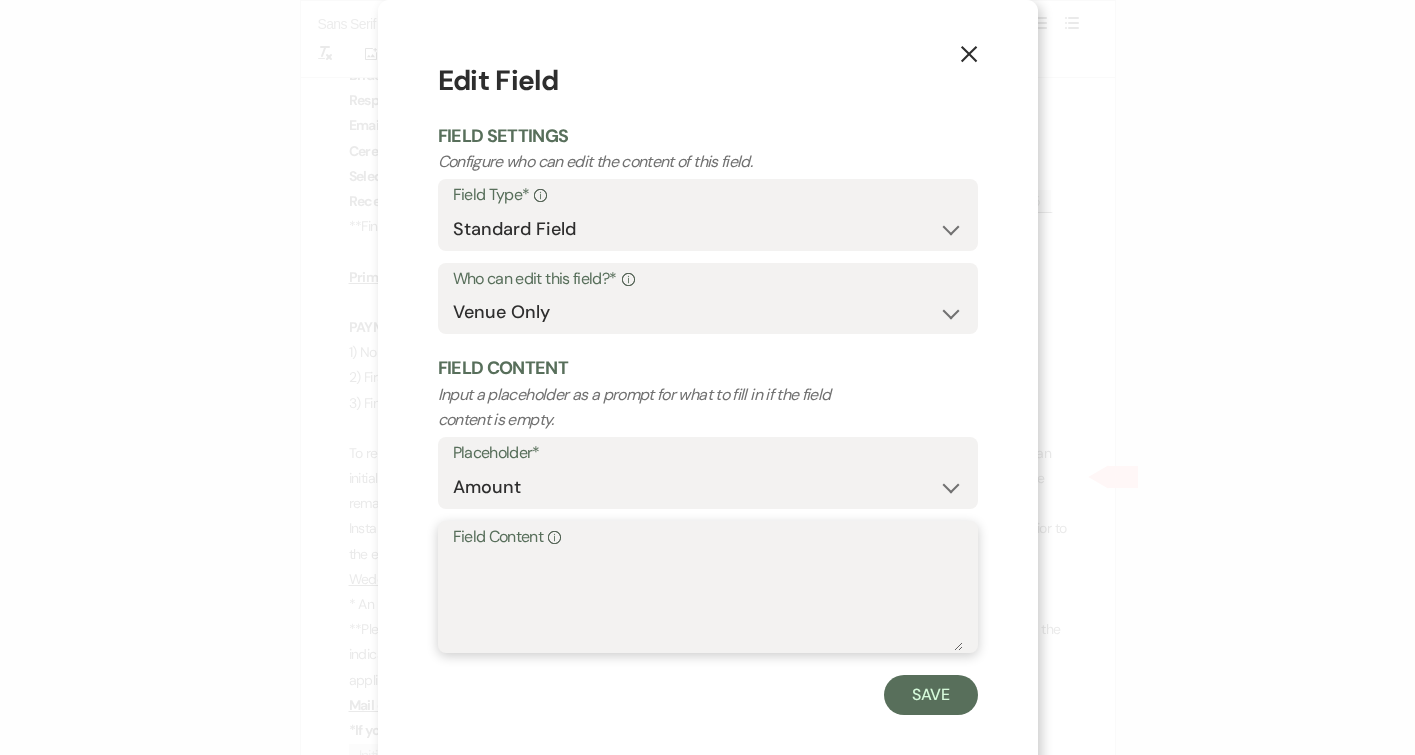 click on "Field Content Info" at bounding box center (708, 601) 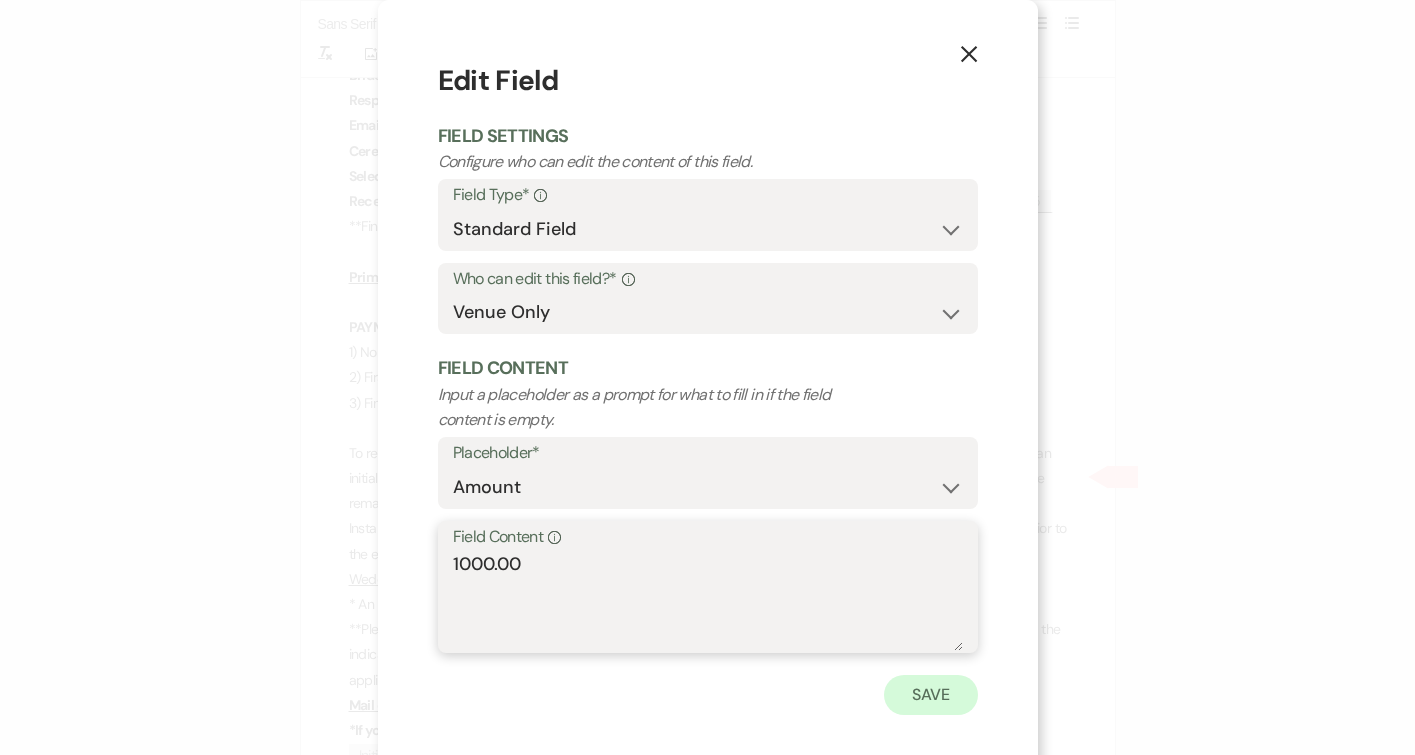 type on "1000.00" 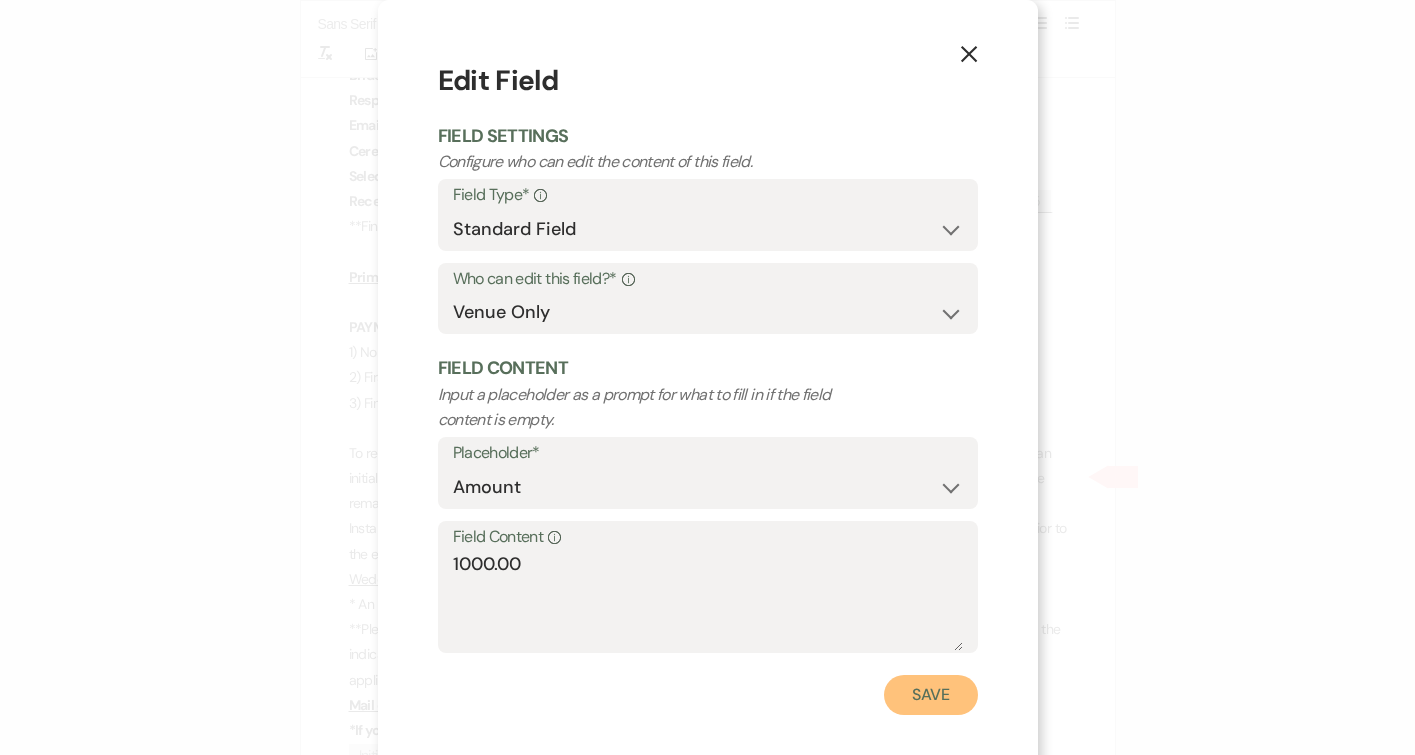 click on "Save" at bounding box center (931, 695) 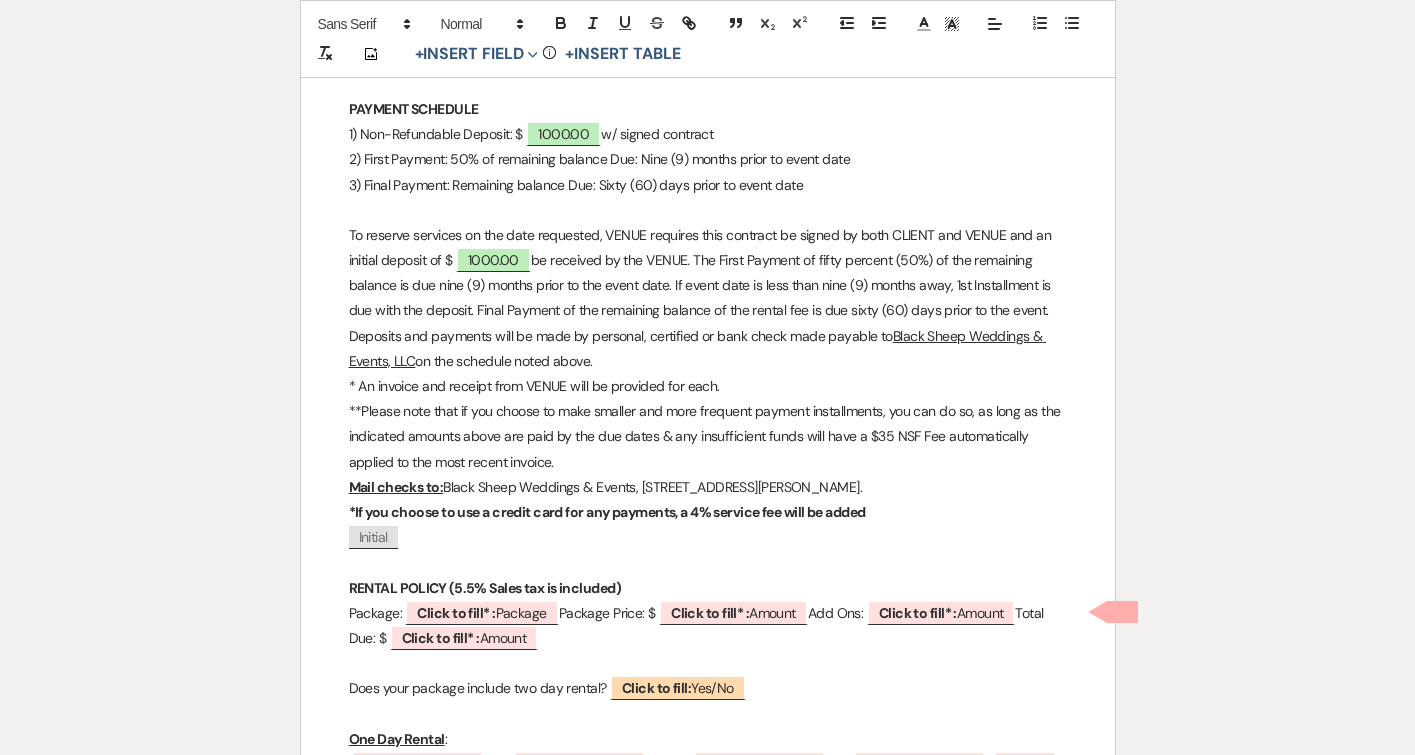 scroll, scrollTop: 845, scrollLeft: 0, axis: vertical 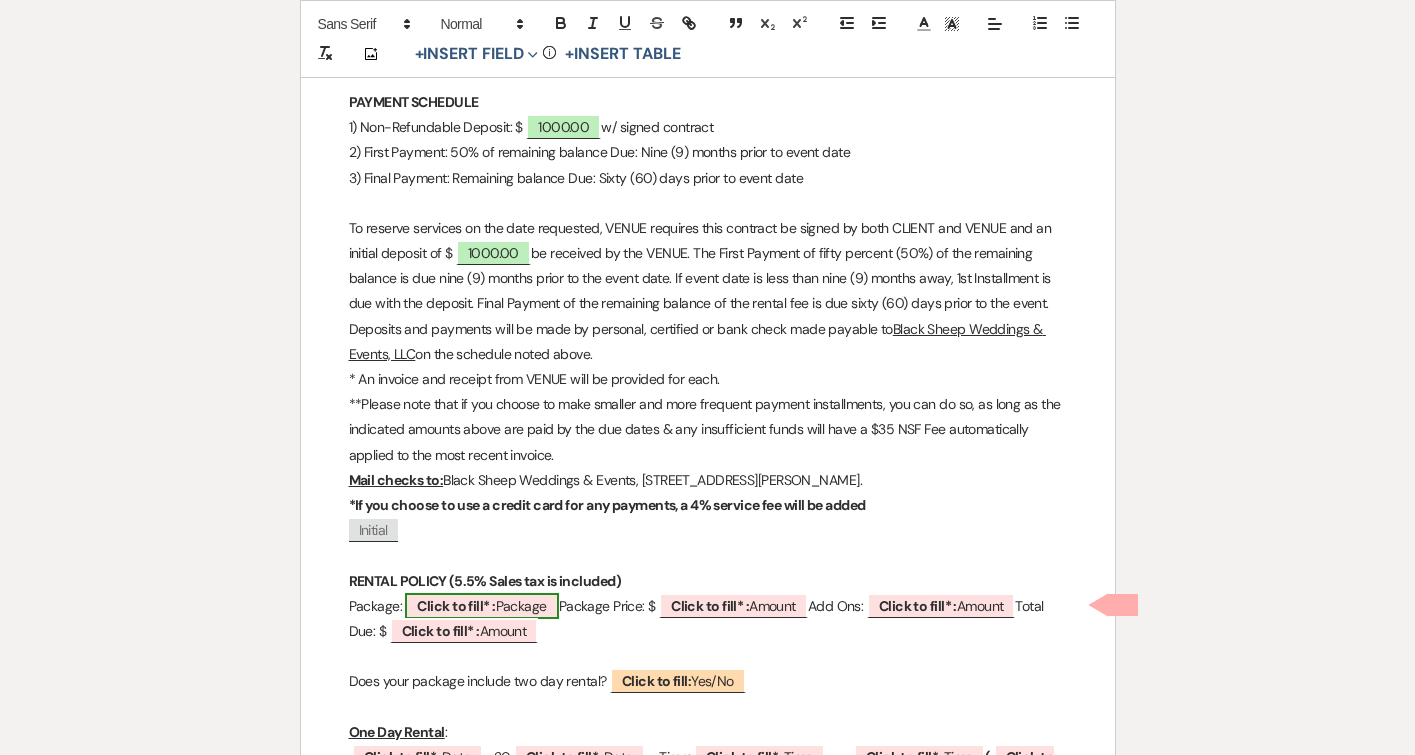 click on "Click to fill* :" at bounding box center [456, 606] 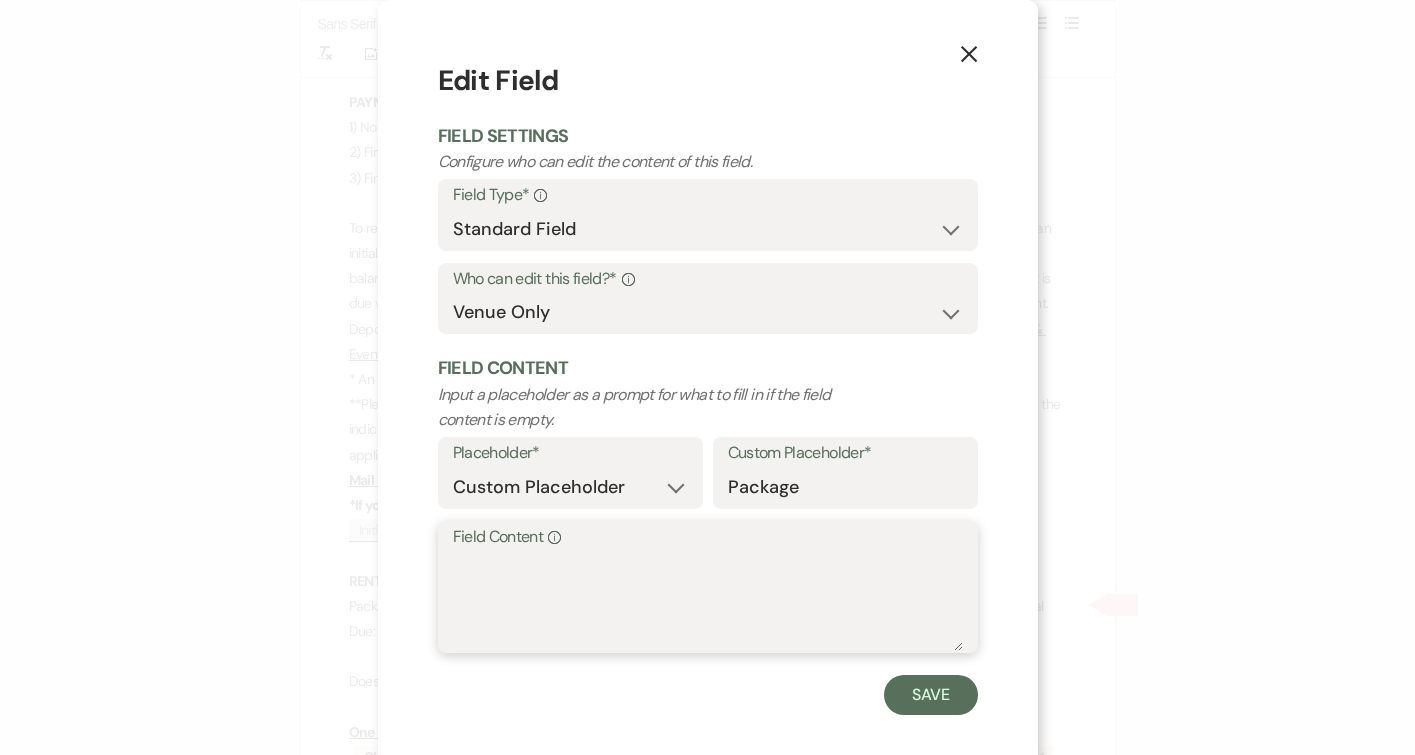 click on "Field Content Info" at bounding box center [708, 601] 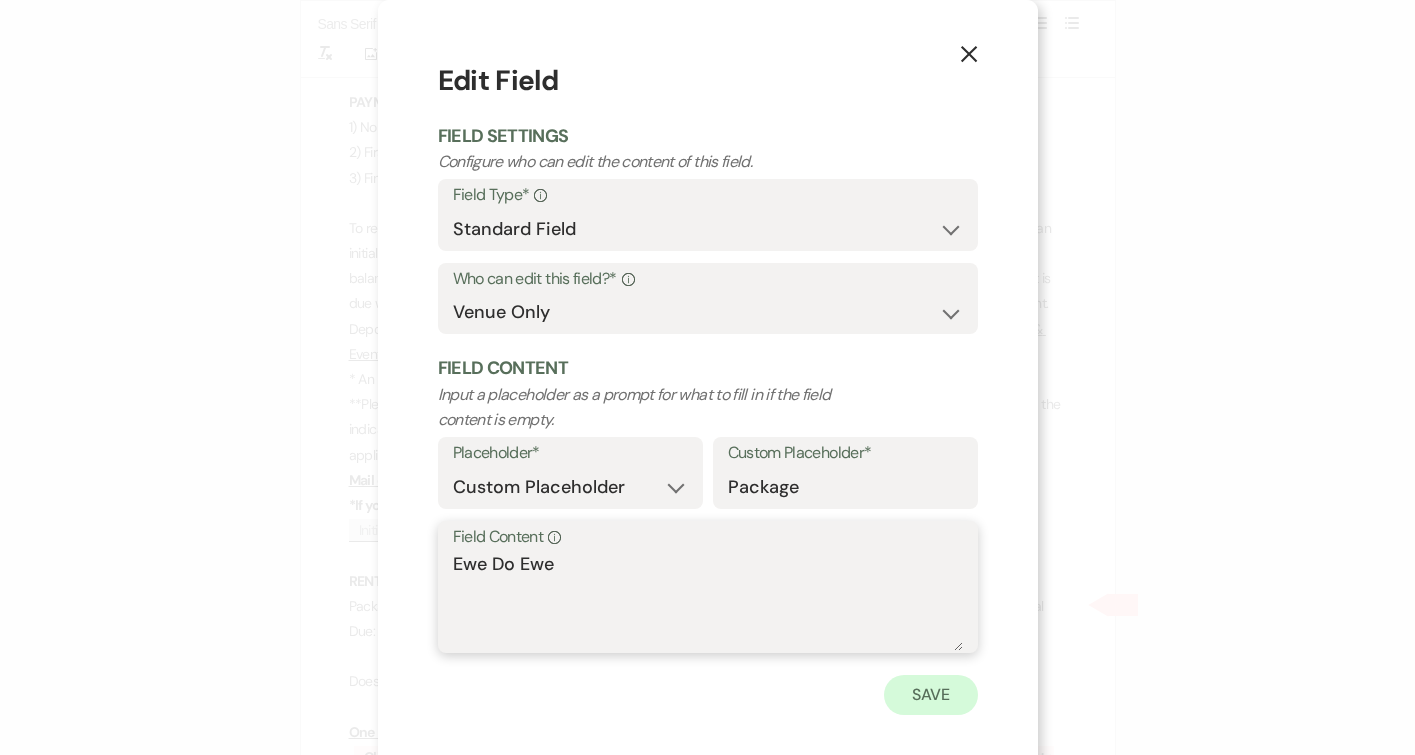 type on "Ewe Do Ewe" 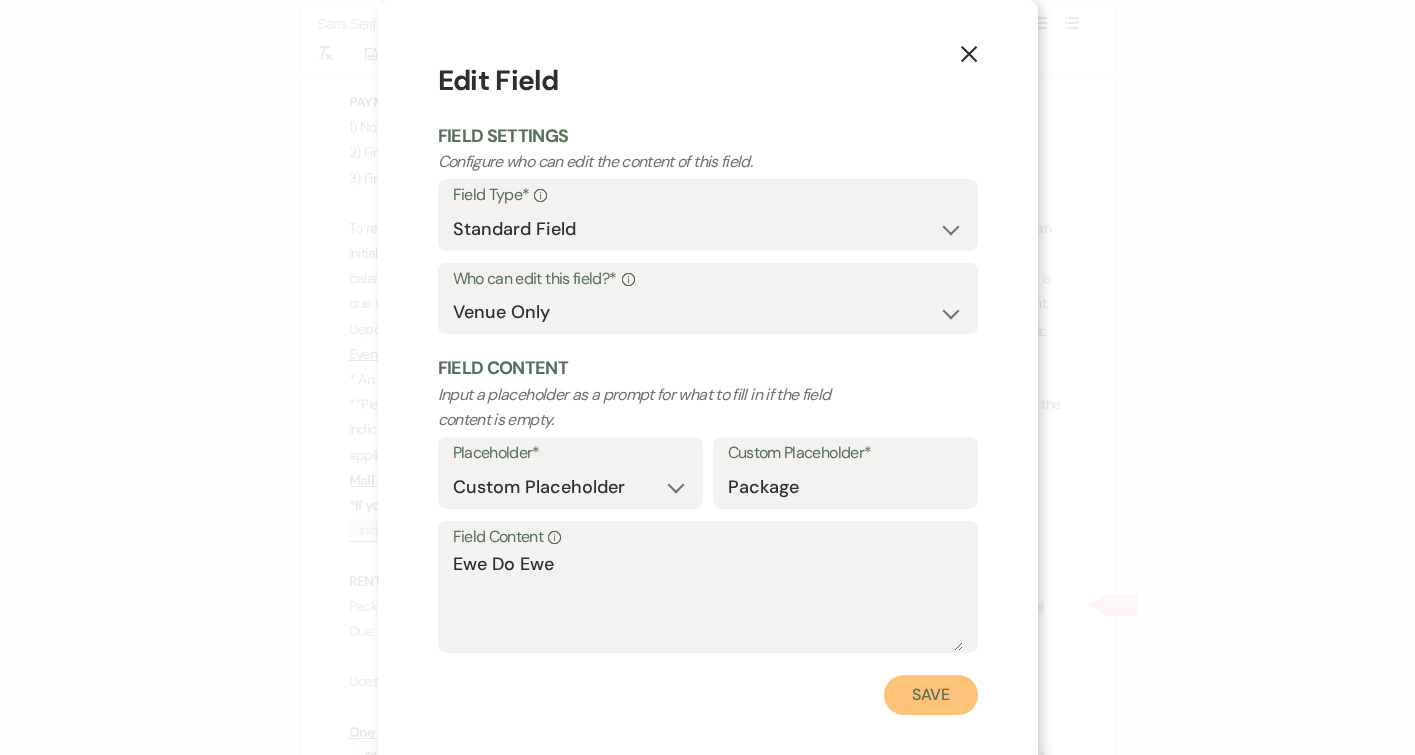 click on "Save" at bounding box center (931, 695) 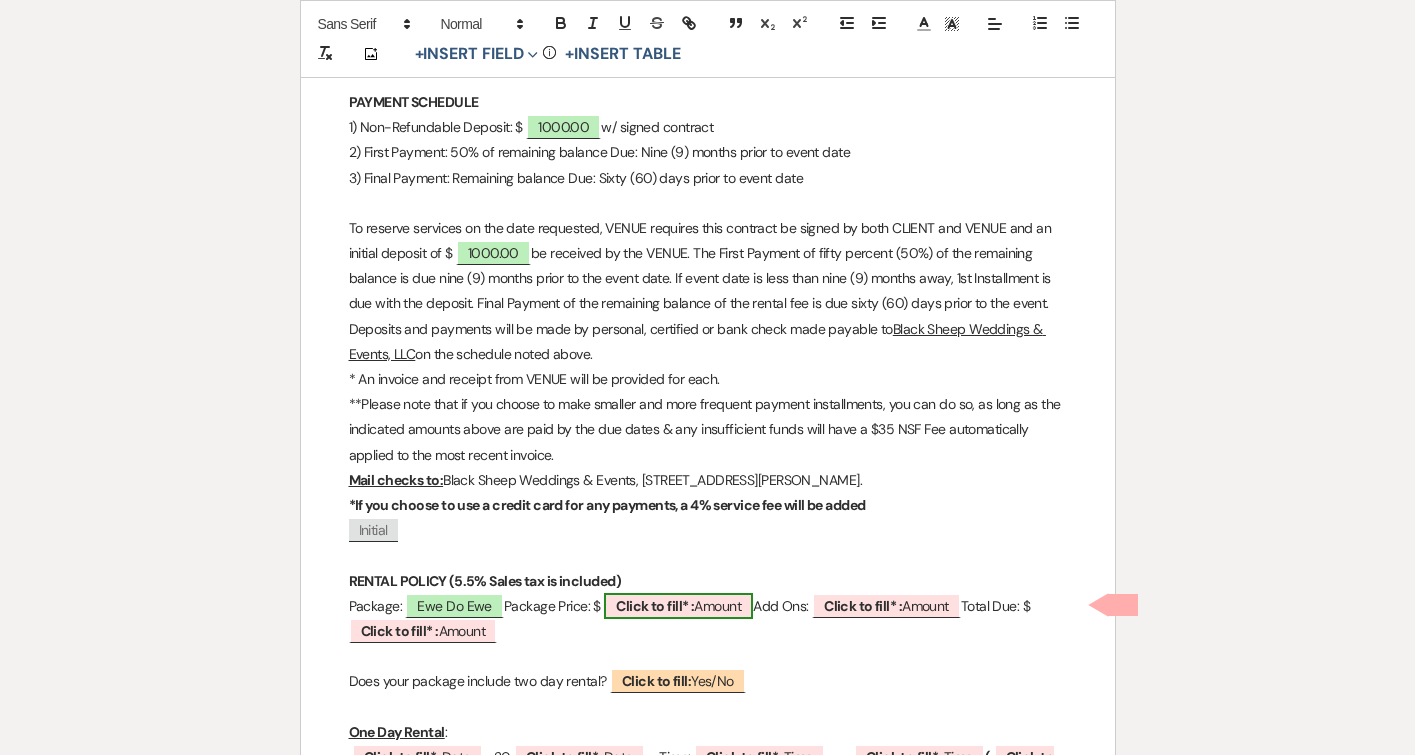 click on "Click to fill* :" at bounding box center [655, 606] 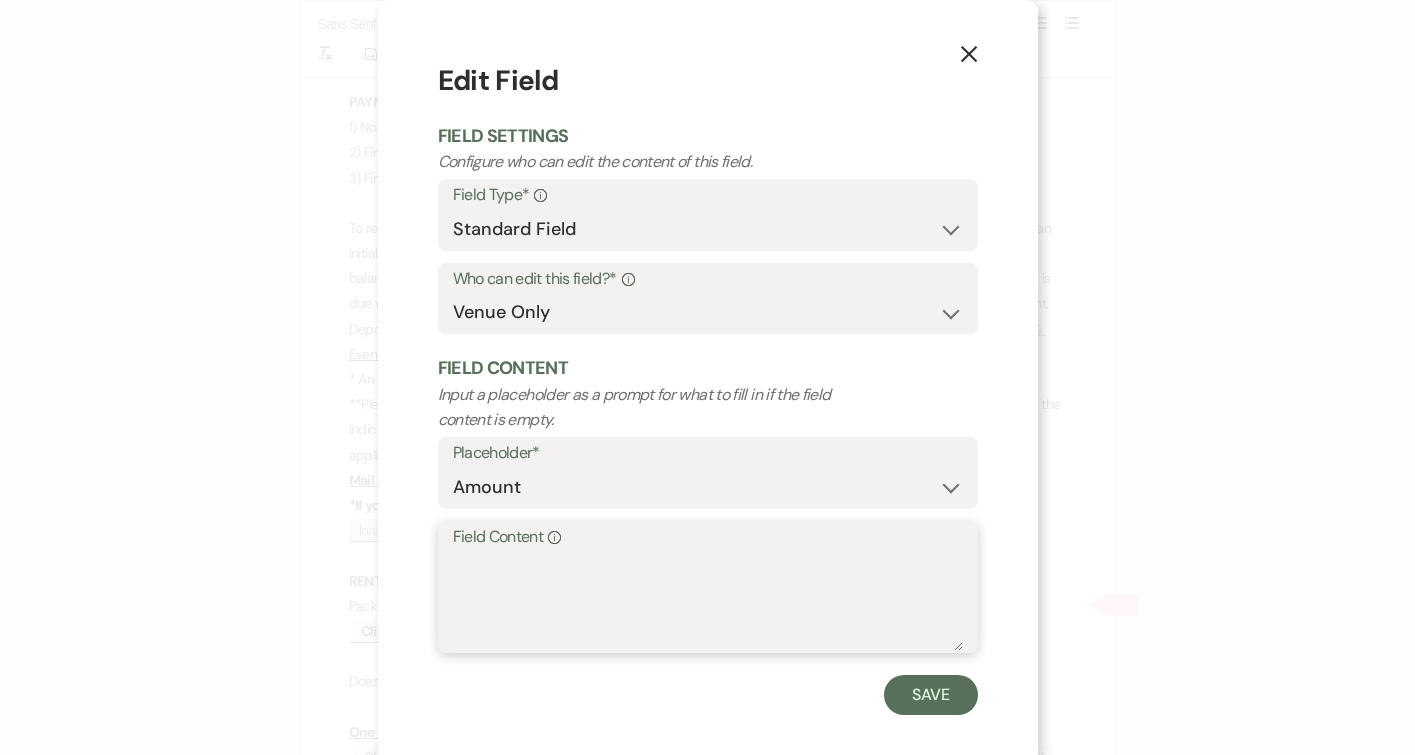 click on "Field Content Info" at bounding box center (708, 601) 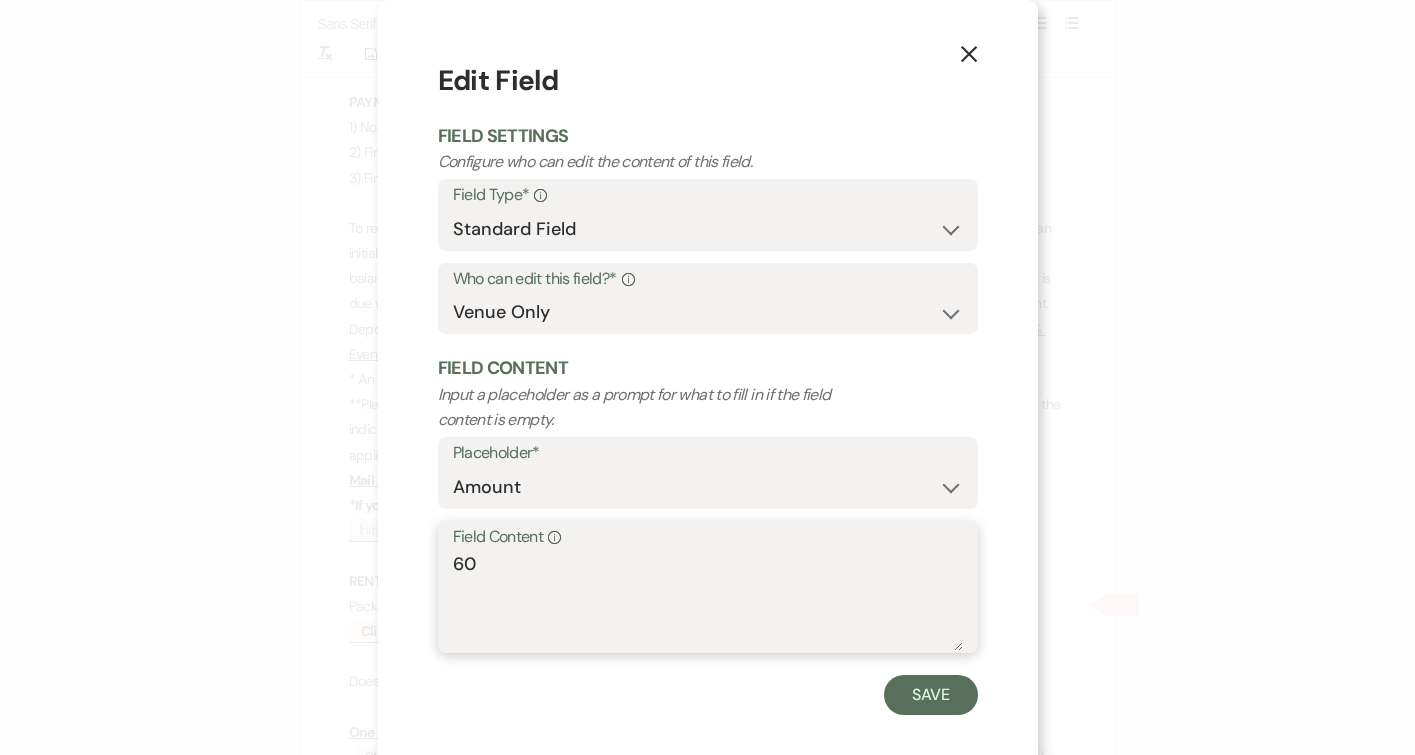 type on "6" 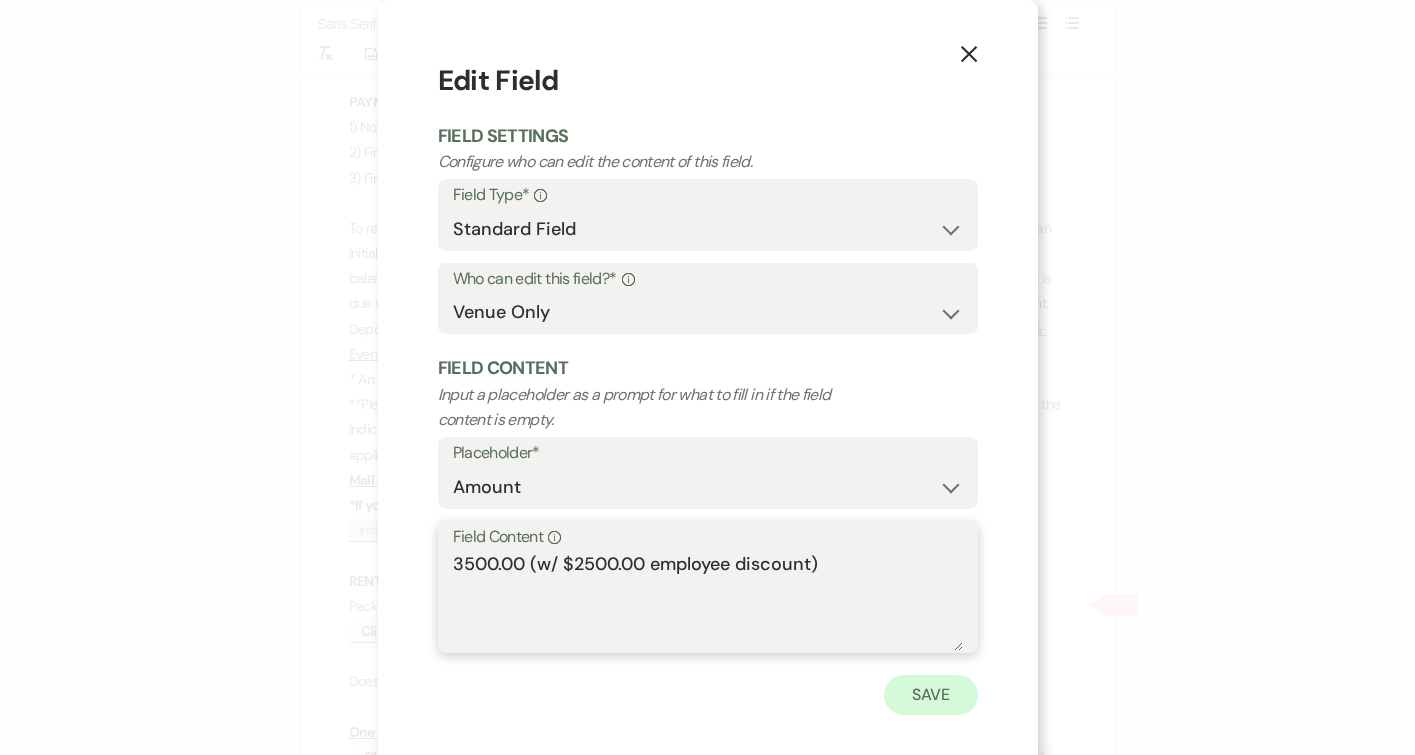 type on "3500.00 (w/ $2500.00 employee discount)" 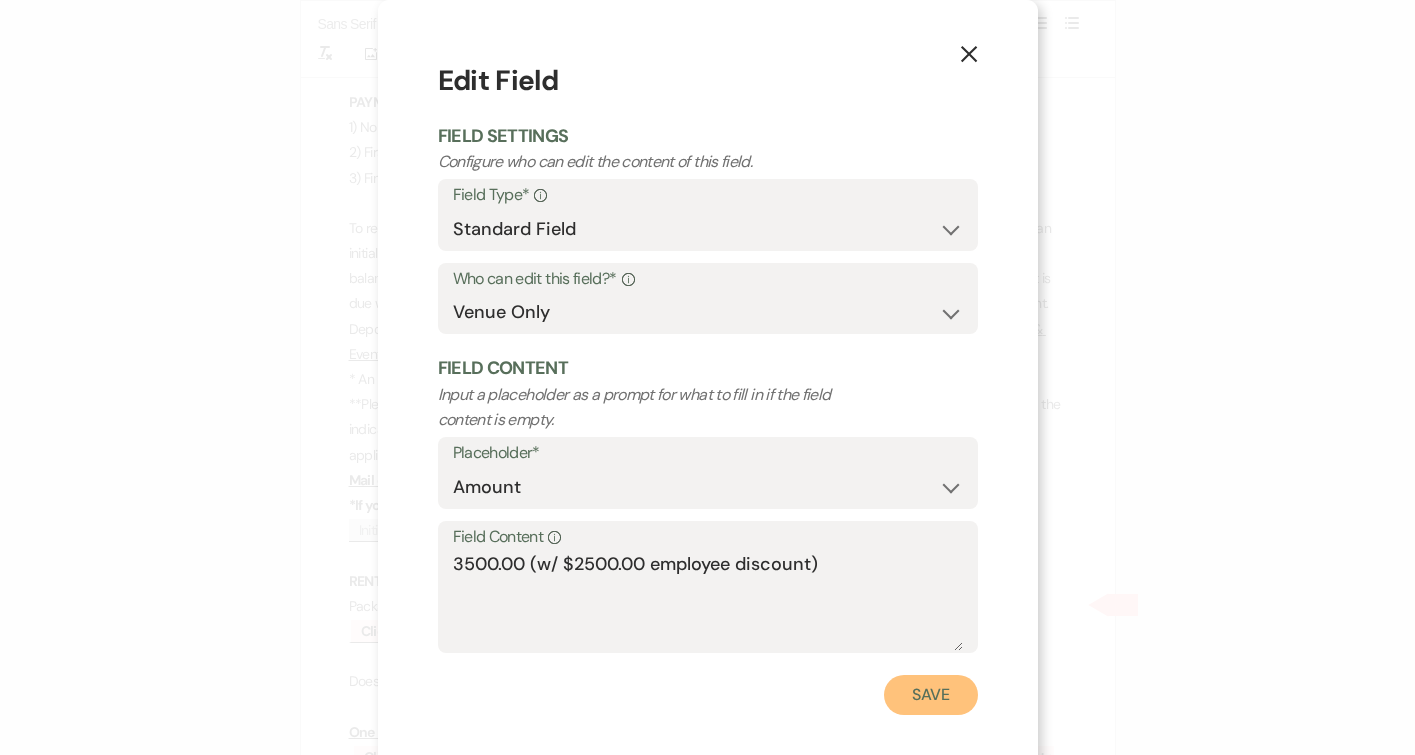 click on "Save" at bounding box center [931, 695] 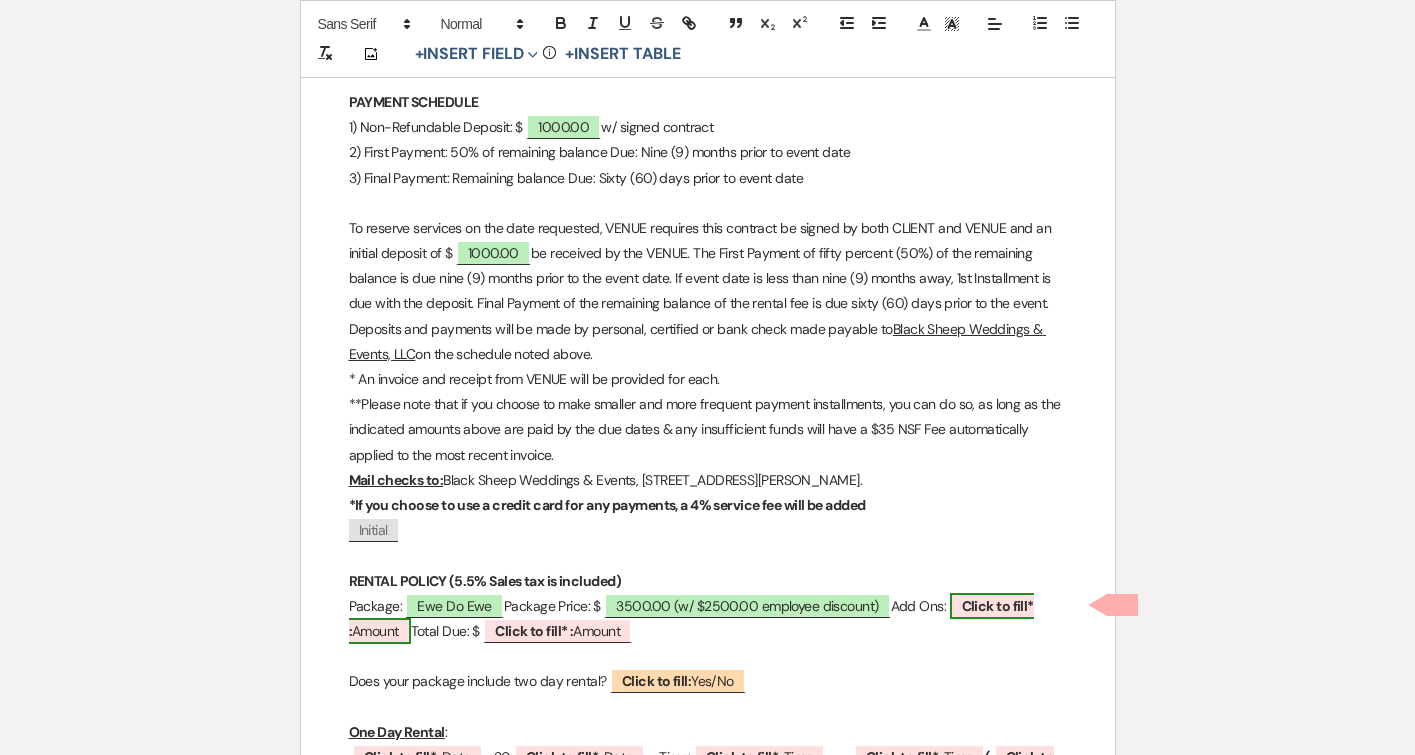 click on "Click to fill* :" at bounding box center (691, 618) 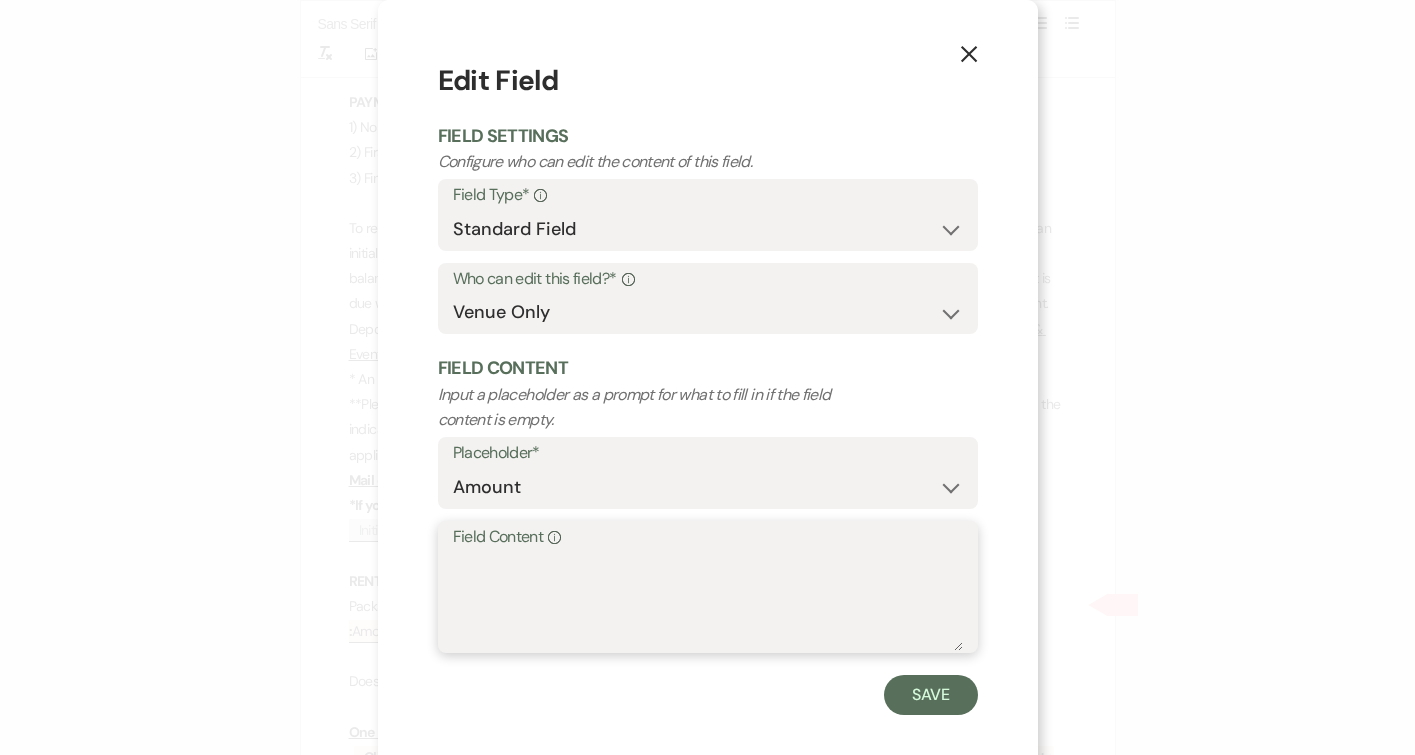 click on "Field Content Info" at bounding box center (708, 601) 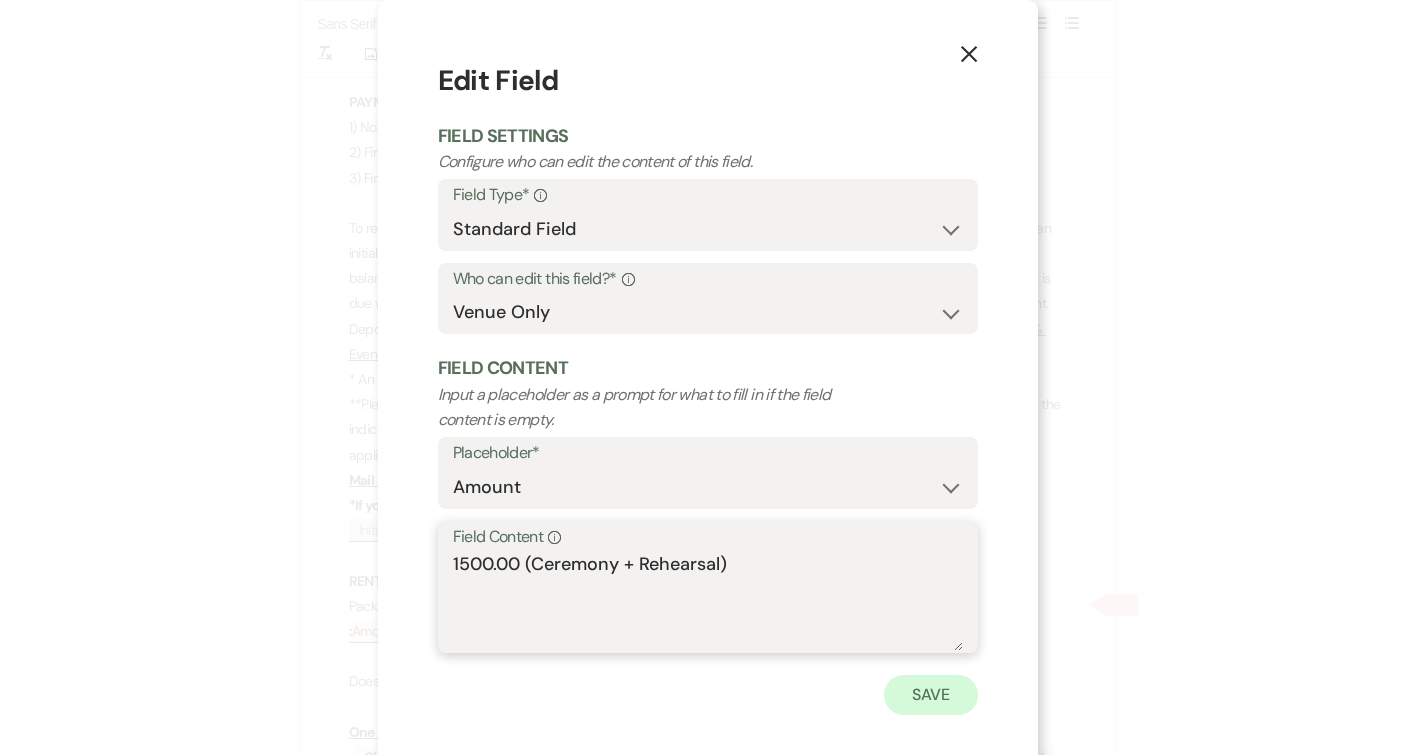 type 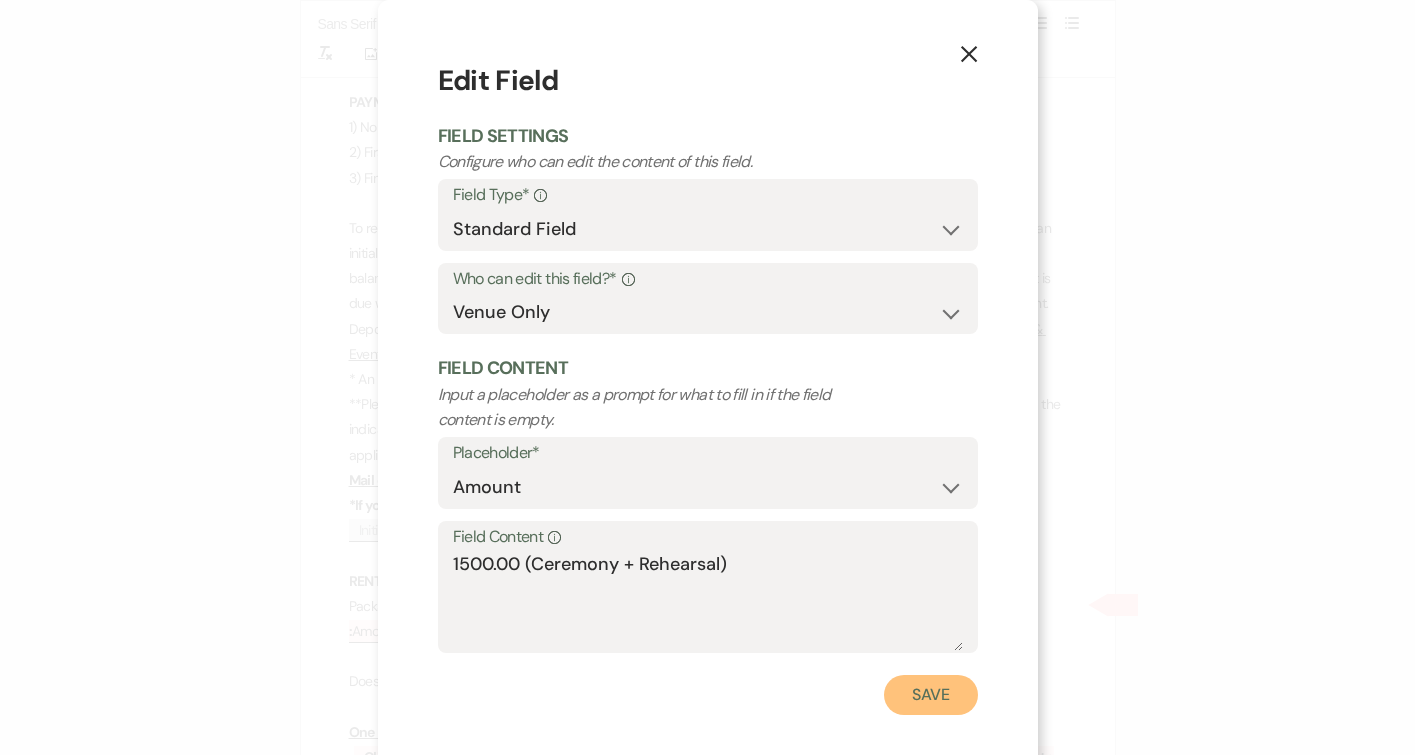 click on "Save" at bounding box center [931, 695] 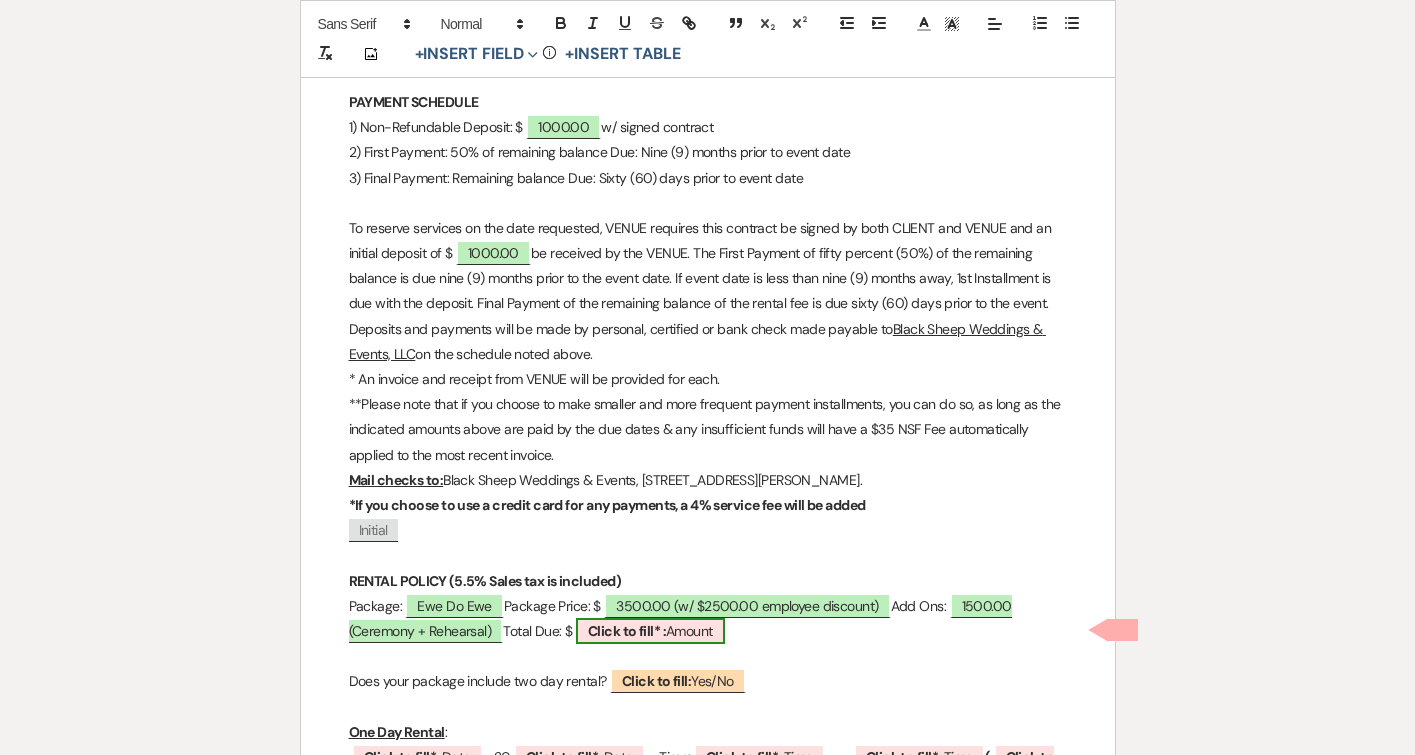 click on "Click to fill* :" at bounding box center (627, 631) 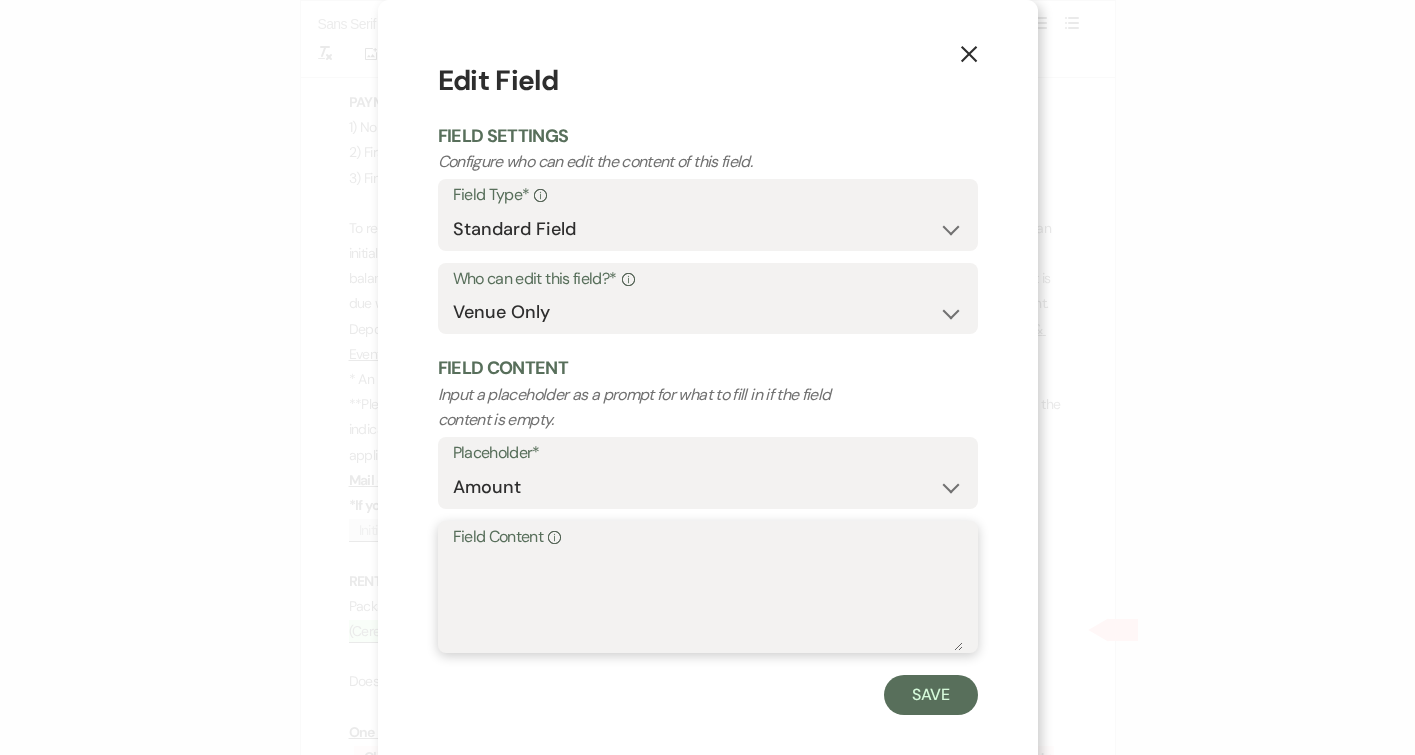 click on "Field Content Info" at bounding box center (708, 601) 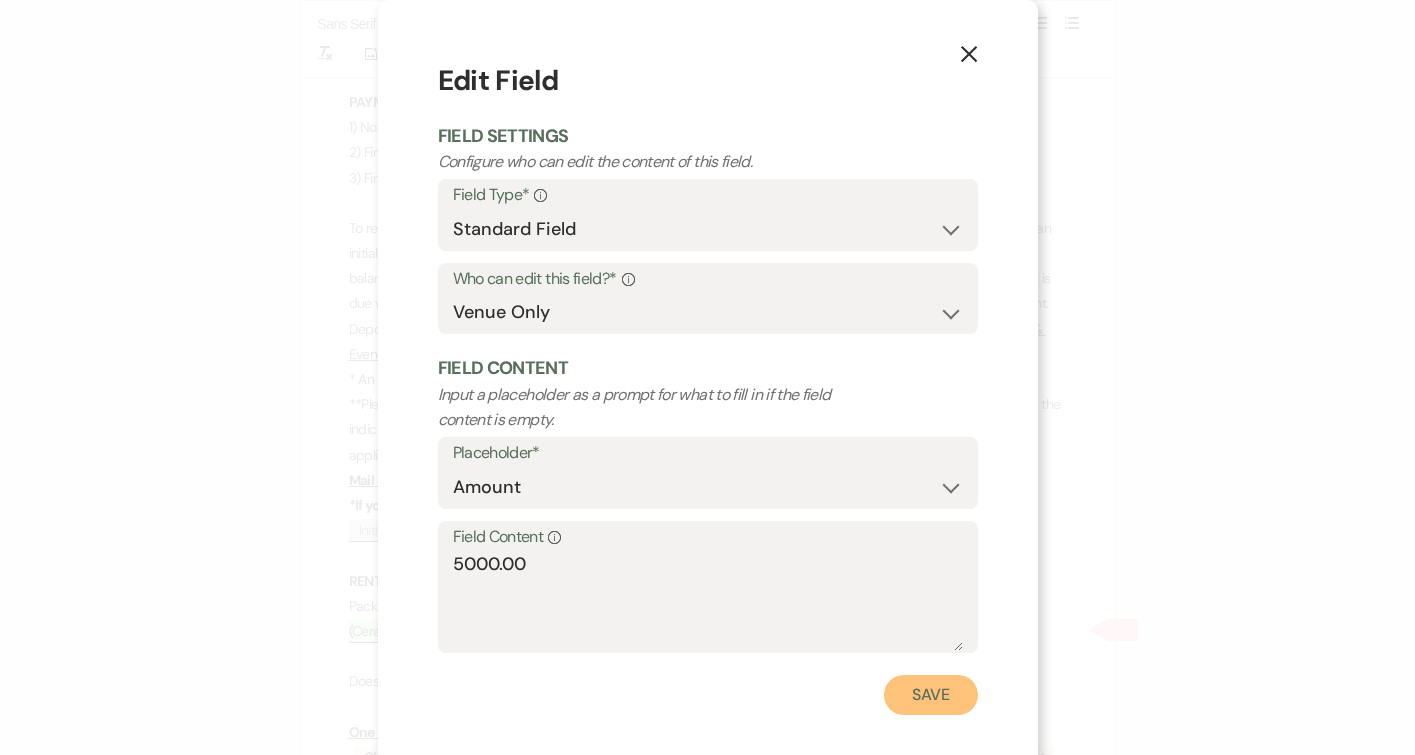 click on "Save" at bounding box center (931, 695) 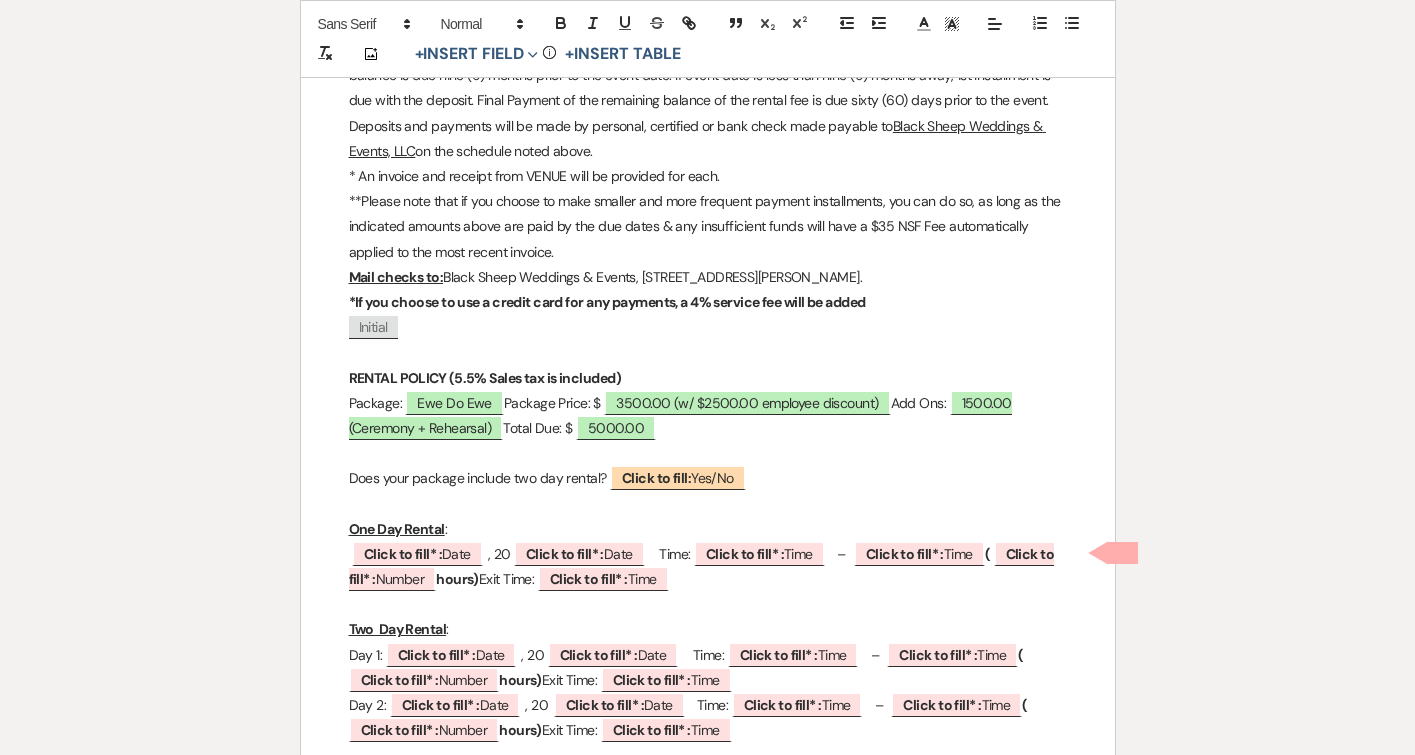 scroll, scrollTop: 1050, scrollLeft: 0, axis: vertical 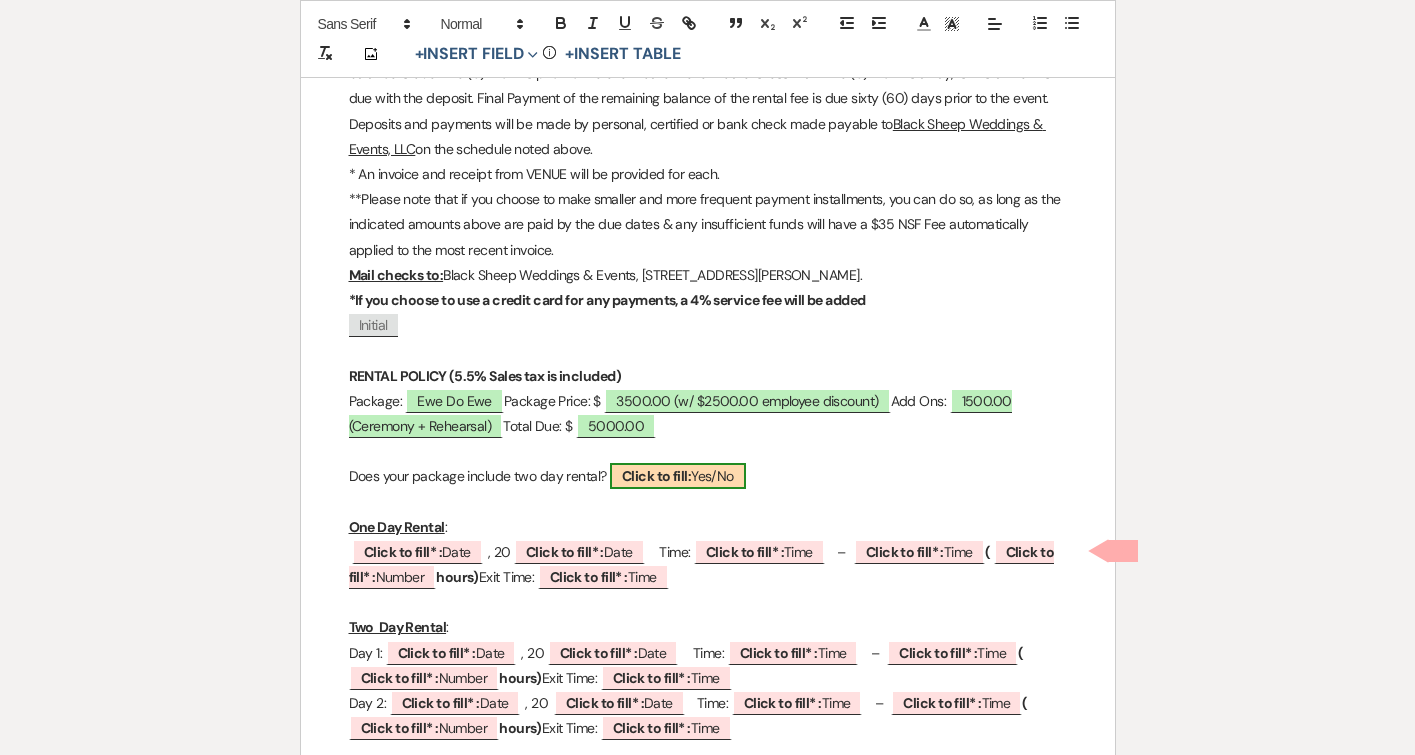 click on "Click to fill:" at bounding box center [656, 476] 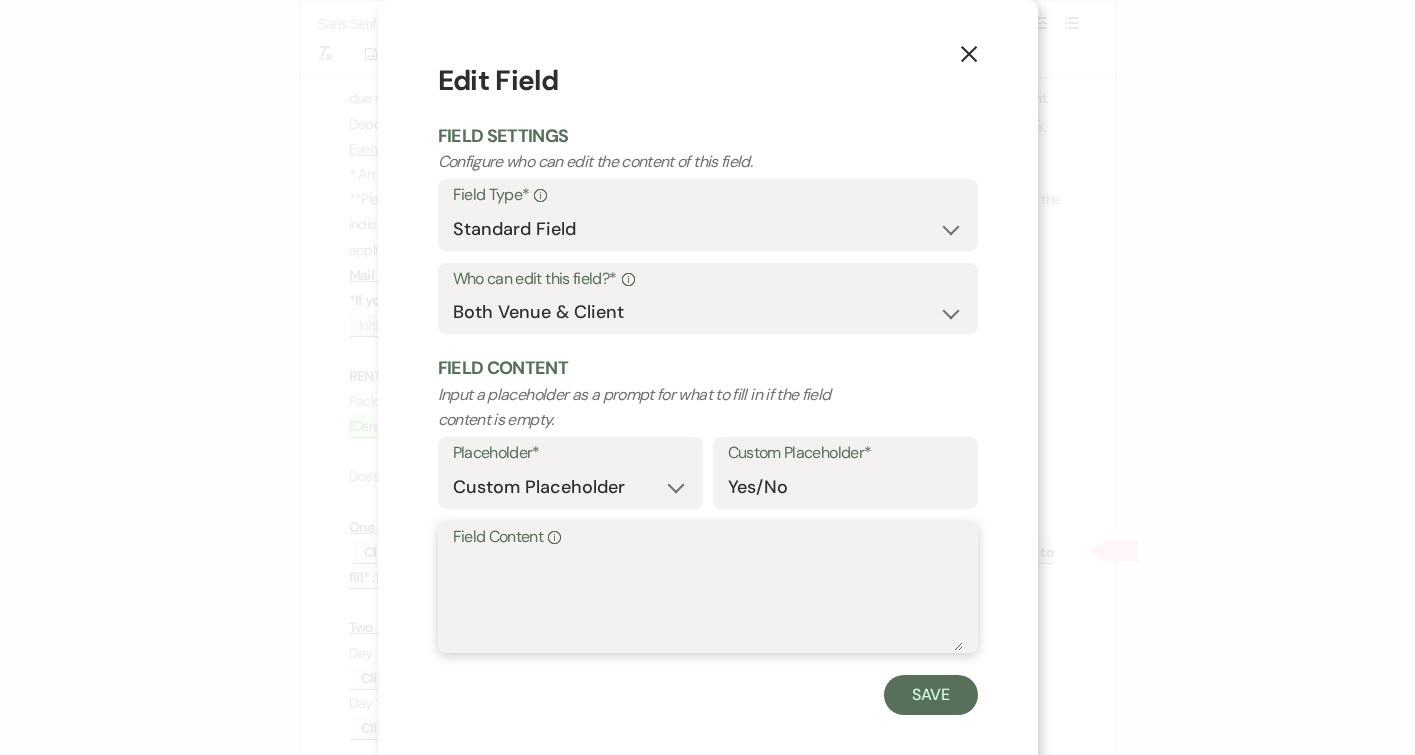 click on "Field Content Info" at bounding box center (708, 601) 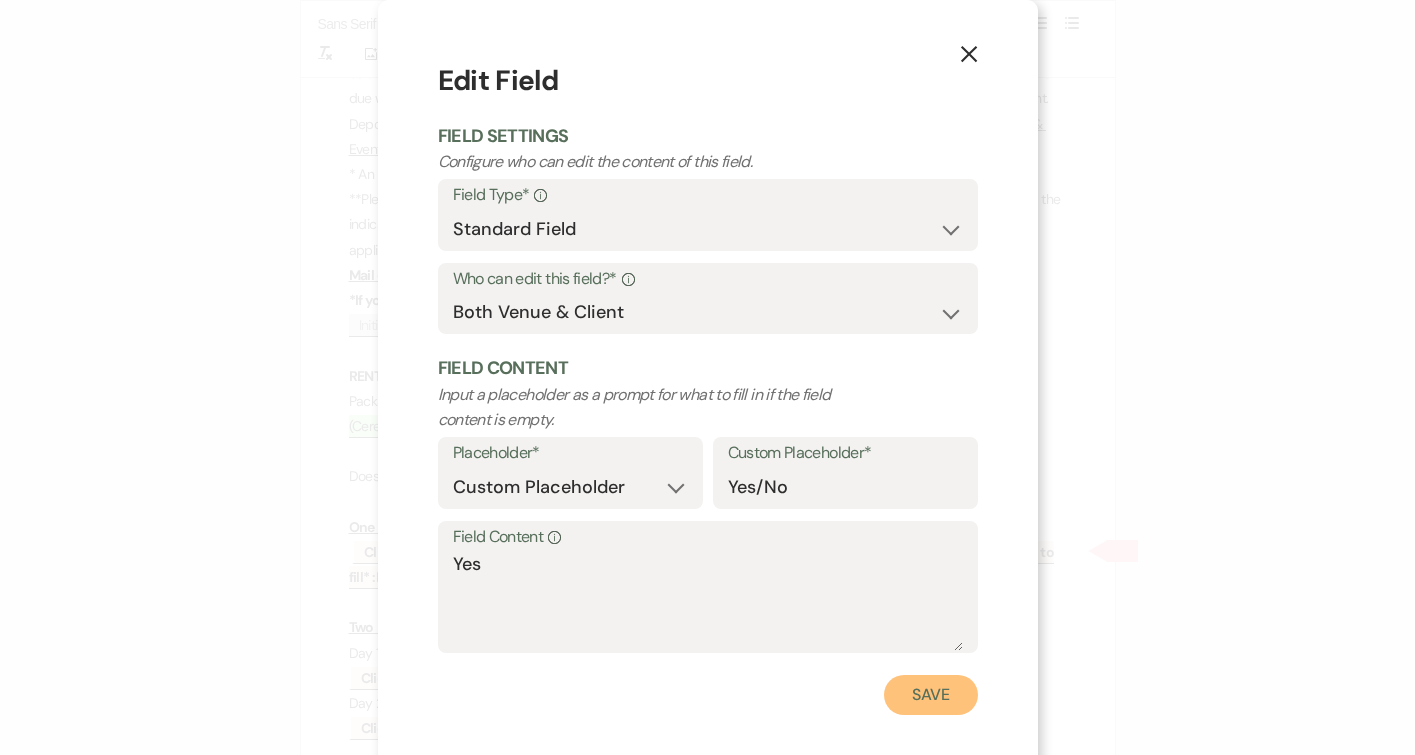 click on "Save" at bounding box center [931, 695] 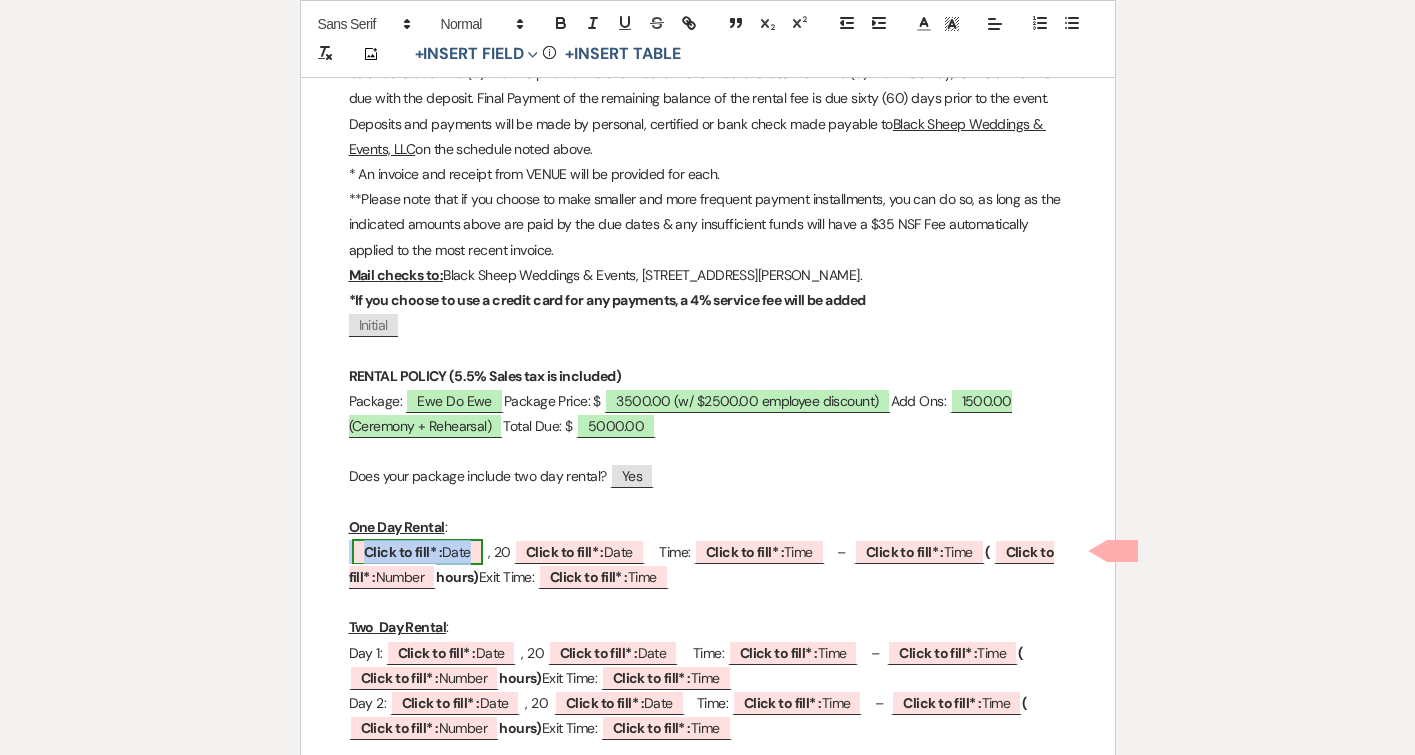 click on "Click to fill* :" at bounding box center (403, 552) 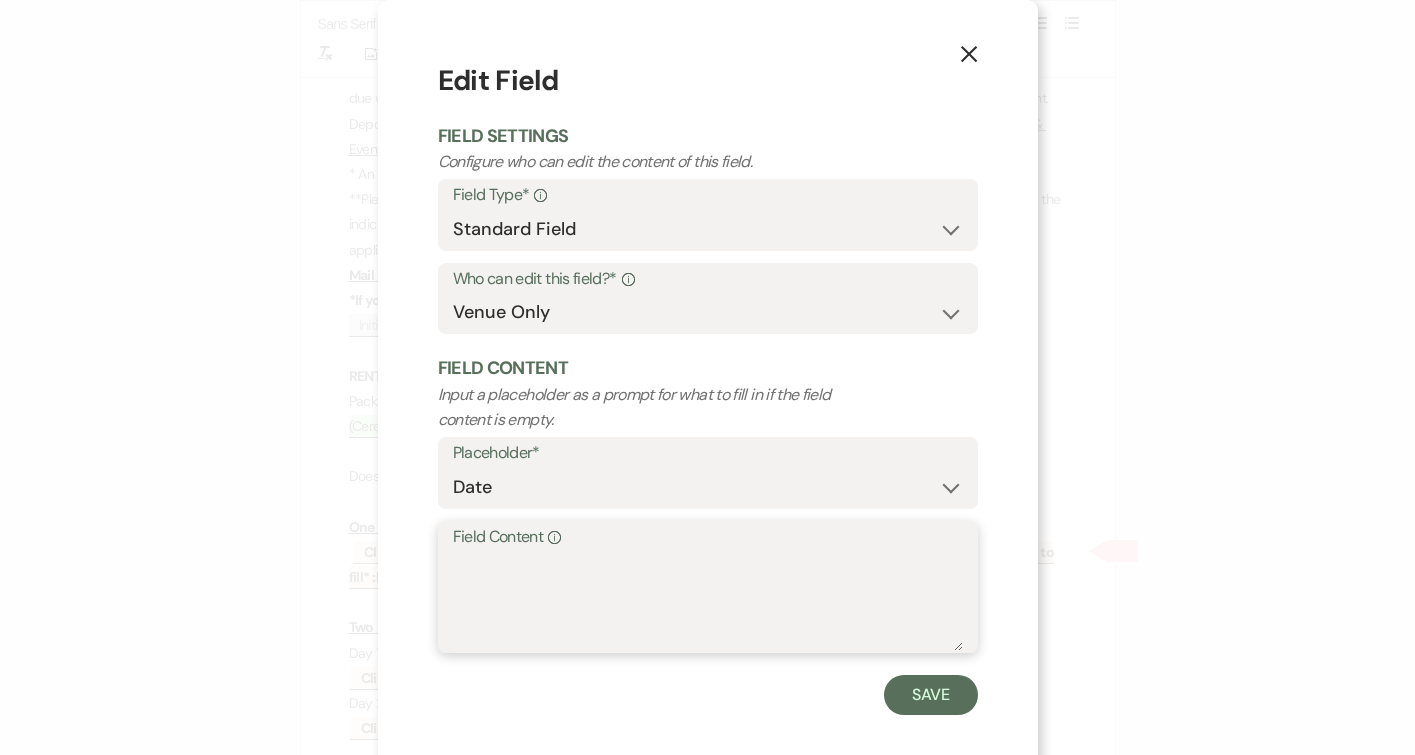 click on "Field Content Info" at bounding box center [708, 601] 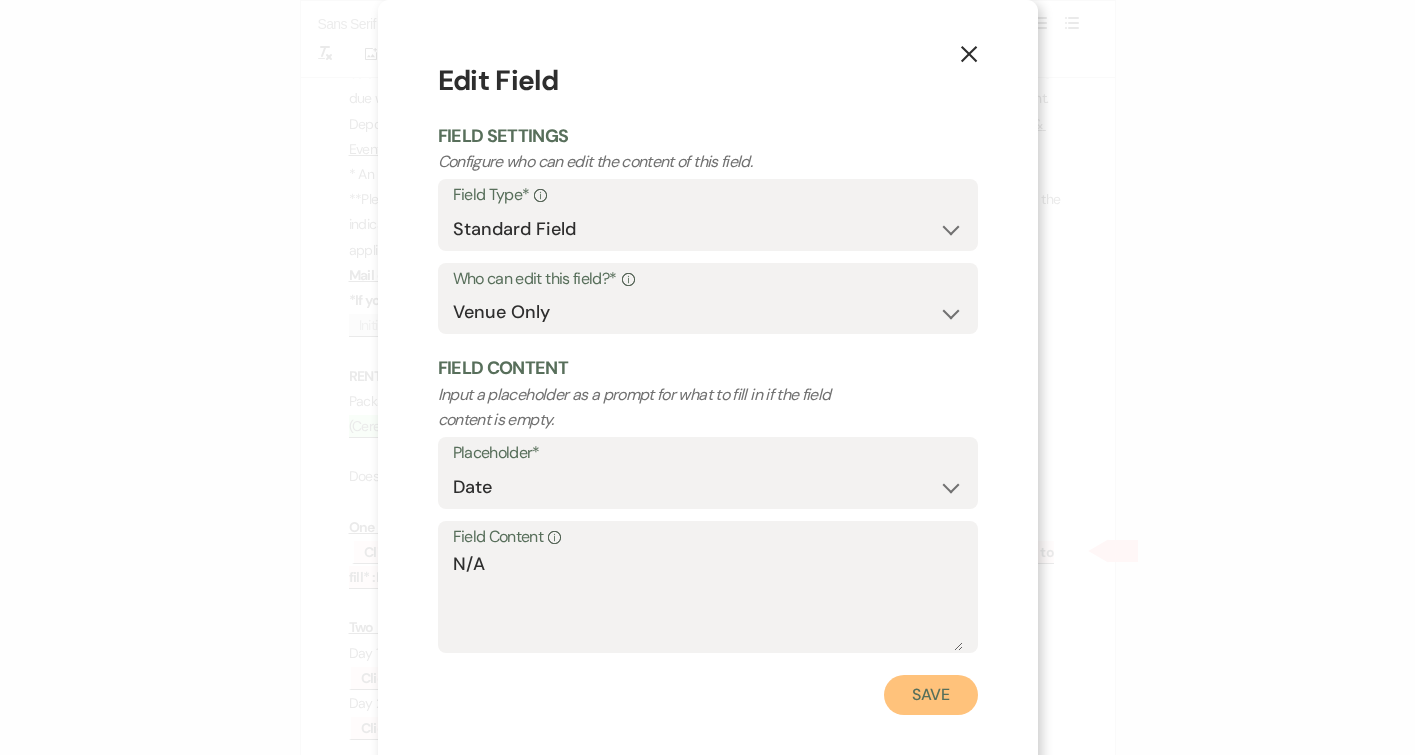 click on "Save" at bounding box center [931, 695] 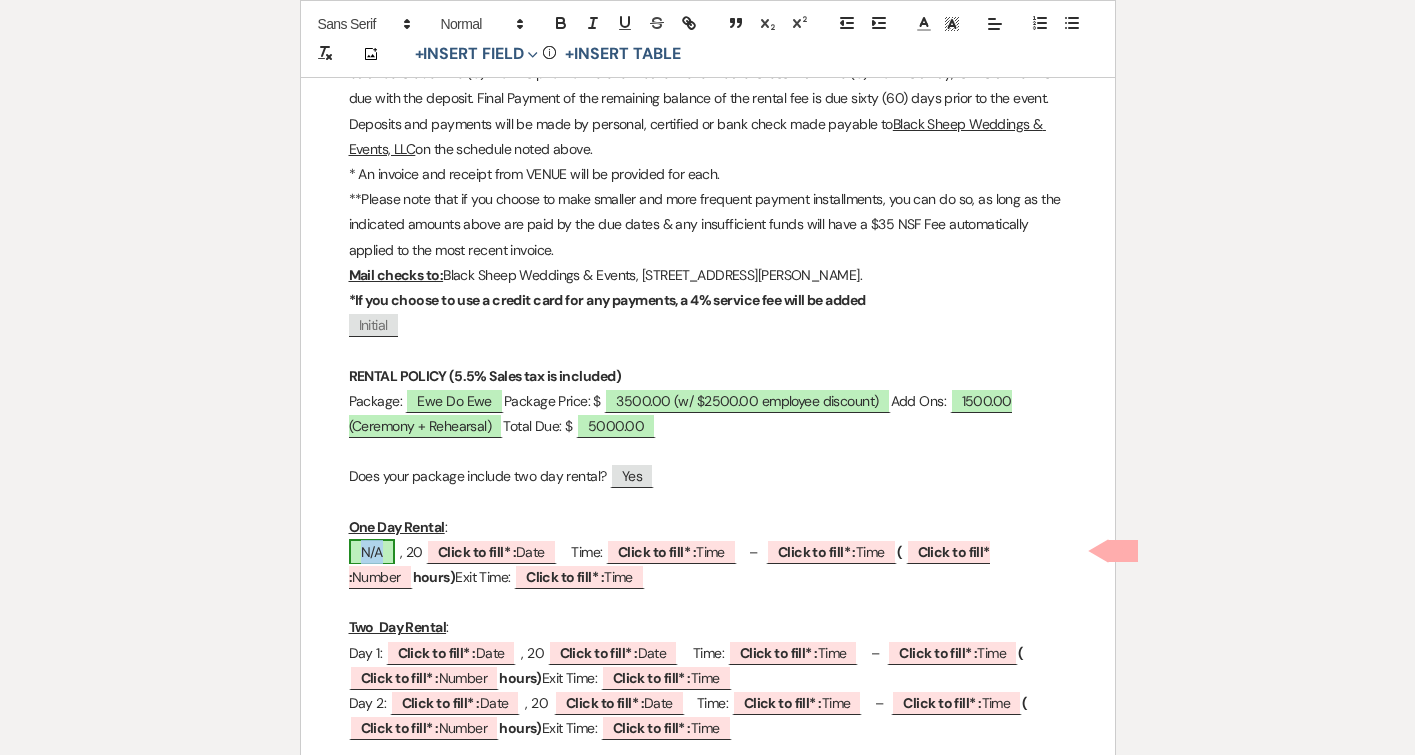 click on "N/A" at bounding box center [372, 552] 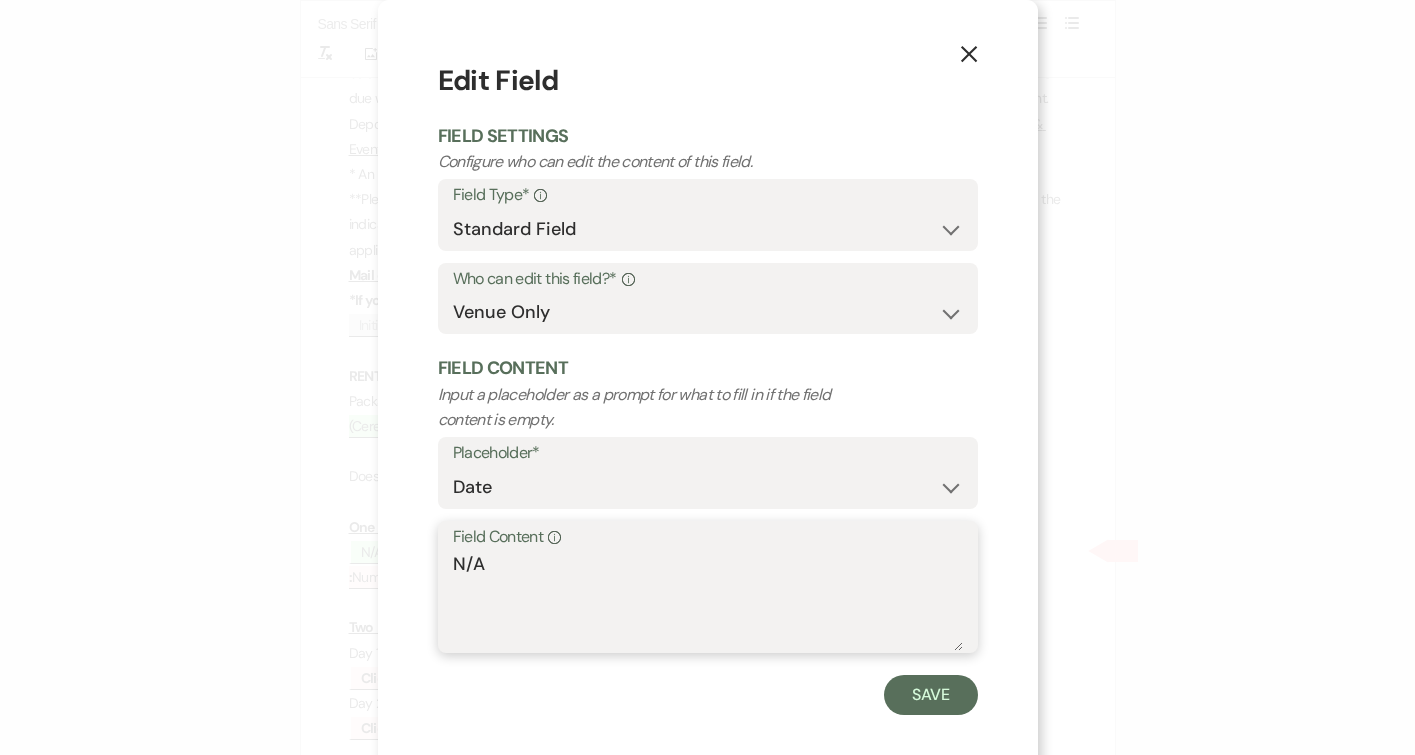 drag, startPoint x: 517, startPoint y: 569, endPoint x: 399, endPoint y: 565, distance: 118.06778 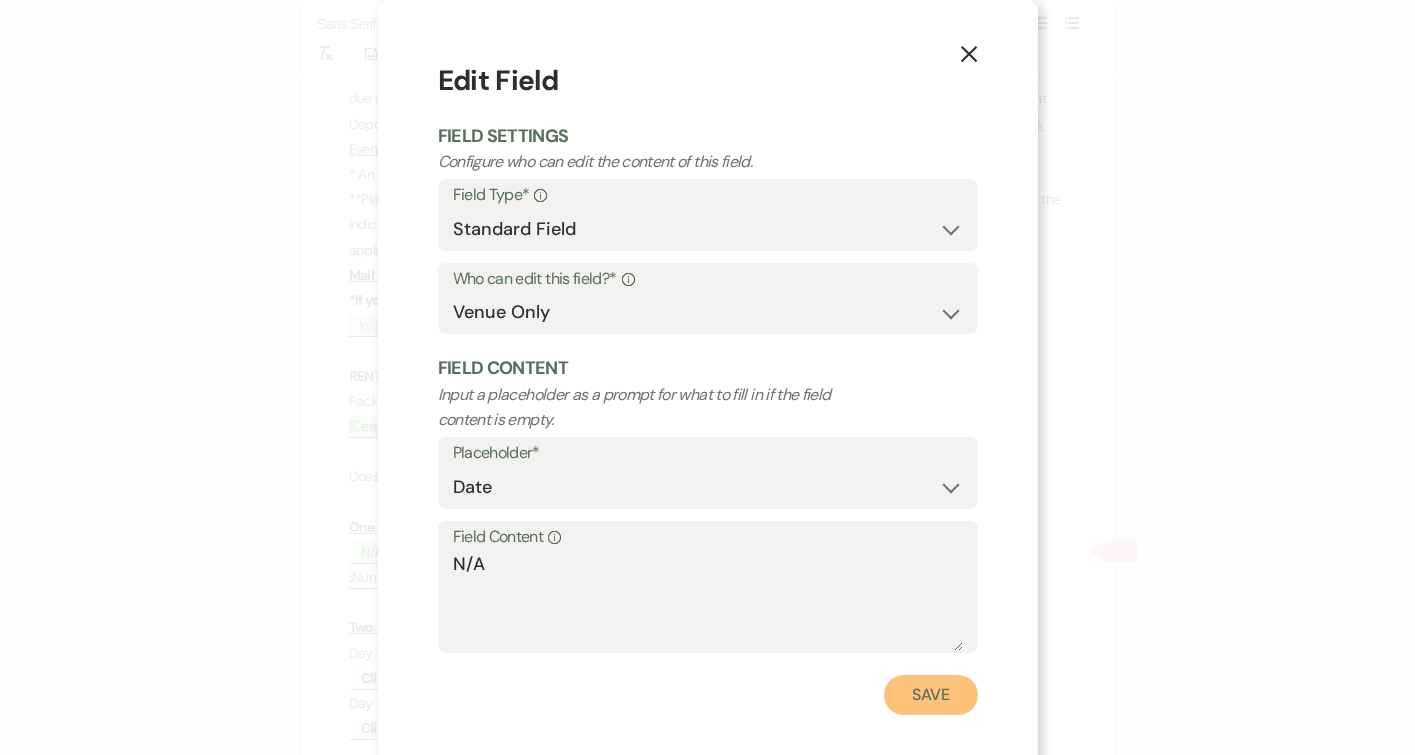 click on "Save" at bounding box center (931, 695) 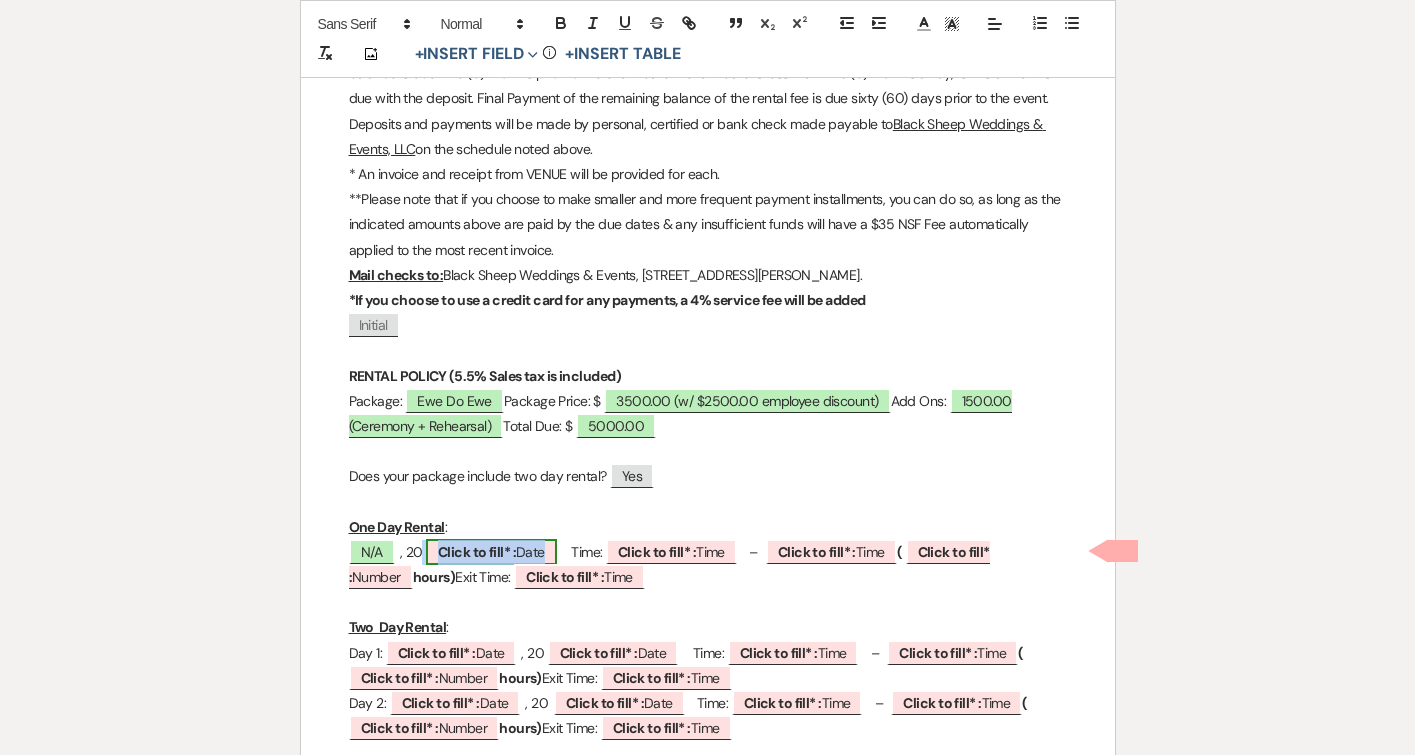 click on "Click to fill* :" at bounding box center [477, 552] 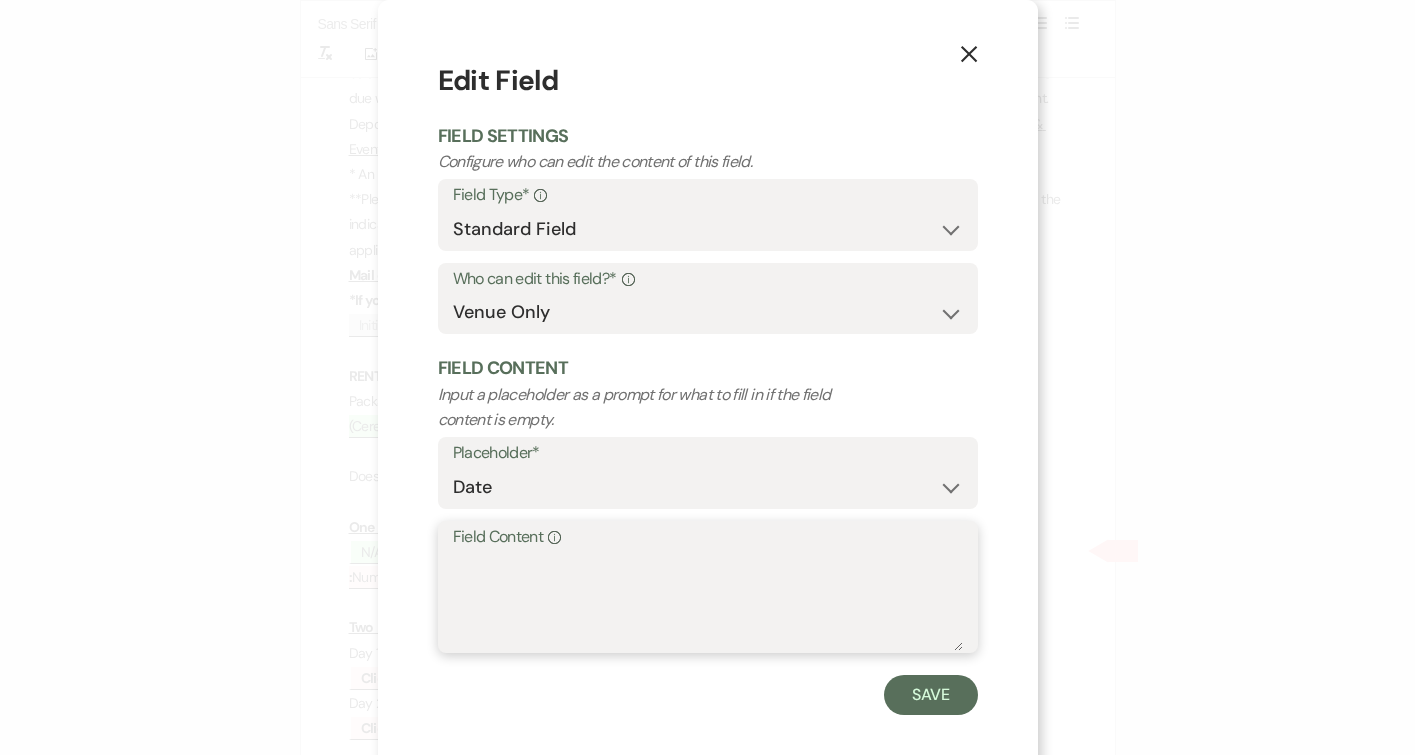 click on "Field Content Info" at bounding box center [708, 601] 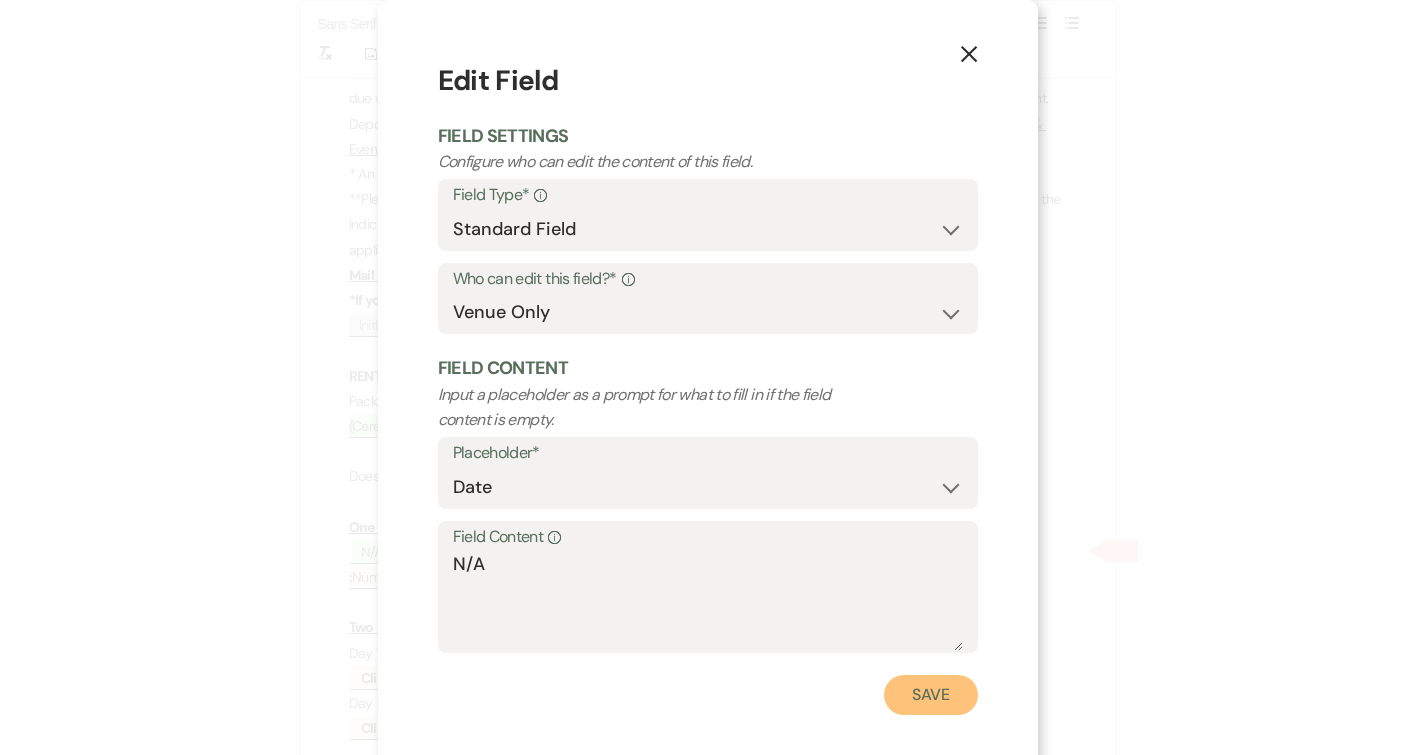 click on "Save" at bounding box center (931, 695) 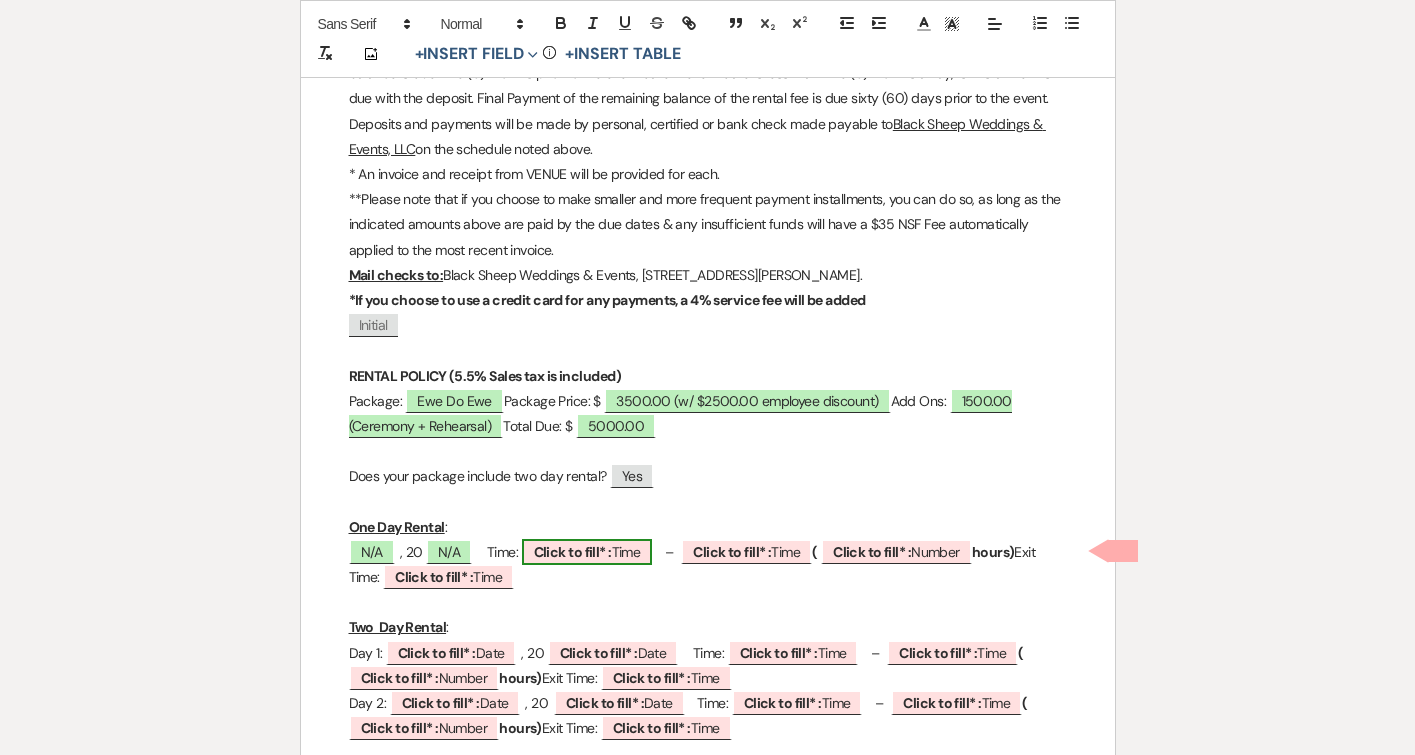 click on "Click to fill* :" at bounding box center (573, 552) 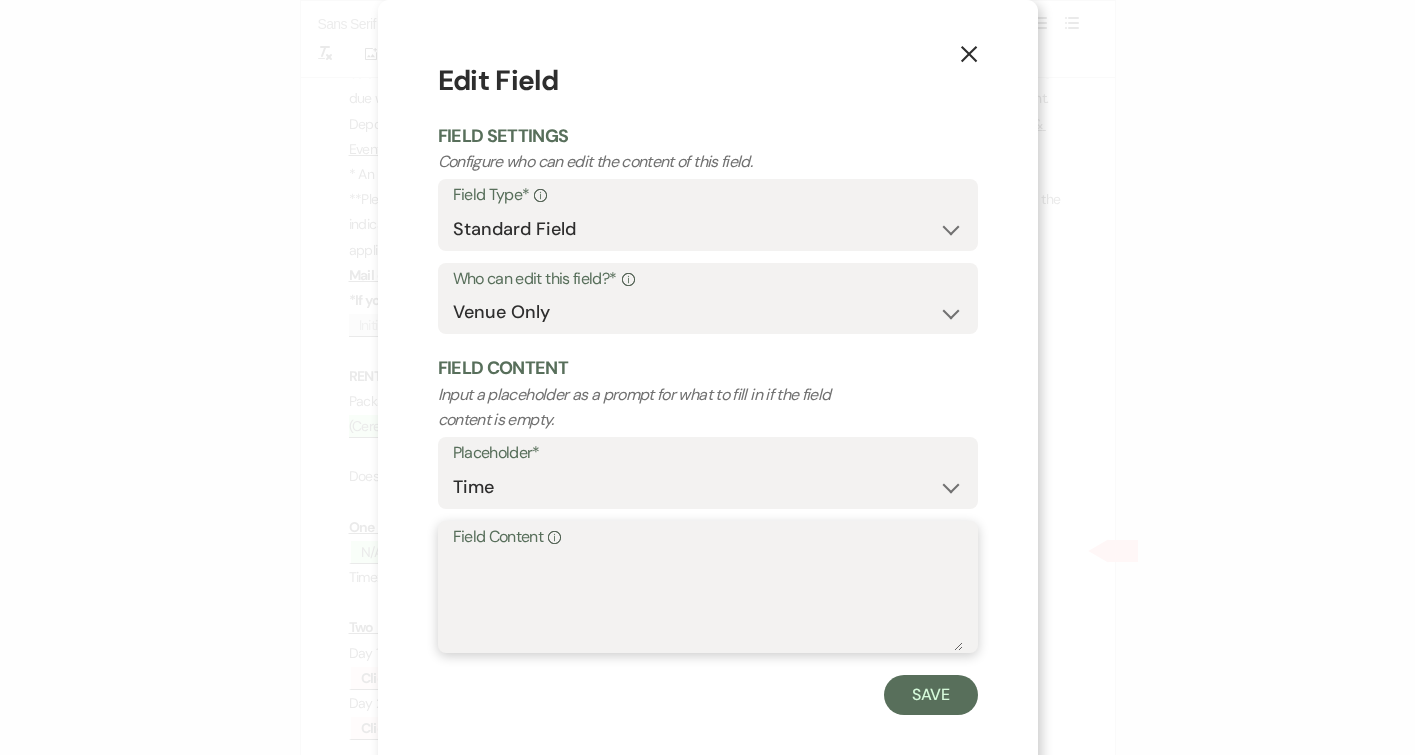 click on "Field Content Info" at bounding box center [708, 601] 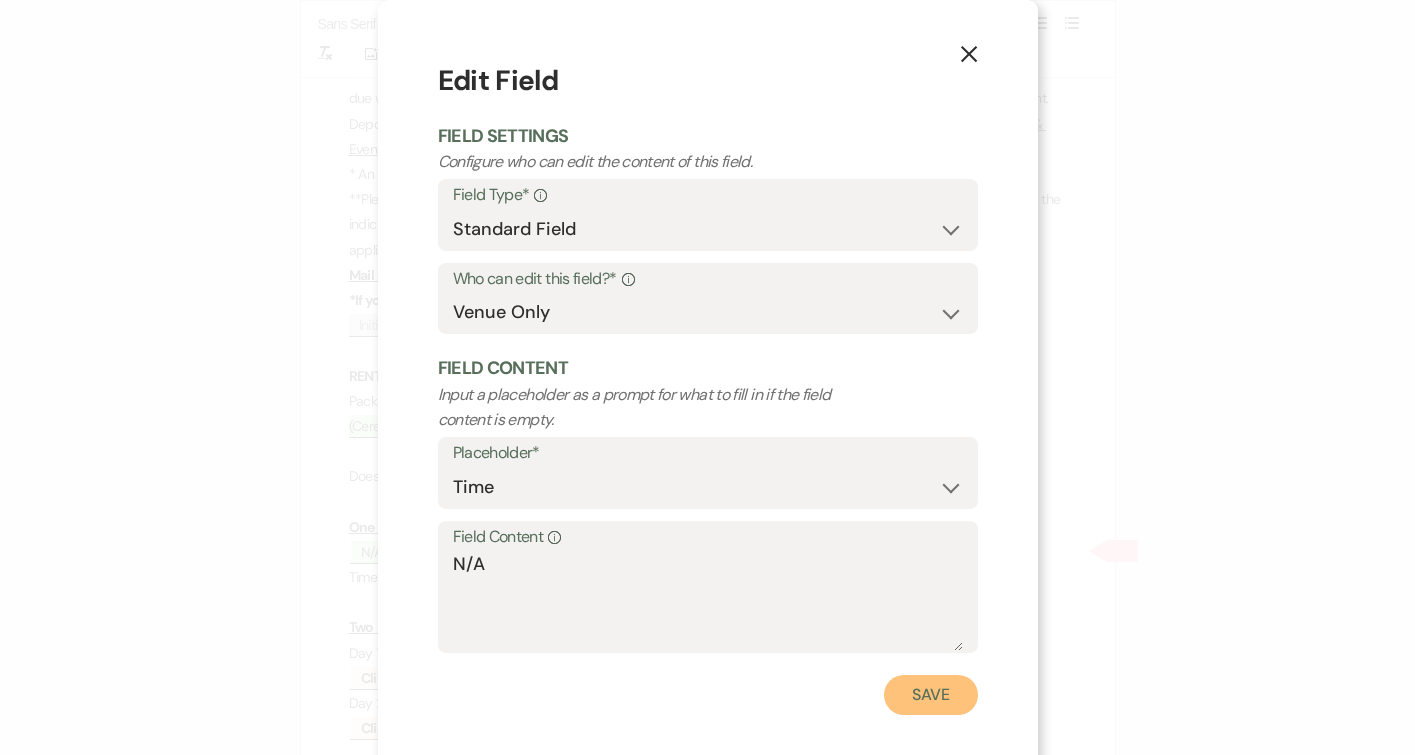 click on "Save" at bounding box center [931, 695] 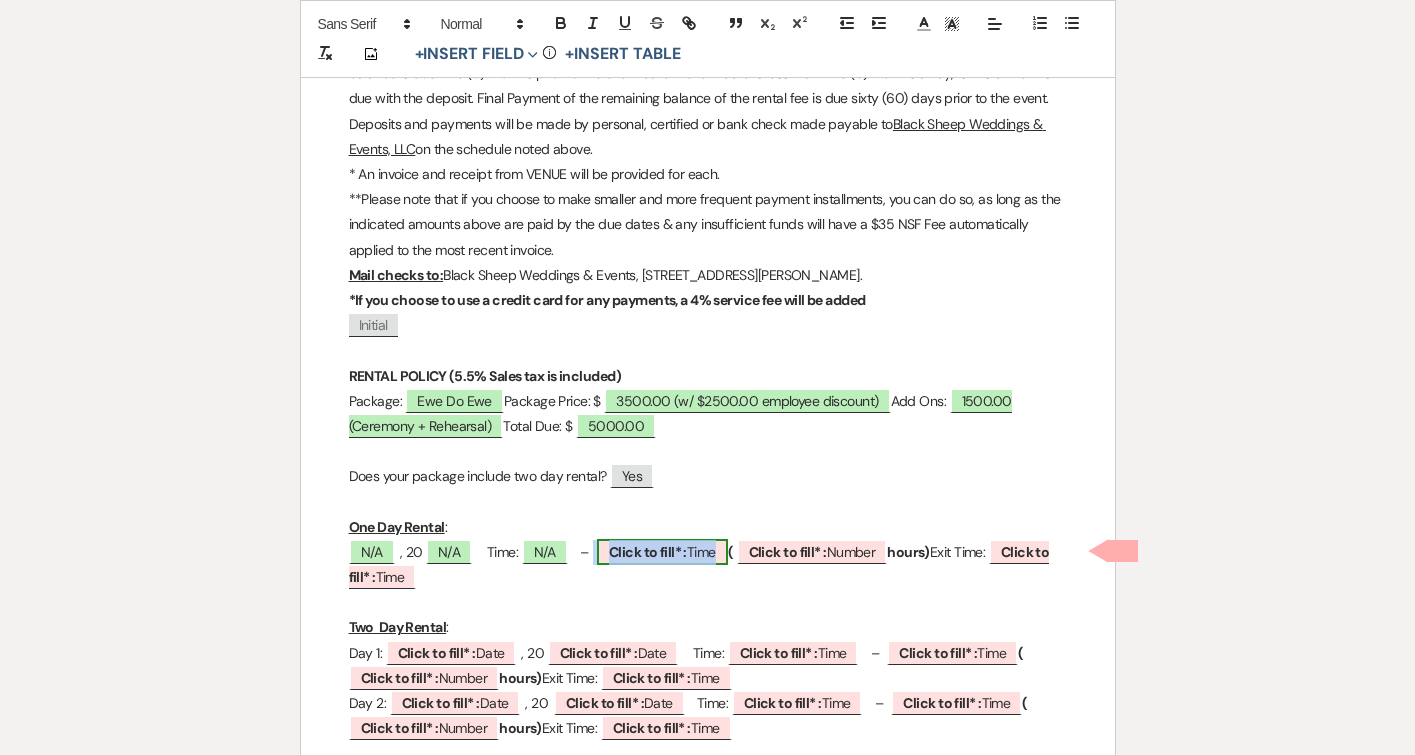 click on "Click to fill* :
Time" at bounding box center [662, 552] 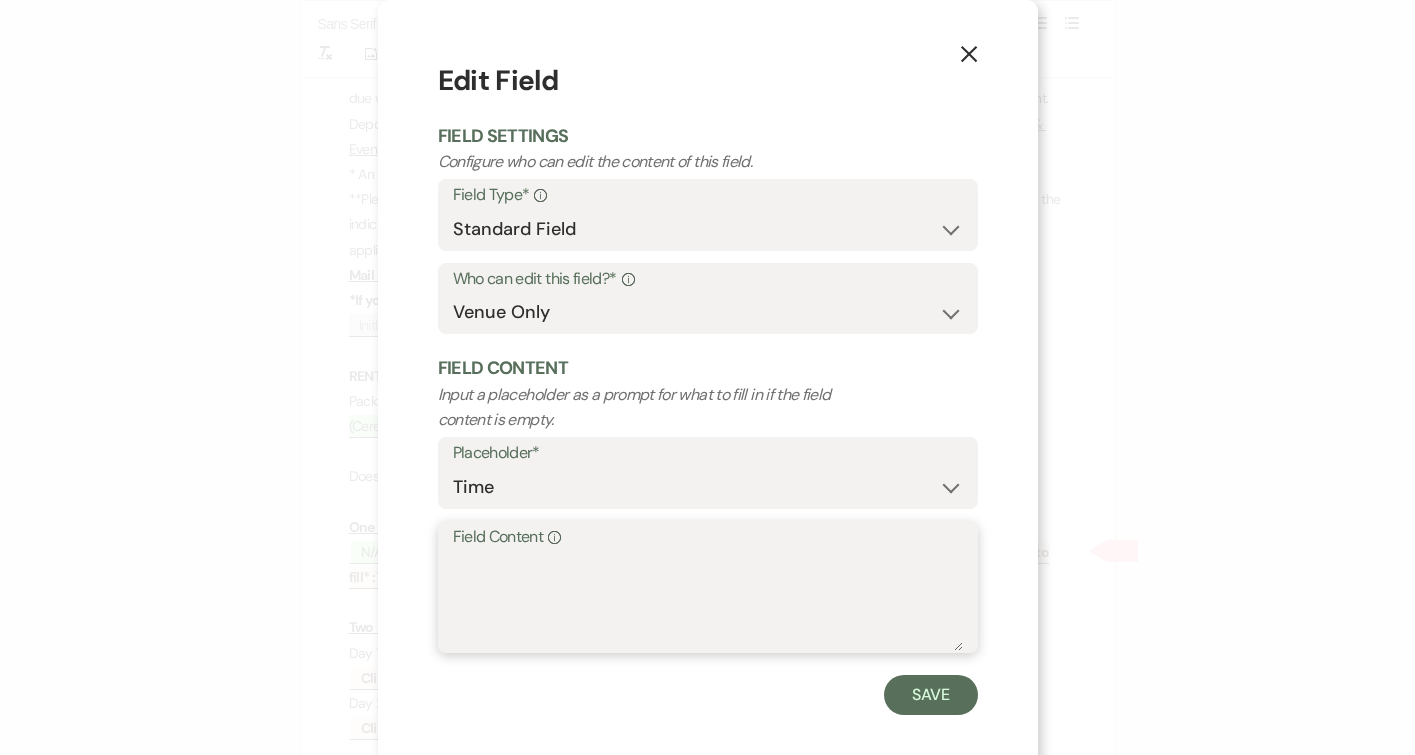 click on "Field Content Info" at bounding box center (708, 601) 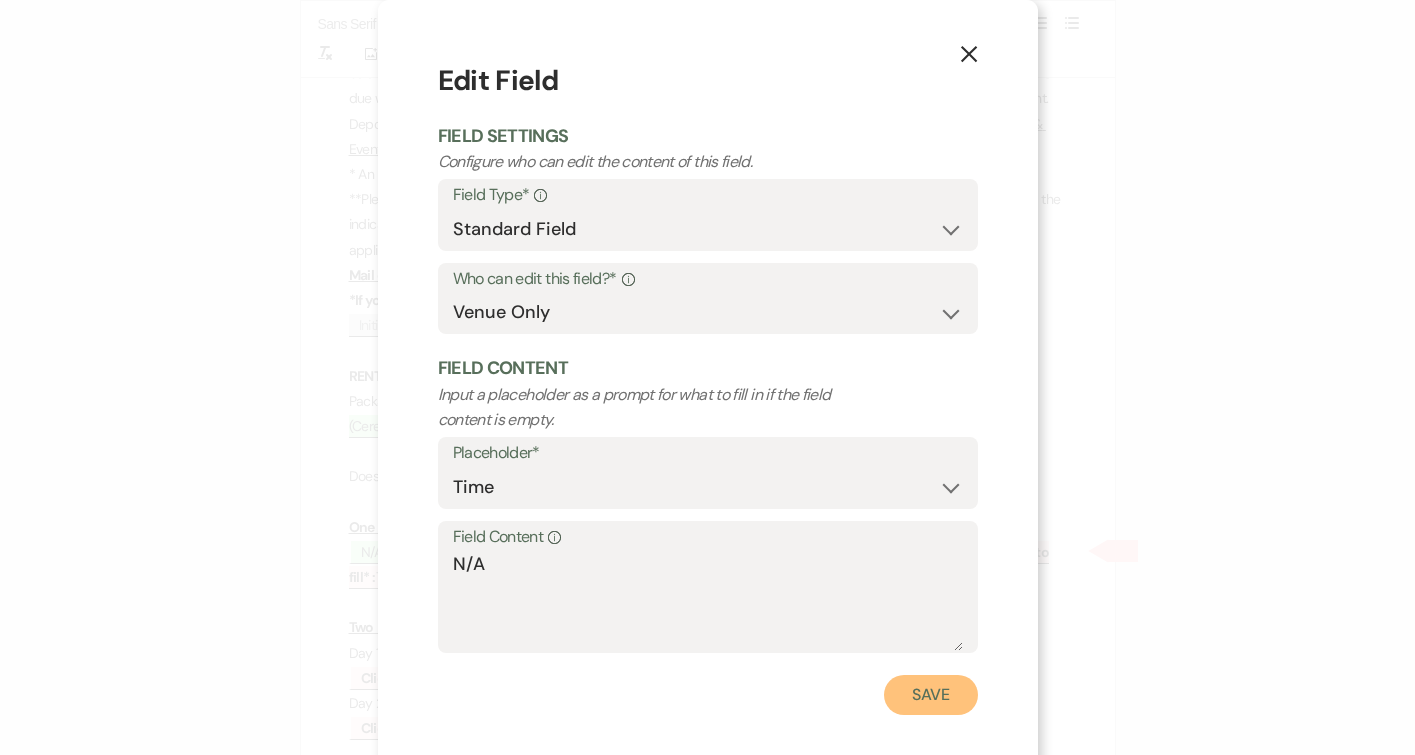 click on "Save" at bounding box center [931, 695] 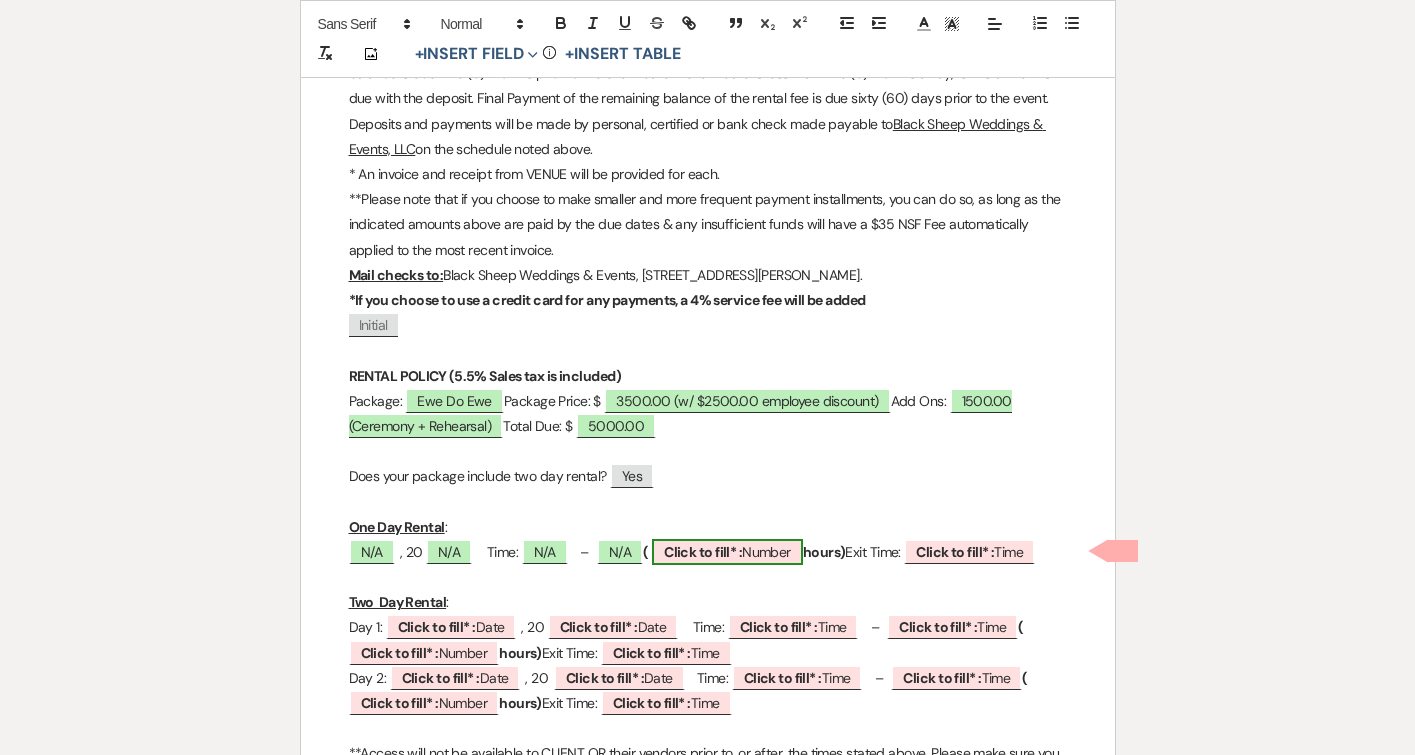 click on "Click to fill* :" at bounding box center (703, 552) 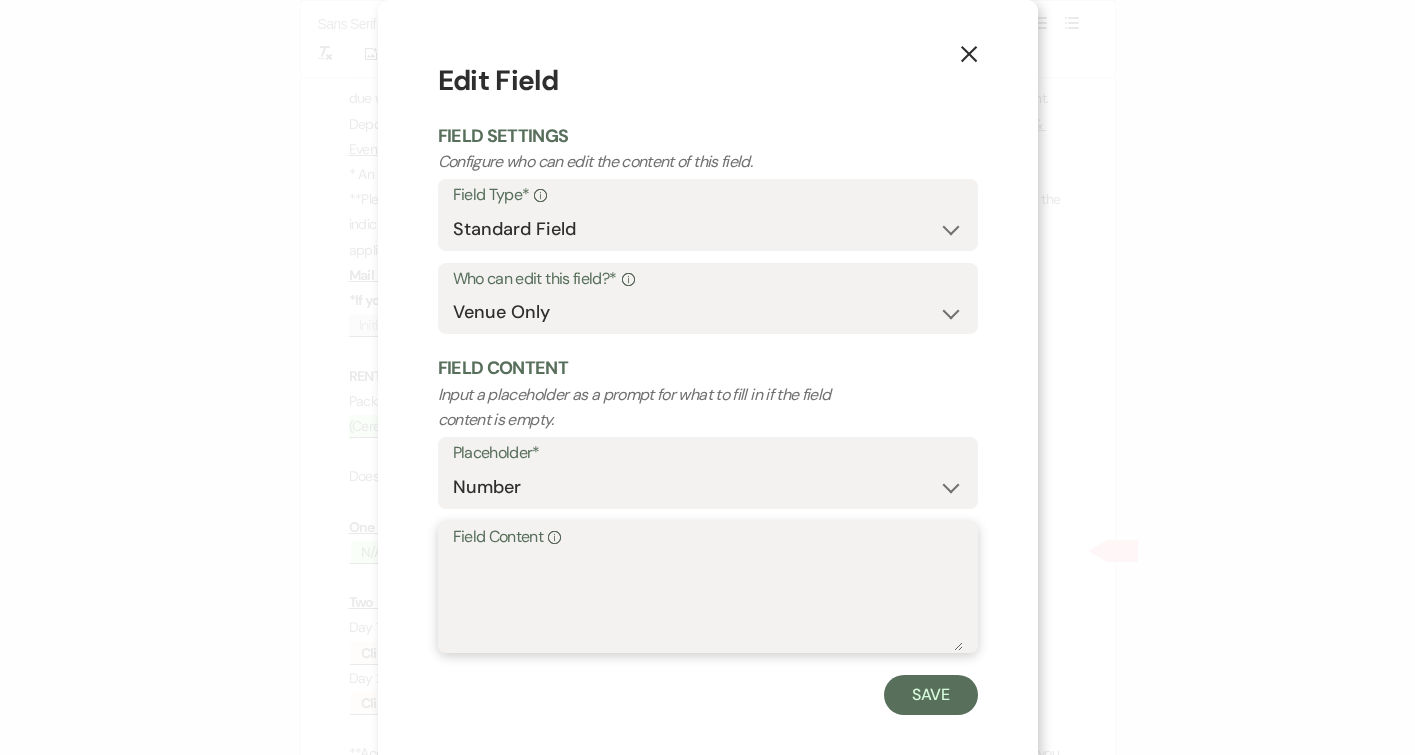 click on "Field Content Info" at bounding box center [708, 601] 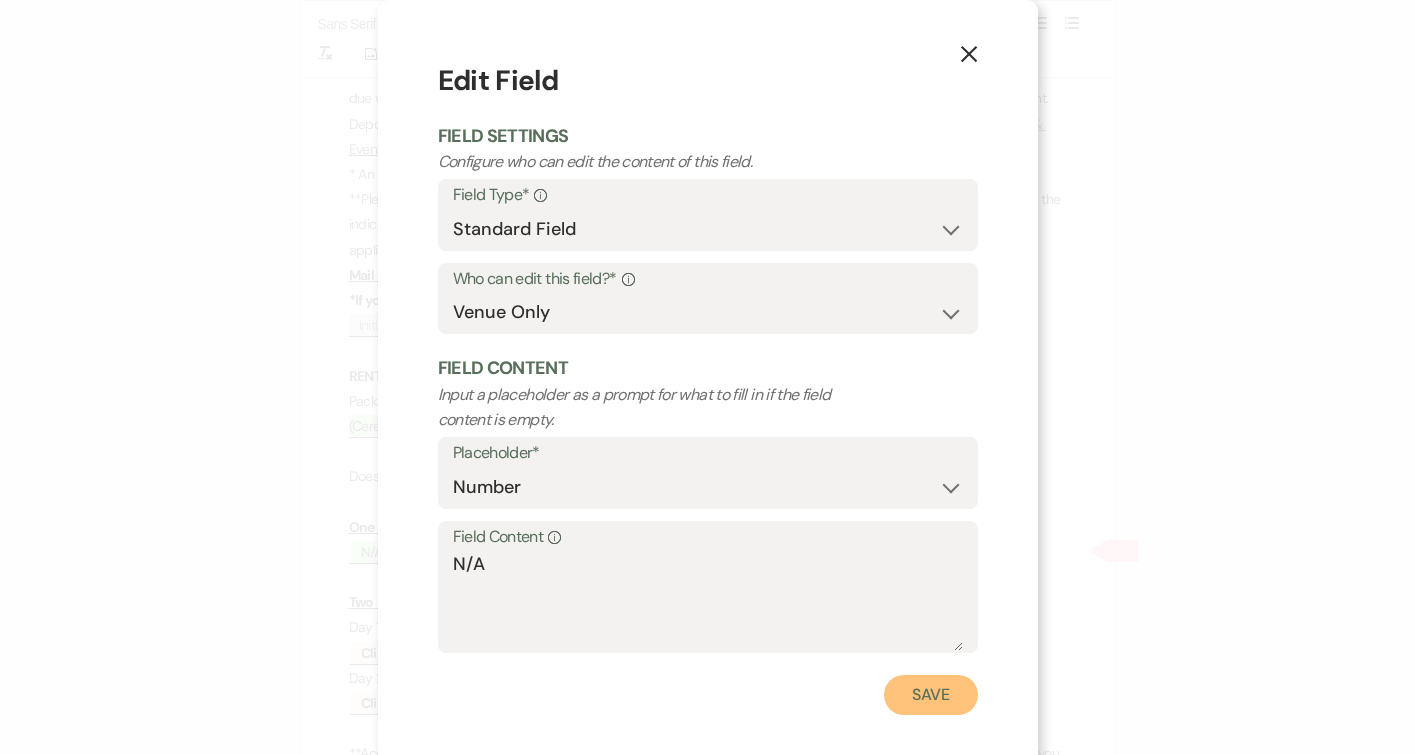 click on "Save" at bounding box center [931, 695] 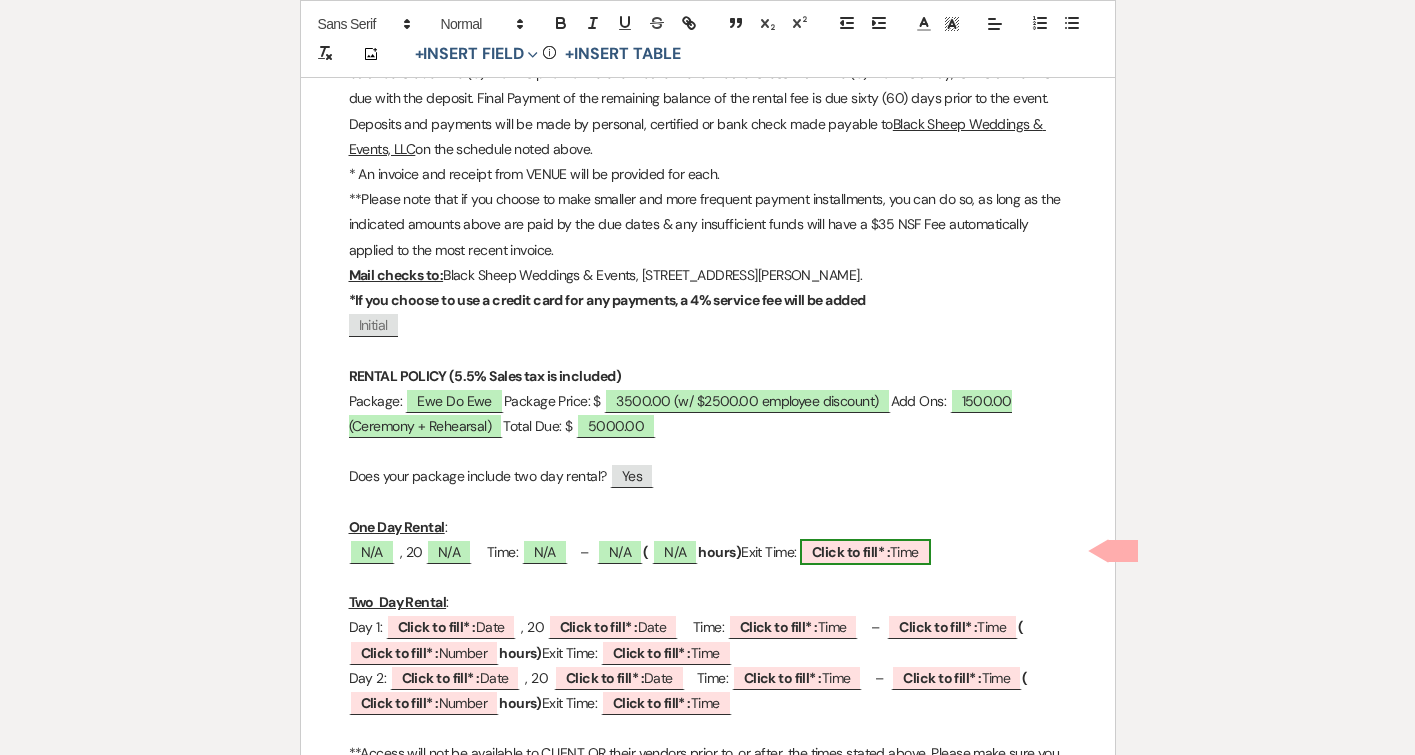 click on "Click to fill* :" at bounding box center (851, 552) 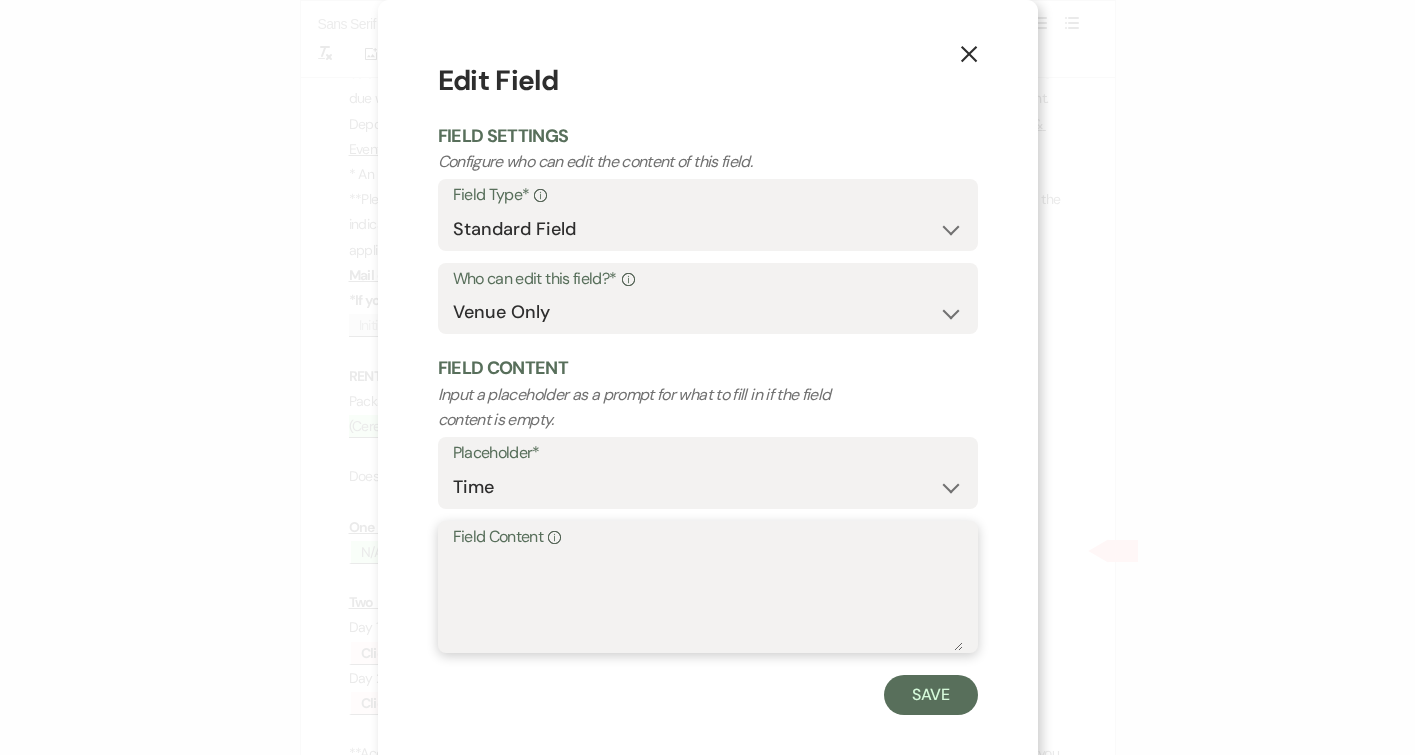 click on "Field Content Info" at bounding box center (708, 601) 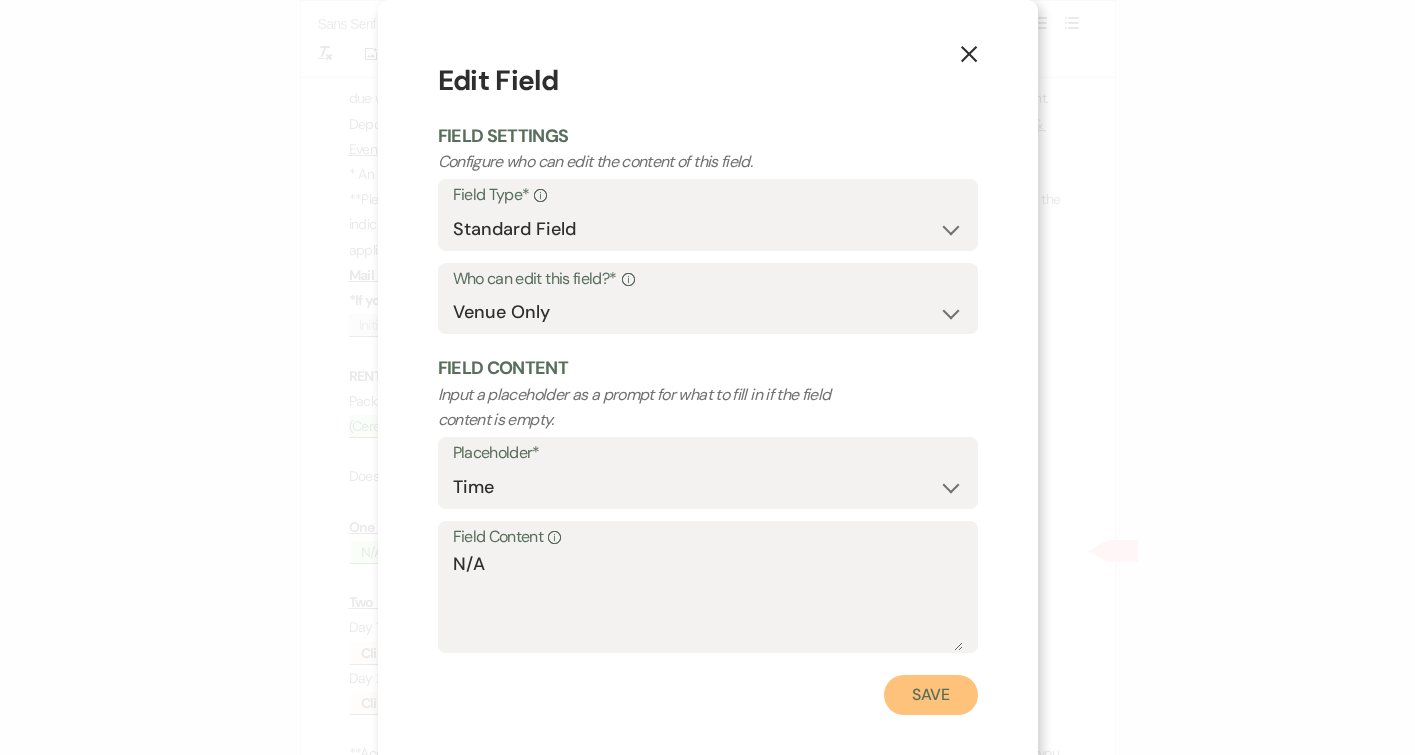 click on "Save" at bounding box center [931, 695] 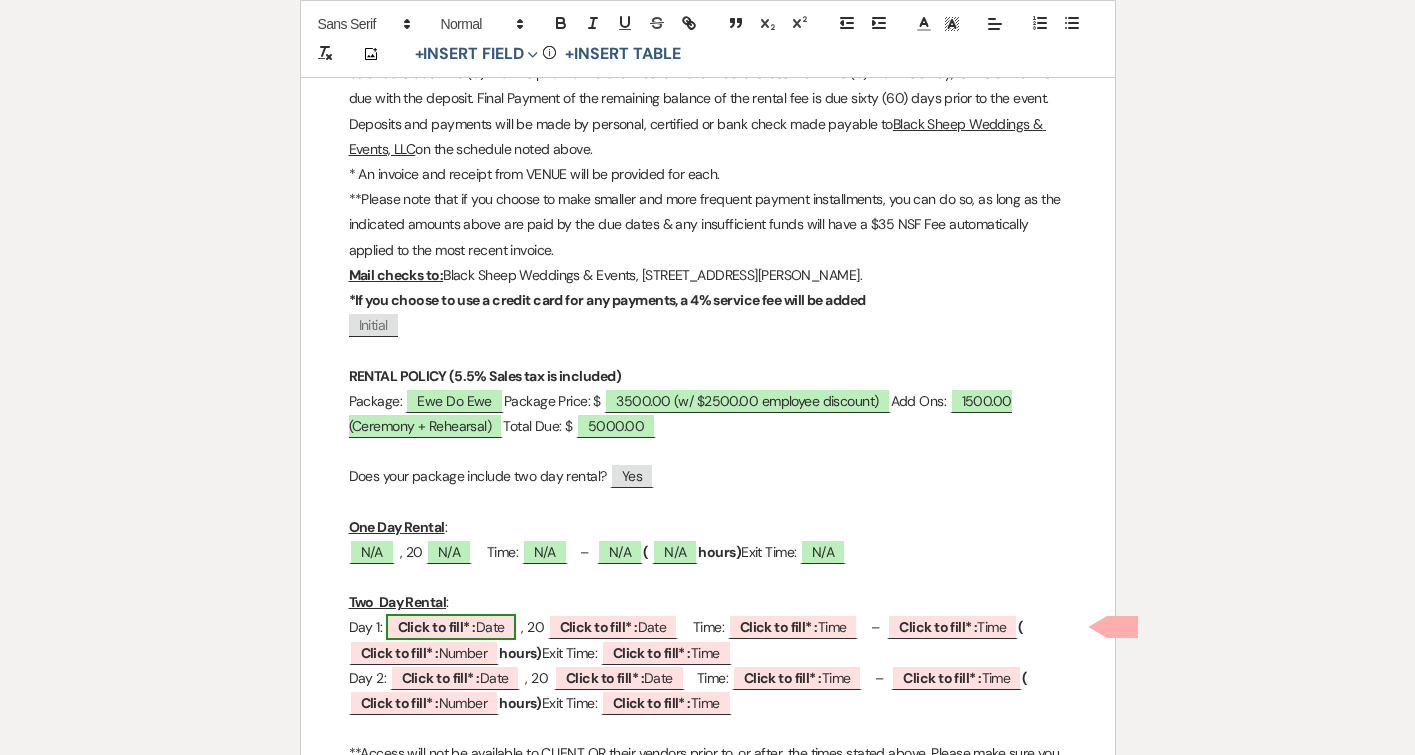 click on "Click to fill* :" at bounding box center [437, 627] 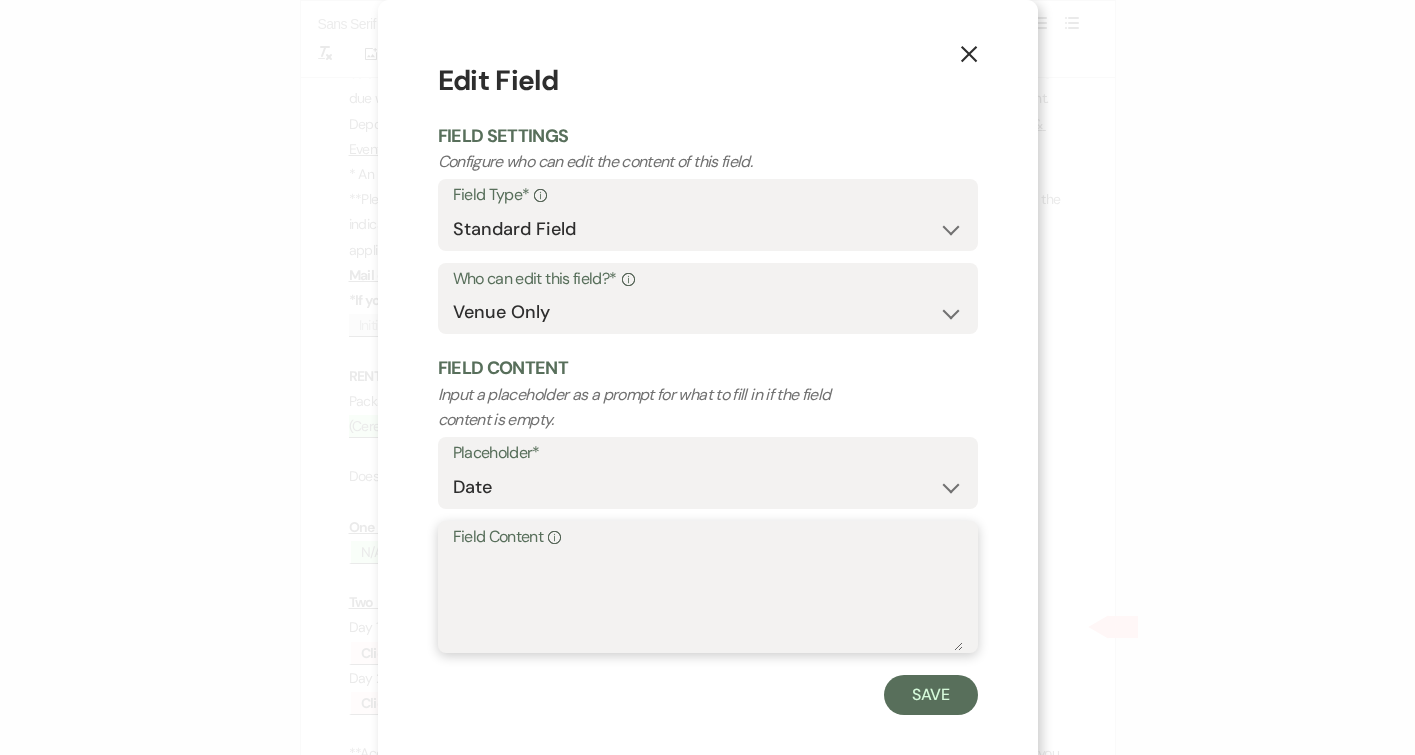 click on "Field Content Info" at bounding box center (708, 601) 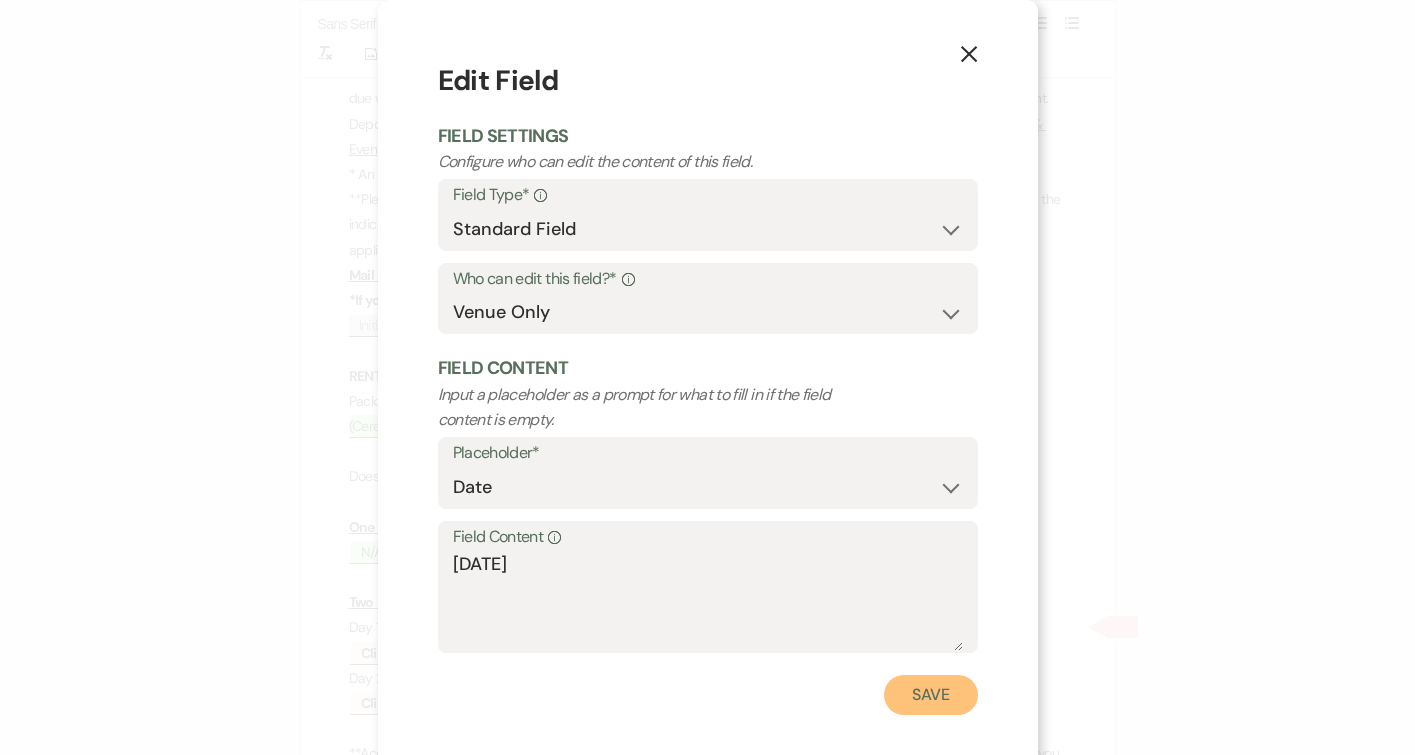 click on "Save" at bounding box center (931, 695) 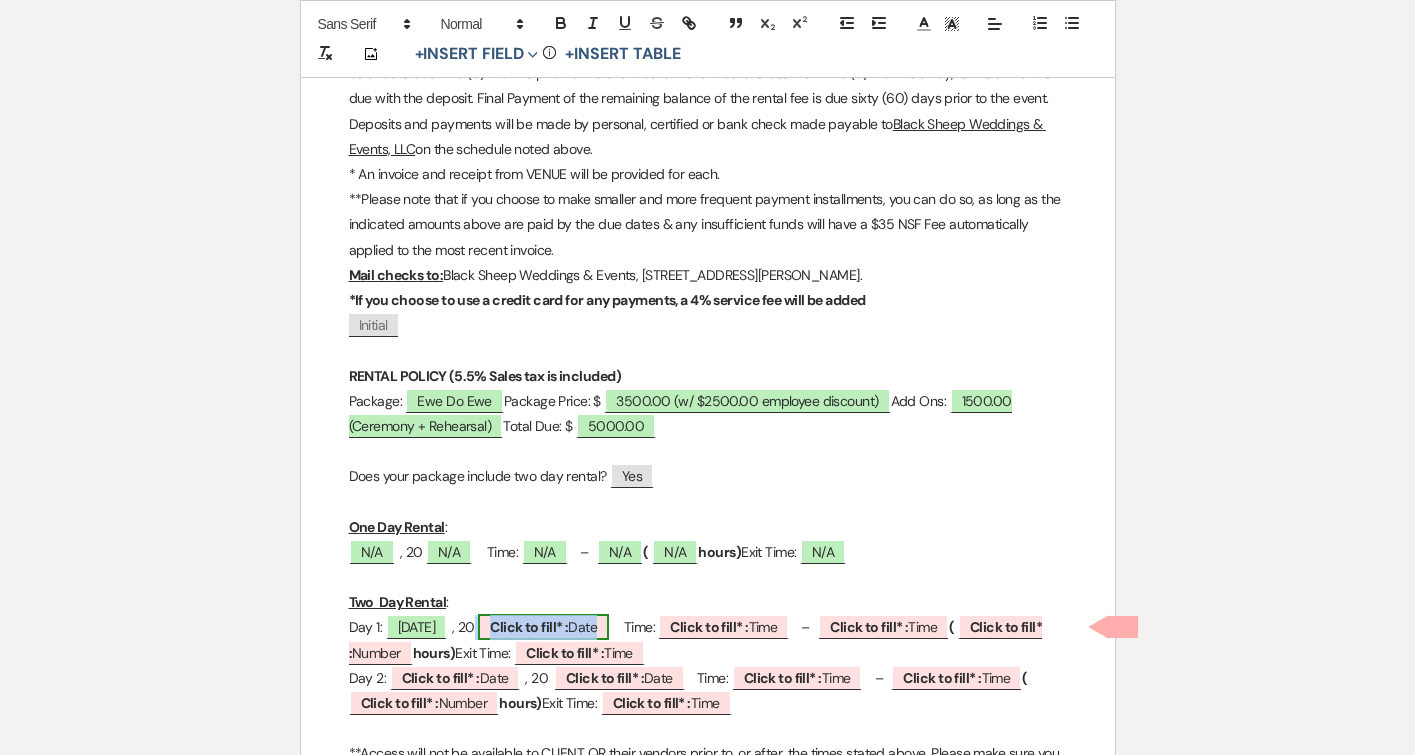 click on "Click to fill* :" at bounding box center [529, 627] 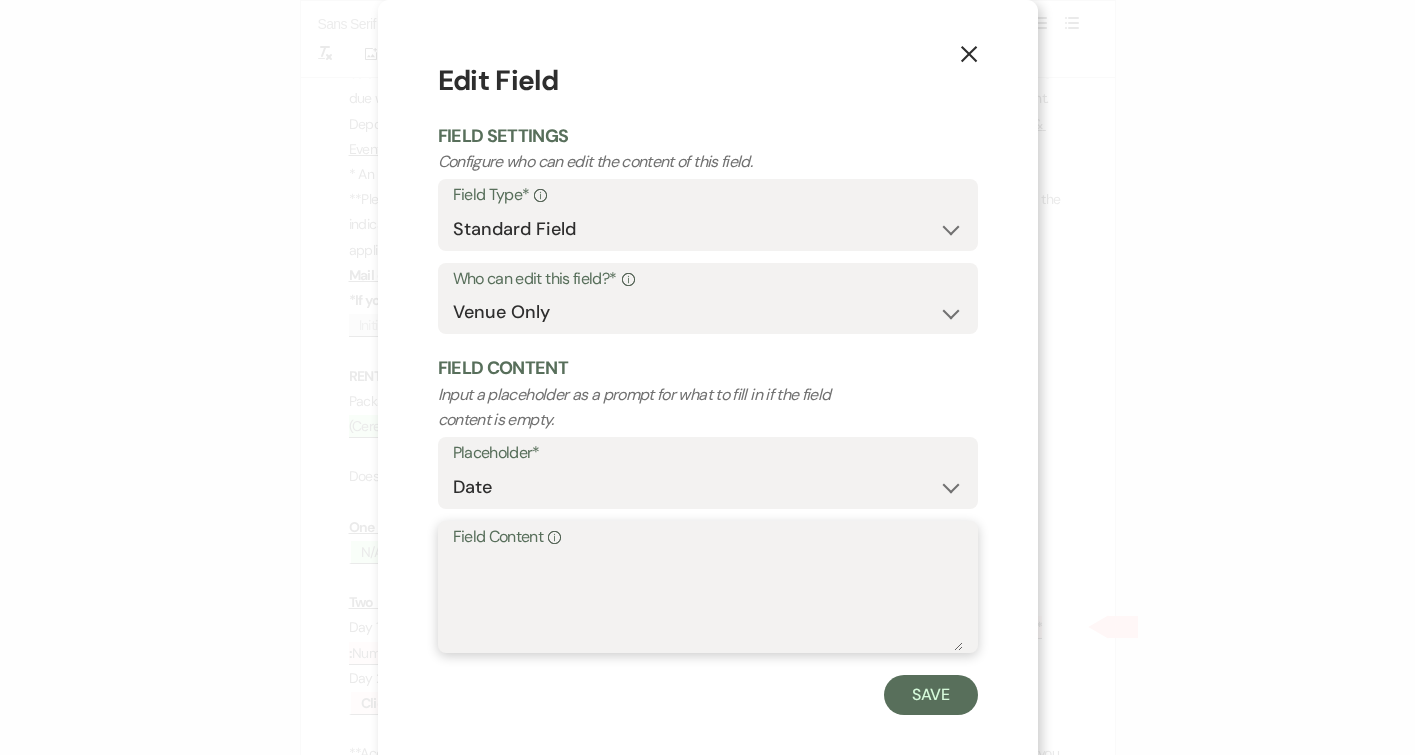 click on "Field Content Info" at bounding box center [708, 601] 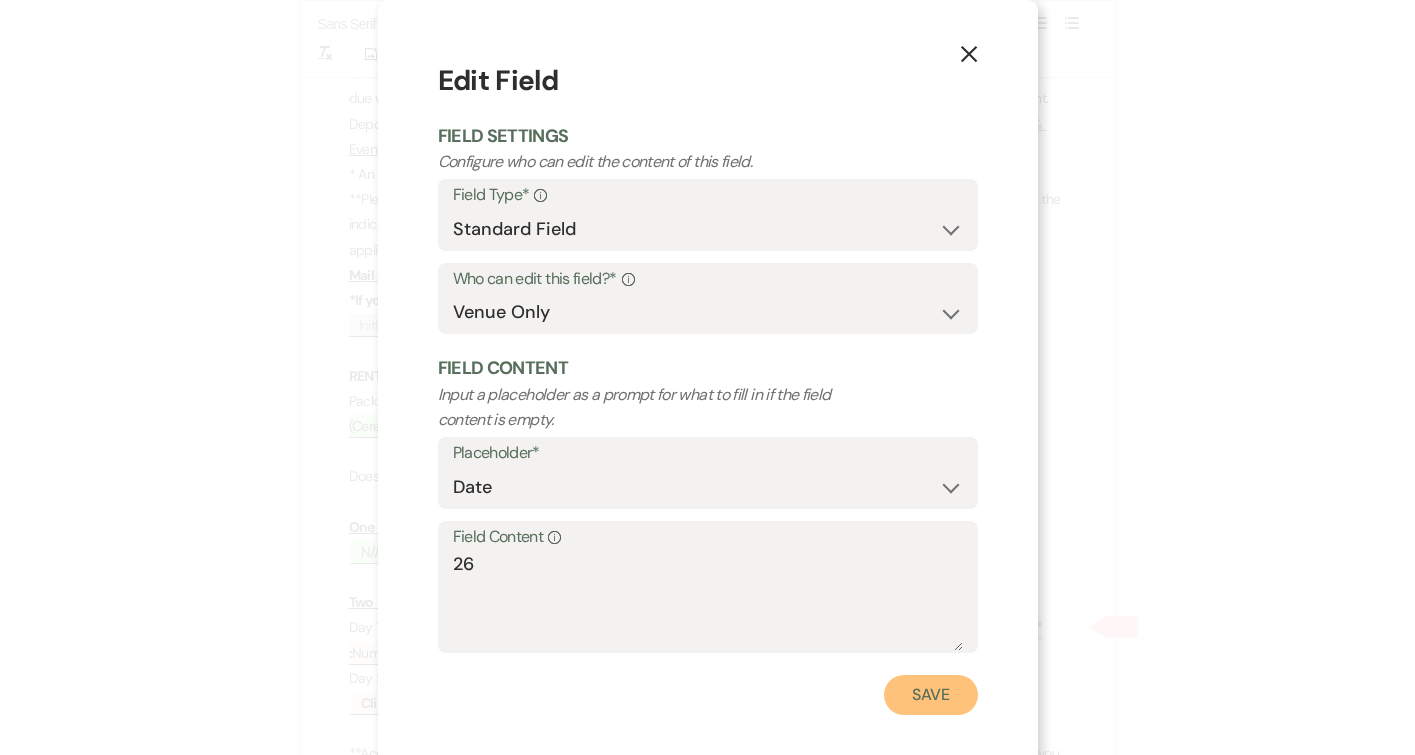 click on "Save" at bounding box center [931, 695] 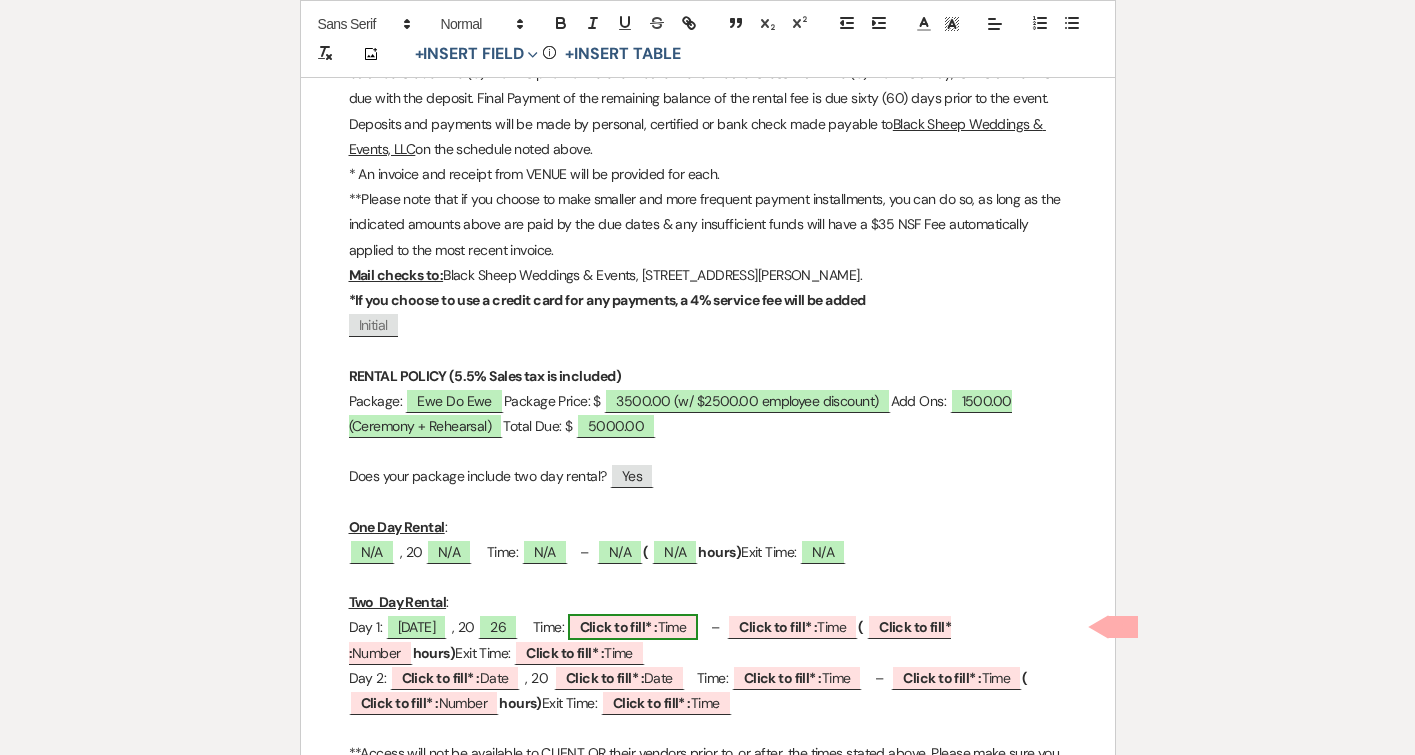 click on "Click to fill* :" at bounding box center [619, 627] 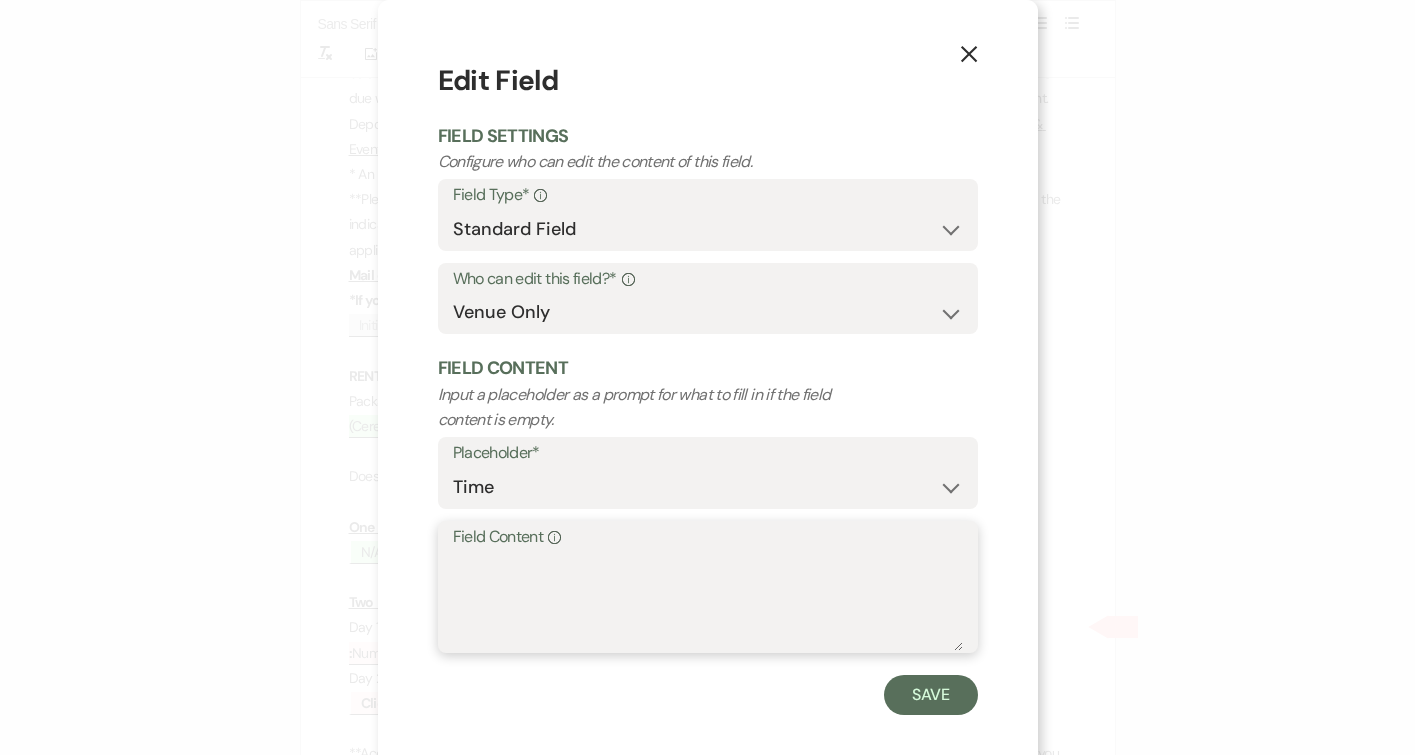 click on "Field Content Info" at bounding box center (708, 601) 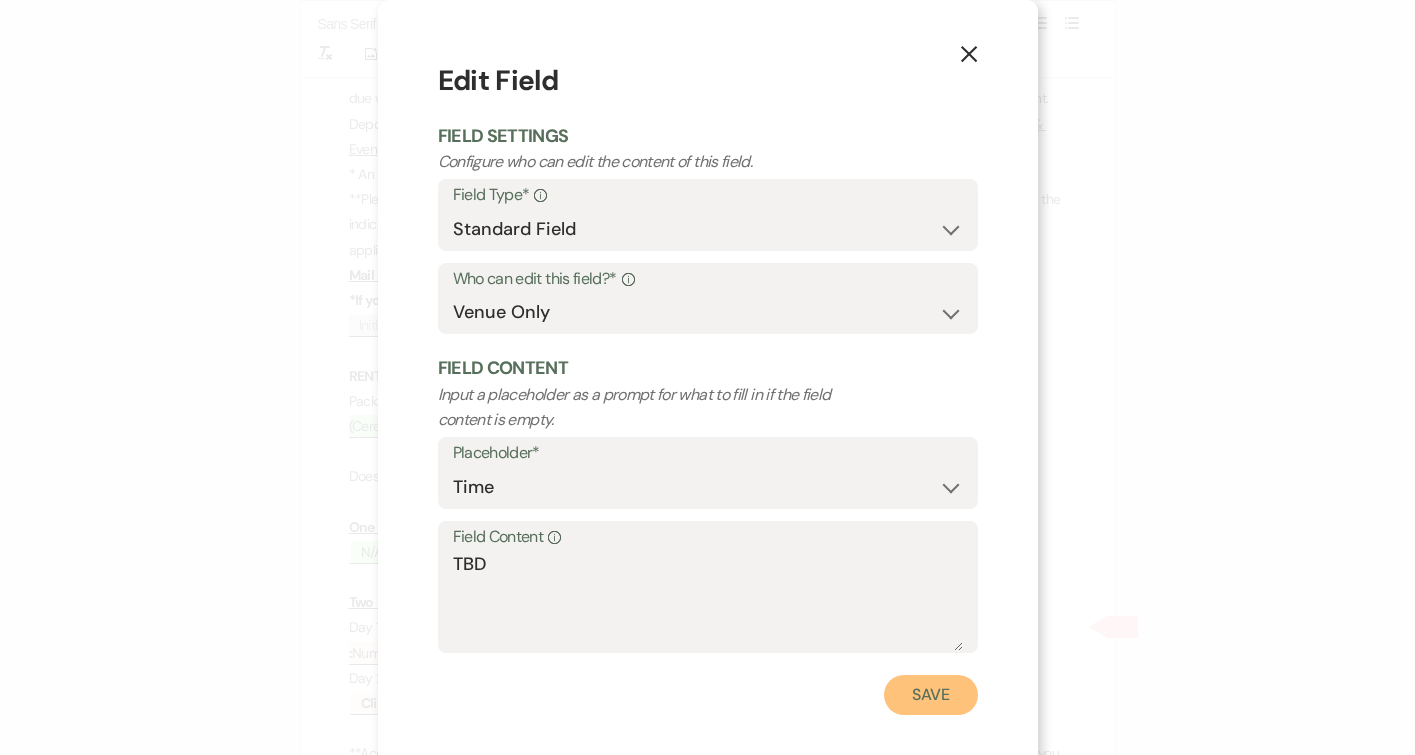 click on "Save" at bounding box center [931, 695] 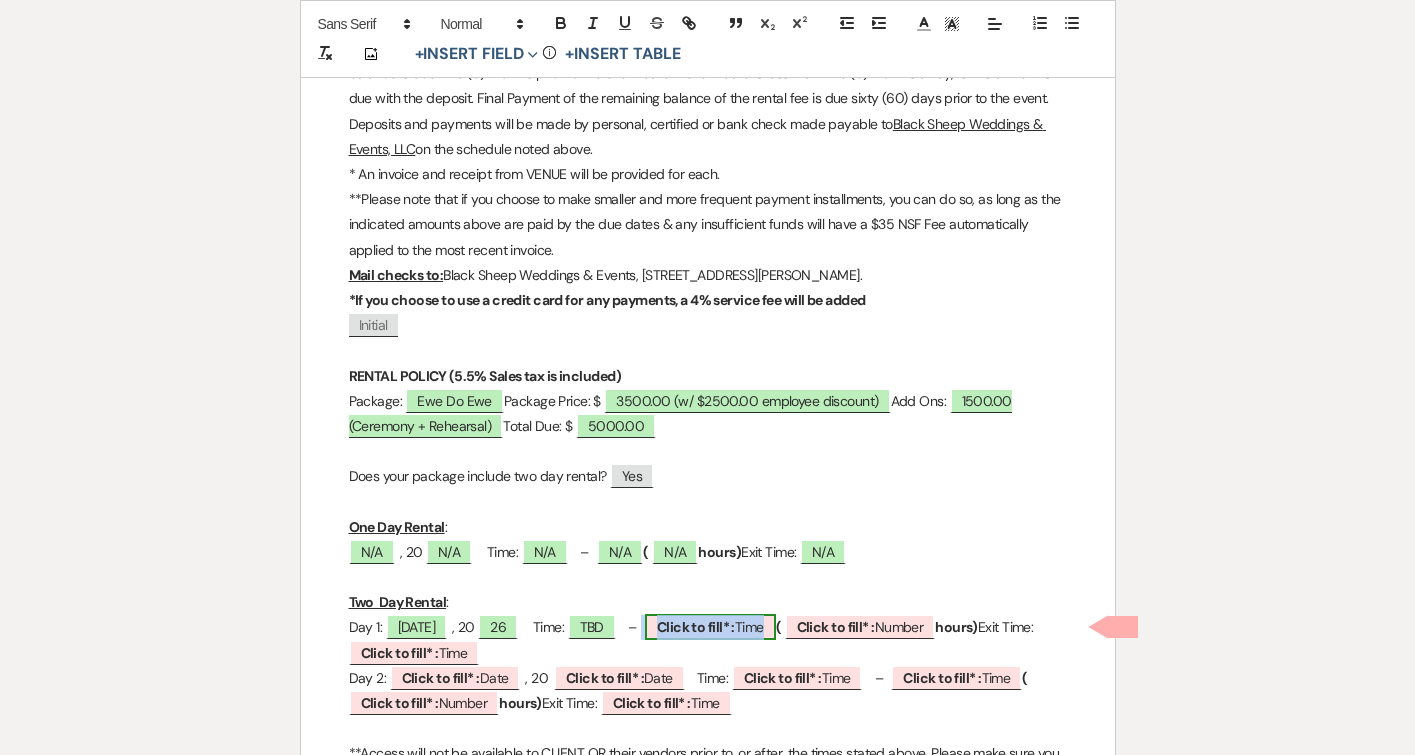 click on "Click to fill* :" at bounding box center [696, 627] 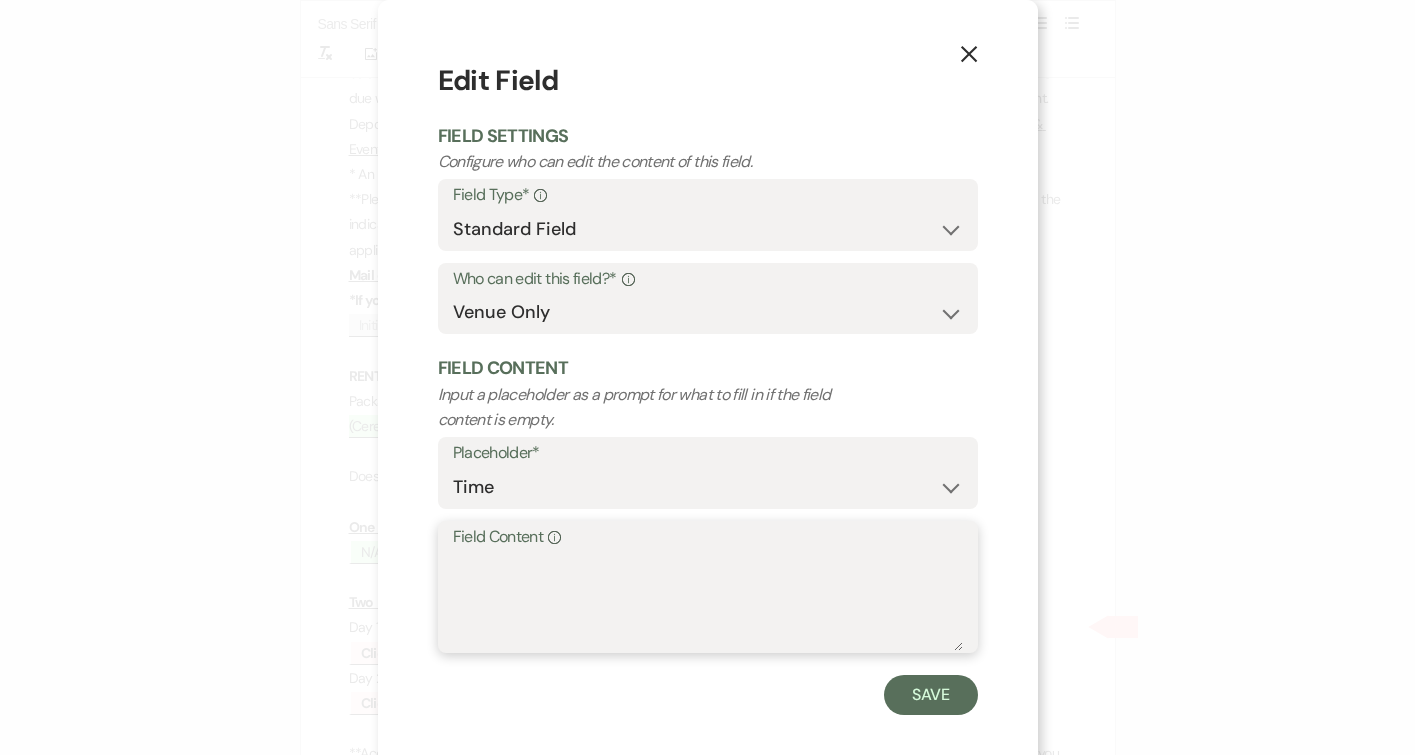 click on "Field Content Info" at bounding box center (708, 601) 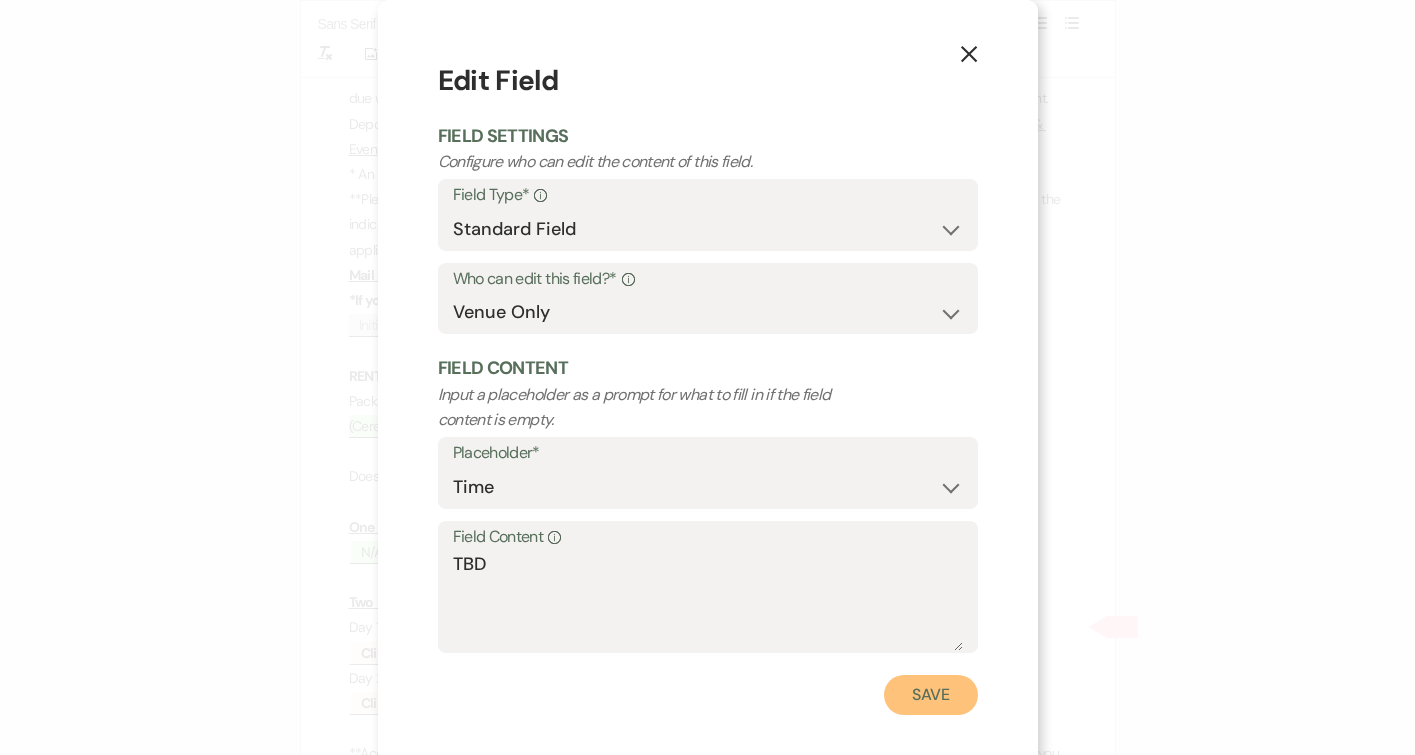 click on "Save" at bounding box center [931, 695] 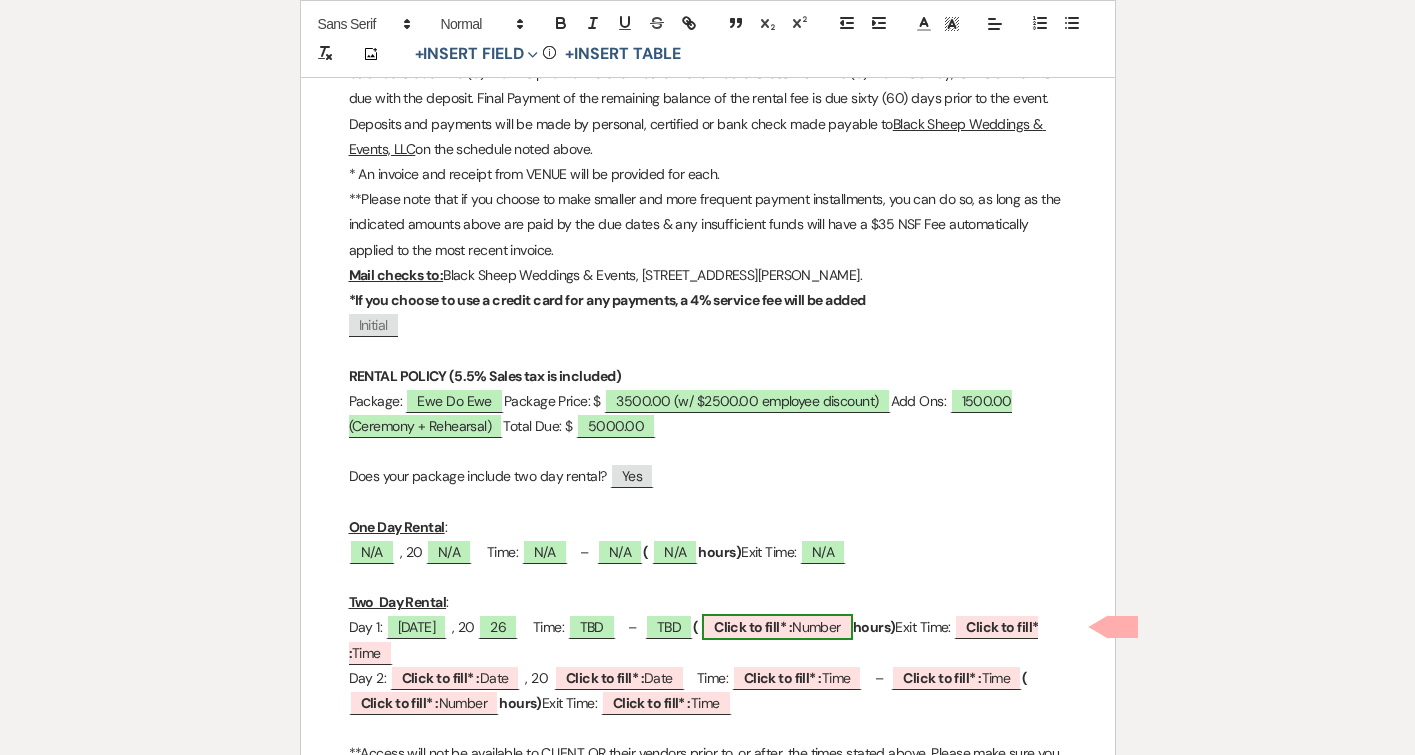 click on "Click to fill* :" at bounding box center [753, 627] 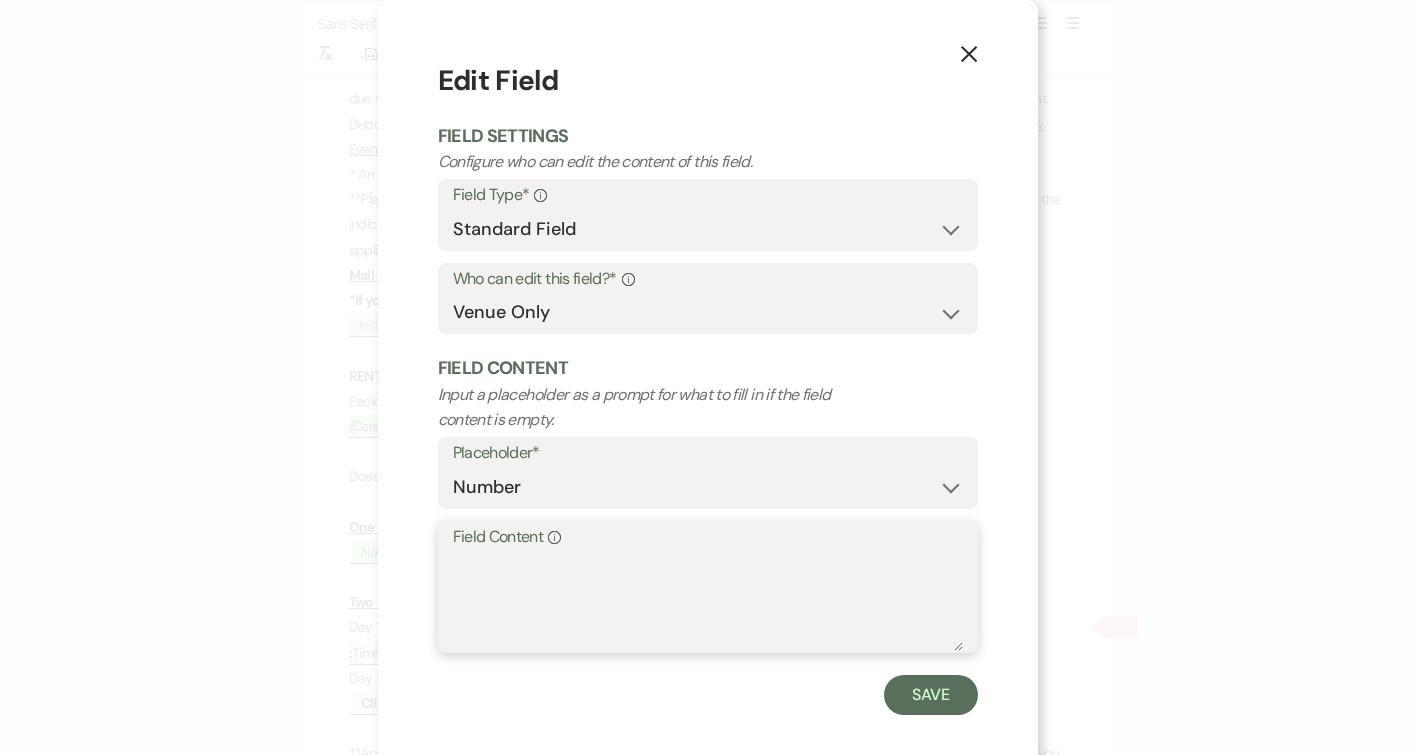 click on "Field Content Info" at bounding box center (708, 601) 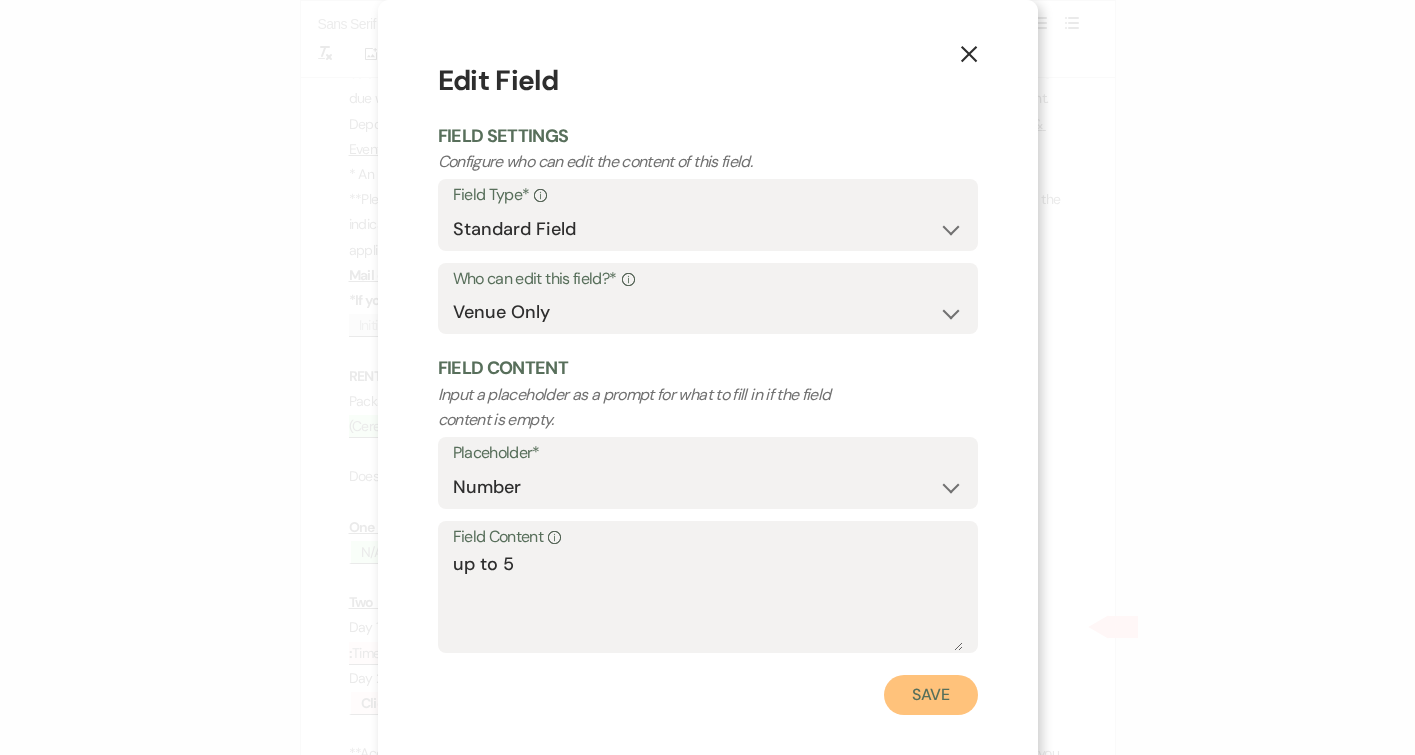 click on "Save" at bounding box center [931, 695] 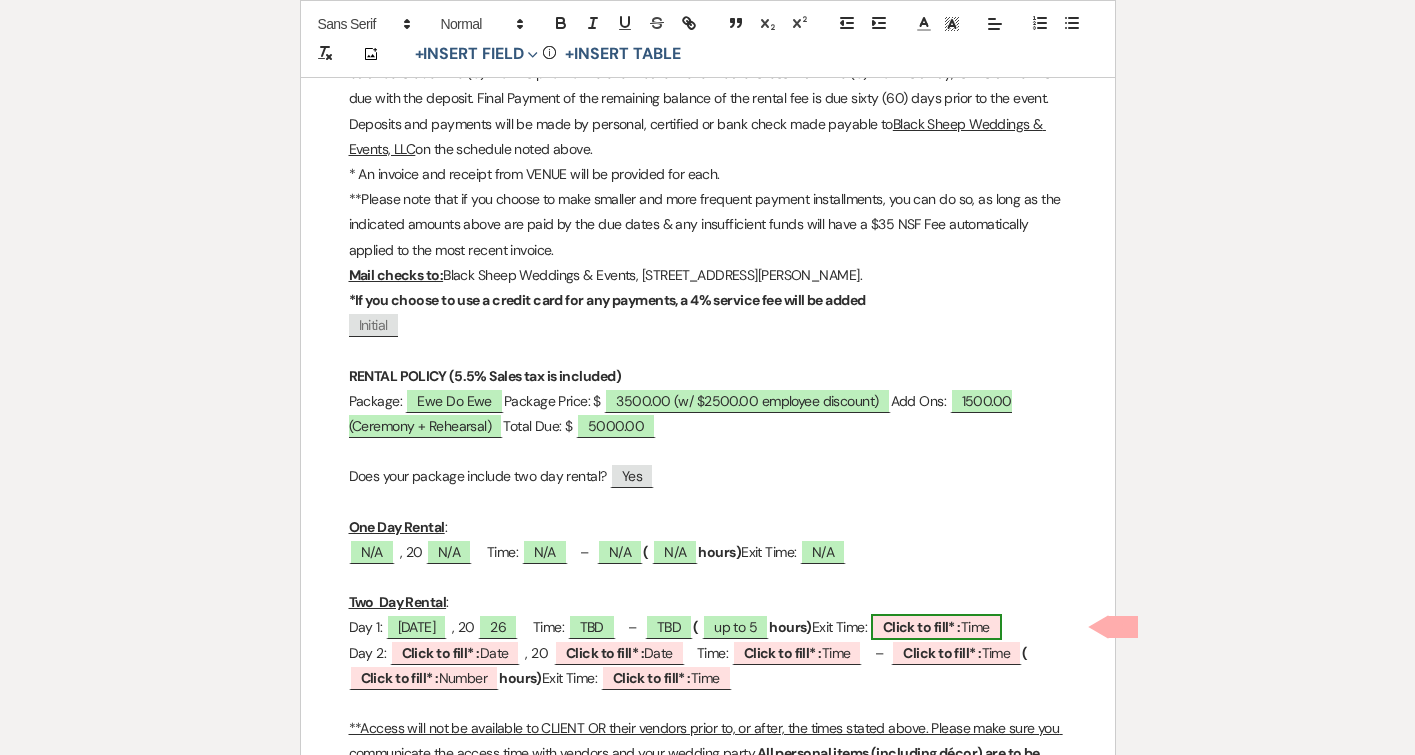 click on "Click to fill* :" at bounding box center (922, 627) 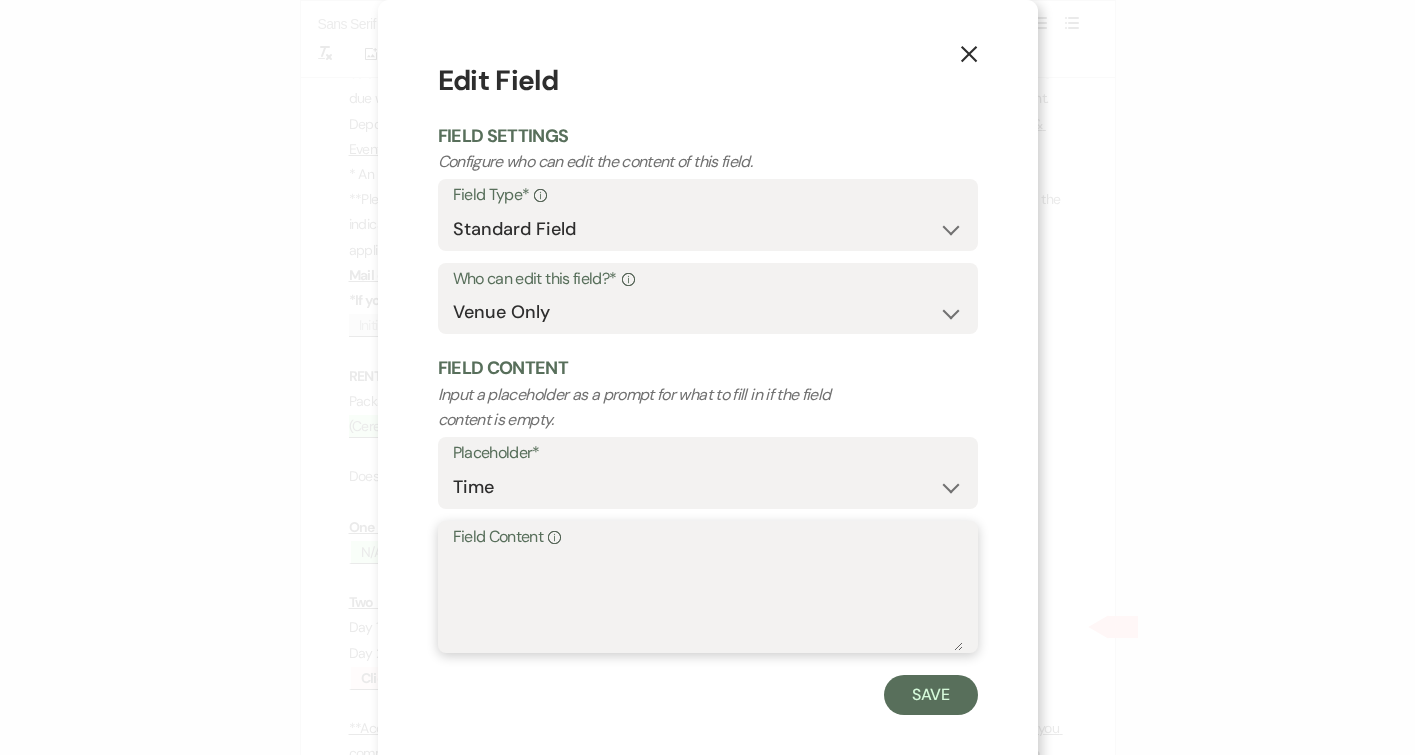 click on "Field Content Info" at bounding box center (708, 601) 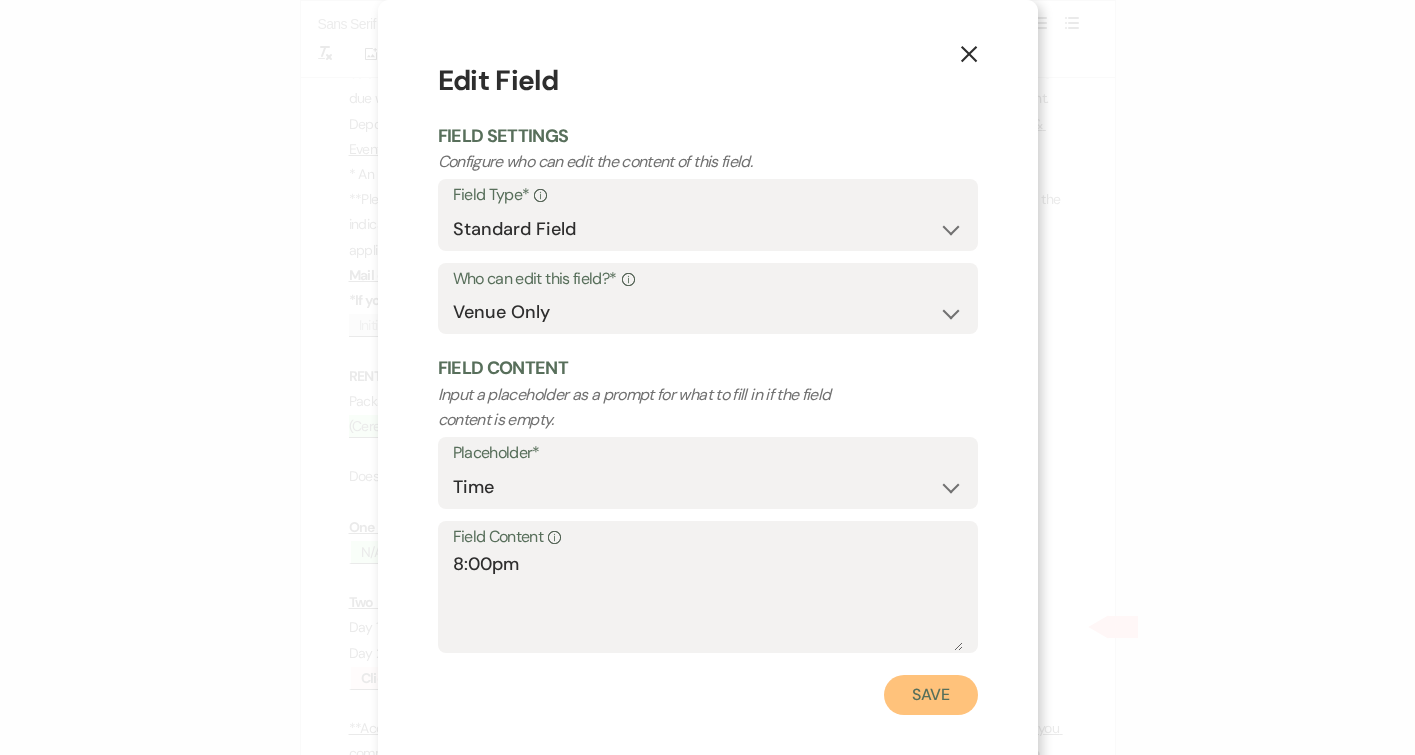 click on "Save" at bounding box center (931, 695) 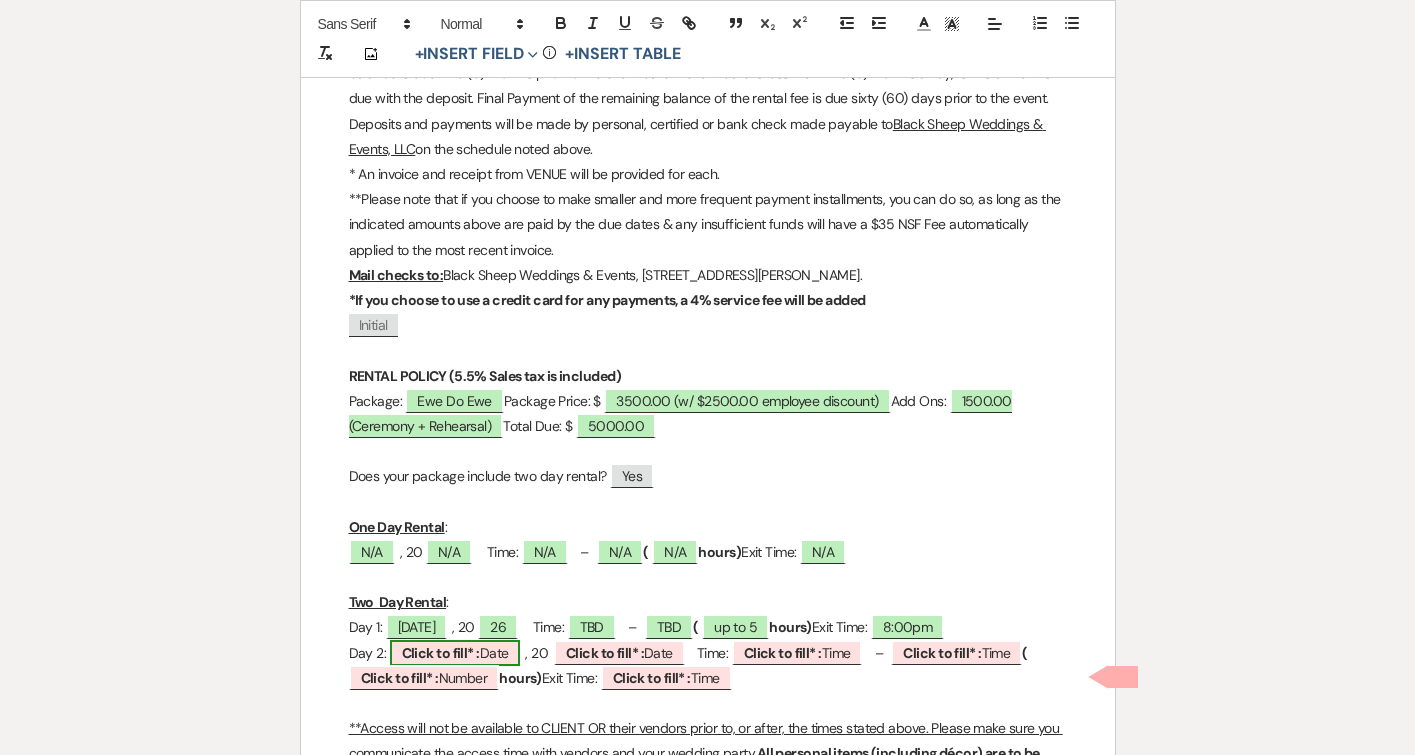 click on "Click to fill* :" at bounding box center (441, 653) 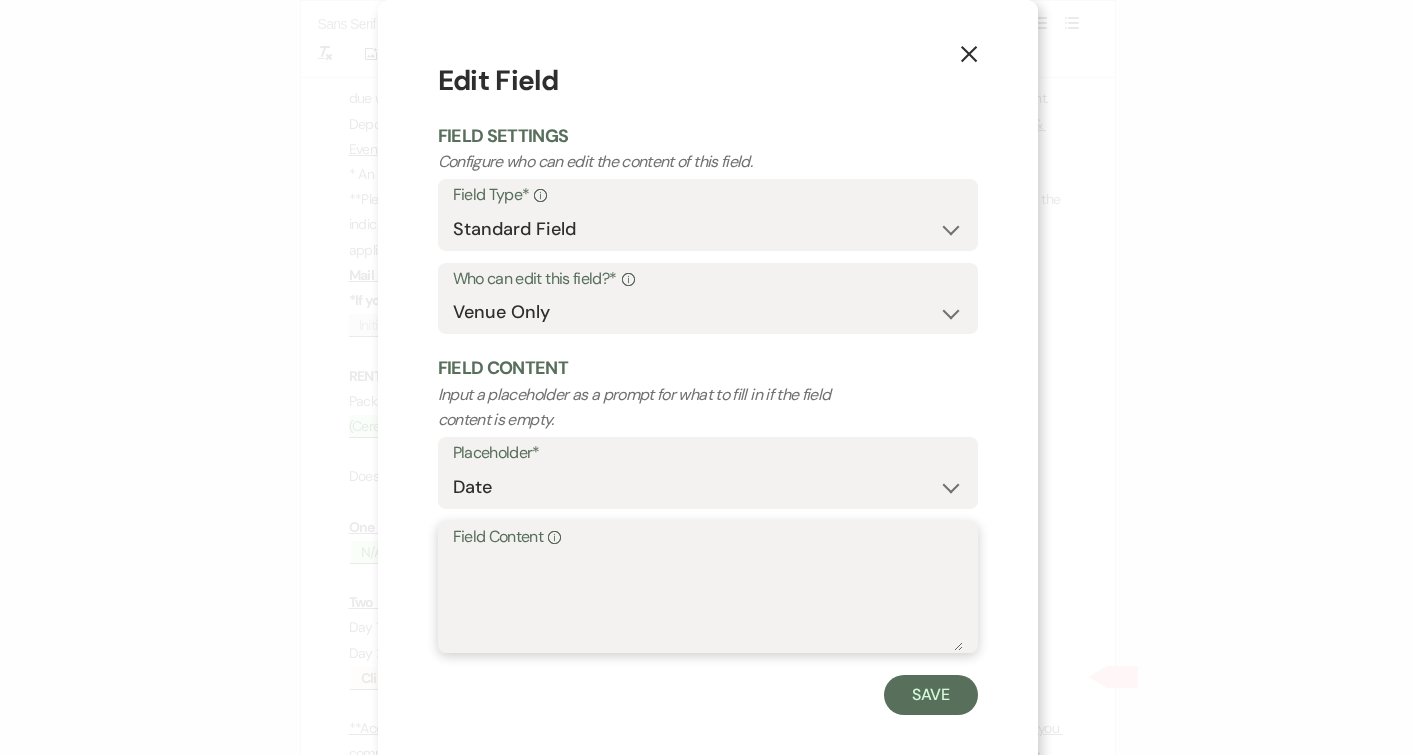 click on "Field Content Info" at bounding box center [708, 601] 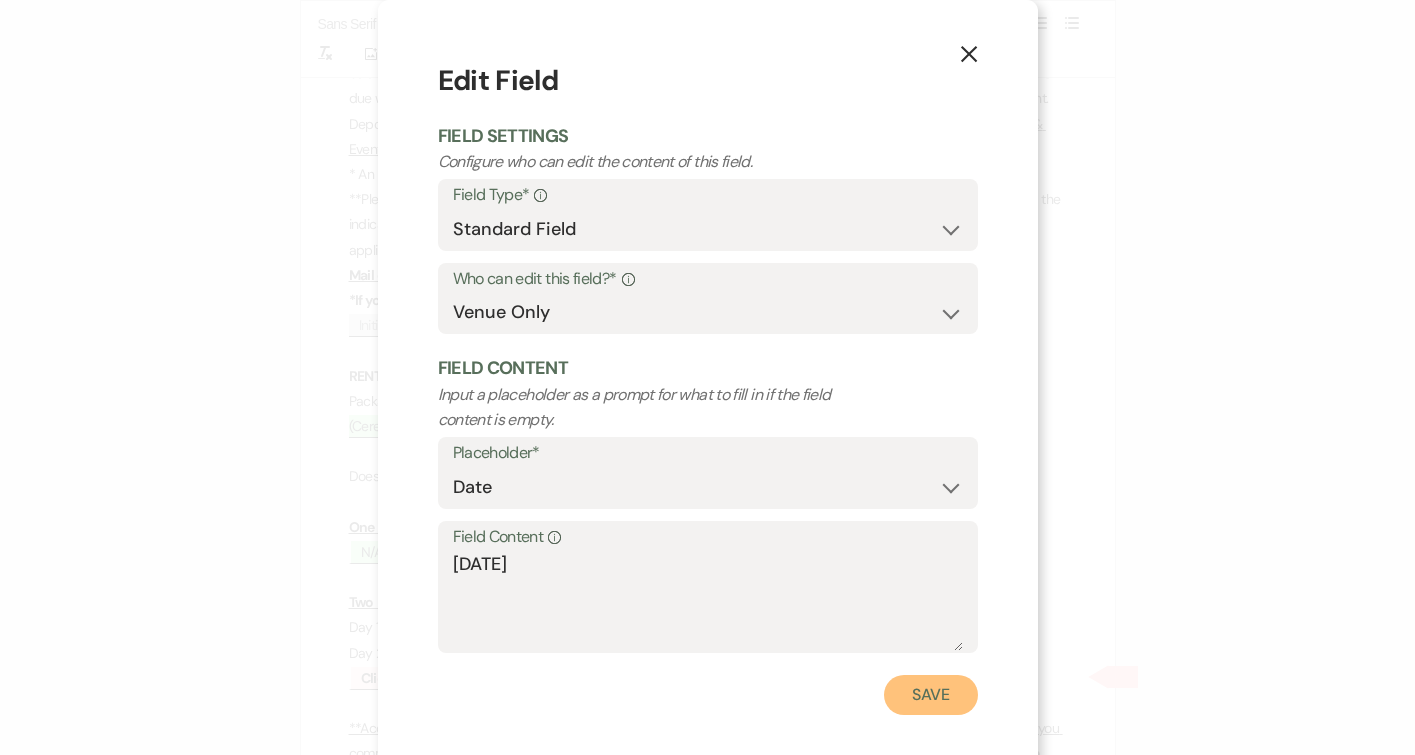 click on "Save" at bounding box center (931, 695) 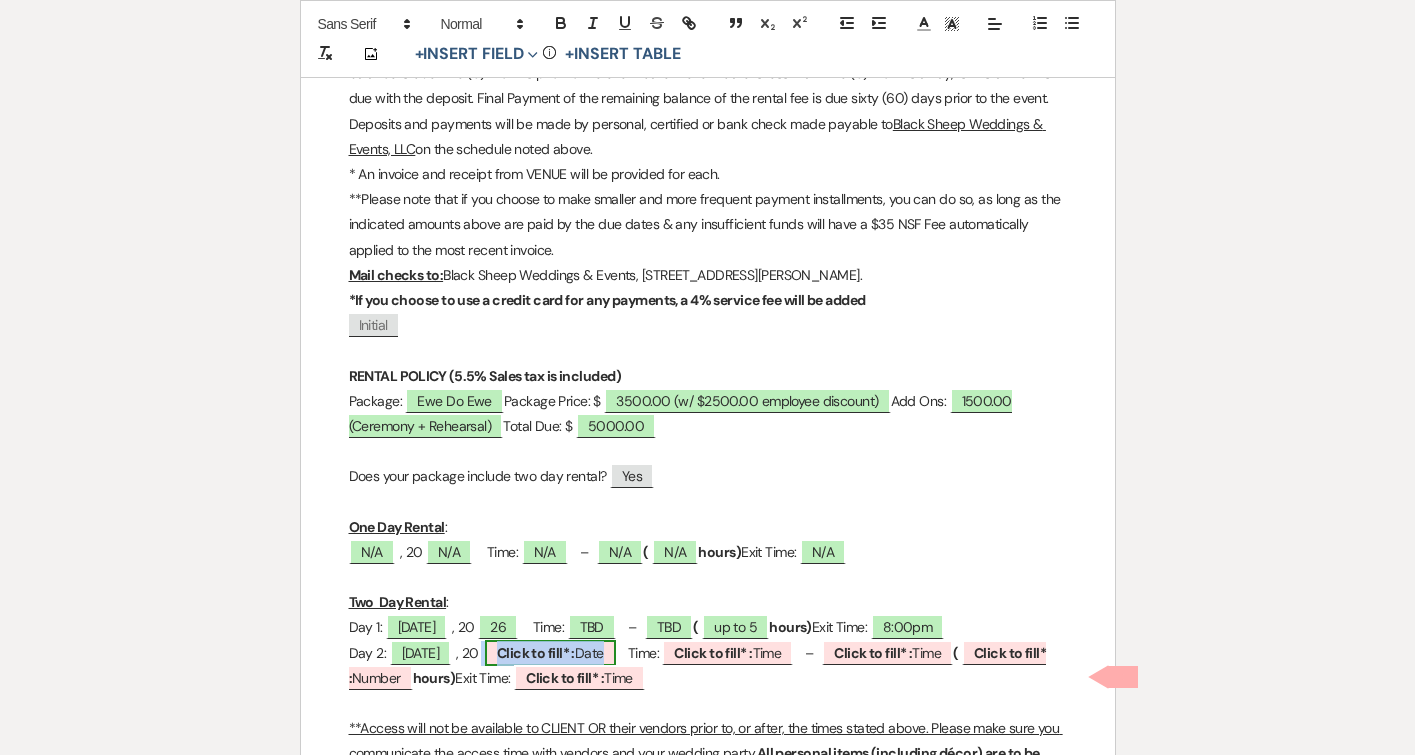 click on "Click to fill* :" at bounding box center (536, 653) 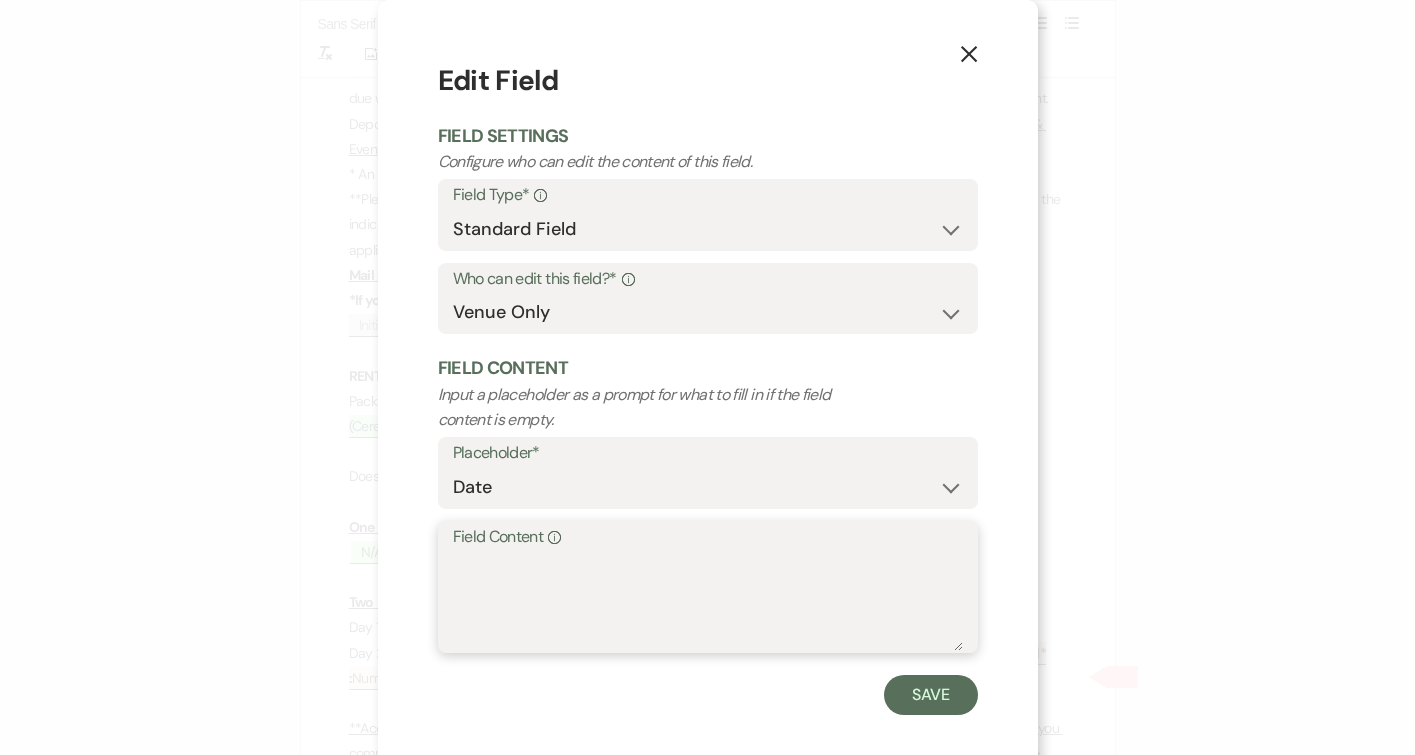 click on "Field Content Info" at bounding box center (708, 601) 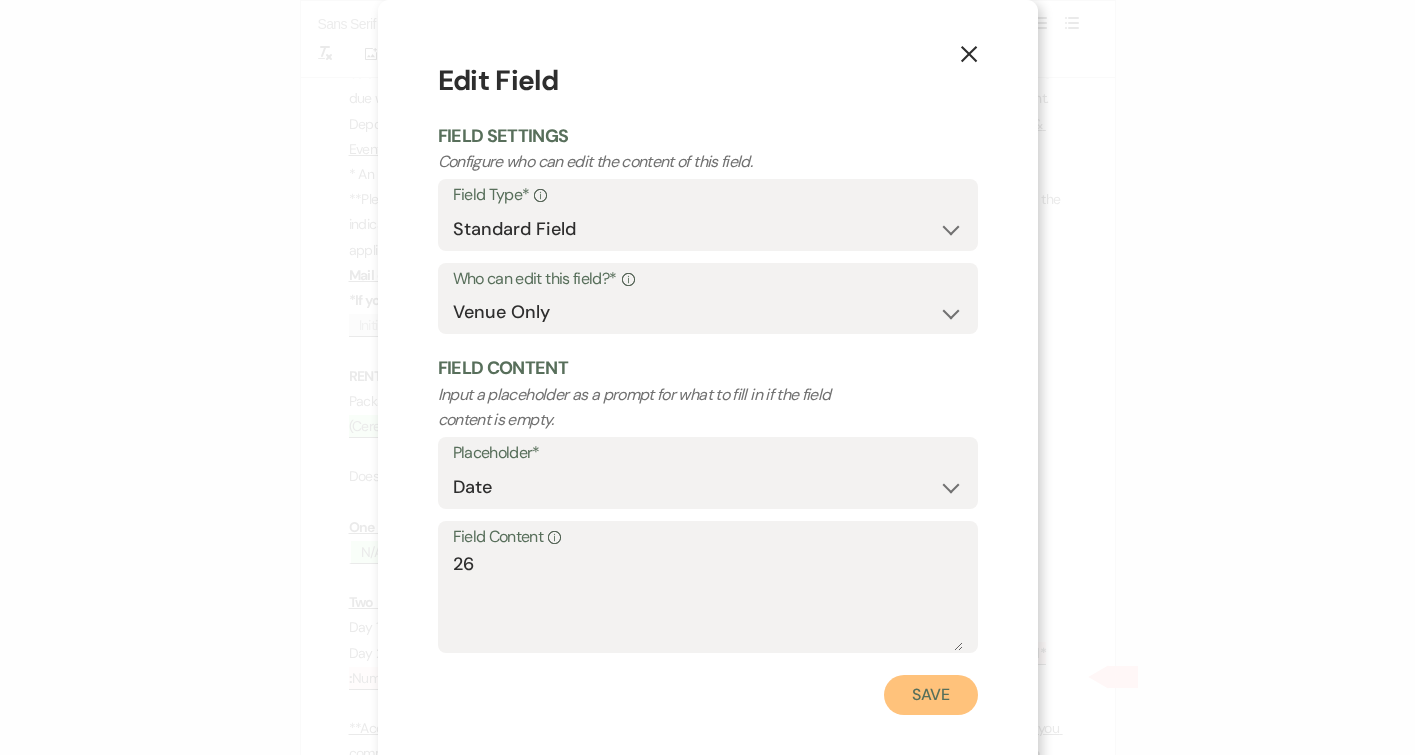 click on "Save" at bounding box center [931, 695] 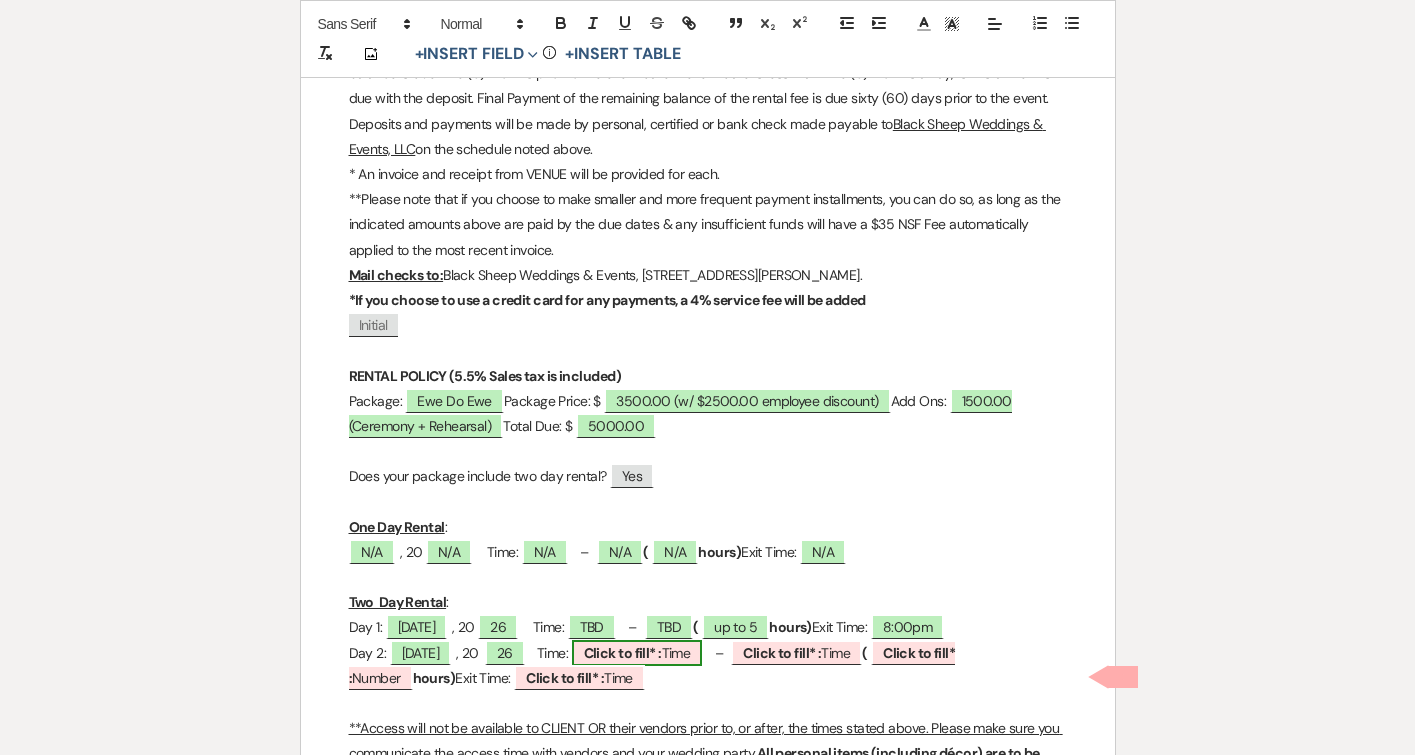 click on "Click to fill* :" at bounding box center [623, 653] 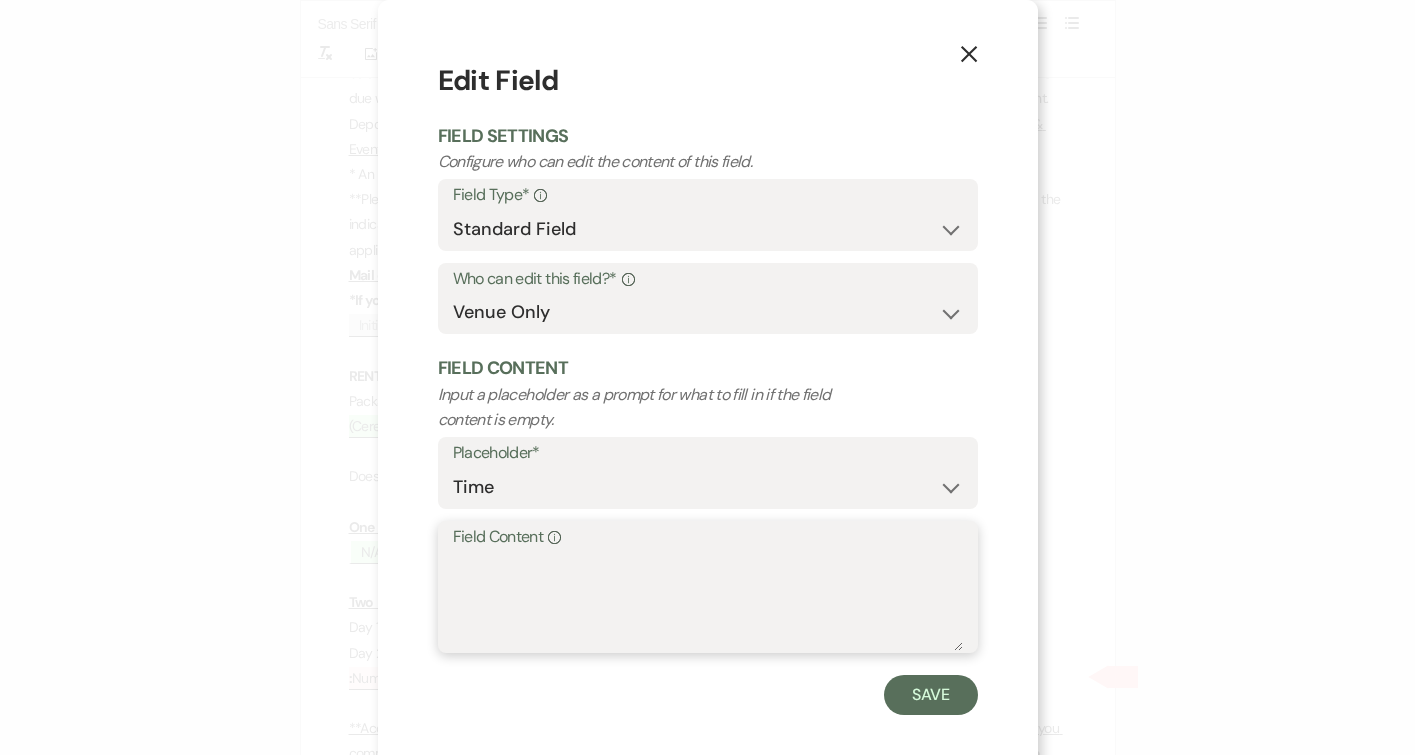click on "Field Content Info" at bounding box center (708, 601) 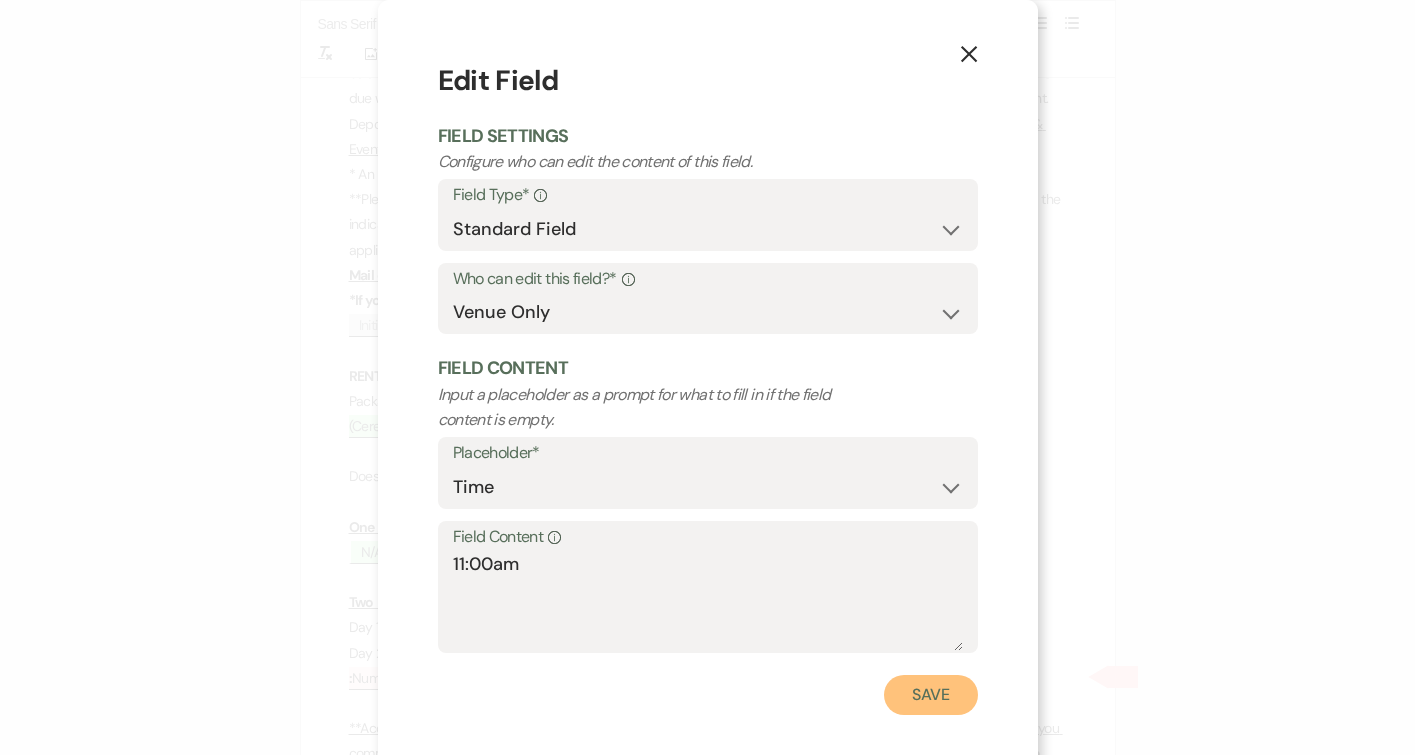 click on "Save" at bounding box center (931, 695) 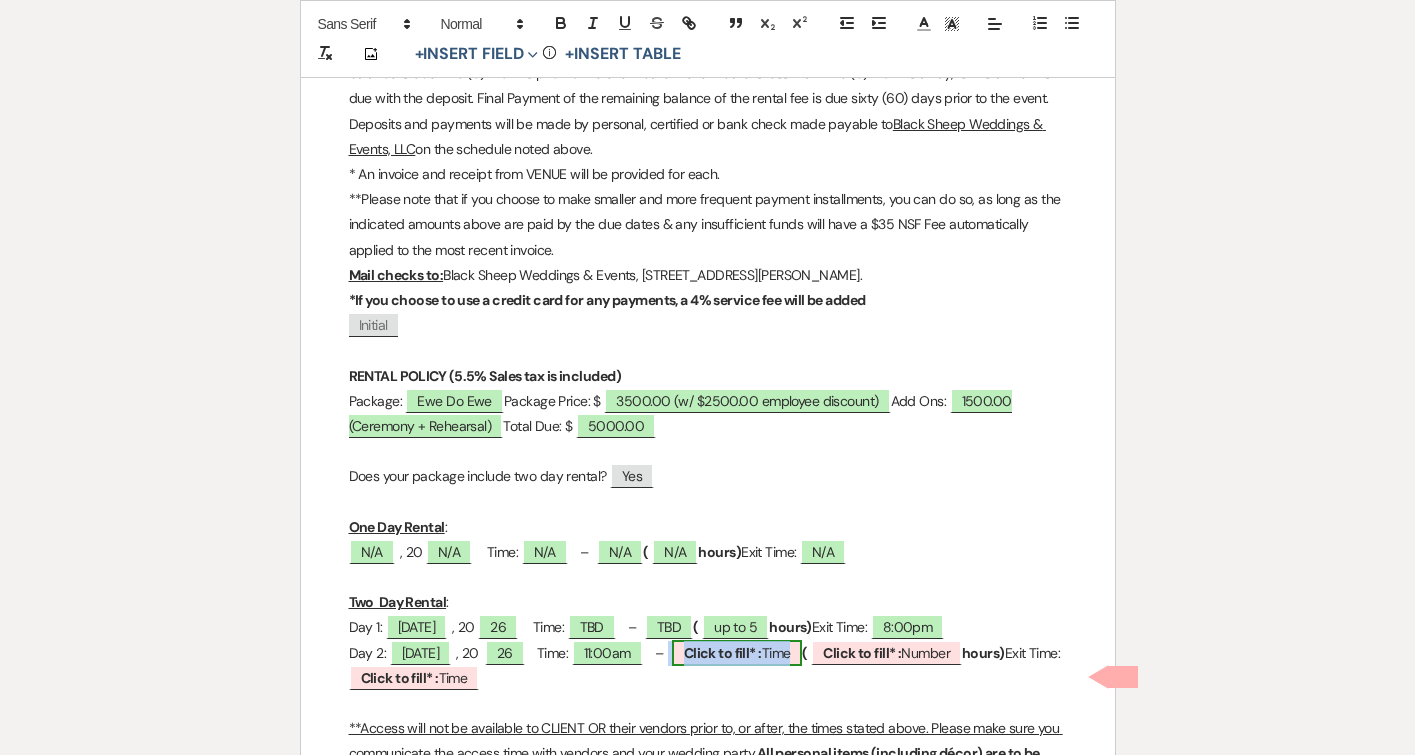 click on "Click to fill* :" at bounding box center (723, 653) 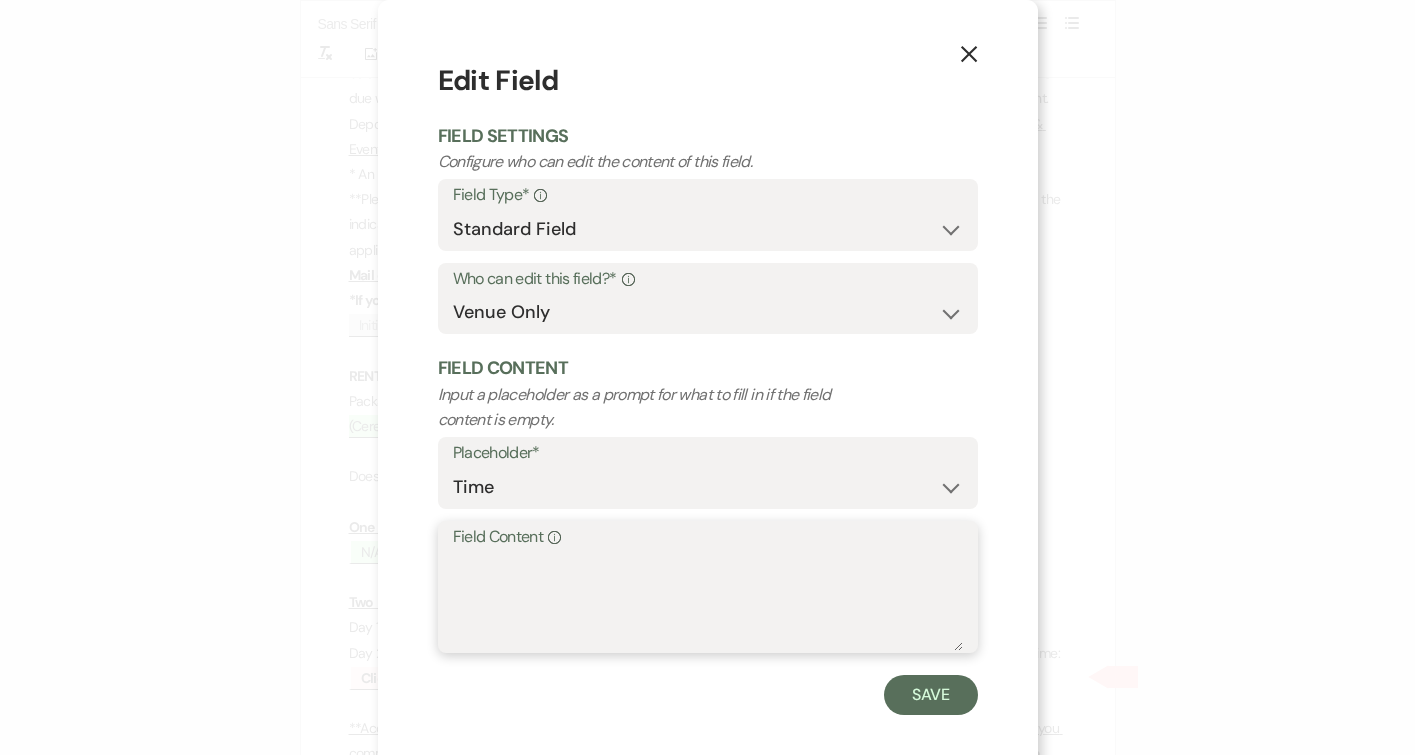 click on "Field Content Info" at bounding box center (708, 601) 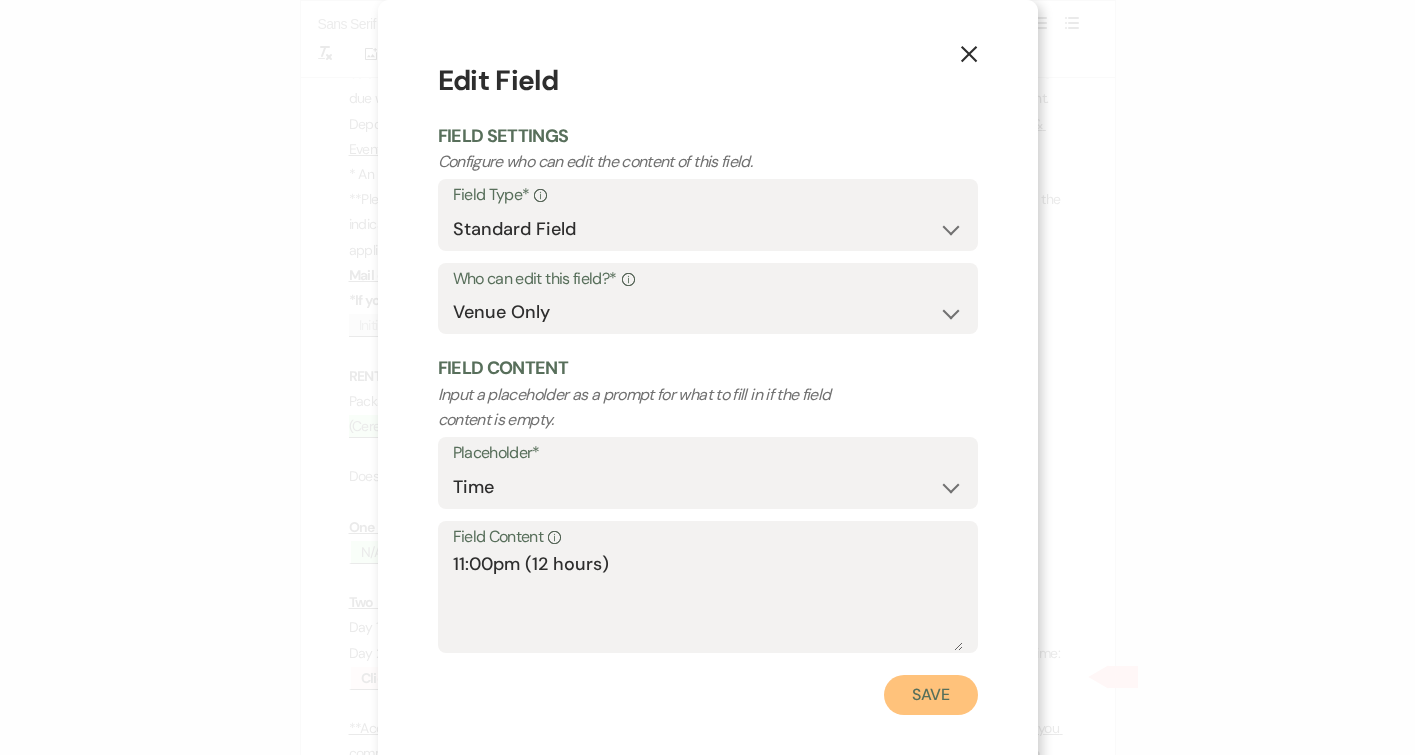 click on "Save" at bounding box center [931, 695] 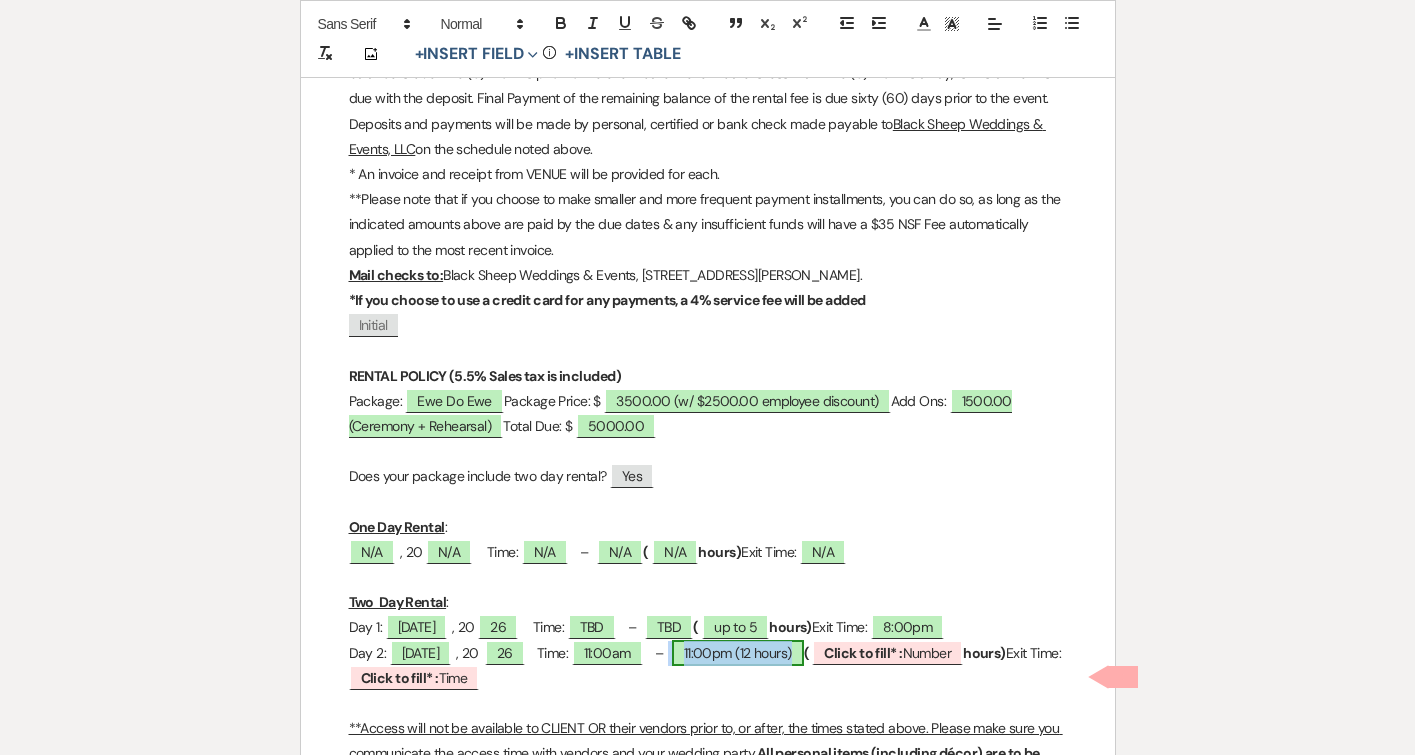 click on "11:00pm (12 hours)" at bounding box center [738, 653] 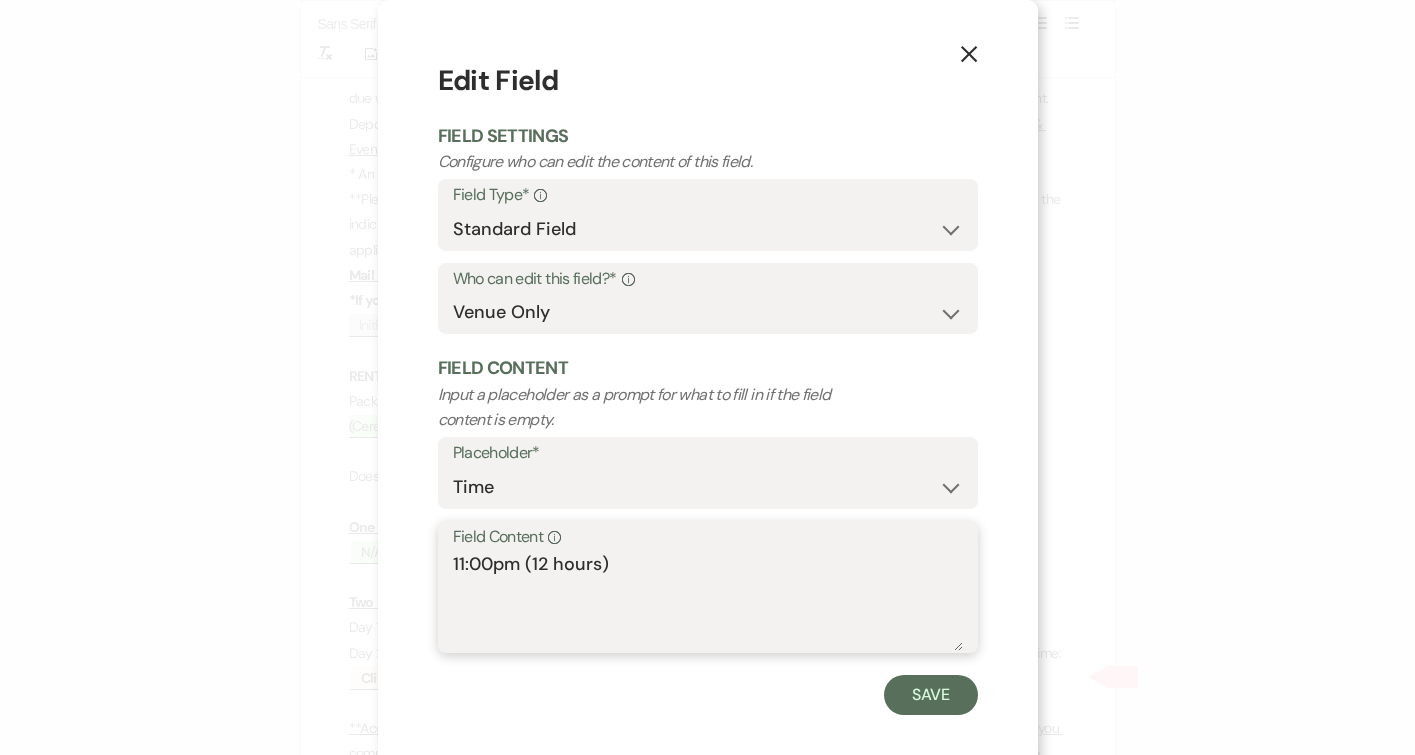 drag, startPoint x: 524, startPoint y: 566, endPoint x: 634, endPoint y: 566, distance: 110 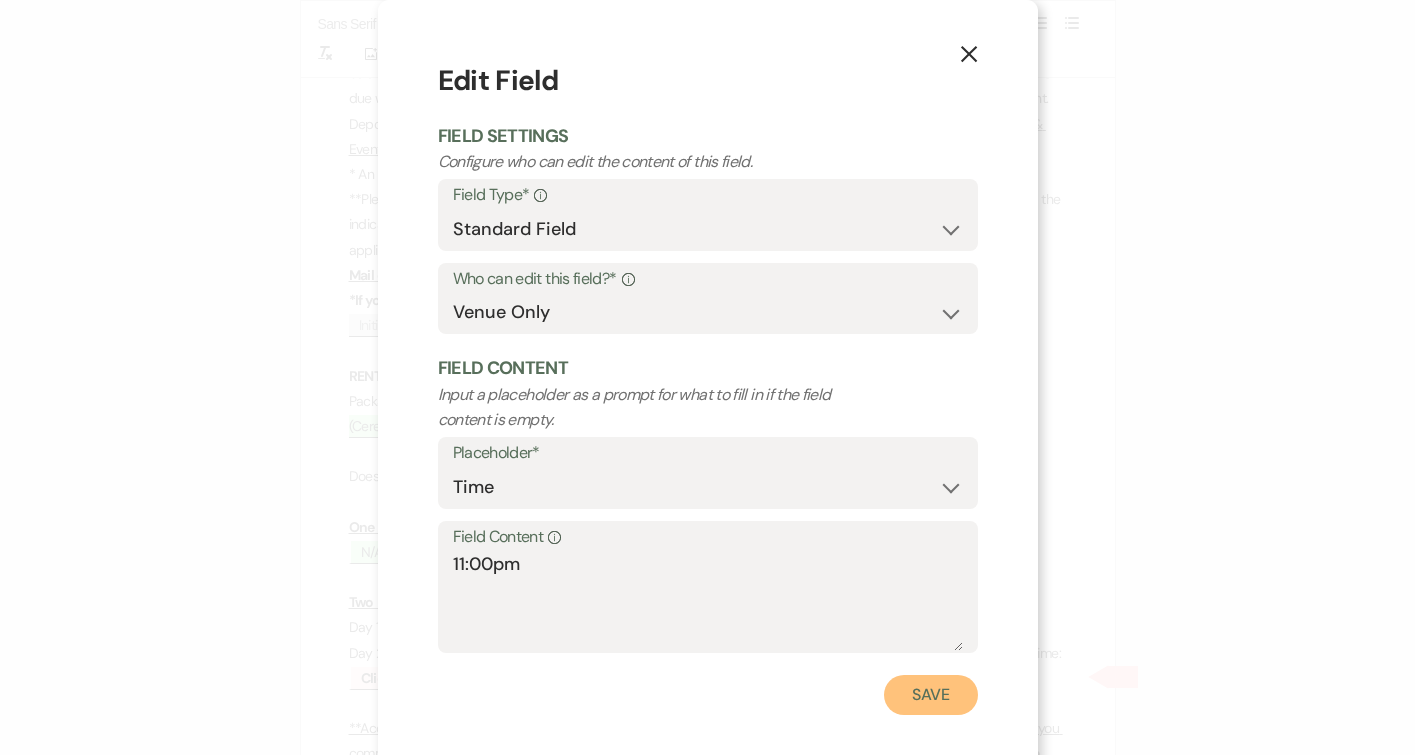 click on "Save" at bounding box center [931, 695] 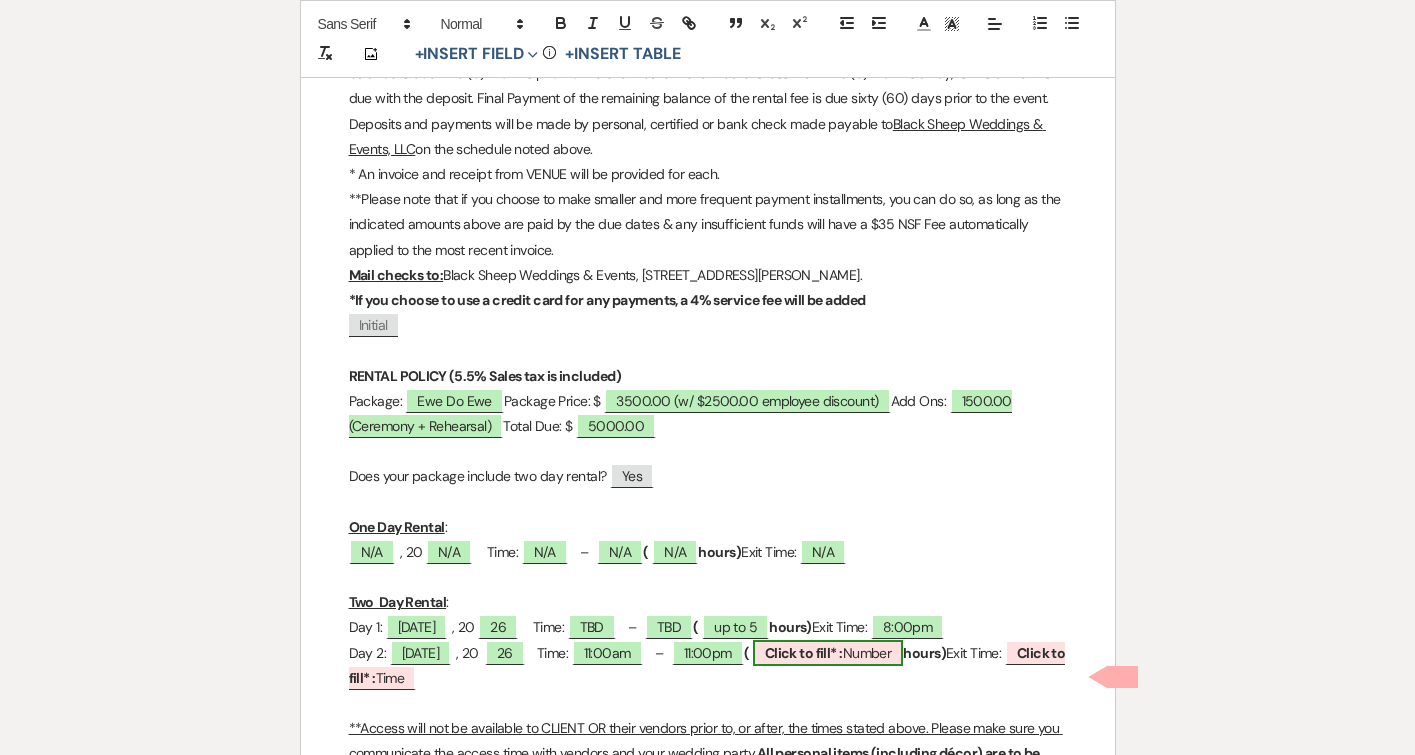 click on "Click to fill* :" at bounding box center (804, 653) 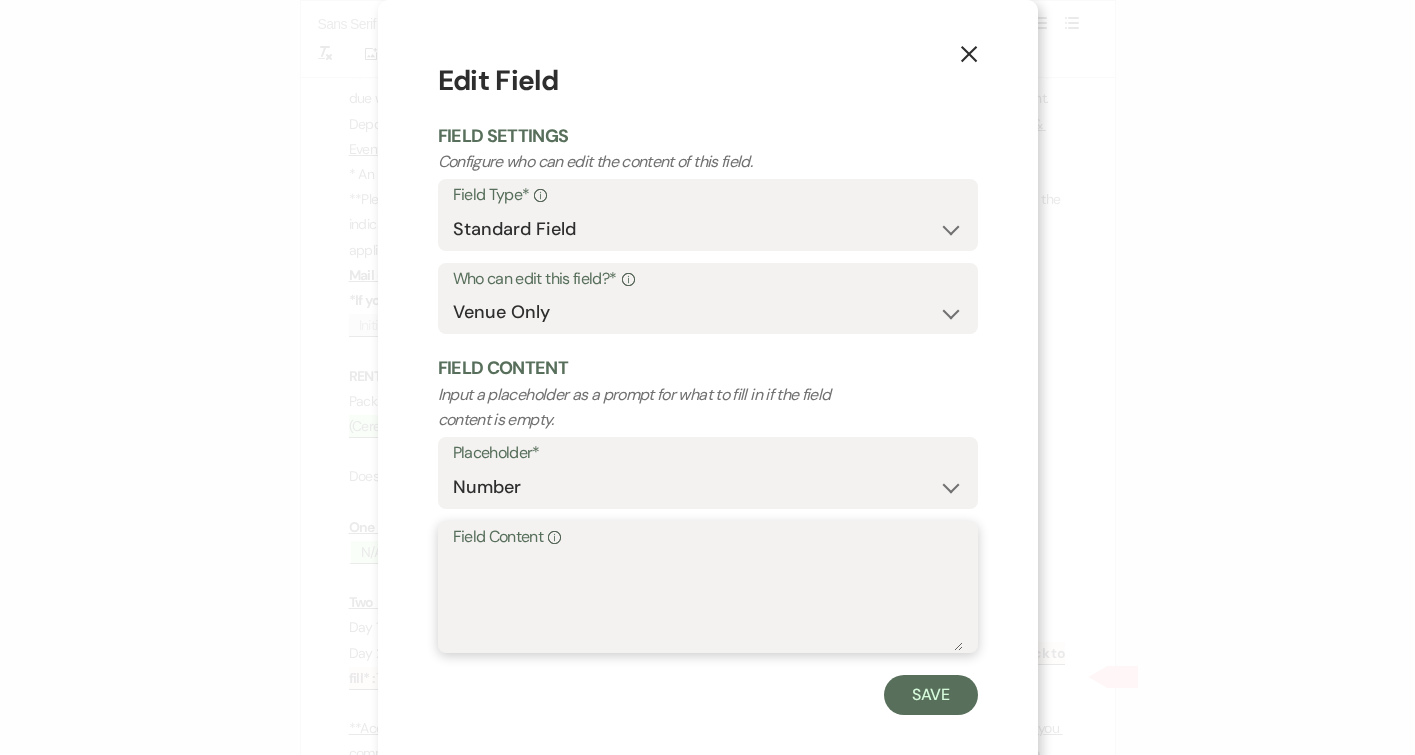 click on "Field Content Info" at bounding box center (708, 601) 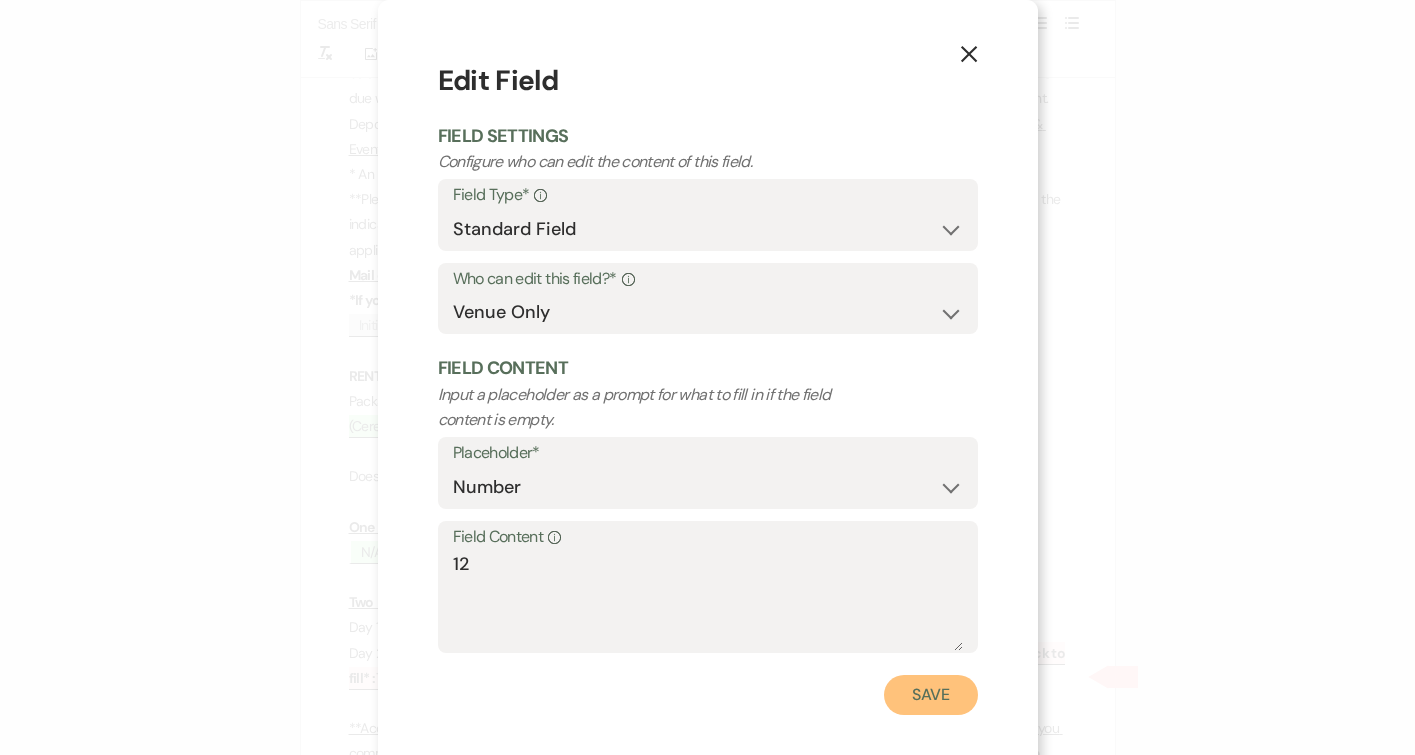 click on "Save" at bounding box center (931, 695) 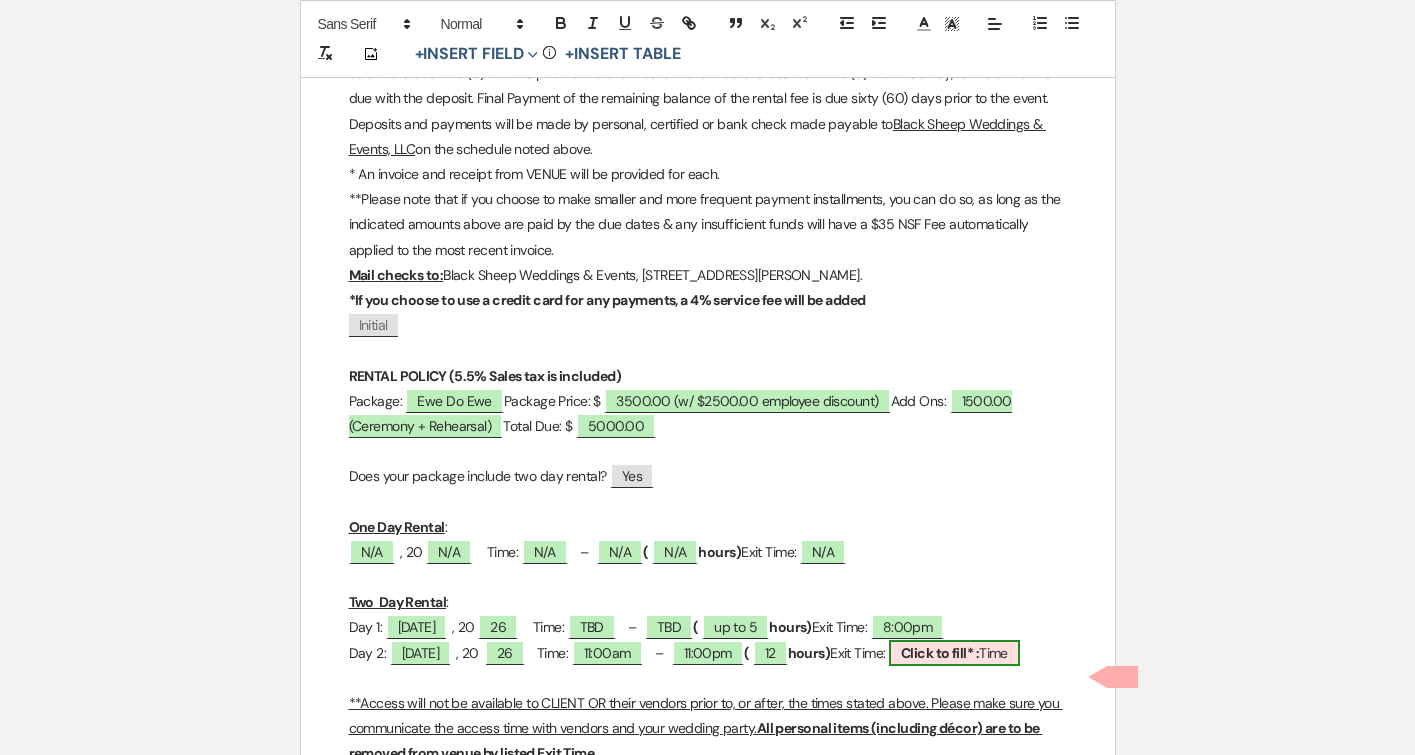 click on "Click to fill* :" at bounding box center (940, 653) 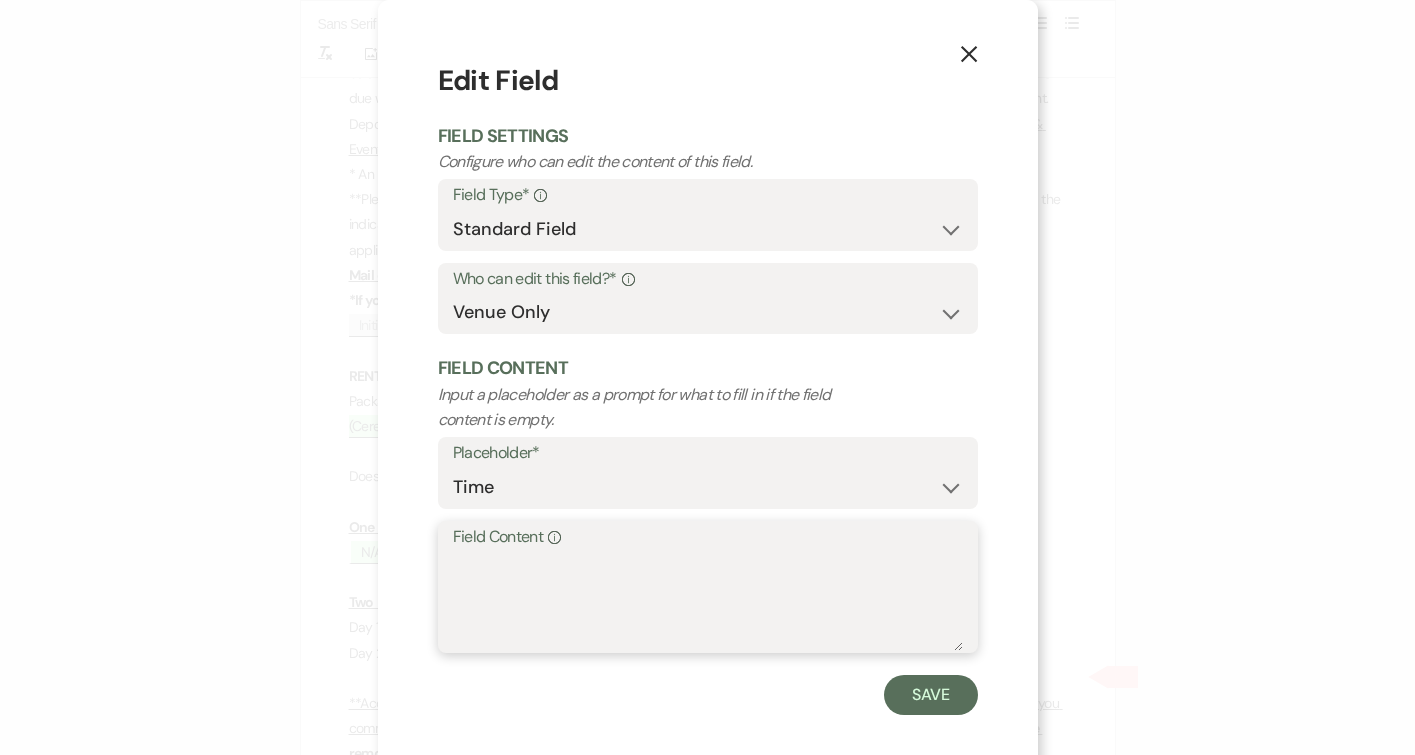 click on "Field Content Info" at bounding box center [708, 601] 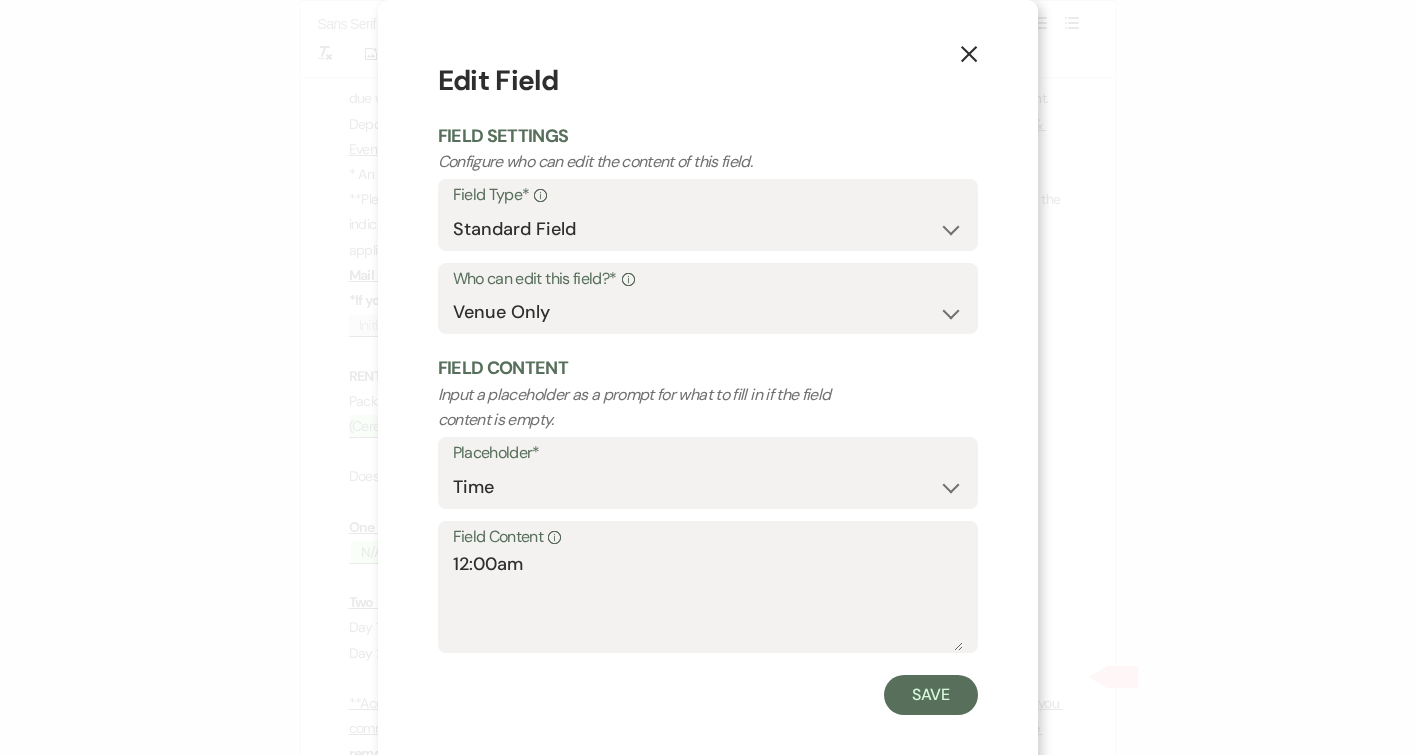 click on "Edit Field Field Settings Configure who can edit the content of this field. Field Type* Info Standard Field Smart Field Who can edit this field?* Info Both Venue & Client Client Only Venue Only Field Content Input a placeholder as a prompt for what to fill in if the field content is empty. Placeholder* Custom Placeholder Date Time Name Location Venue Name Type Number Budget Address Phone Number Email Amount Total Field Content Info 12:00am Save" at bounding box center [708, 387] 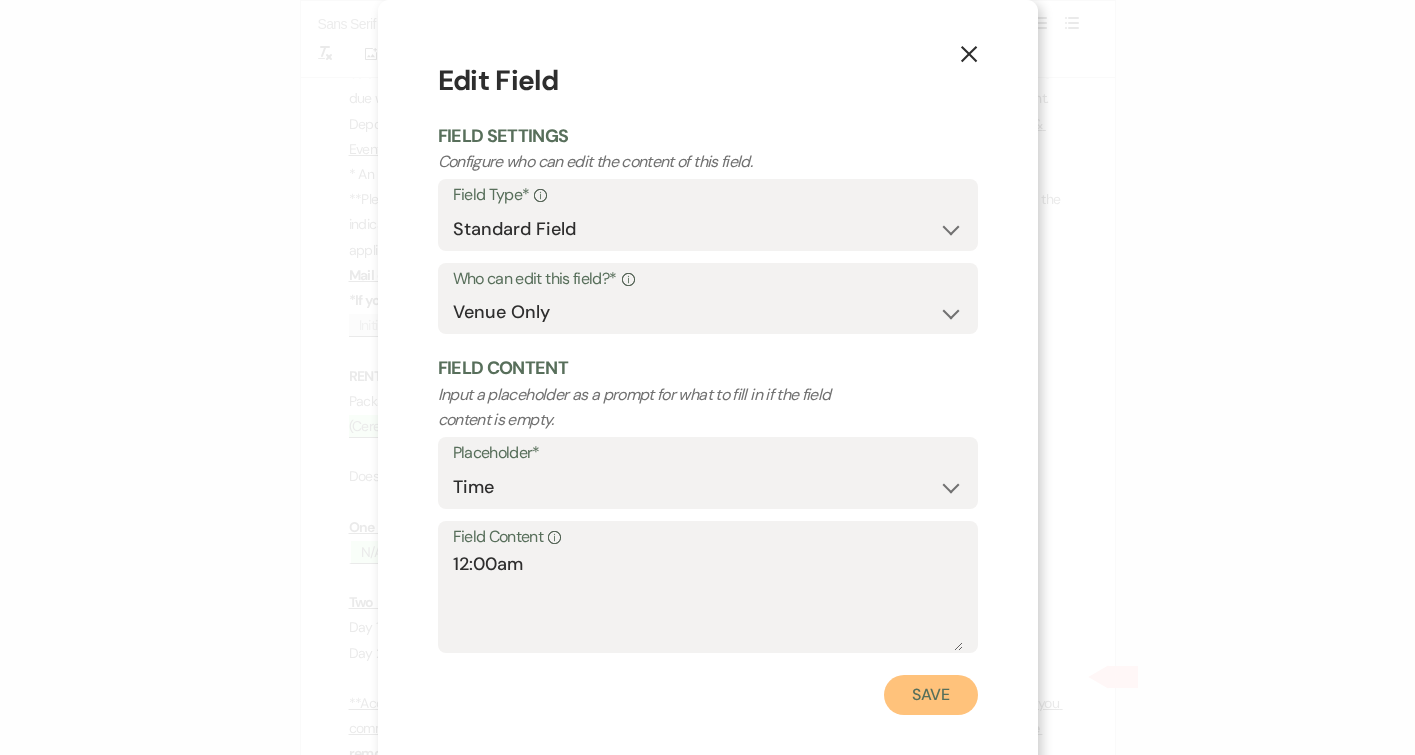 click on "Save" at bounding box center [931, 695] 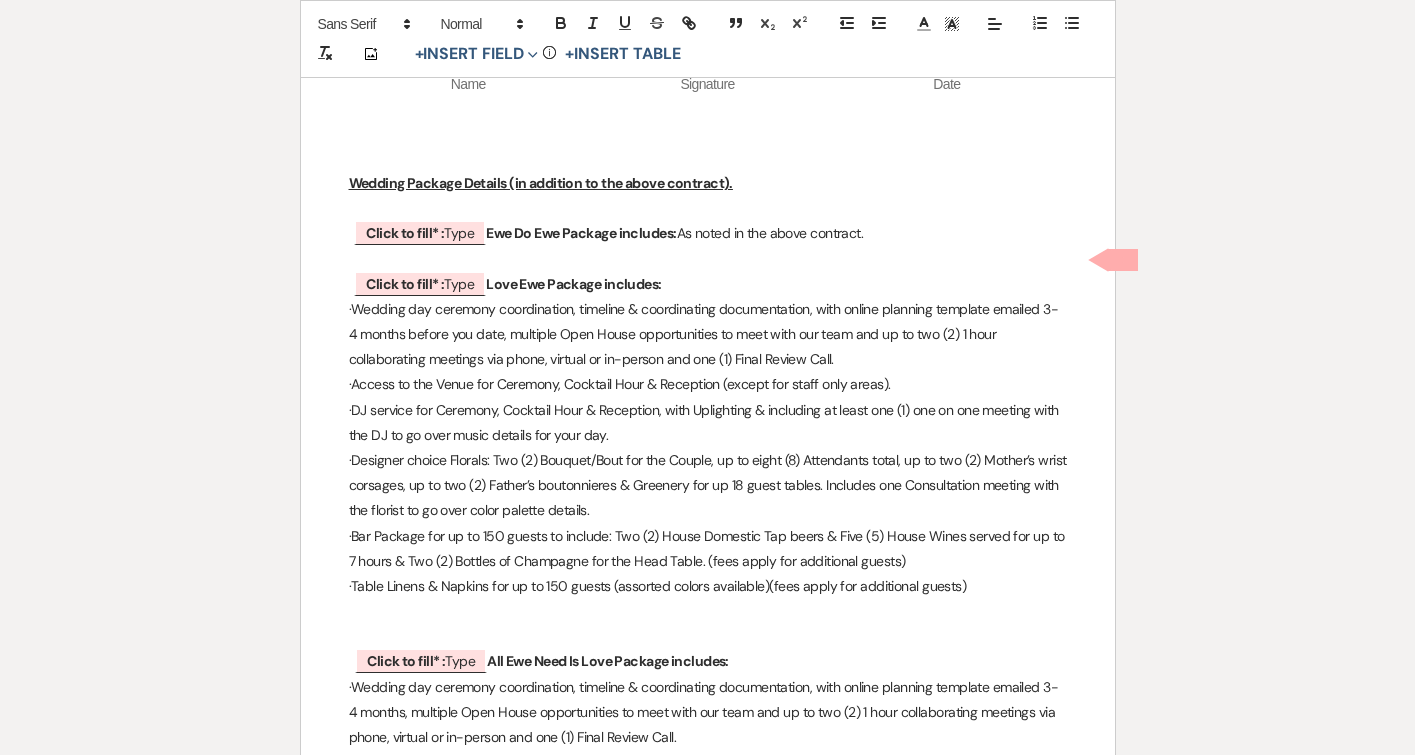 scroll, scrollTop: 8393, scrollLeft: 0, axis: vertical 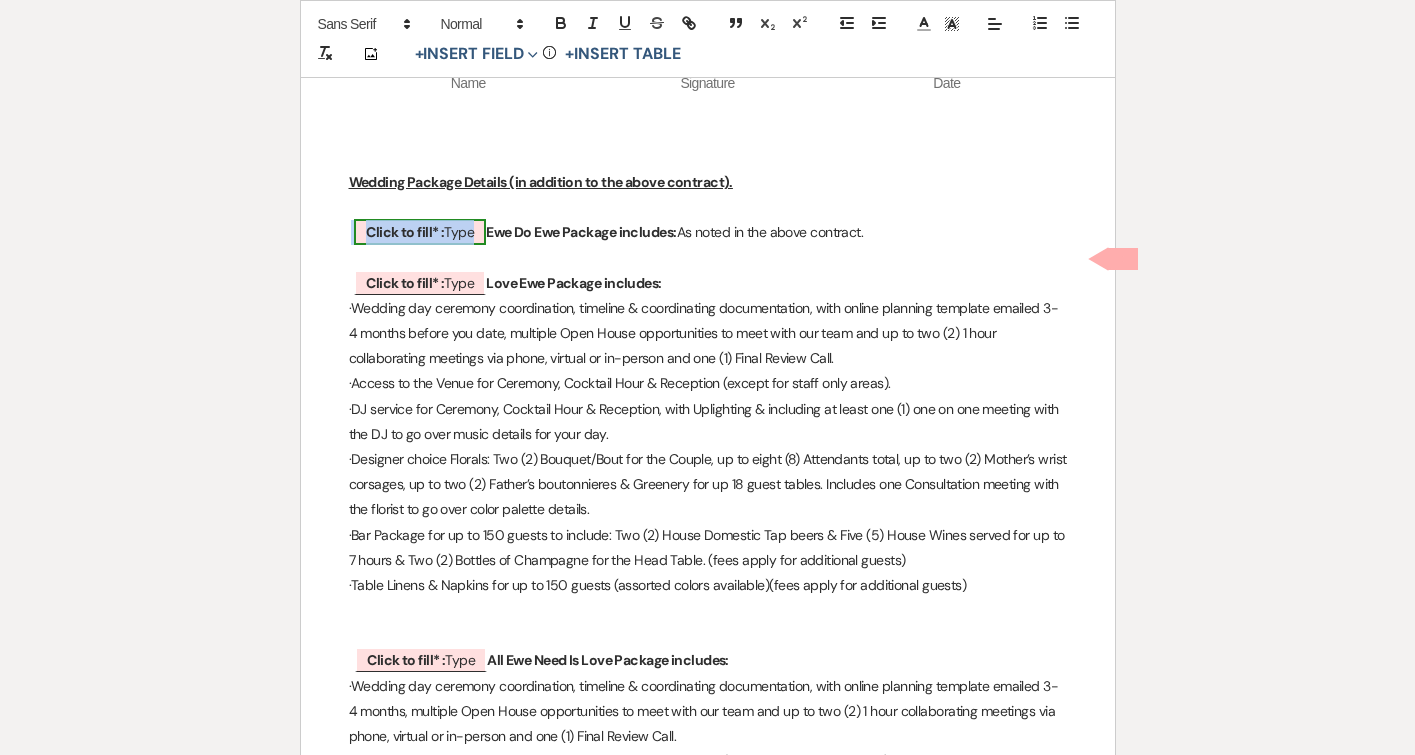 click on "Click to fill* :" at bounding box center (405, 232) 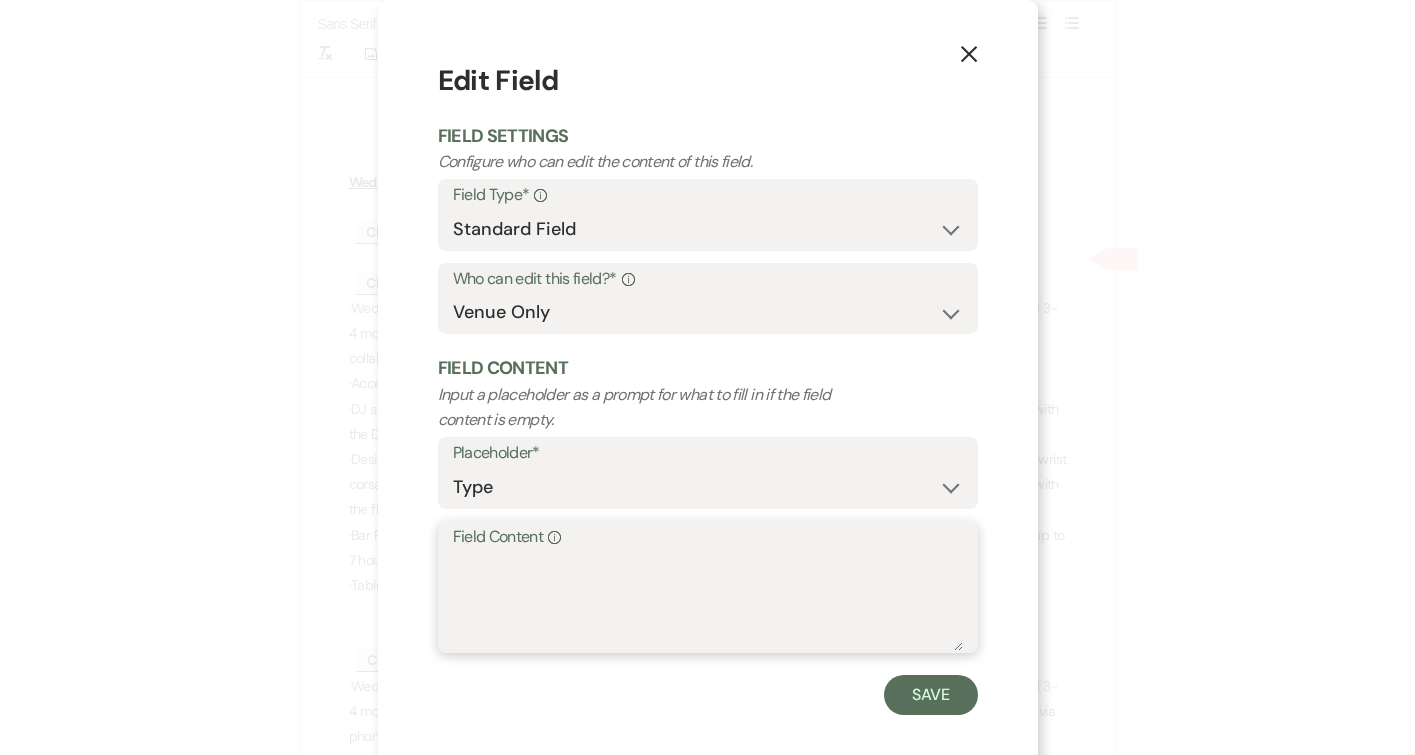 click on "Field Content Info" at bounding box center [708, 601] 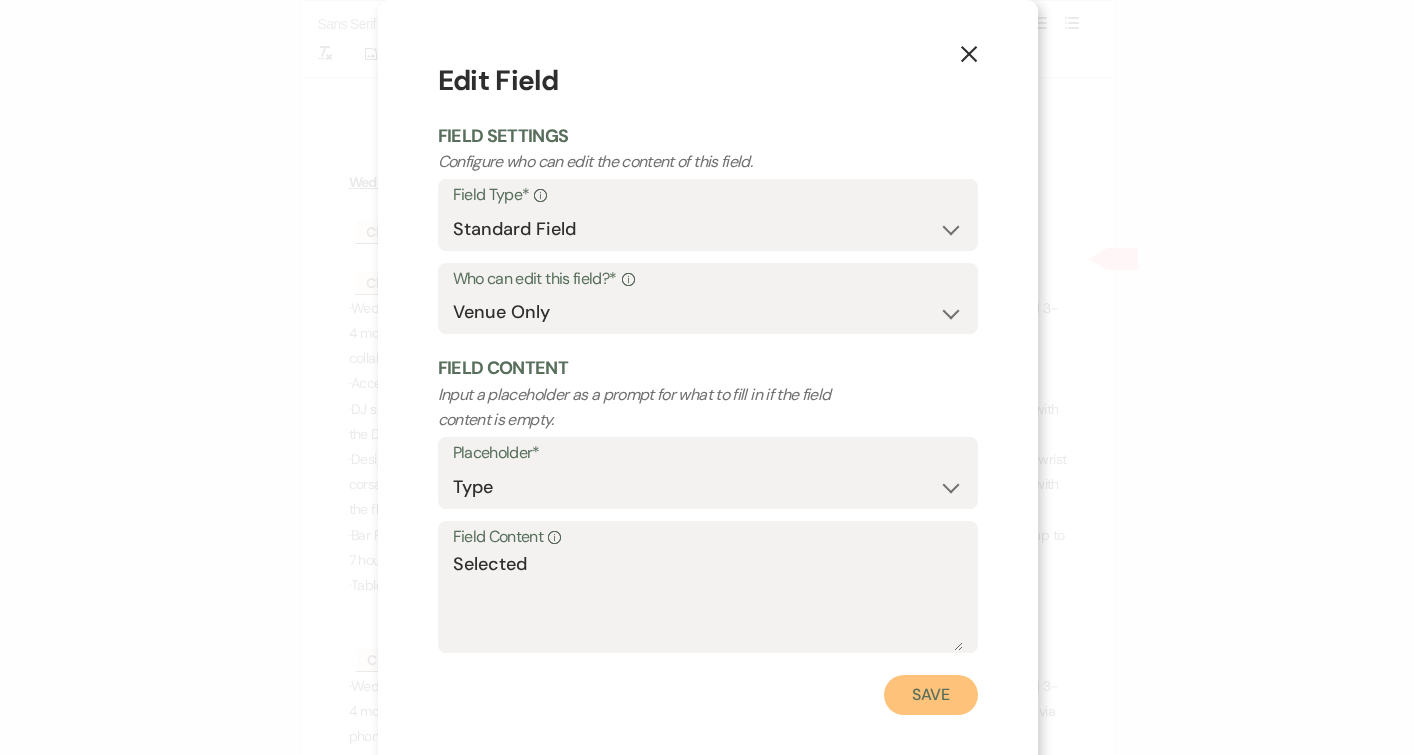 click on "Save" at bounding box center [931, 695] 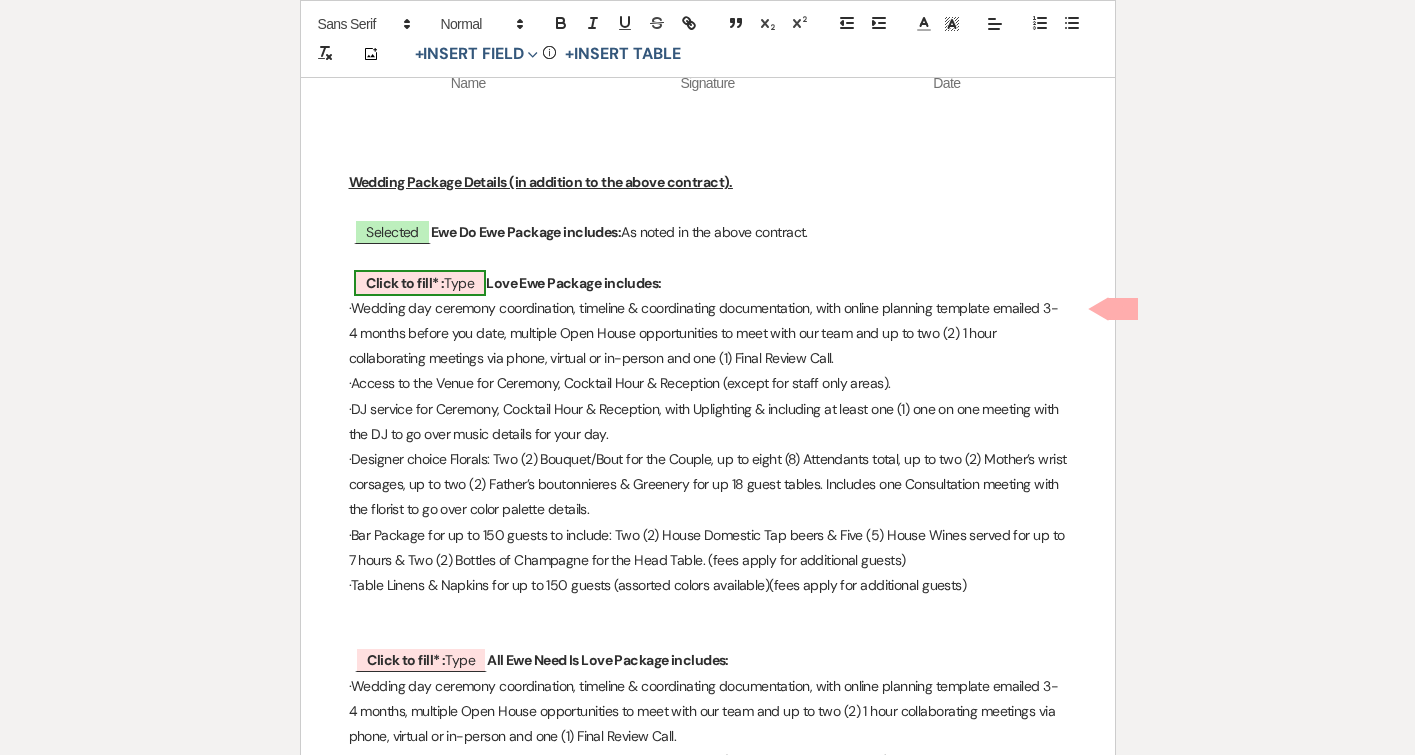 click on "Click to fill* :" at bounding box center (405, 283) 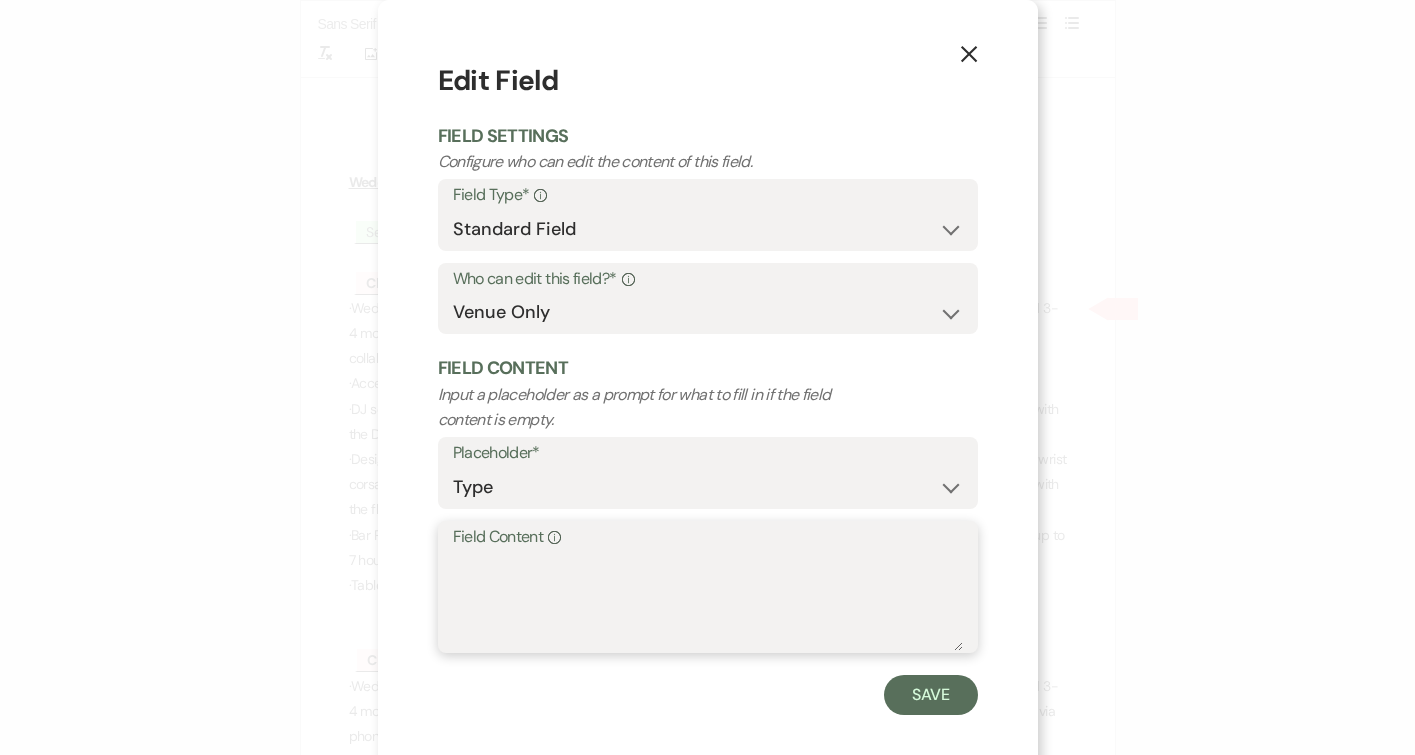 click on "Field Content Info" at bounding box center [708, 601] 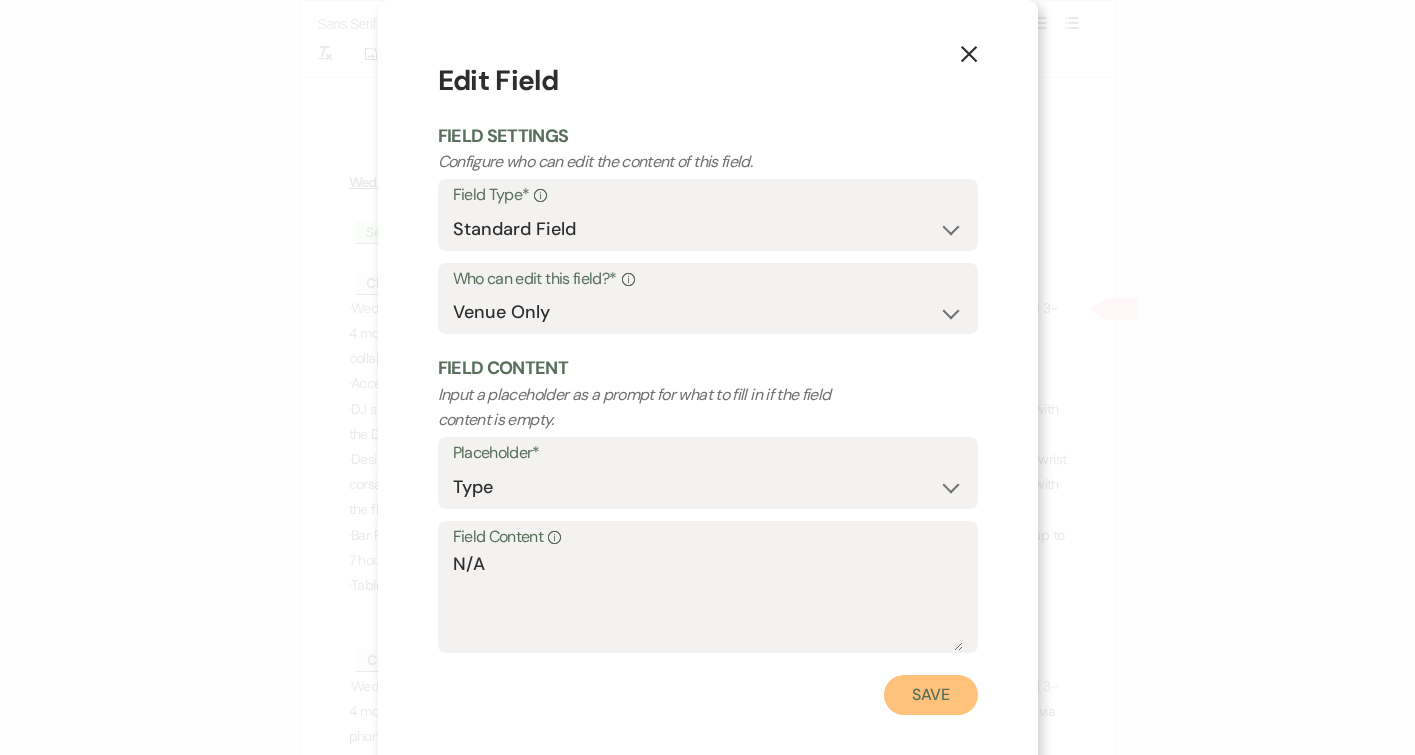 click on "Save" at bounding box center (931, 695) 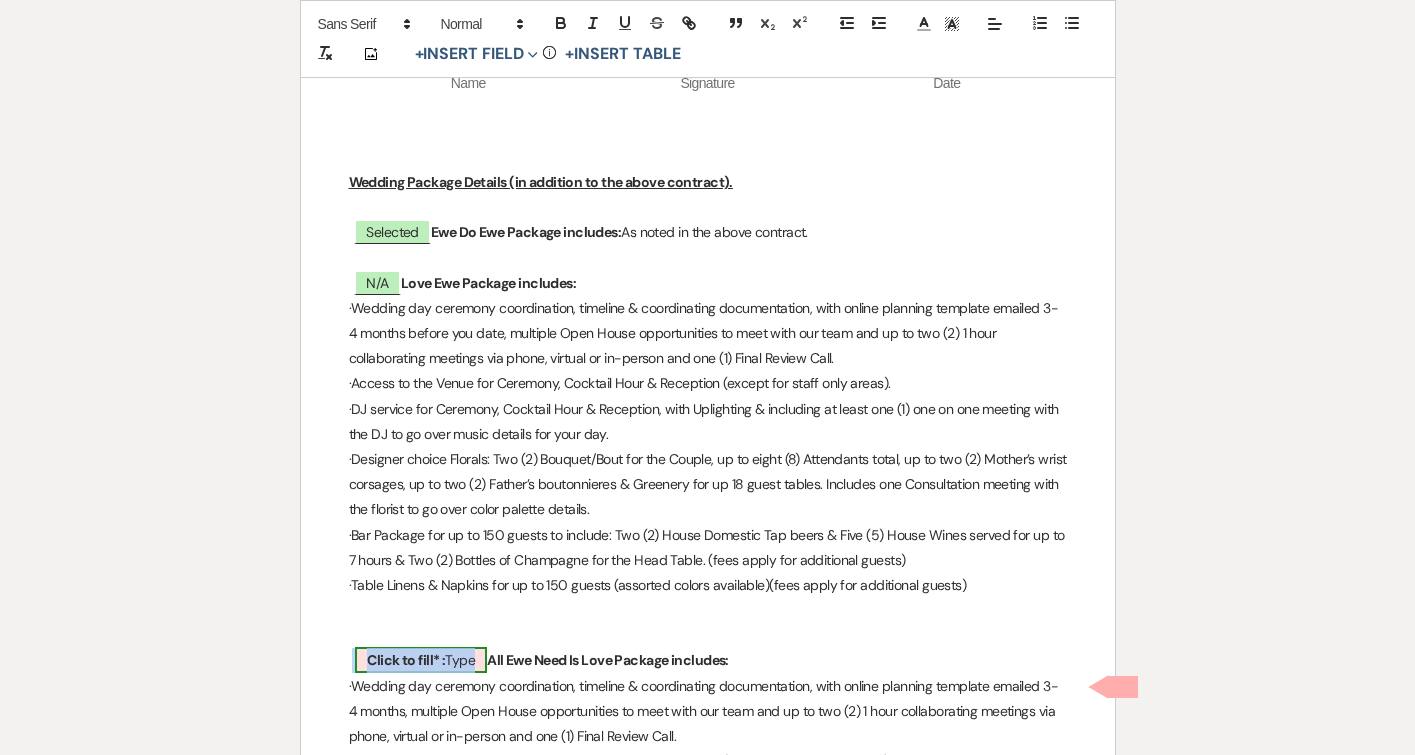 click on "Click to fill* :" at bounding box center (406, 660) 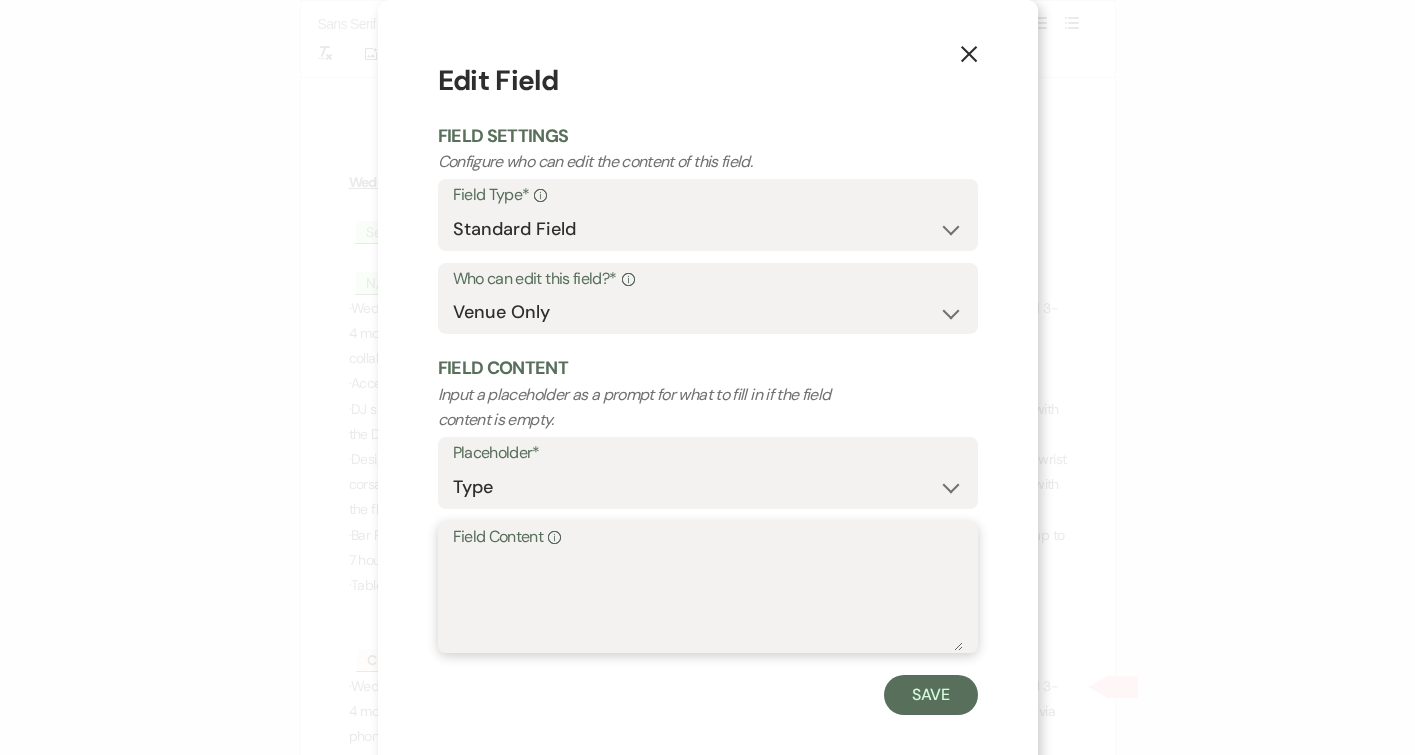 click on "Field Content Info" at bounding box center [708, 601] 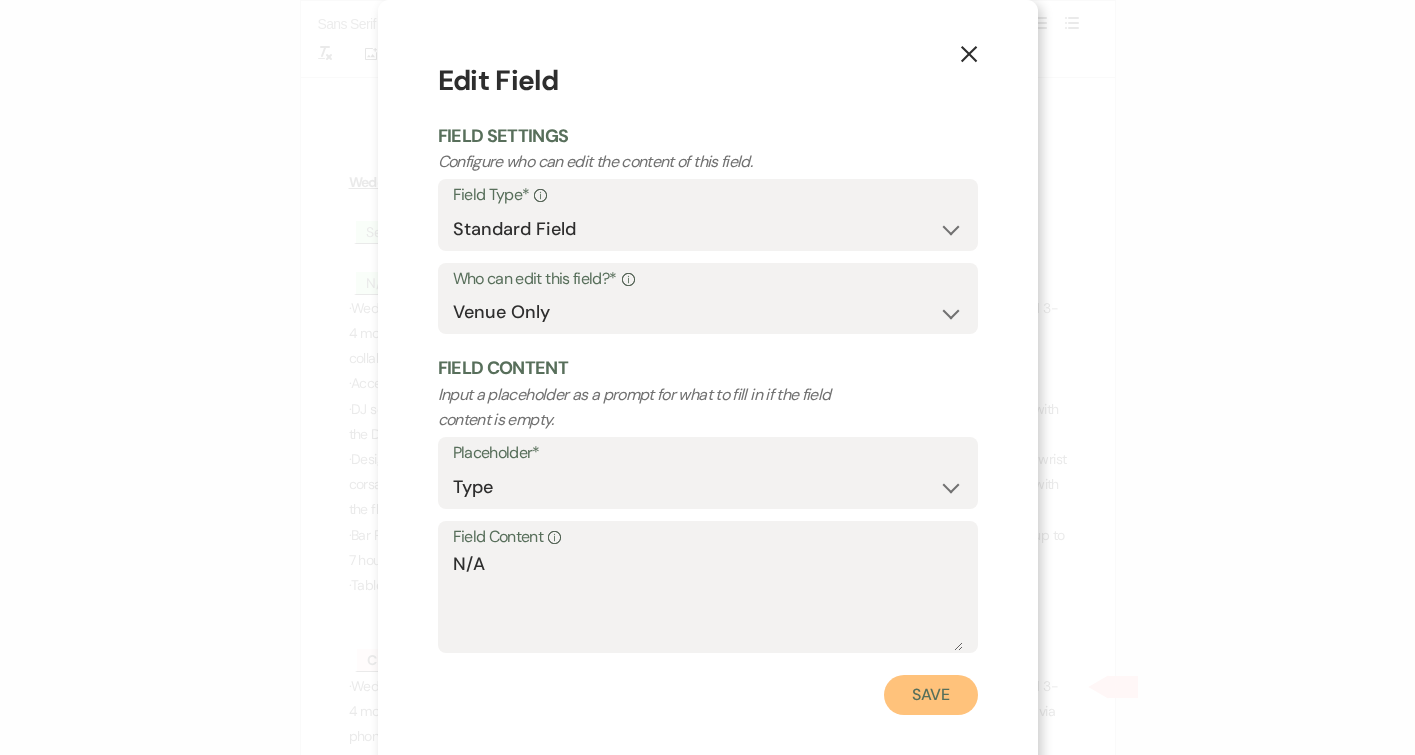 click on "Save" at bounding box center (931, 695) 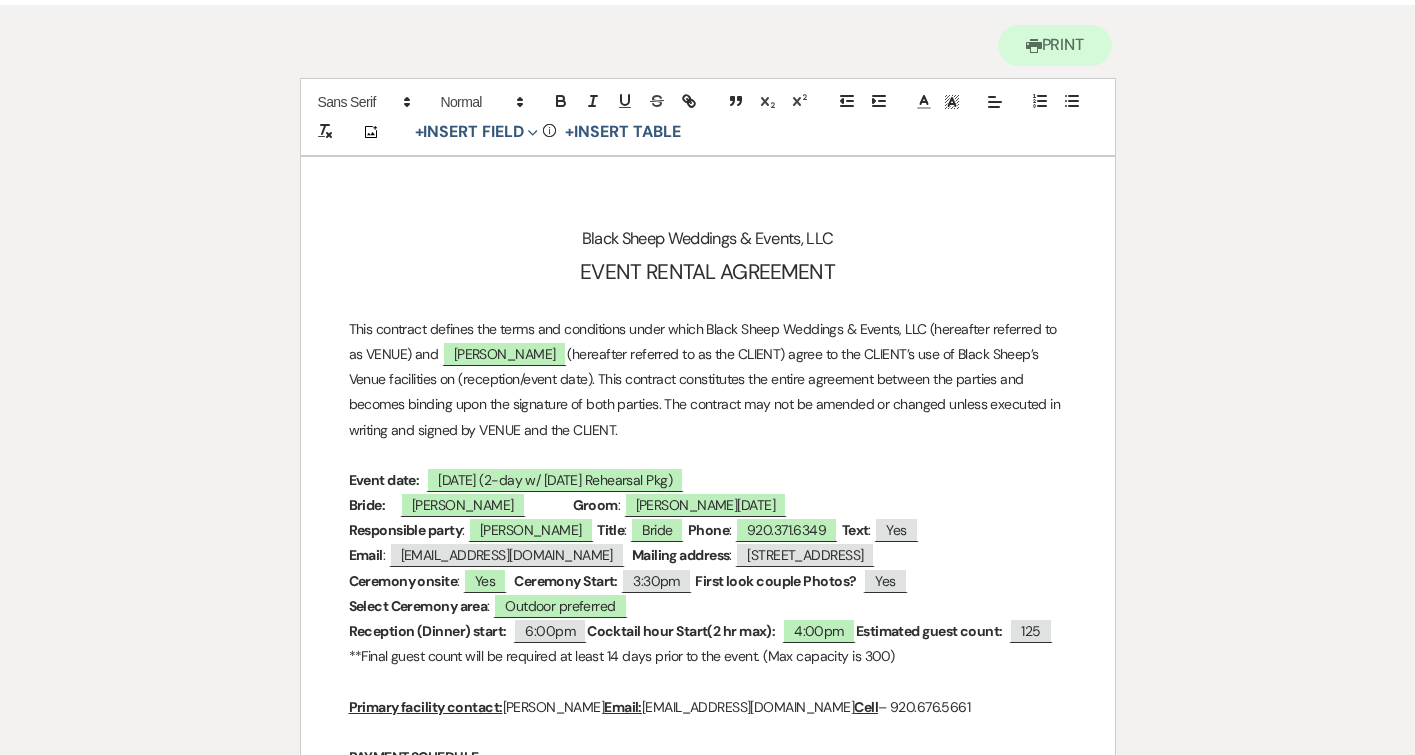 scroll, scrollTop: 0, scrollLeft: 0, axis: both 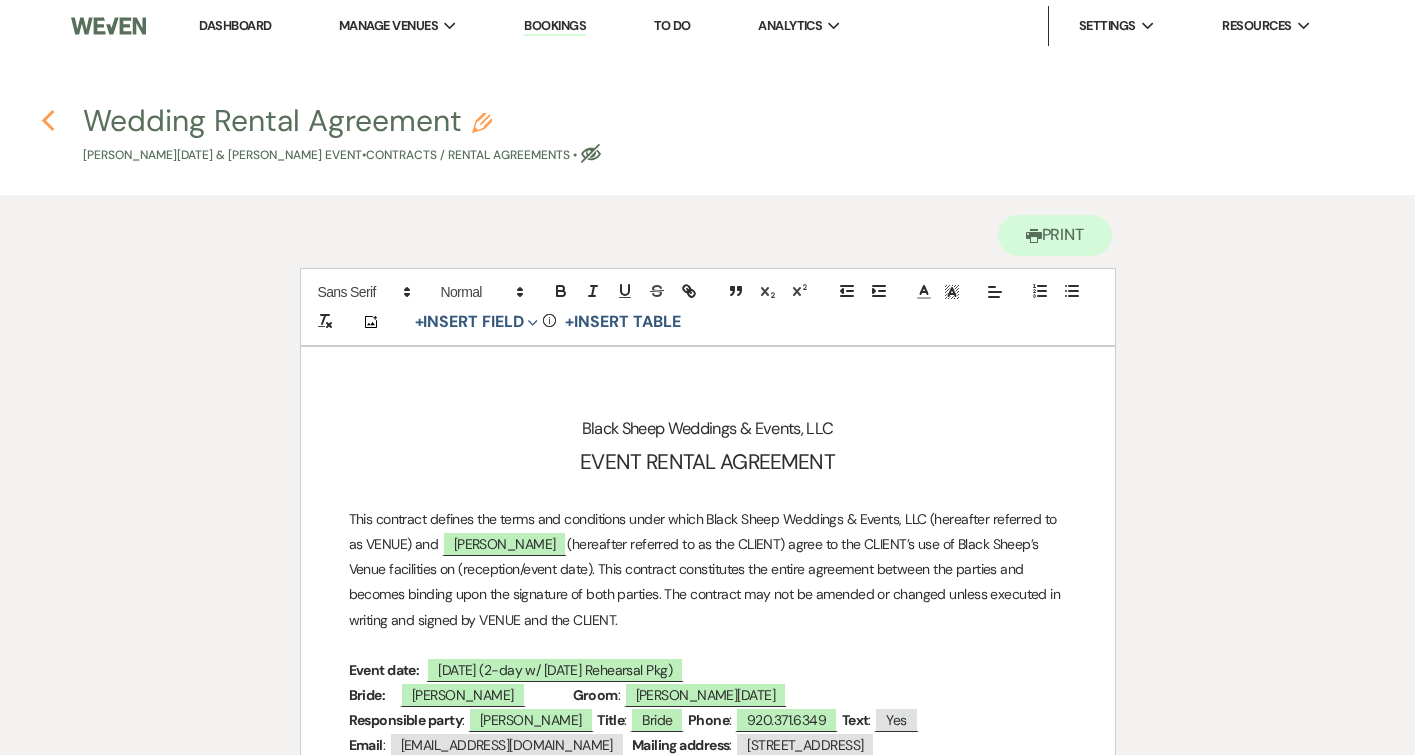 click on "Previous" 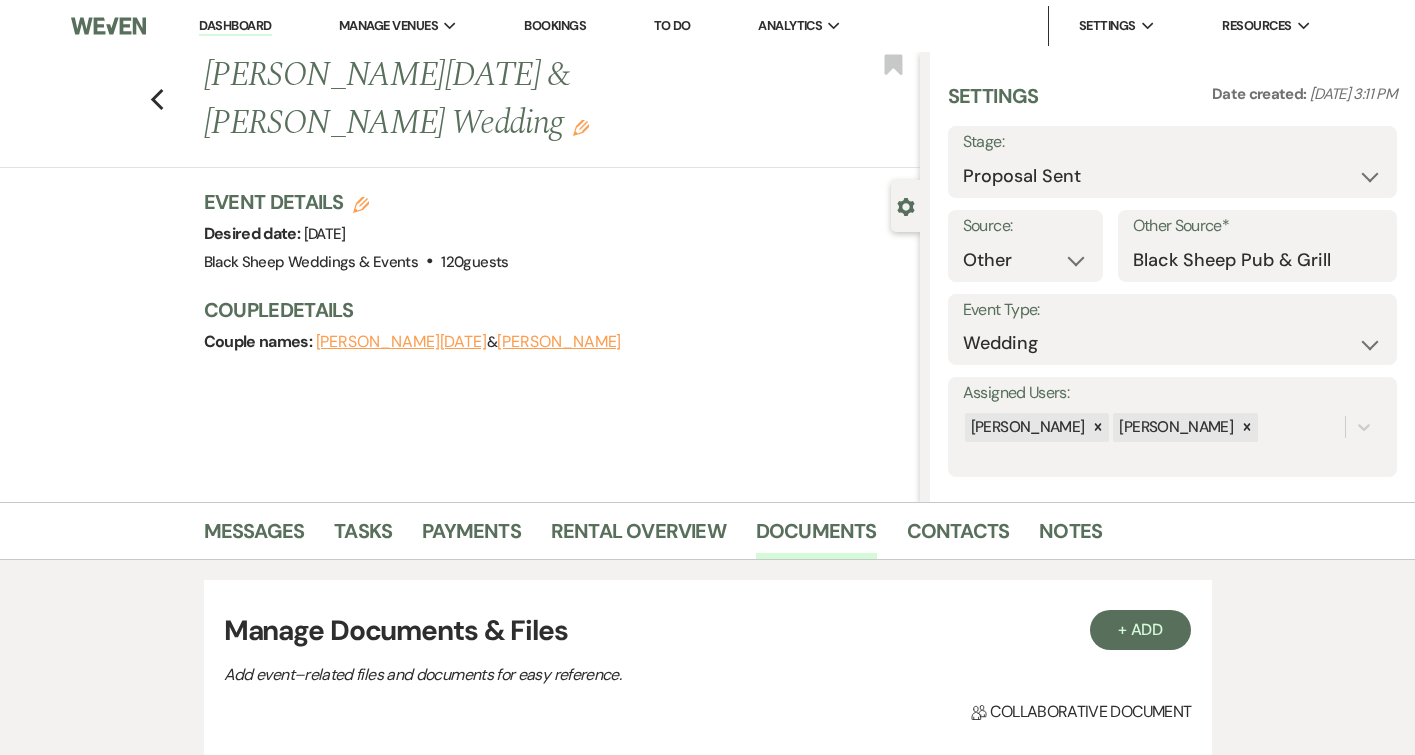 scroll, scrollTop: 487, scrollLeft: 0, axis: vertical 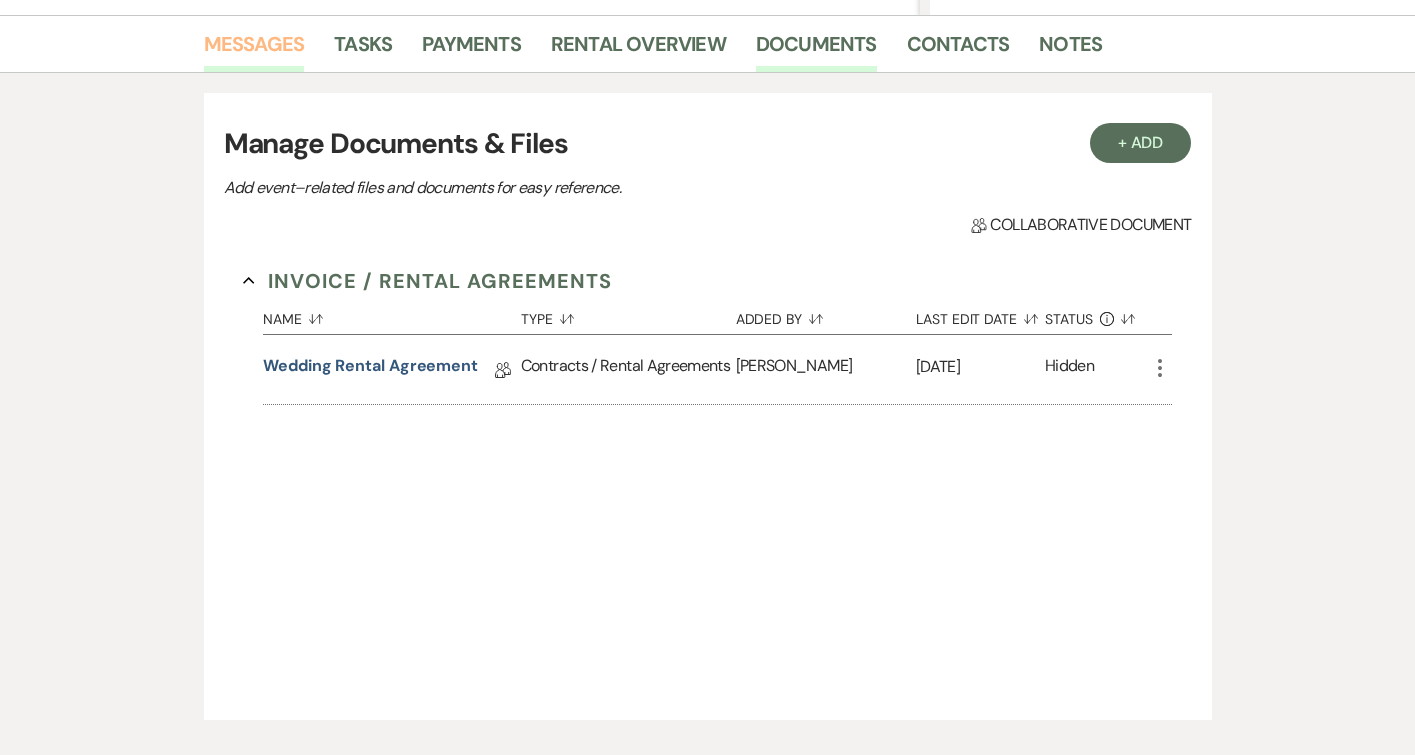 click on "Messages" at bounding box center [254, 50] 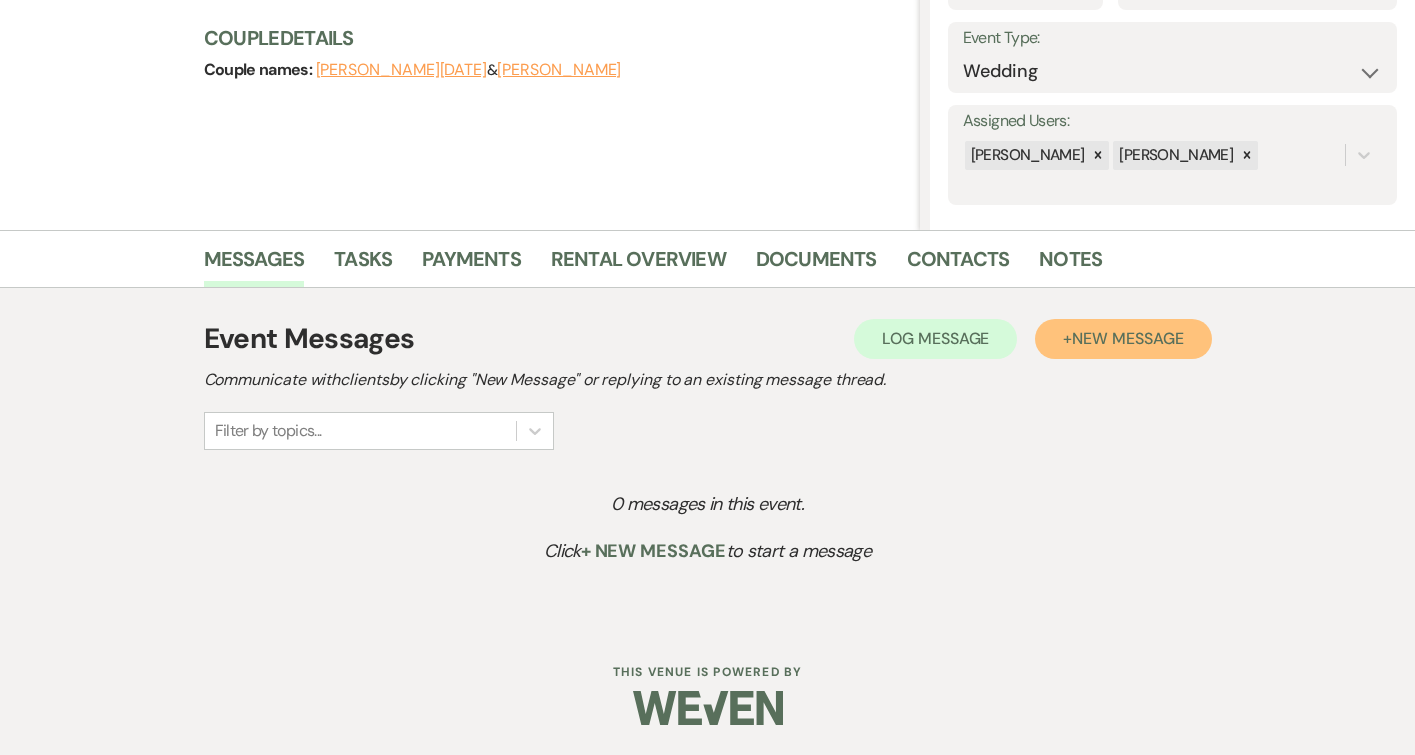 click on "New Message" at bounding box center [1127, 338] 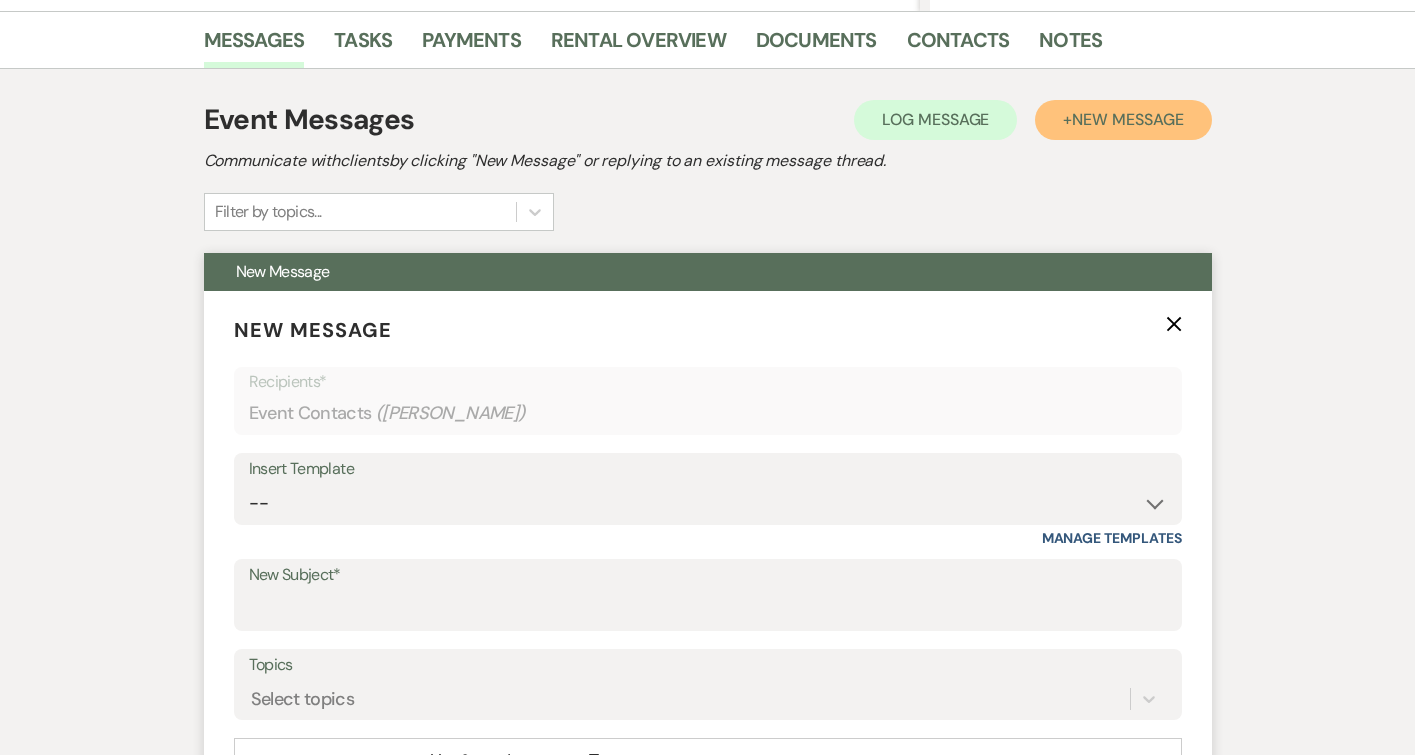 scroll, scrollTop: 501, scrollLeft: 0, axis: vertical 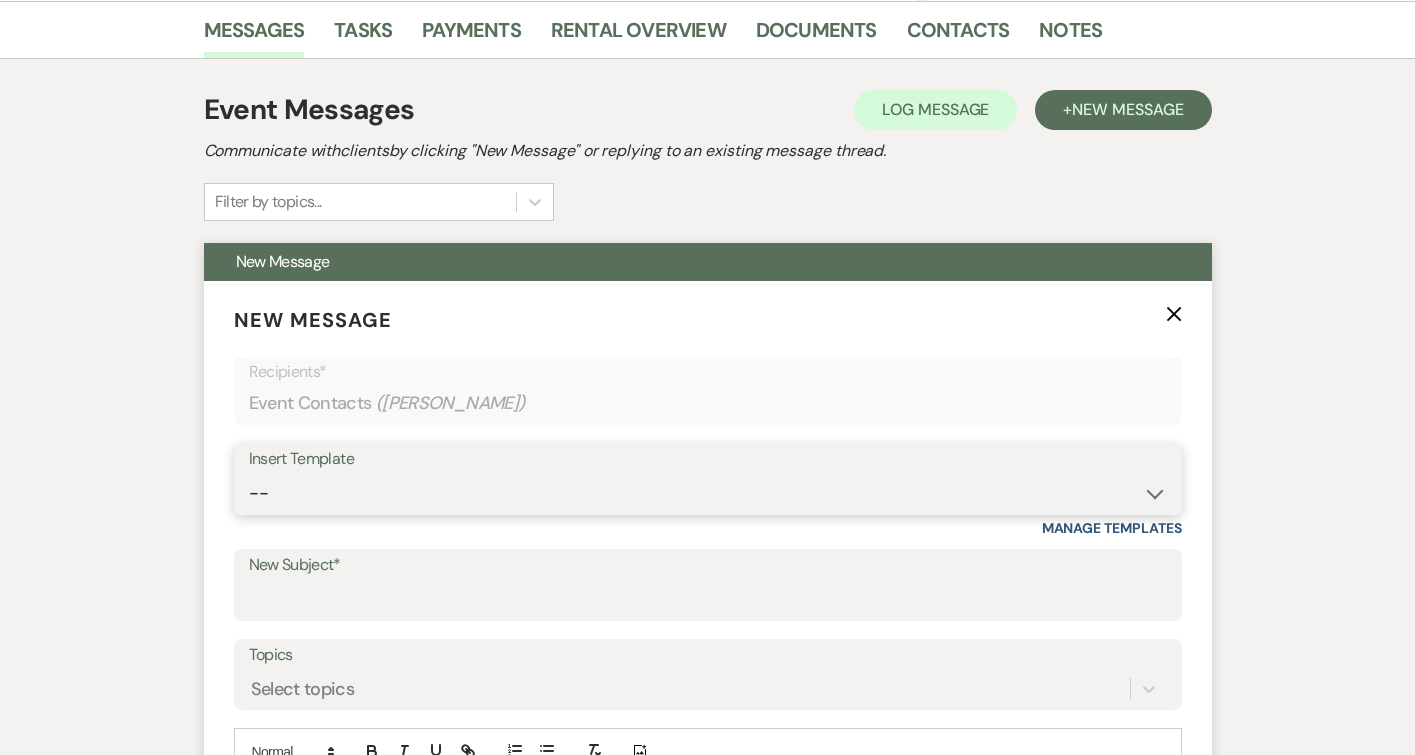 click on "-- Weven Planning Portal Introduction (Booked Events) Copy of Contract Attached  Deposit Payment Received Inclusive Wedding (4-5 months out) Planning Meeting Email Inclusive Wedding 12-18 Month Email Online Planner Confirmation Email 9-months out Email Booked Couples Resource Document Layout Planning - 250 guests Limo Bus Contract Attached Limo Bus Contract Received Limo Bus Rental Request Inclusive Wedding (4-6 Weeks out) Planning Meeting Email Pre-Wedding Review Call Bar Package Details 1st Inclusive Wedding Mtg Review Google Review Template Date Change Template 1st Inclusive Wedding Mtg Review Copy of Weven Planning Portal Introduction (Booked Events)" at bounding box center [708, 493] 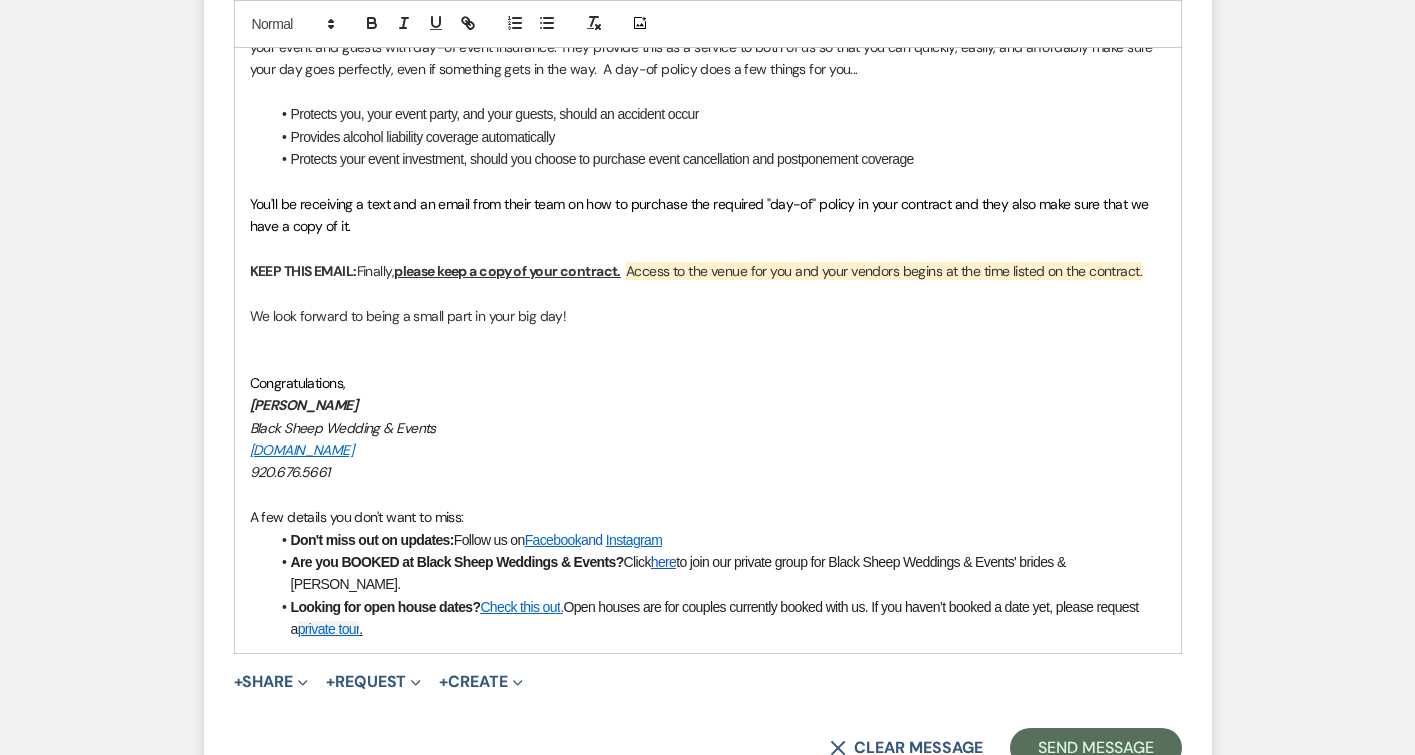 scroll, scrollTop: 1963, scrollLeft: 0, axis: vertical 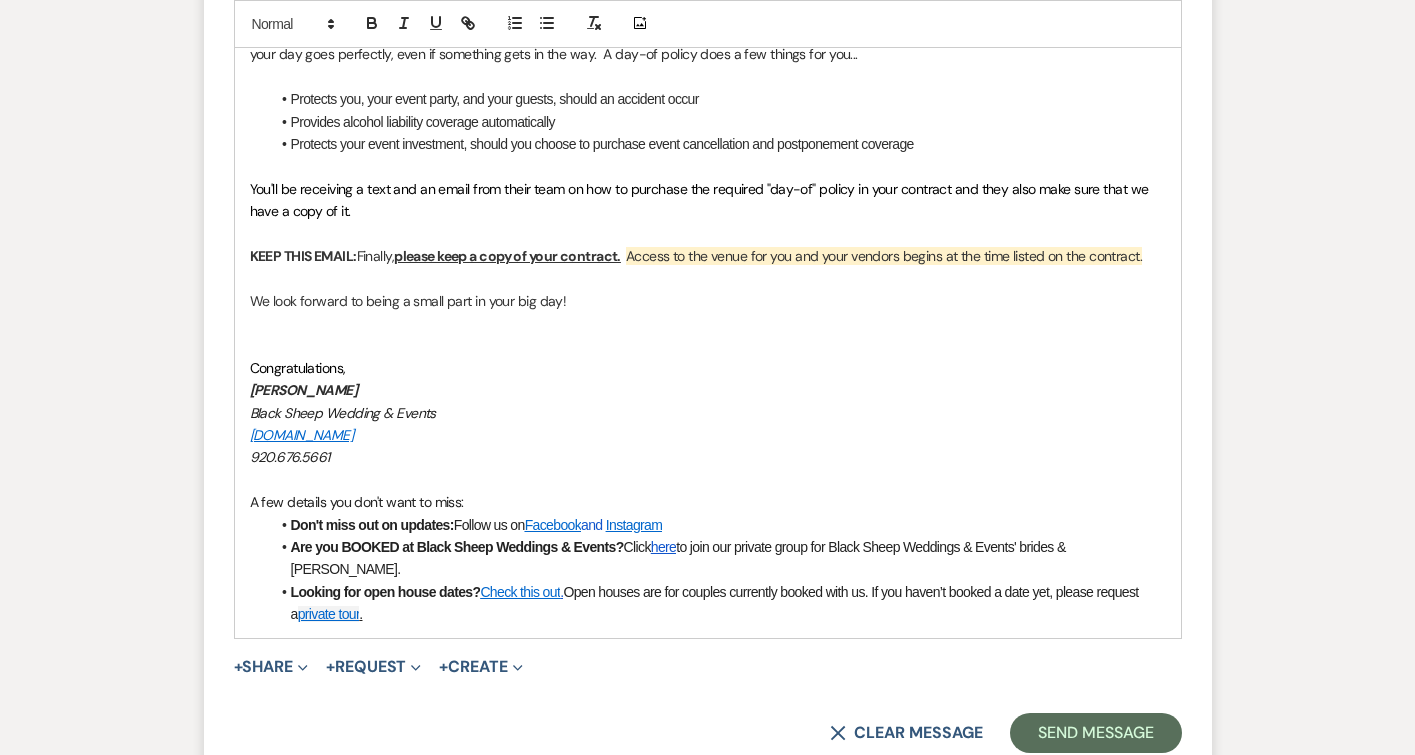 click at bounding box center [708, 345] 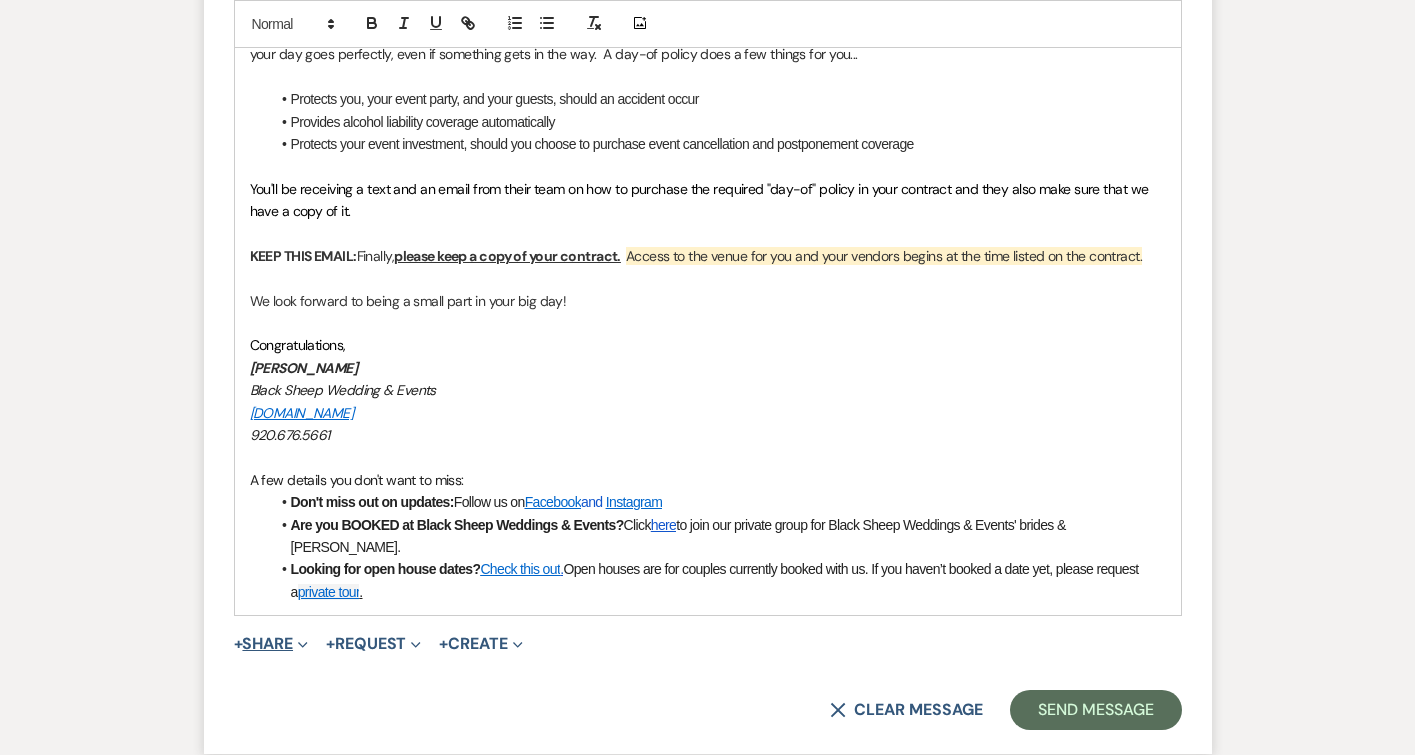 click on "+  Share Expand" at bounding box center [271, 644] 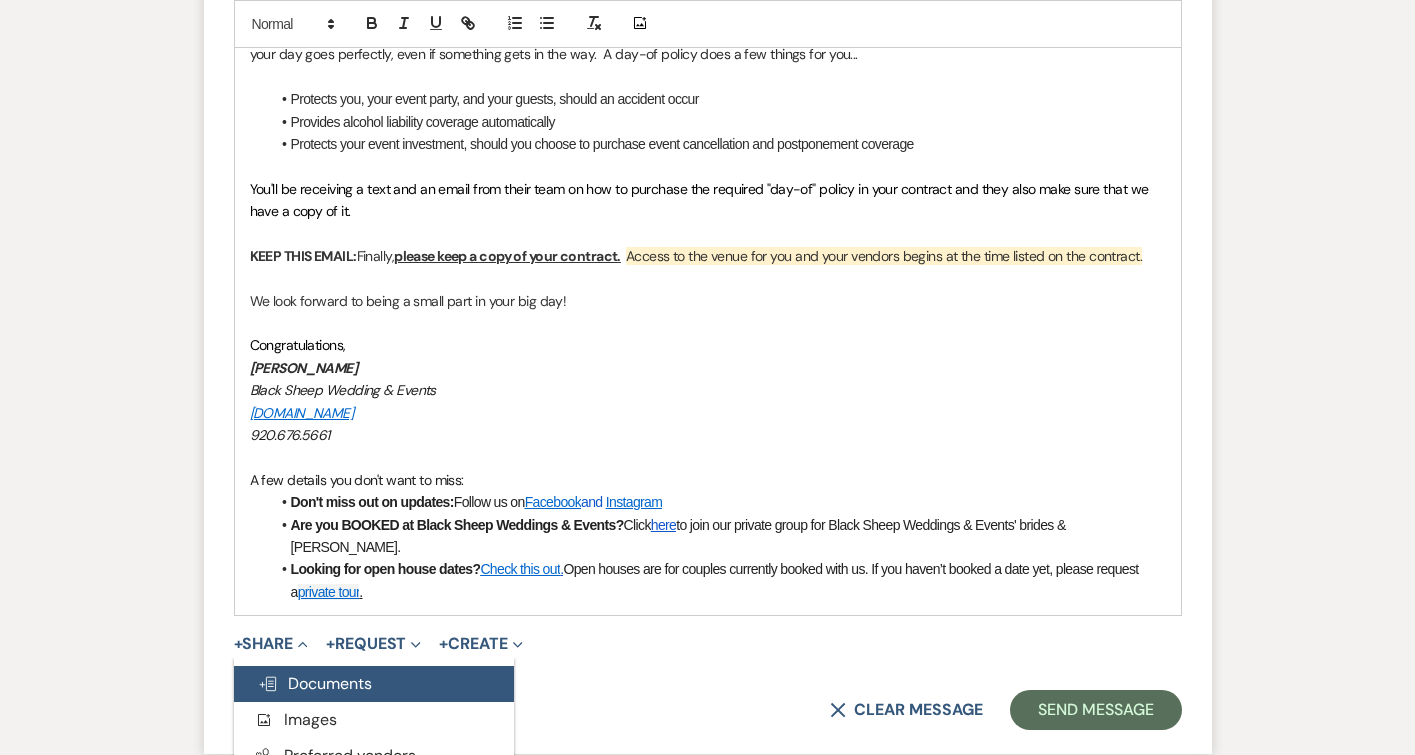click on "Doc Upload Documents" at bounding box center [315, 683] 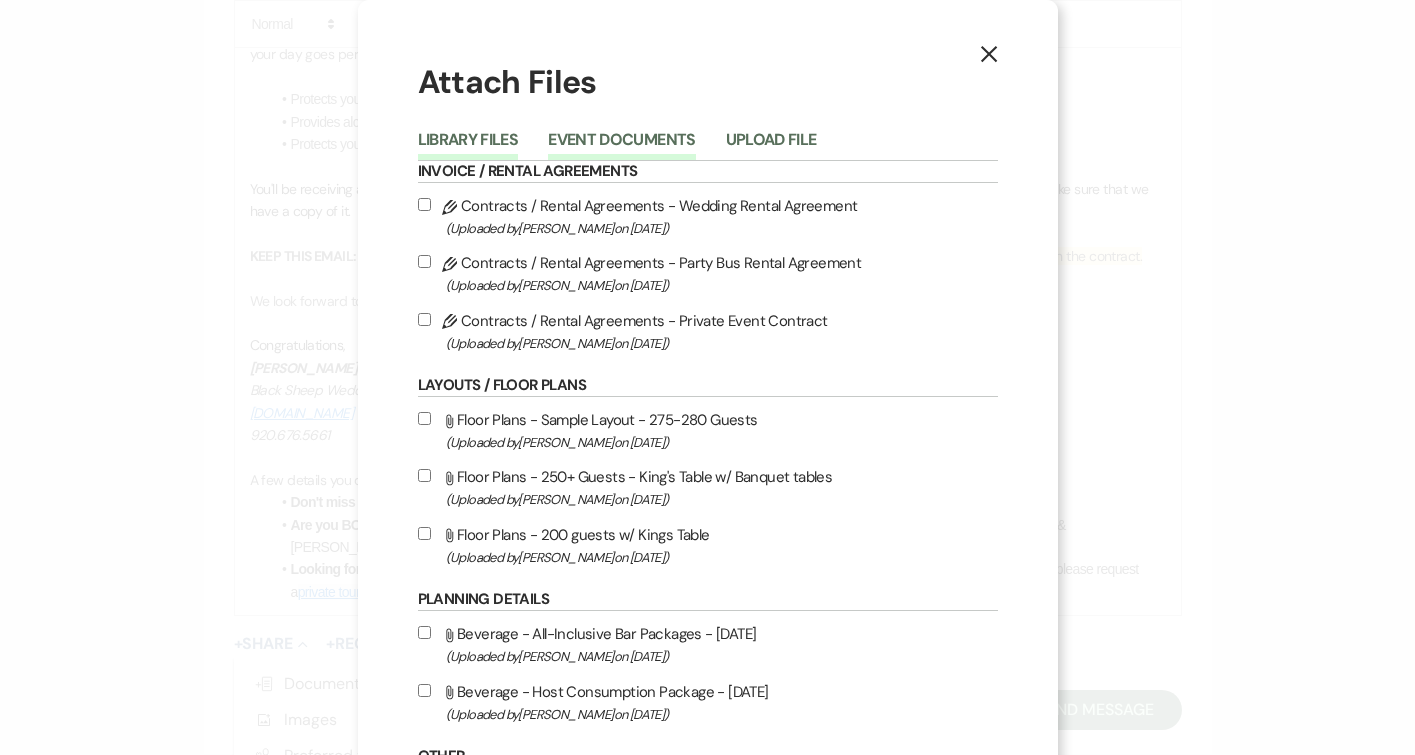 click on "Event Documents" at bounding box center (621, 146) 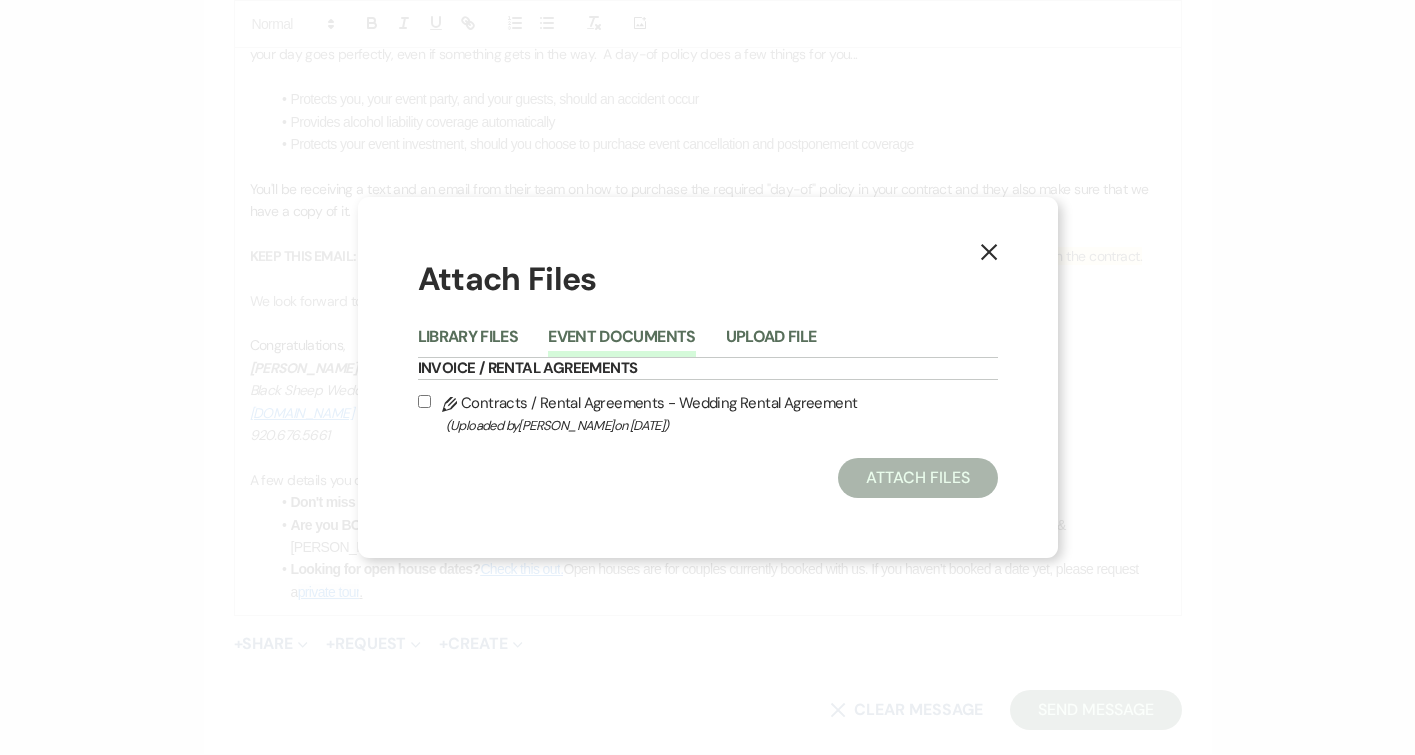 click on "Pencil Contracts / Rental Agreements - Wedding Rental Agreement (Uploaded by  [PERSON_NAME]  on   [DATE] )" at bounding box center [424, 401] 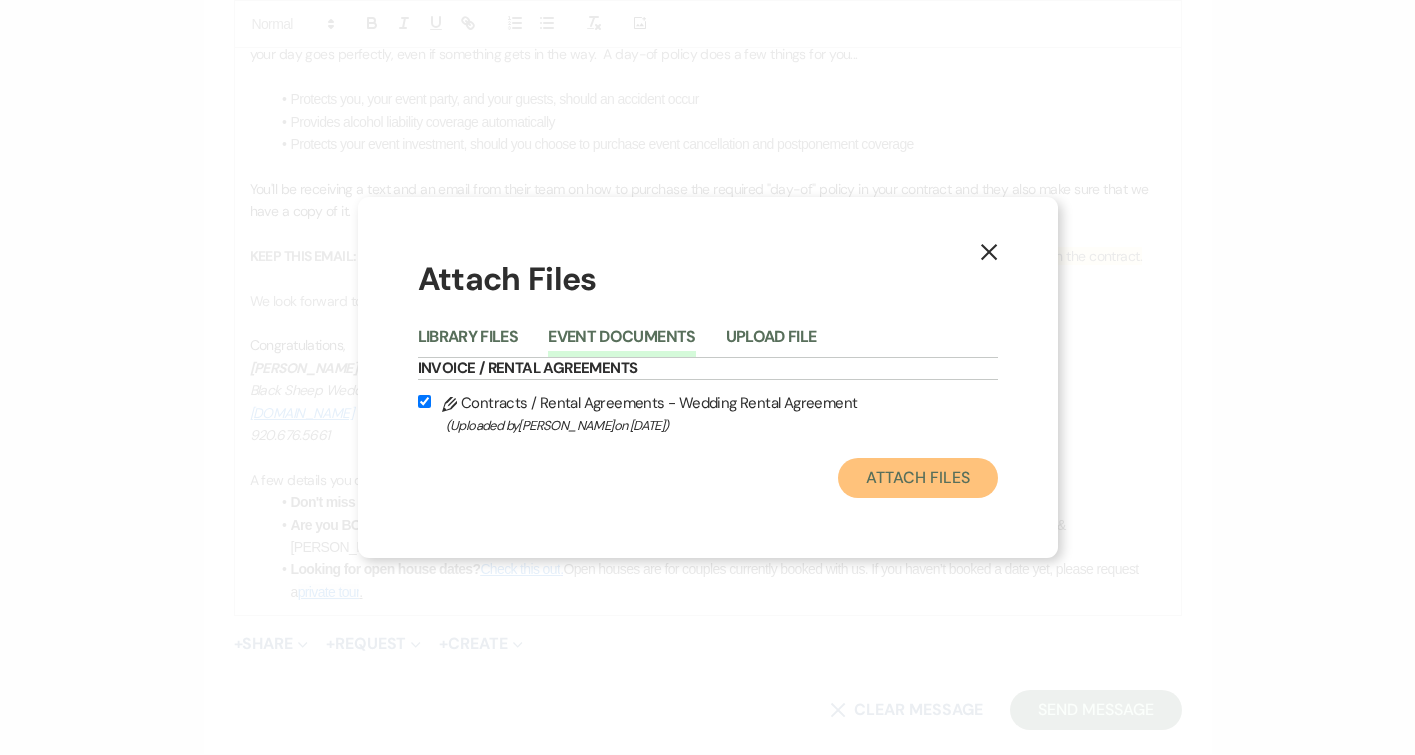 click on "Attach Files" at bounding box center [917, 478] 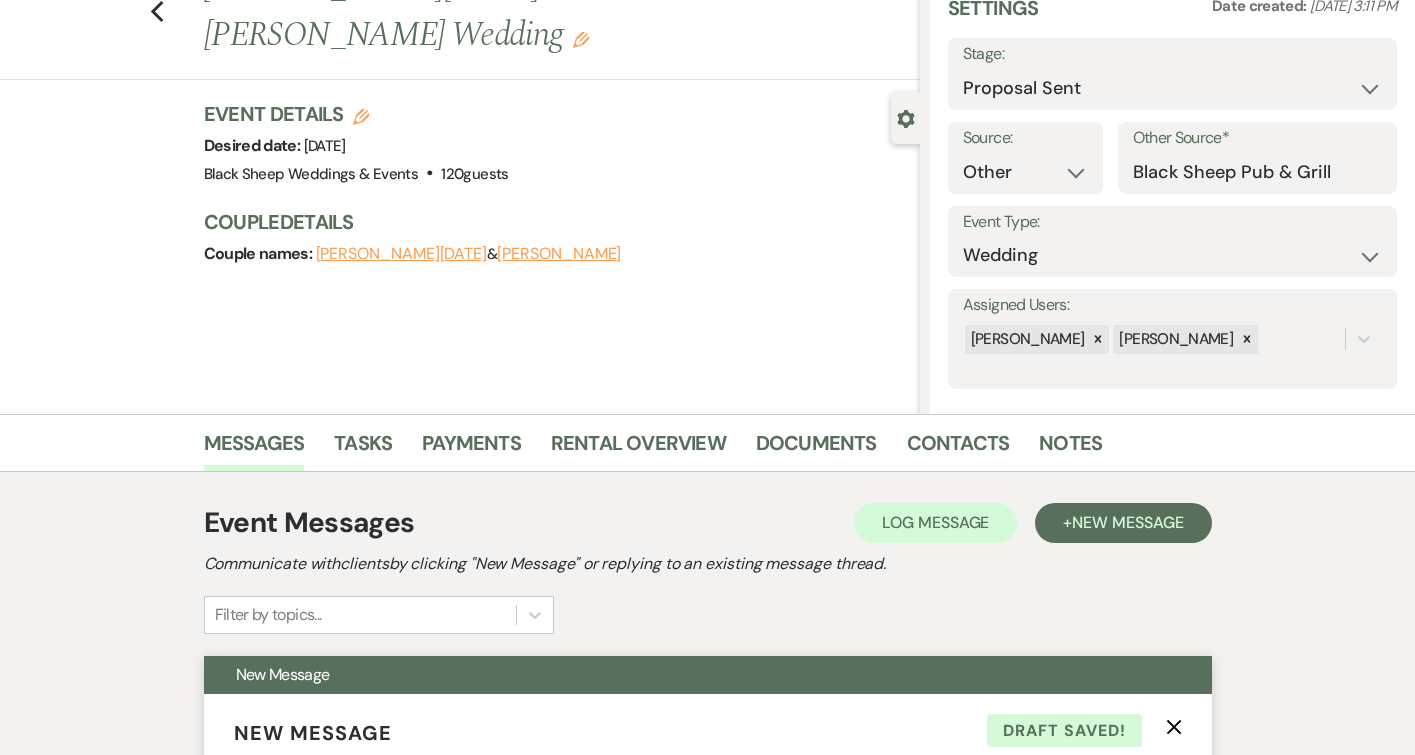 scroll, scrollTop: 0, scrollLeft: 0, axis: both 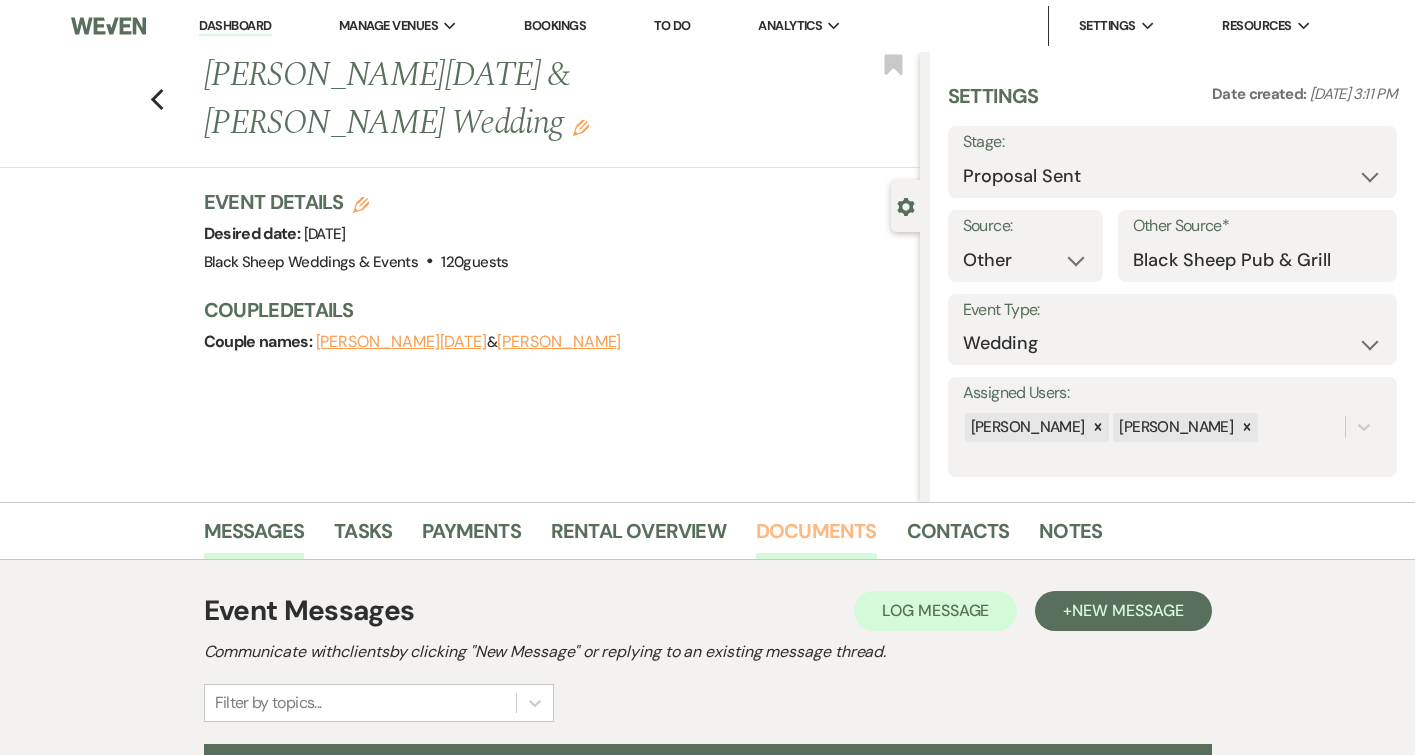 click on "Documents" at bounding box center (816, 537) 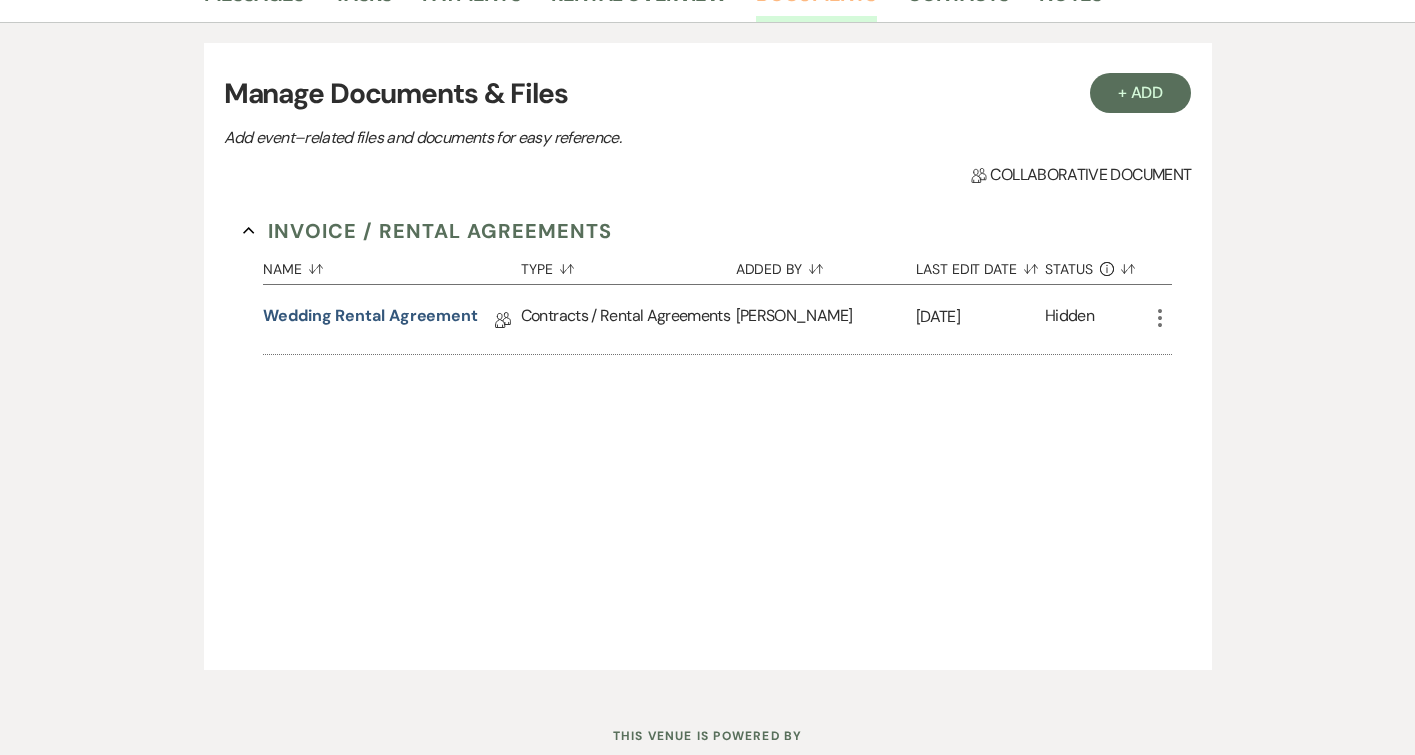scroll, scrollTop: 600, scrollLeft: 0, axis: vertical 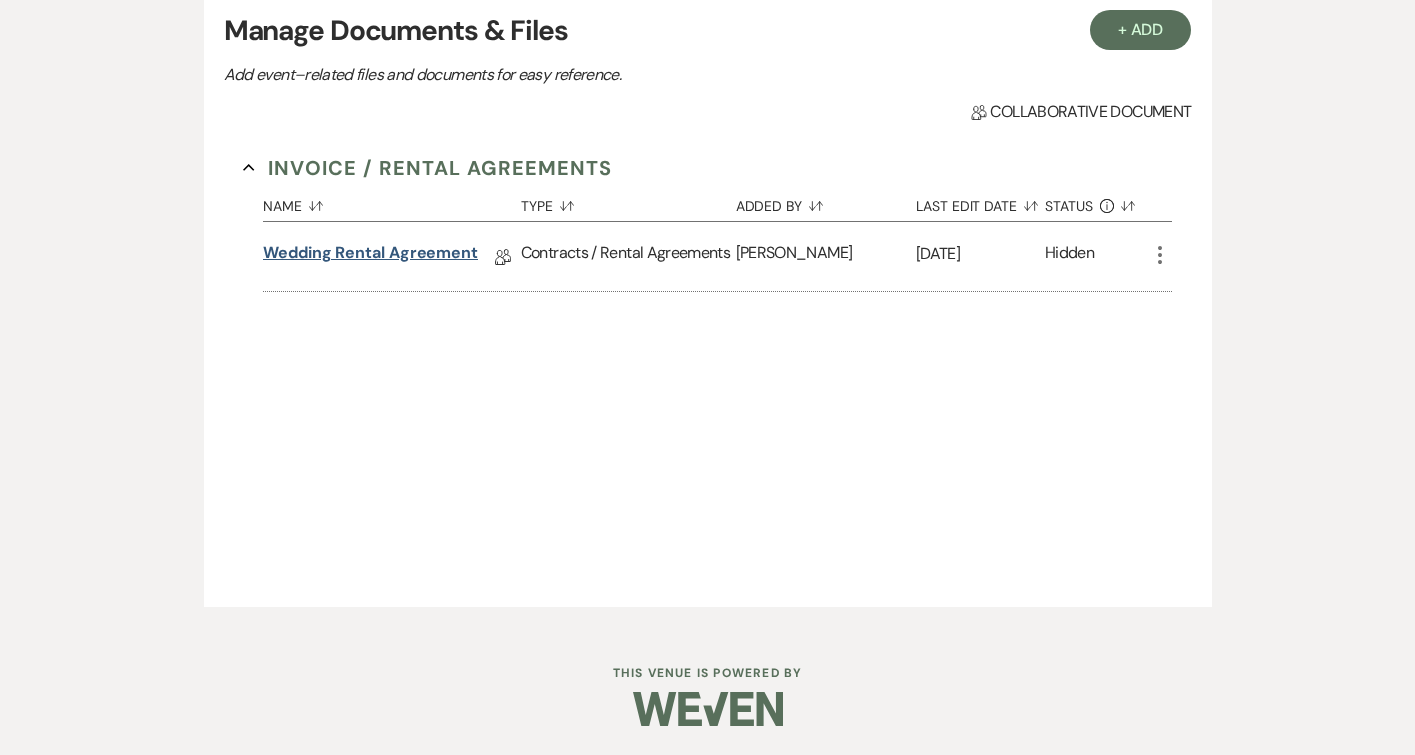 click on "Wedding Rental Agreement" at bounding box center (370, 256) 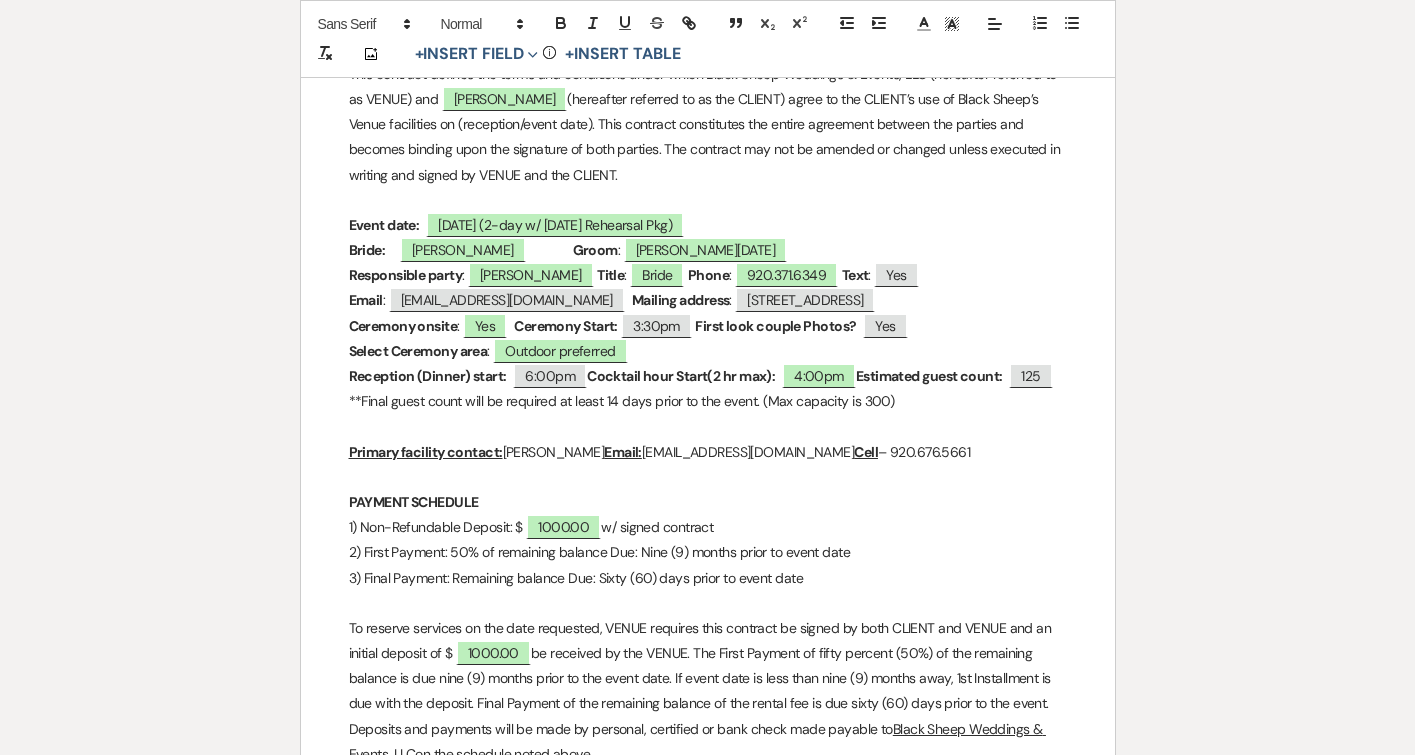 scroll, scrollTop: 0, scrollLeft: 0, axis: both 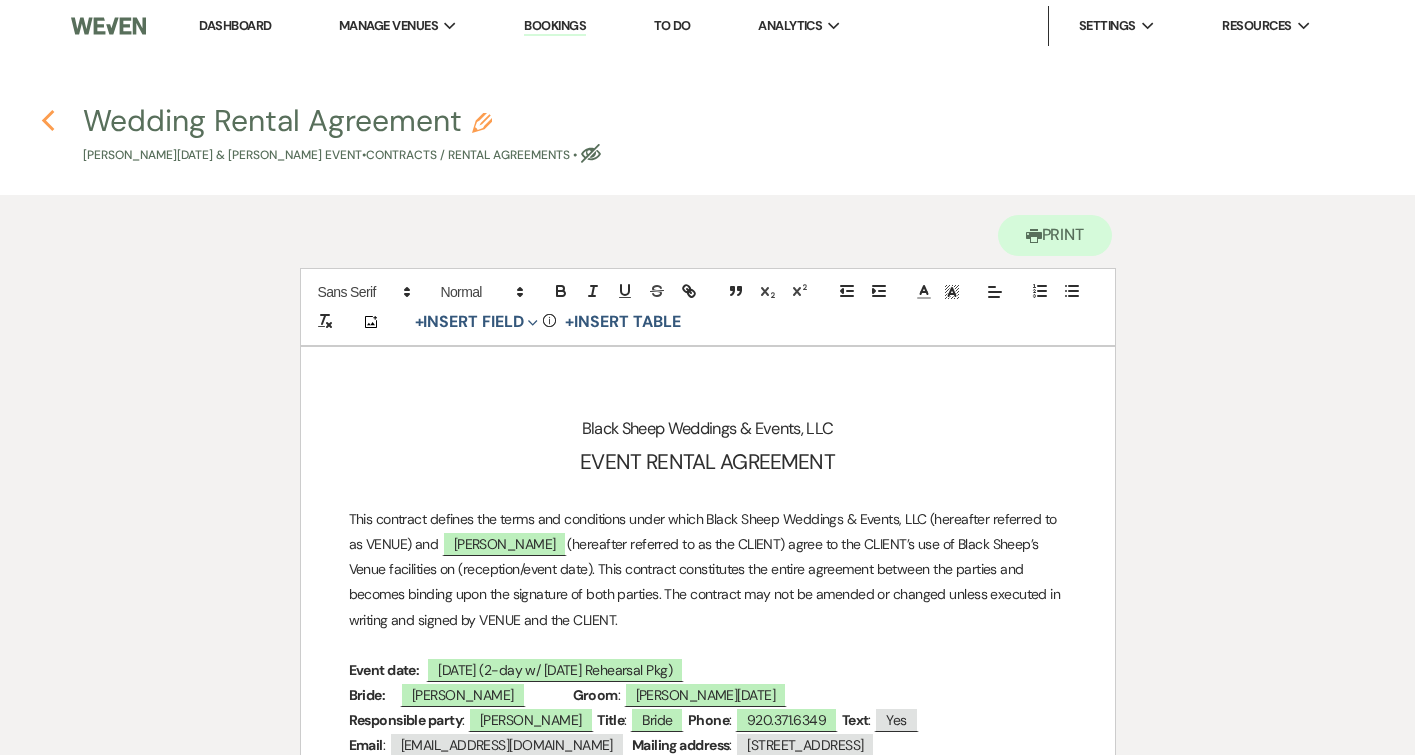 click 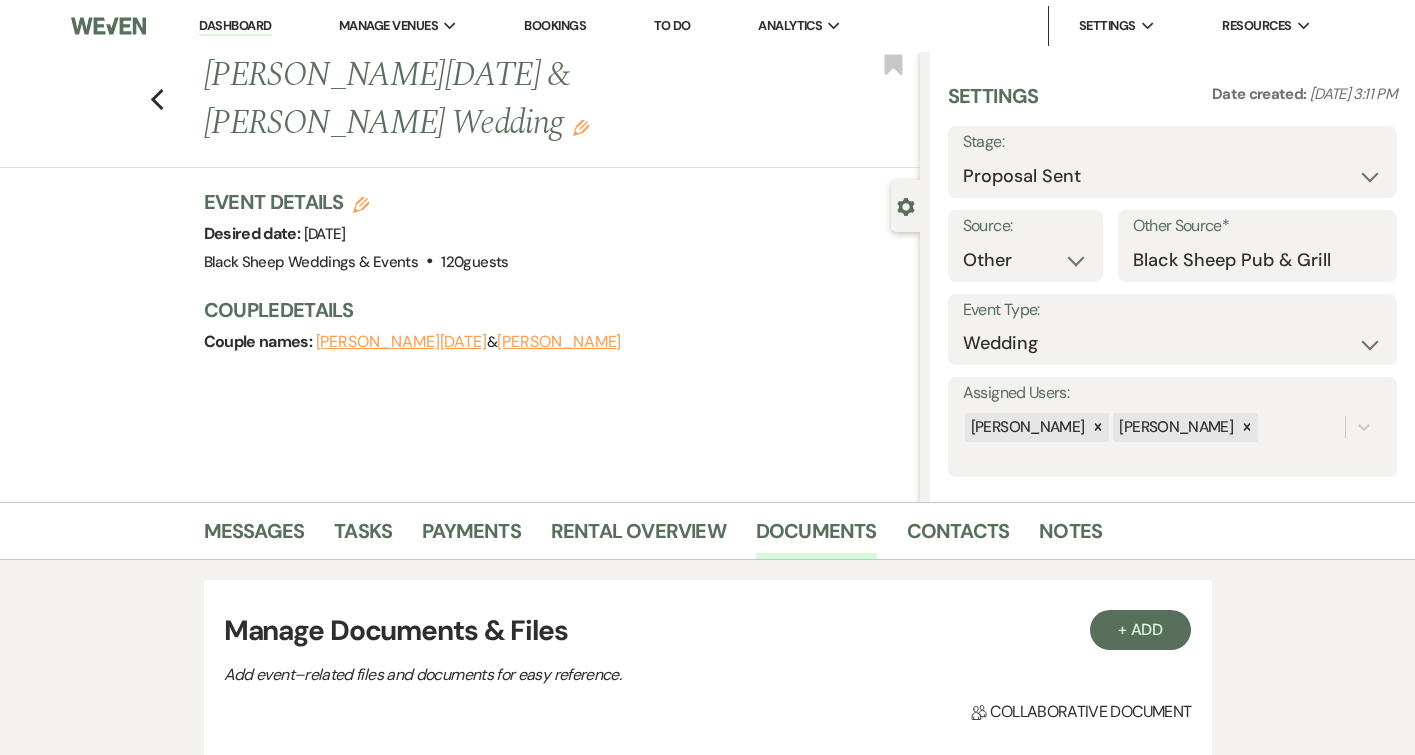 scroll, scrollTop: 0, scrollLeft: 0, axis: both 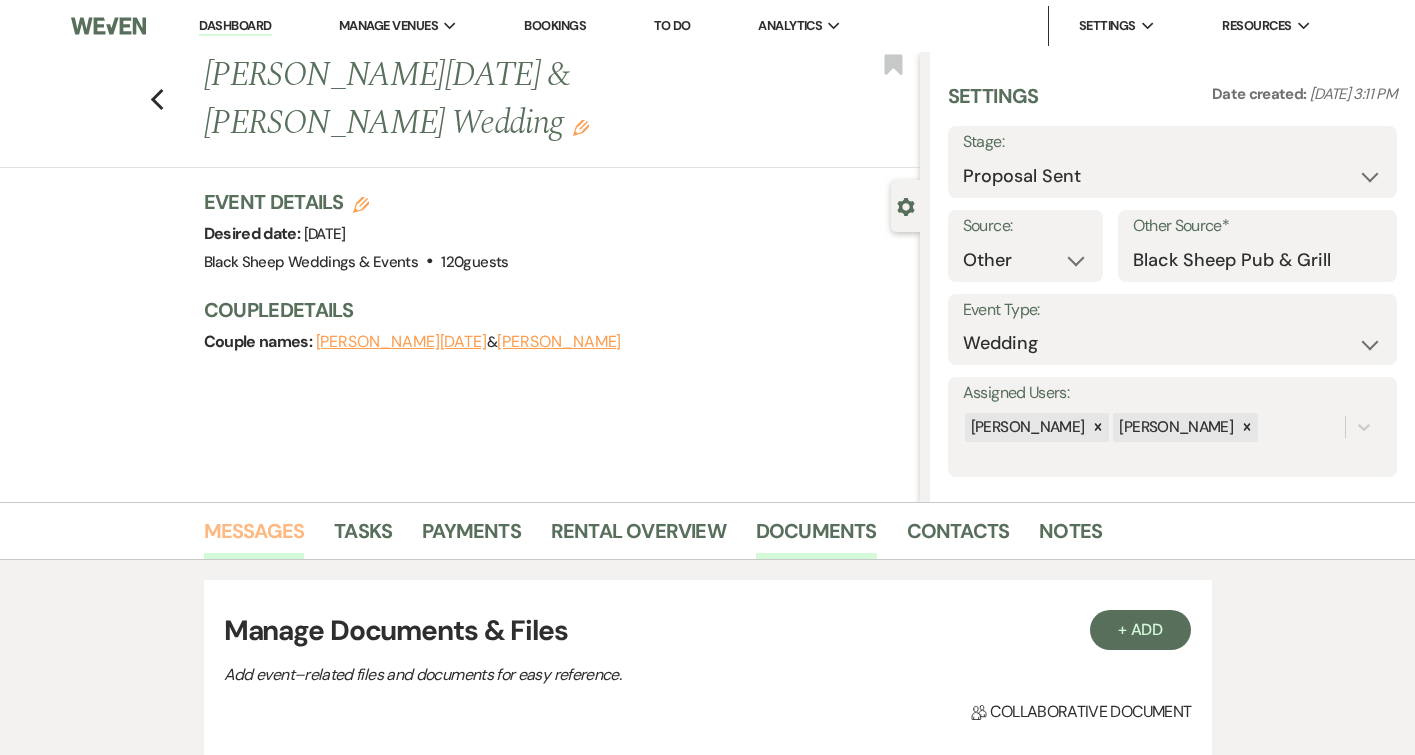 click on "Messages" at bounding box center [254, 537] 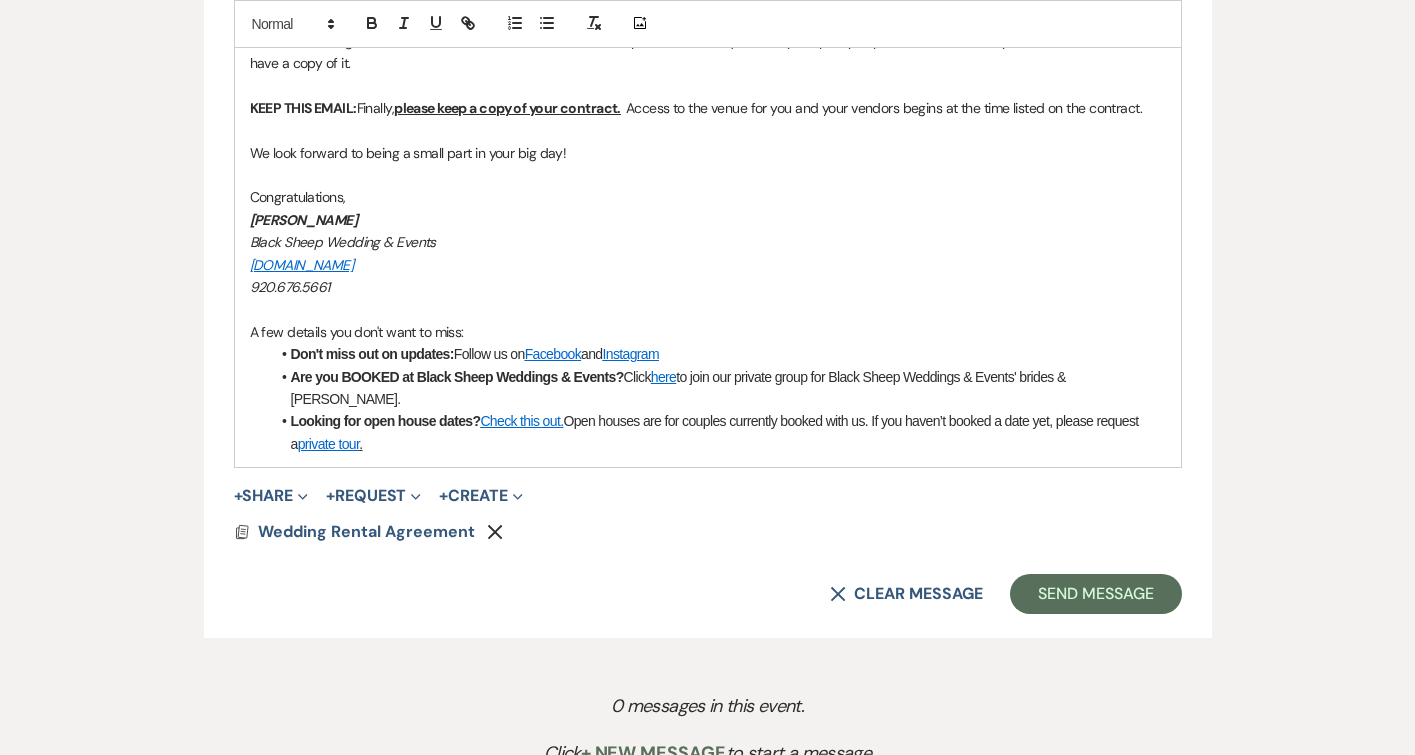 scroll, scrollTop: 2137, scrollLeft: 0, axis: vertical 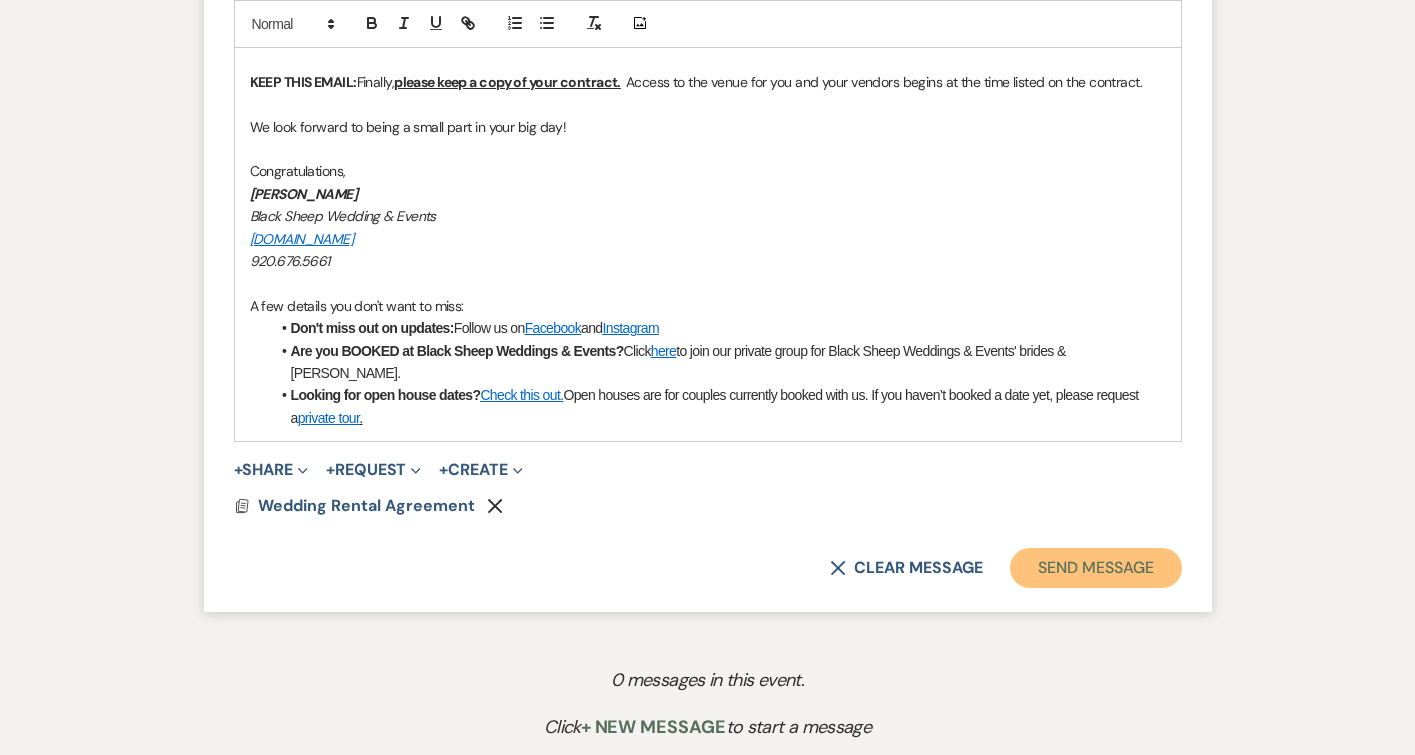 click on "Send Message" at bounding box center [1095, 568] 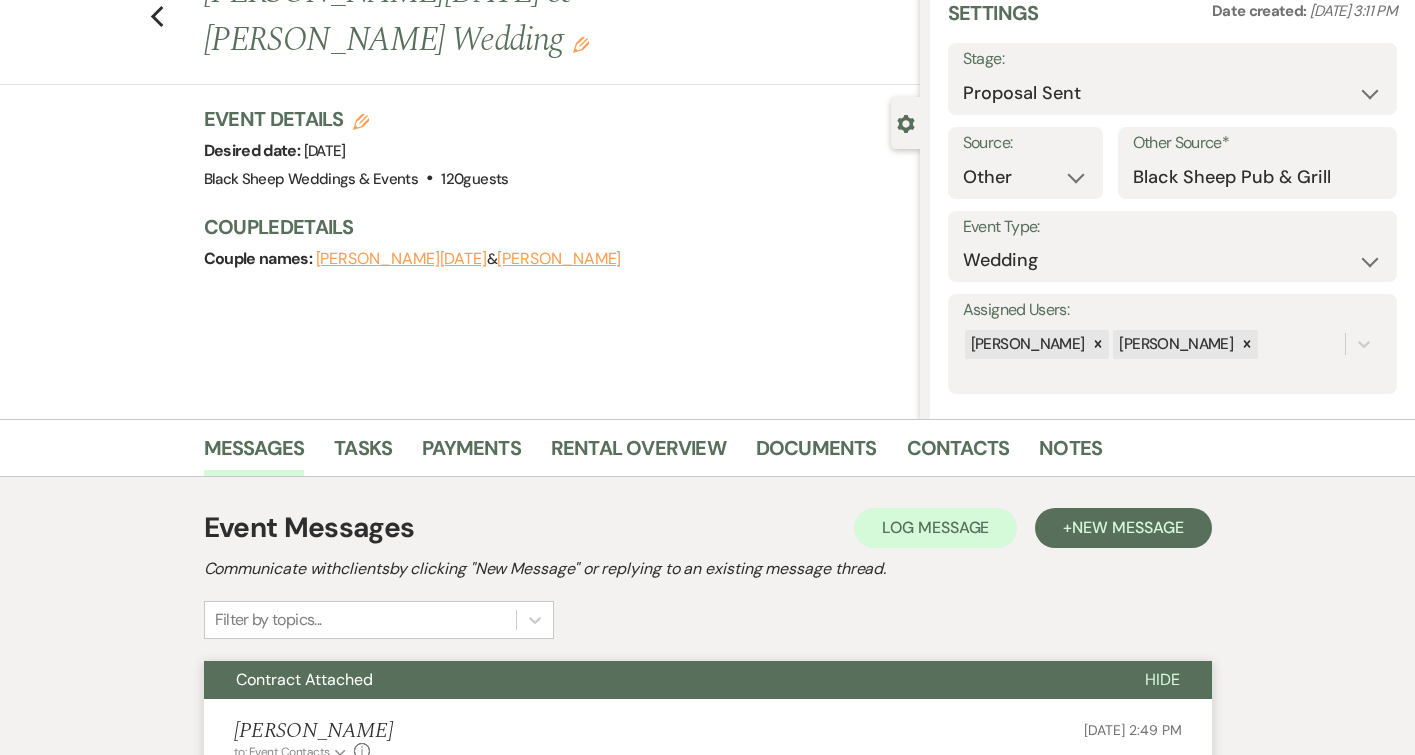scroll, scrollTop: 0, scrollLeft: 0, axis: both 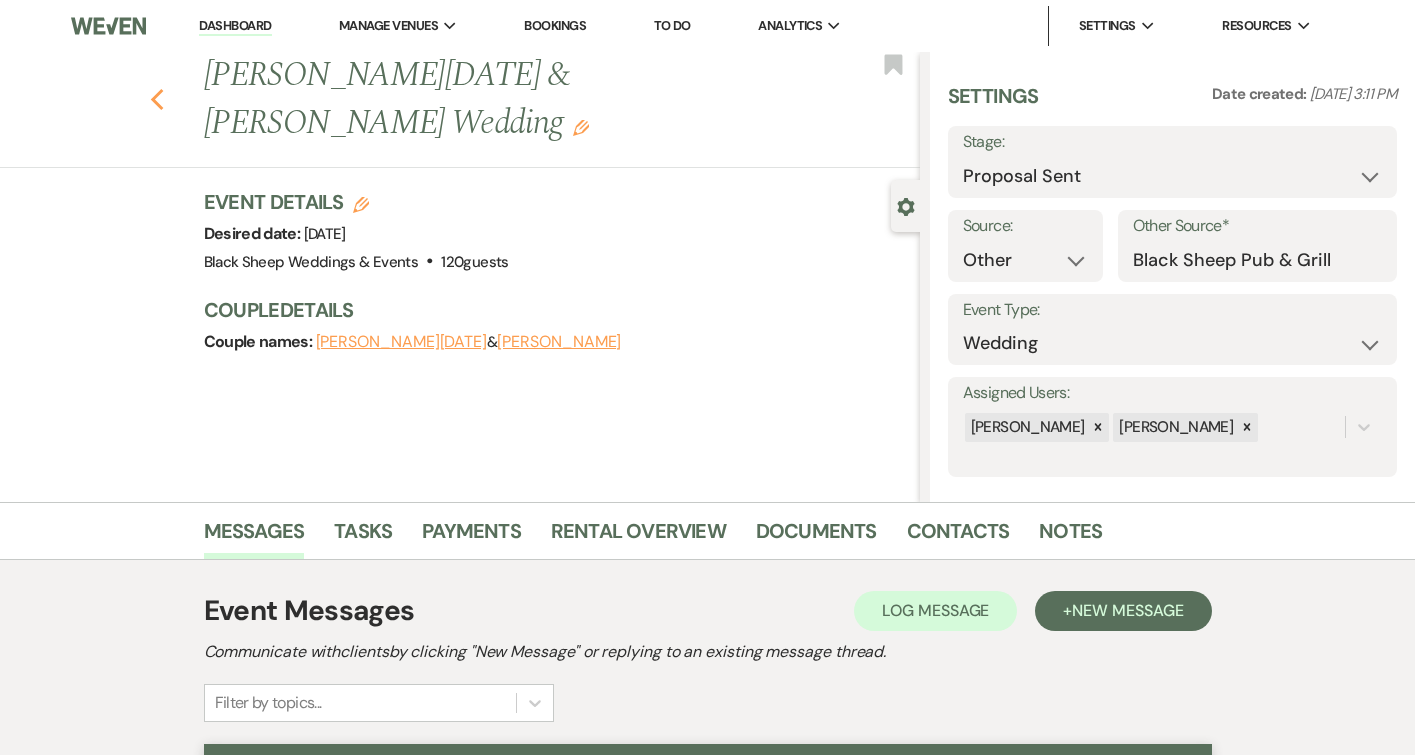 click on "Previous" 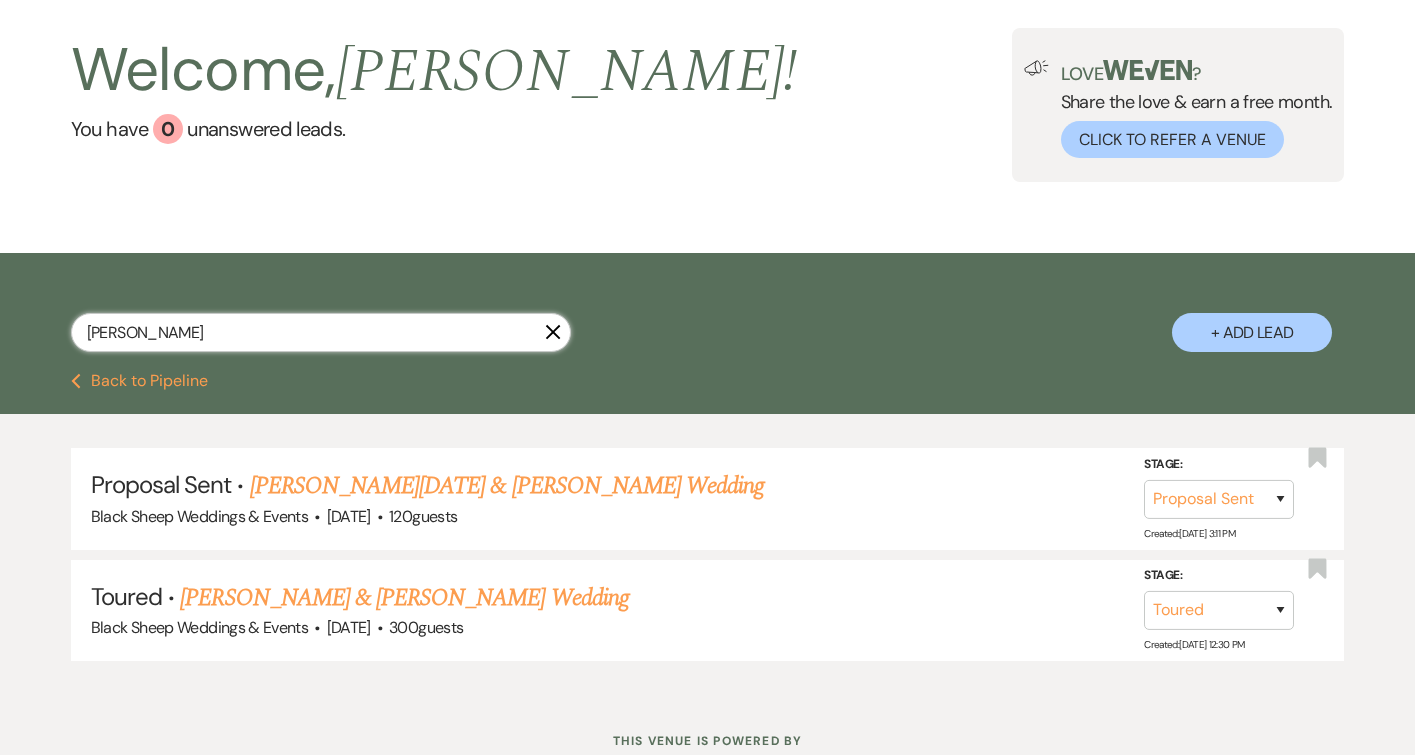 click on "[PERSON_NAME]" at bounding box center [321, 332] 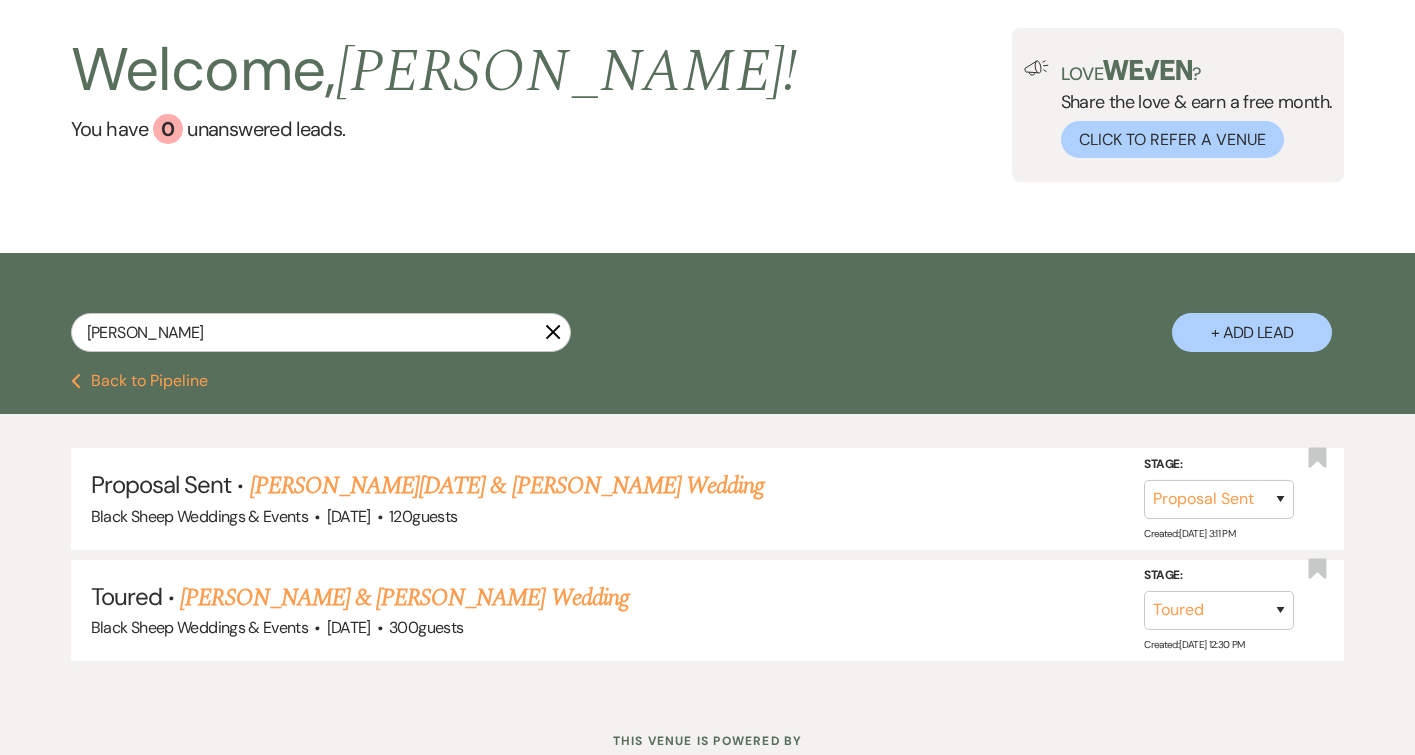 click 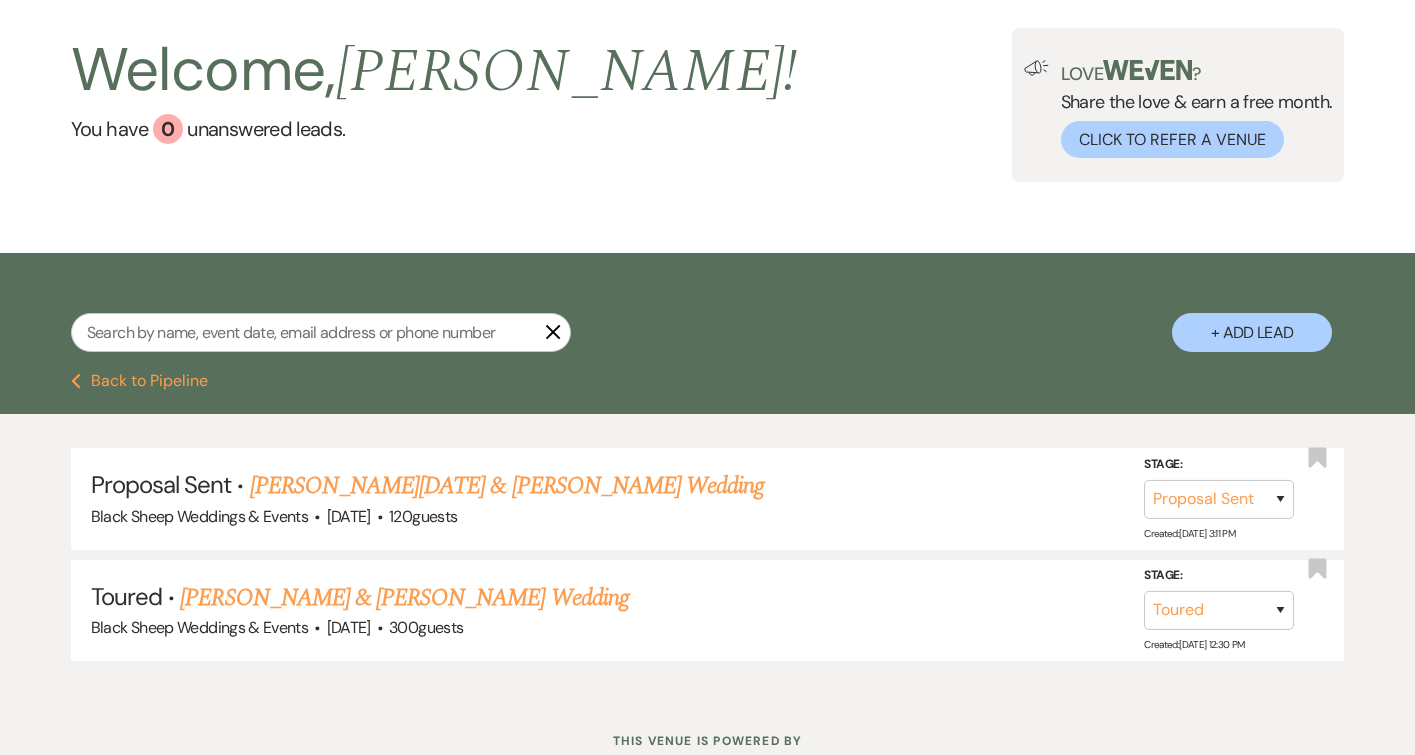 scroll, scrollTop: 0, scrollLeft: 0, axis: both 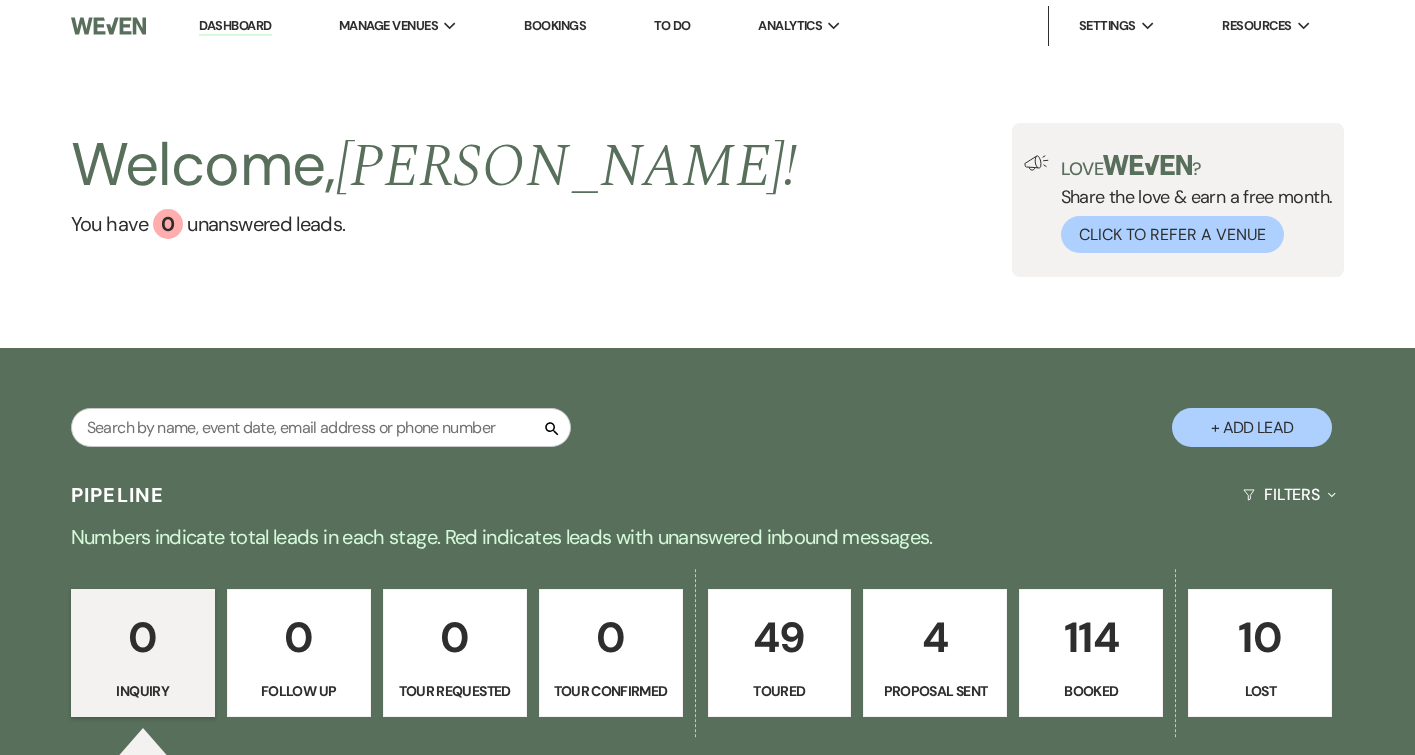 click on "49" at bounding box center [780, 637] 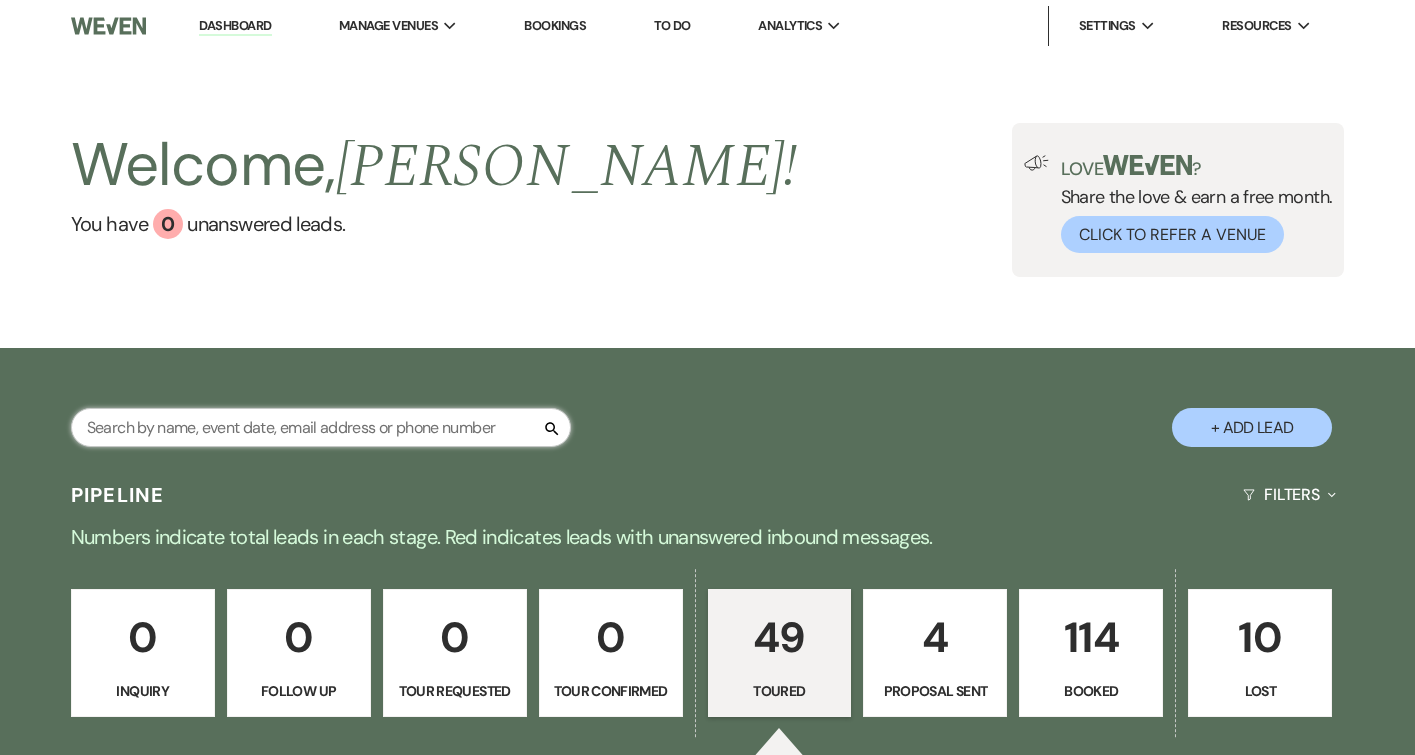 click at bounding box center (321, 427) 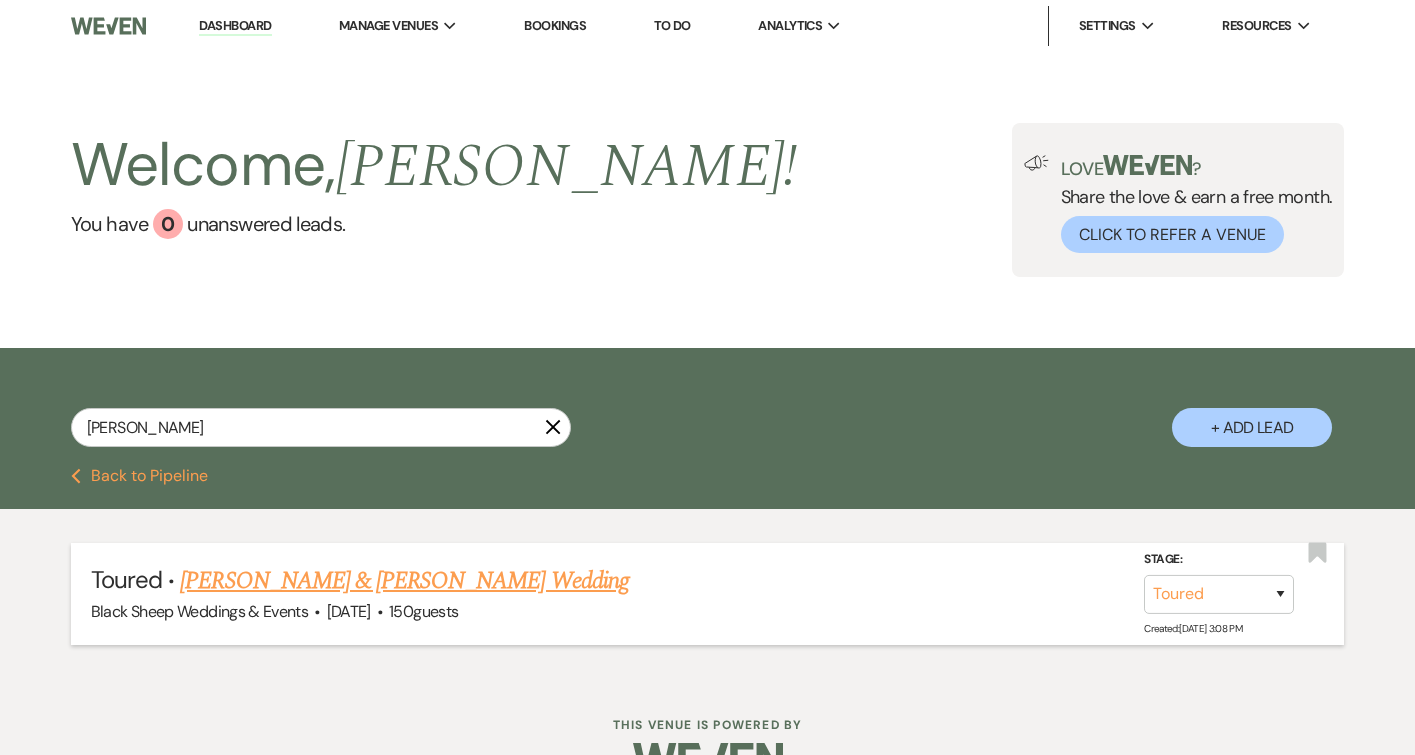 click on "[PERSON_NAME] & [PERSON_NAME] Wedding" at bounding box center (404, 581) 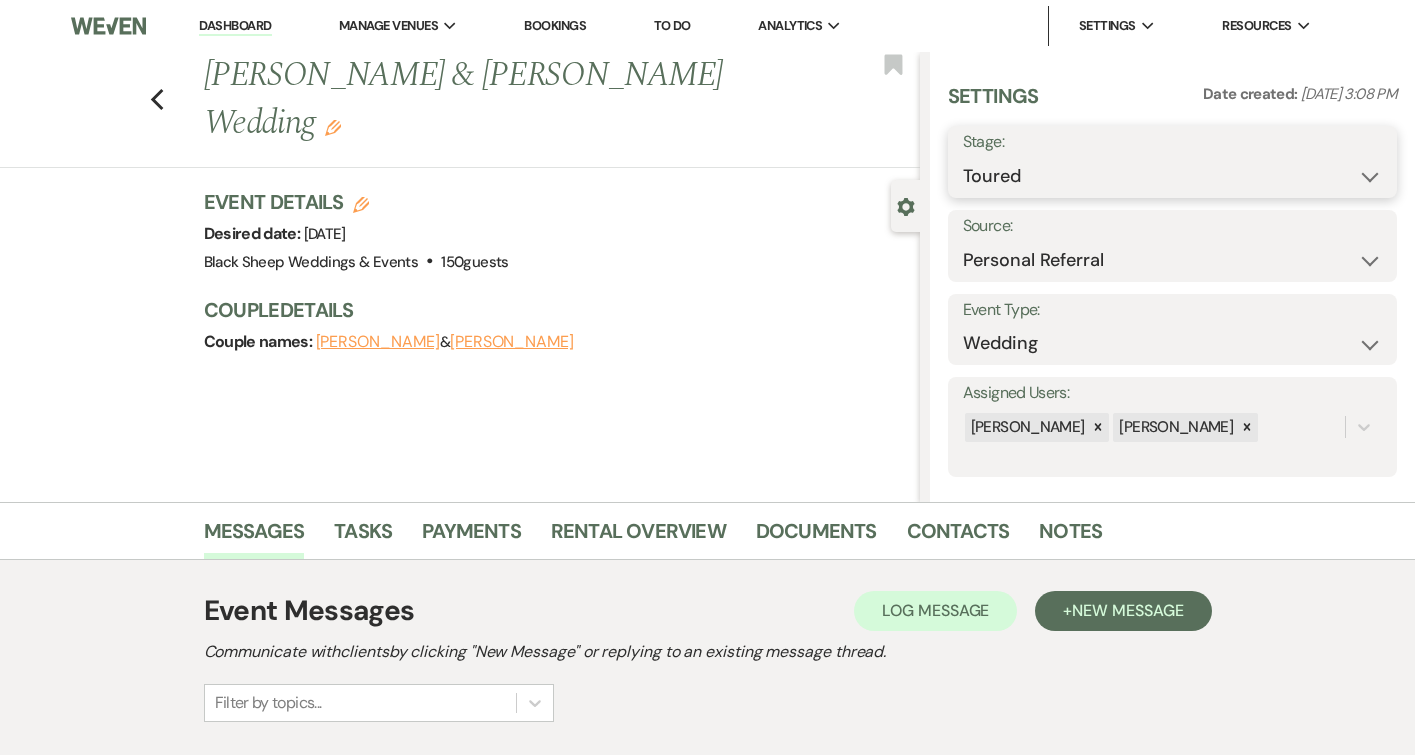 click on "Inquiry Follow Up Tour Requested Tour Confirmed Toured Proposal Sent Booked Lost" at bounding box center [1172, 176] 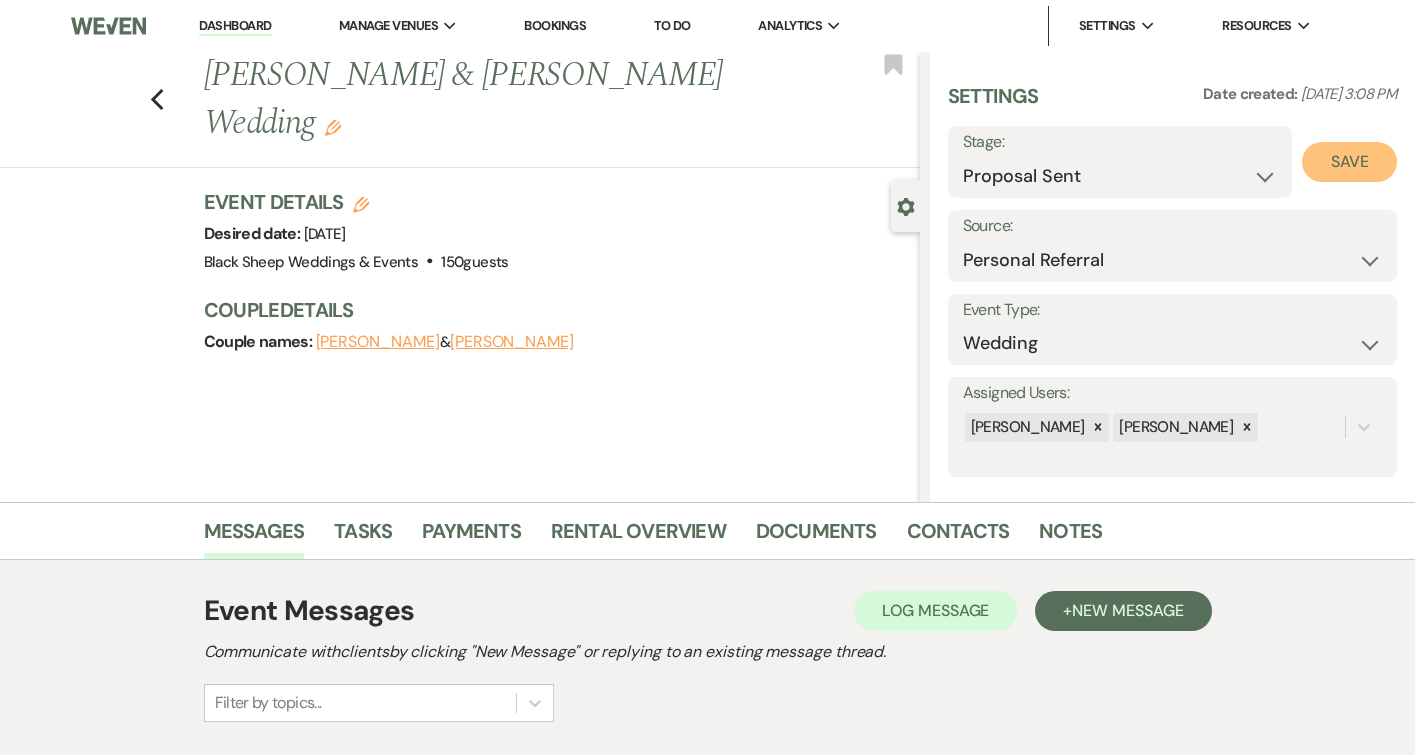 click on "Save" at bounding box center (1349, 162) 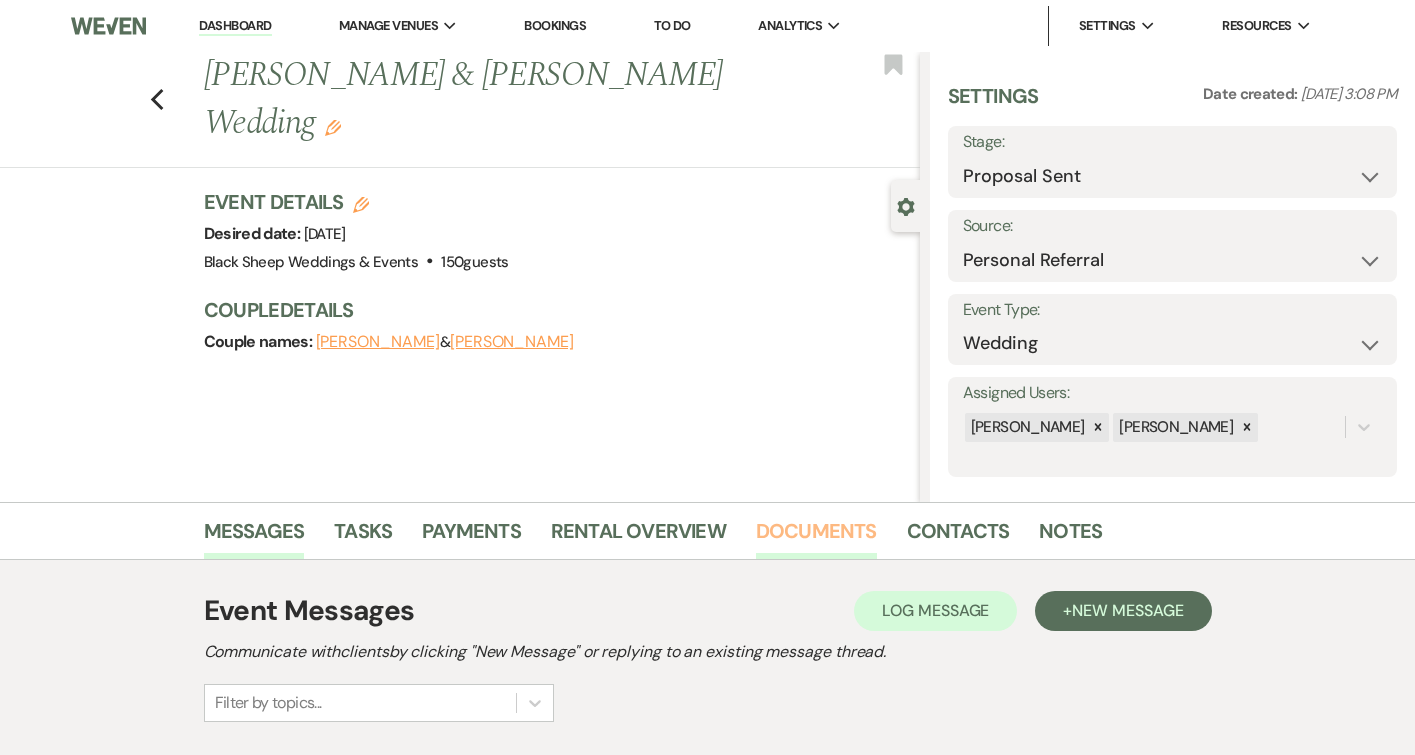 click on "Documents" at bounding box center (816, 537) 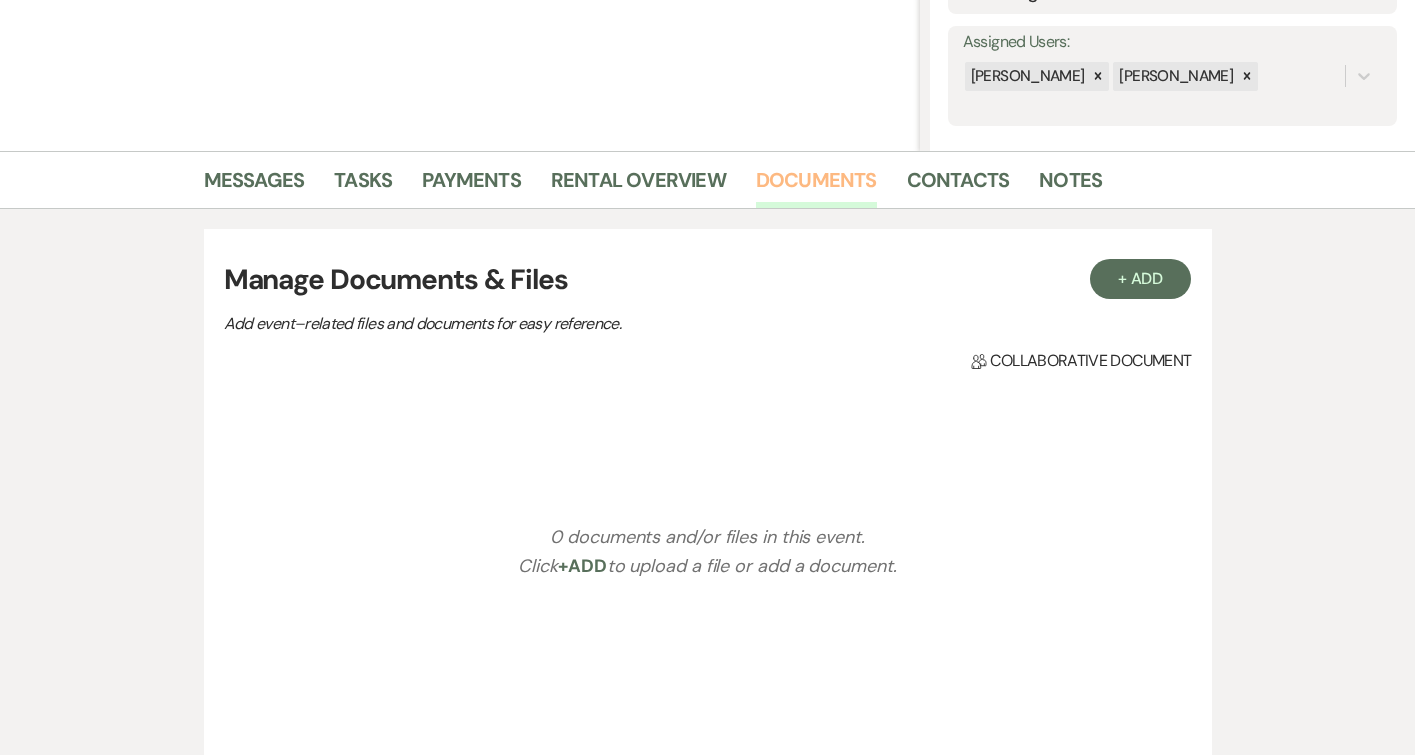 scroll, scrollTop: 600, scrollLeft: 0, axis: vertical 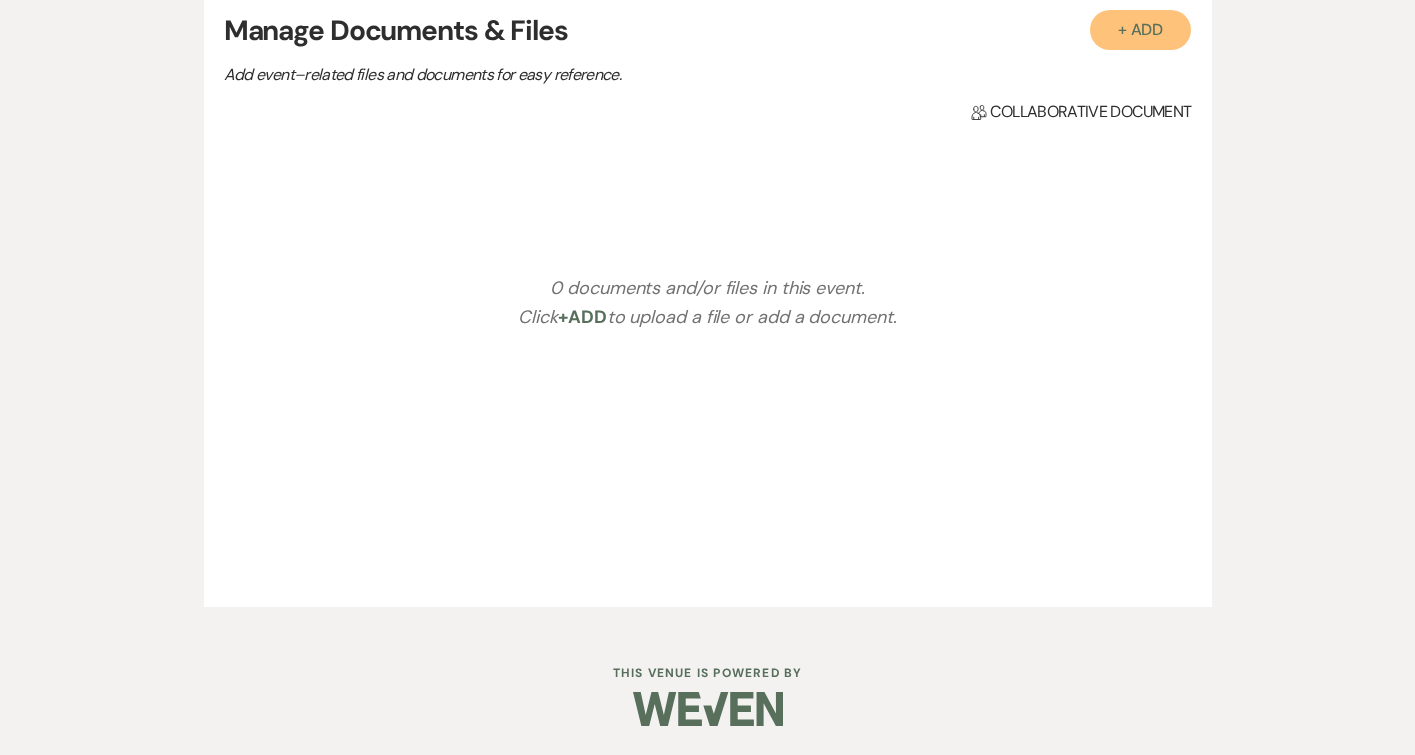 click on "+ Add" at bounding box center (1141, 30) 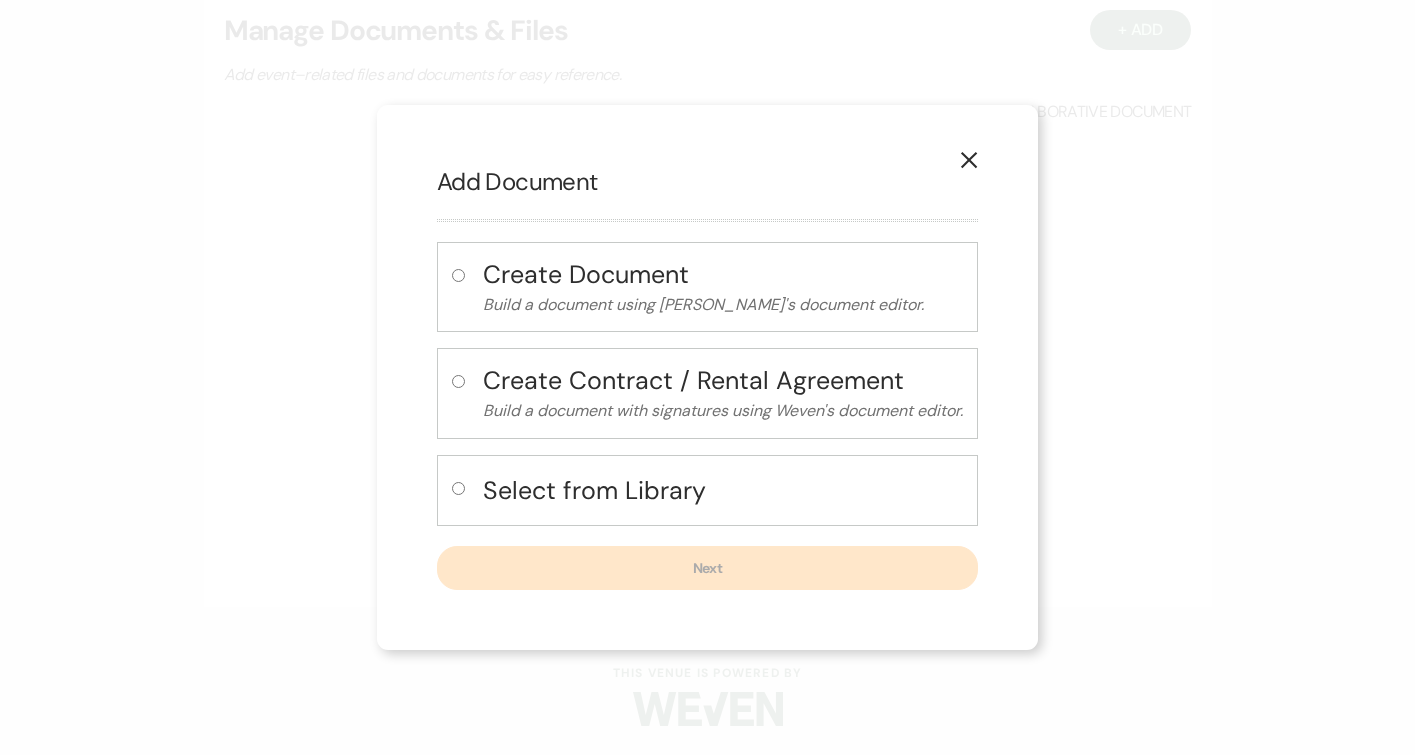 click at bounding box center (458, 488) 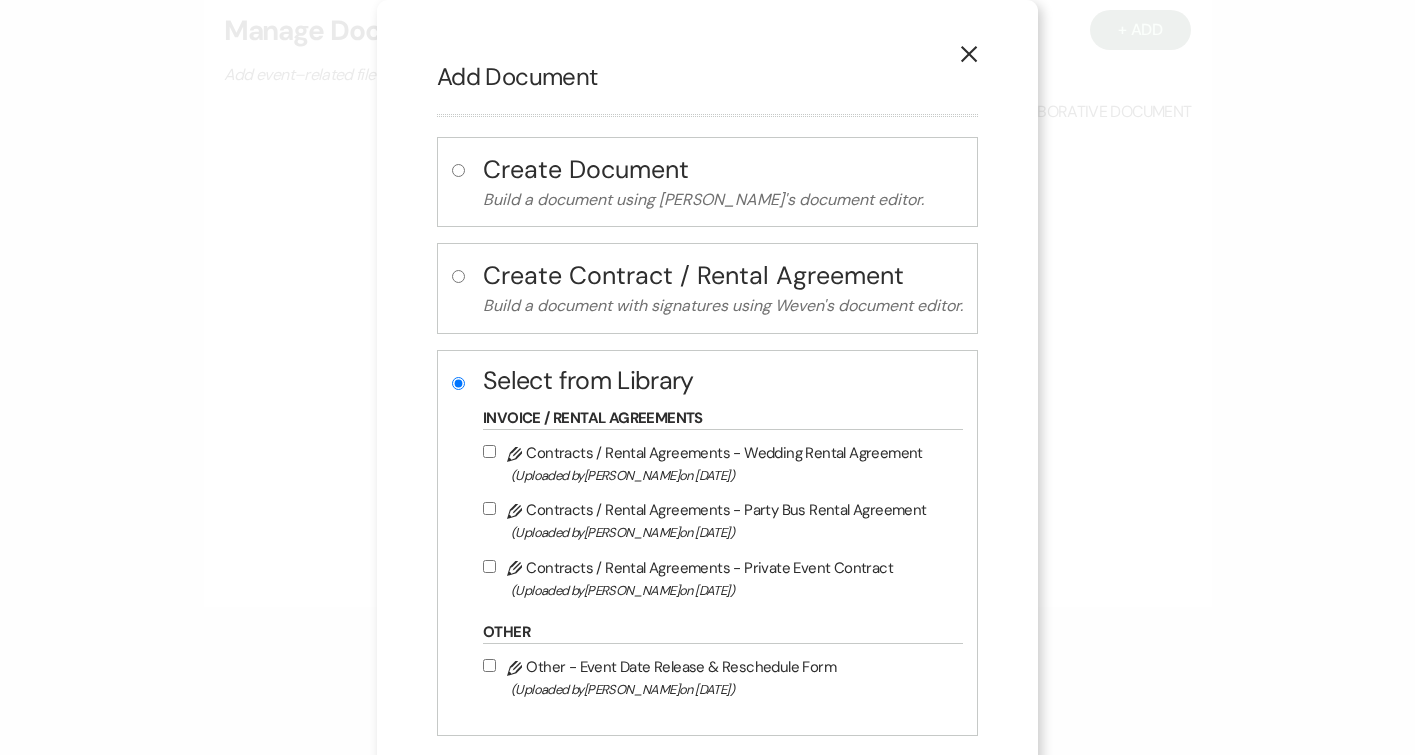 click on "Pencil Contracts / Rental Agreements - Wedding Rental Agreement (Uploaded by  [PERSON_NAME]  on   [DATE] )" at bounding box center [489, 451] 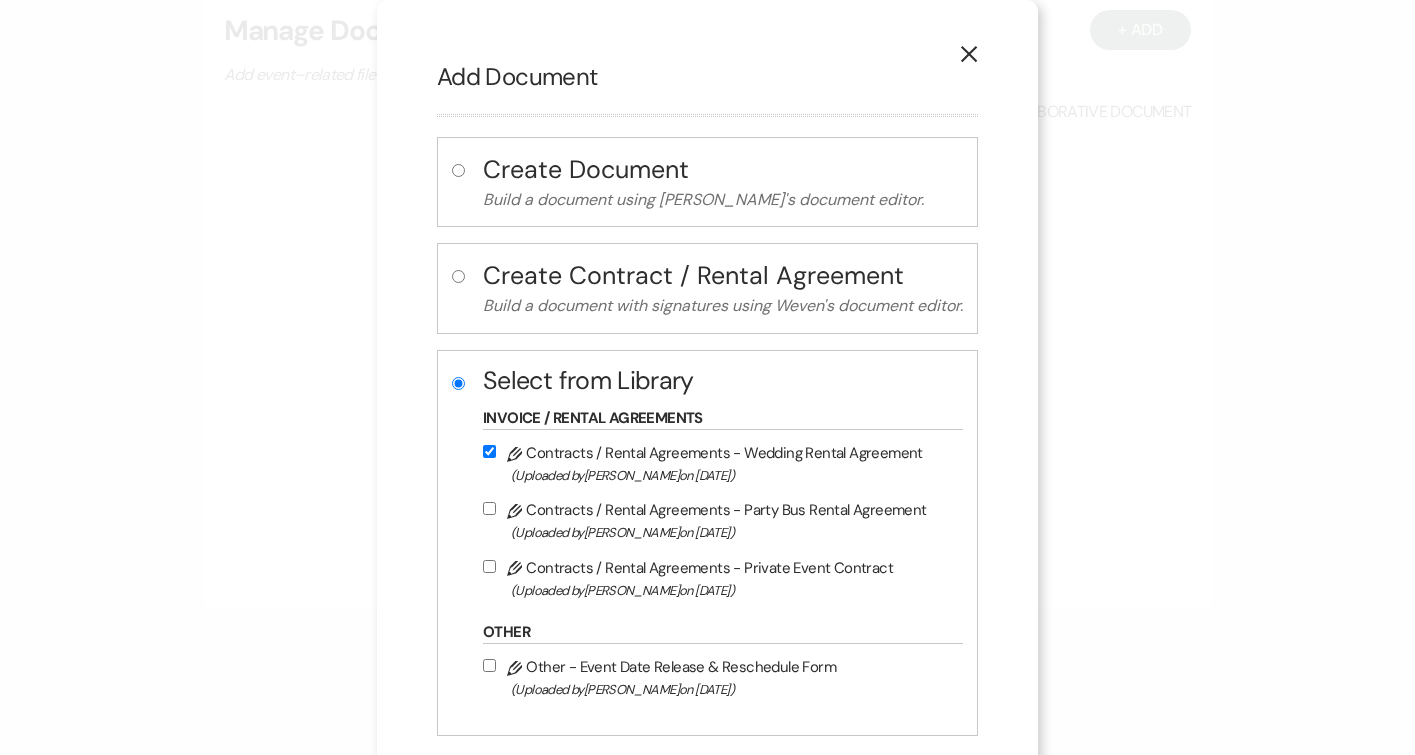 scroll, scrollTop: 107, scrollLeft: 0, axis: vertical 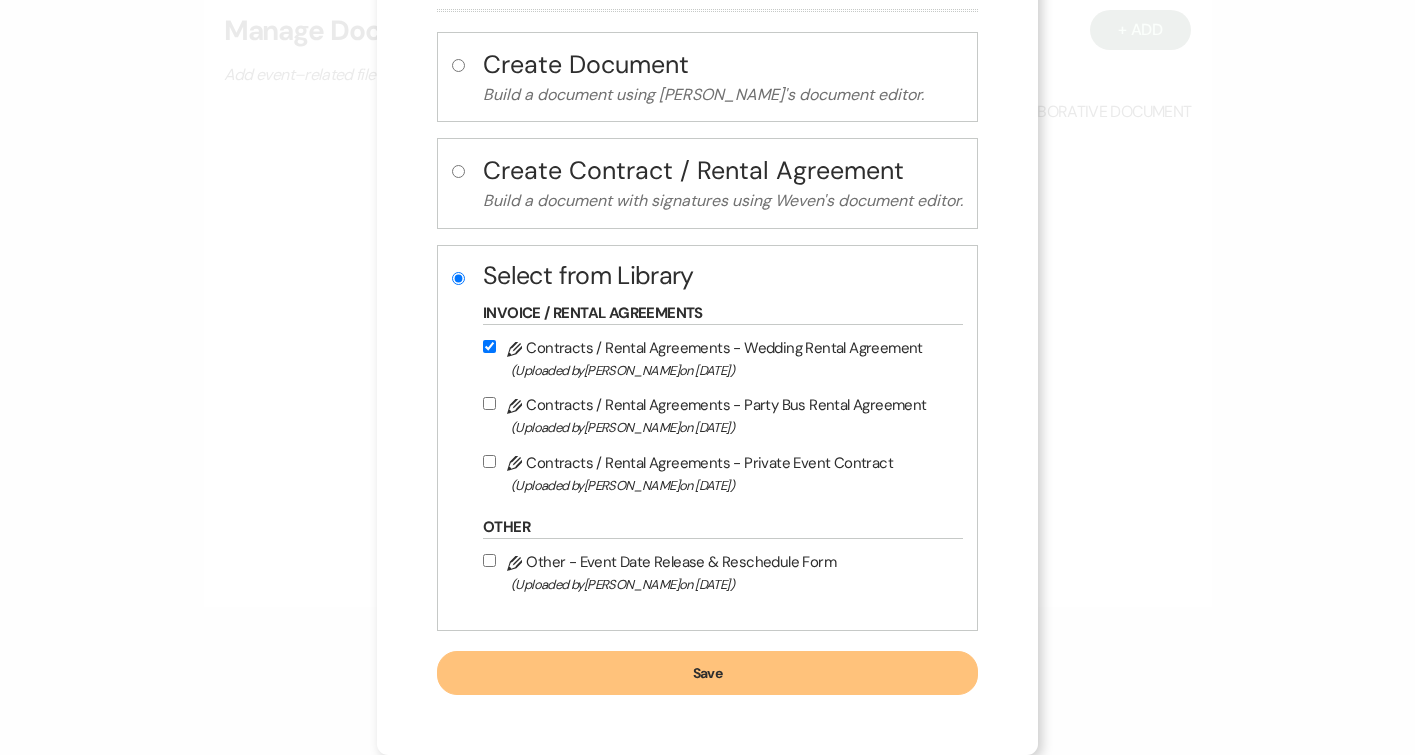 click on "Save" at bounding box center (707, 673) 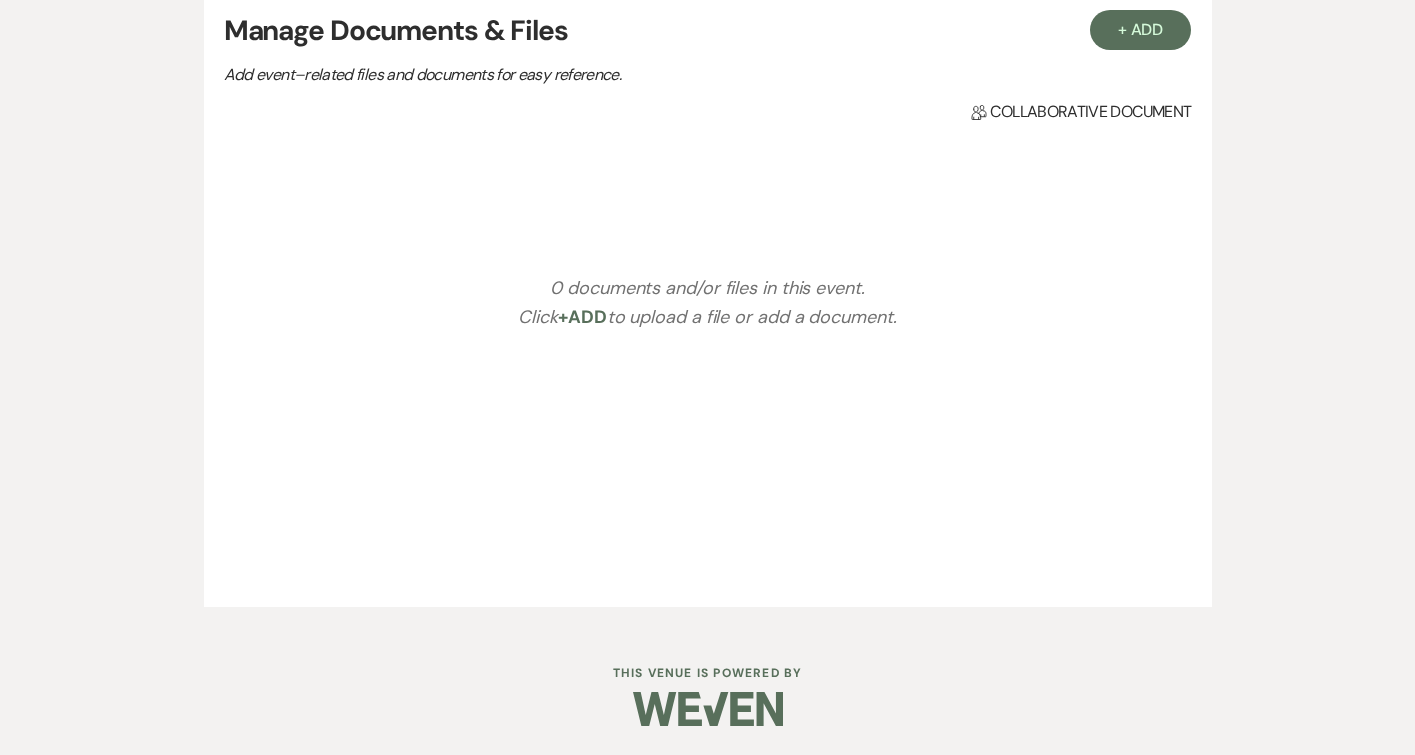 scroll, scrollTop: 0, scrollLeft: 0, axis: both 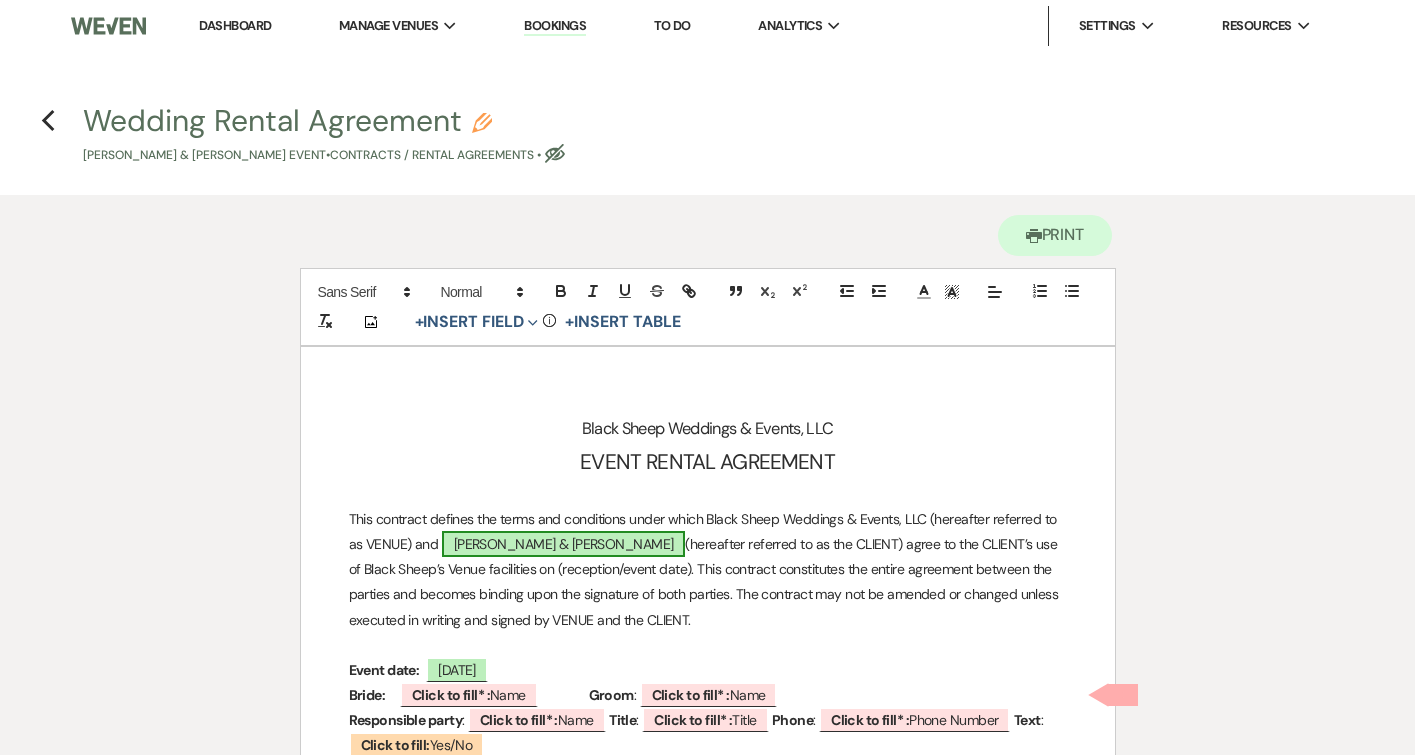 click on "[PERSON_NAME] & [PERSON_NAME]" at bounding box center [564, 544] 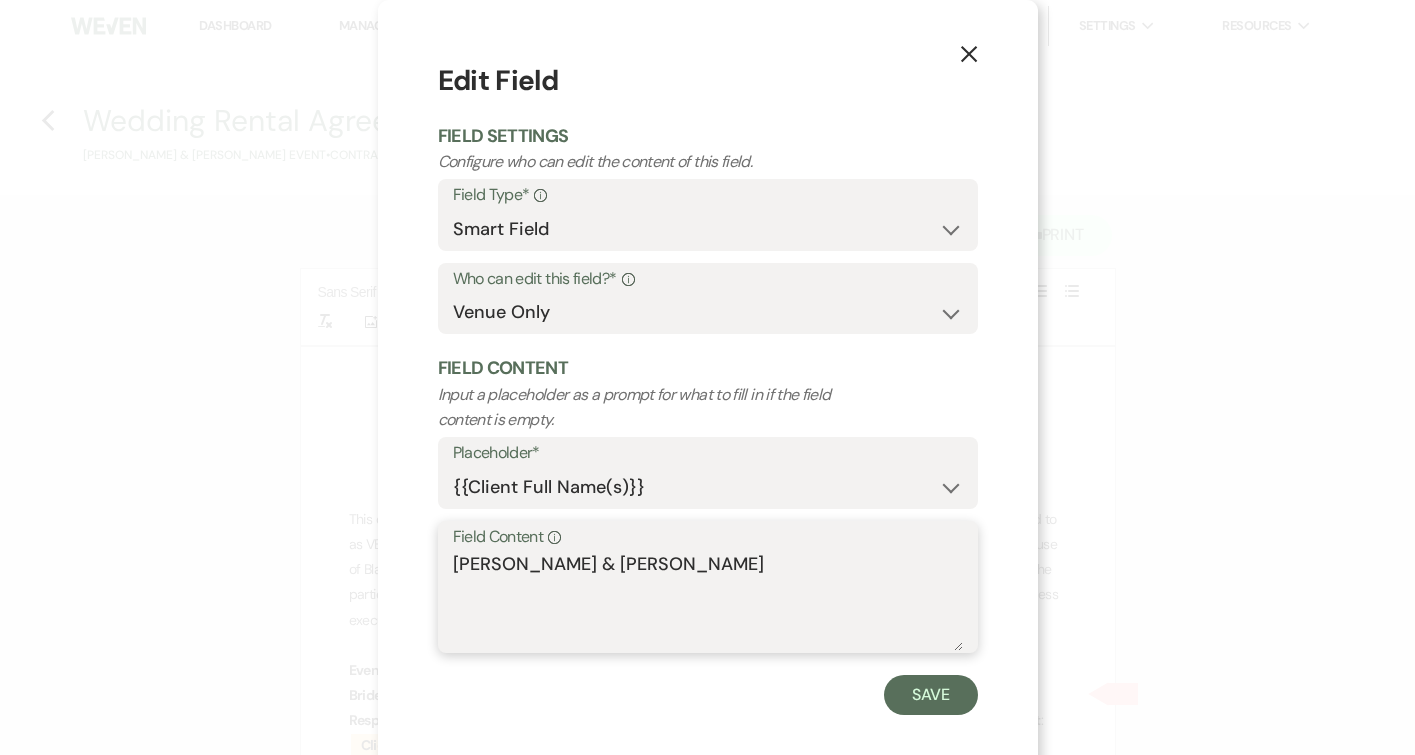 drag, startPoint x: 553, startPoint y: 567, endPoint x: 384, endPoint y: 563, distance: 169.04733 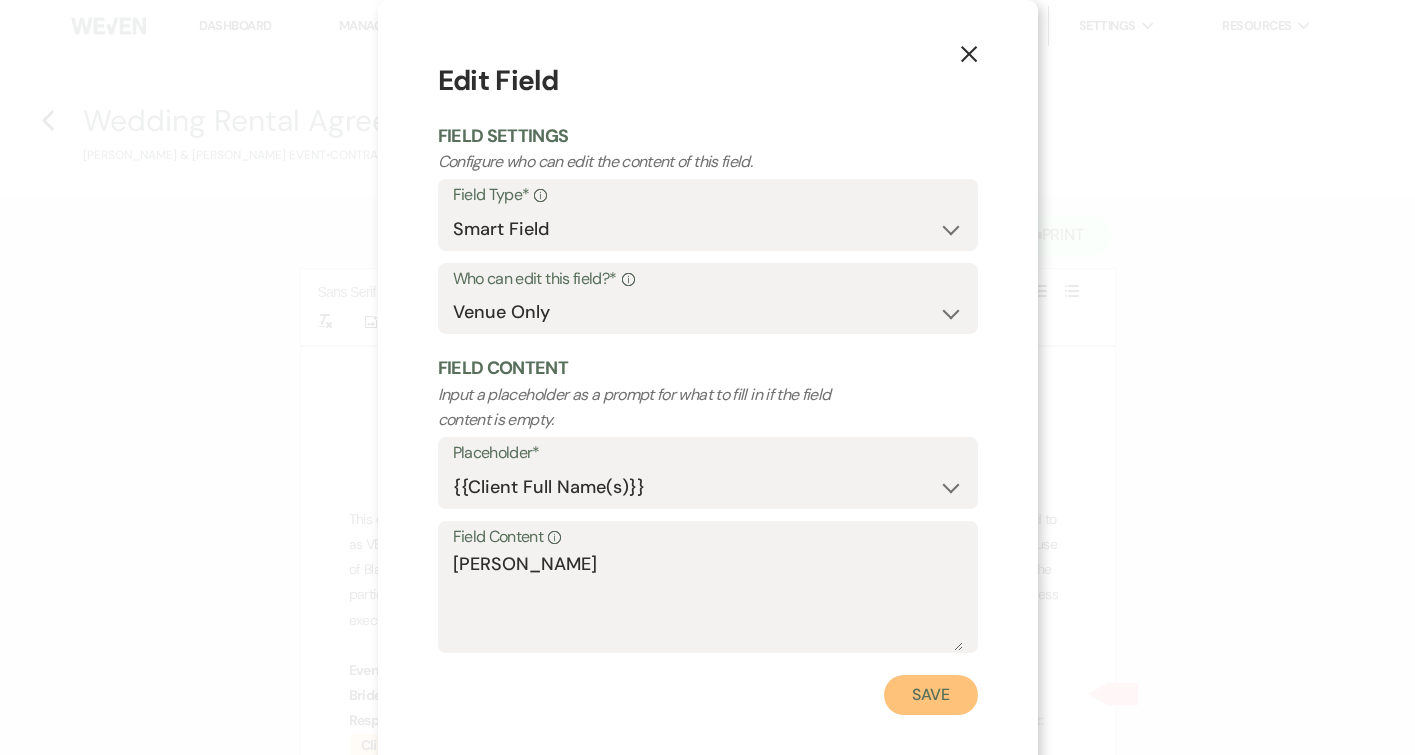 click on "Save" at bounding box center (931, 695) 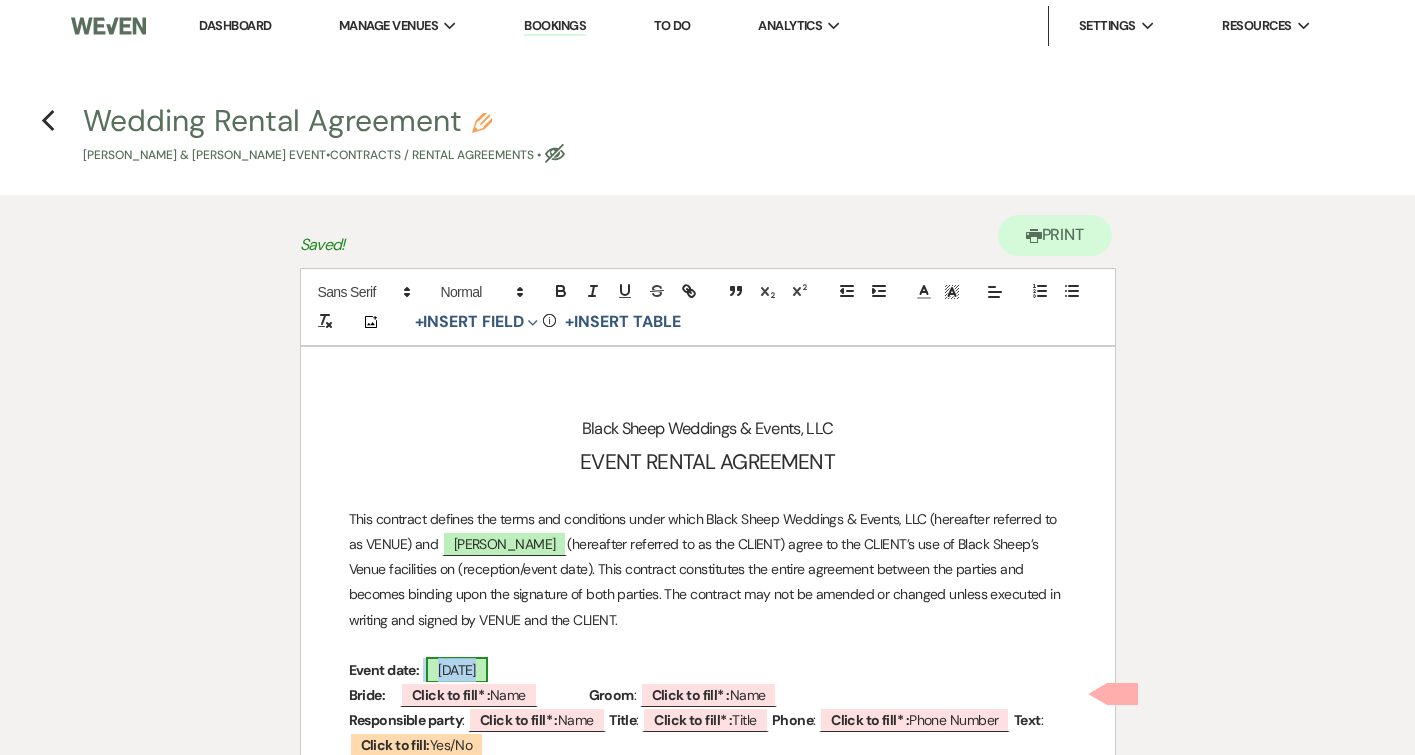 click on "[DATE]" at bounding box center [457, 670] 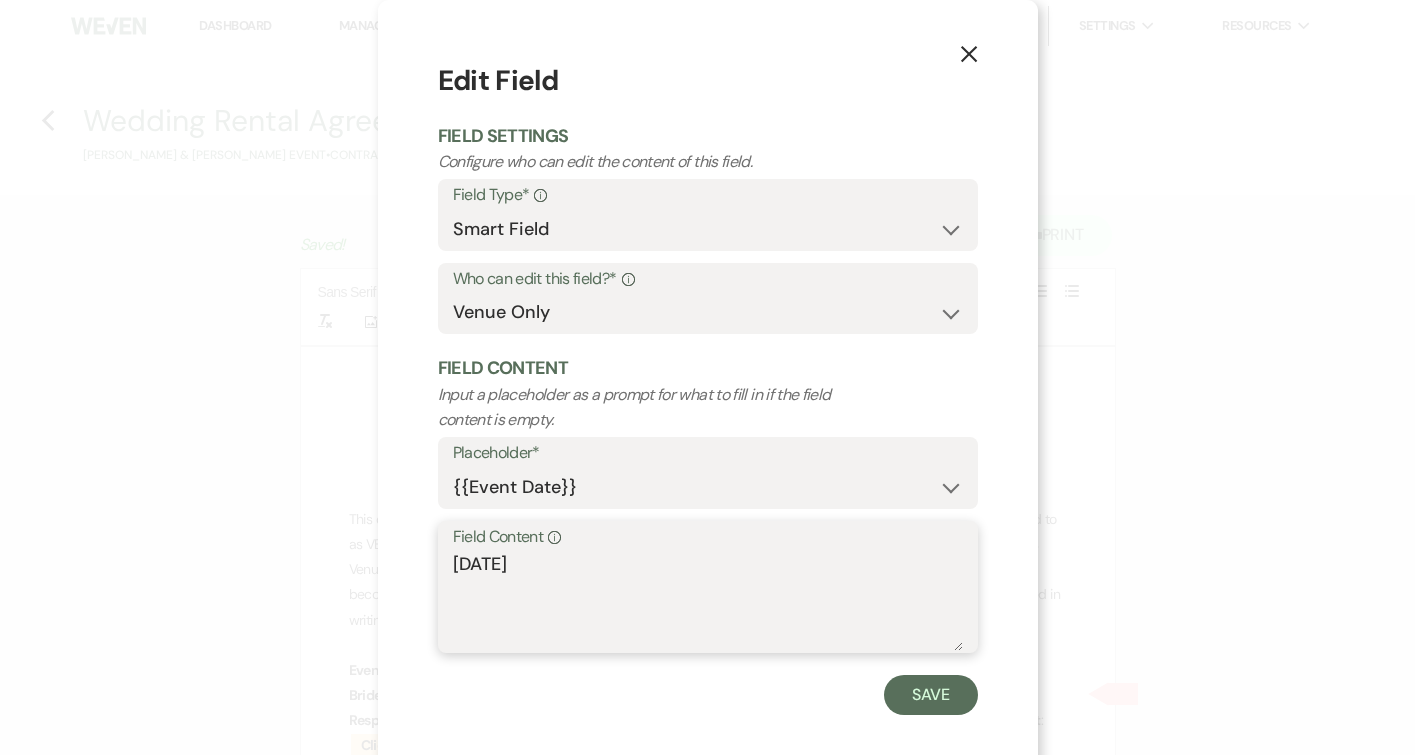 drag, startPoint x: 565, startPoint y: 568, endPoint x: 388, endPoint y: 566, distance: 177.01129 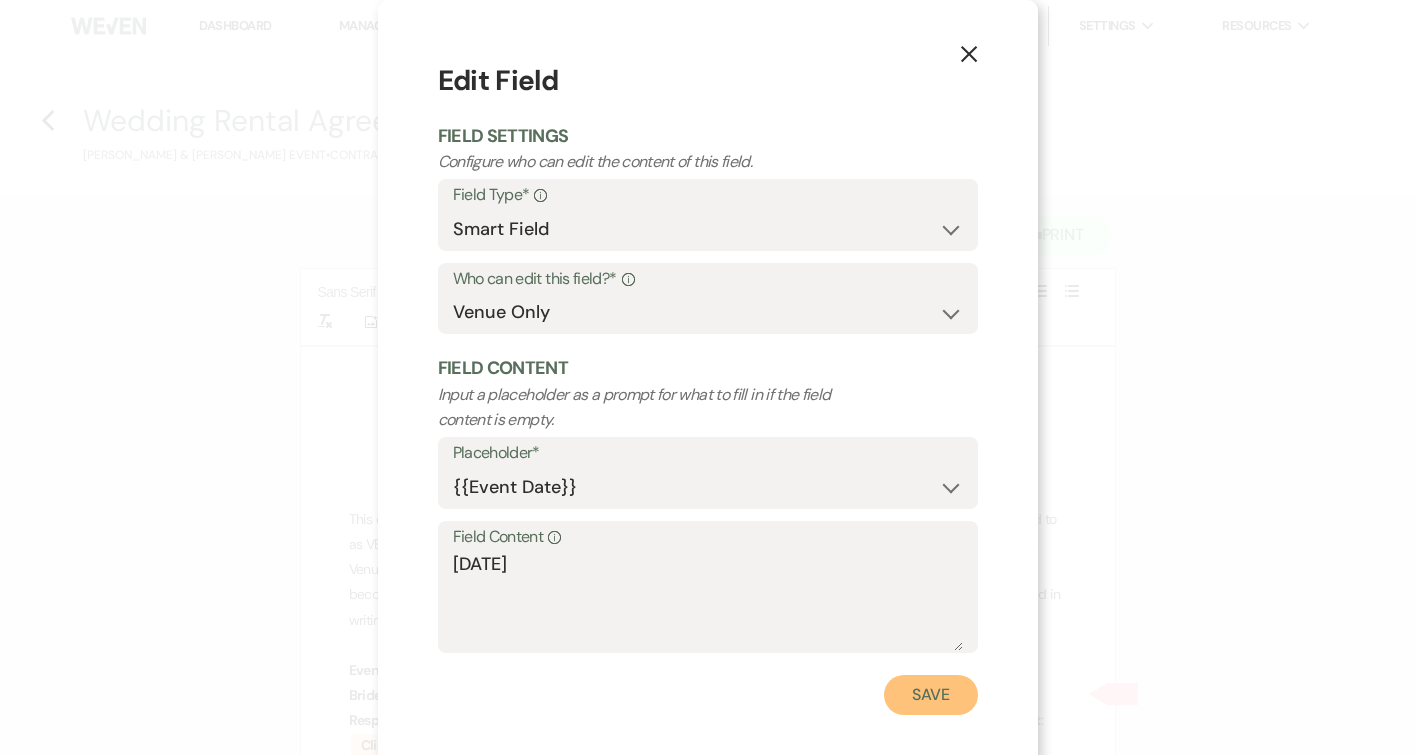click on "Save" at bounding box center [931, 695] 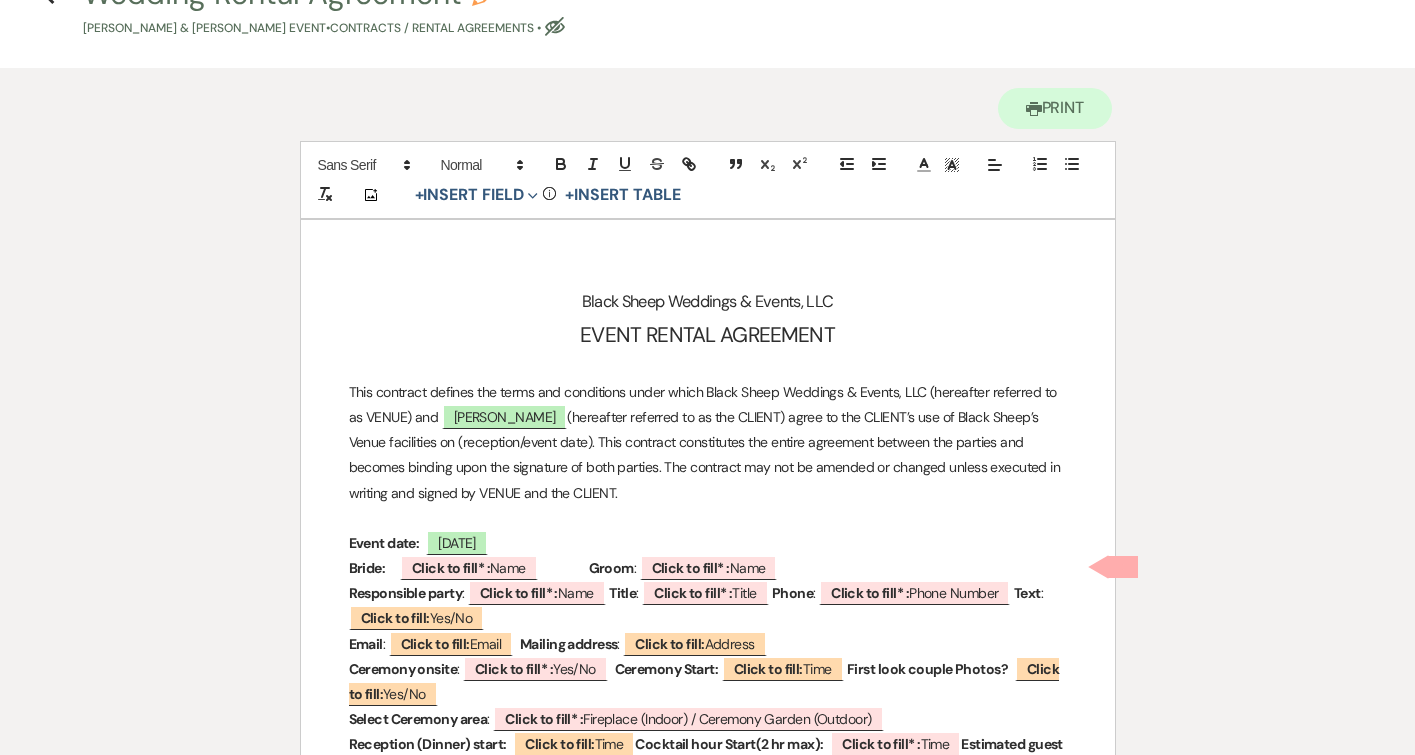 scroll, scrollTop: 157, scrollLeft: 0, axis: vertical 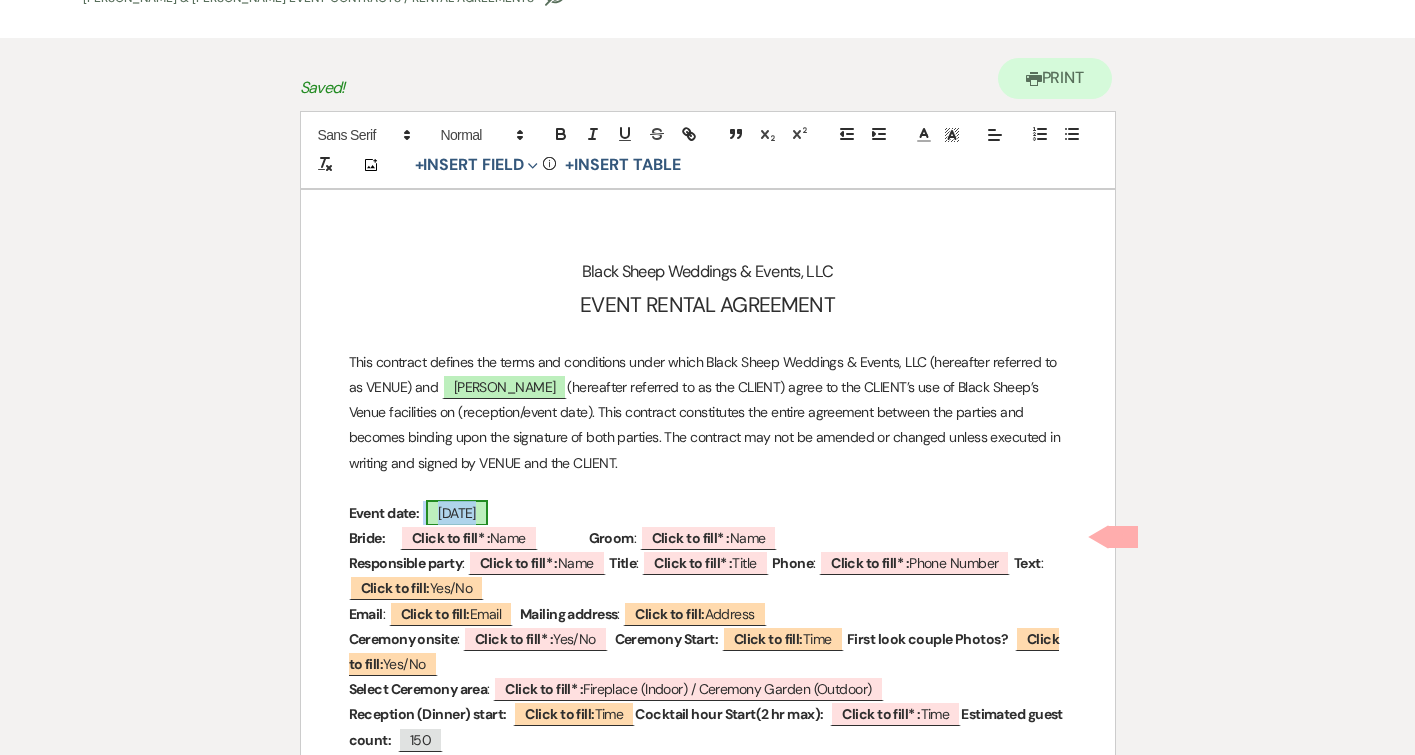 click on "[DATE]" at bounding box center [457, 513] 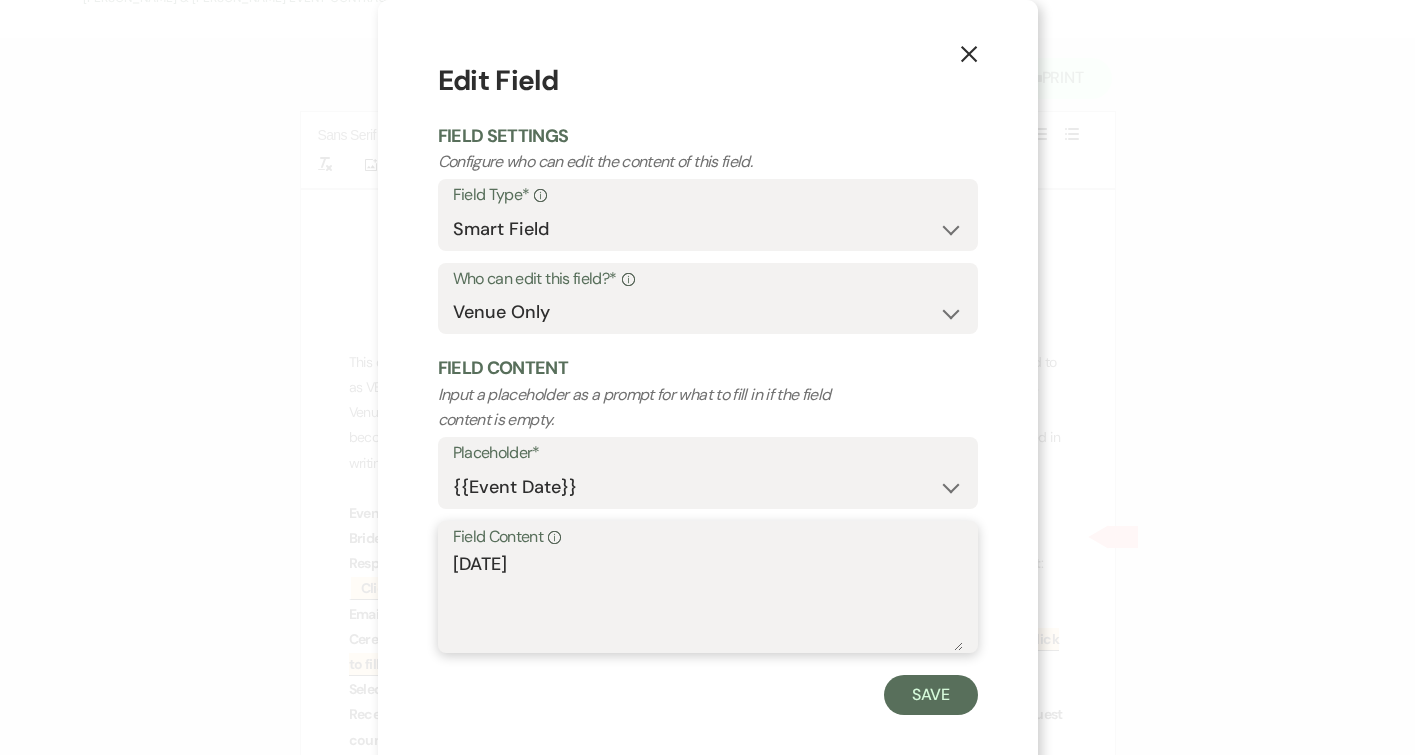 click on "[DATE]" at bounding box center [708, 601] 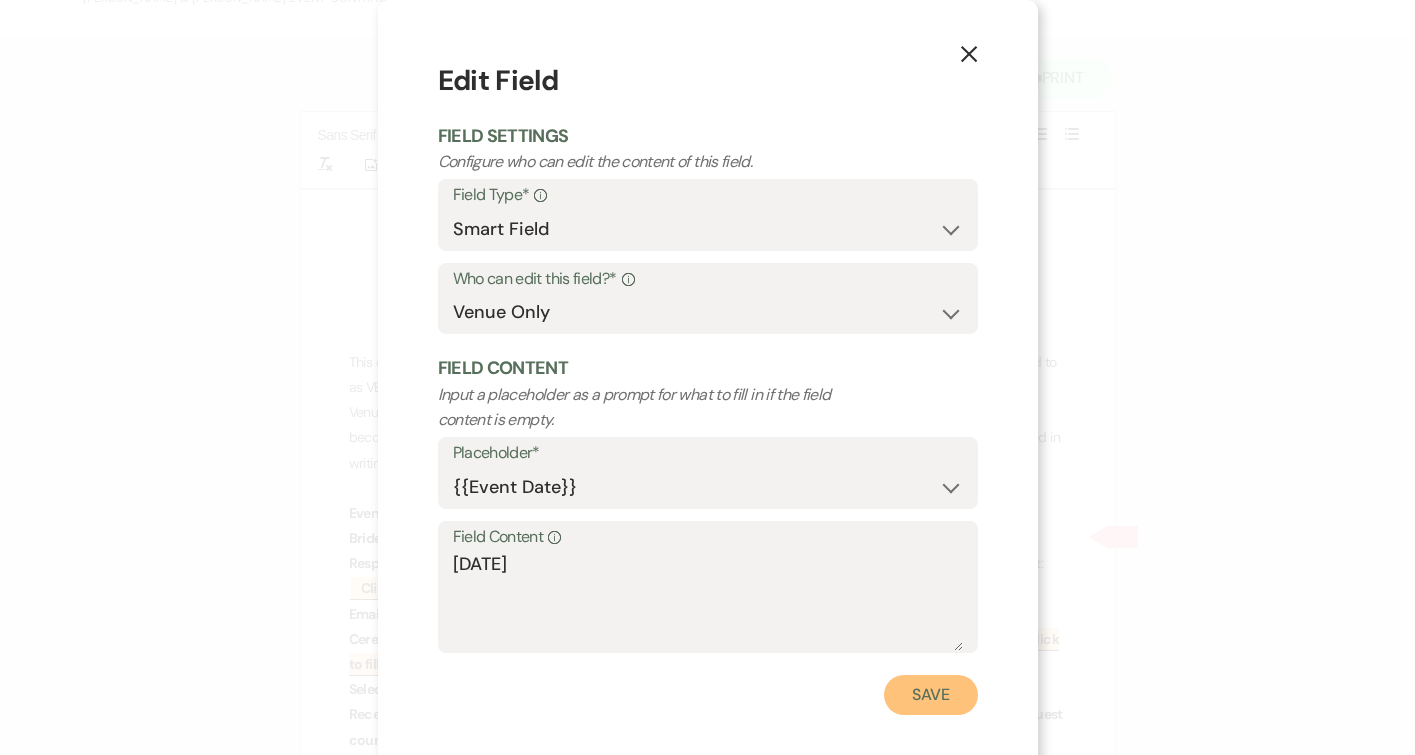 click on "Save" at bounding box center (931, 695) 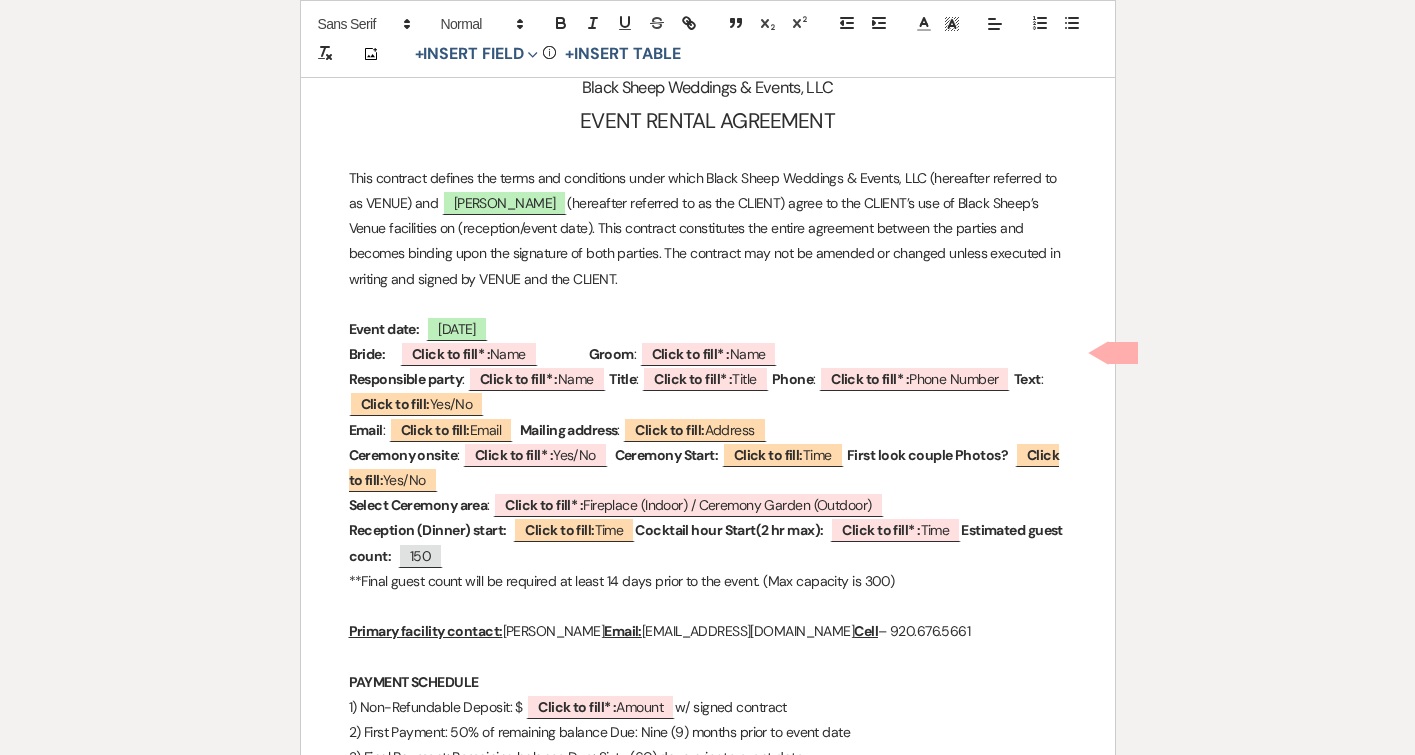 scroll, scrollTop: 342, scrollLeft: 0, axis: vertical 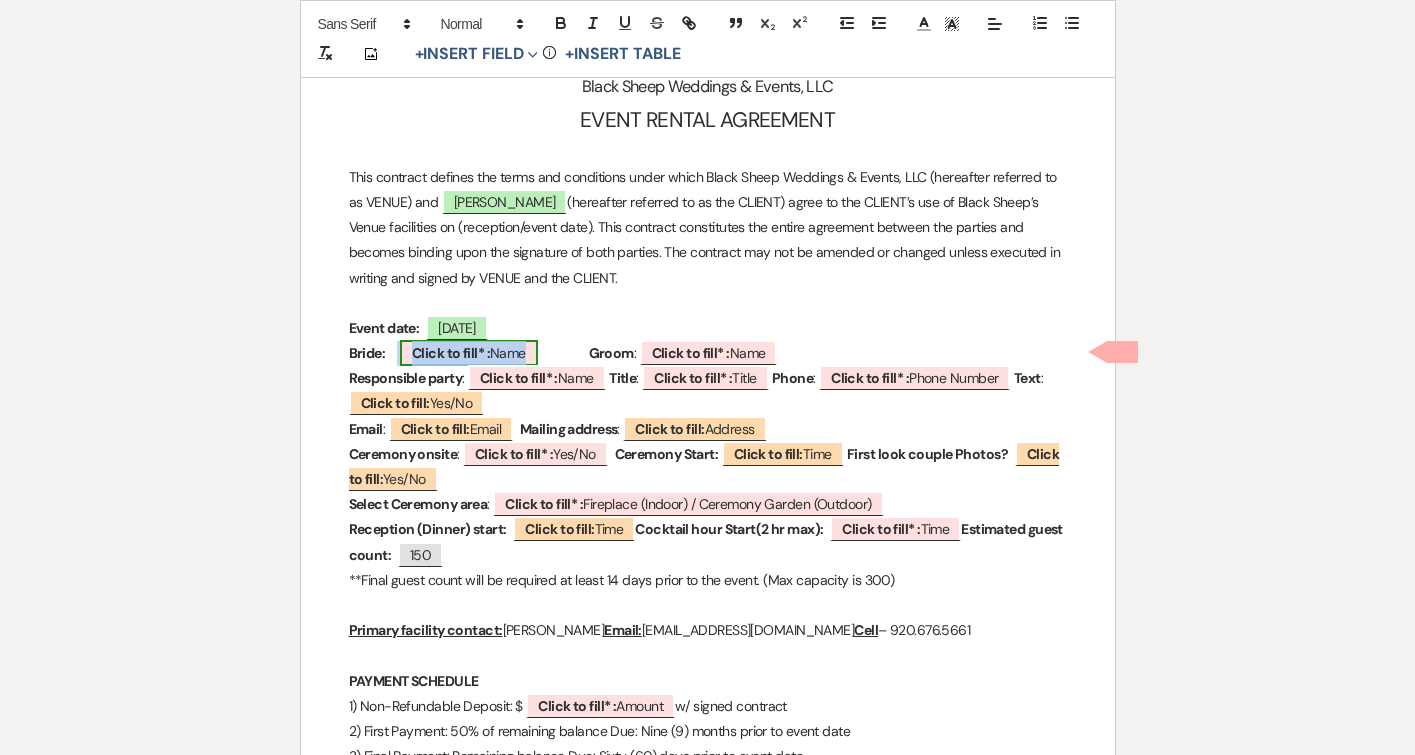 click on "Click to fill* :" at bounding box center [451, 353] 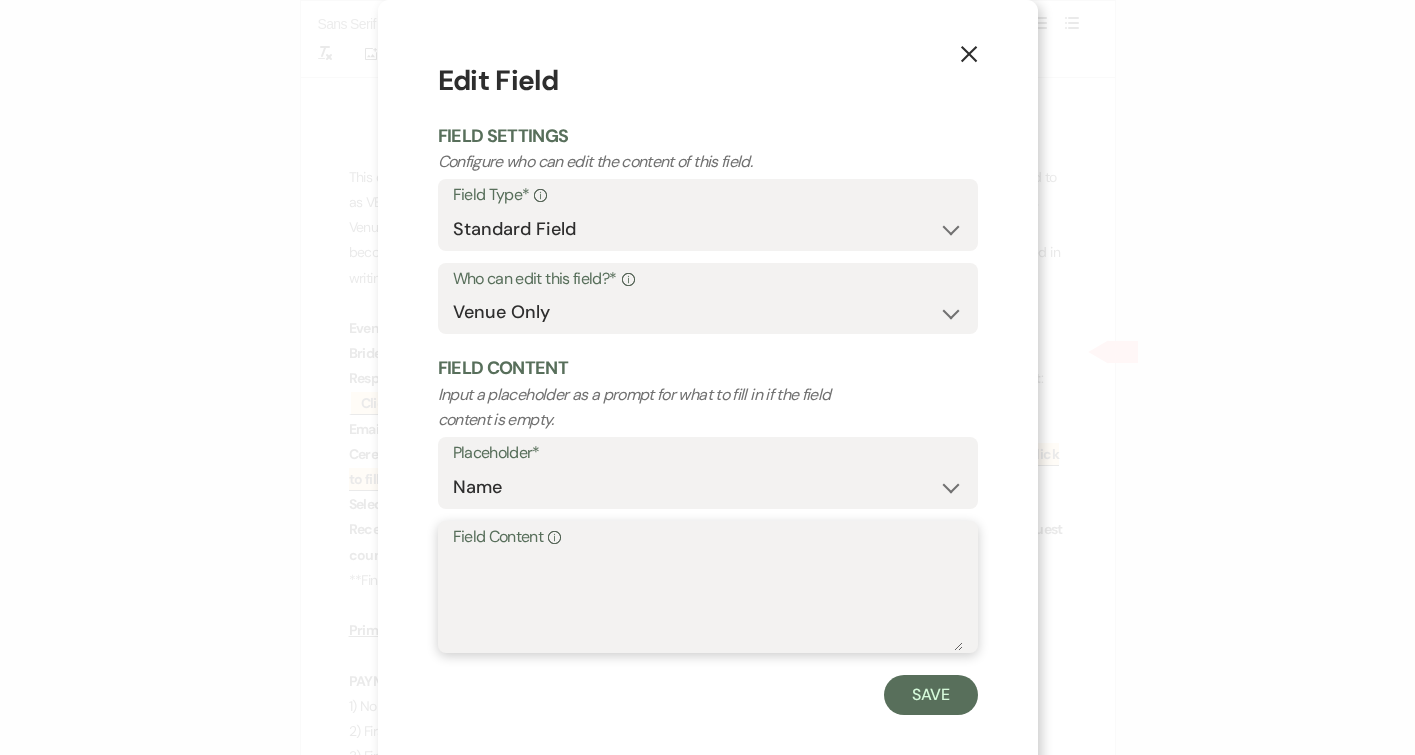 click on "Field Content Info" at bounding box center (708, 601) 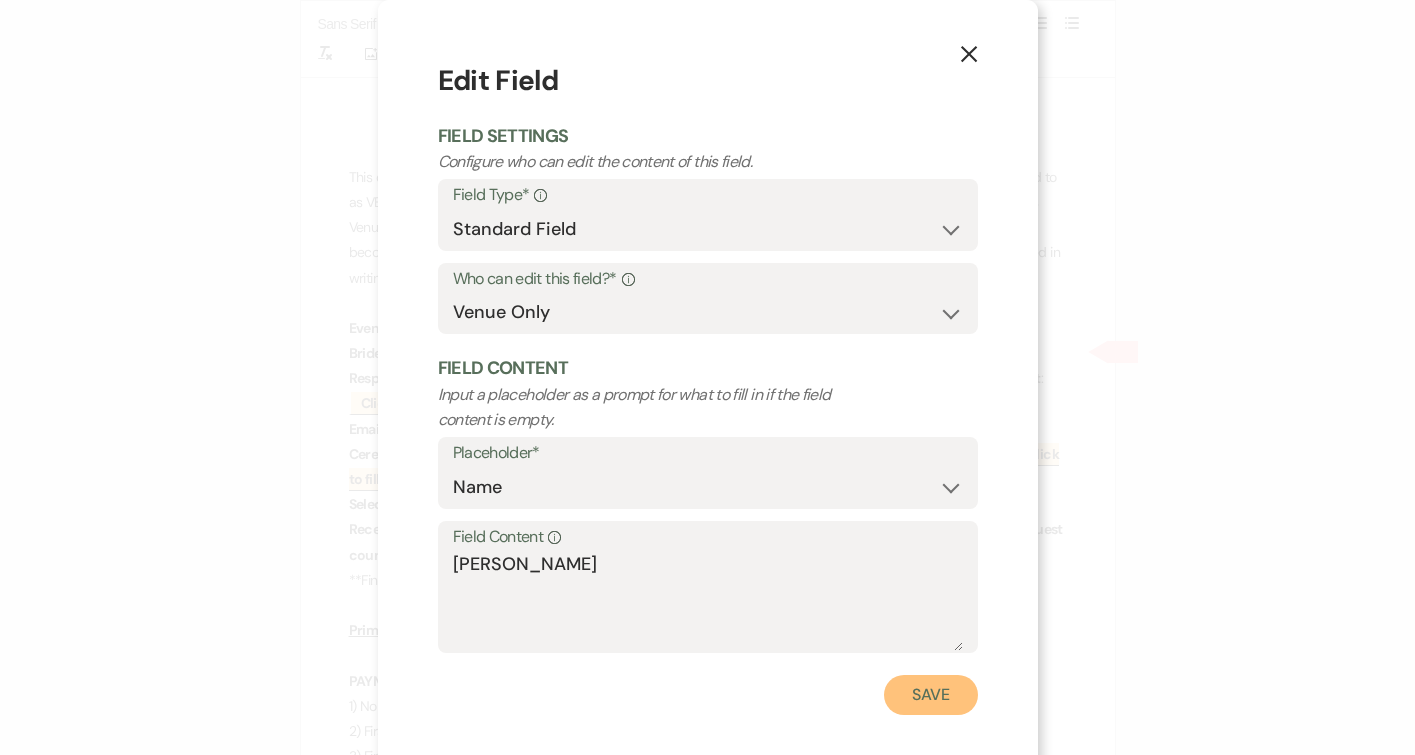 click on "Save" at bounding box center [931, 695] 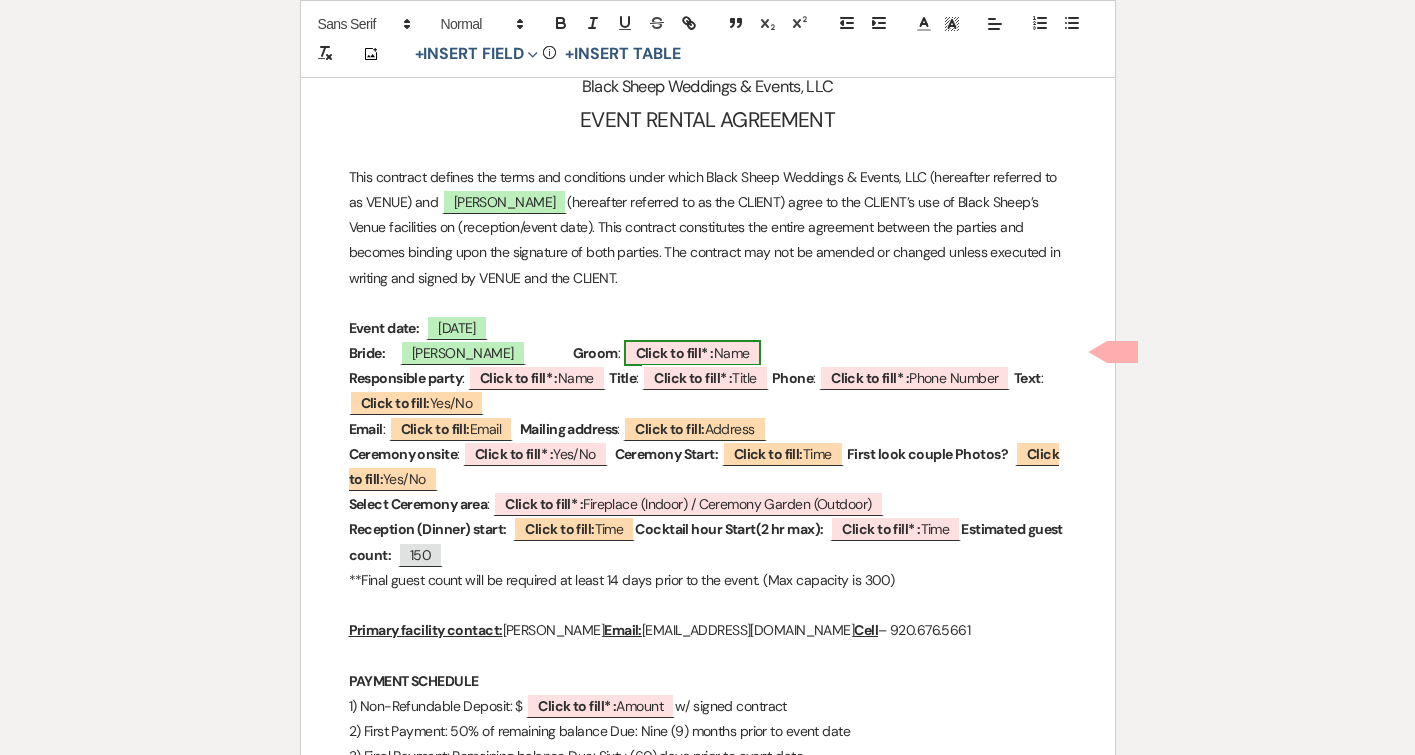 click on "Click to fill* :" at bounding box center [675, 353] 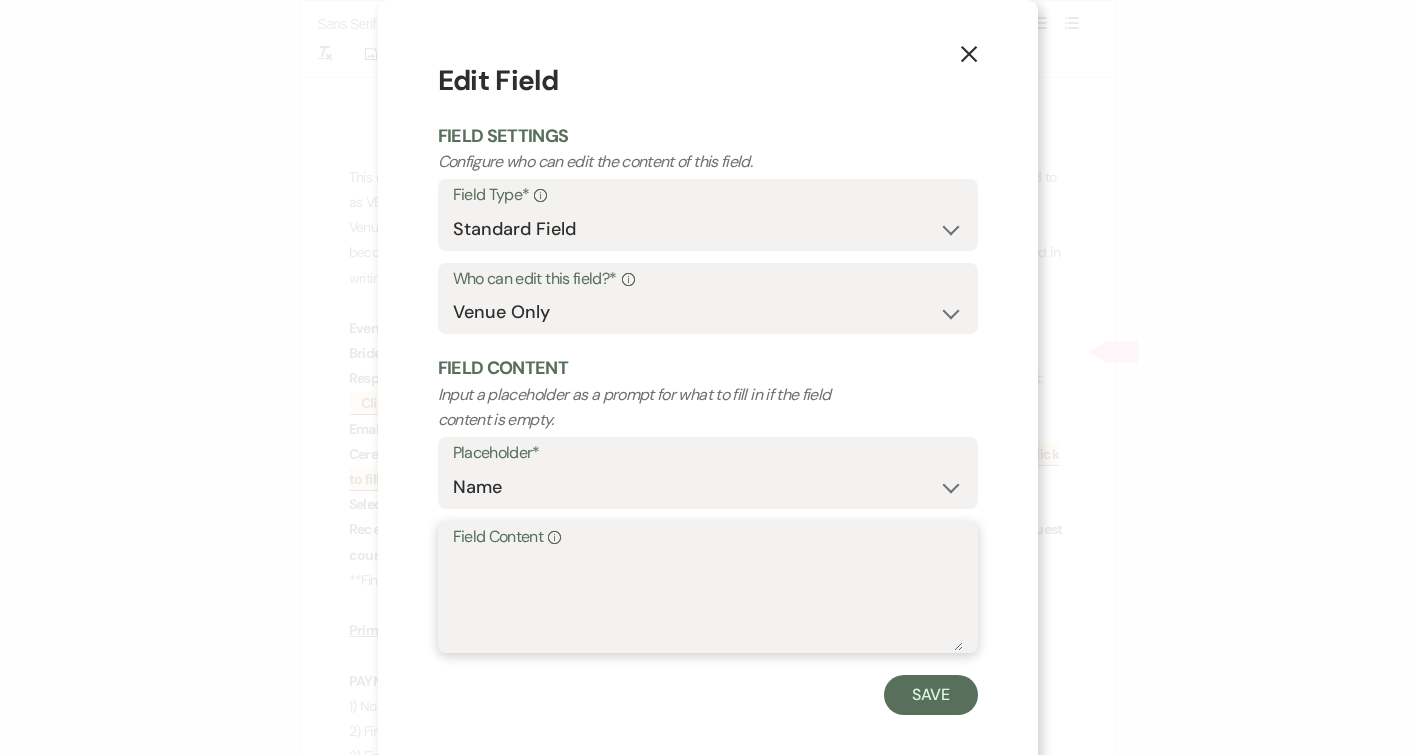 click on "Field Content Info" at bounding box center (708, 601) 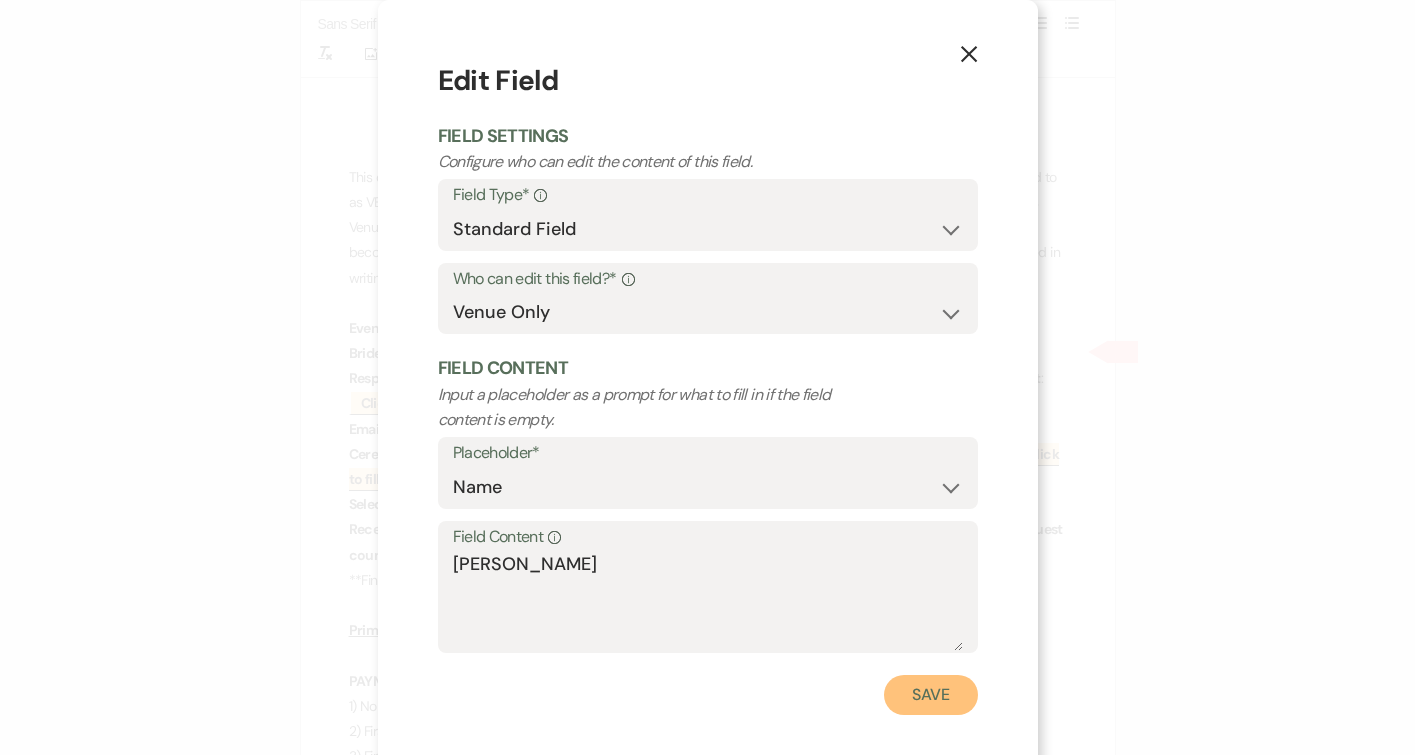 click on "Save" at bounding box center (931, 695) 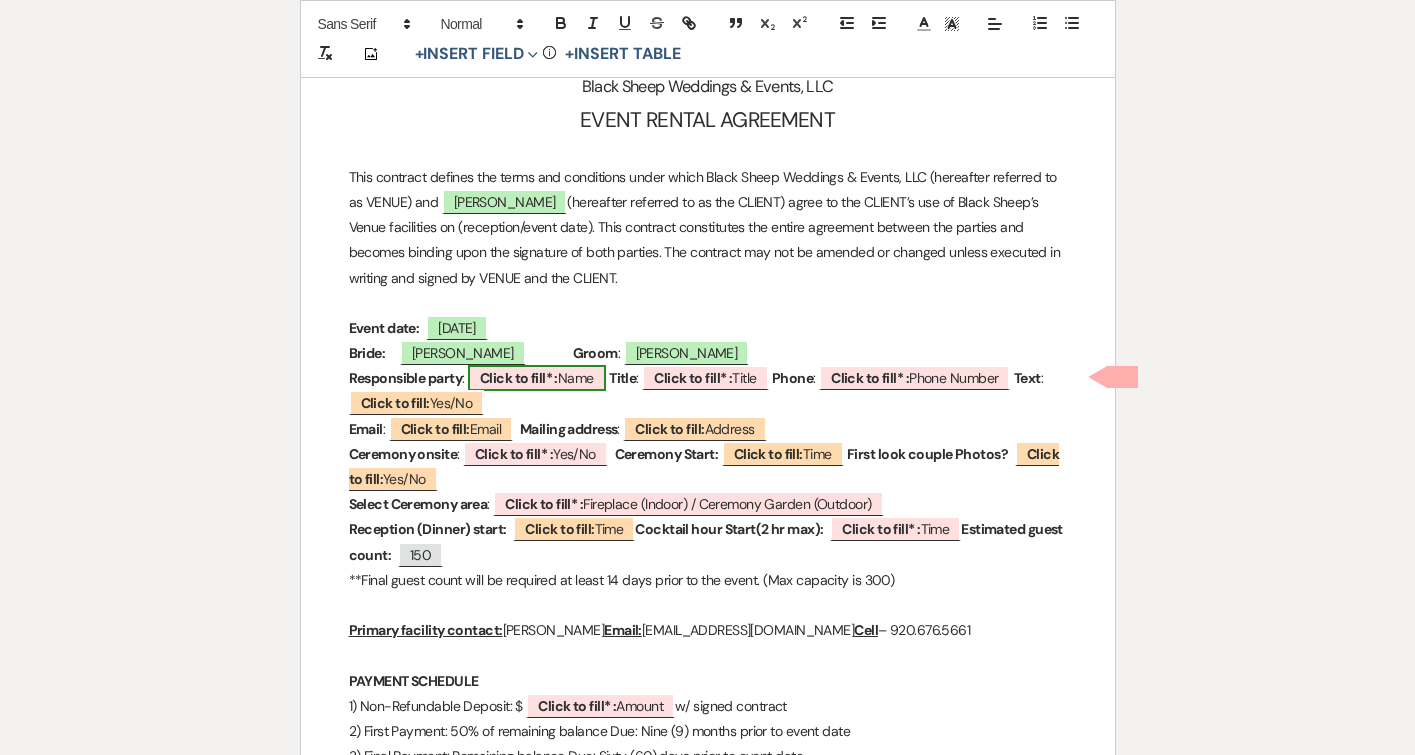 click on "Click to fill* :" at bounding box center (519, 378) 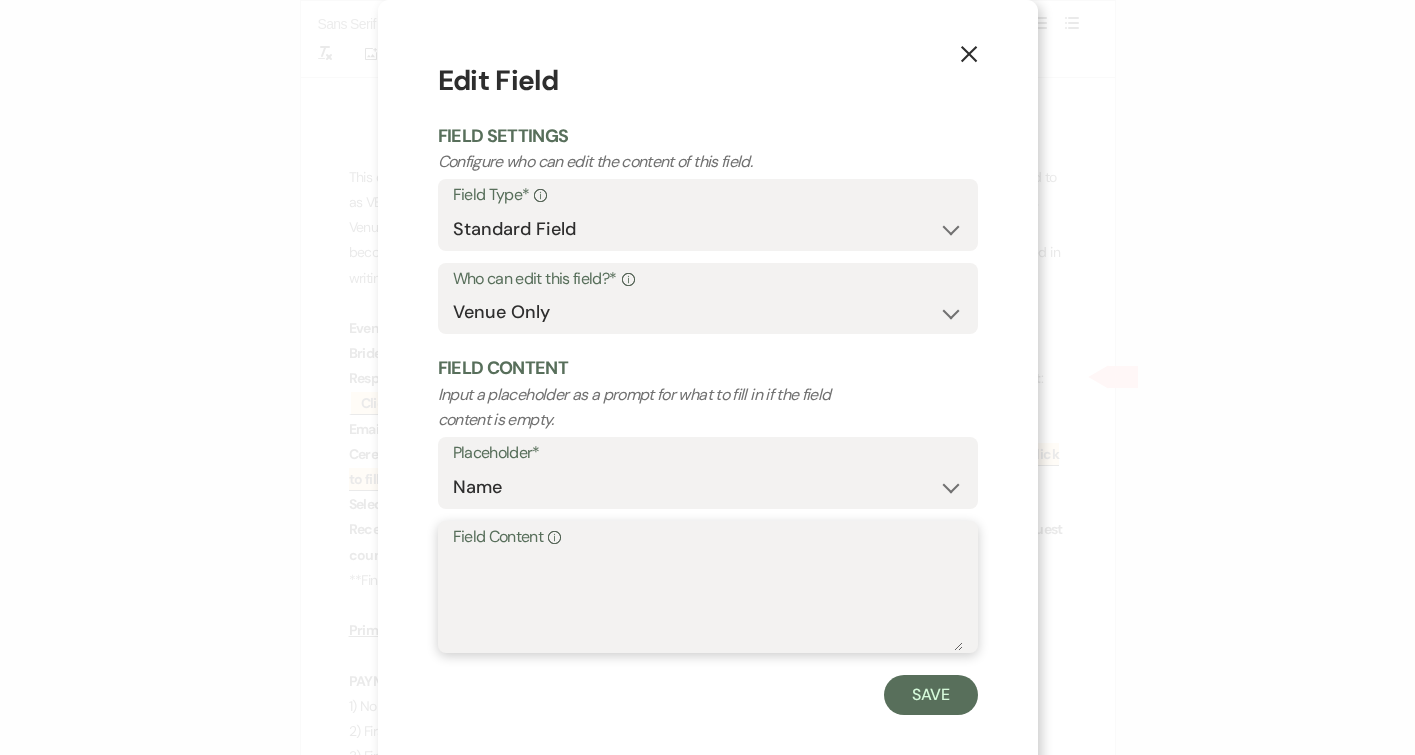 click on "Field Content Info" at bounding box center [708, 601] 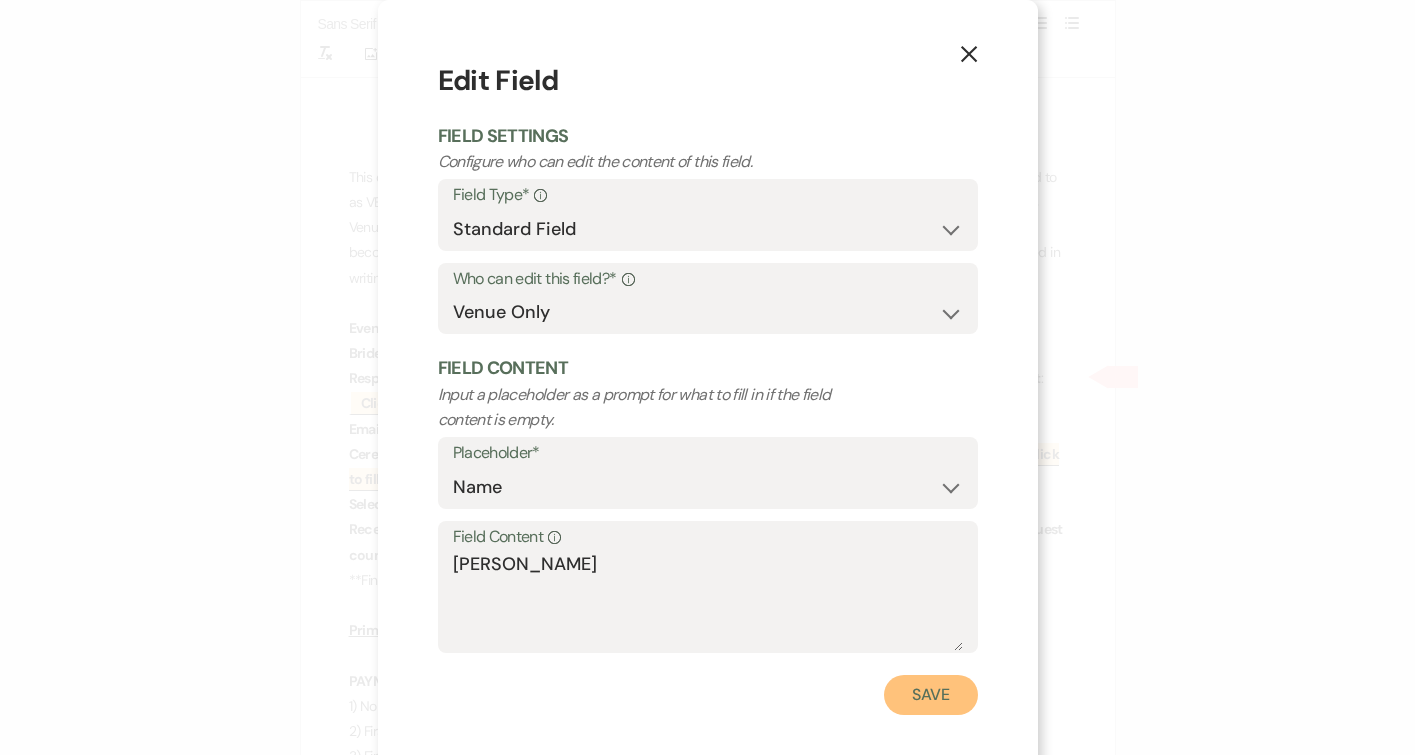 click on "Save" at bounding box center (931, 695) 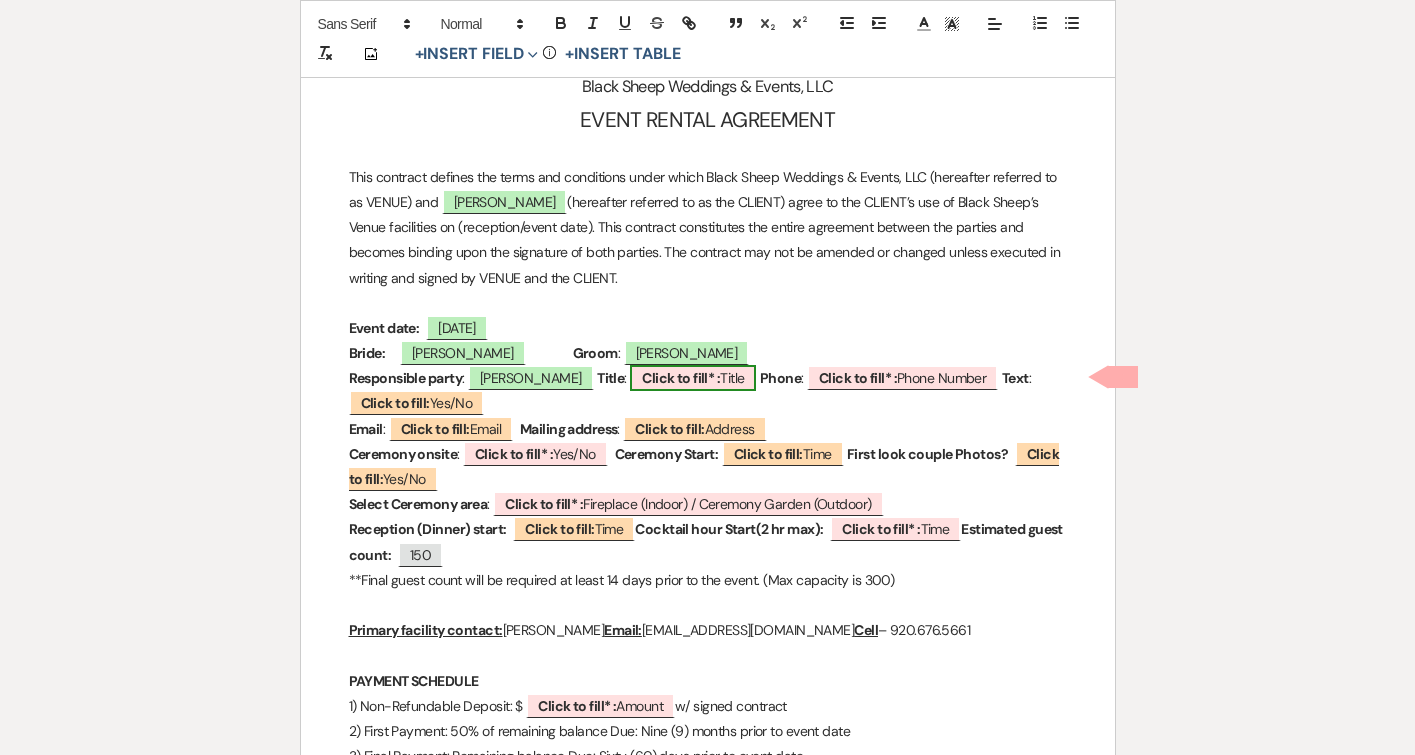 click on "Click to fill* :" at bounding box center [681, 378] 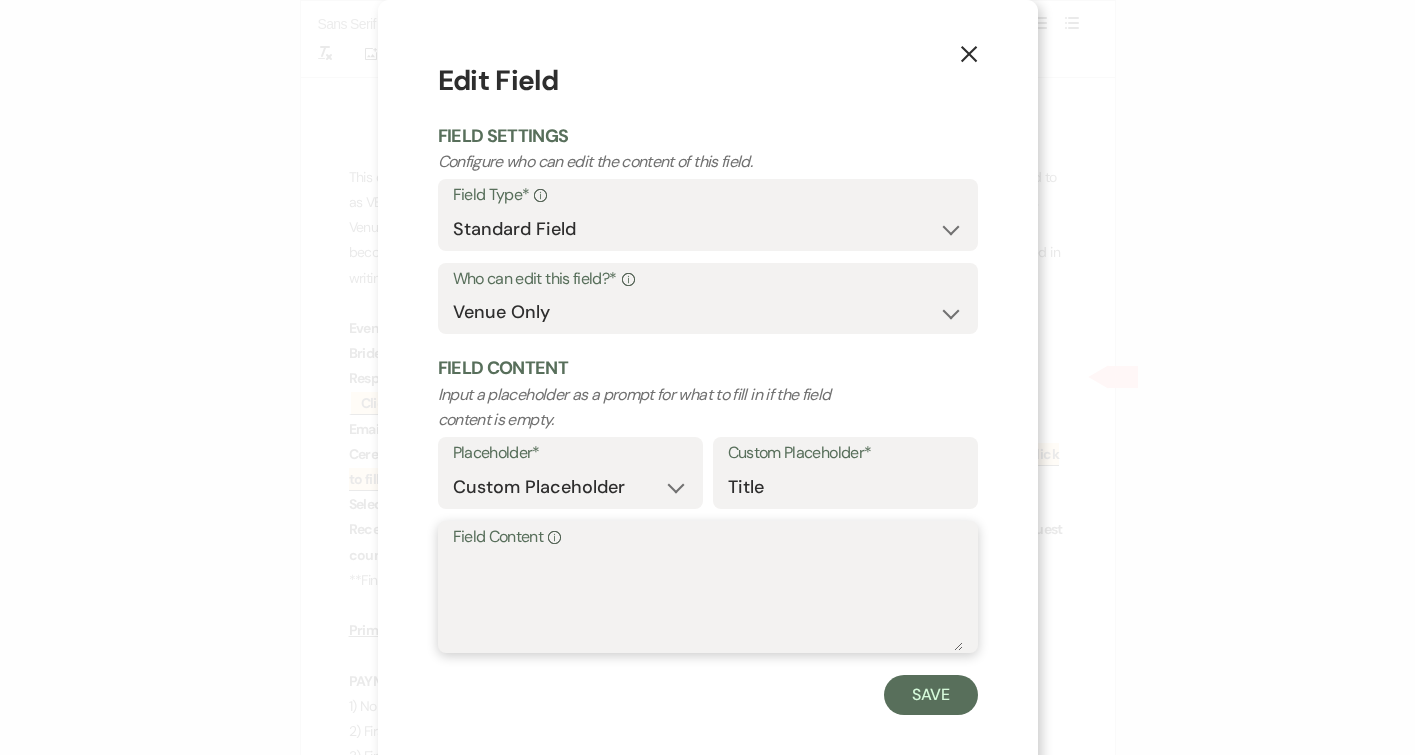 click on "Field Content Info" at bounding box center [708, 601] 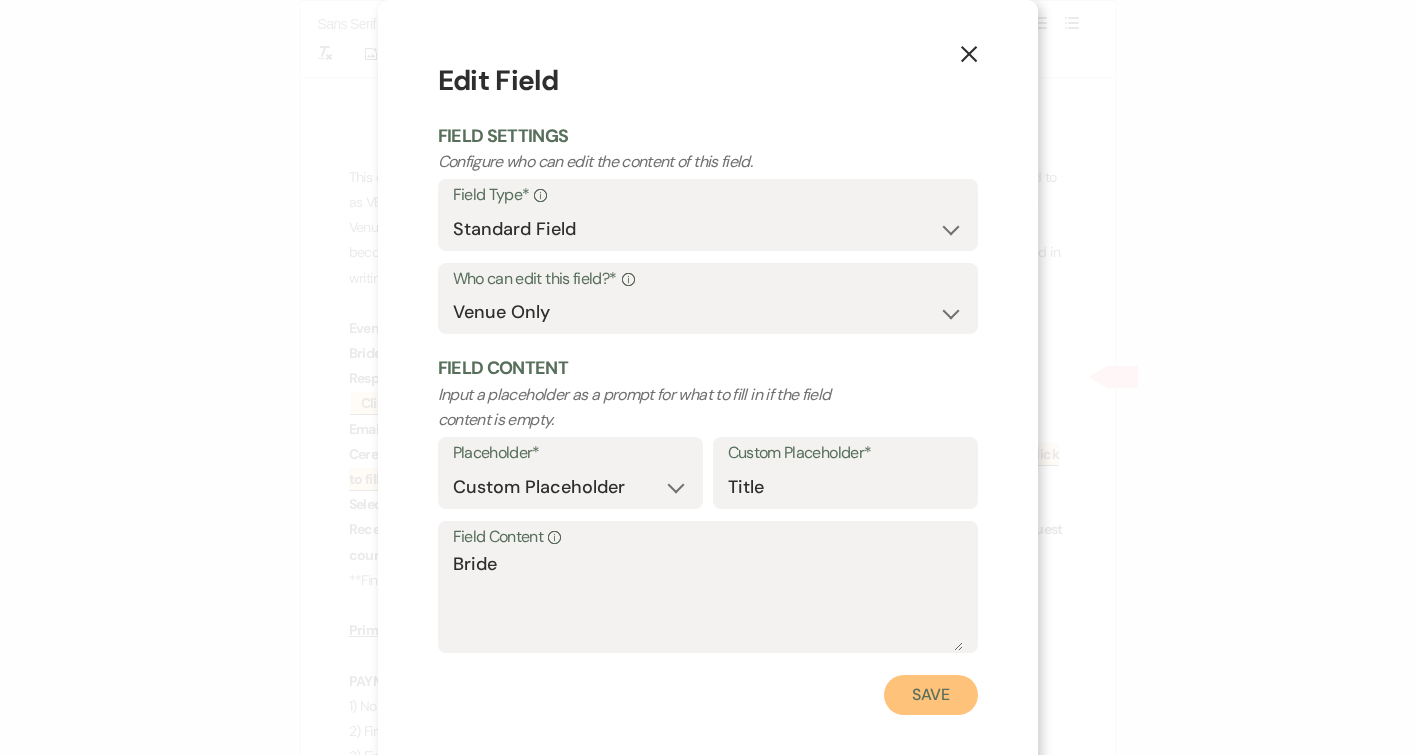 click on "Save" at bounding box center [931, 695] 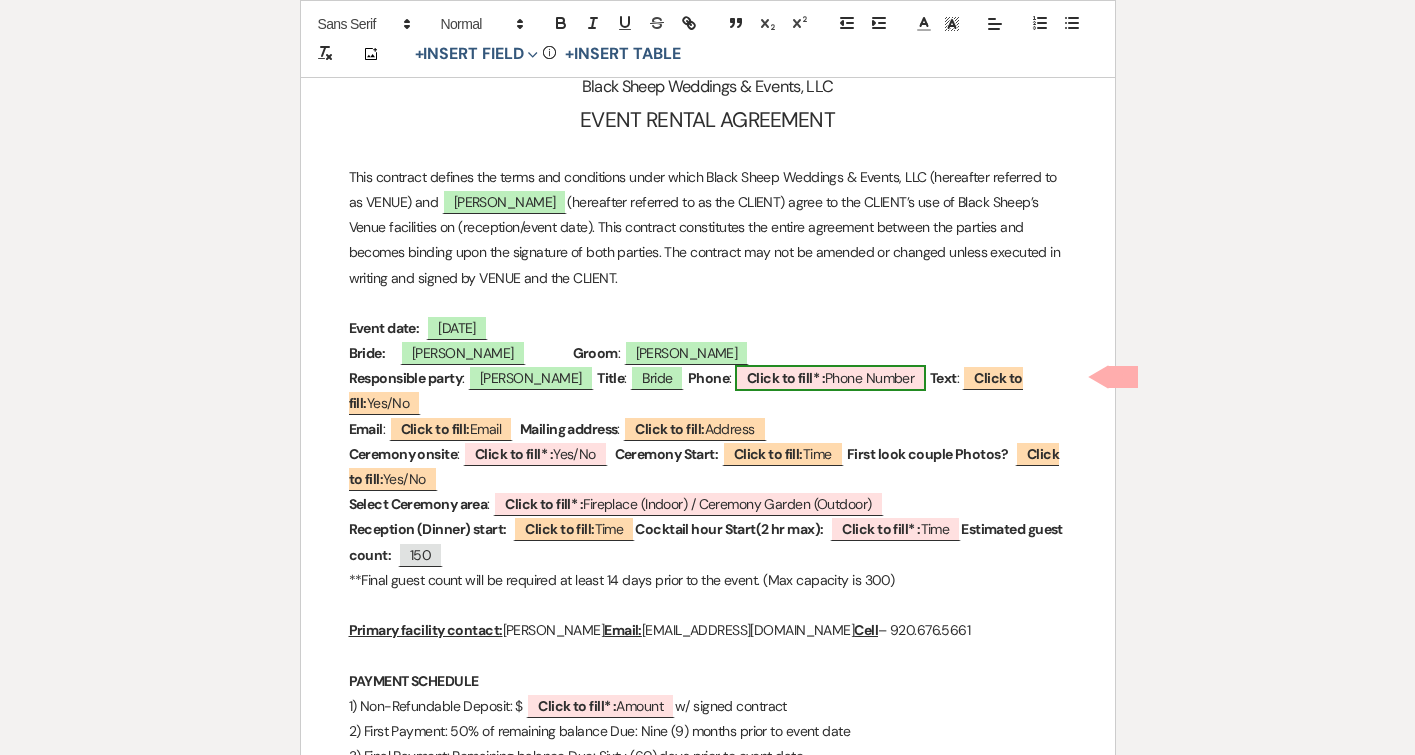 click on "Click to fill* :
Phone Number" at bounding box center (830, 378) 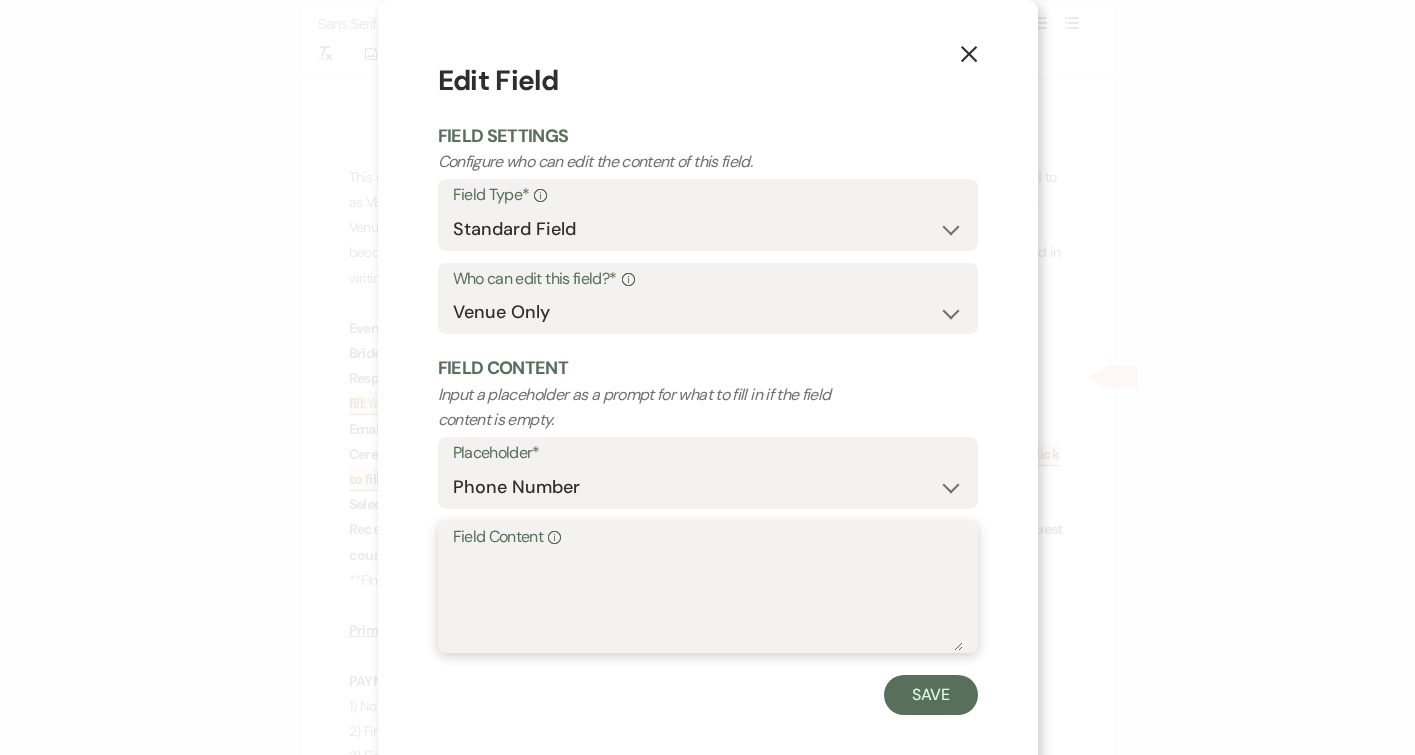 click on "Field Content Info" at bounding box center (708, 601) 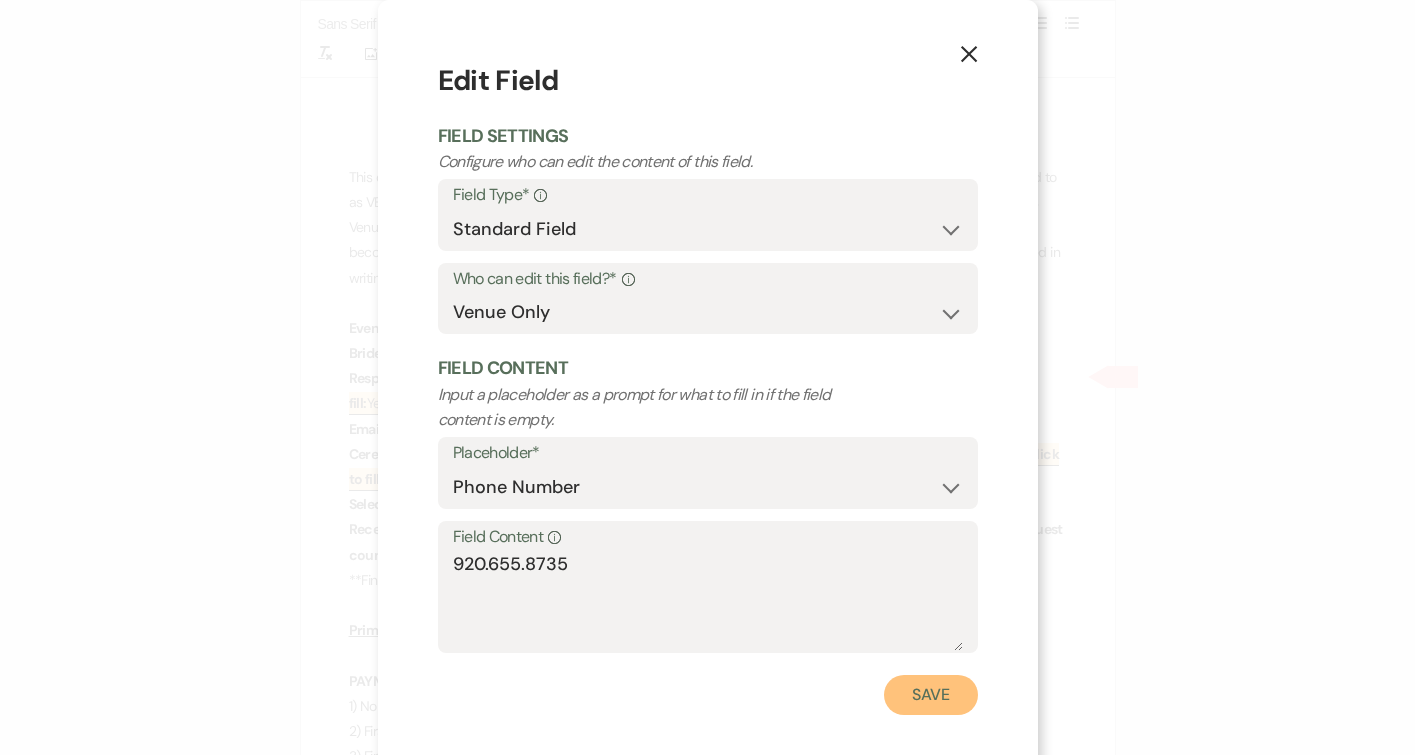 click on "Save" at bounding box center (931, 695) 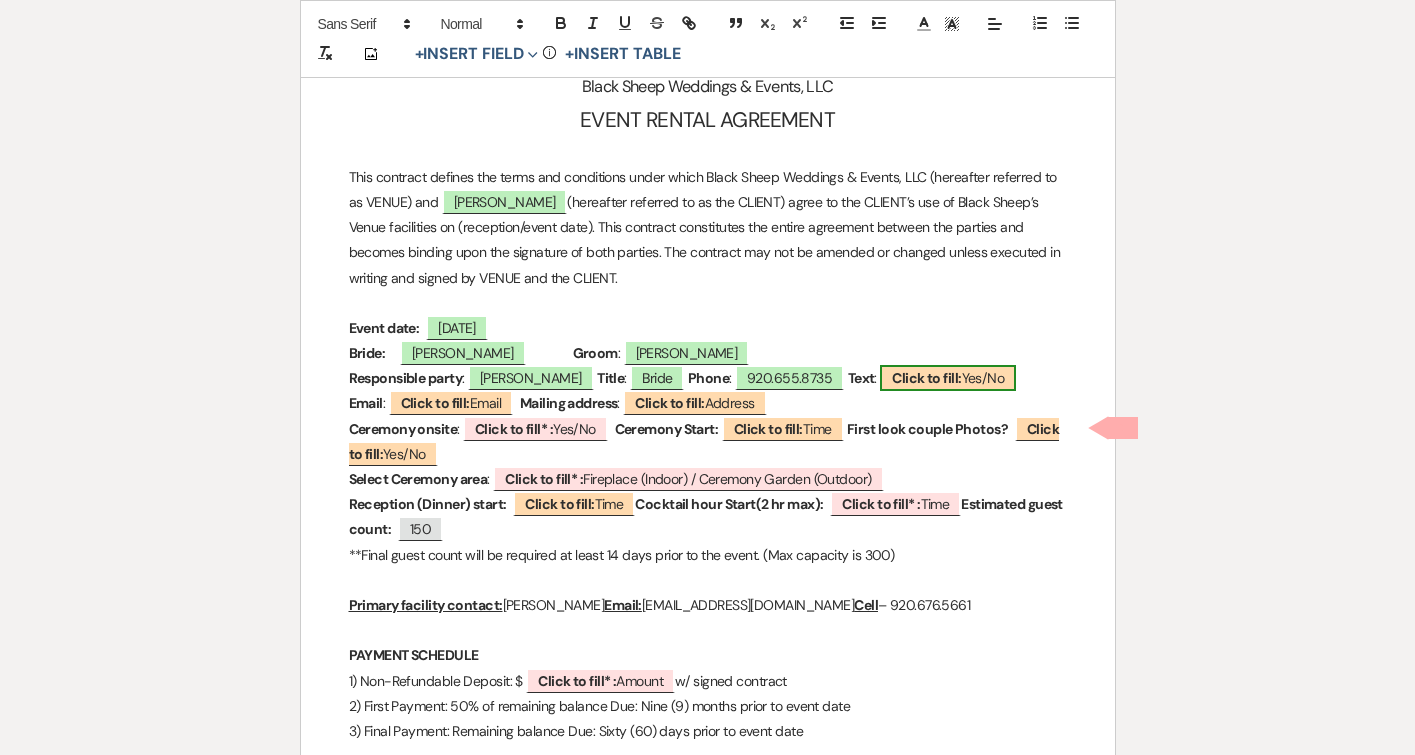 click on "Click to fill:" at bounding box center (926, 378) 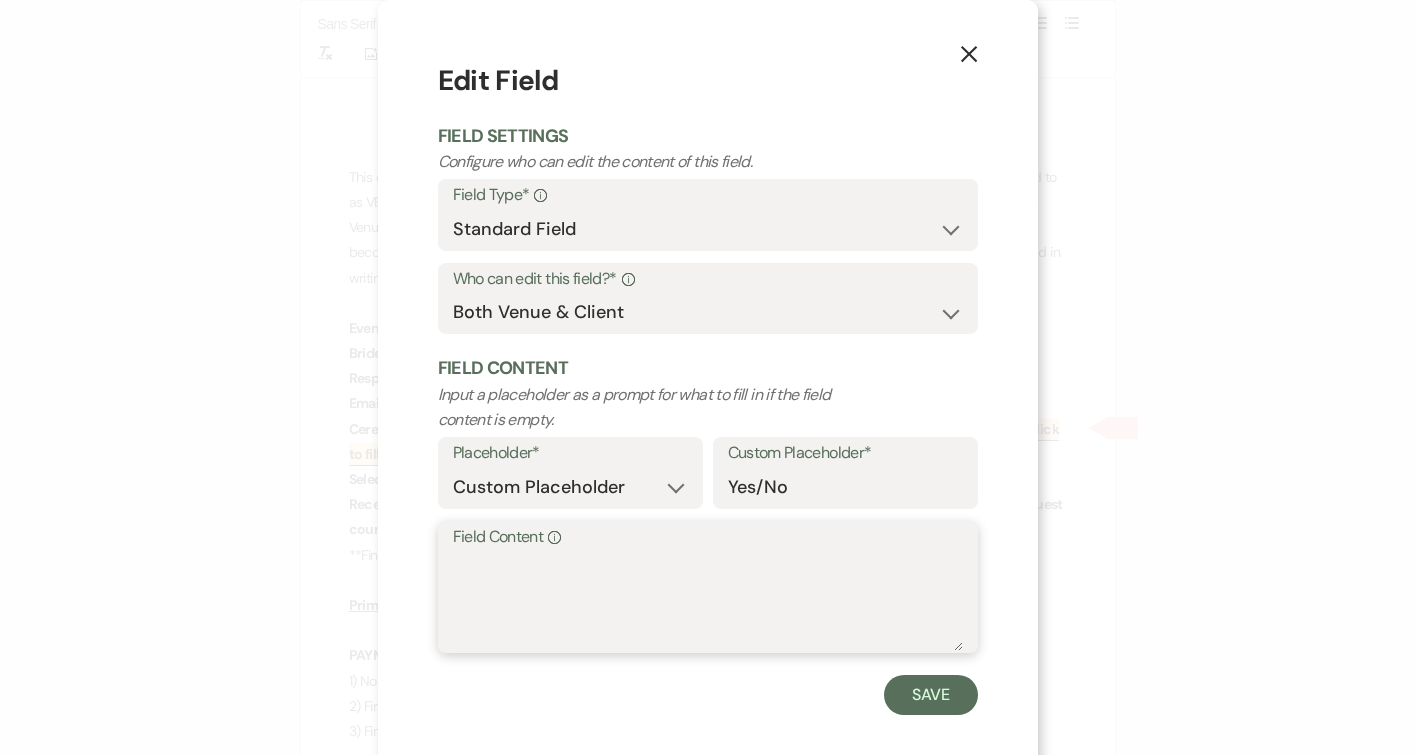 click on "Field Content Info" at bounding box center [708, 601] 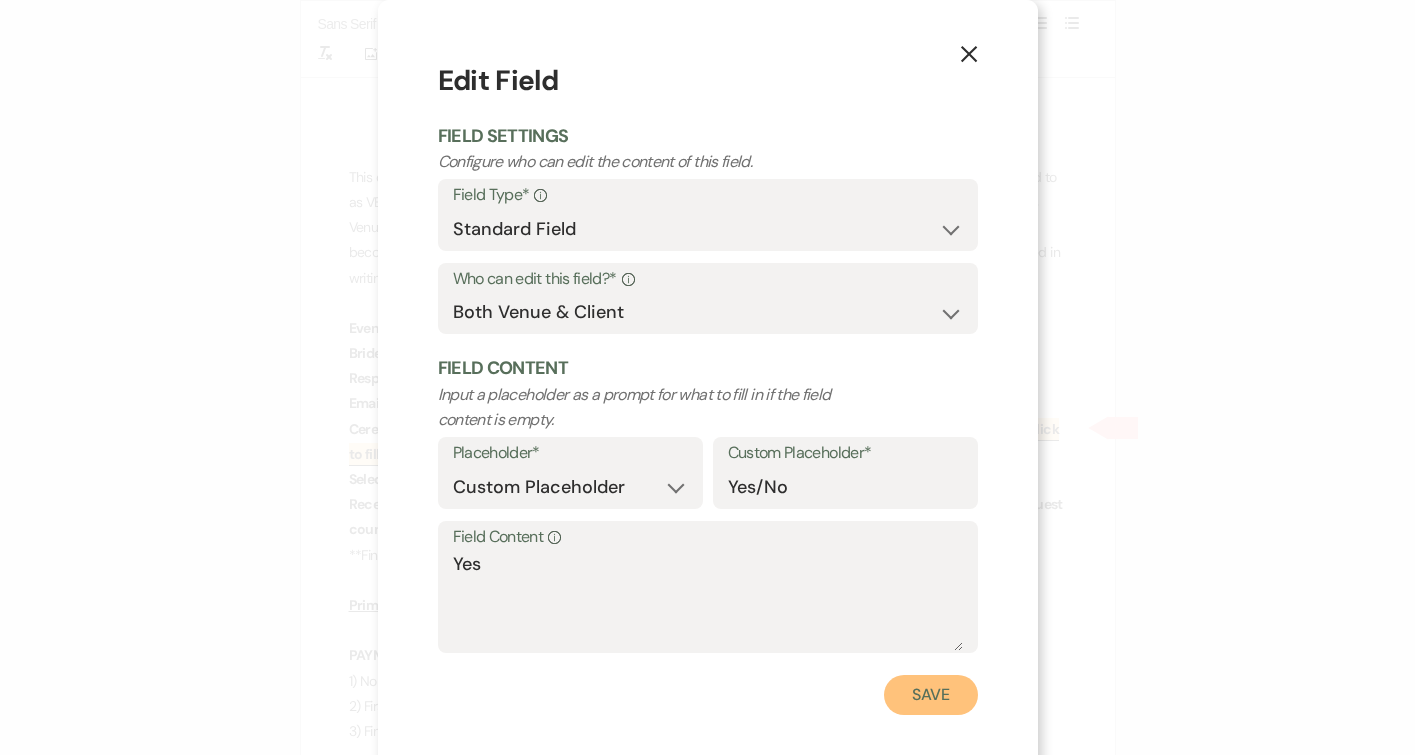 click on "Save" at bounding box center (931, 695) 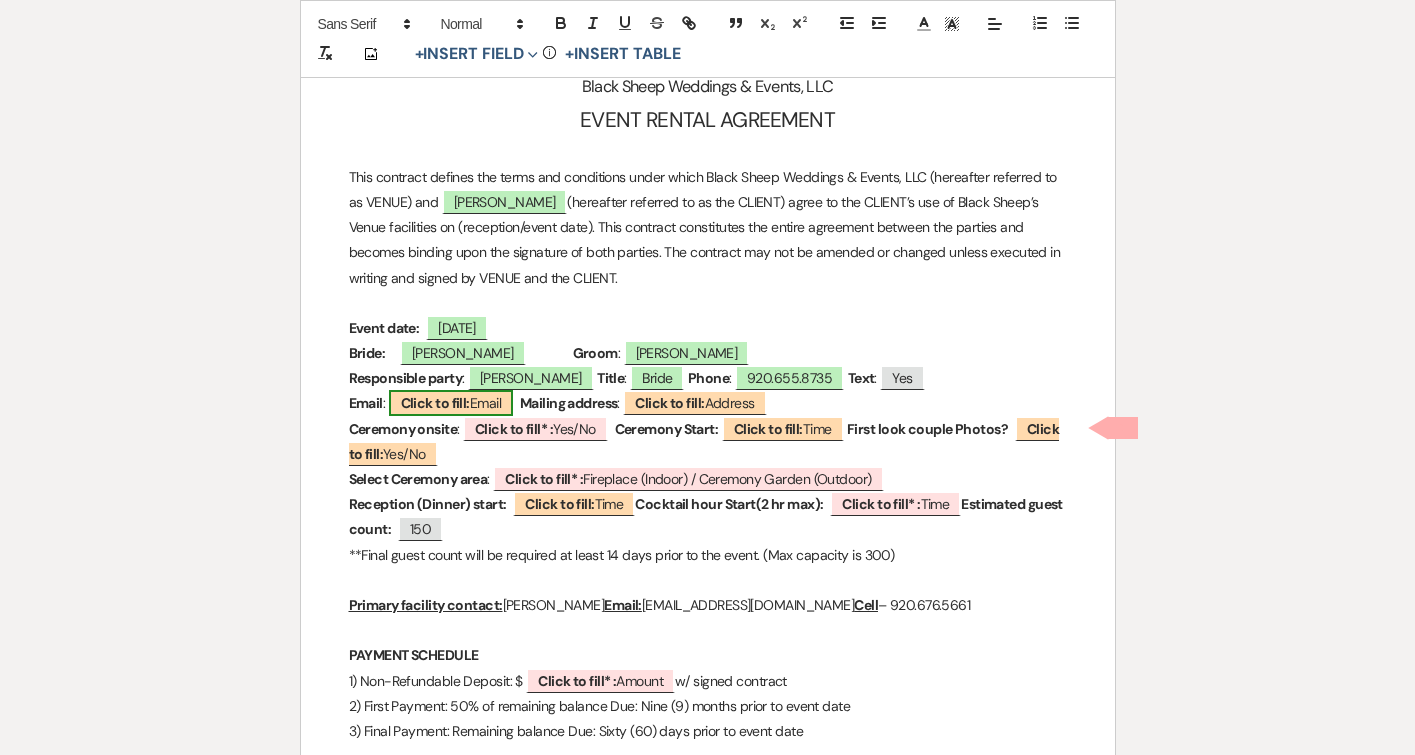 click on "Click to fill:" at bounding box center (435, 403) 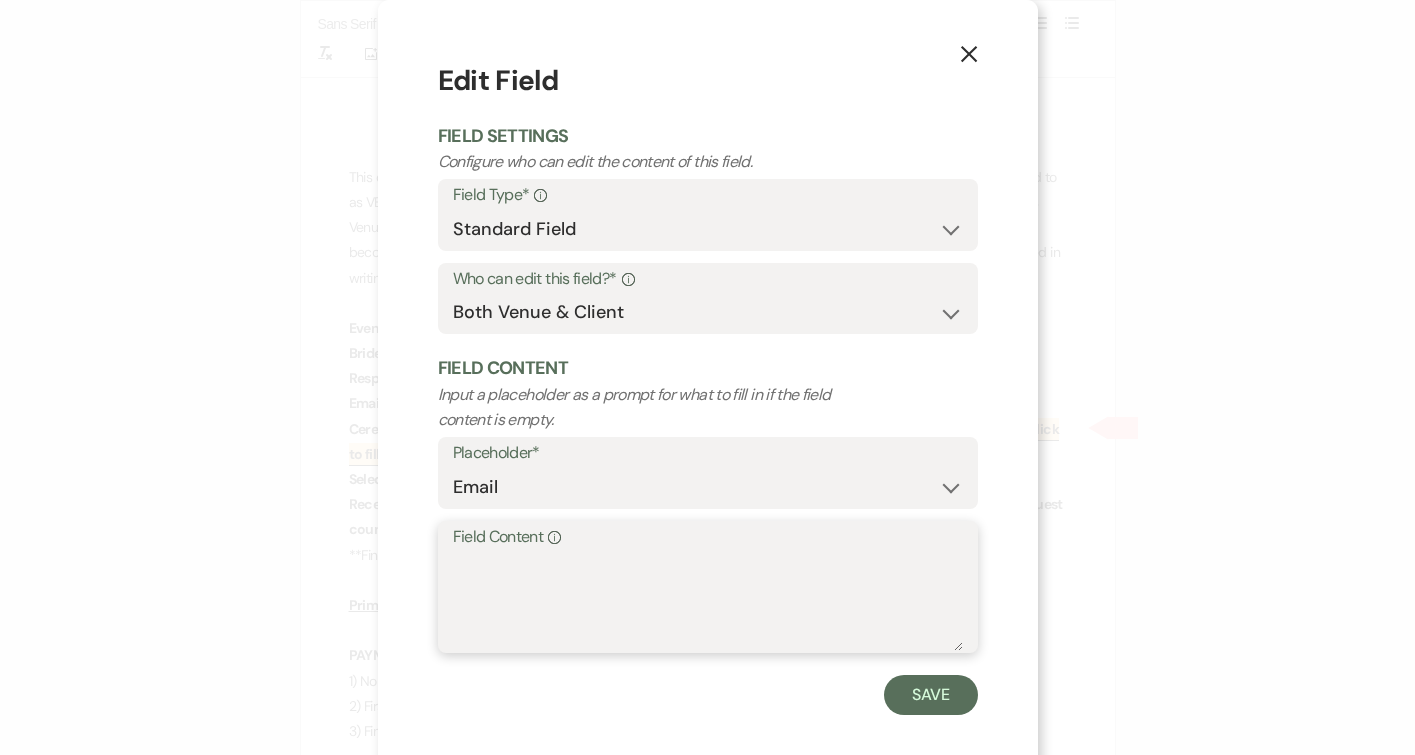click on "Field Content Info" at bounding box center (708, 601) 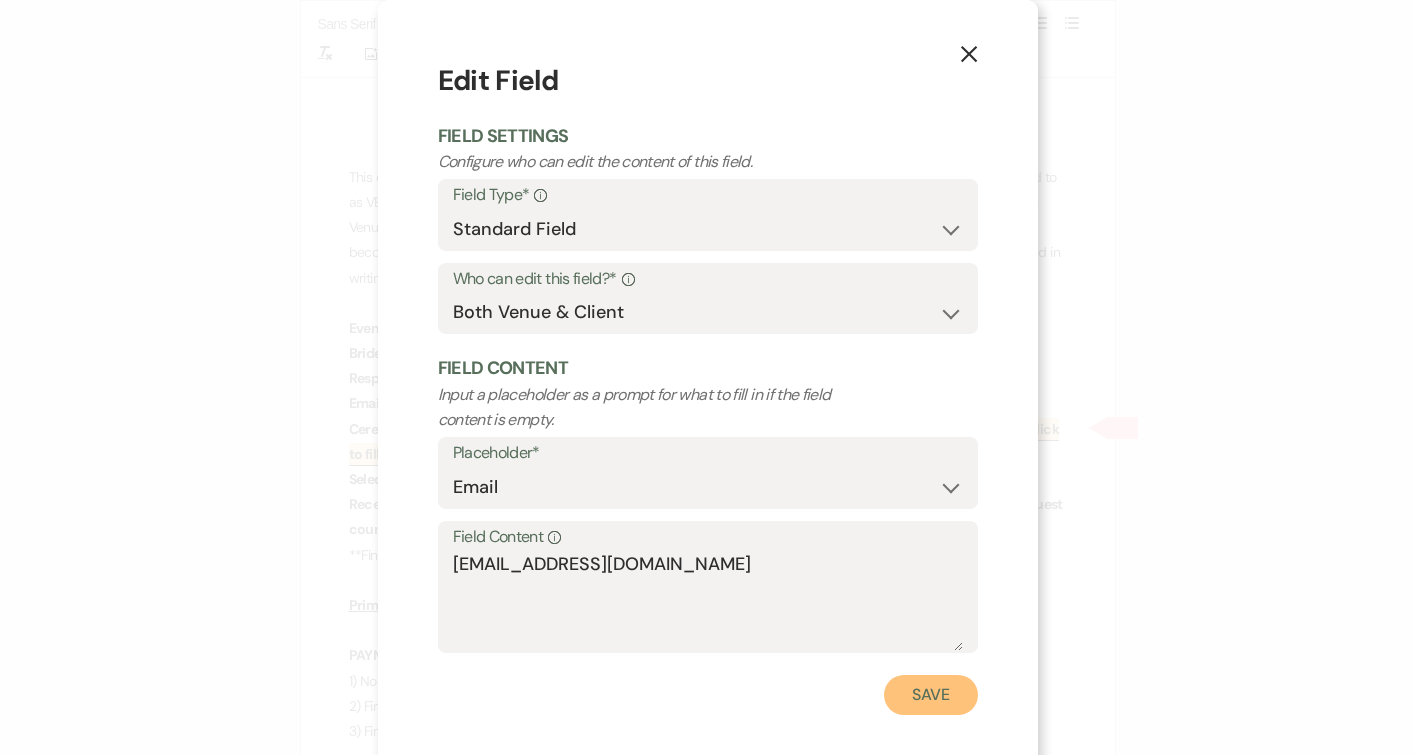 click on "Save" at bounding box center [931, 695] 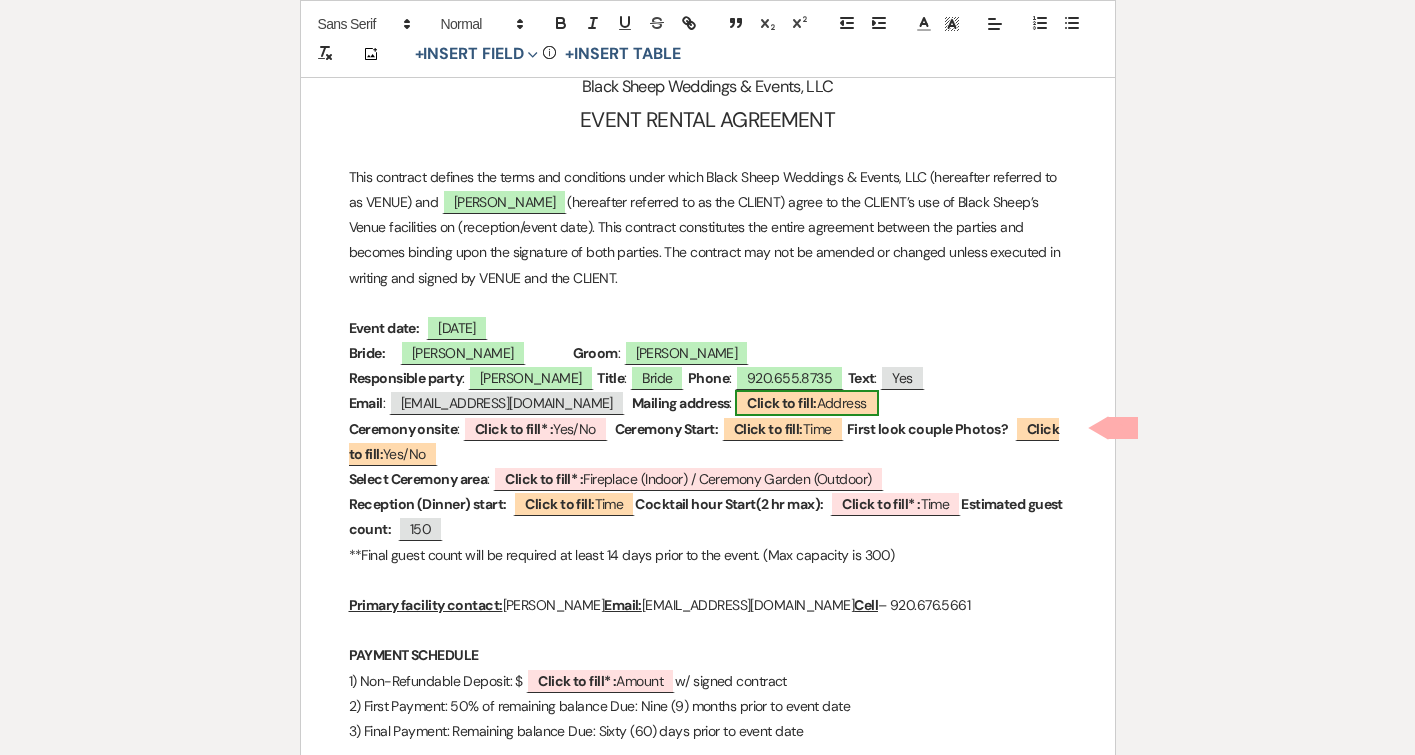 click on "Click to fill:" at bounding box center (781, 403) 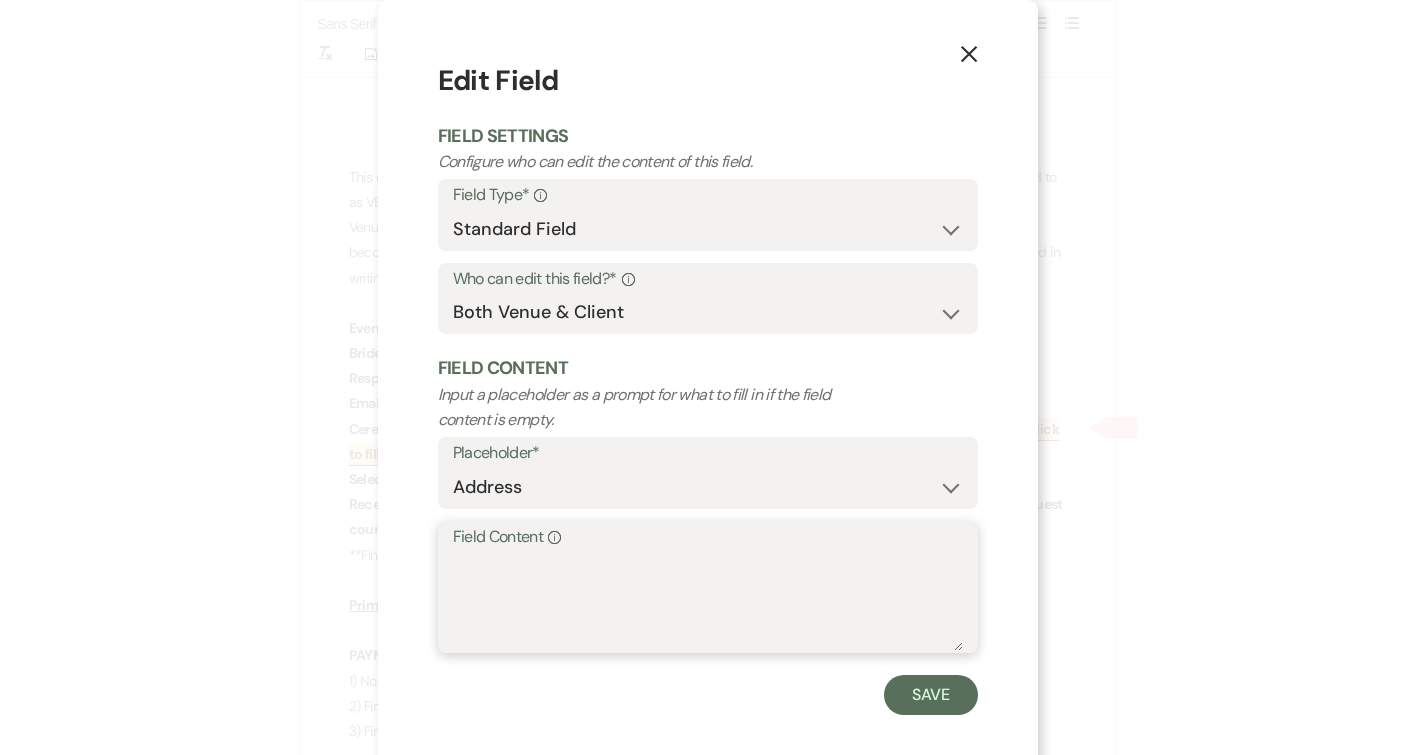 click on "Field Content Info" at bounding box center [708, 601] 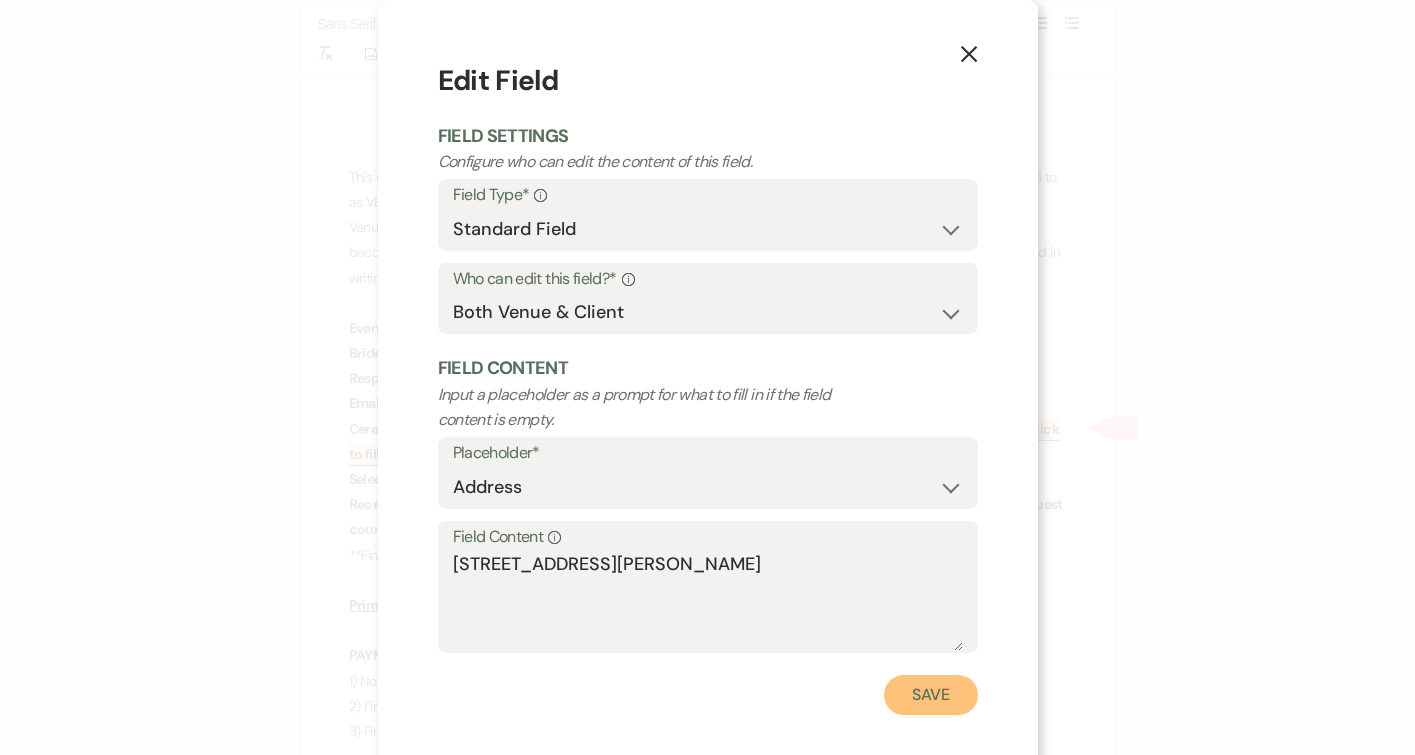 click on "Save" at bounding box center (931, 695) 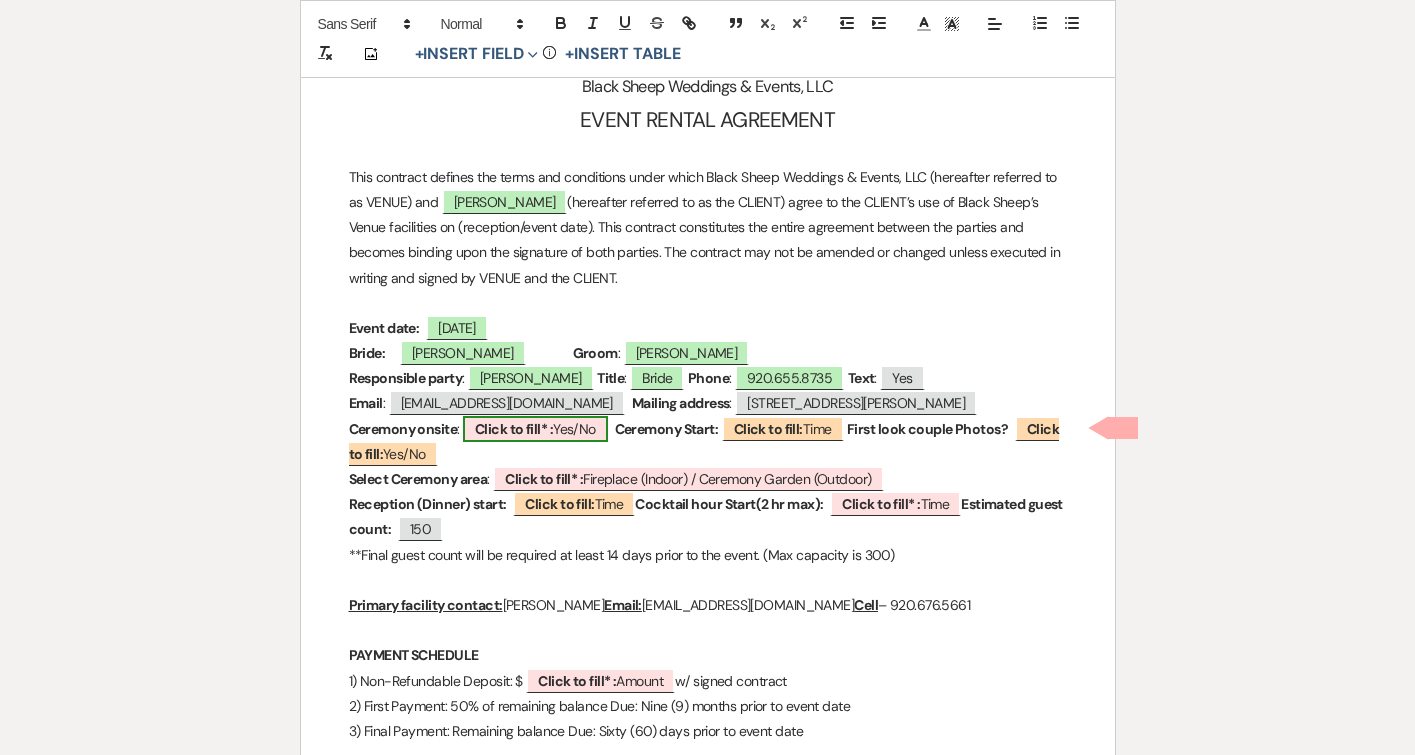 click on "Click to fill* :" at bounding box center [514, 429] 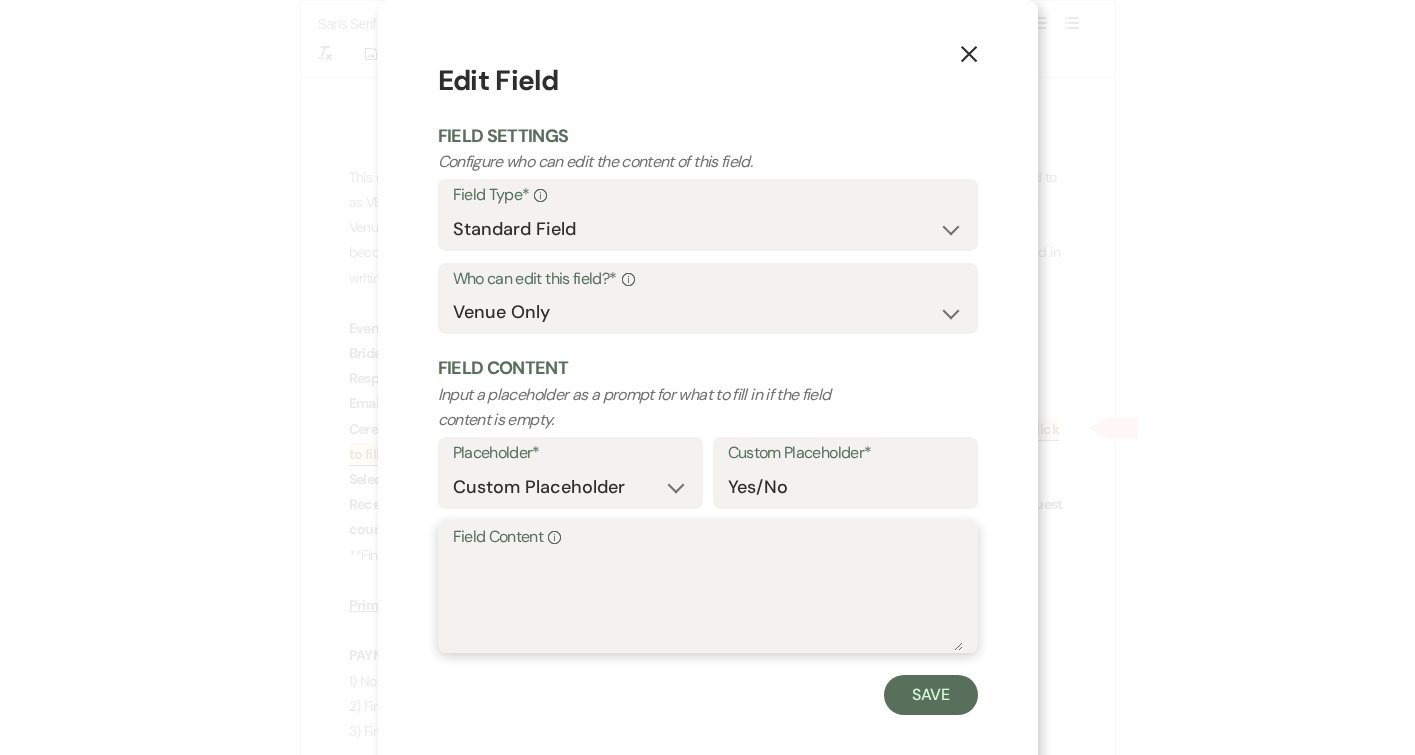 click on "Field Content Info" at bounding box center (708, 601) 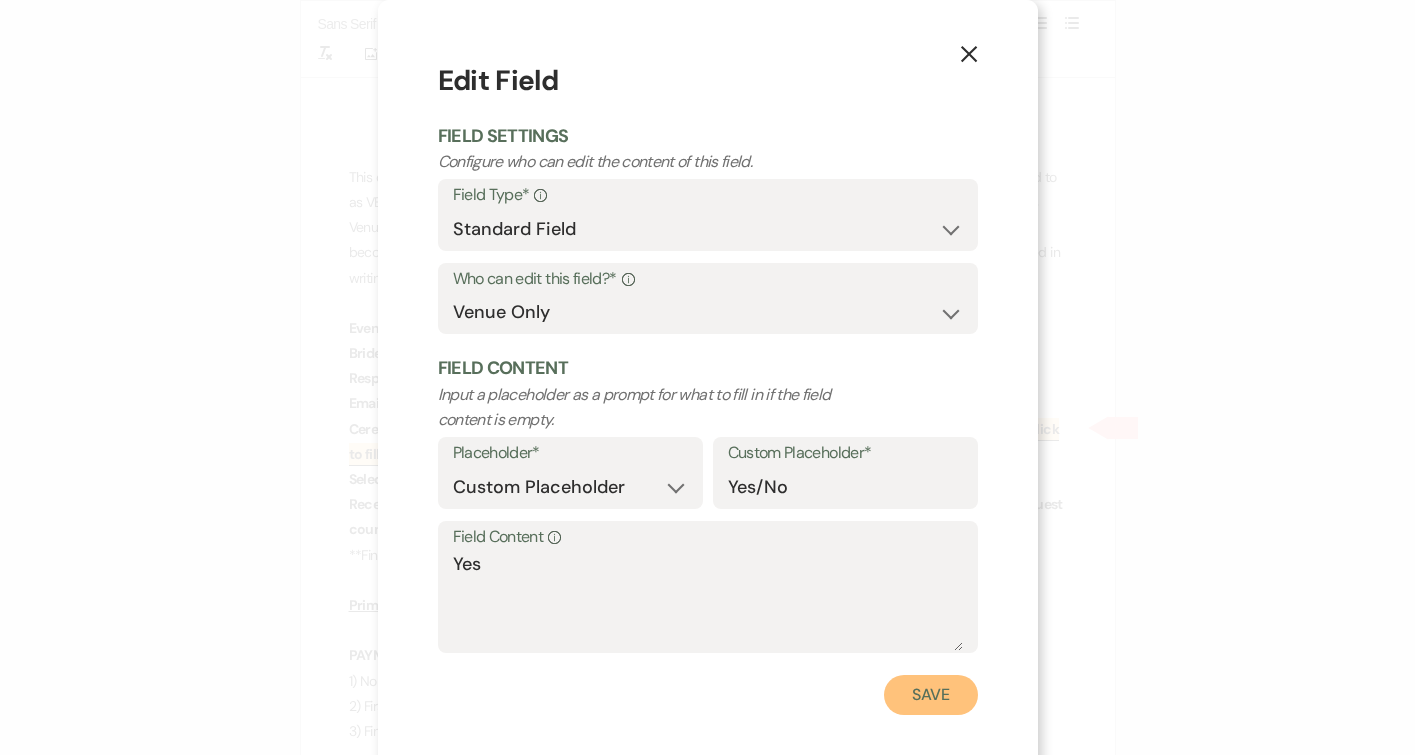click on "Save" at bounding box center (931, 695) 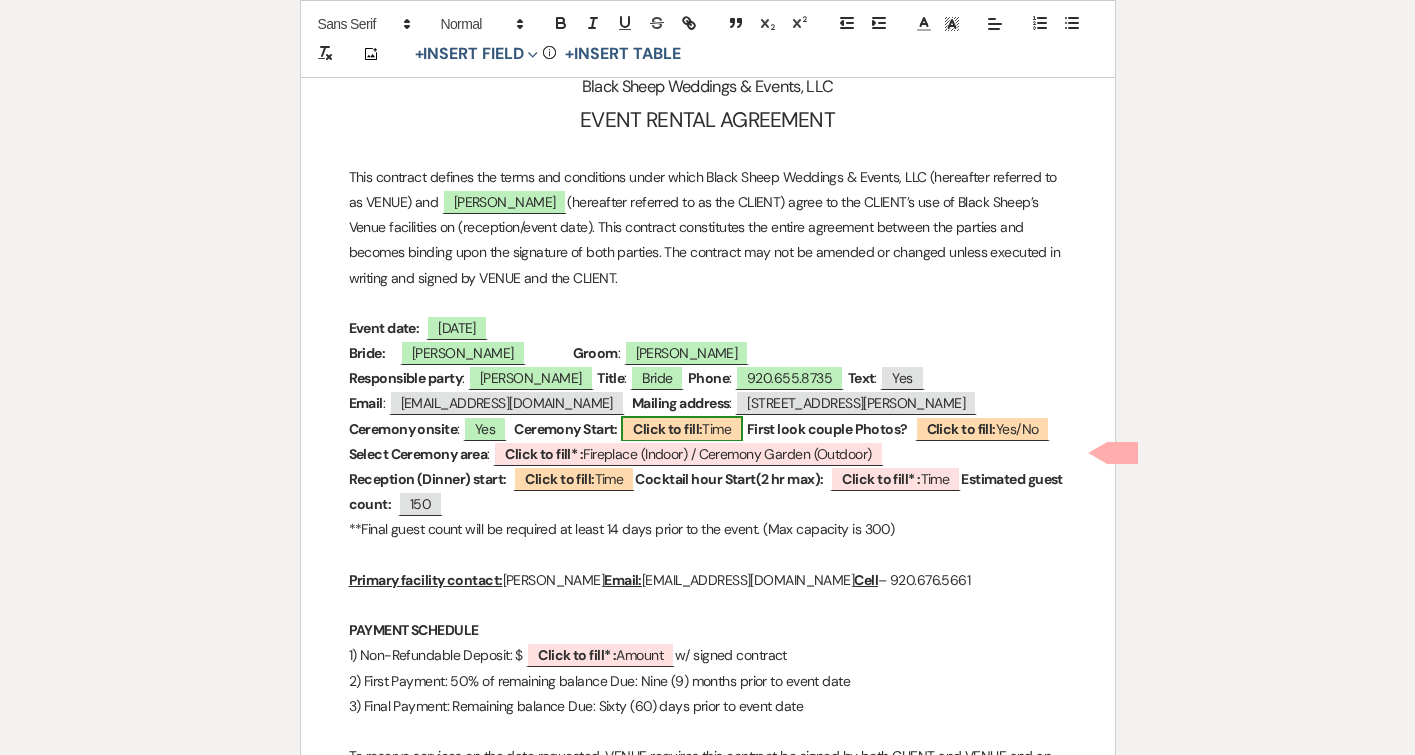 click on "Click to fill:" at bounding box center (667, 429) 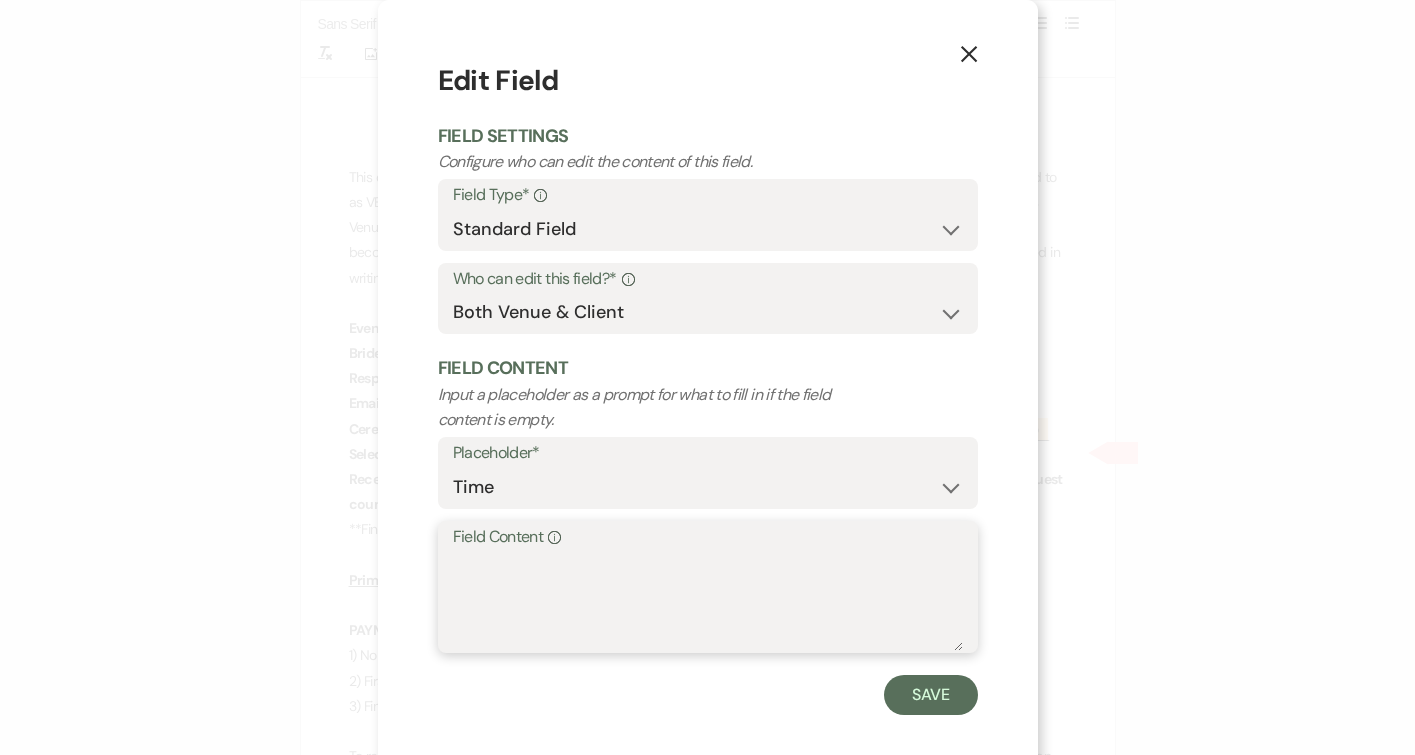 click on "Field Content Info" at bounding box center [708, 601] 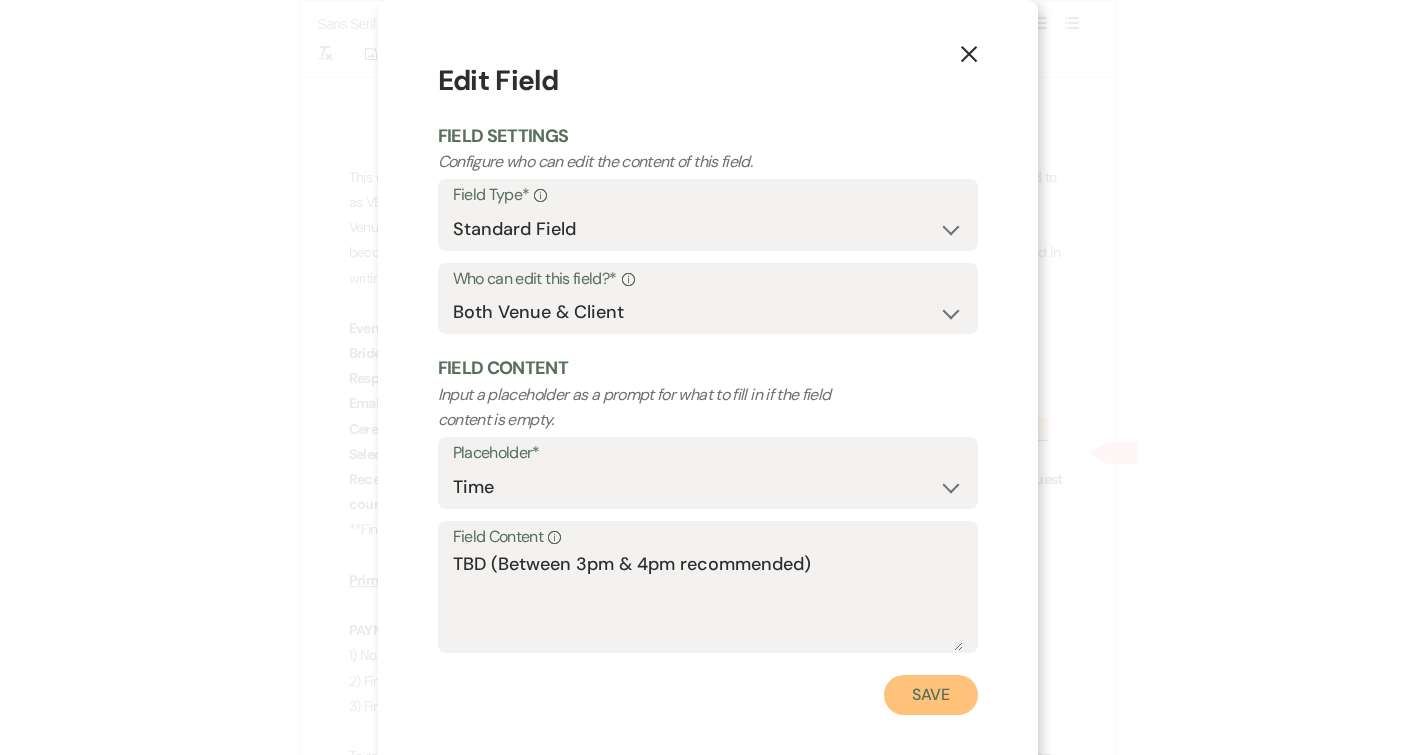 click on "Save" at bounding box center (931, 695) 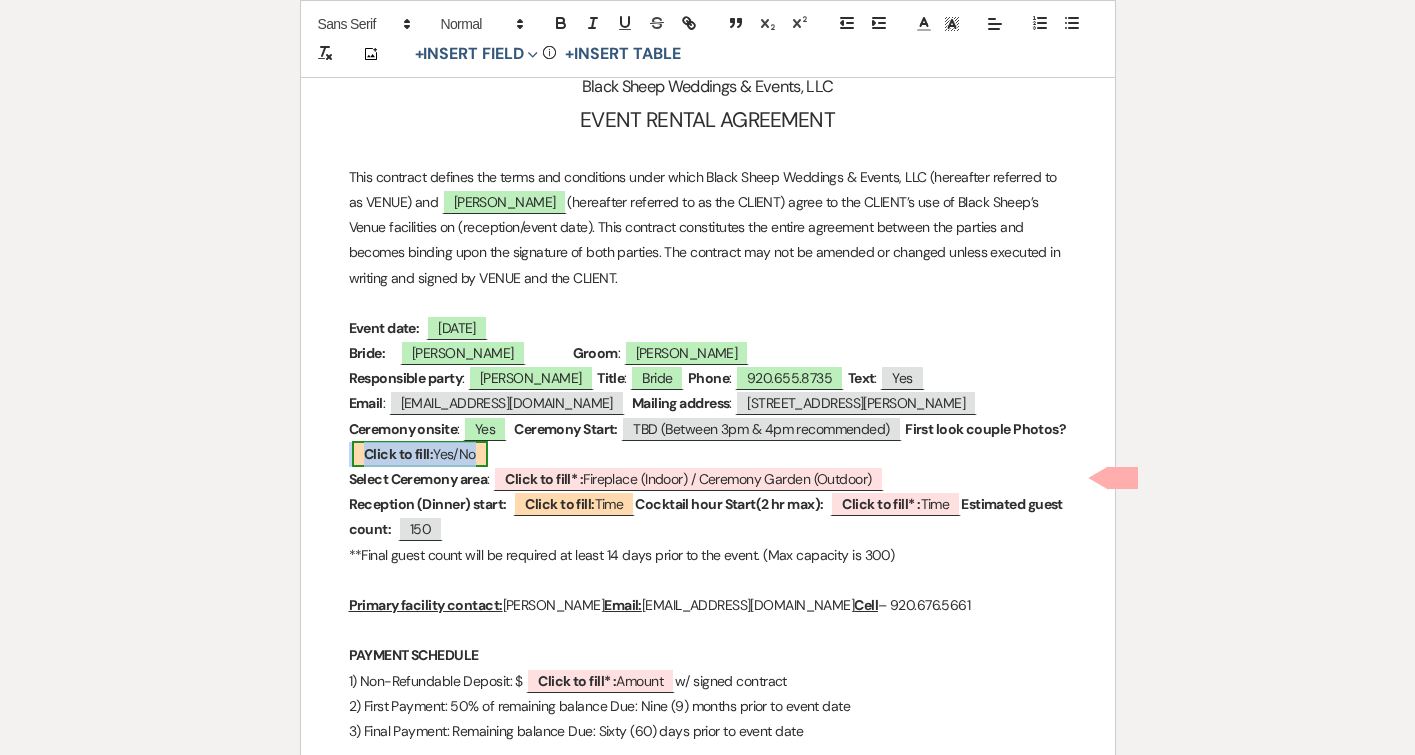 click on "Click to fill:" at bounding box center [398, 454] 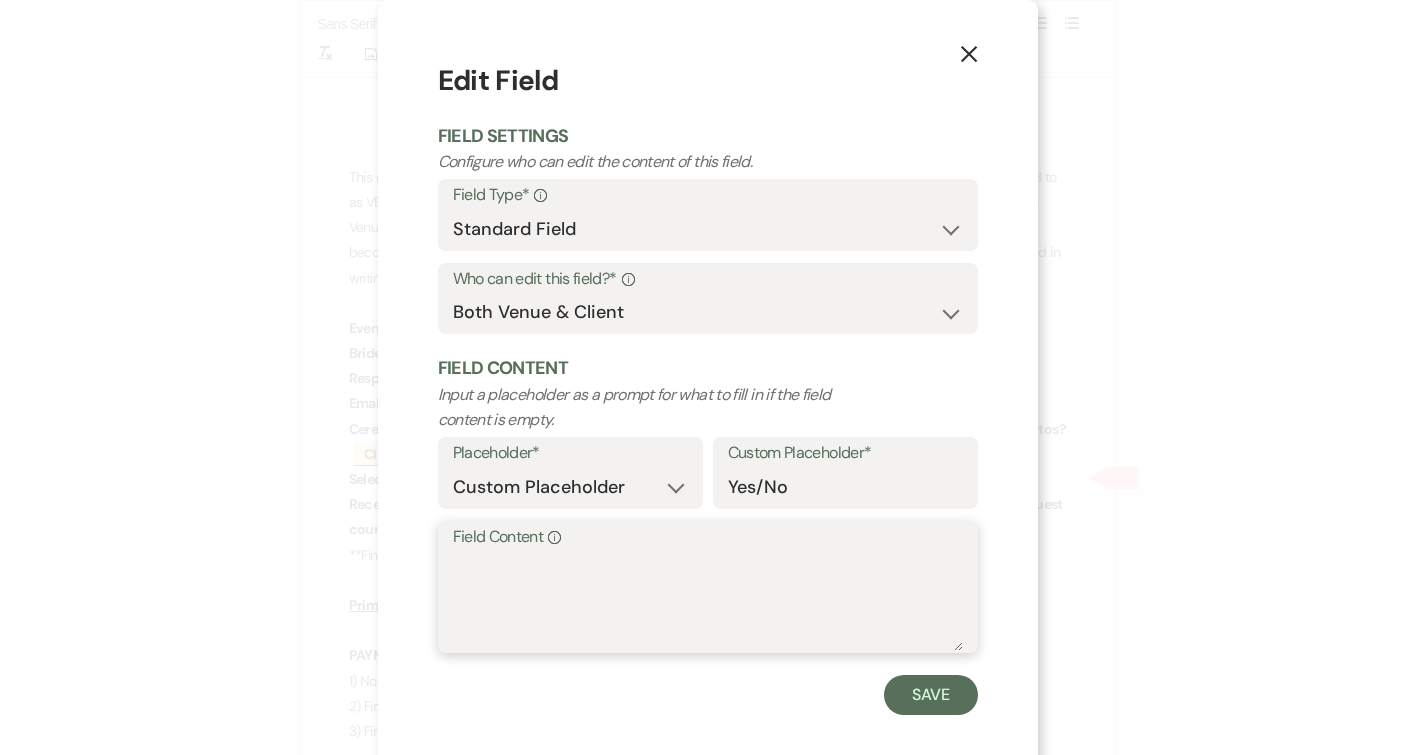 click on "Field Content Info" at bounding box center (708, 601) 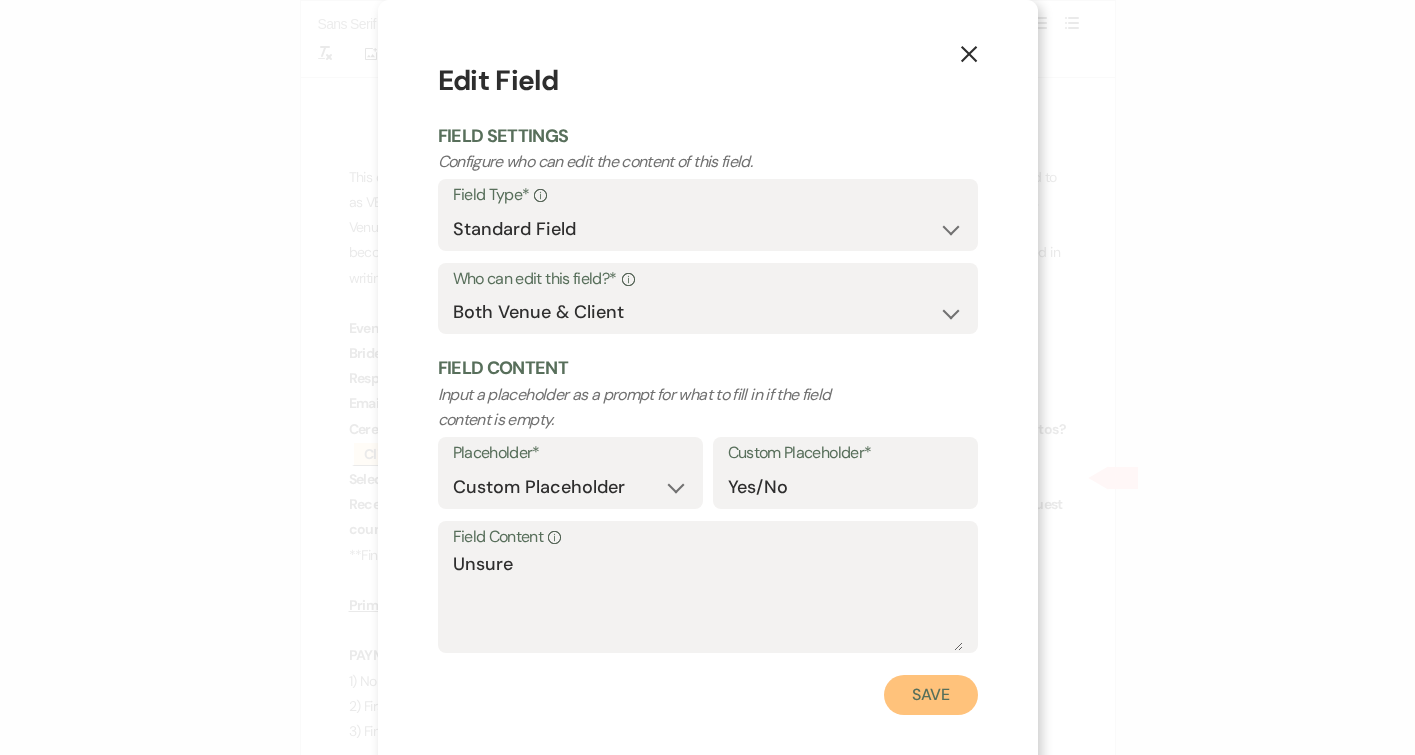 click on "Save" at bounding box center [931, 695] 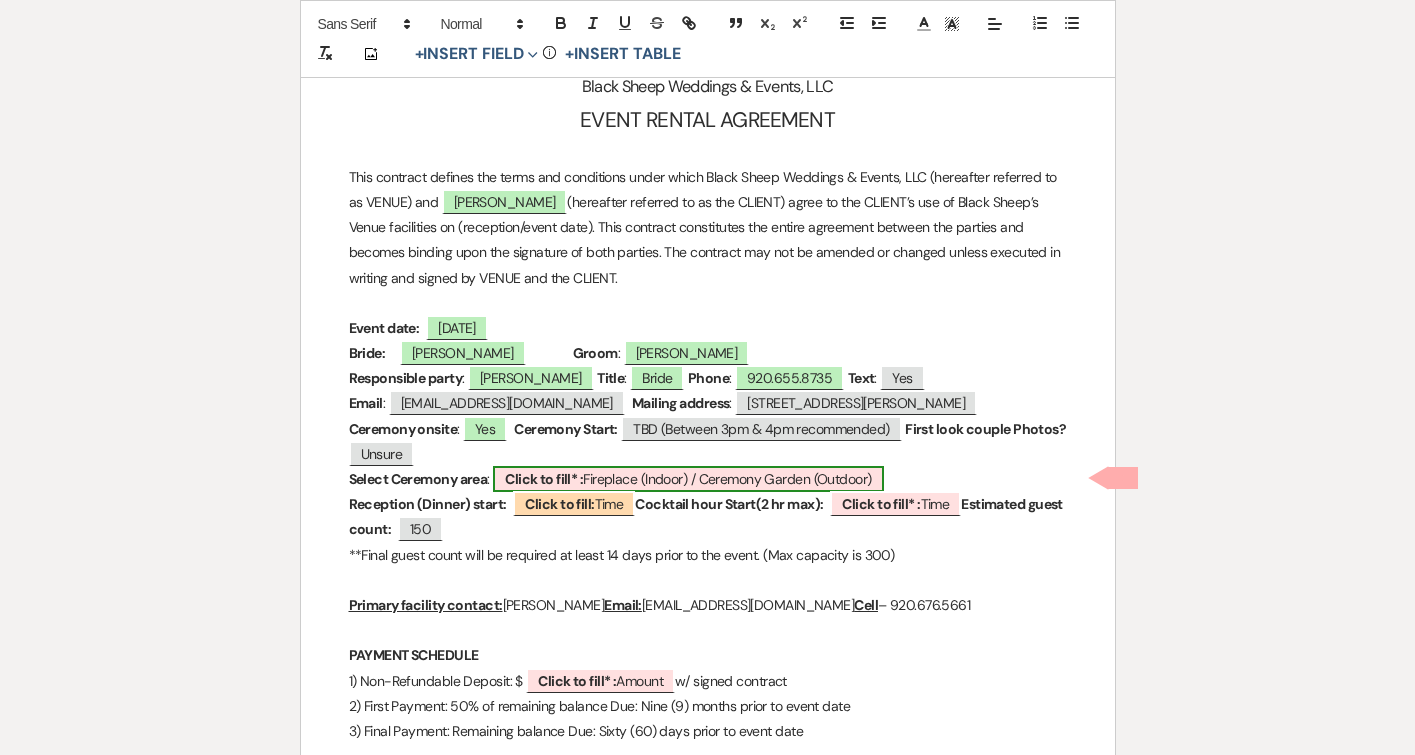 click on "Click to fill* :" at bounding box center (544, 479) 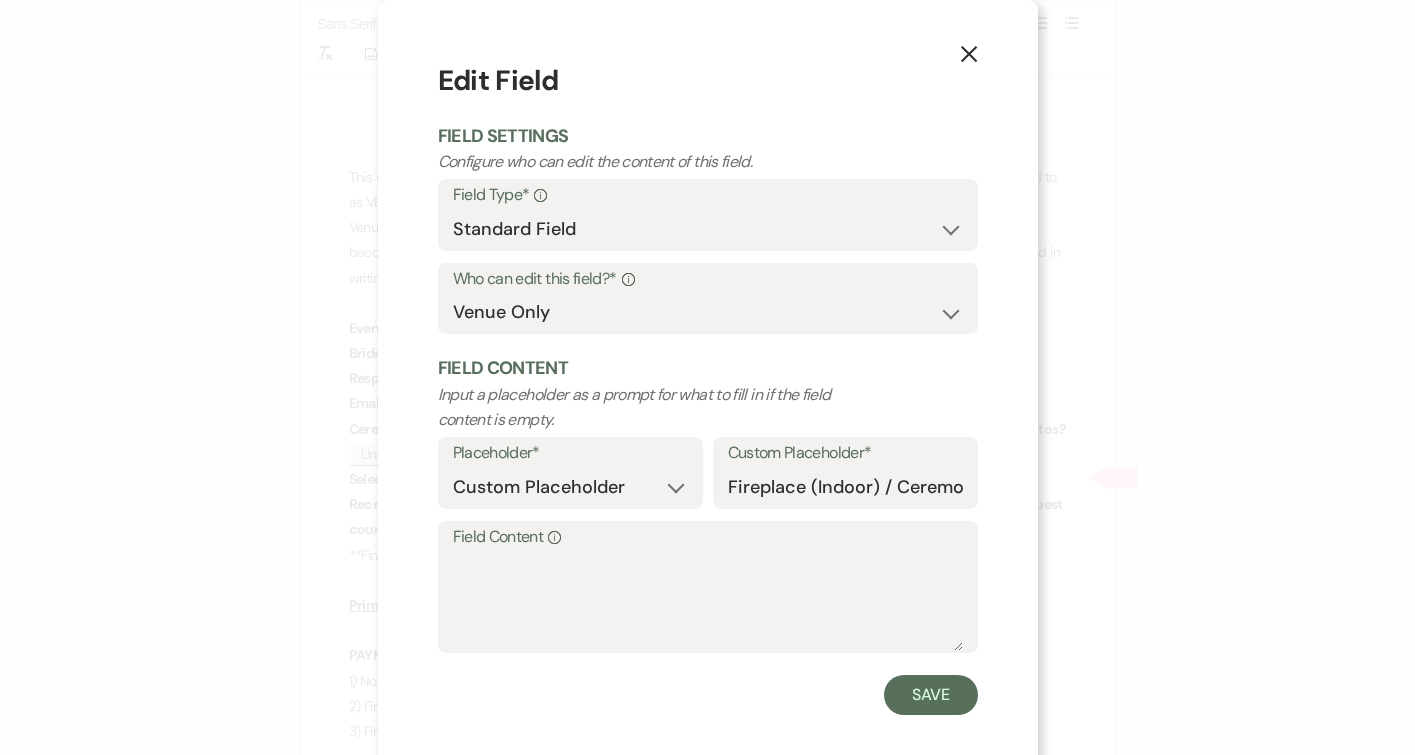 click on "Field Content Info" at bounding box center (708, 537) 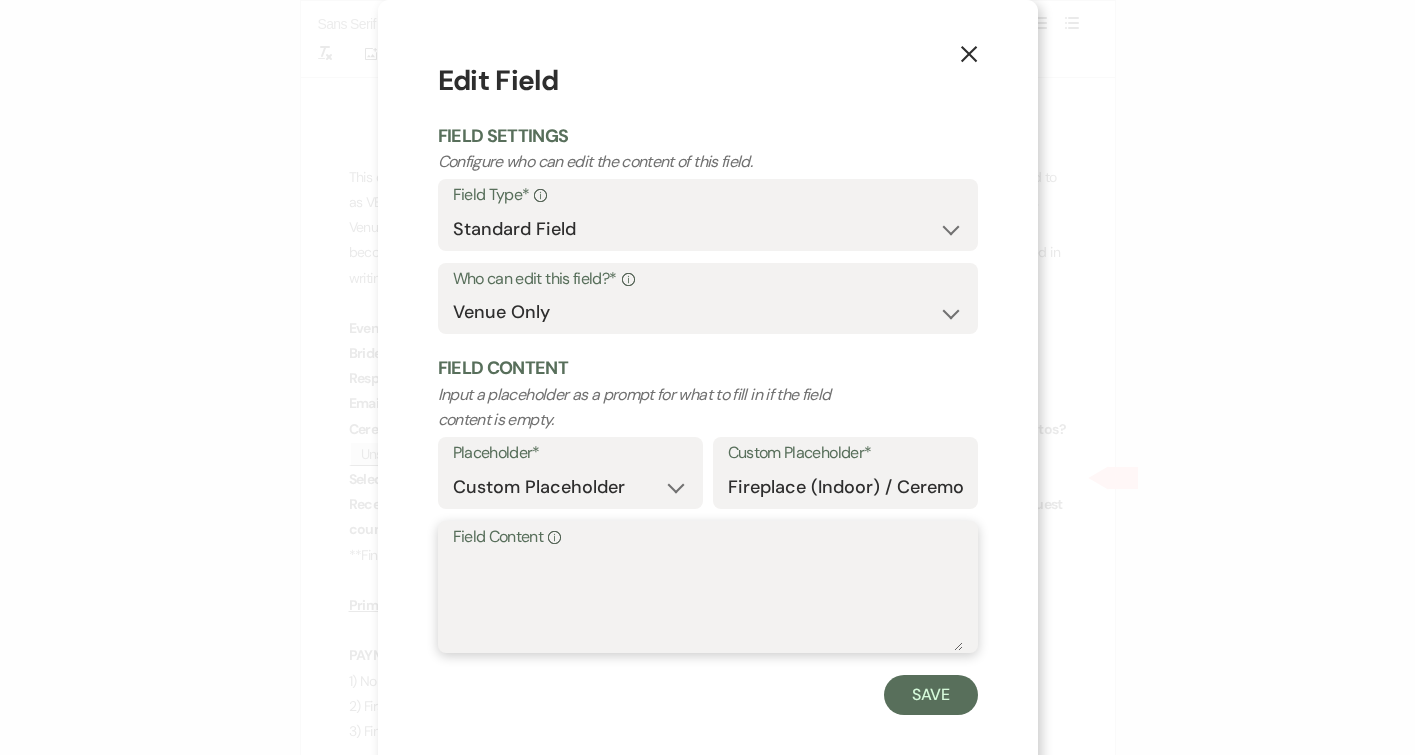 click on "Field Content Info" at bounding box center [708, 601] 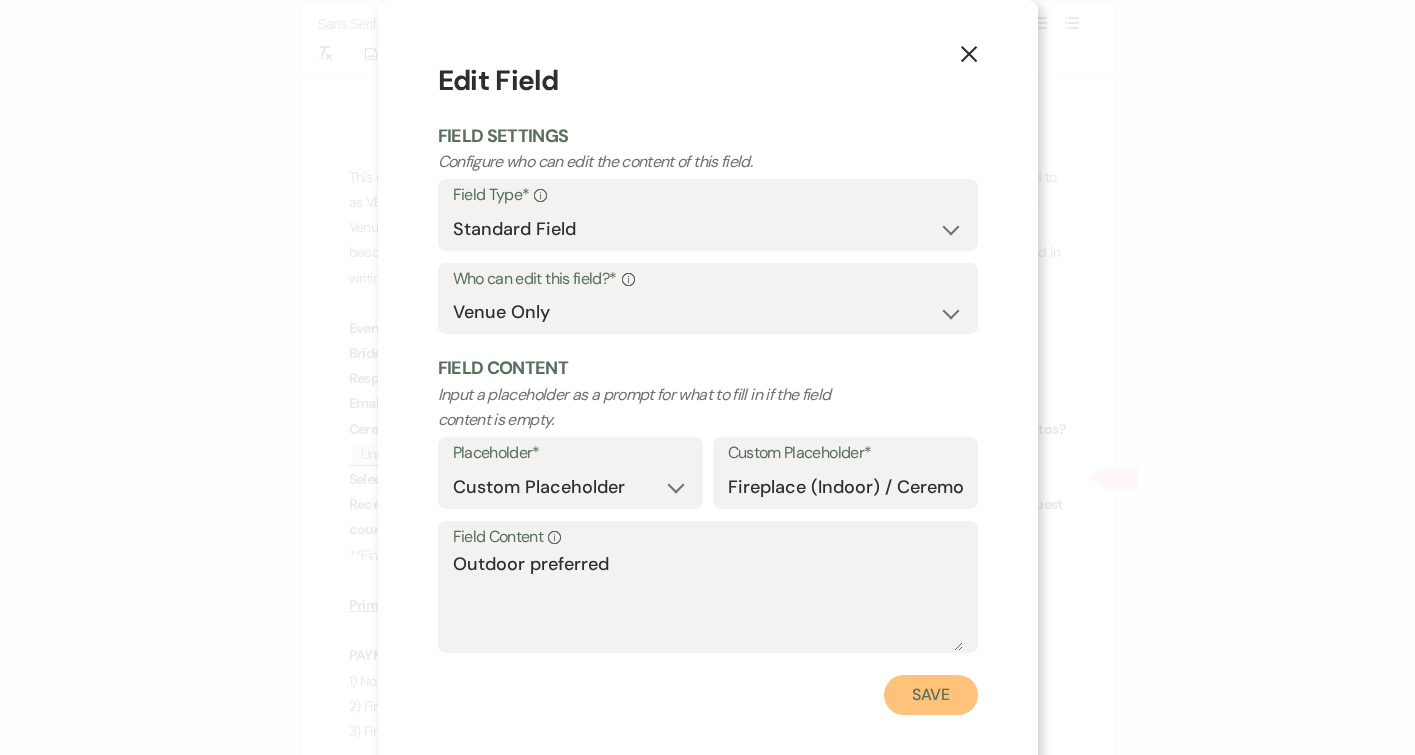 click on "Save" at bounding box center (931, 695) 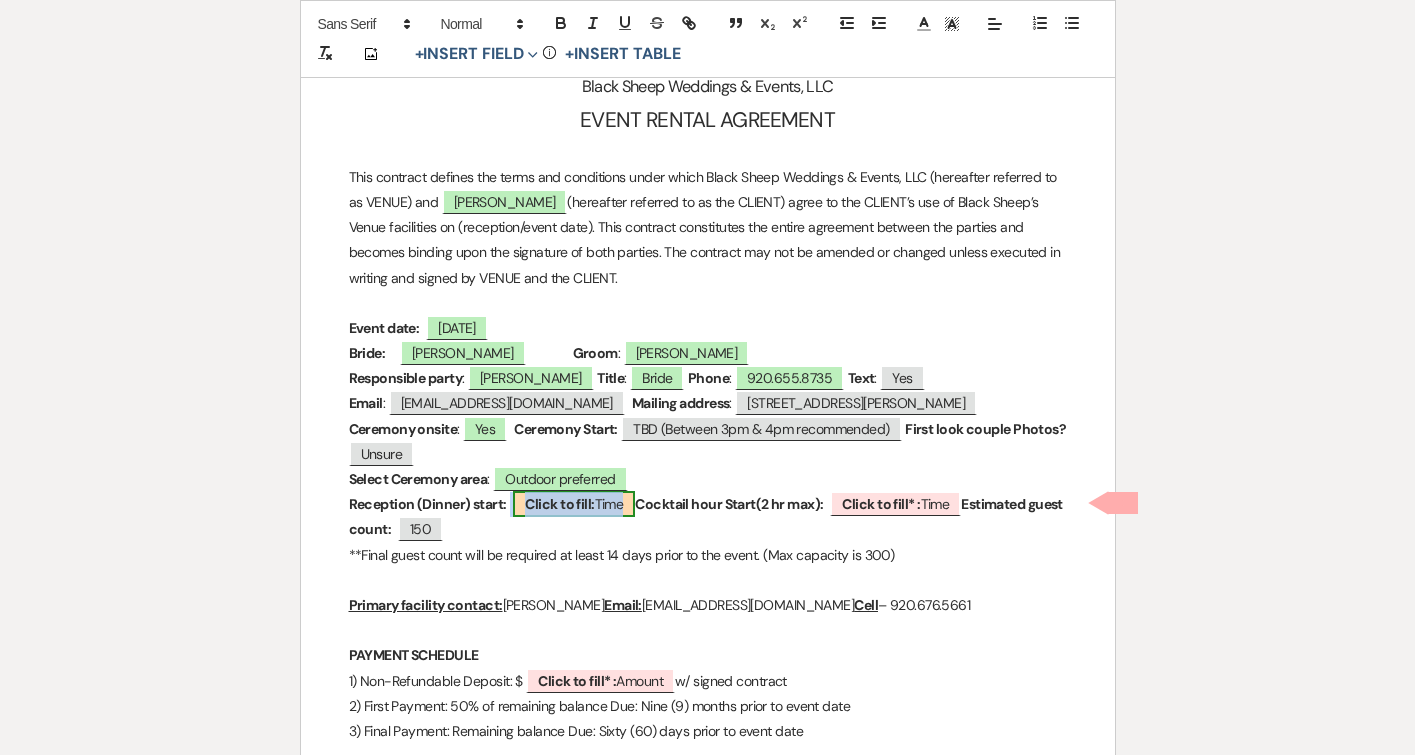 click on "Click to fill:" at bounding box center [559, 504] 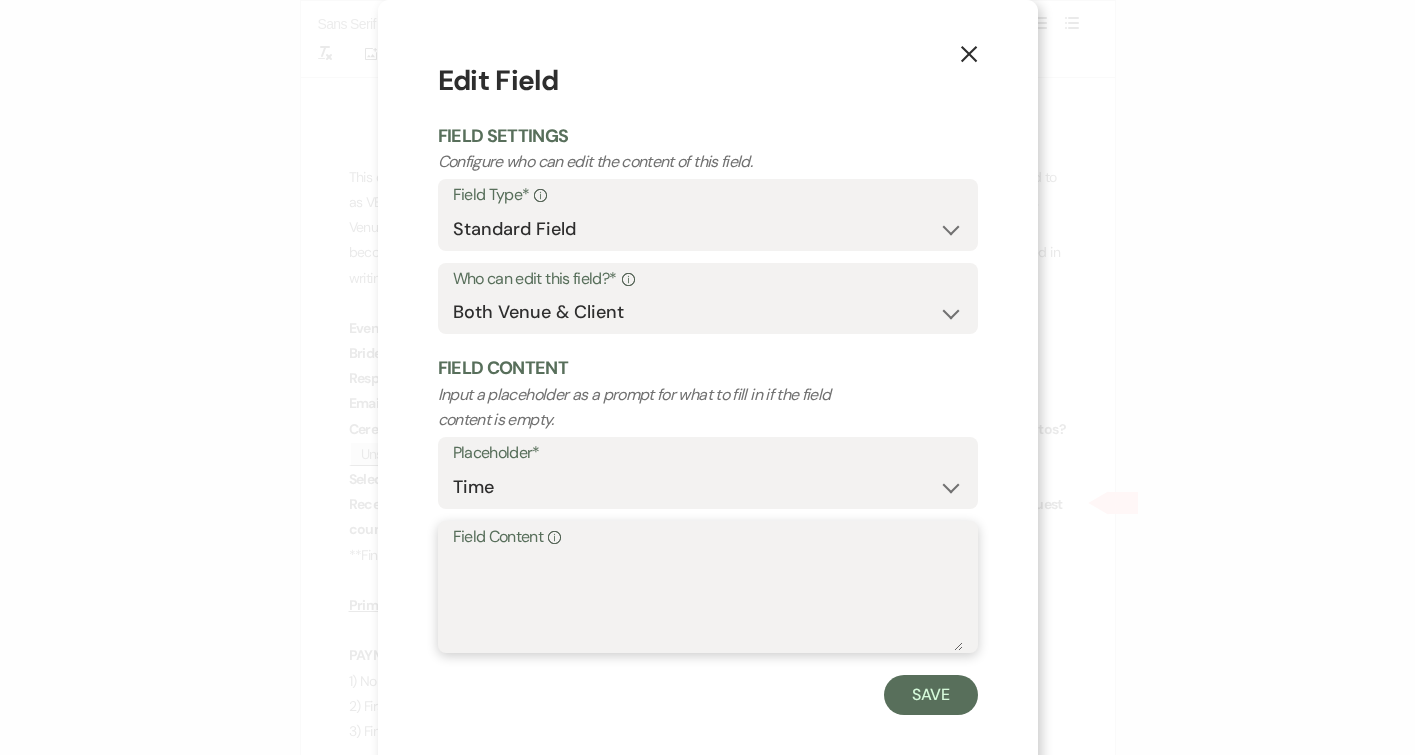 click on "Field Content Info" at bounding box center (708, 601) 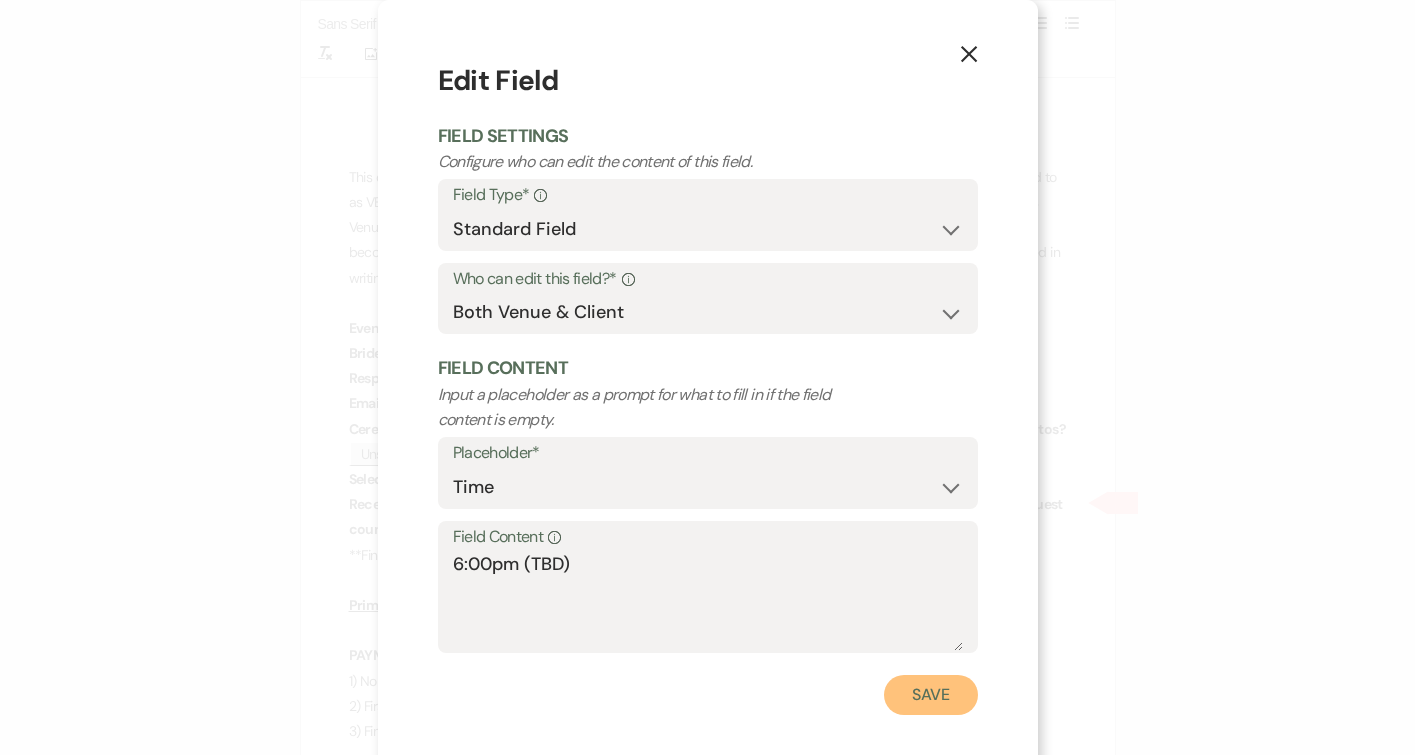 click on "Save" at bounding box center [931, 695] 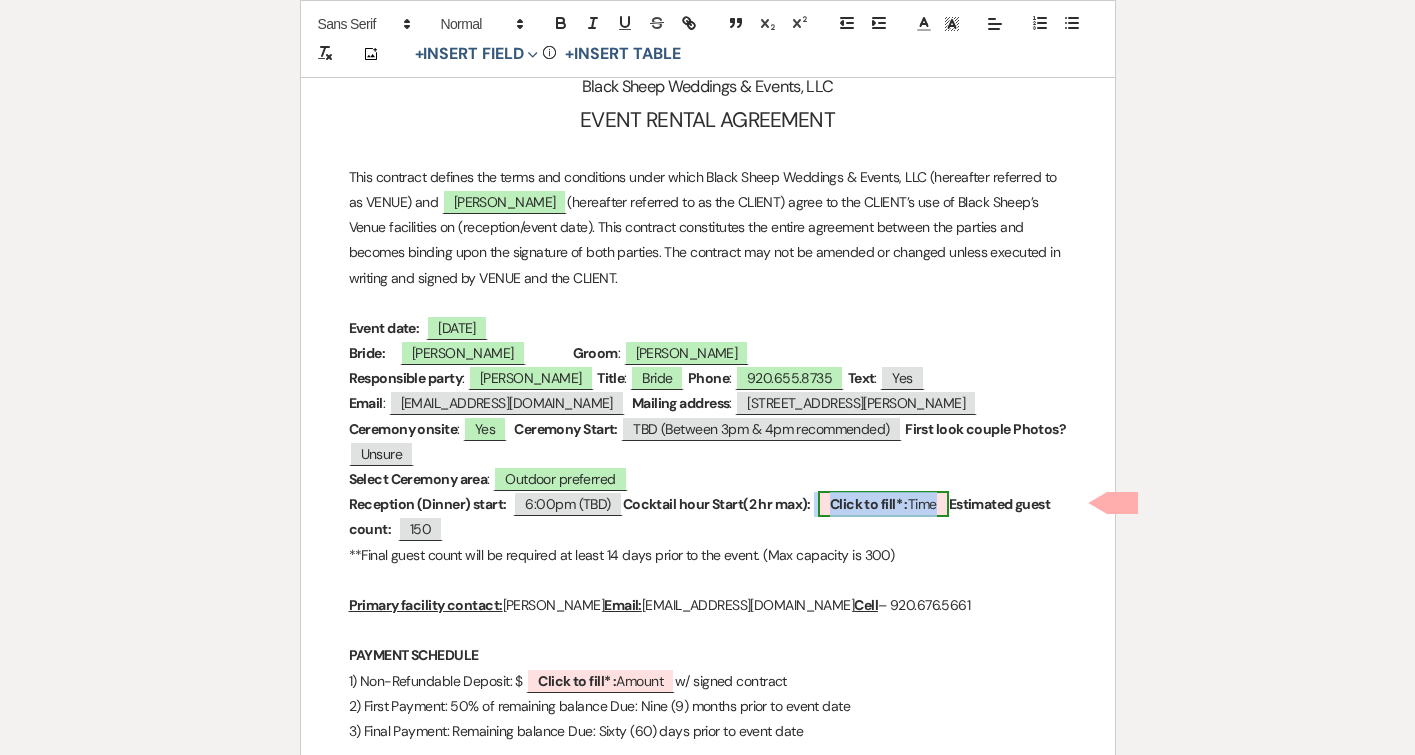 click on "Click to fill* :" at bounding box center [869, 504] 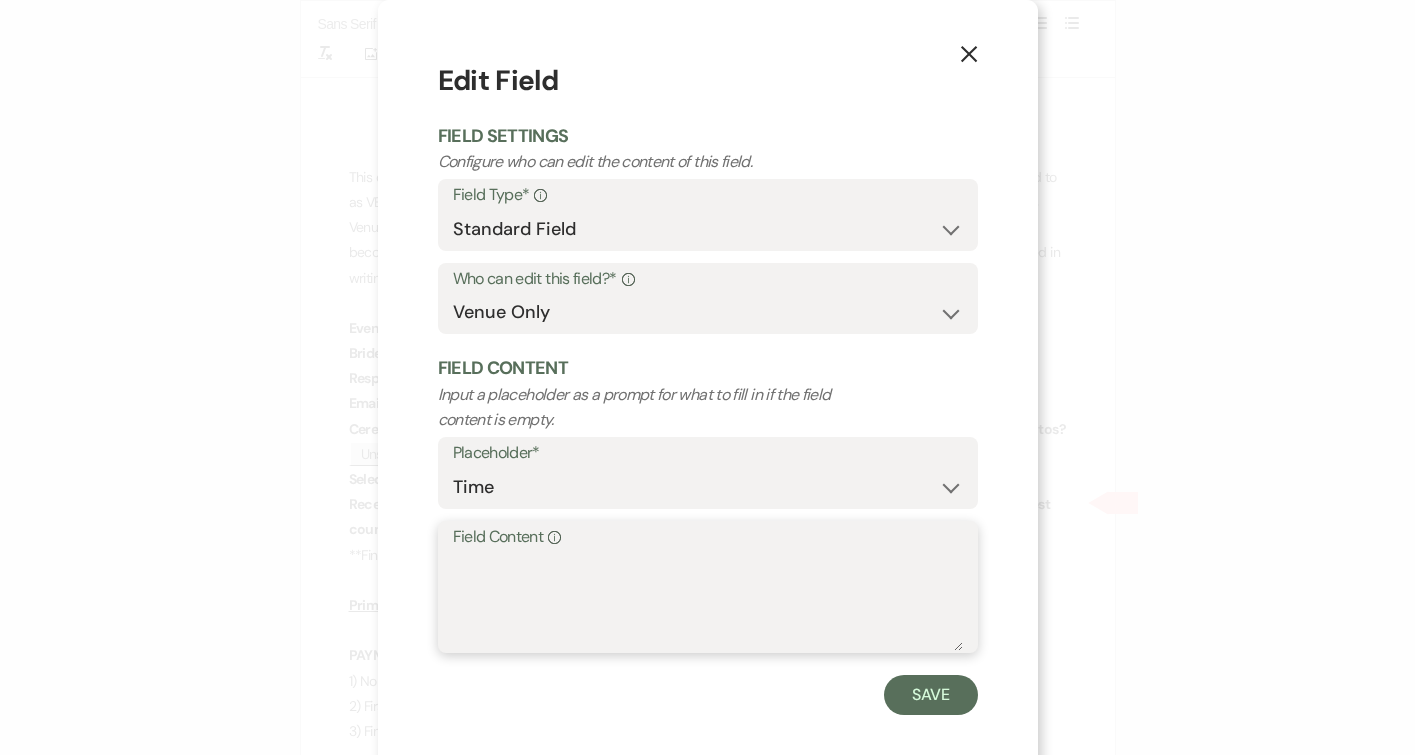 click on "Field Content Info" at bounding box center [708, 601] 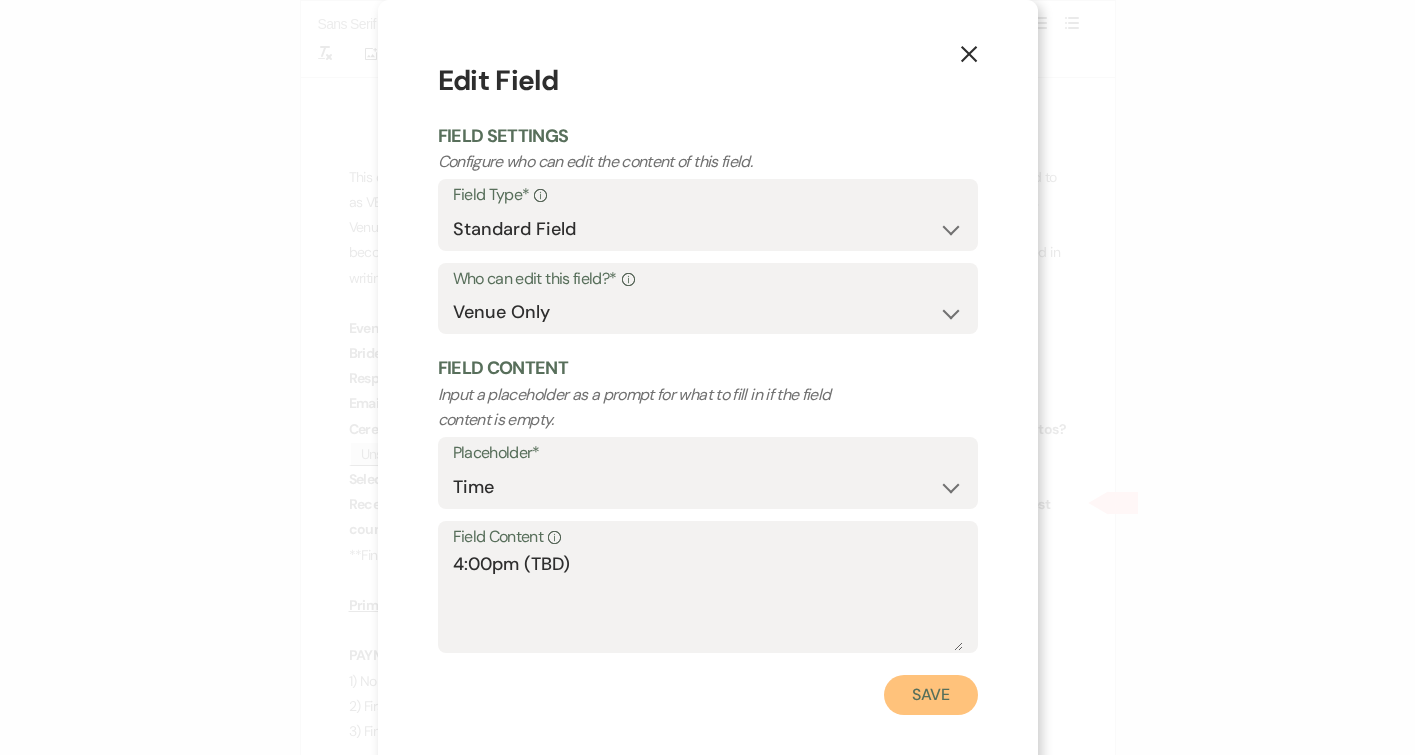 click on "Save" at bounding box center [931, 695] 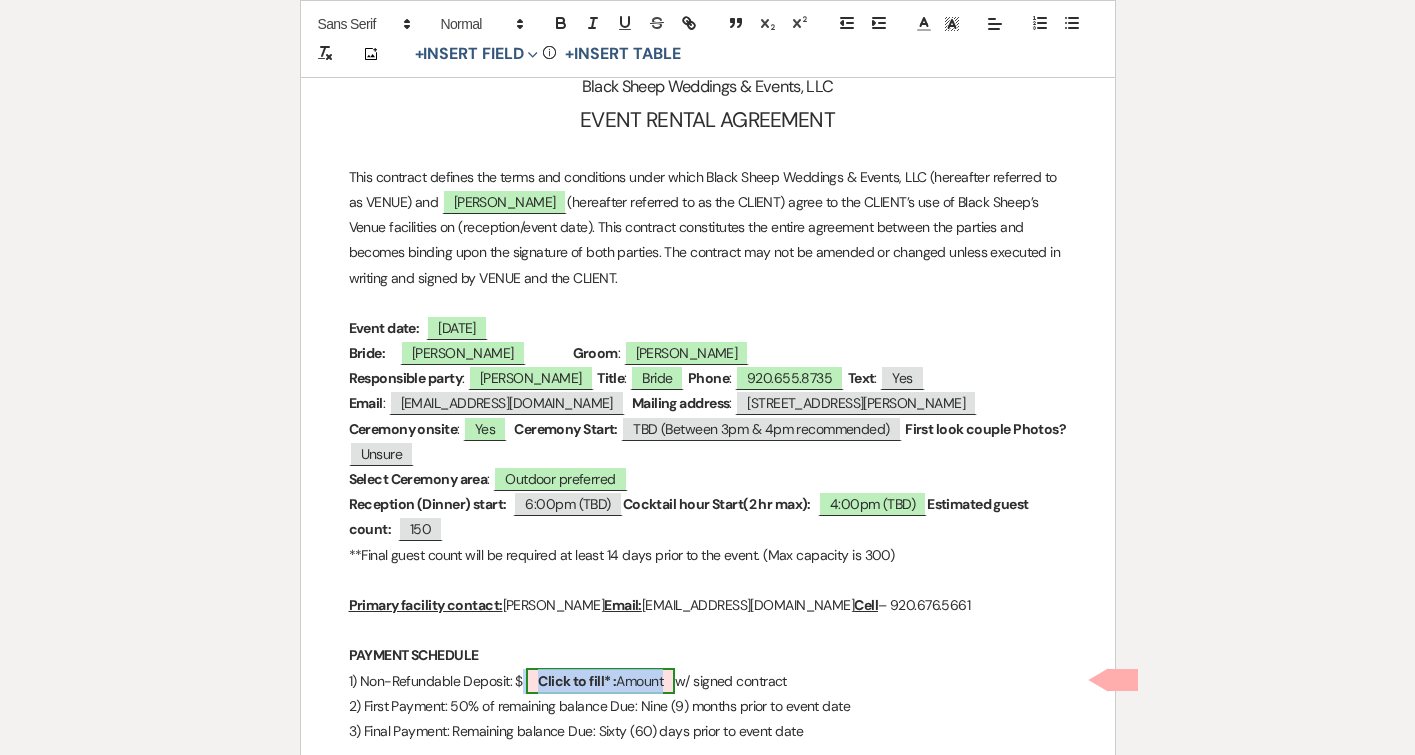 click on "Click to fill* :" at bounding box center (577, 681) 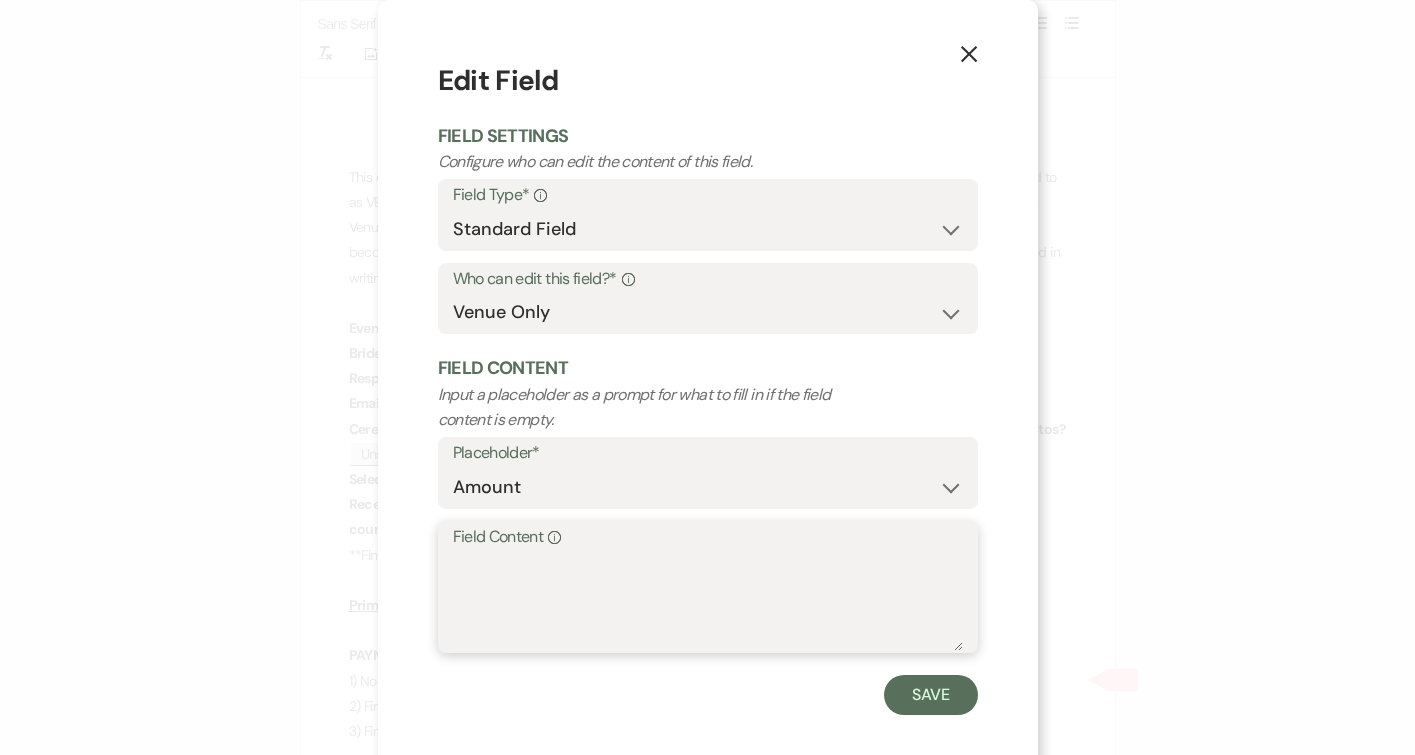 click on "Field Content Info" at bounding box center [708, 601] 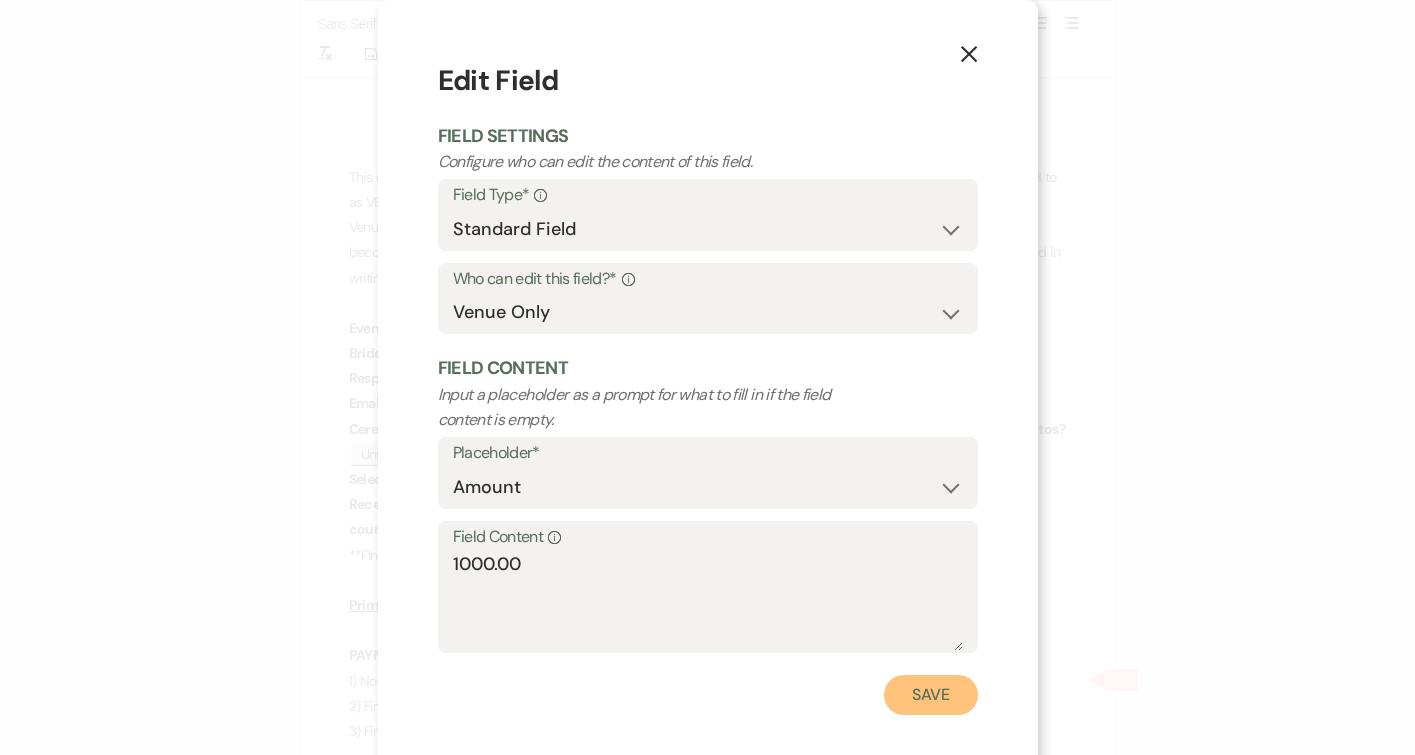 click on "Save" at bounding box center [931, 695] 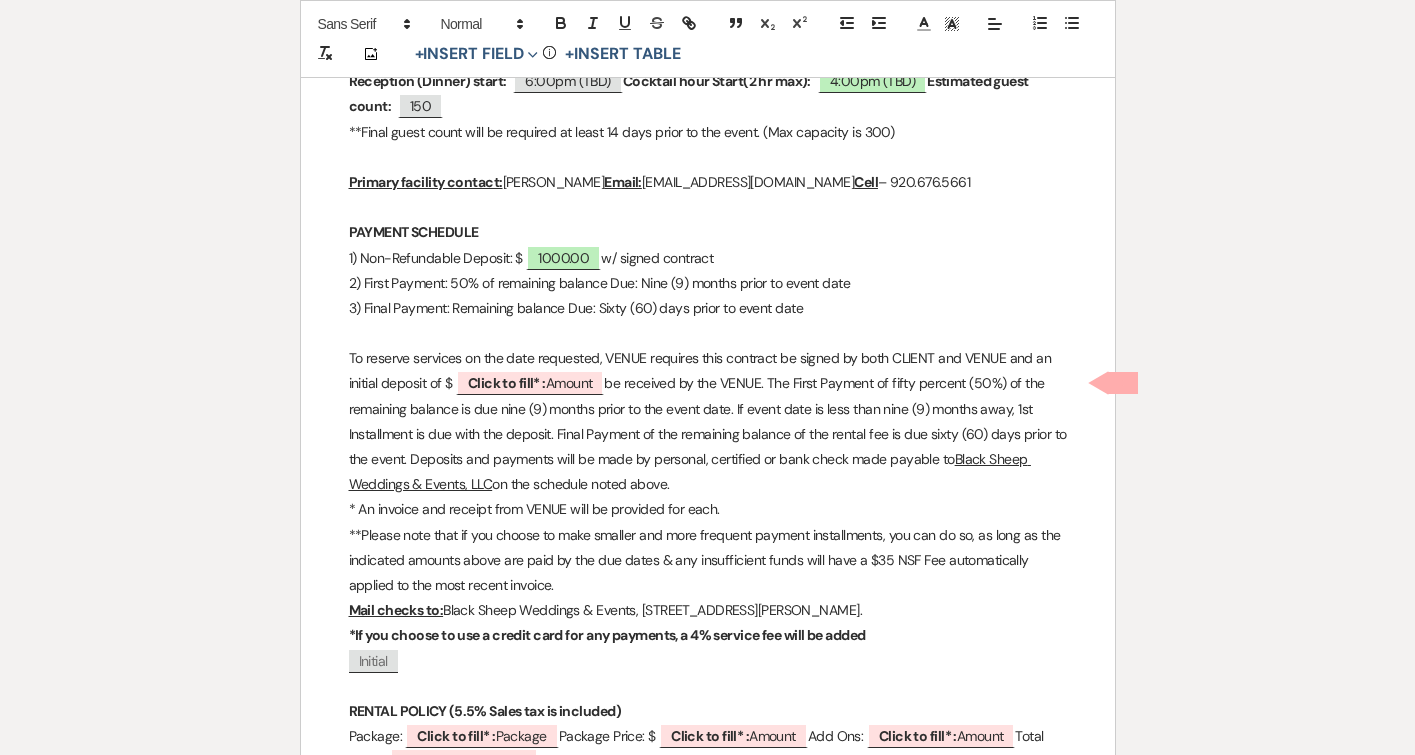 scroll, scrollTop: 868, scrollLeft: 0, axis: vertical 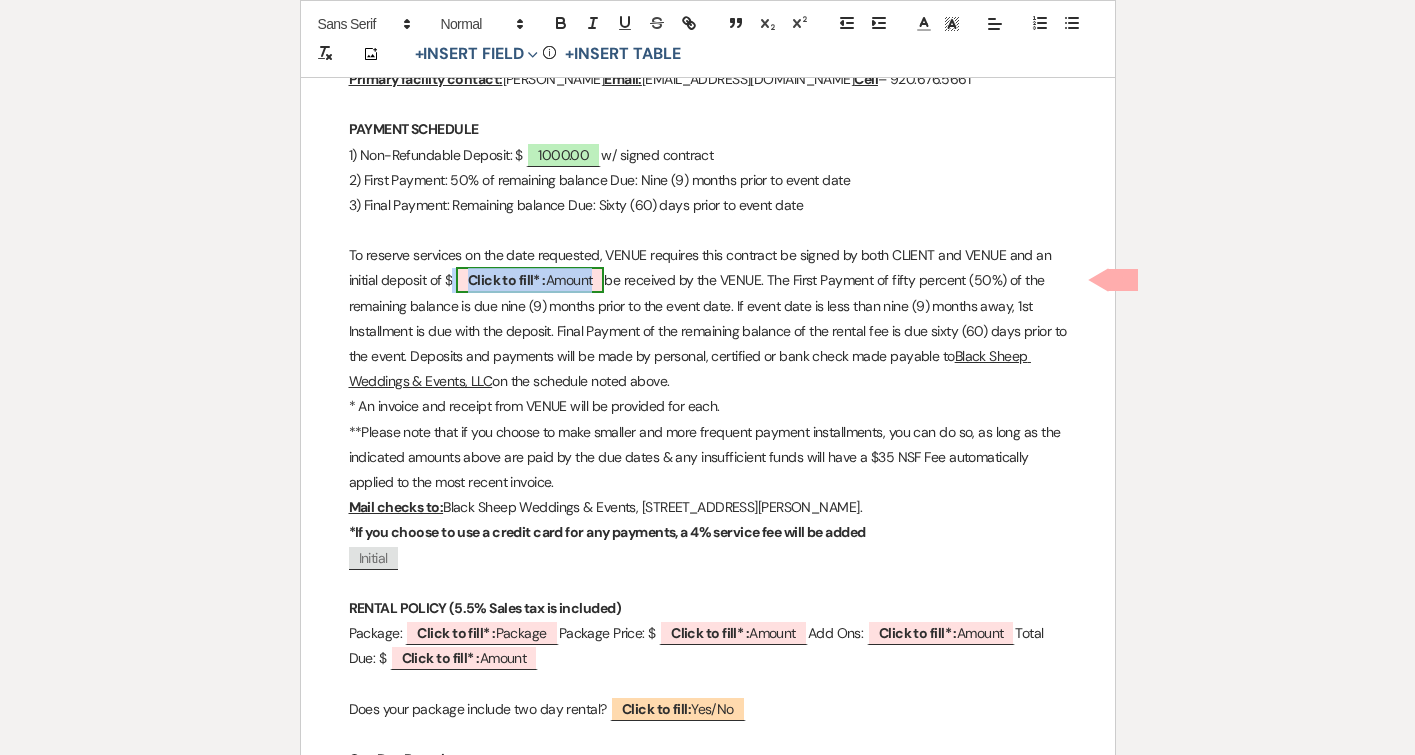 click on "Click to fill* :" at bounding box center [507, 280] 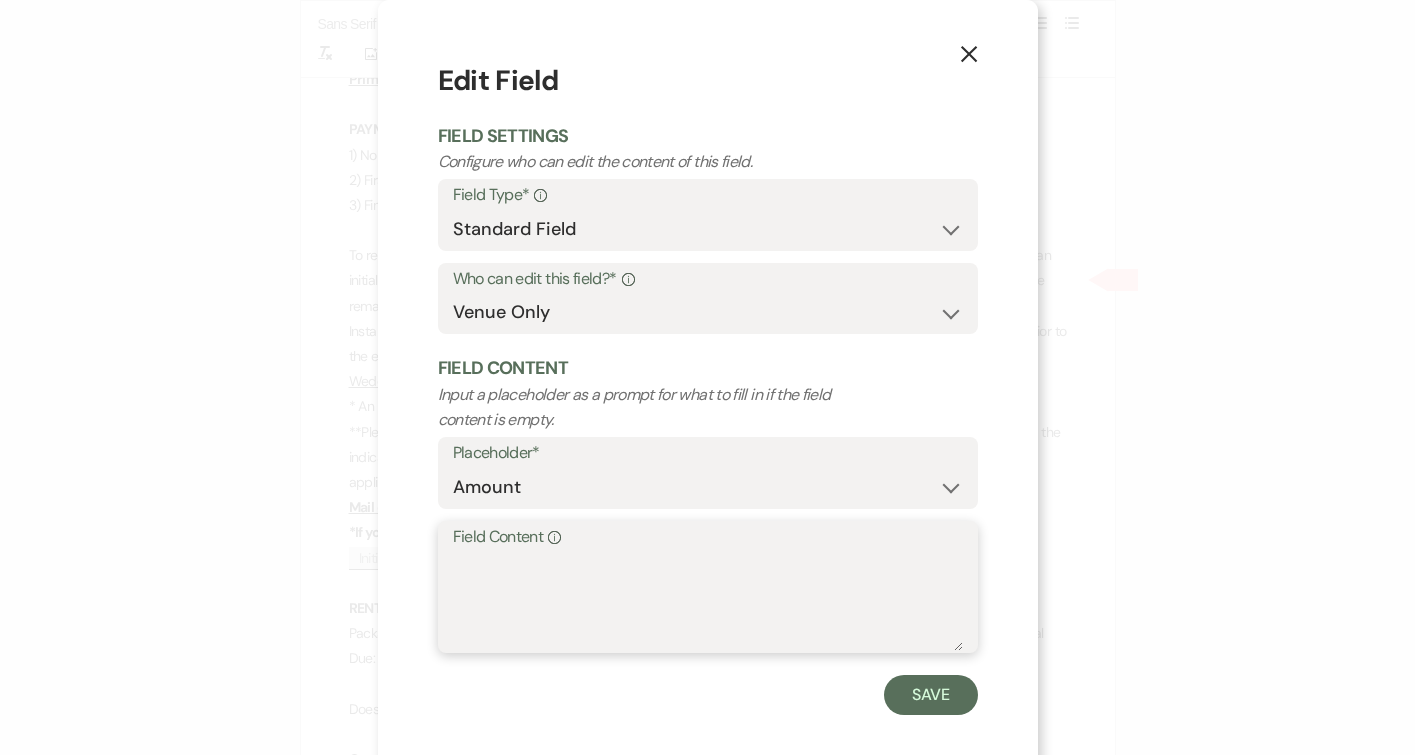 click on "Field Content Info" at bounding box center [708, 601] 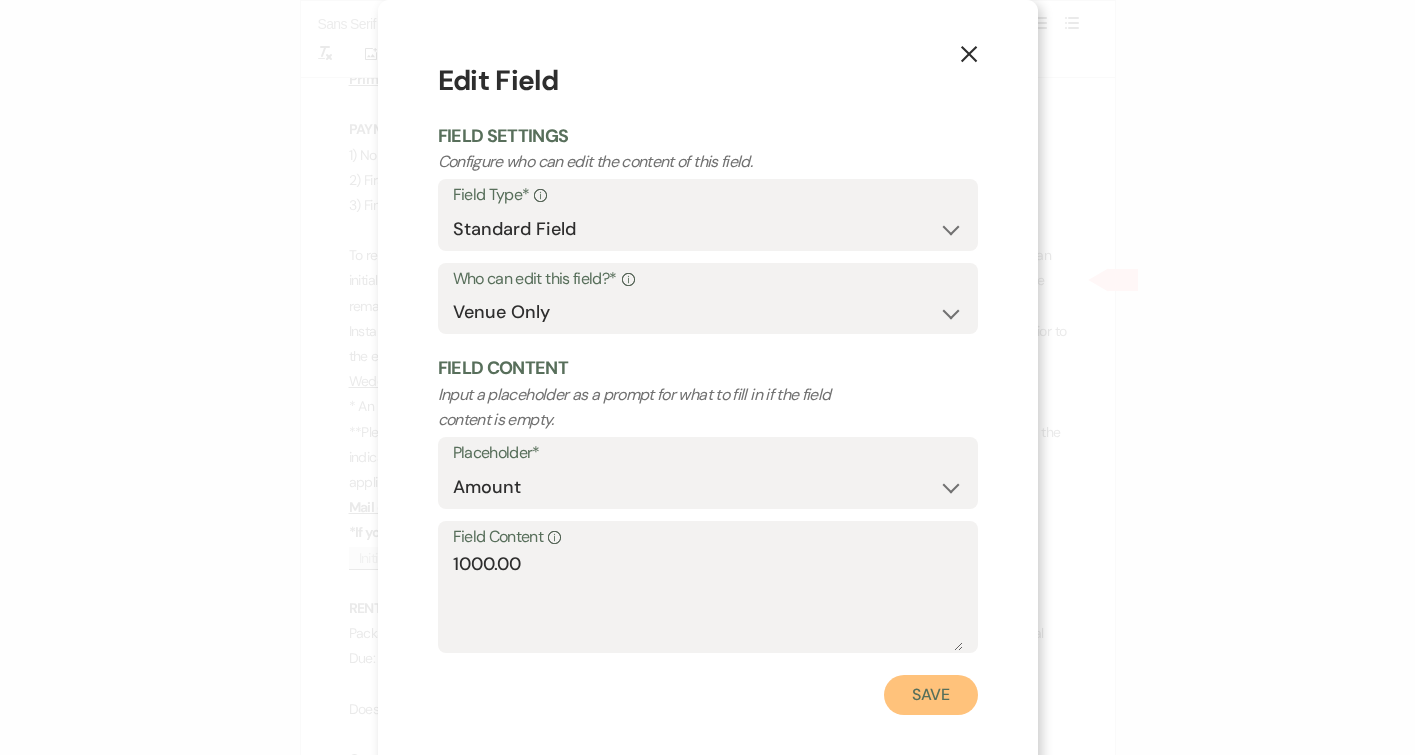 click on "Save" at bounding box center (931, 695) 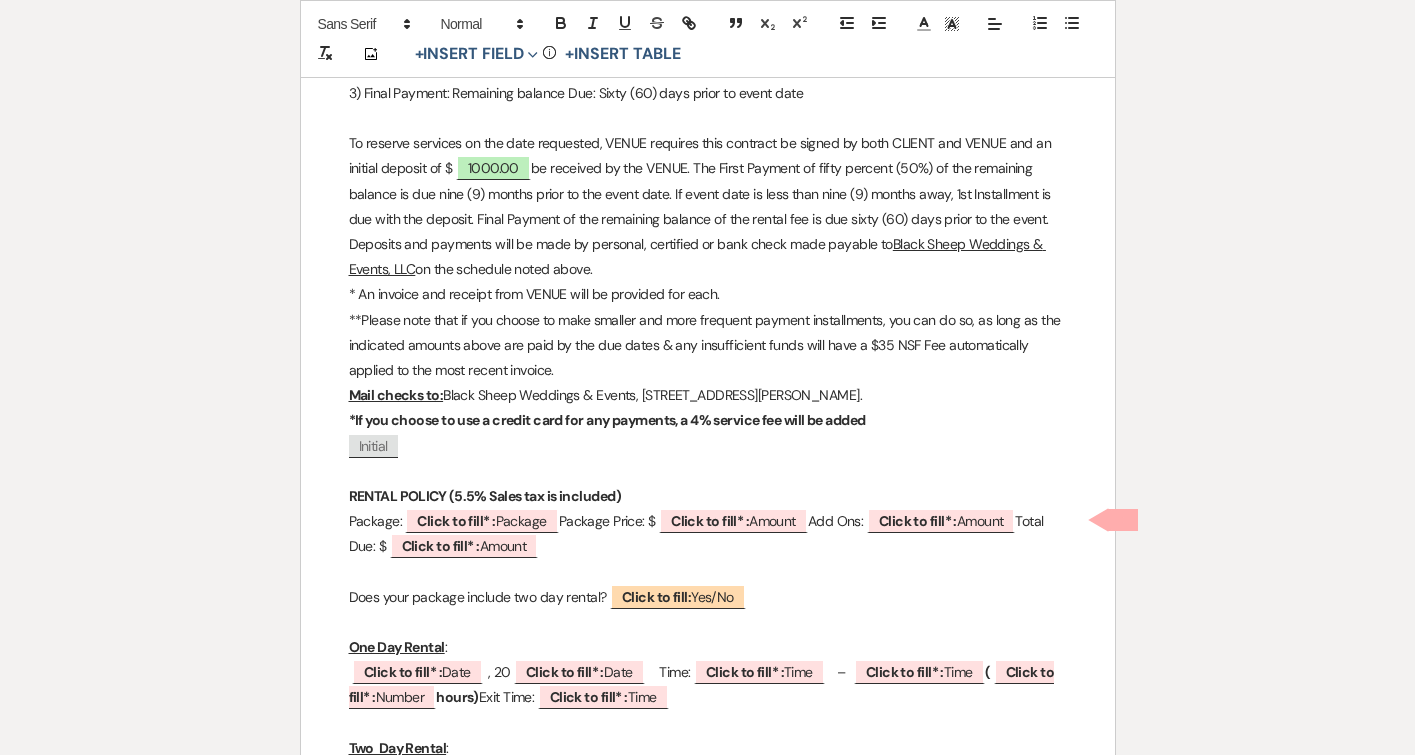 scroll, scrollTop: 1006, scrollLeft: 0, axis: vertical 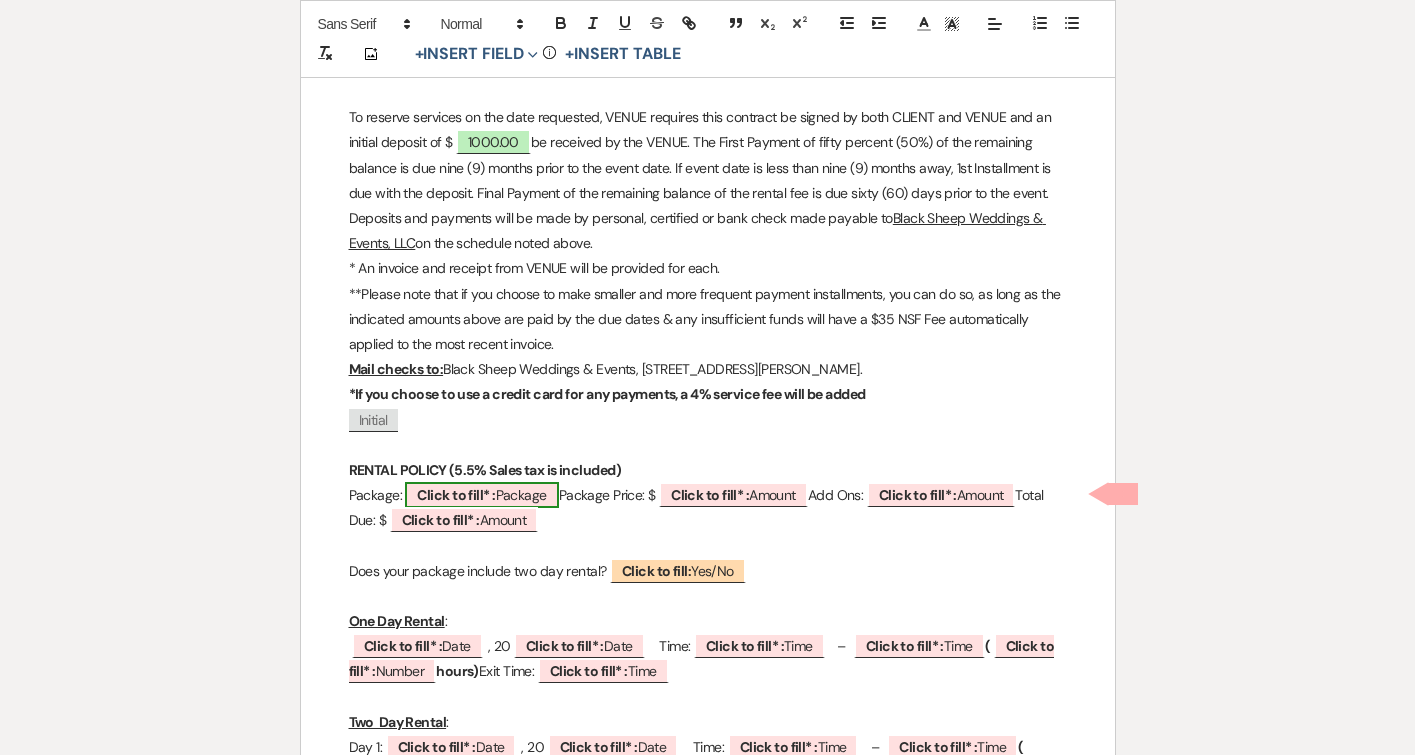 click on "Click to fill* :" at bounding box center (456, 495) 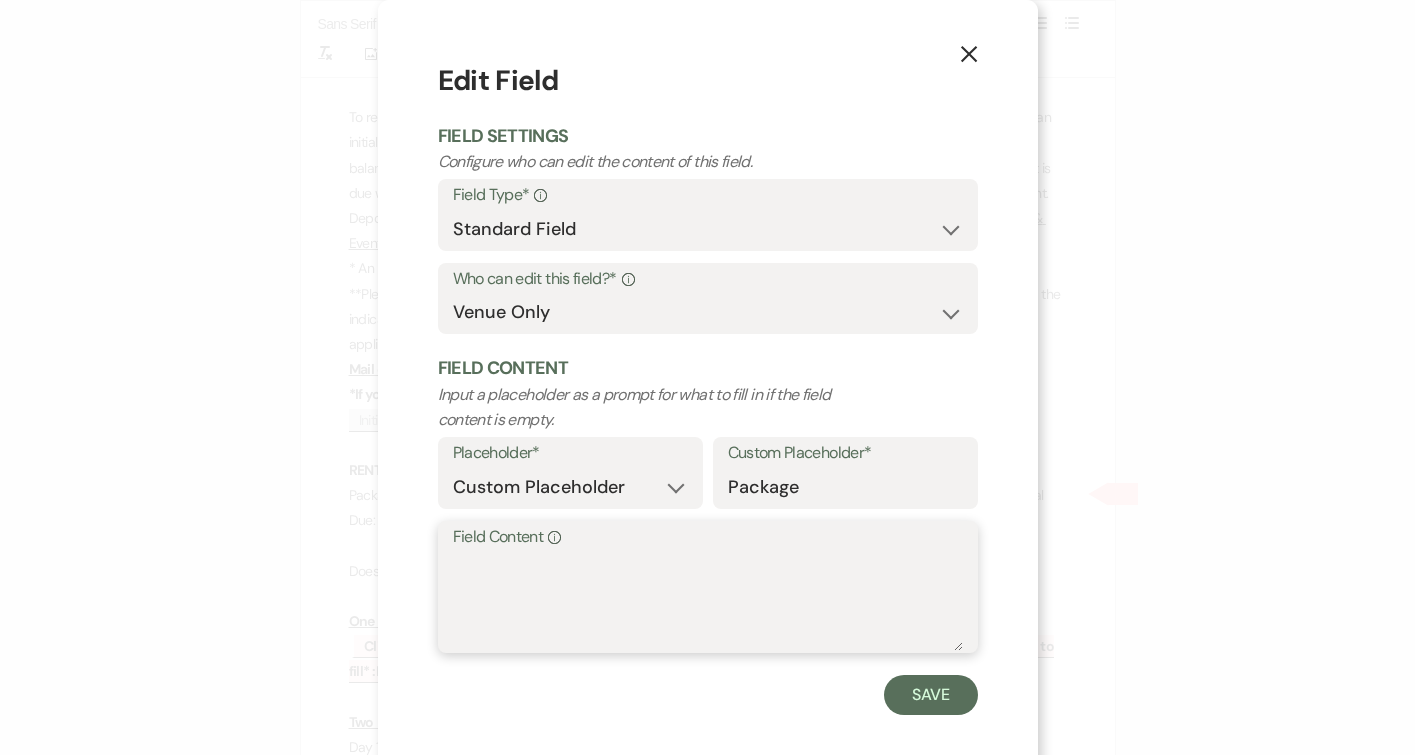 click on "Field Content Info" at bounding box center (708, 601) 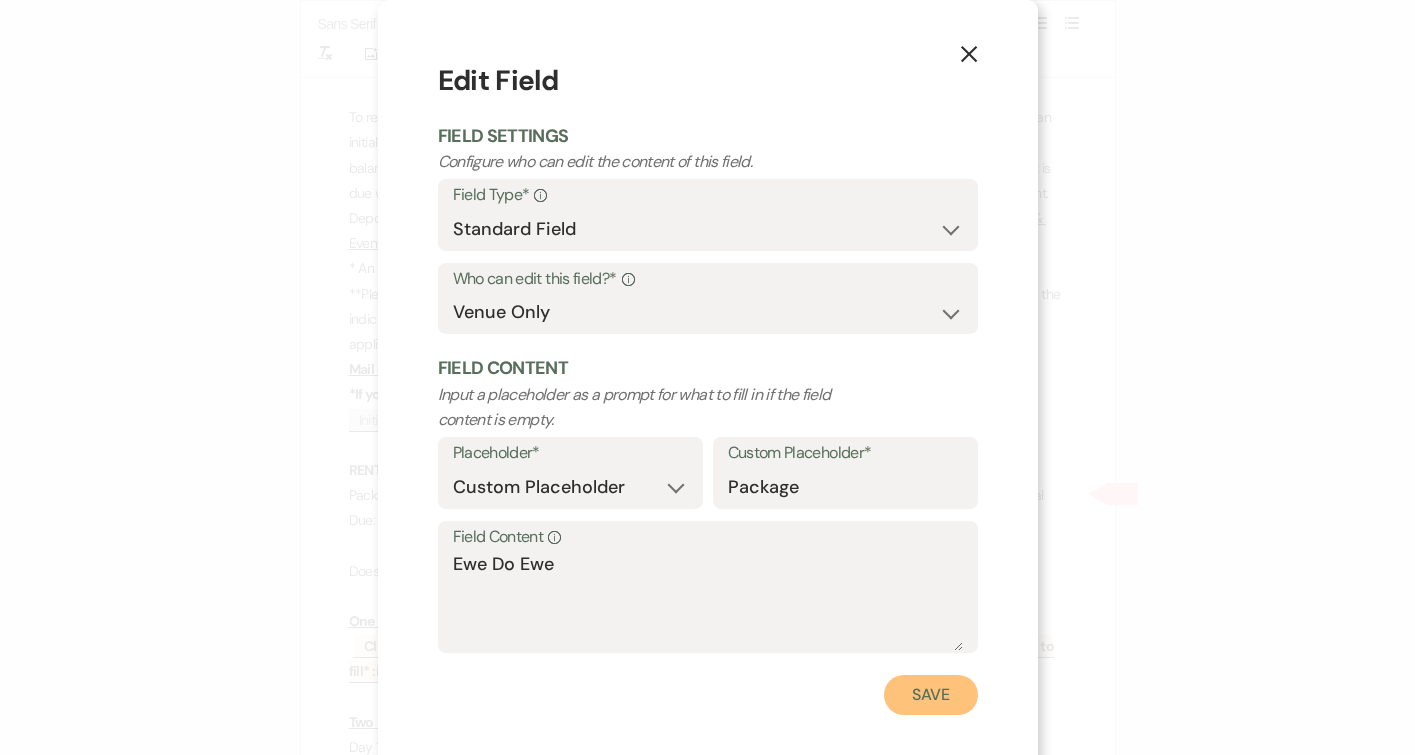 click on "Save" at bounding box center (931, 695) 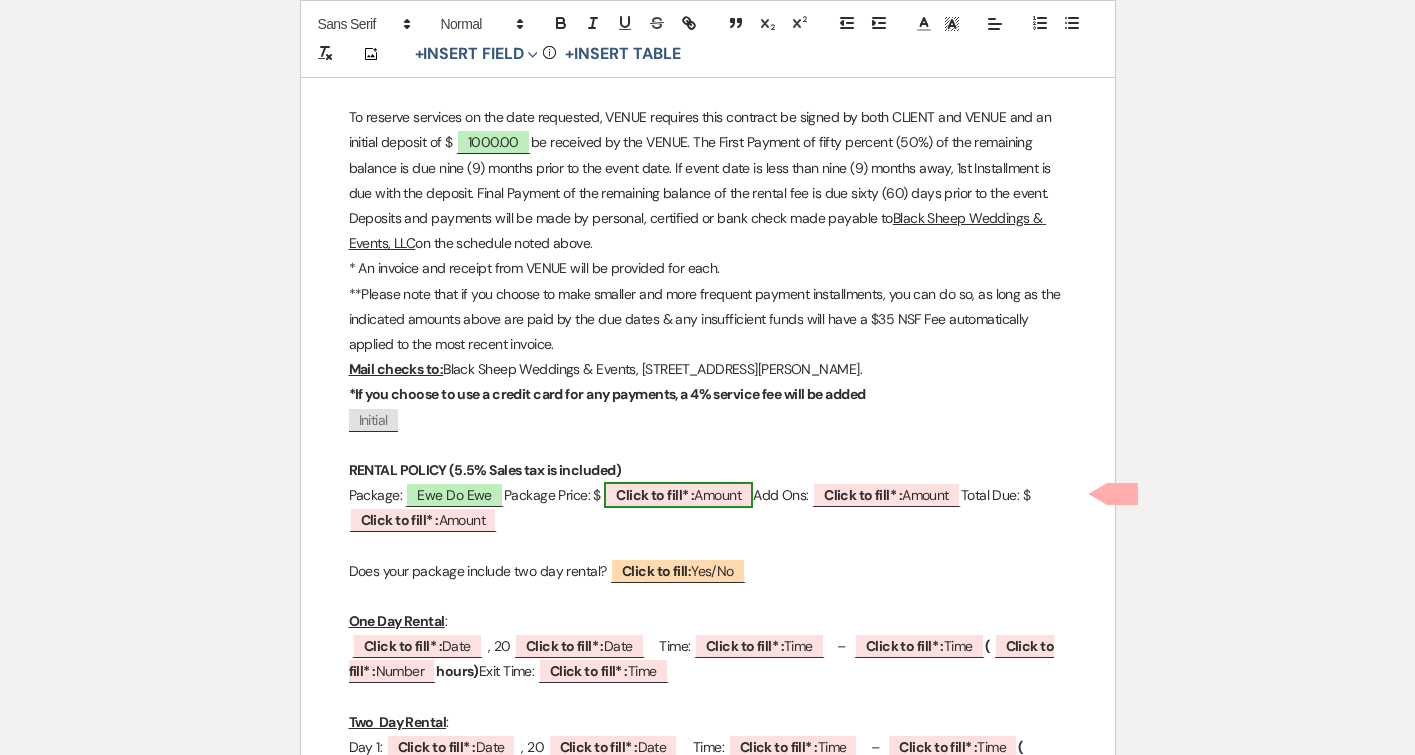 click on "Click to fill* :" at bounding box center [655, 495] 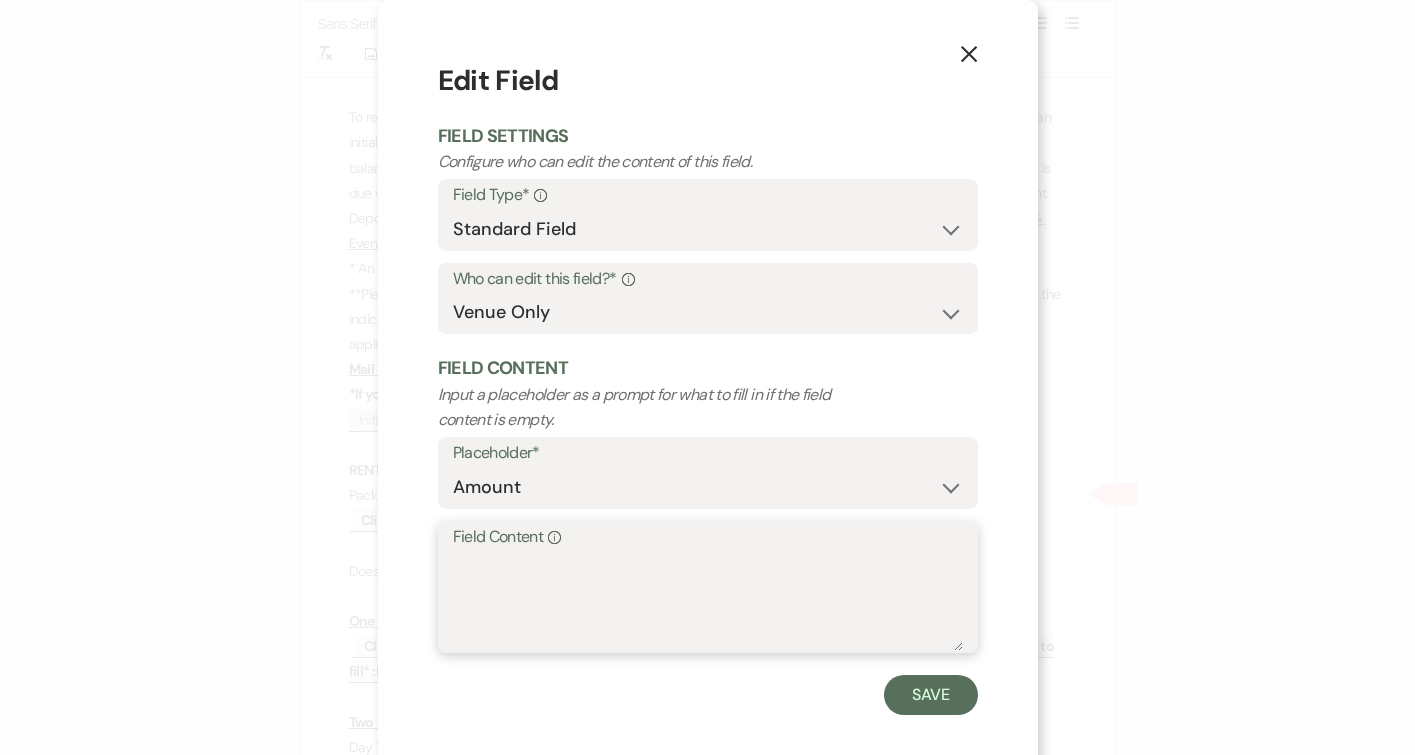 click on "Field Content Info" at bounding box center (708, 601) 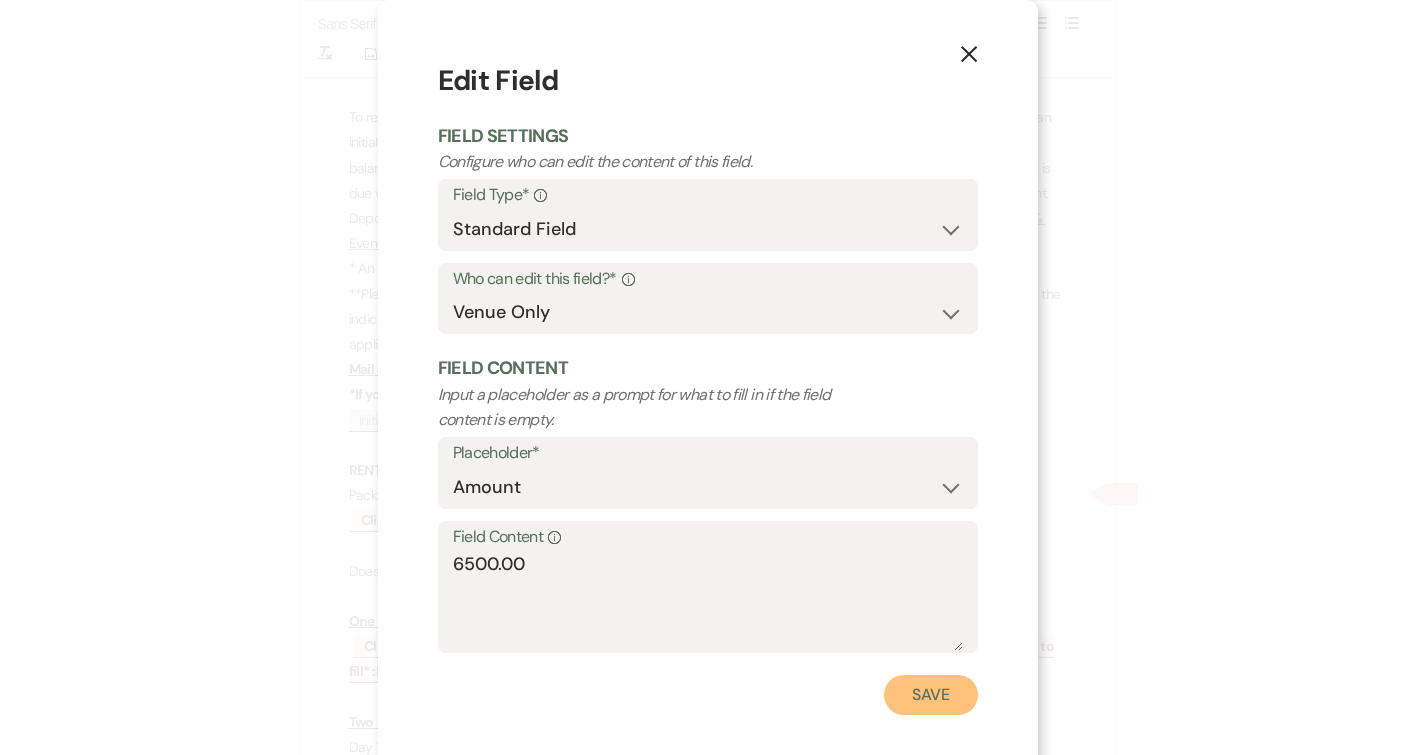 click on "Save" at bounding box center (931, 695) 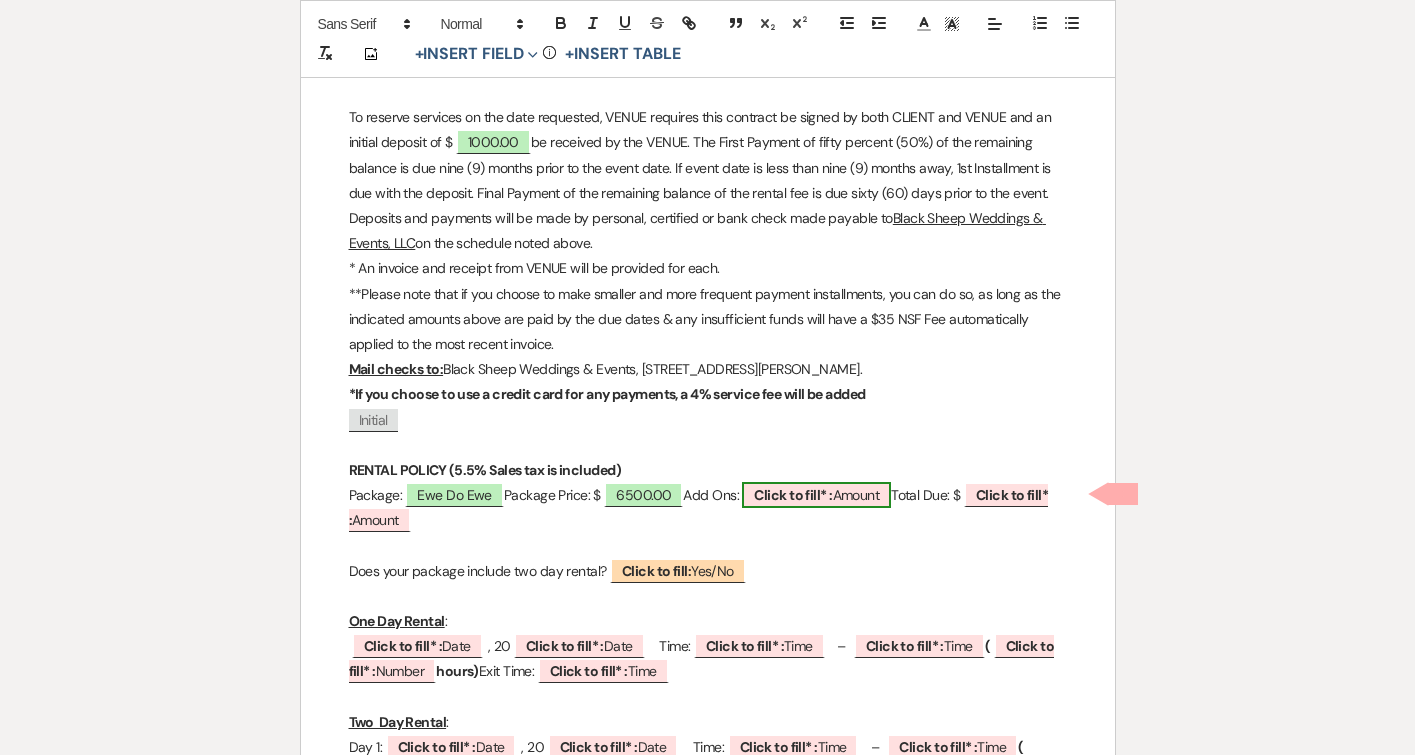 click on "Click to fill* :" at bounding box center (793, 495) 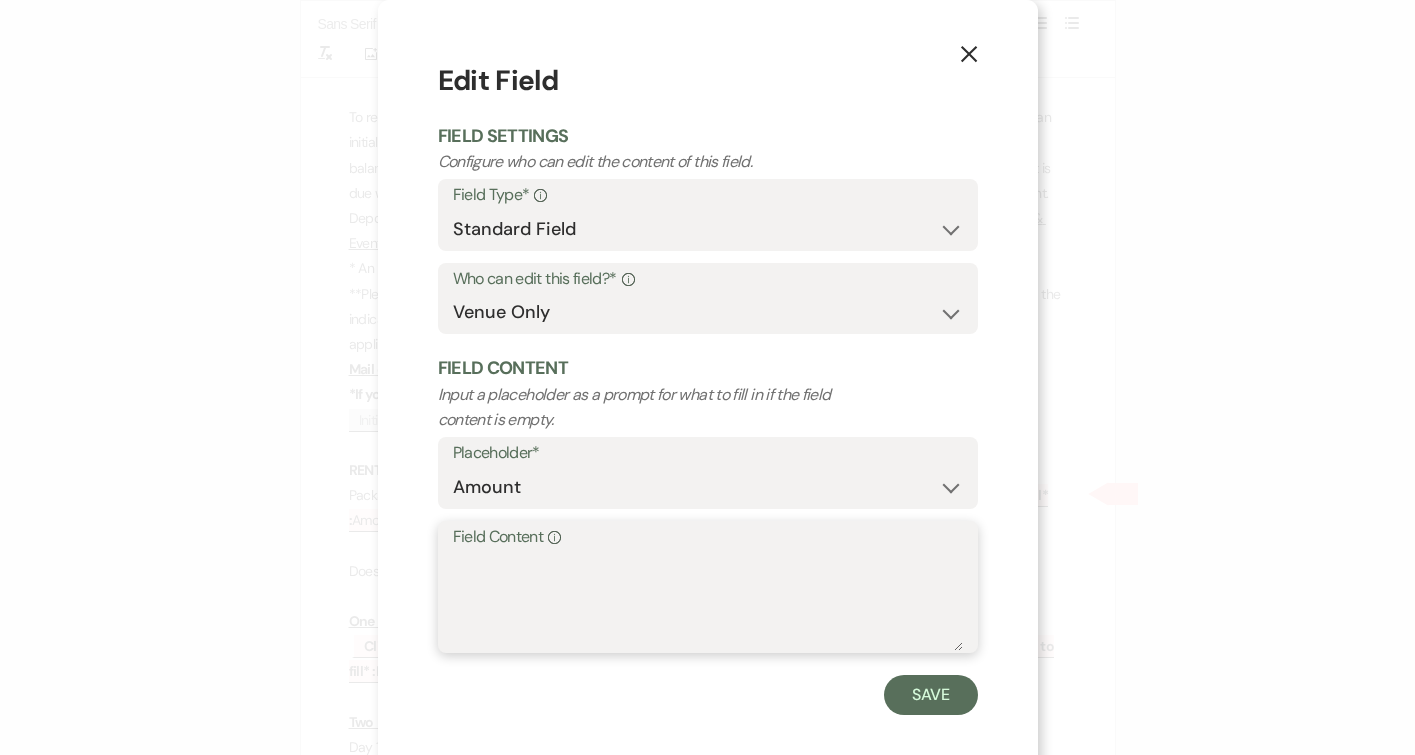 click on "Field Content Info" at bounding box center (708, 601) 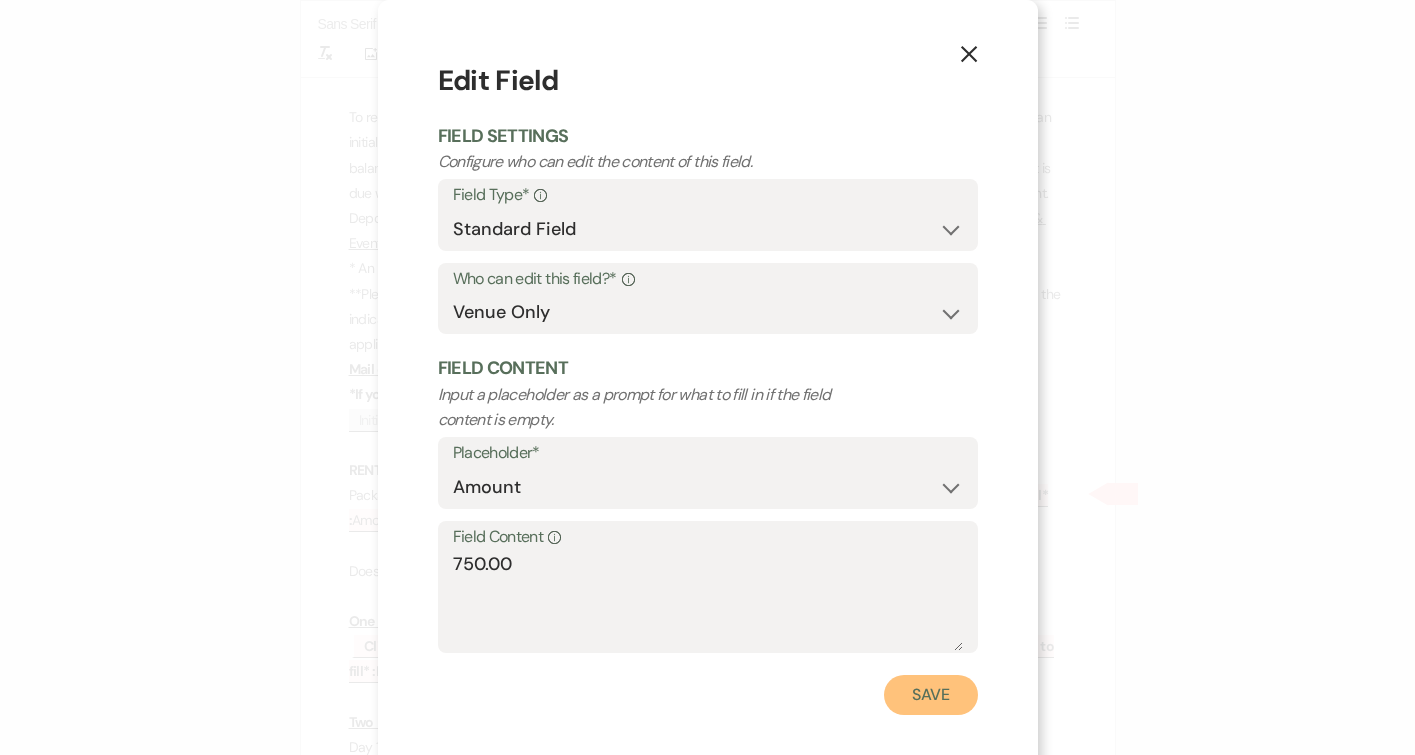 click on "Save" at bounding box center (931, 695) 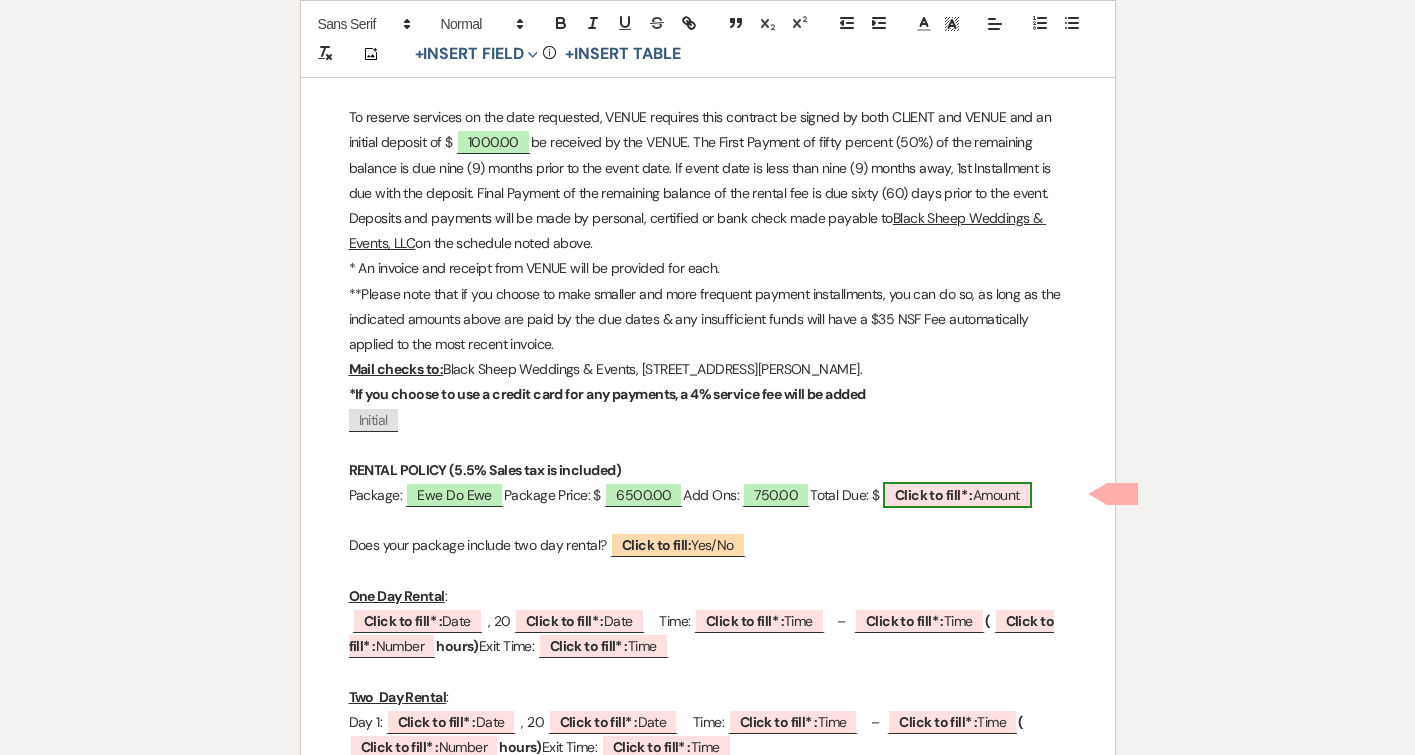 click on "Click to fill* :" at bounding box center [934, 495] 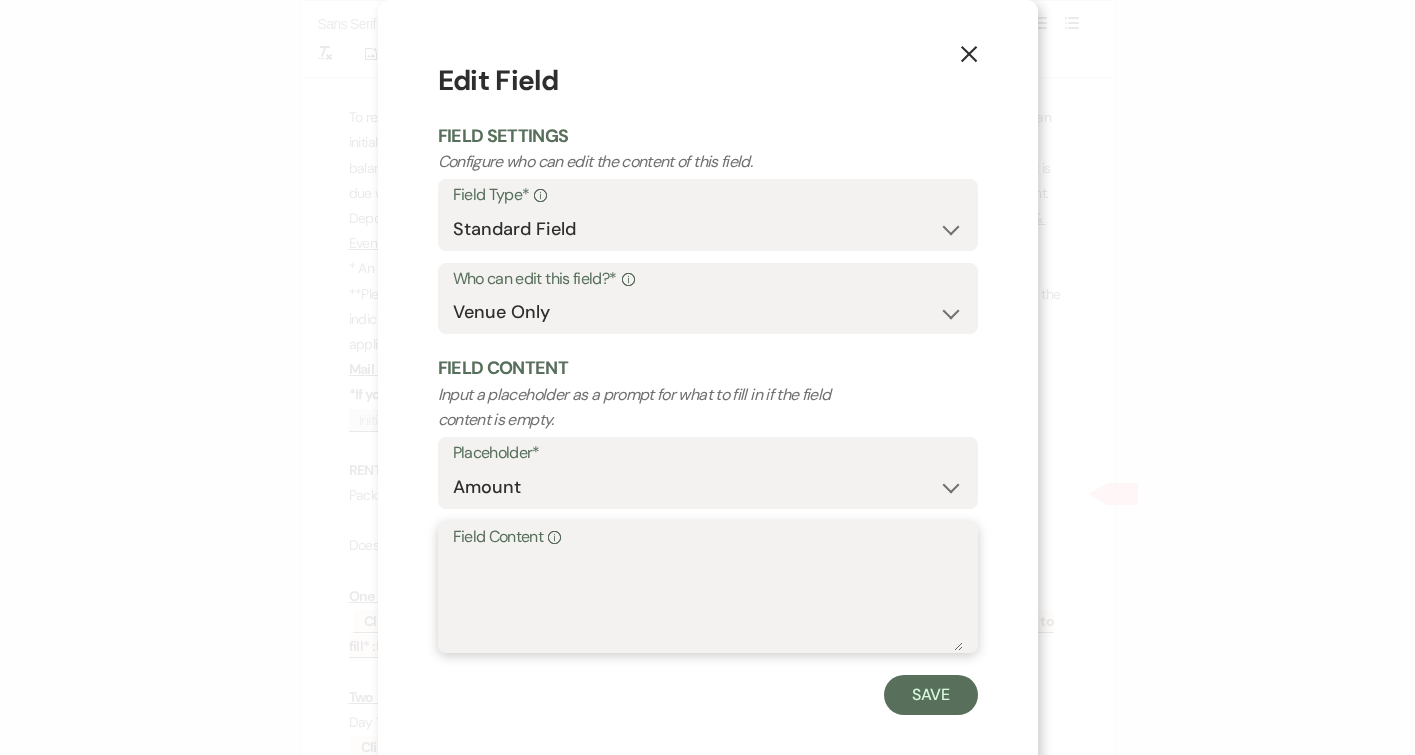 click on "Field Content Info" at bounding box center (708, 601) 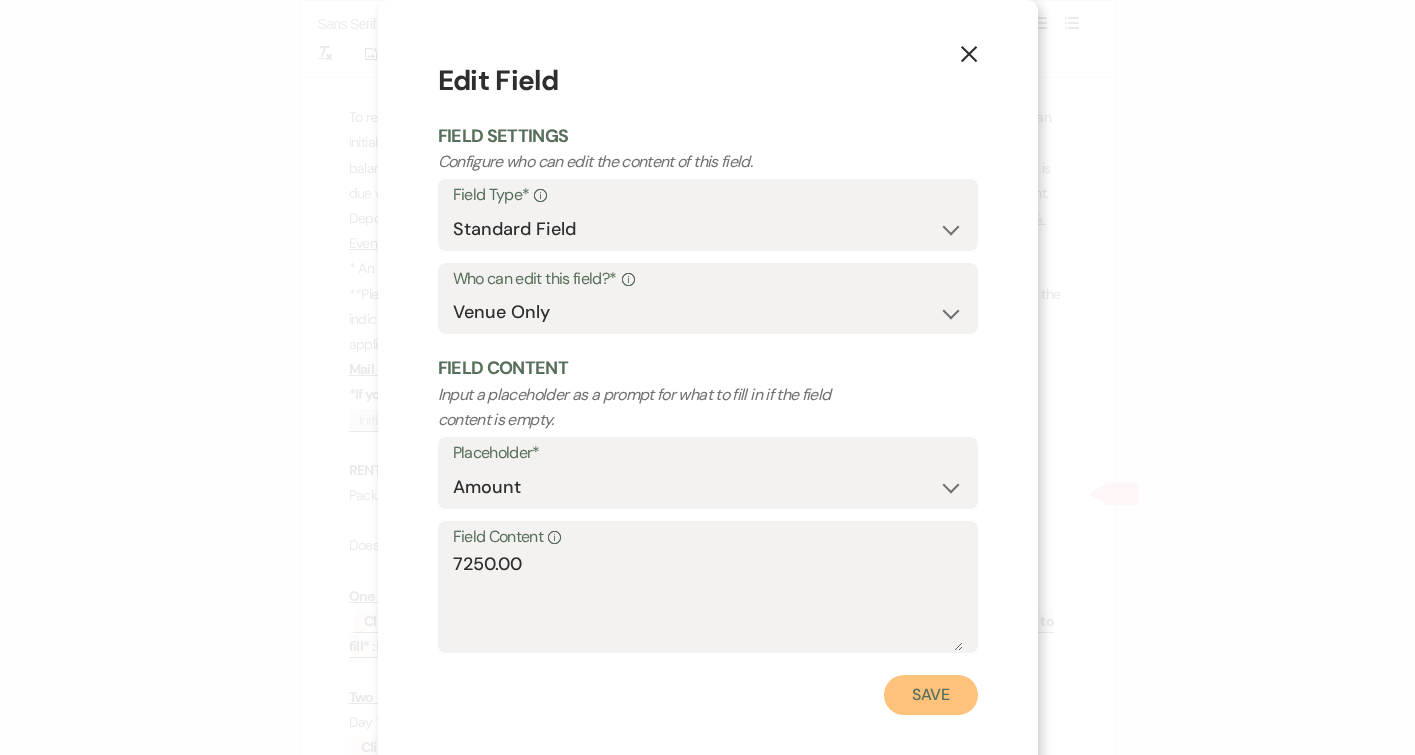 click on "Save" at bounding box center [931, 695] 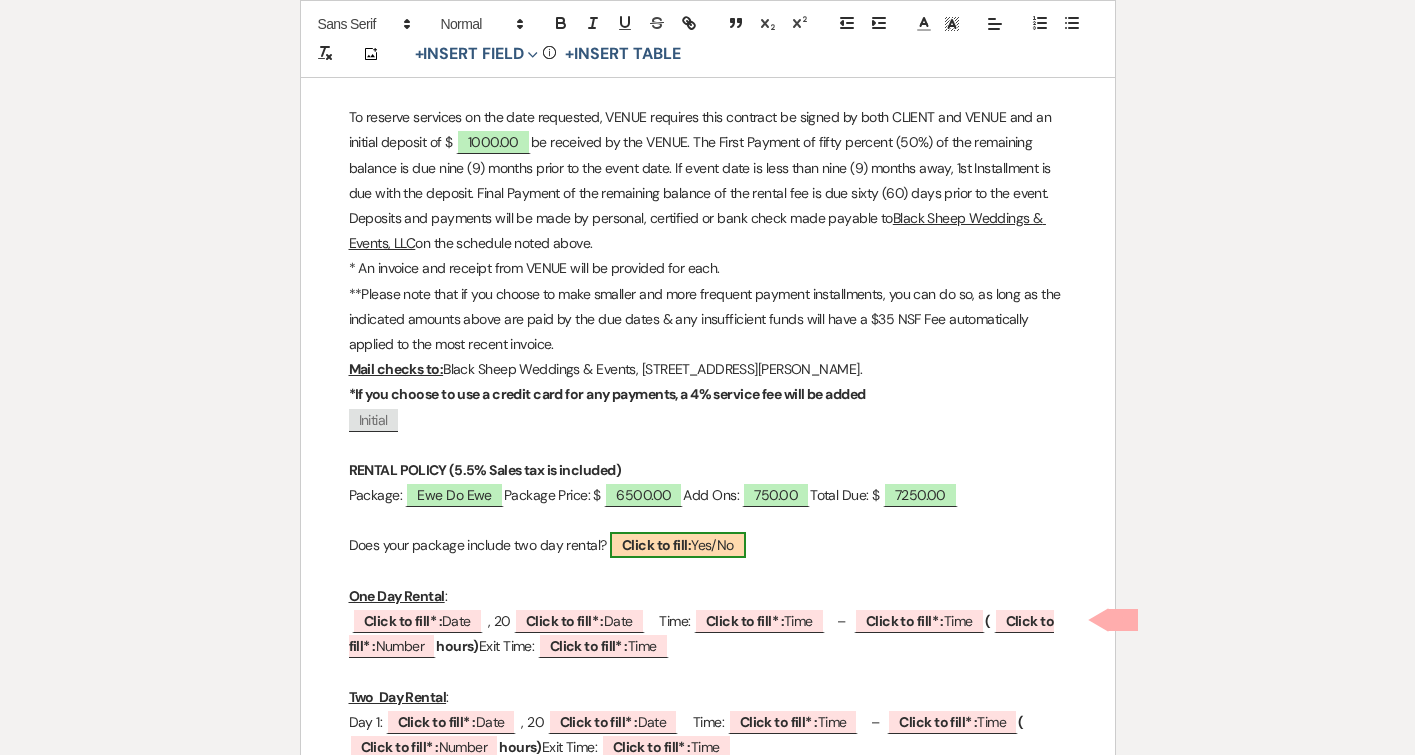 click on "Click to fill:" at bounding box center (656, 545) 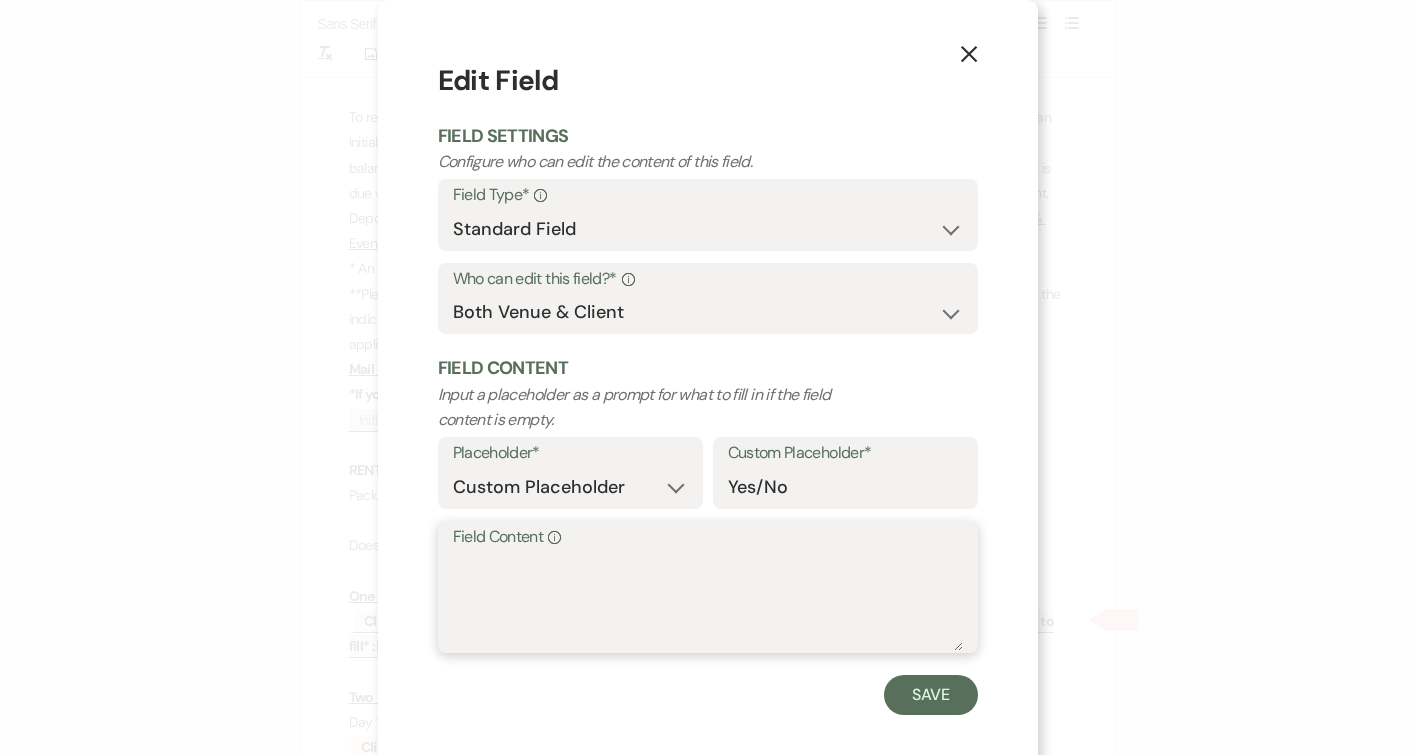 click on "Field Content Info" at bounding box center [708, 601] 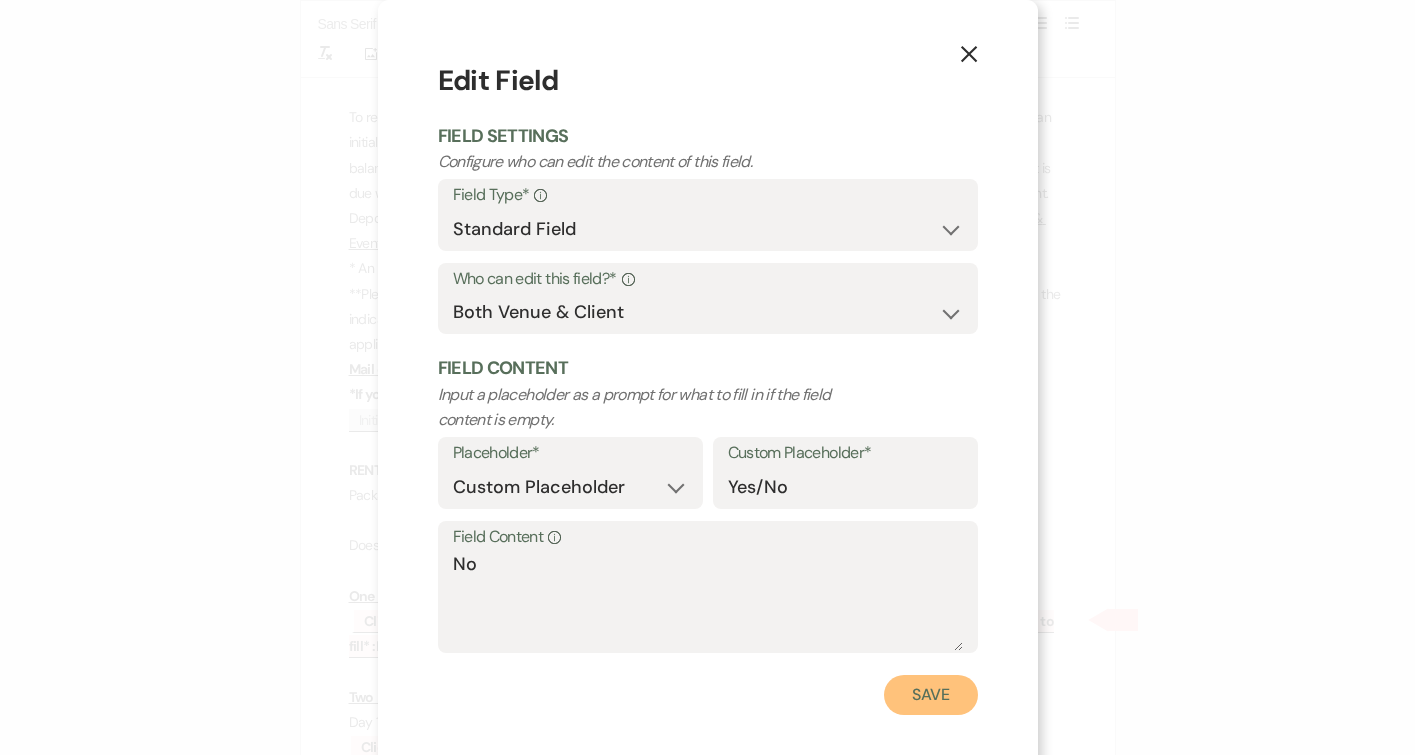 click on "Save" at bounding box center (931, 695) 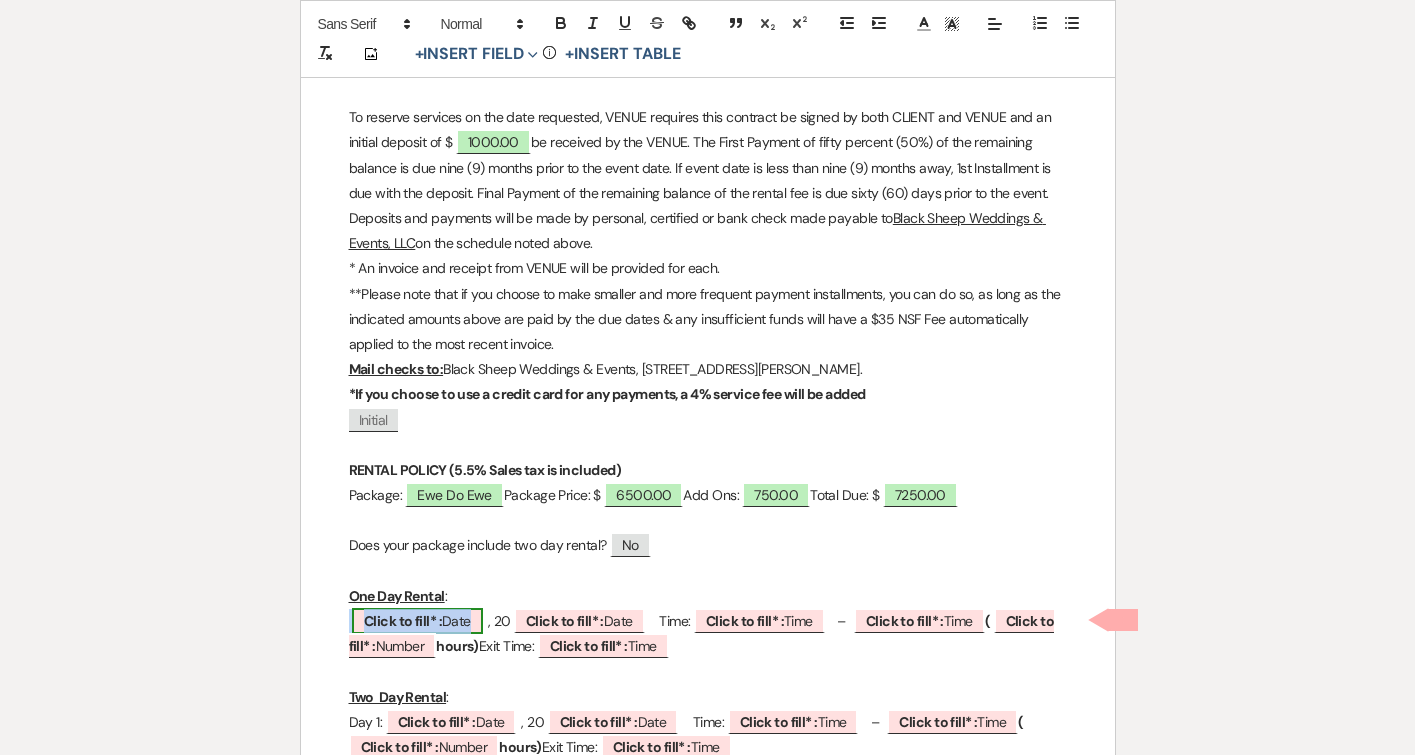 click on "Click to fill* :" at bounding box center (403, 621) 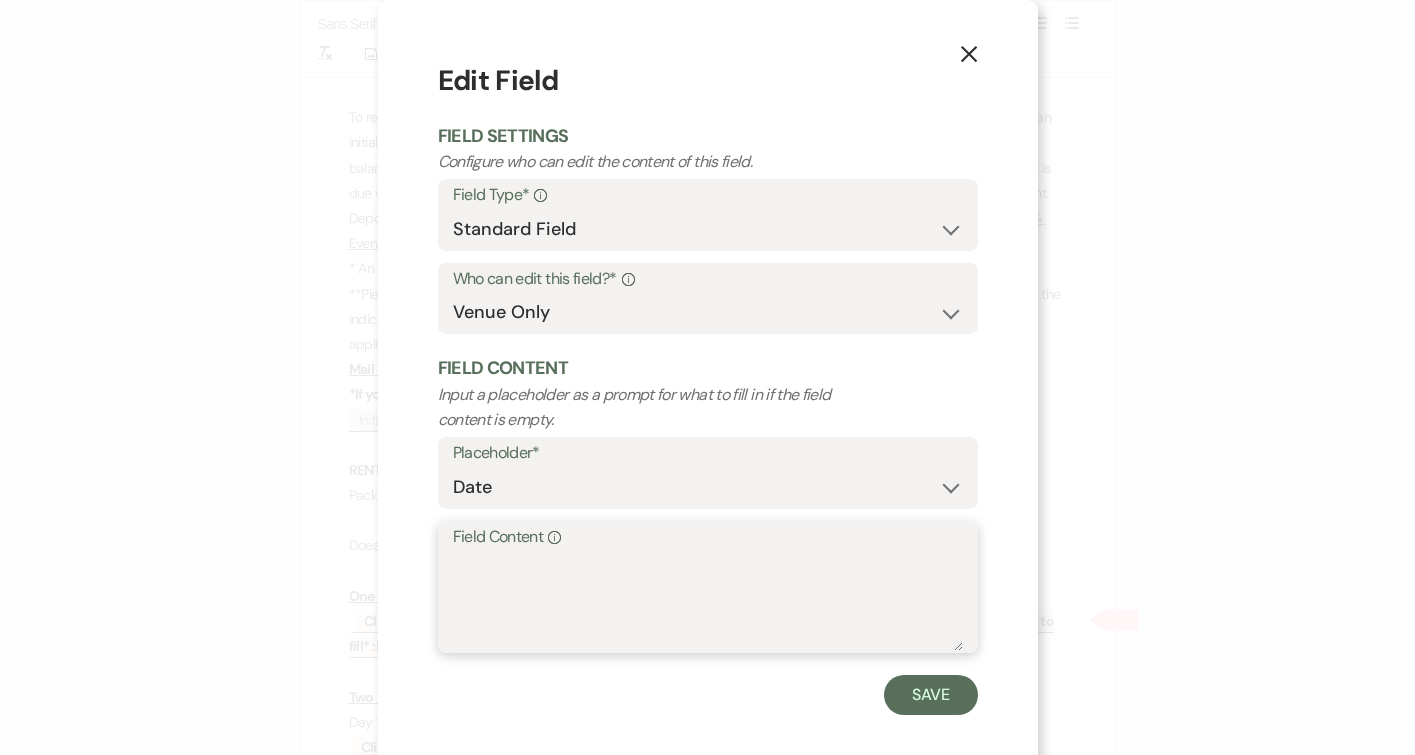click on "Field Content Info" at bounding box center (708, 601) 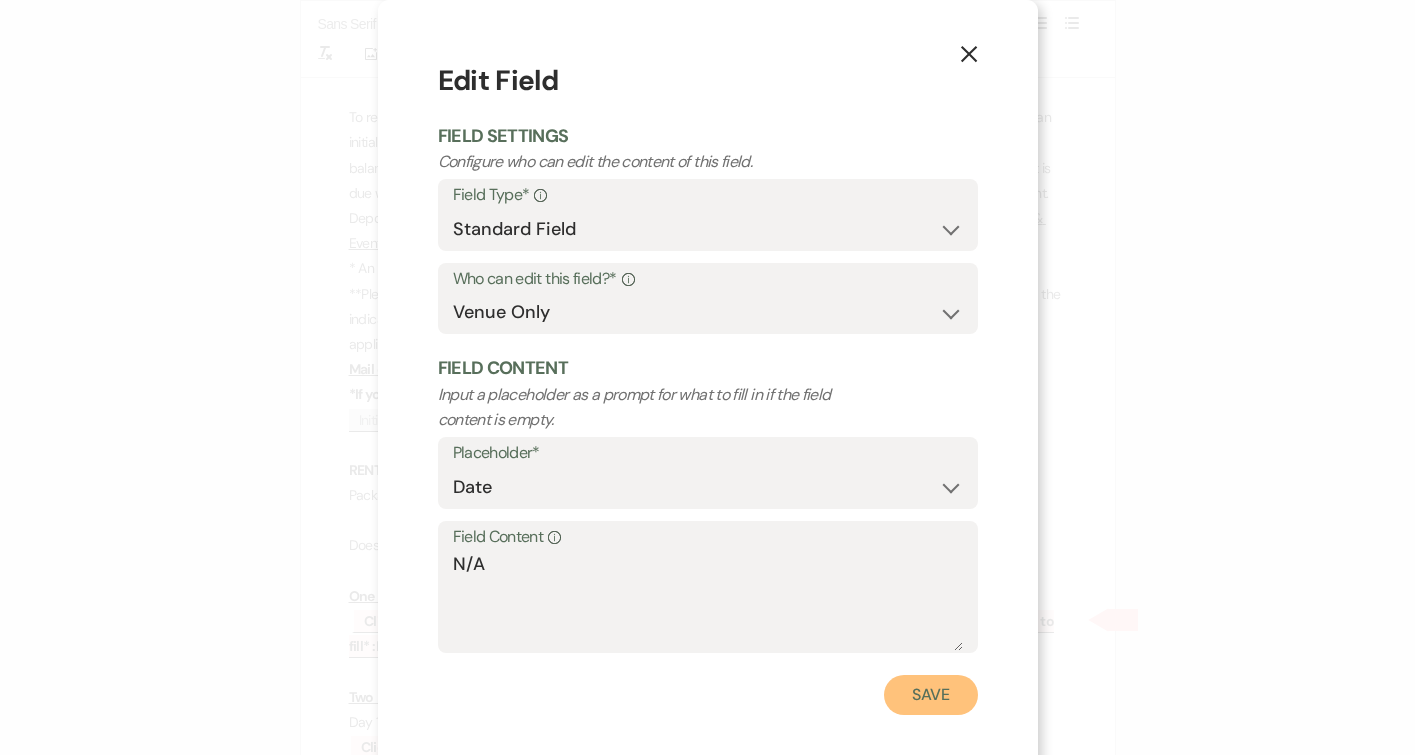 click on "Save" at bounding box center [931, 695] 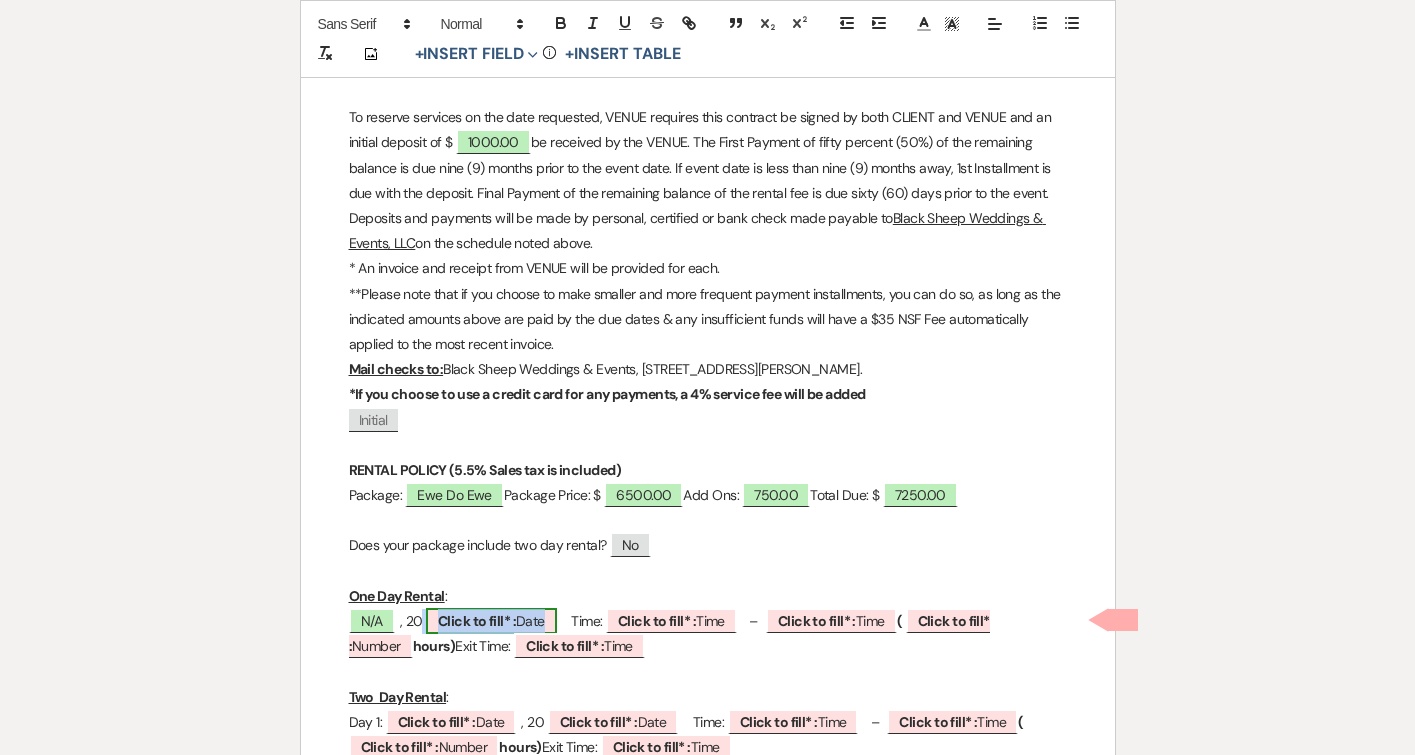 click on "Click to fill* :" at bounding box center (477, 621) 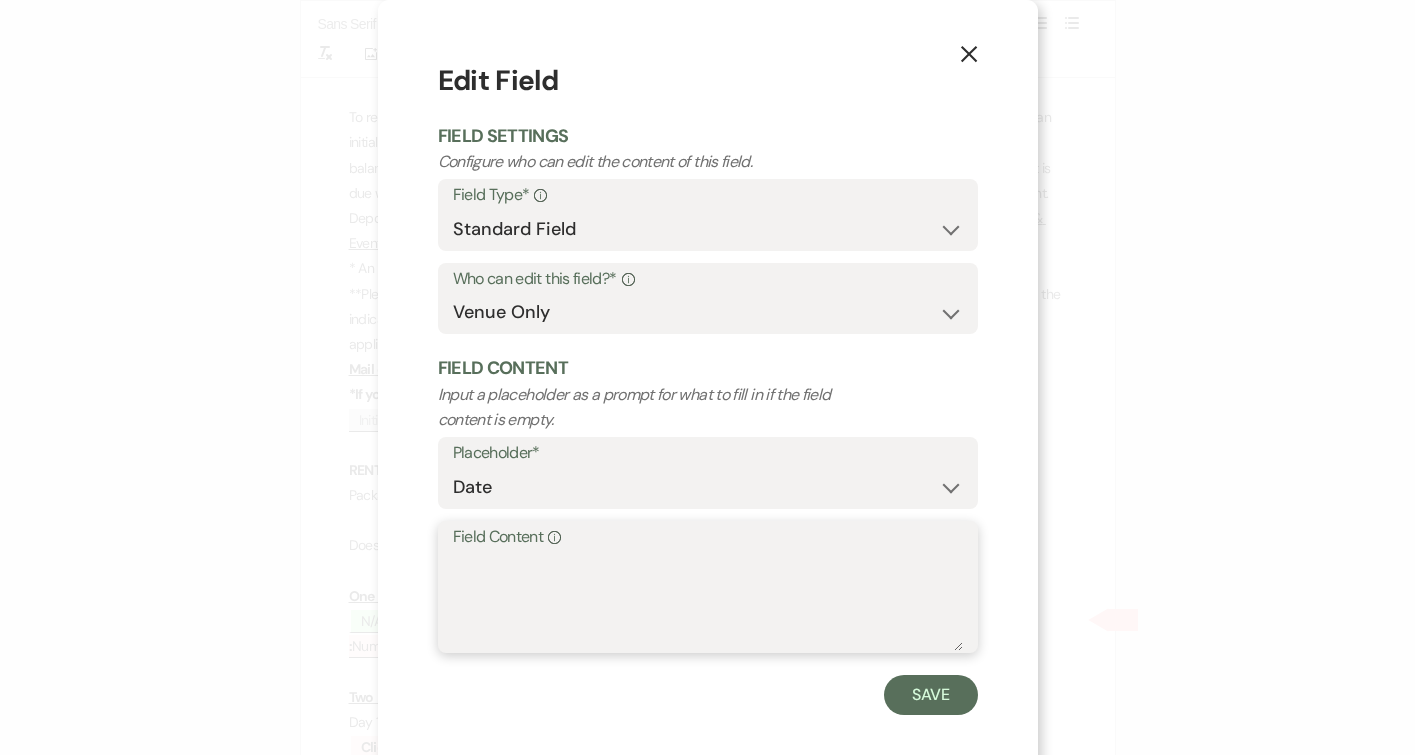click on "Field Content Info" at bounding box center [708, 601] 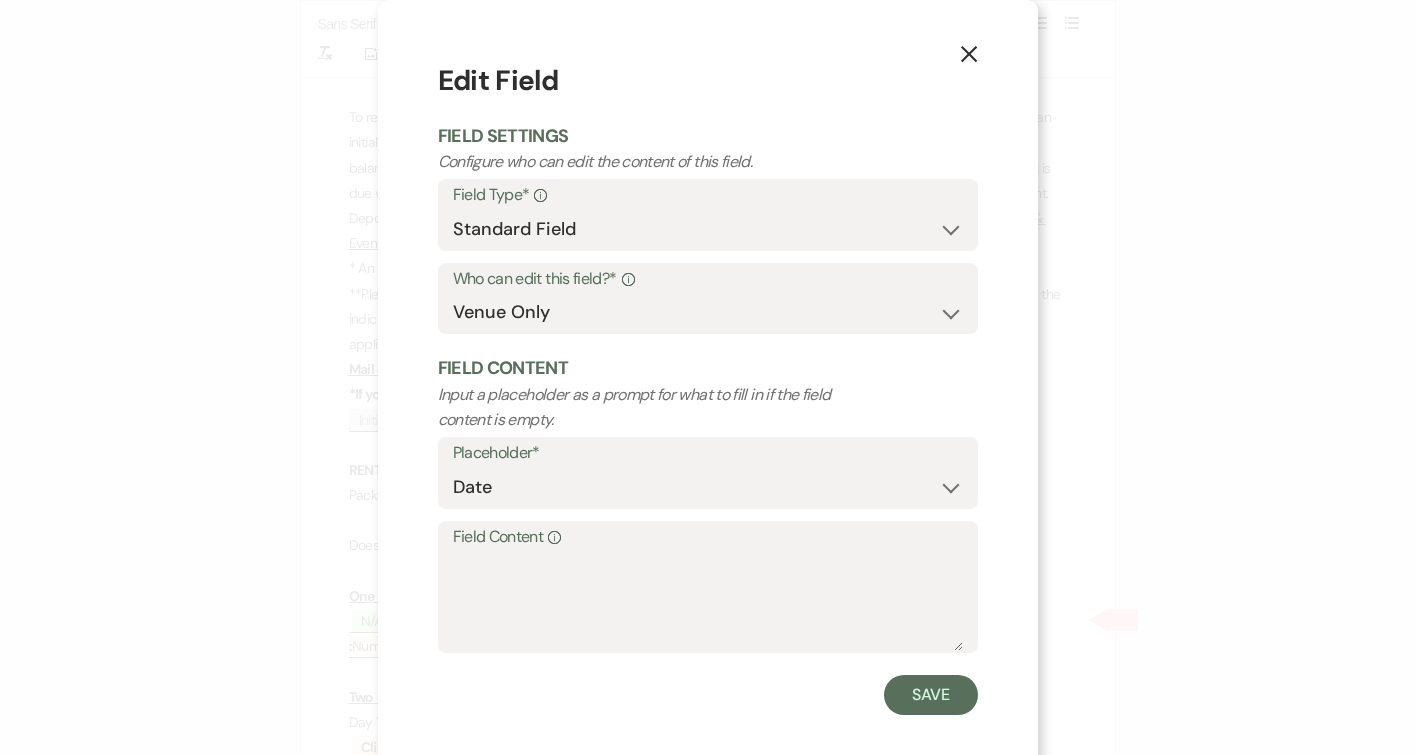 click on "X" 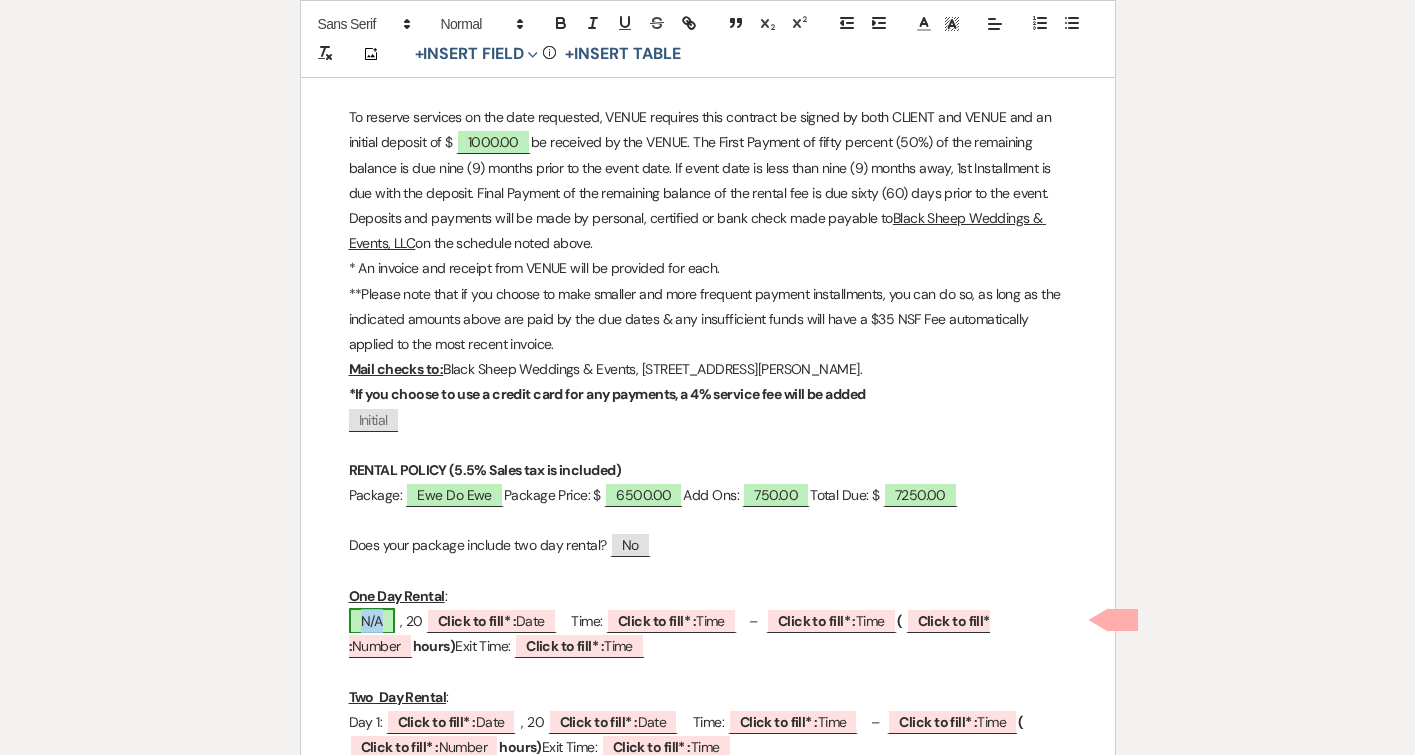 click on "N/A" at bounding box center [372, 621] 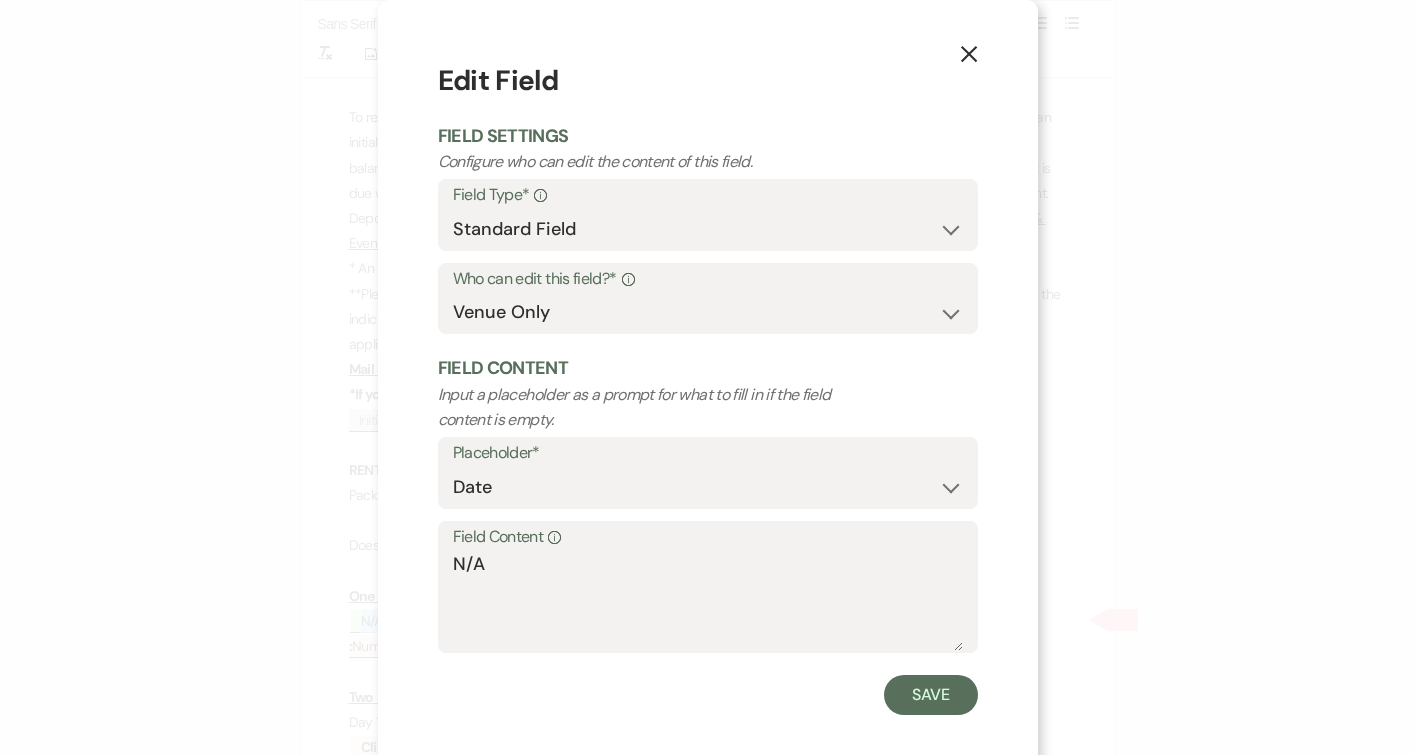 click on "X" at bounding box center (969, 53) 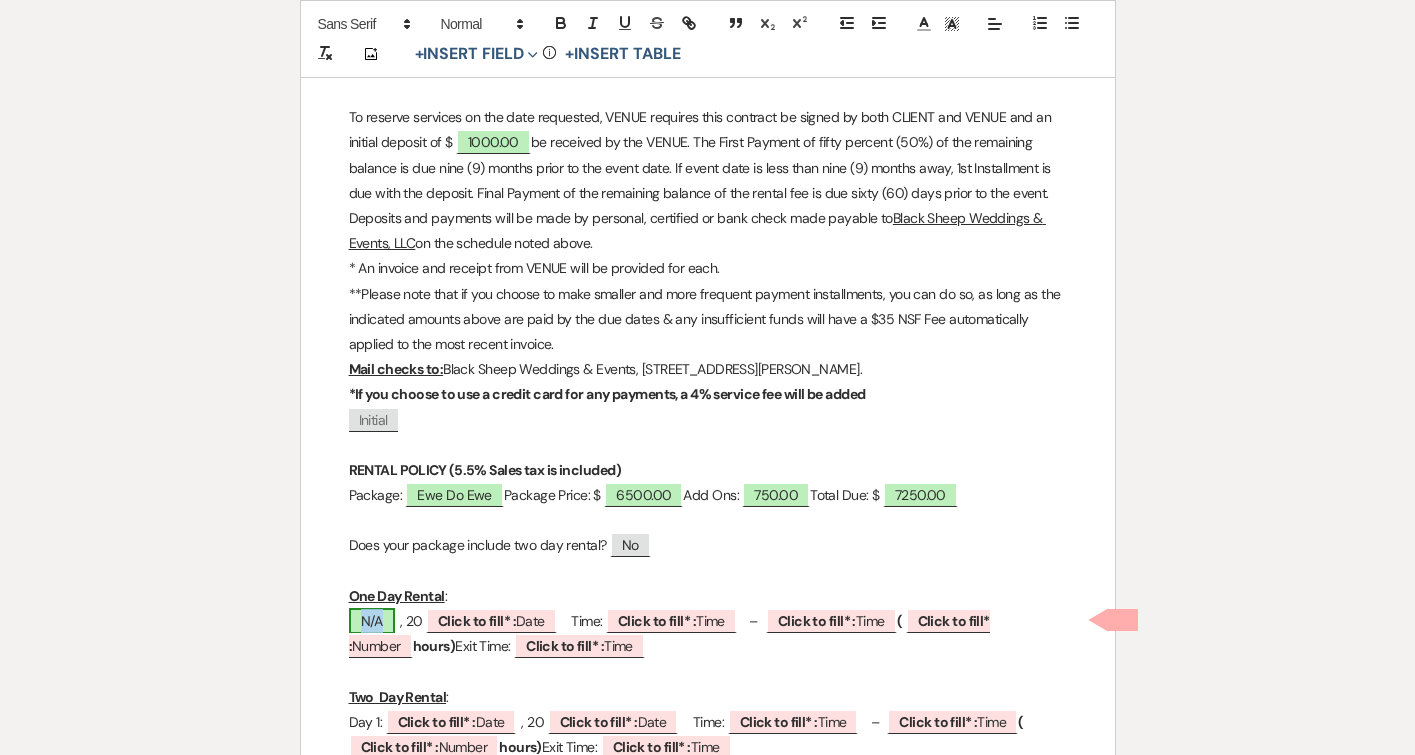 click on "N/A" at bounding box center (372, 621) 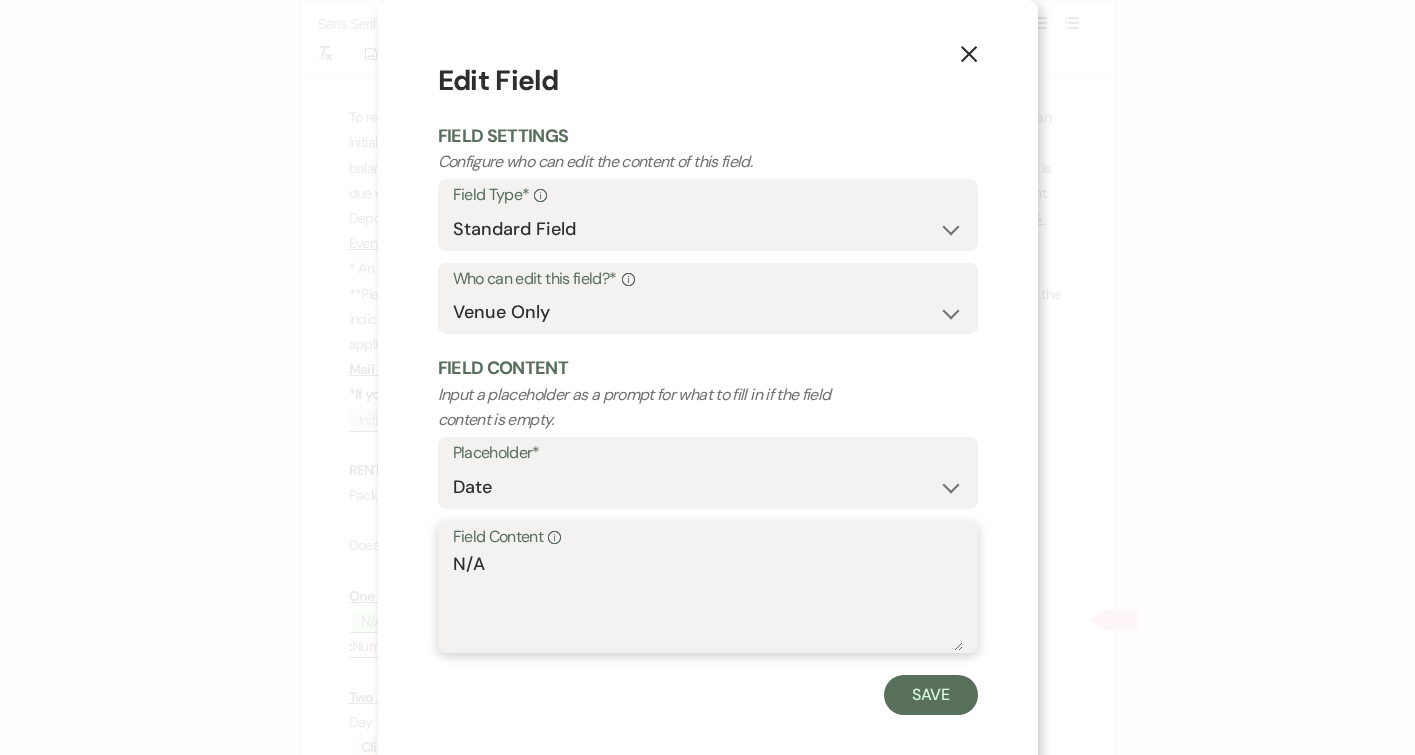 drag, startPoint x: 515, startPoint y: 573, endPoint x: 448, endPoint y: 573, distance: 67 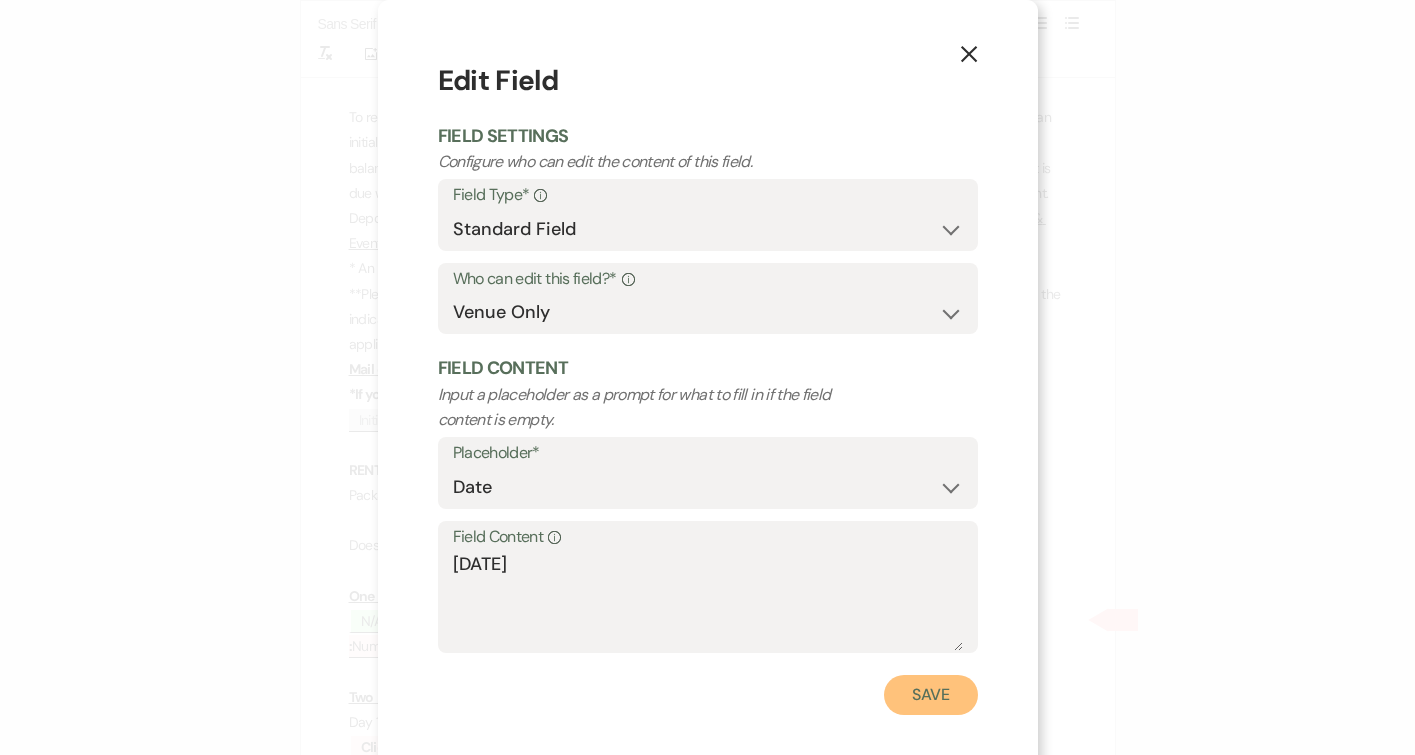 click on "Save" at bounding box center [931, 695] 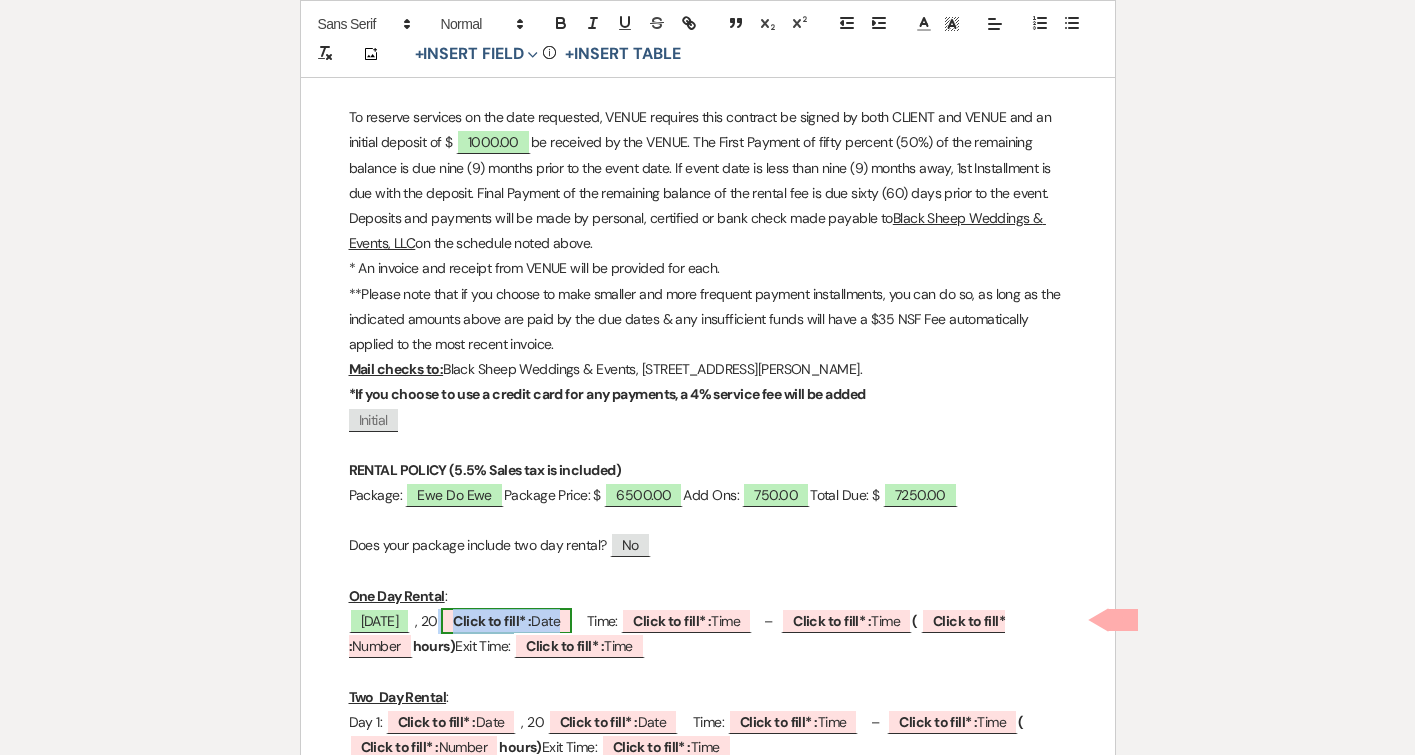 click on "Click to fill* :" at bounding box center [492, 621] 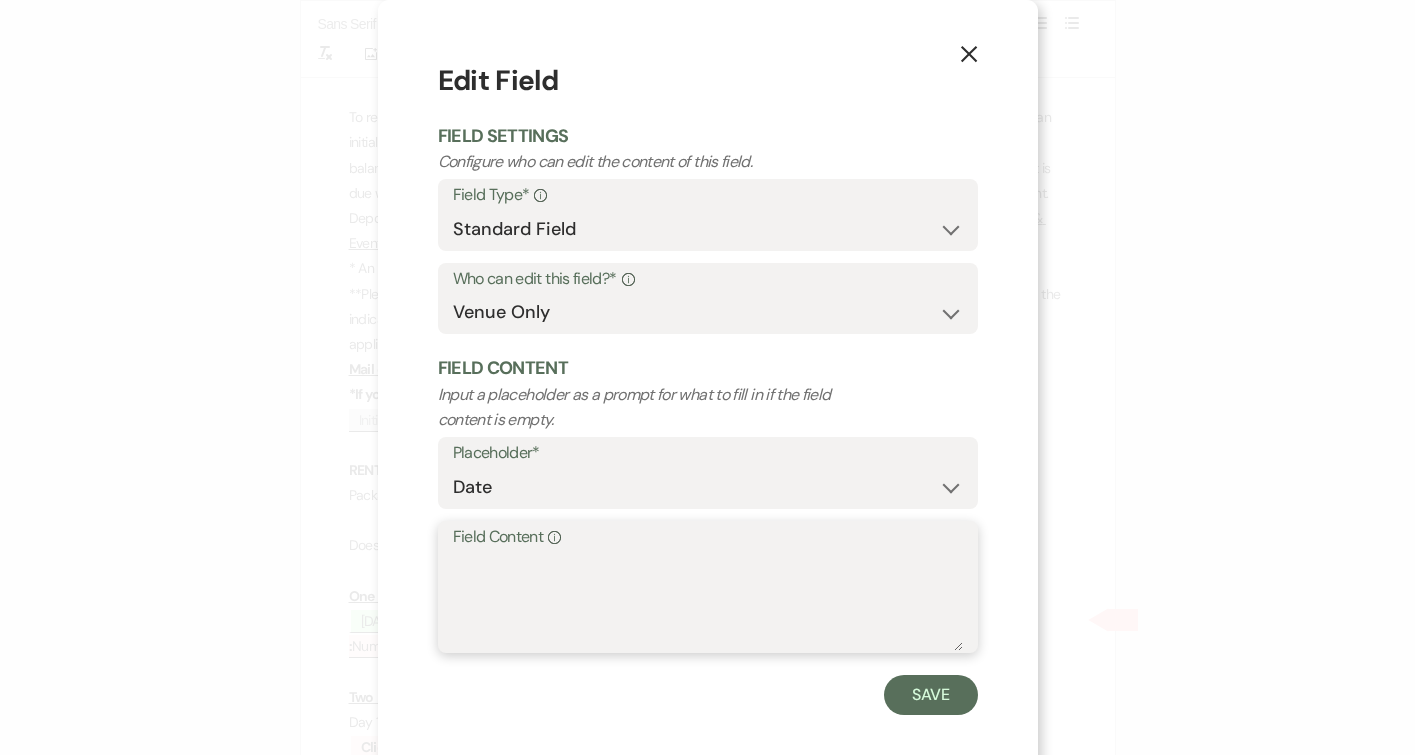 click on "Field Content Info" at bounding box center [708, 601] 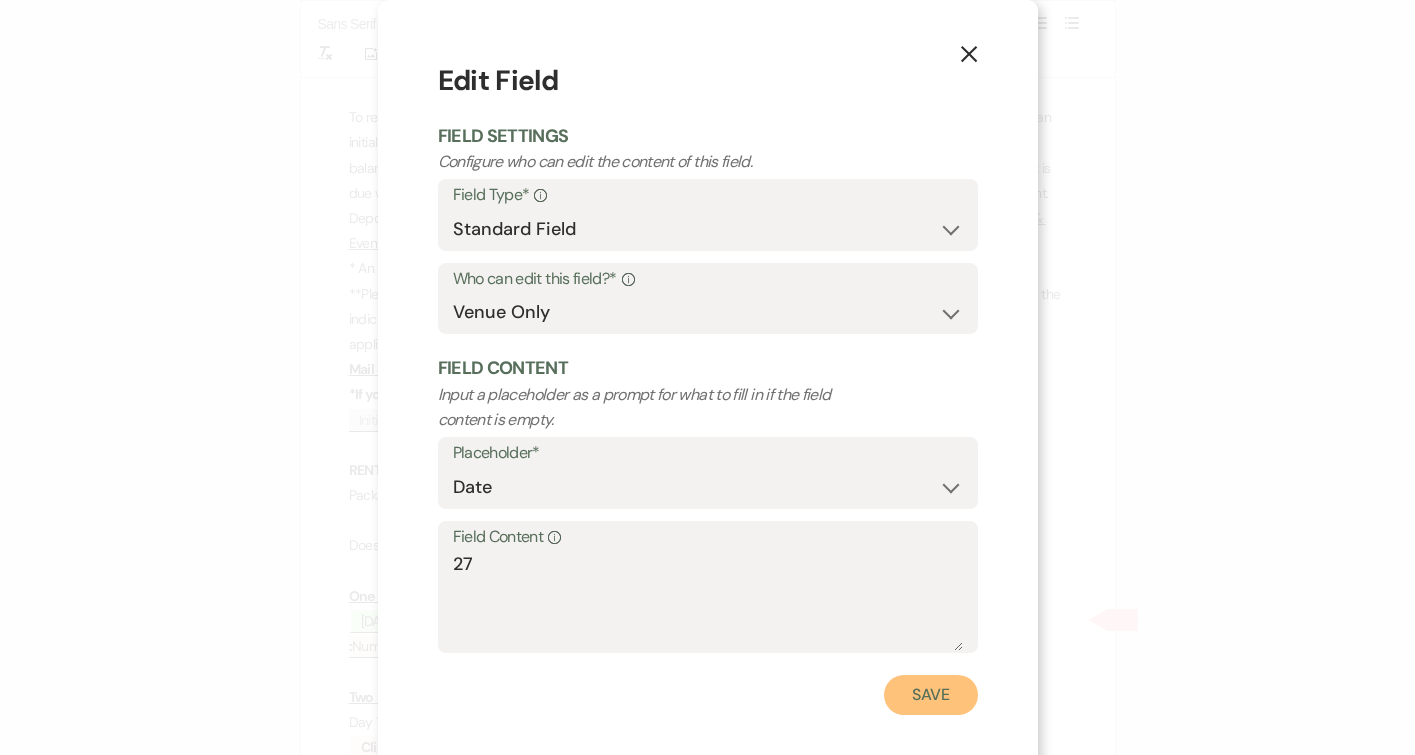 click on "Save" at bounding box center [931, 695] 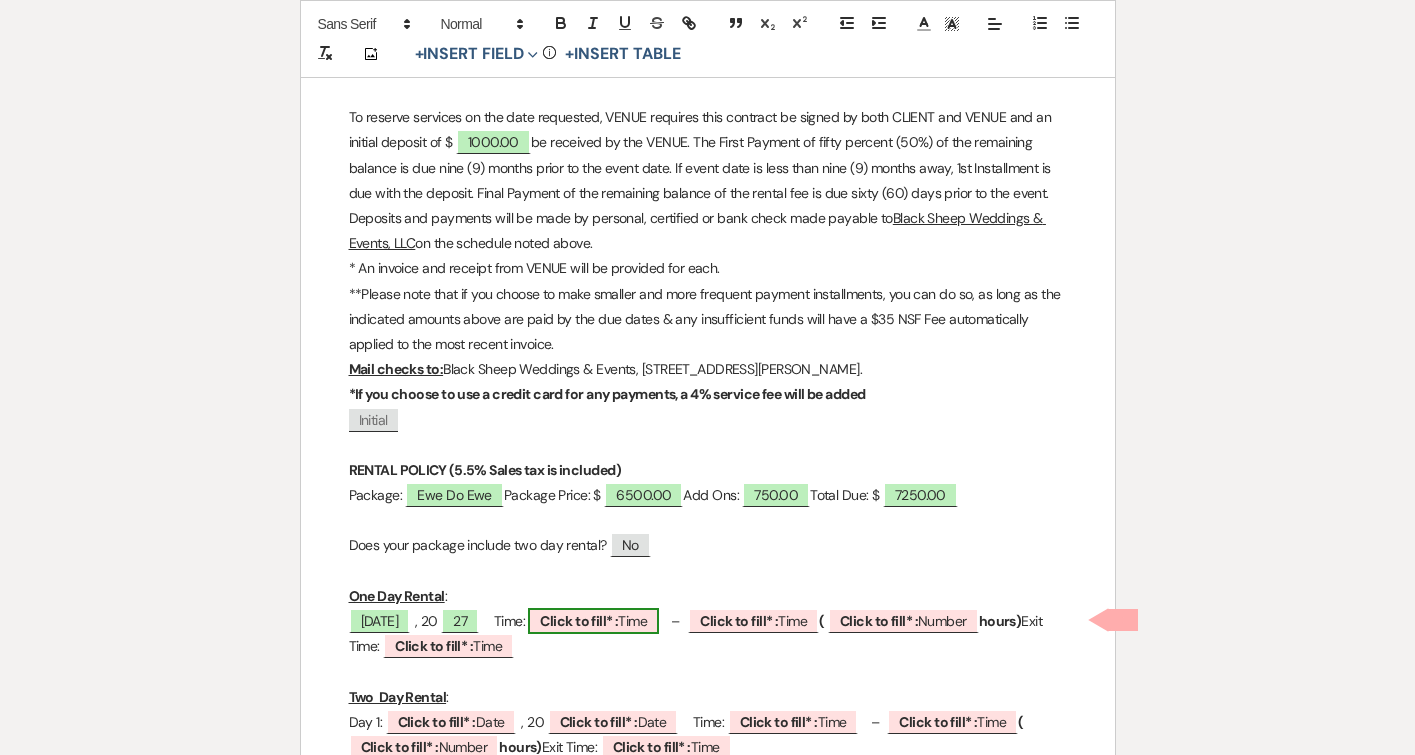 click on "Click to fill* :" at bounding box center [579, 621] 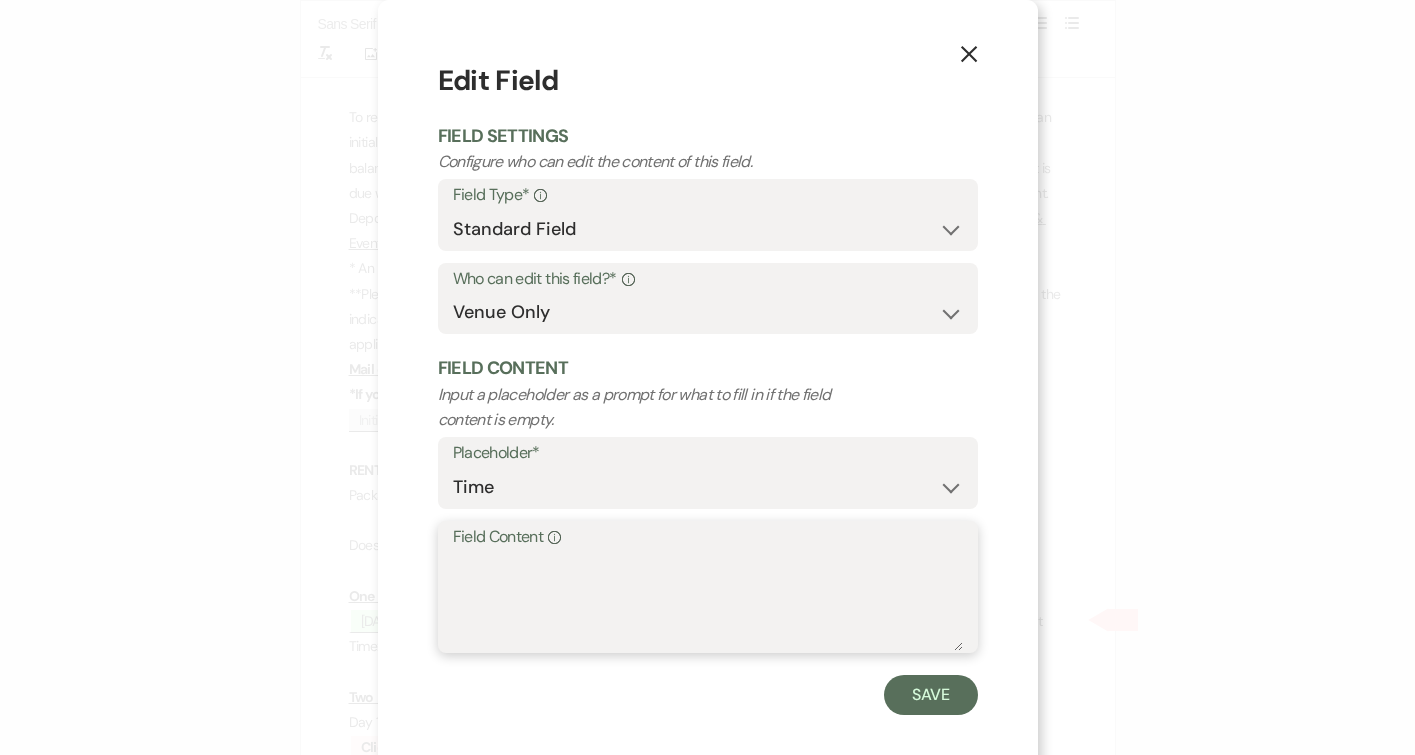 click on "Field Content Info" at bounding box center (708, 601) 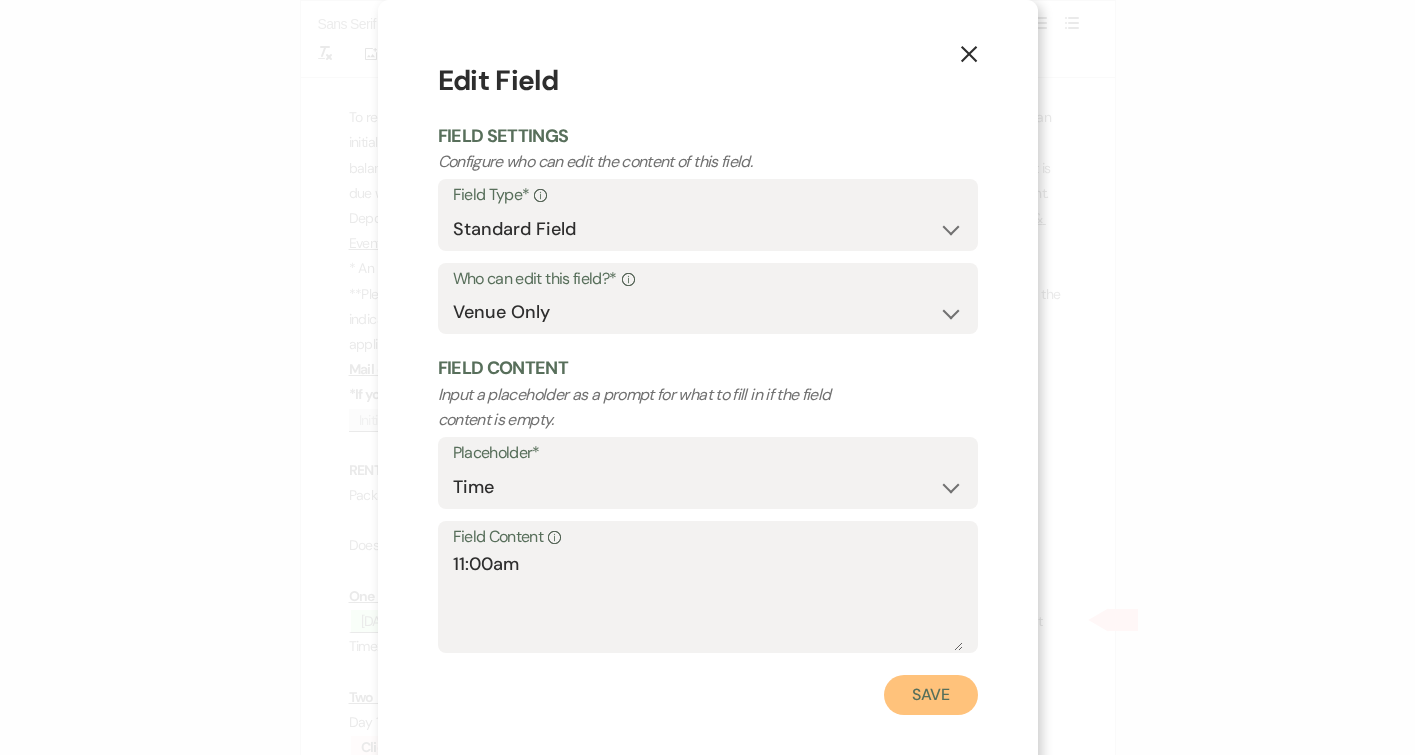 click on "Save" at bounding box center (931, 695) 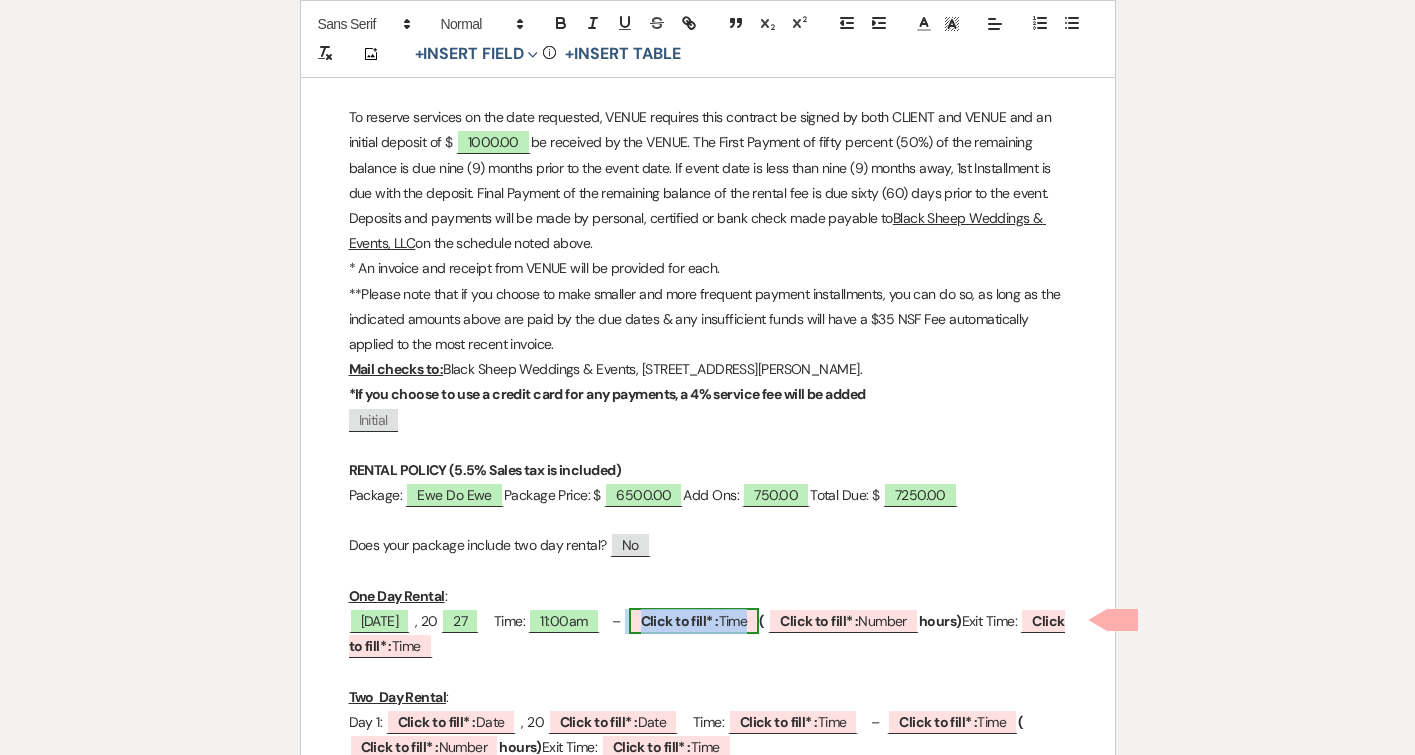 click on "Click to fill* :" at bounding box center (680, 621) 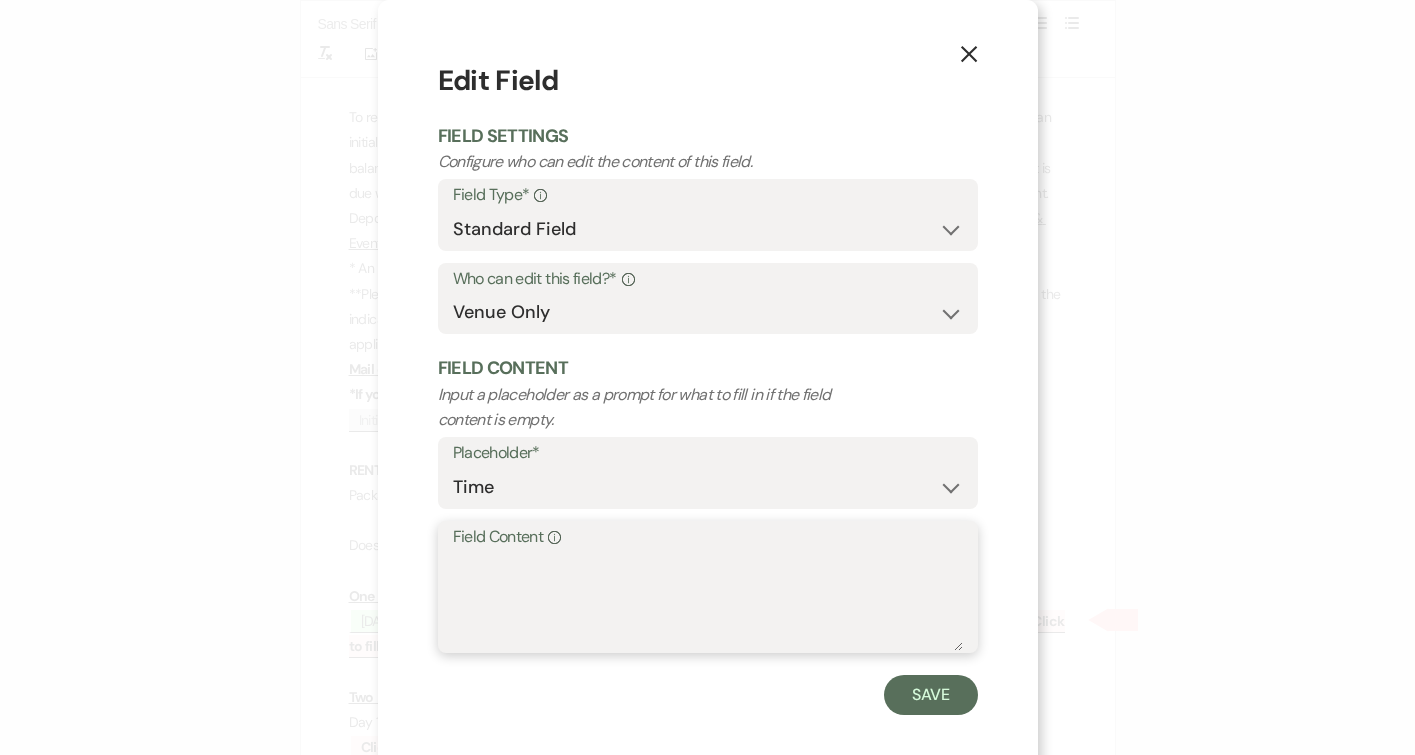 click on "Field Content Info" at bounding box center (708, 601) 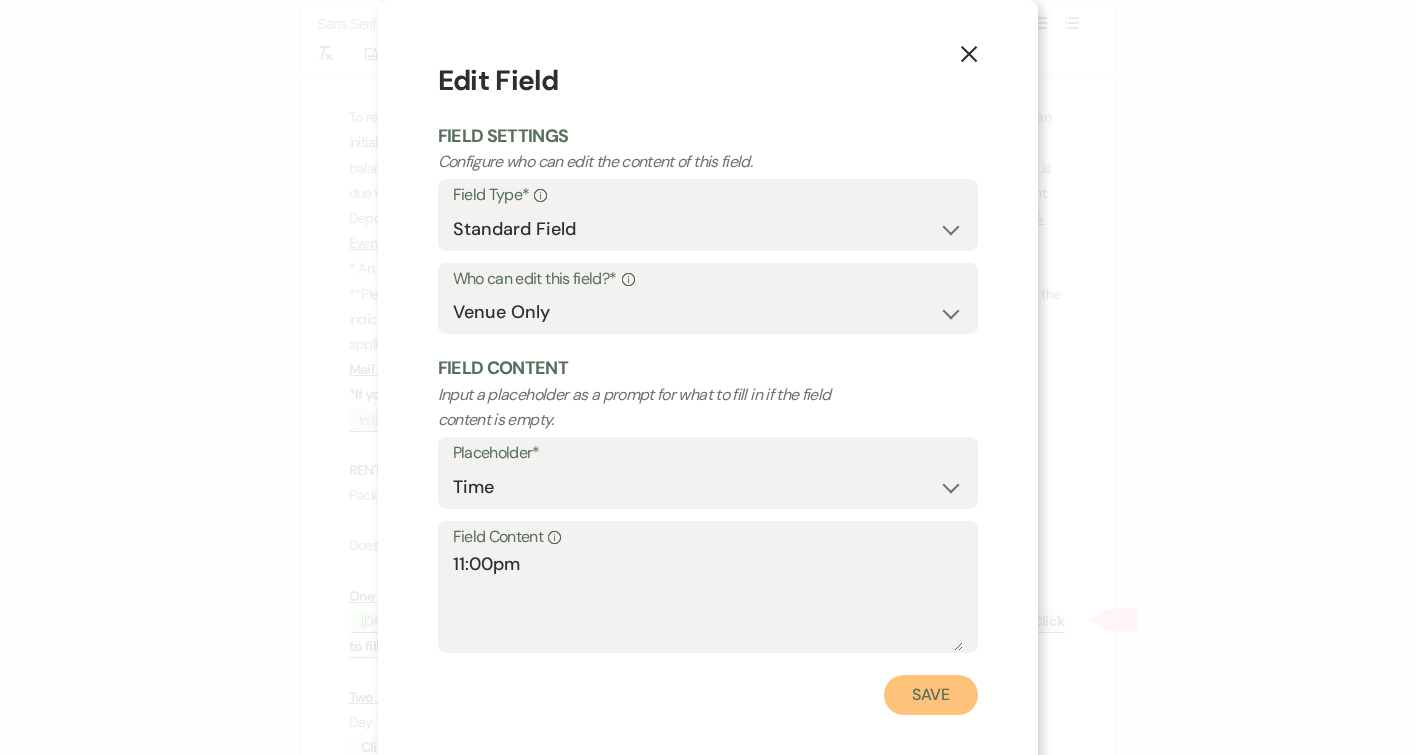 click on "Save" at bounding box center [931, 695] 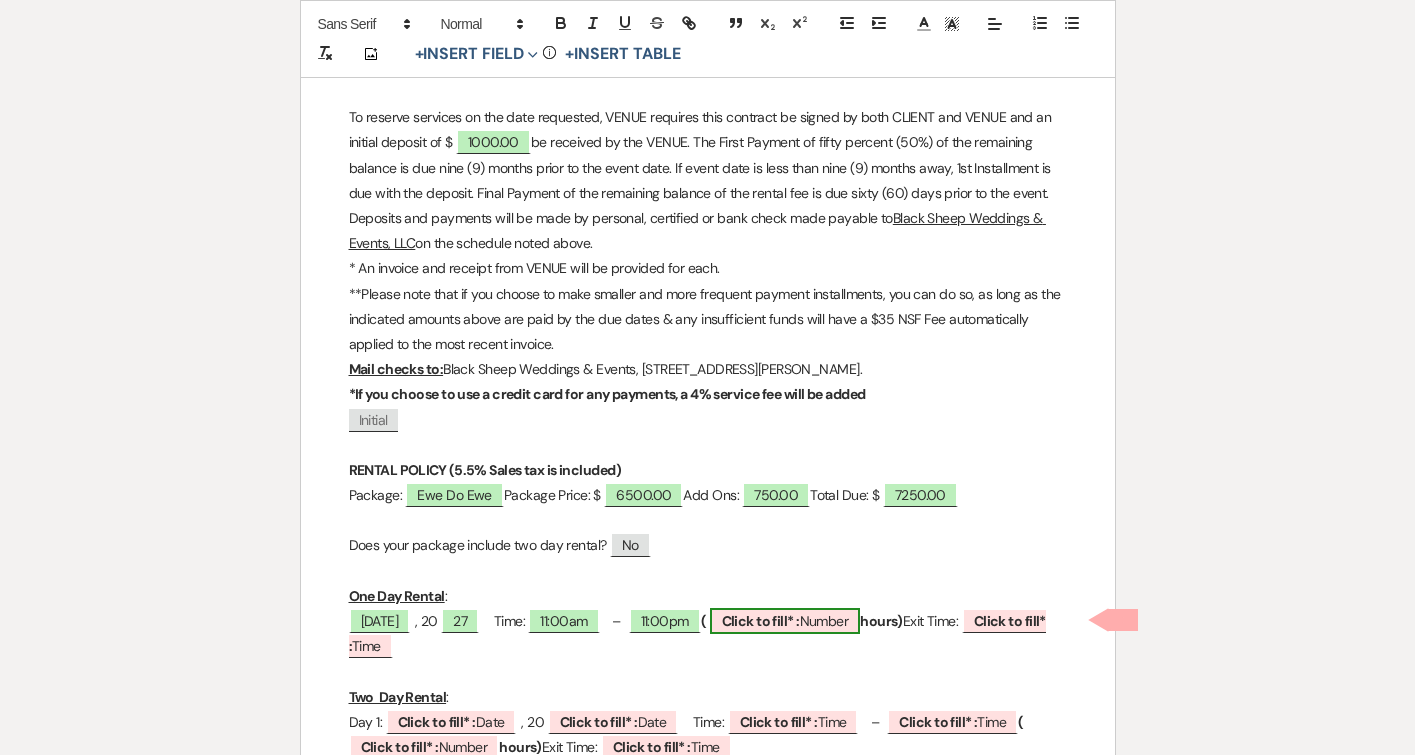 click on "Click to fill* :" at bounding box center (761, 621) 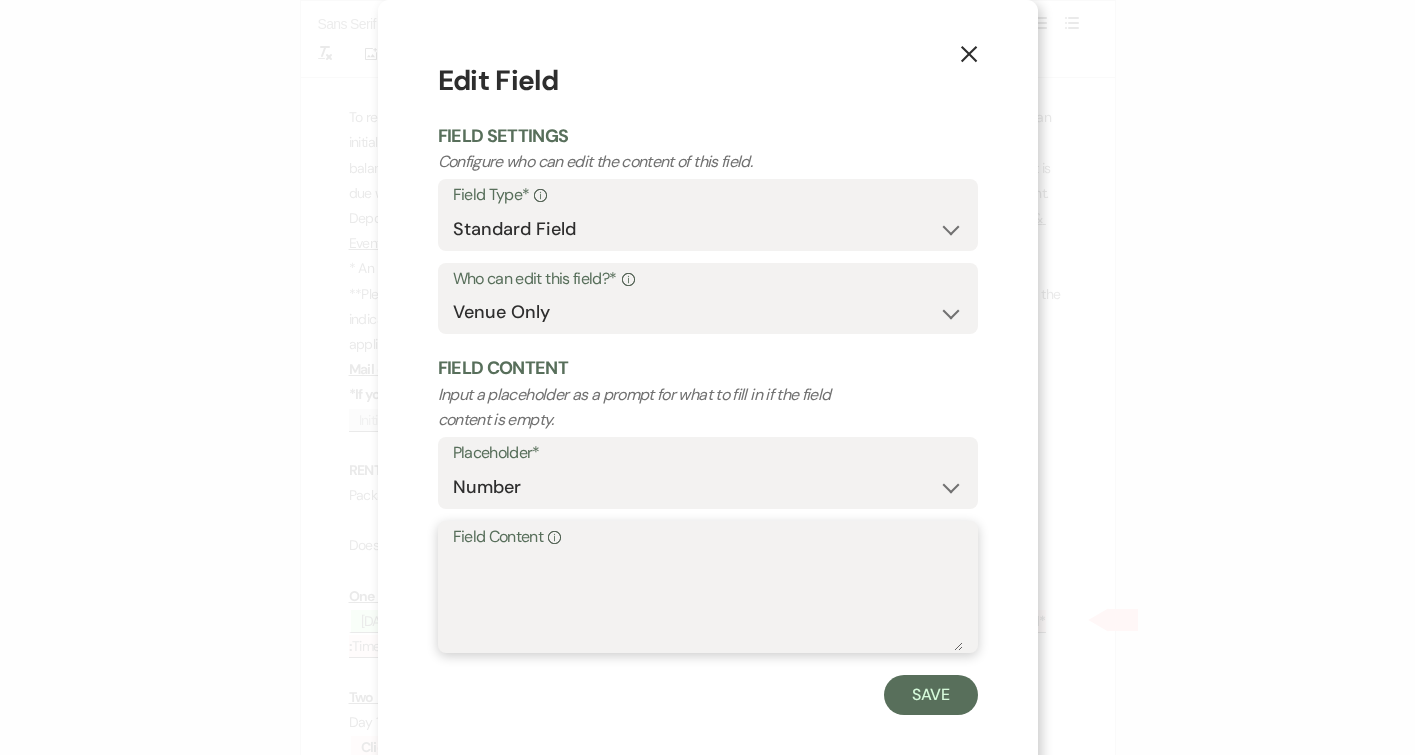 click on "Field Content Info" at bounding box center (708, 601) 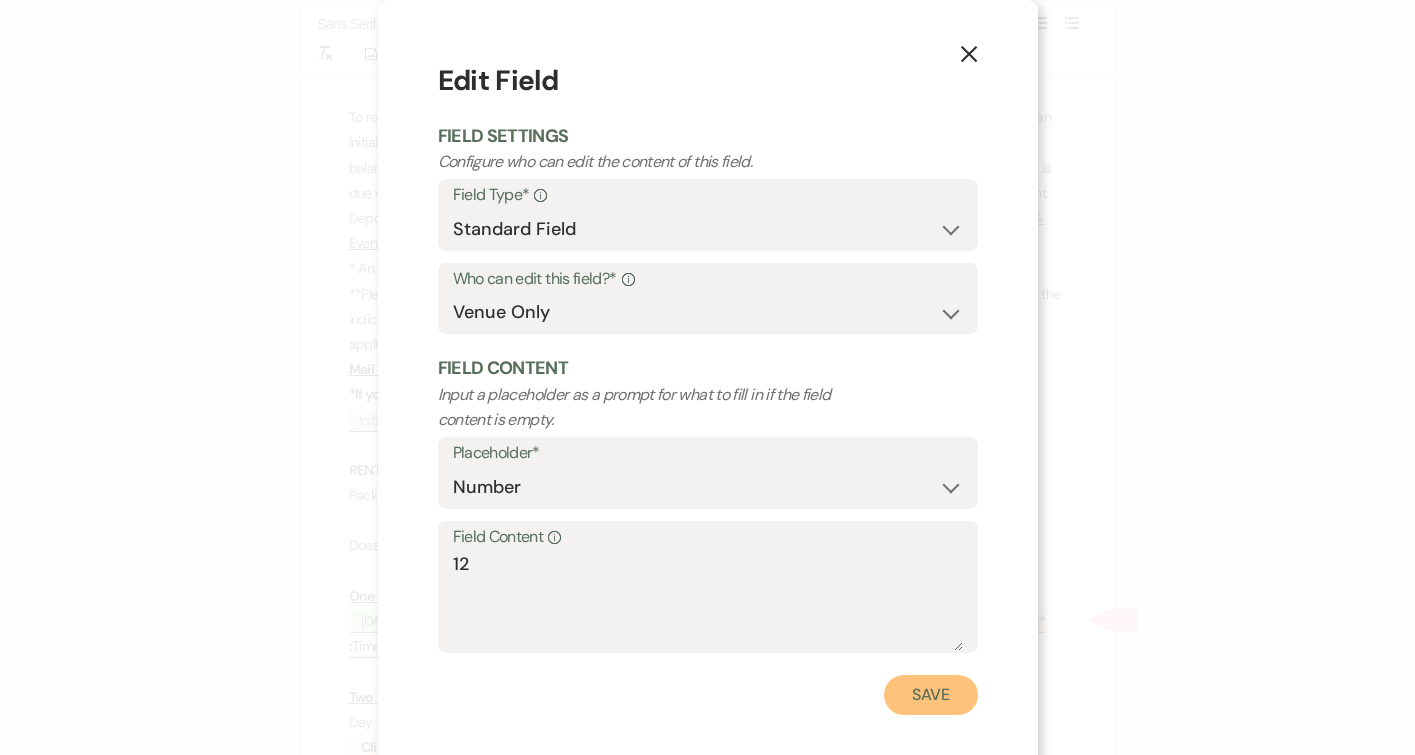click on "Save" at bounding box center [931, 695] 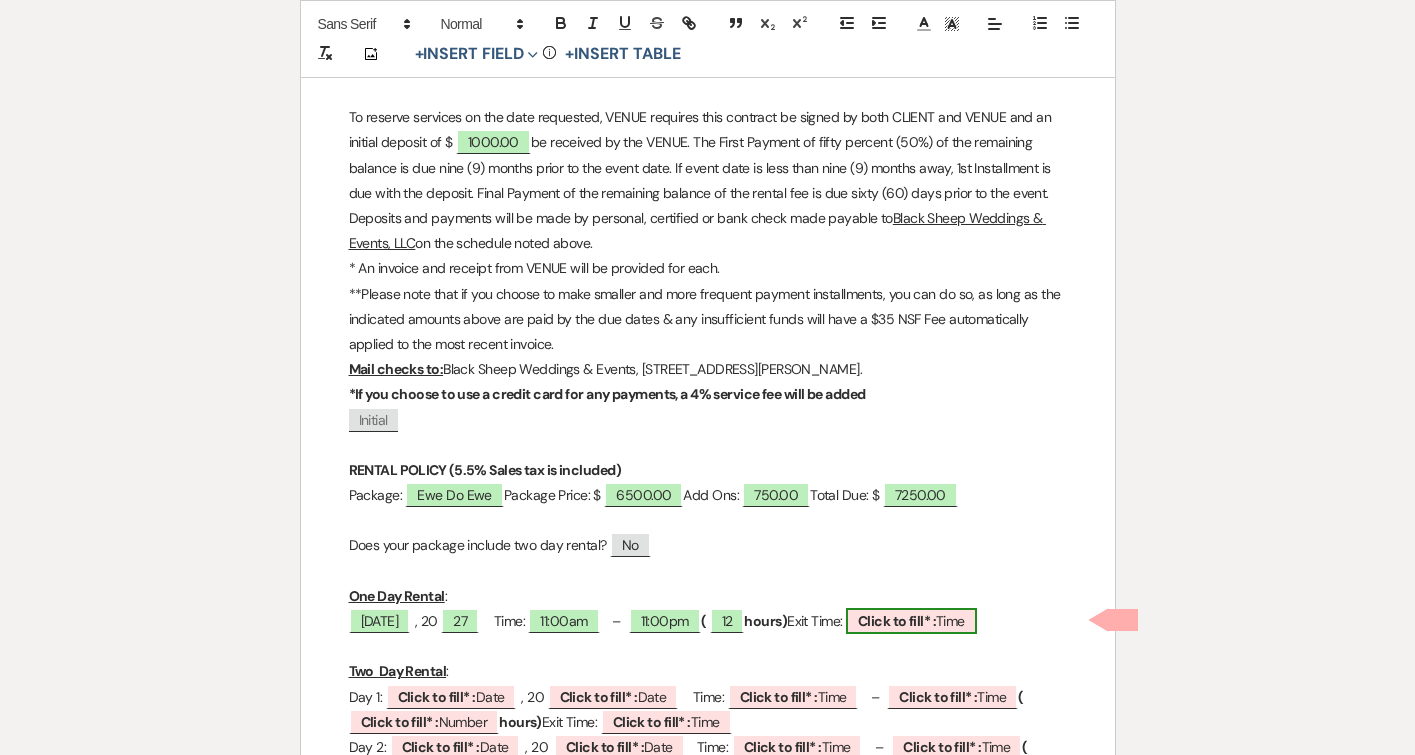 click on "Click to fill* :" at bounding box center [897, 621] 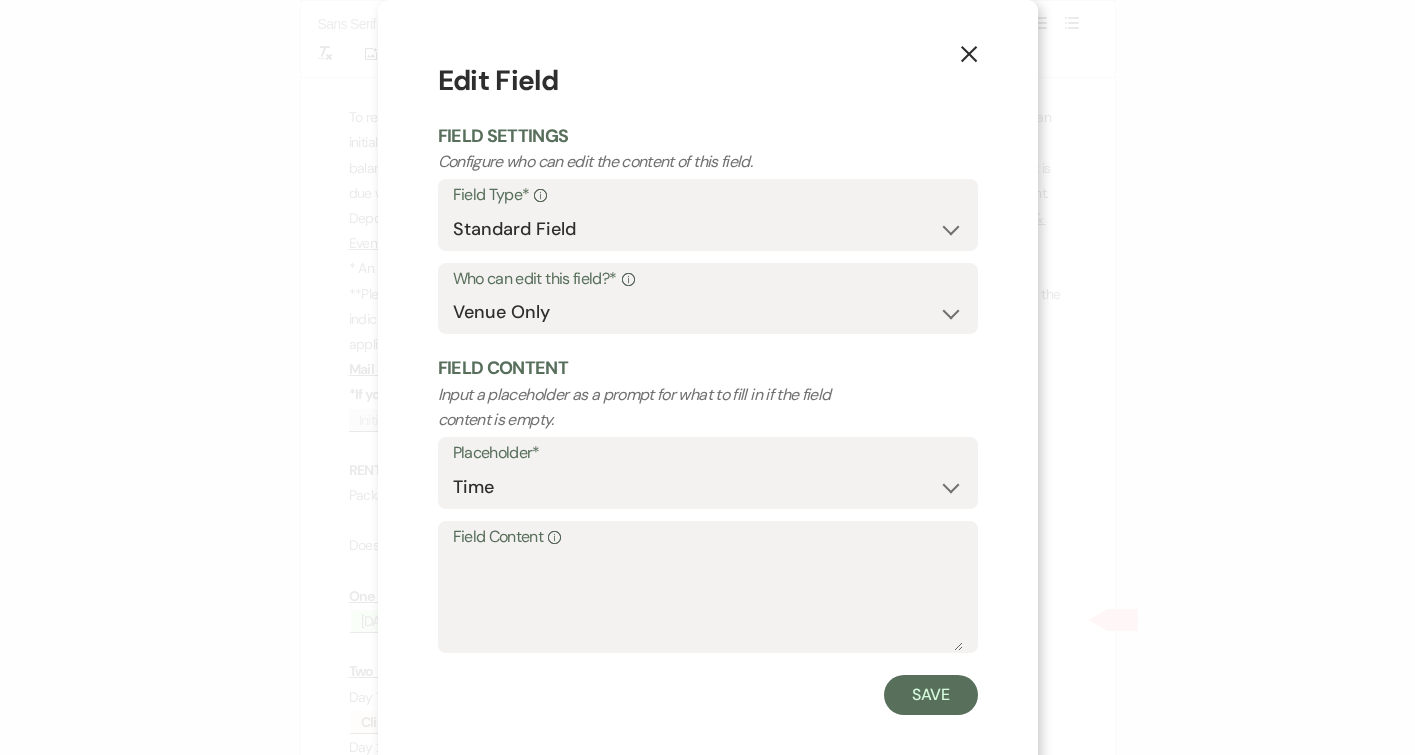 click on "Field Content Info" at bounding box center [708, 587] 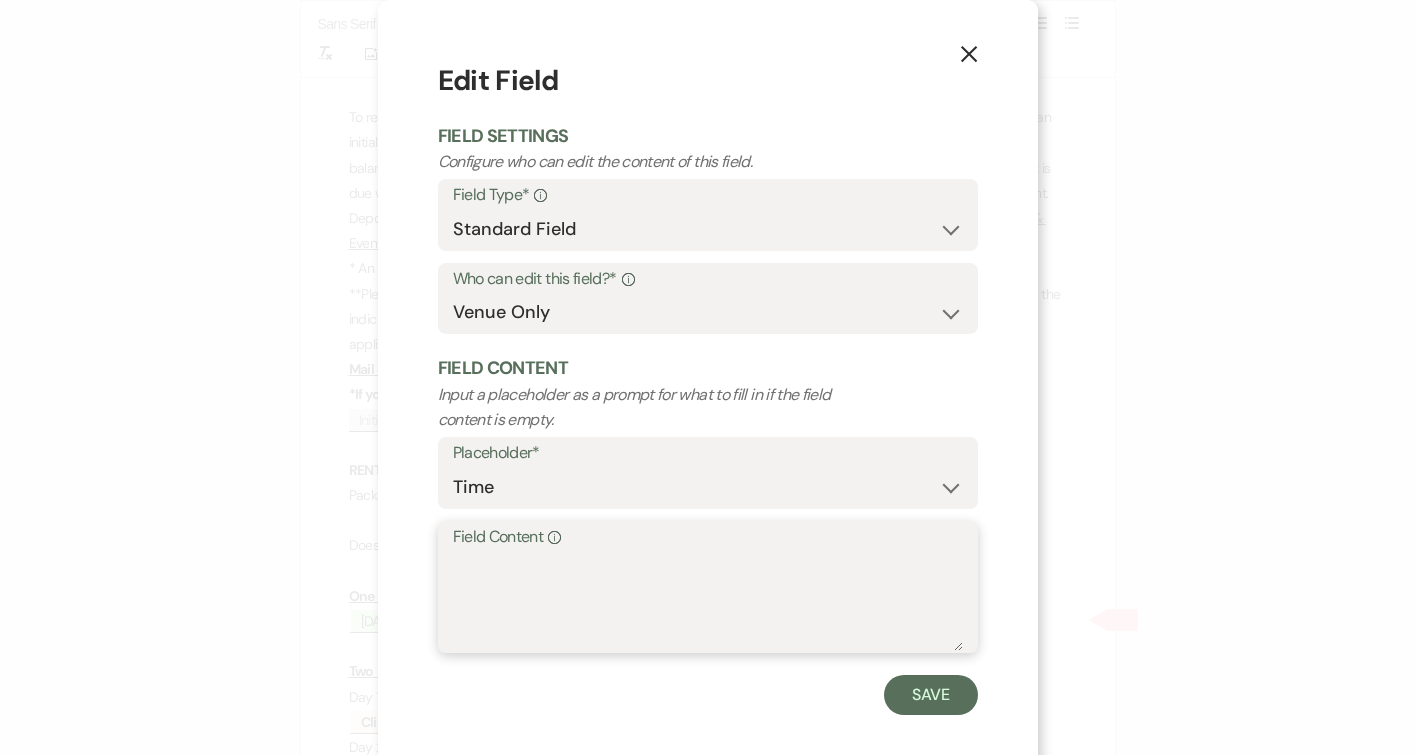 click on "Field Content Info" at bounding box center (708, 601) 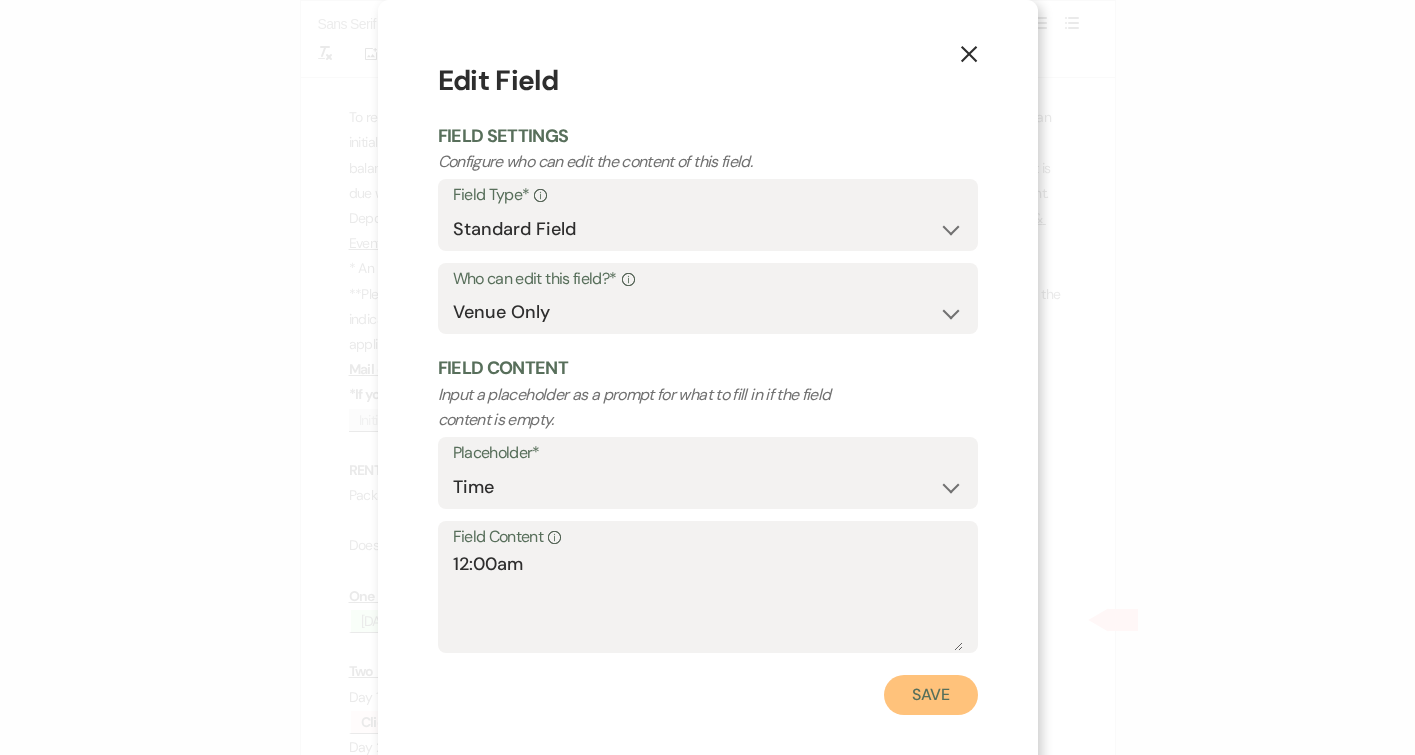 click on "Save" at bounding box center (931, 695) 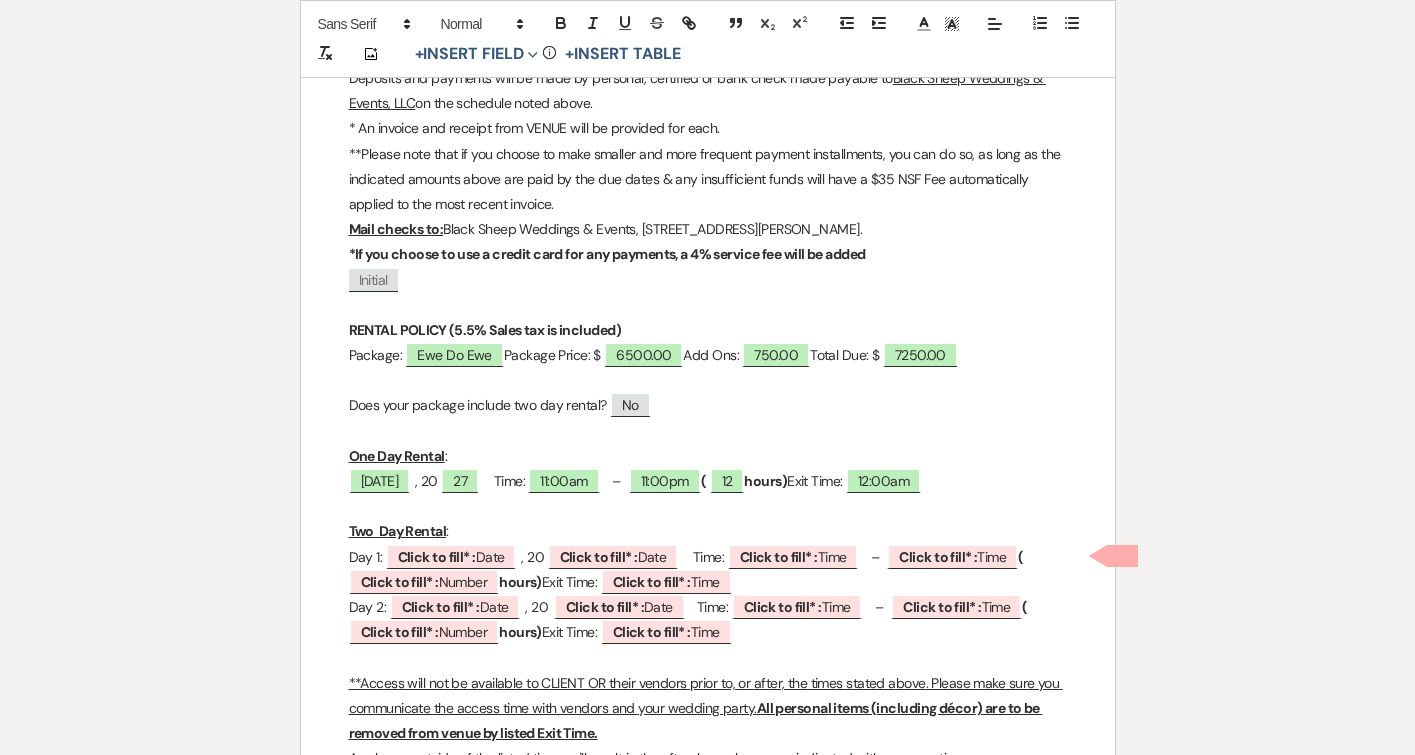 scroll, scrollTop: 1167, scrollLeft: 0, axis: vertical 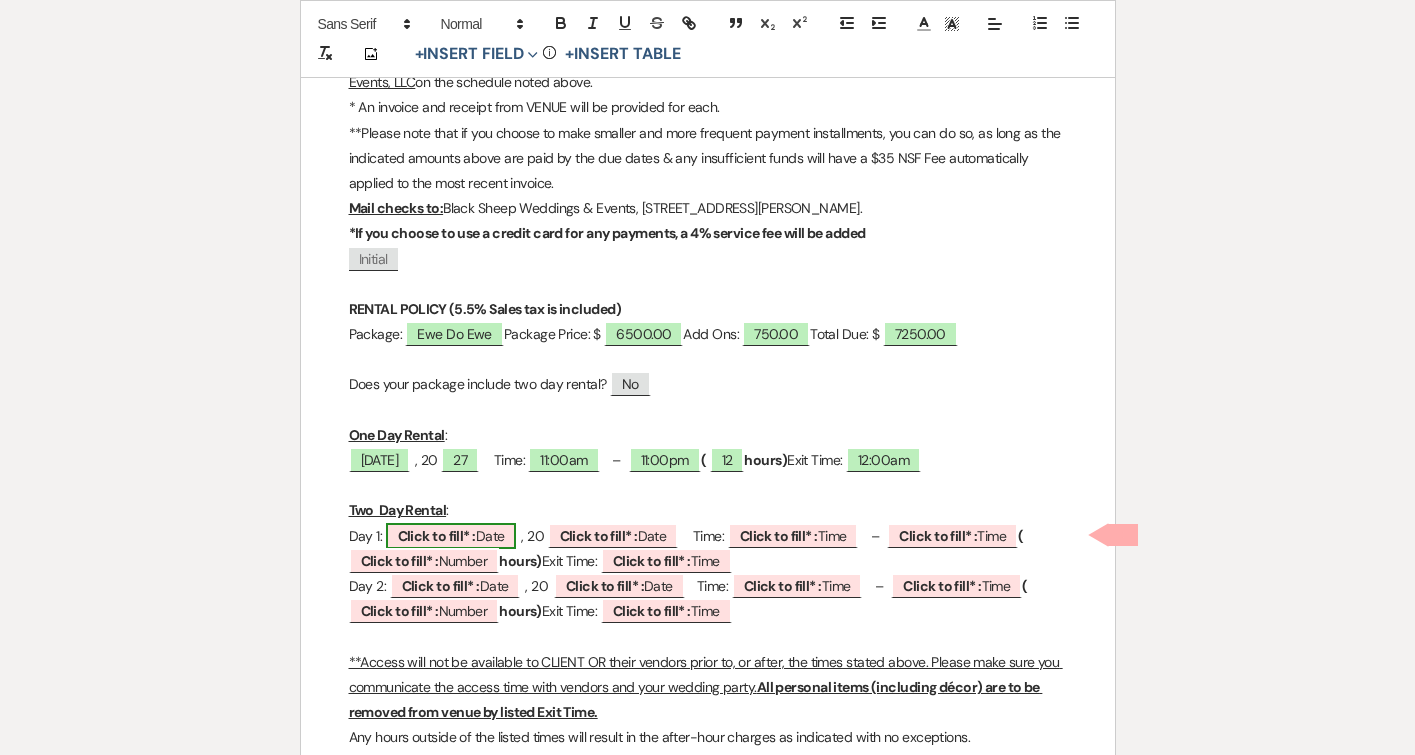 click on "Click to fill* :
Date" at bounding box center (451, 536) 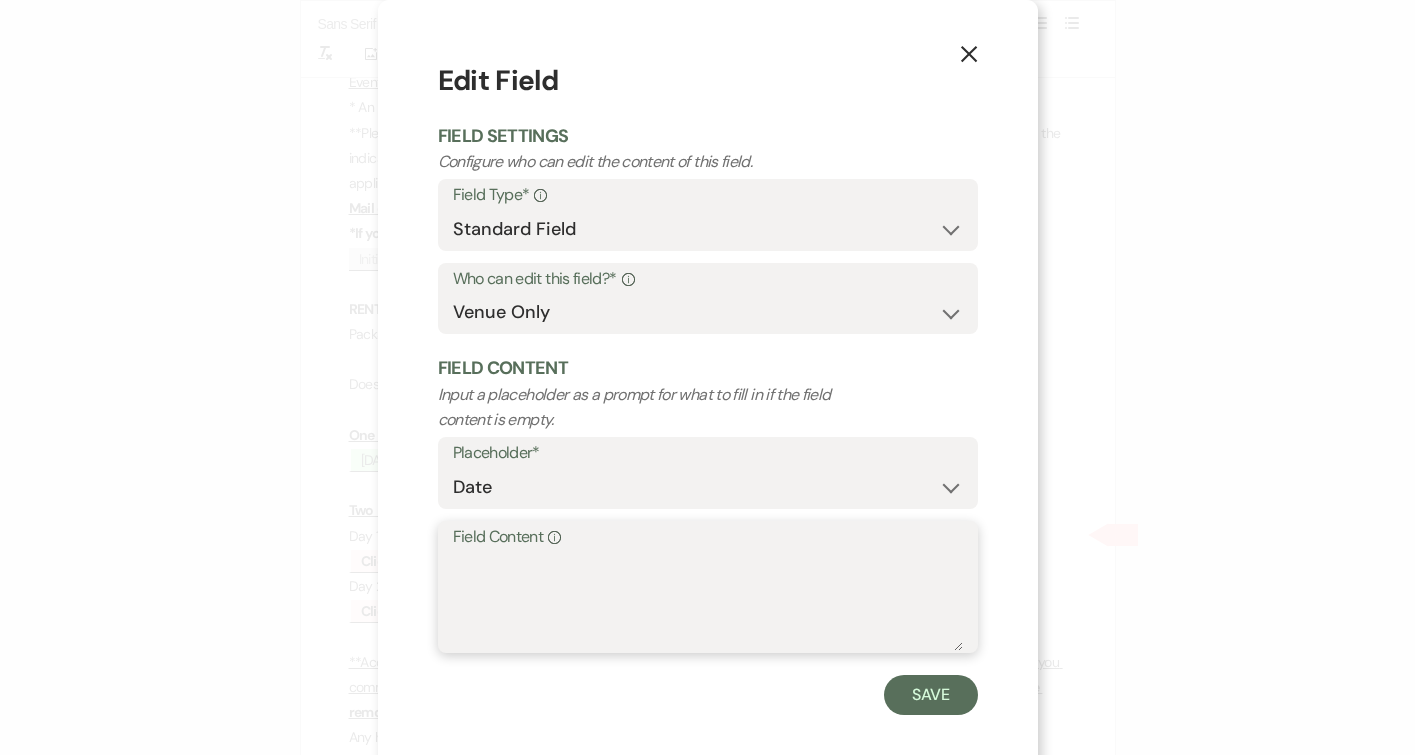 click on "Field Content Info" at bounding box center [708, 601] 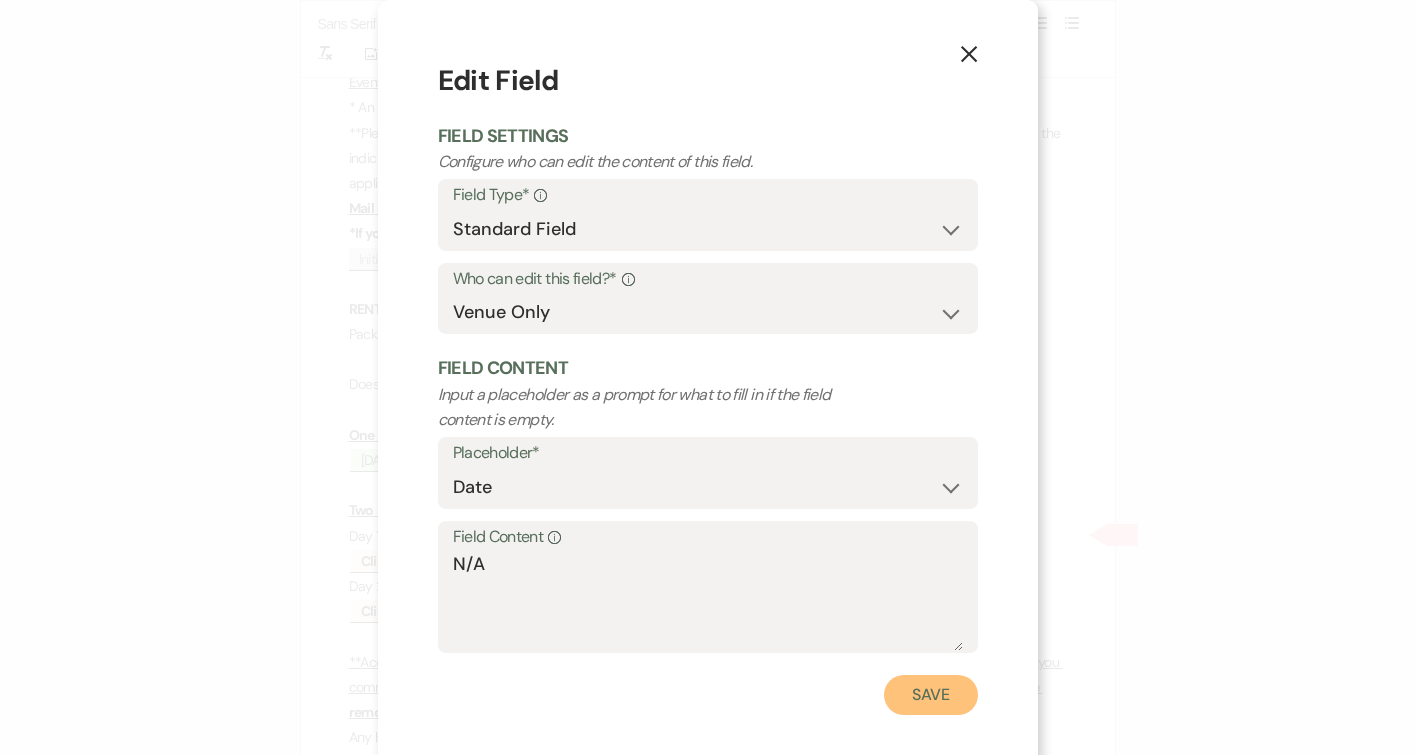 click on "Save" at bounding box center (931, 695) 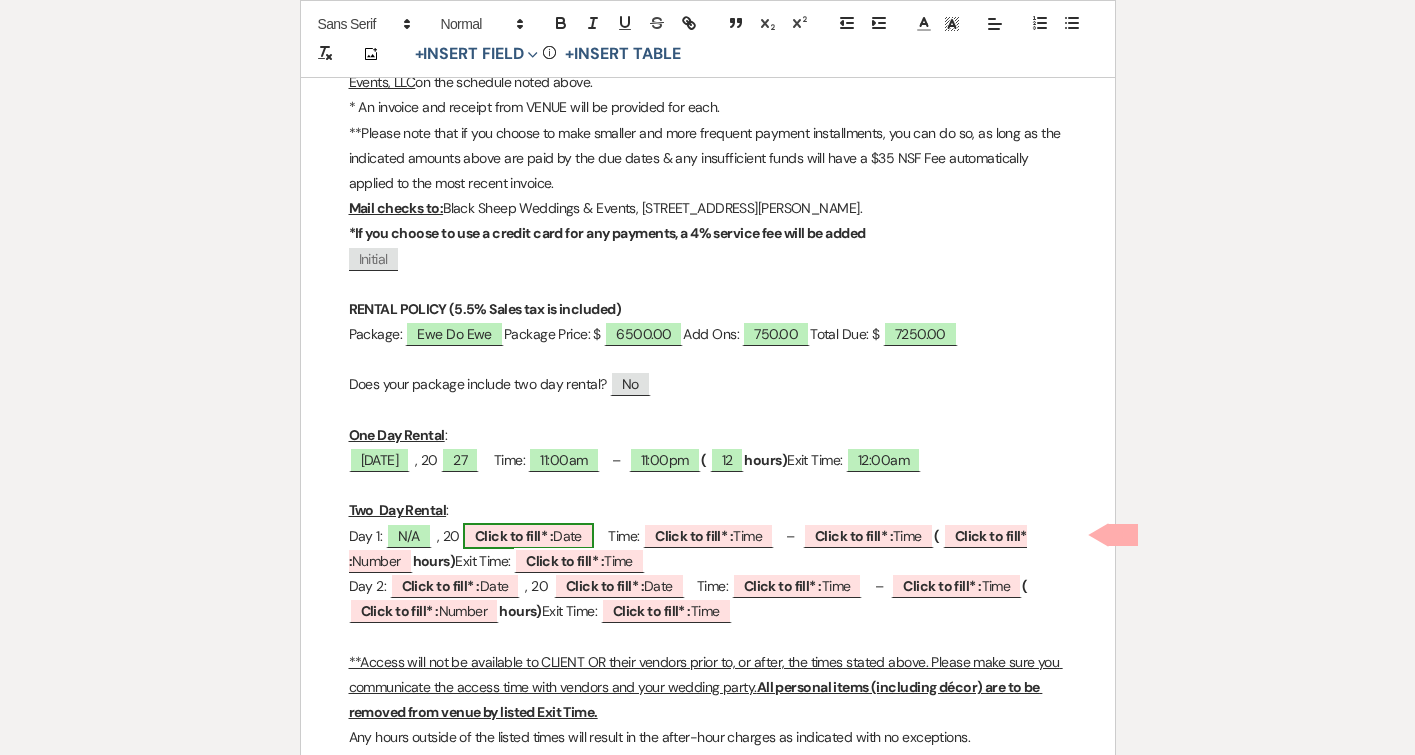 click on "Click to fill* :" at bounding box center [514, 536] 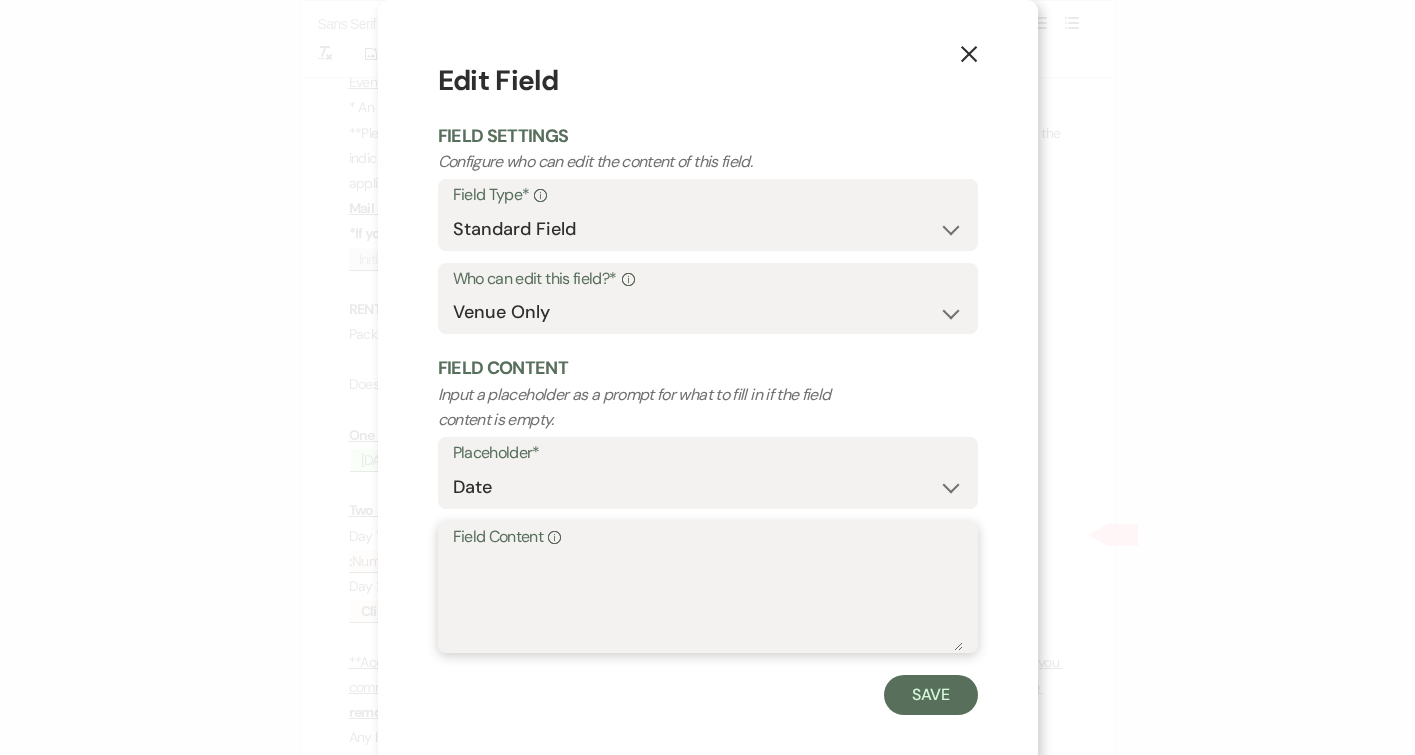 click on "Field Content Info" at bounding box center (708, 601) 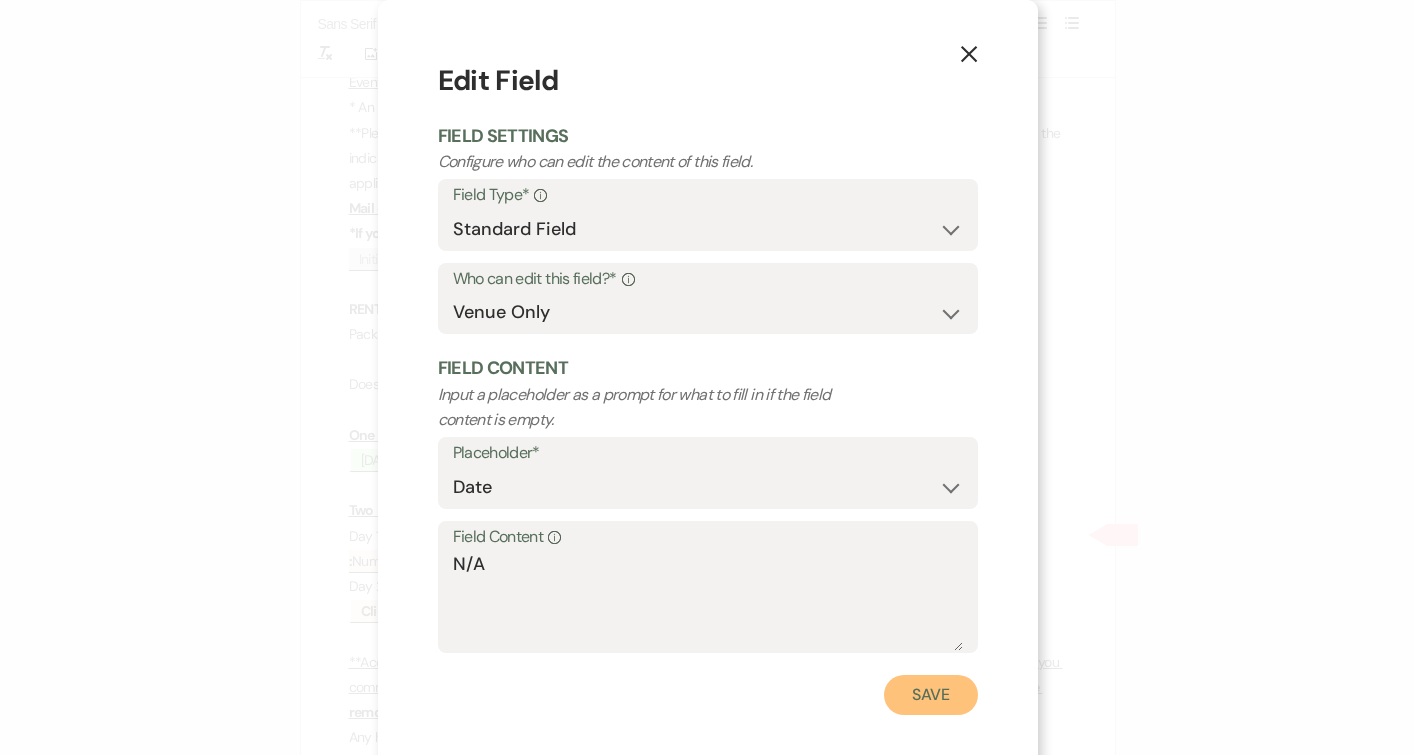 click on "Save" at bounding box center [931, 695] 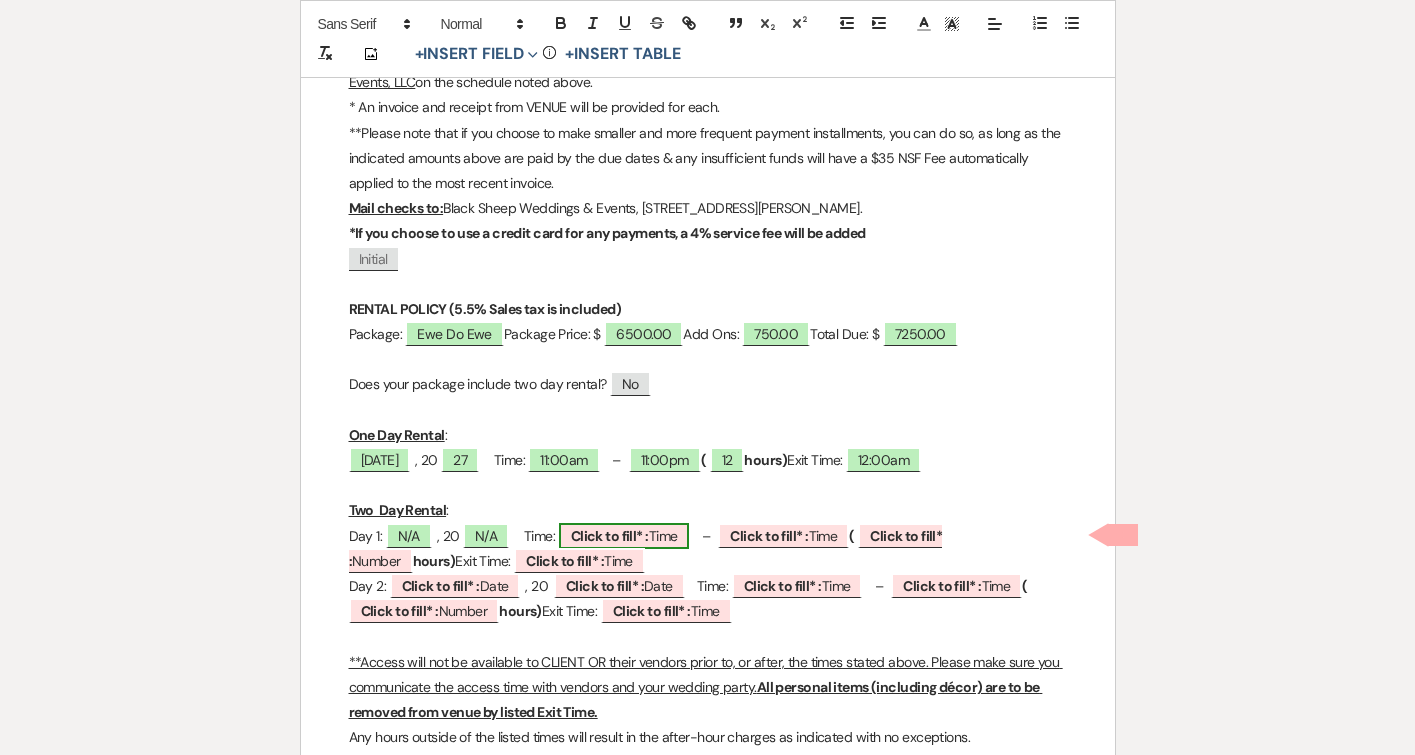 click on "Click to fill* :" at bounding box center [610, 536] 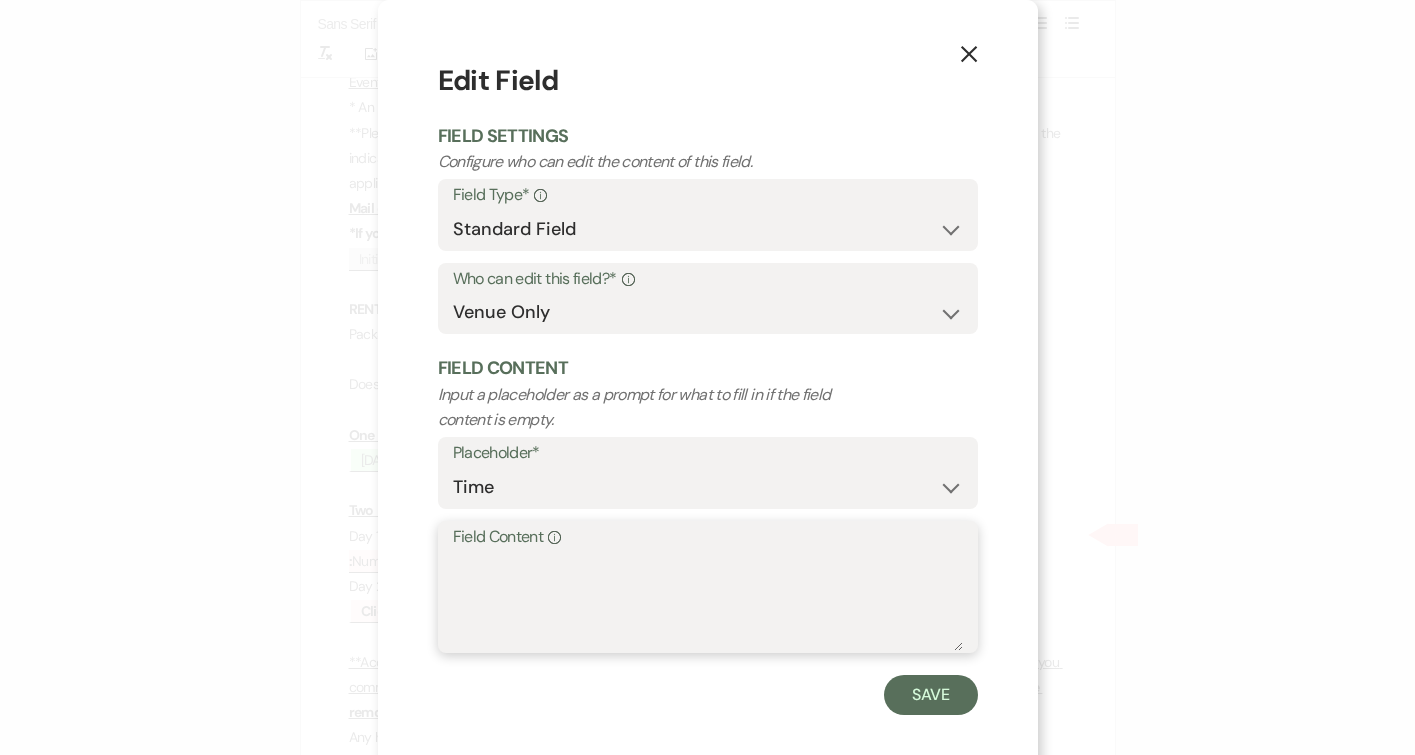 click on "Field Content Info" at bounding box center [708, 601] 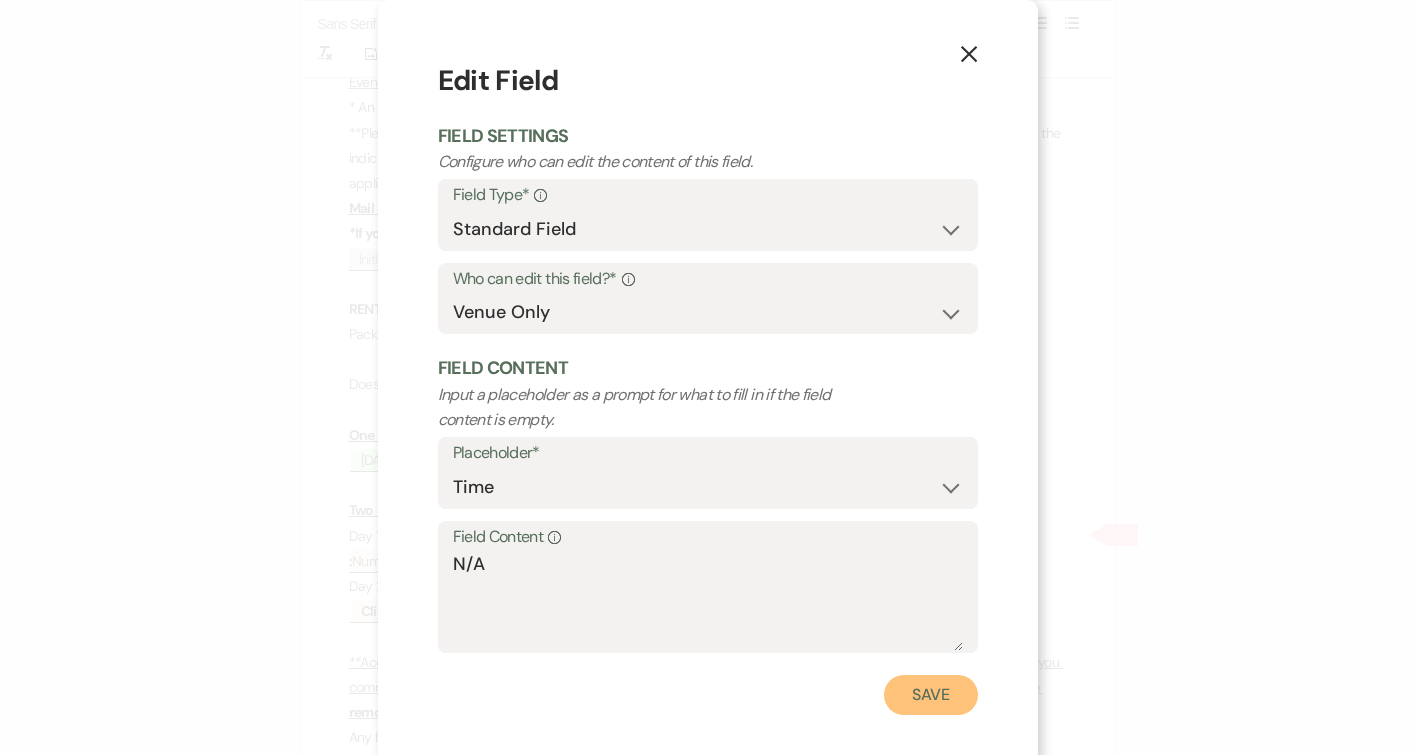click on "Save" at bounding box center (931, 695) 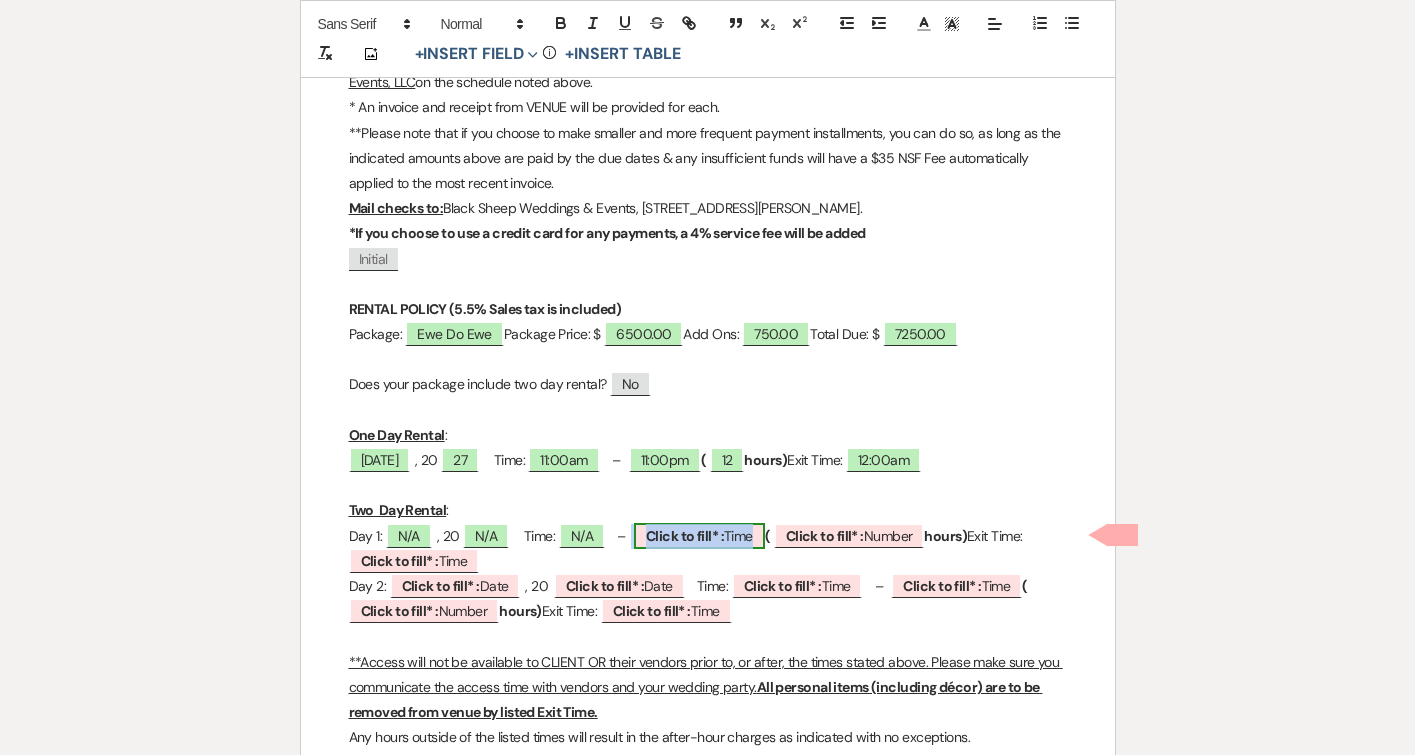 click on "Click to fill* :" at bounding box center (685, 536) 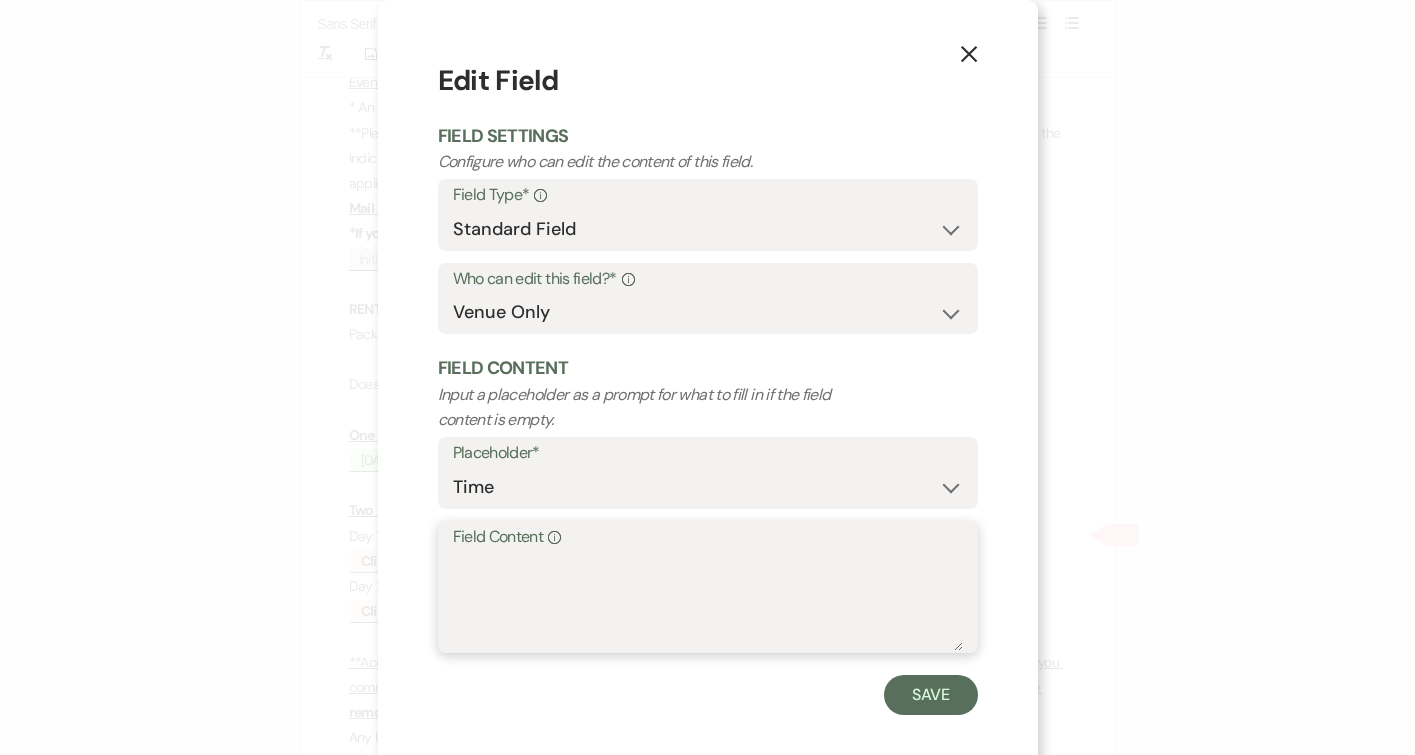 click on "Field Content Info" at bounding box center [708, 601] 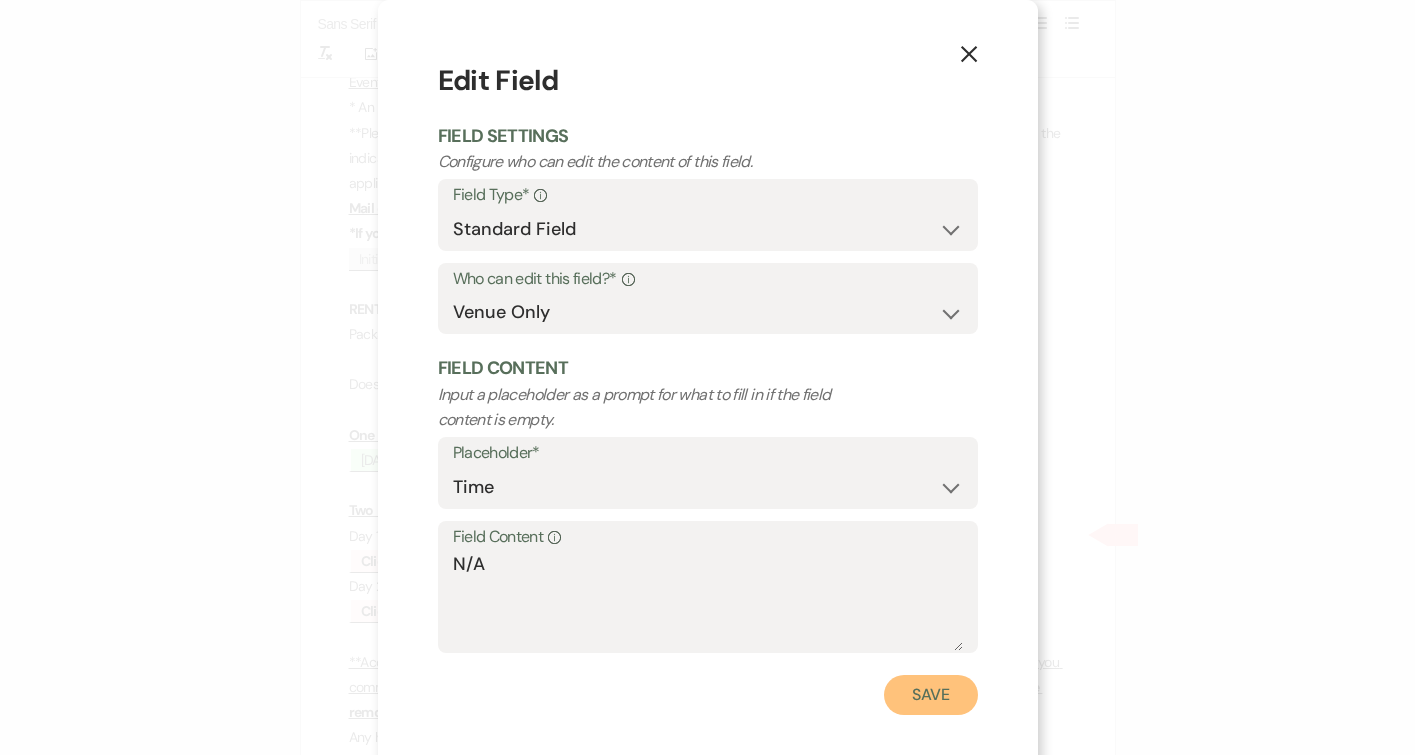 click on "Save" at bounding box center (931, 695) 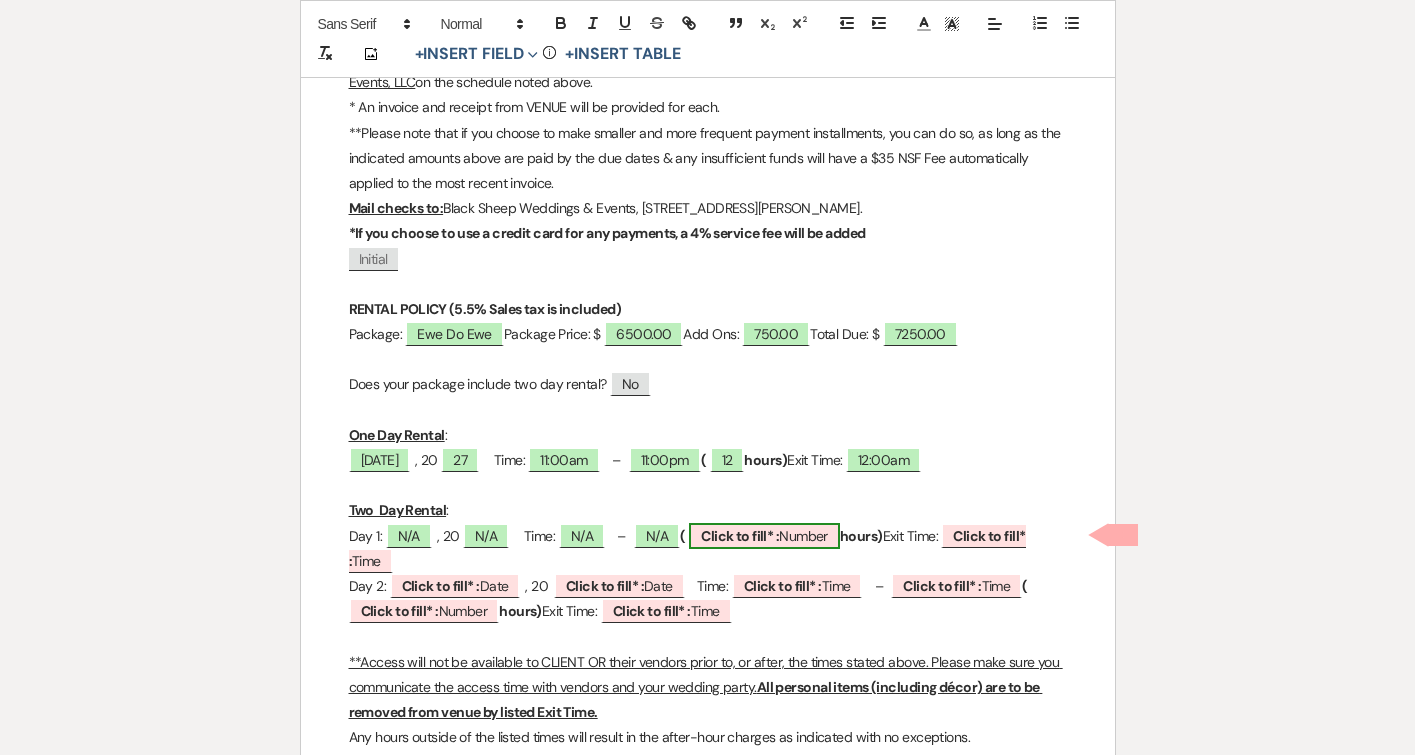 click on "Click to fill* :" at bounding box center [740, 536] 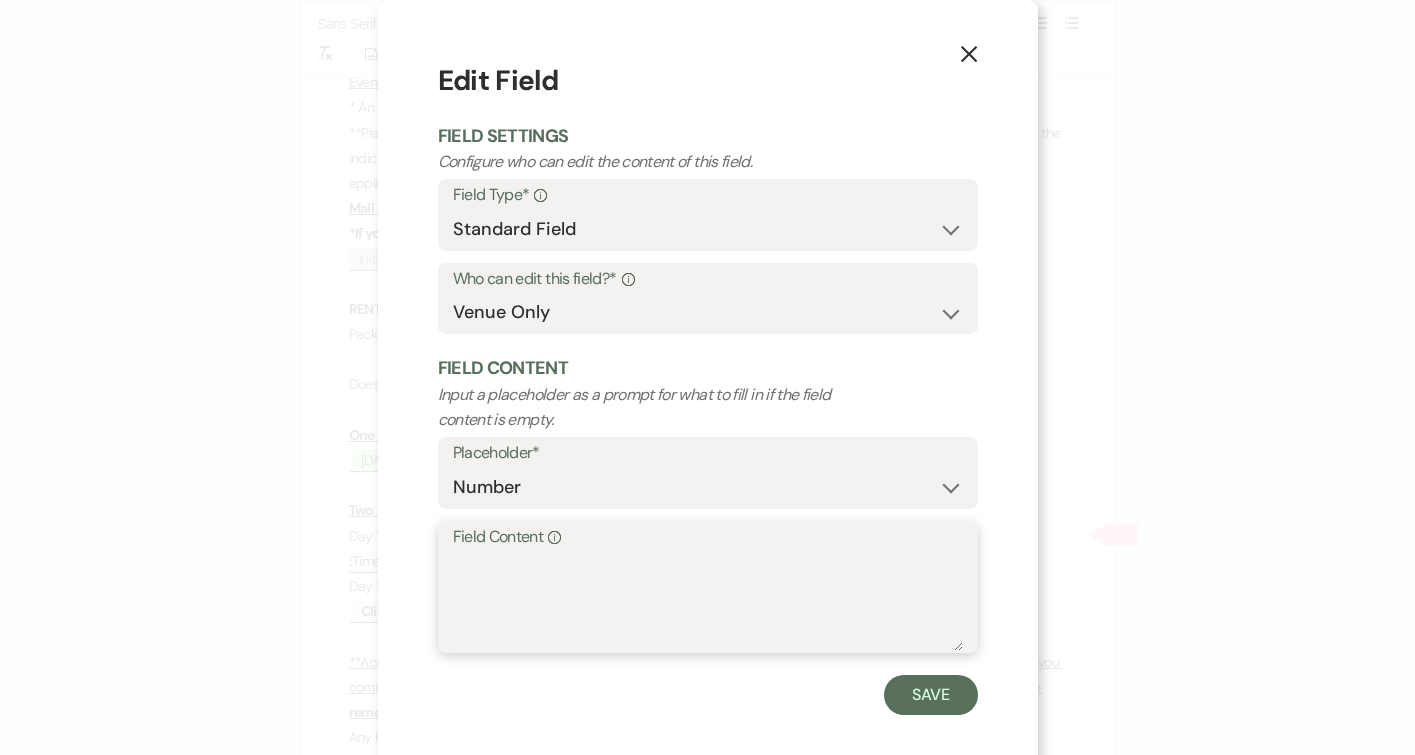 click on "Field Content Info" at bounding box center (708, 601) 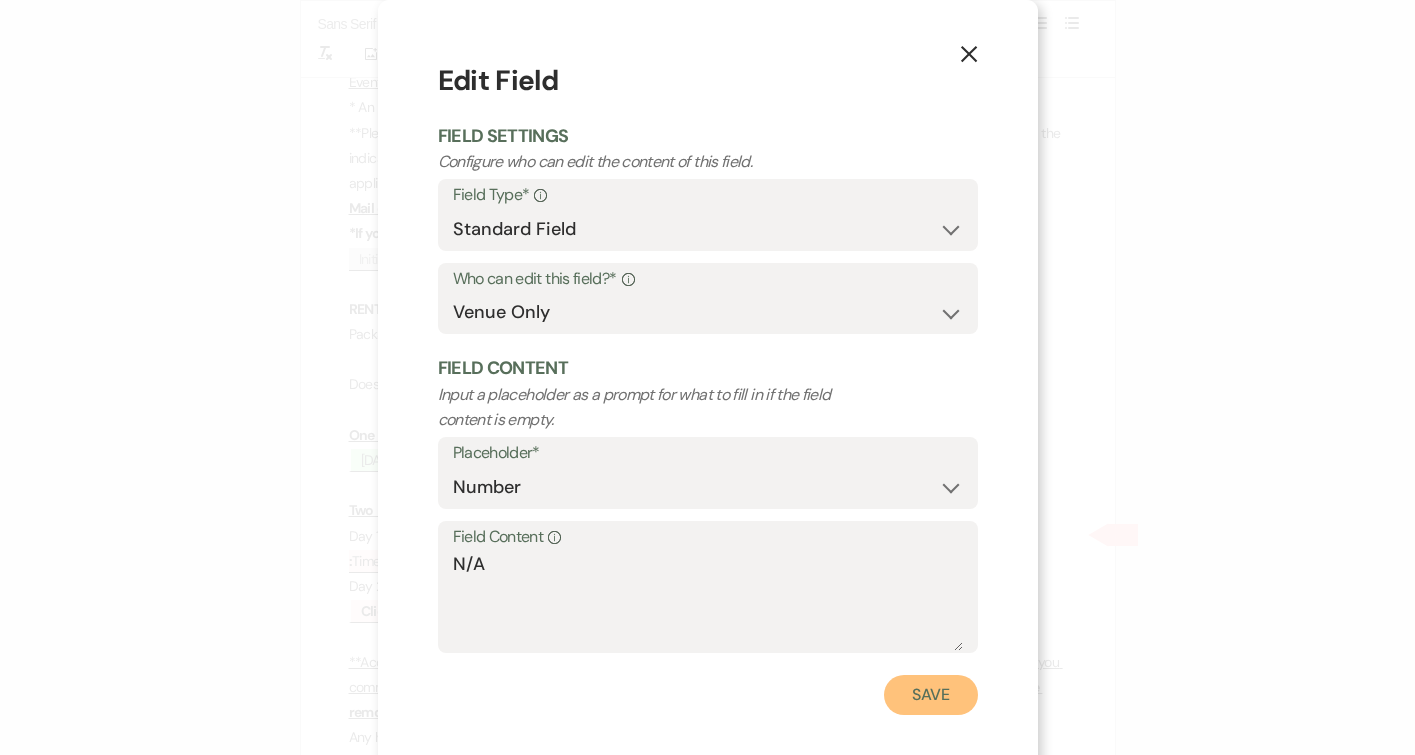click on "Save" at bounding box center [931, 695] 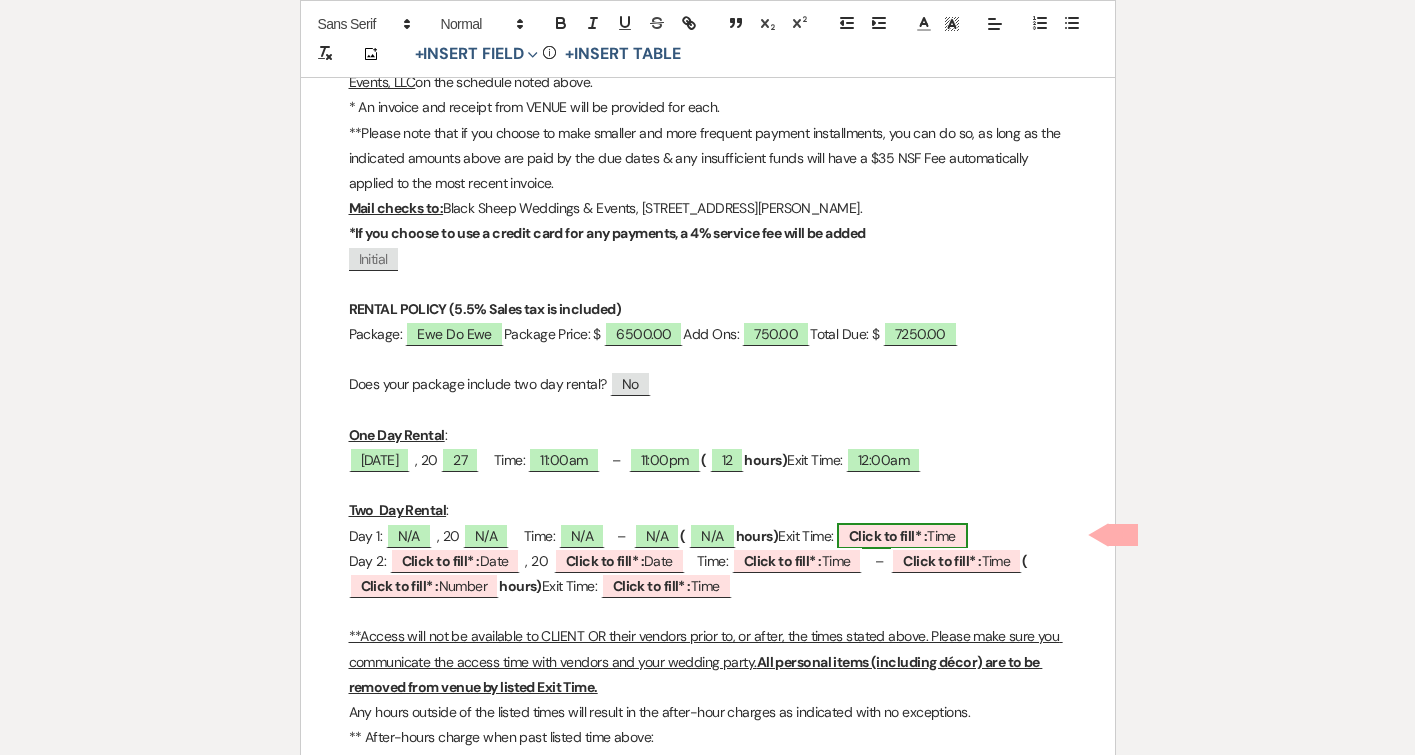 click on "Click to fill* :" at bounding box center [888, 536] 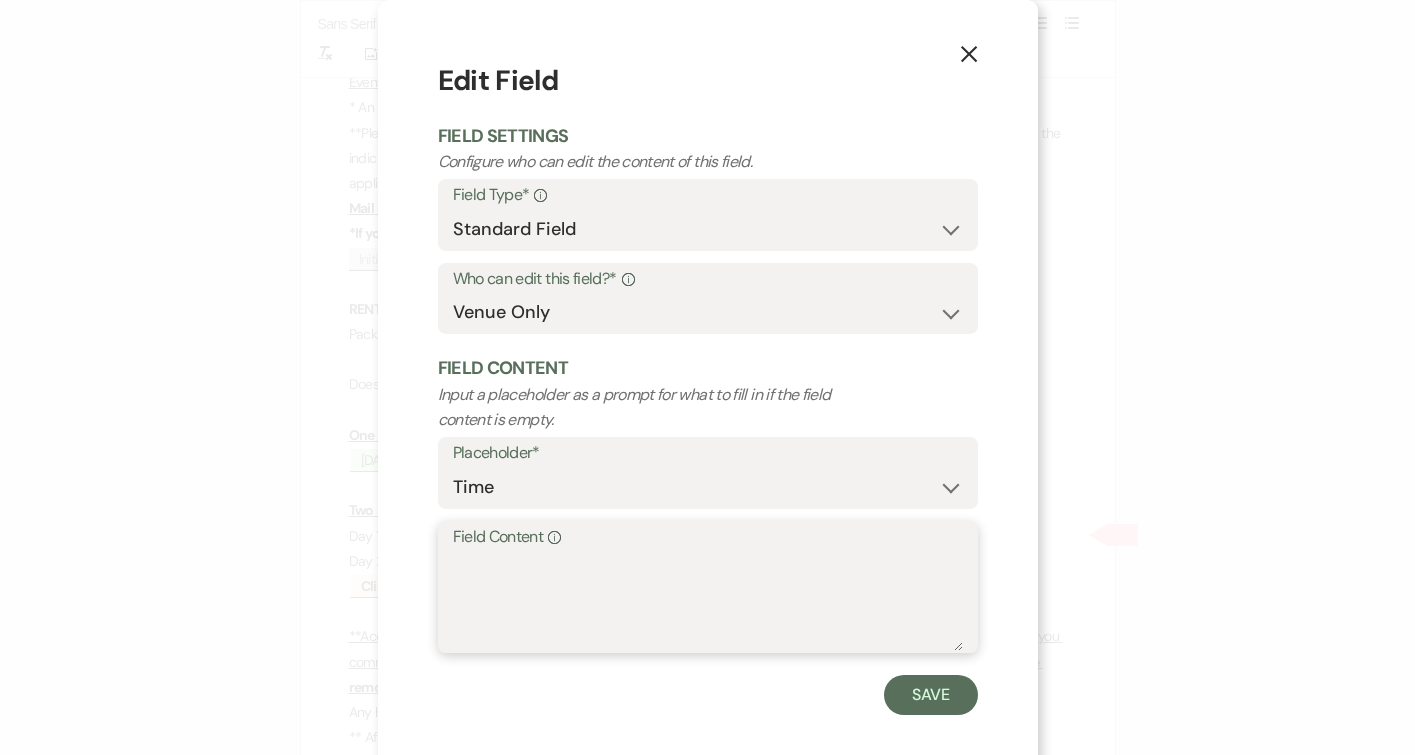 click on "Field Content Info" at bounding box center (708, 601) 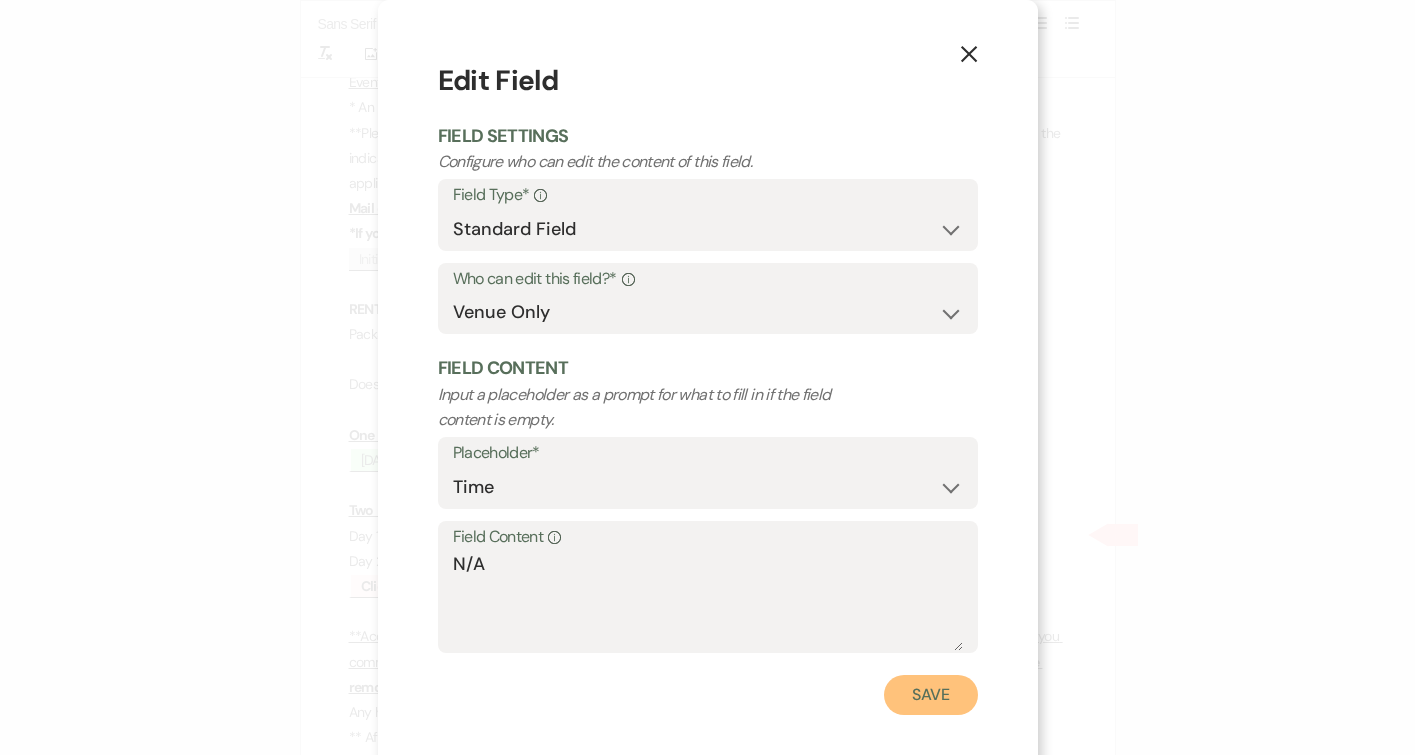 click on "Save" at bounding box center (931, 695) 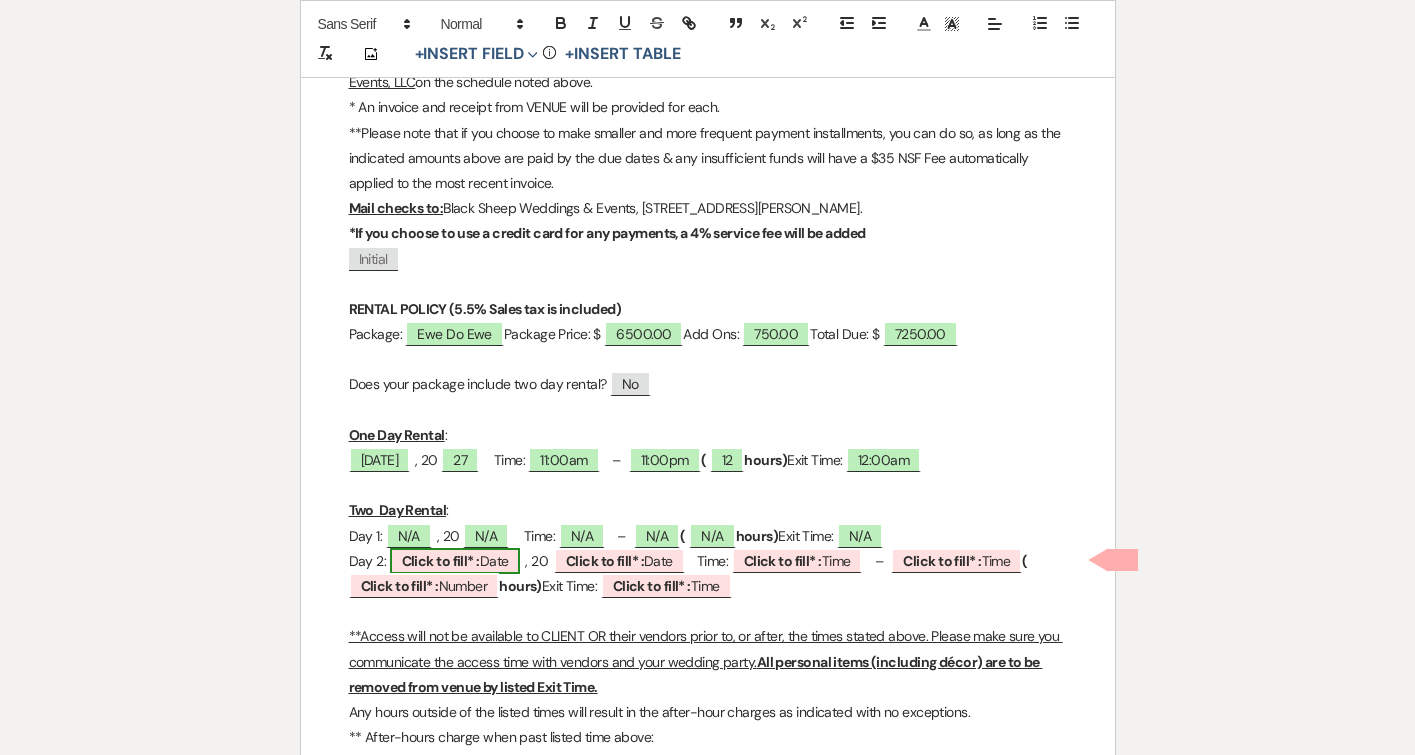 click on "Click to fill* :
Date" at bounding box center (455, 561) 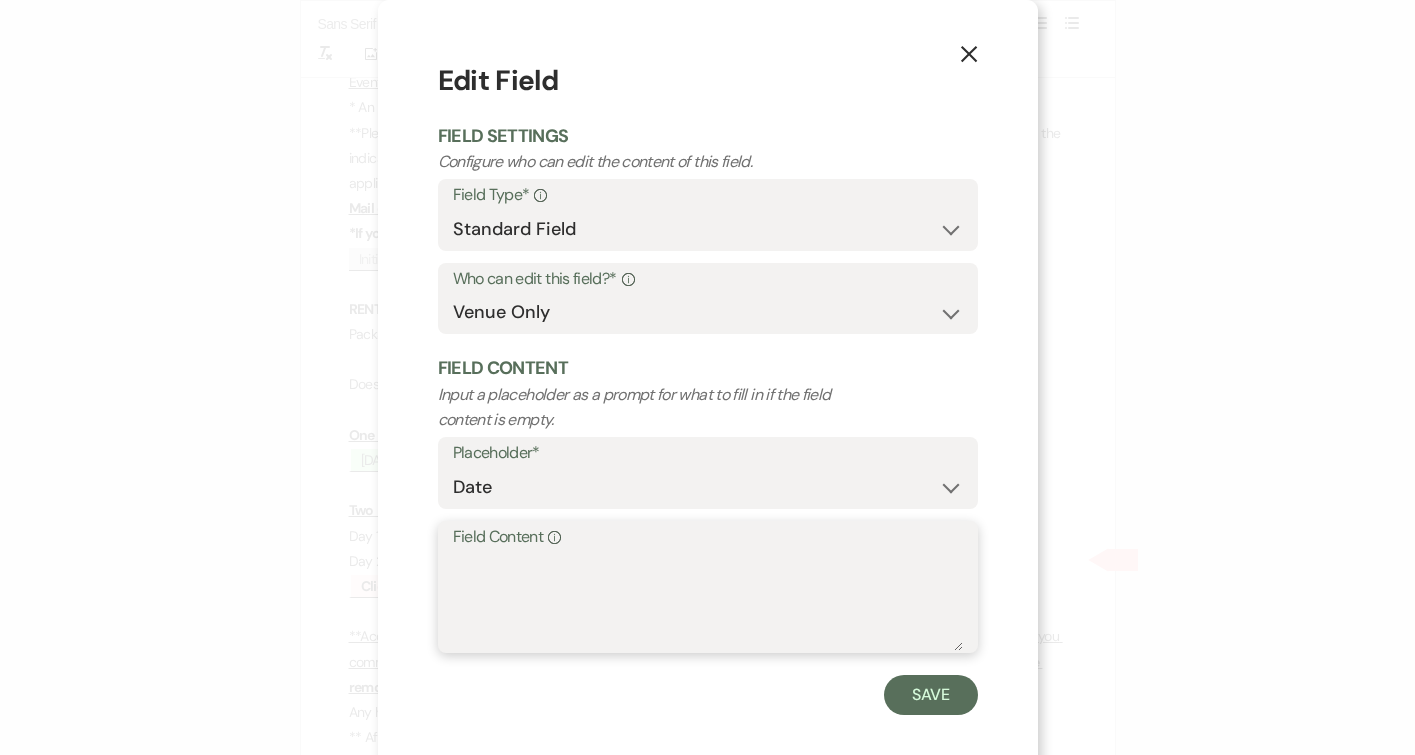 click on "Field Content Info" at bounding box center (708, 601) 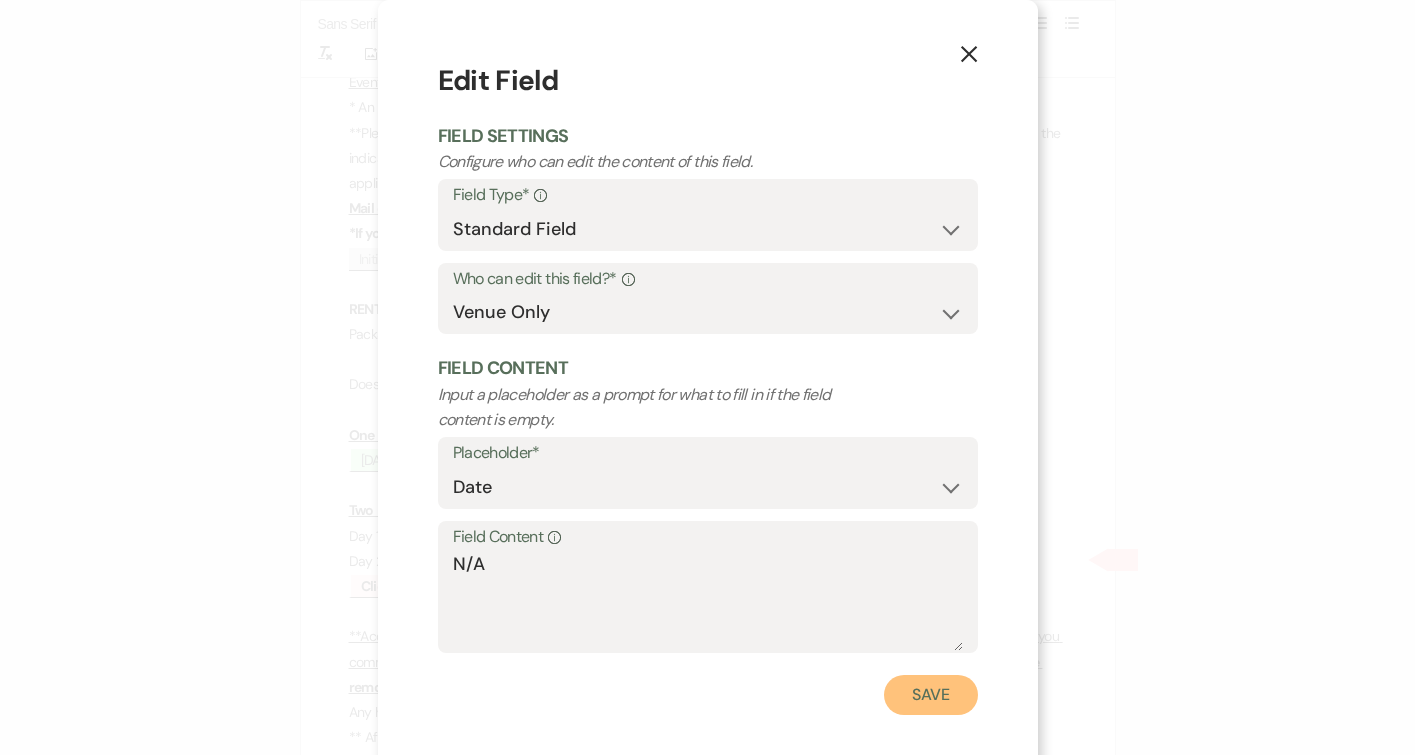 click on "Save" at bounding box center [931, 695] 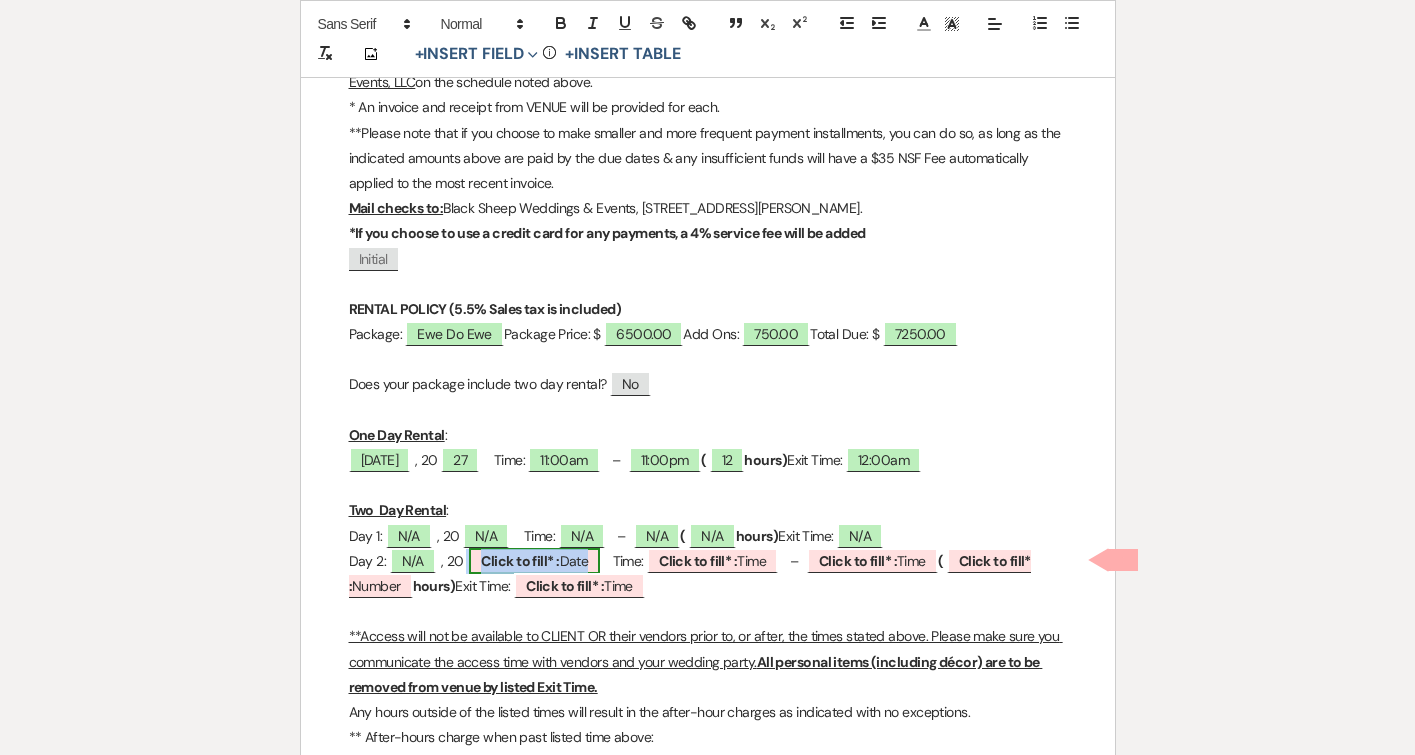 click on "Click to fill* :" at bounding box center [520, 561] 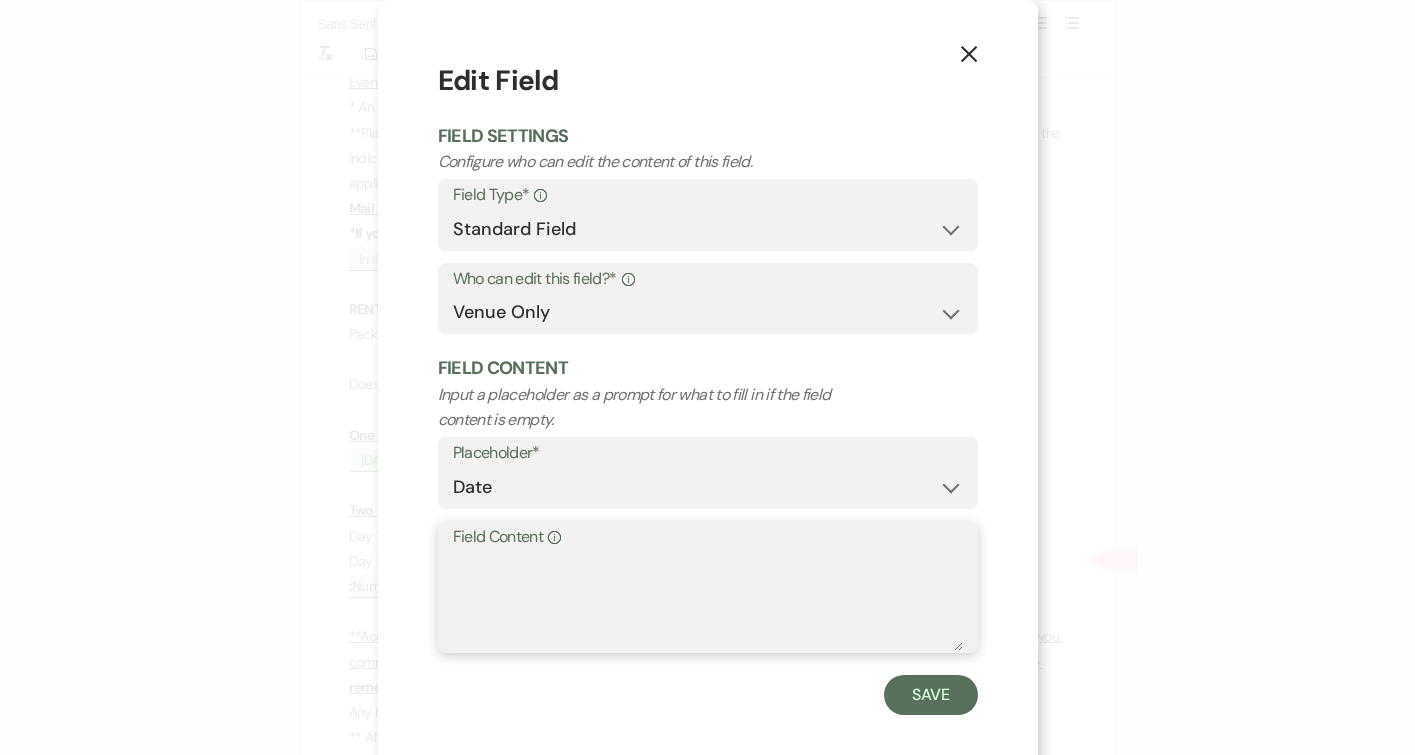 click on "Field Content Info" at bounding box center [708, 601] 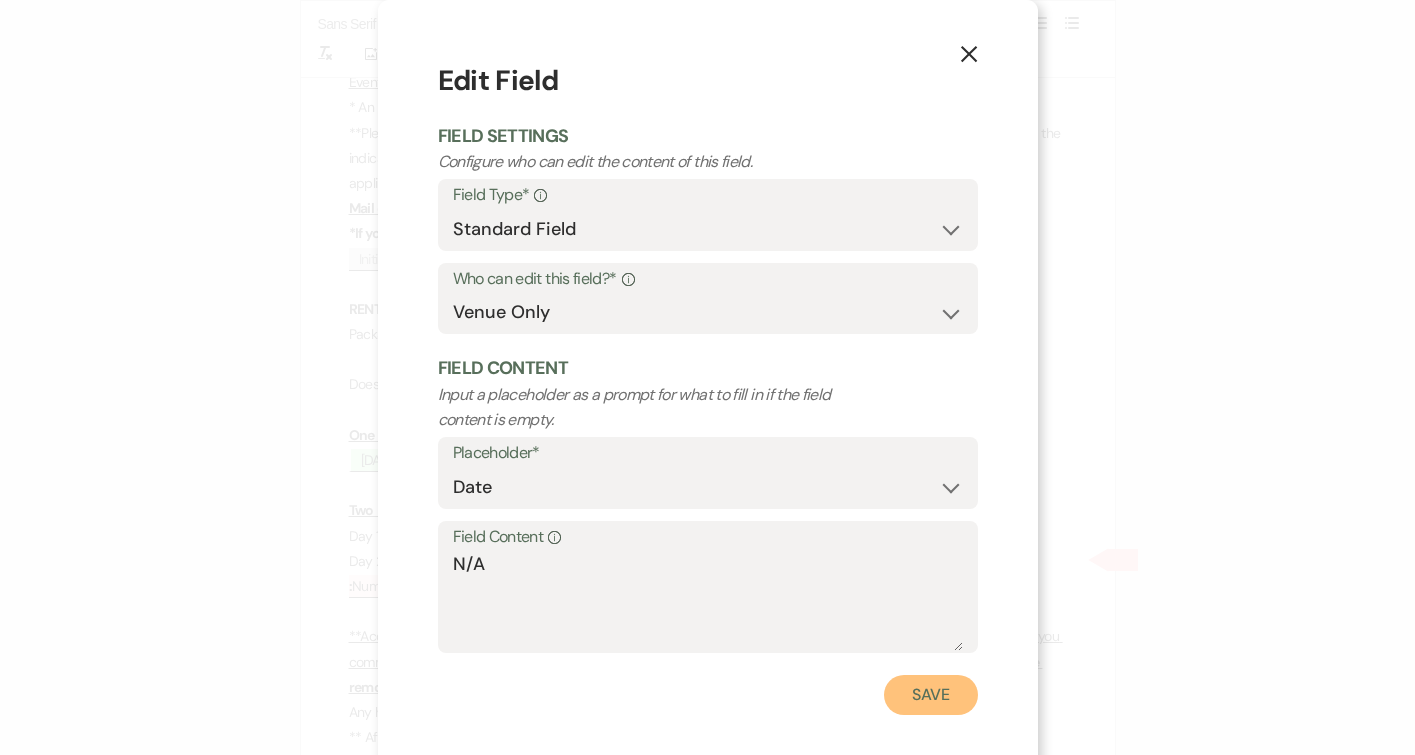 click on "Save" at bounding box center (931, 695) 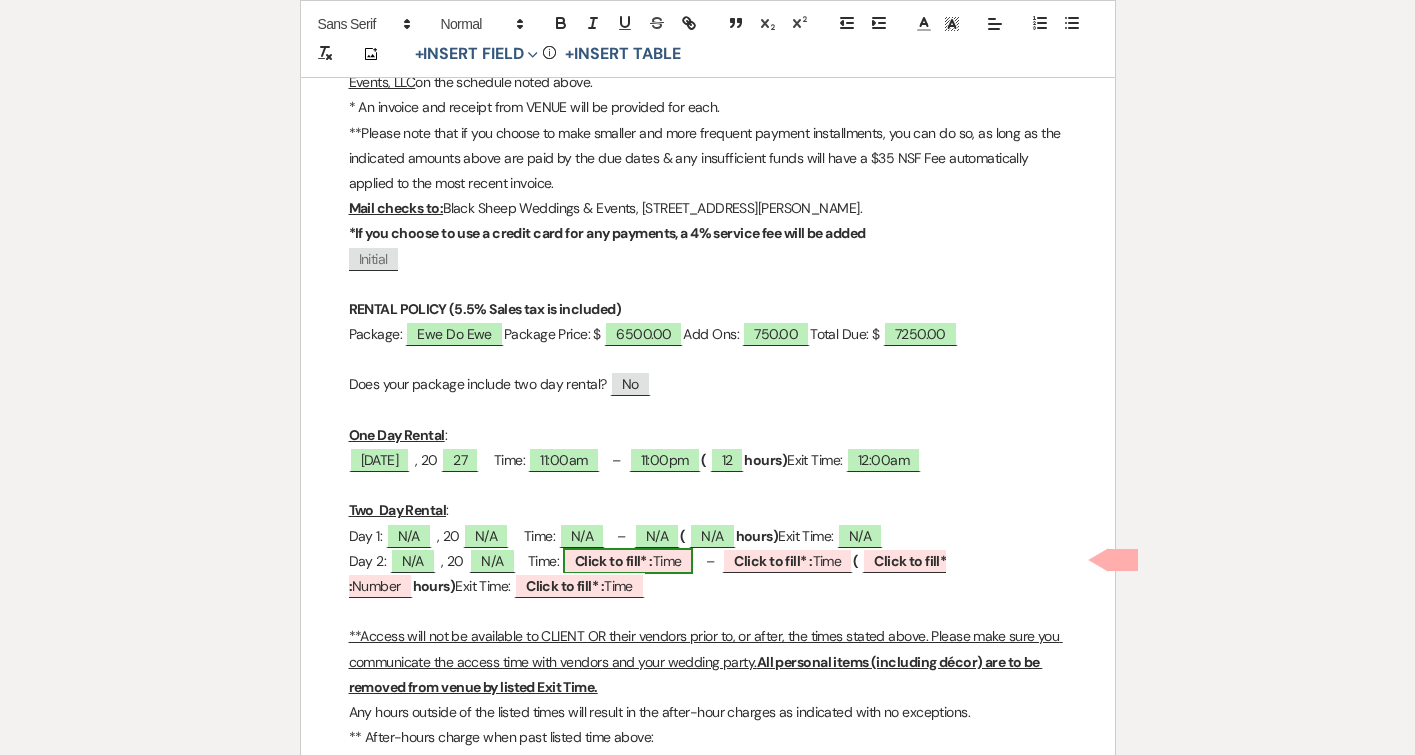 click on "Click to fill* :" at bounding box center (614, 561) 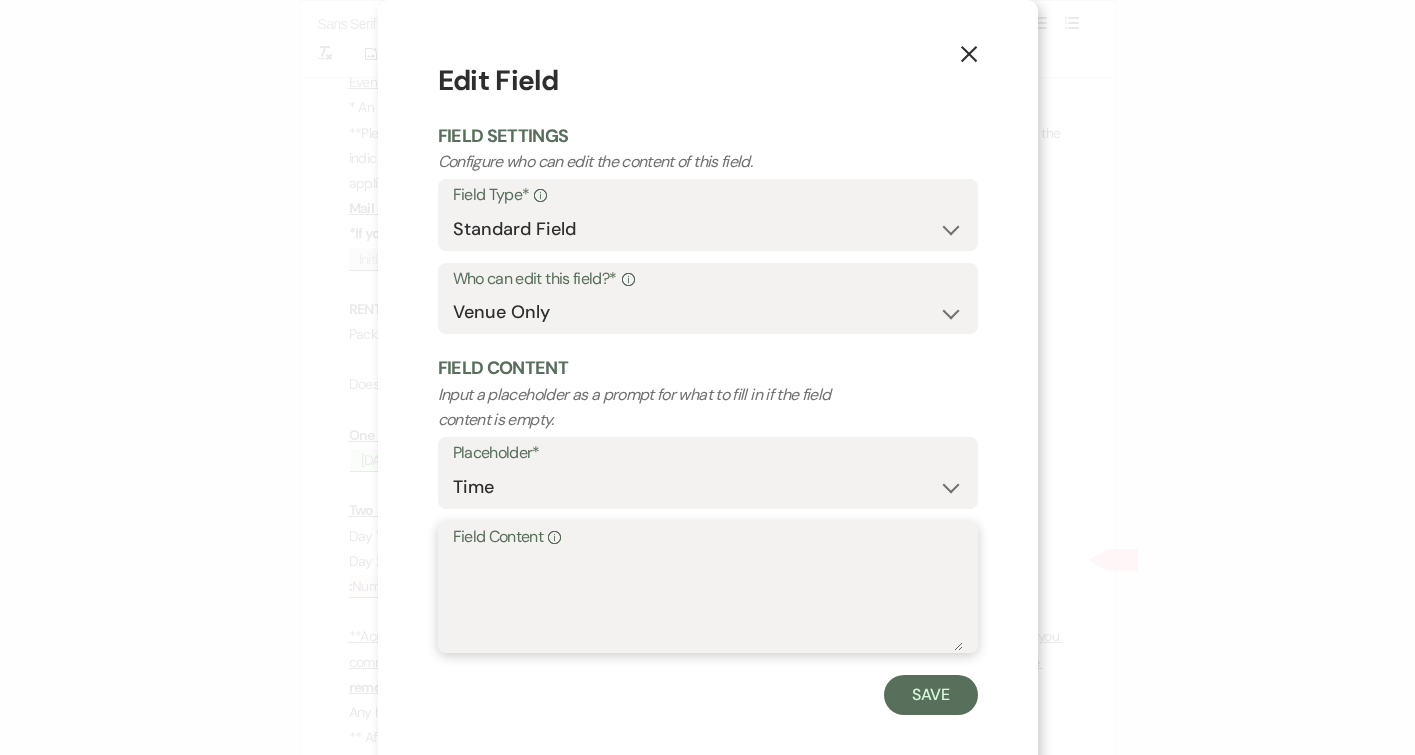 click on "Field Content Info" at bounding box center (708, 601) 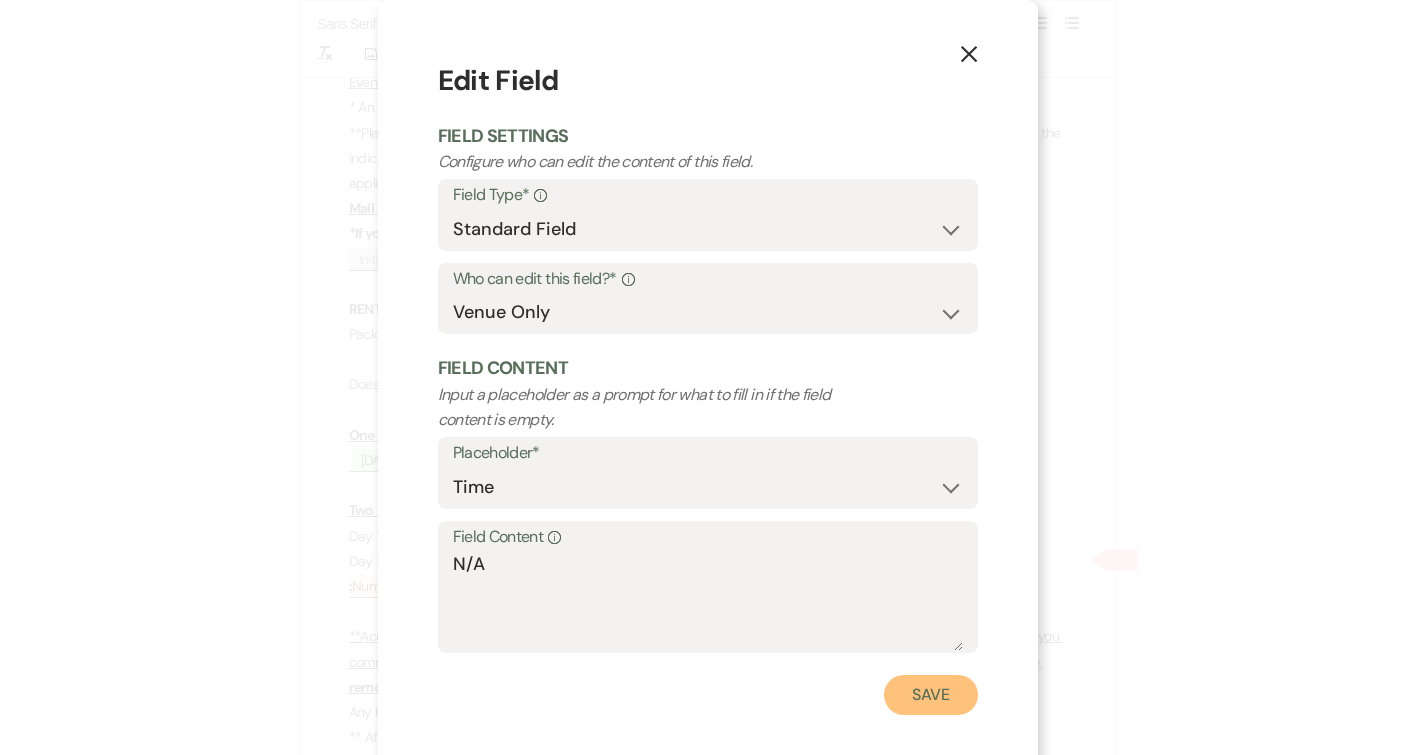 click on "Save" at bounding box center [931, 695] 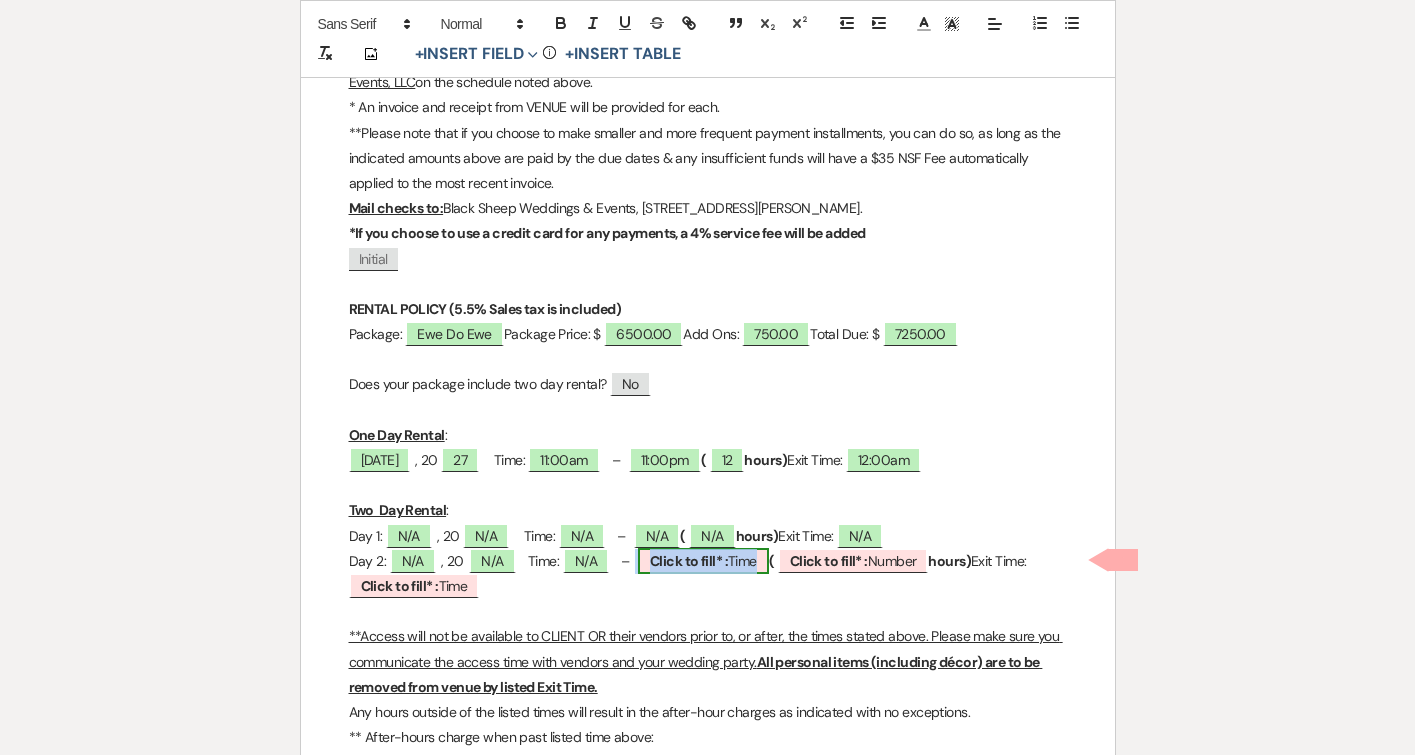 click on "Click to fill* :" at bounding box center [689, 561] 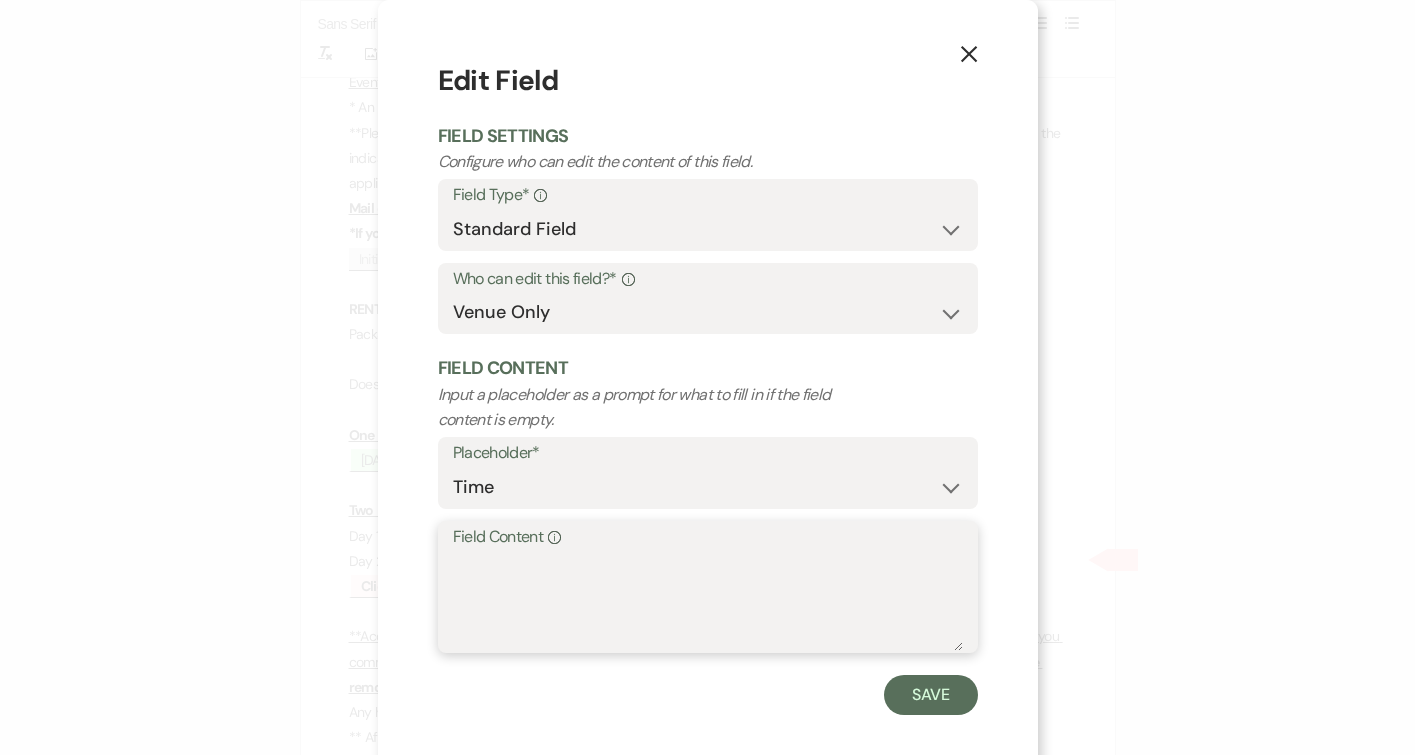 click on "Field Content Info" at bounding box center [708, 601] 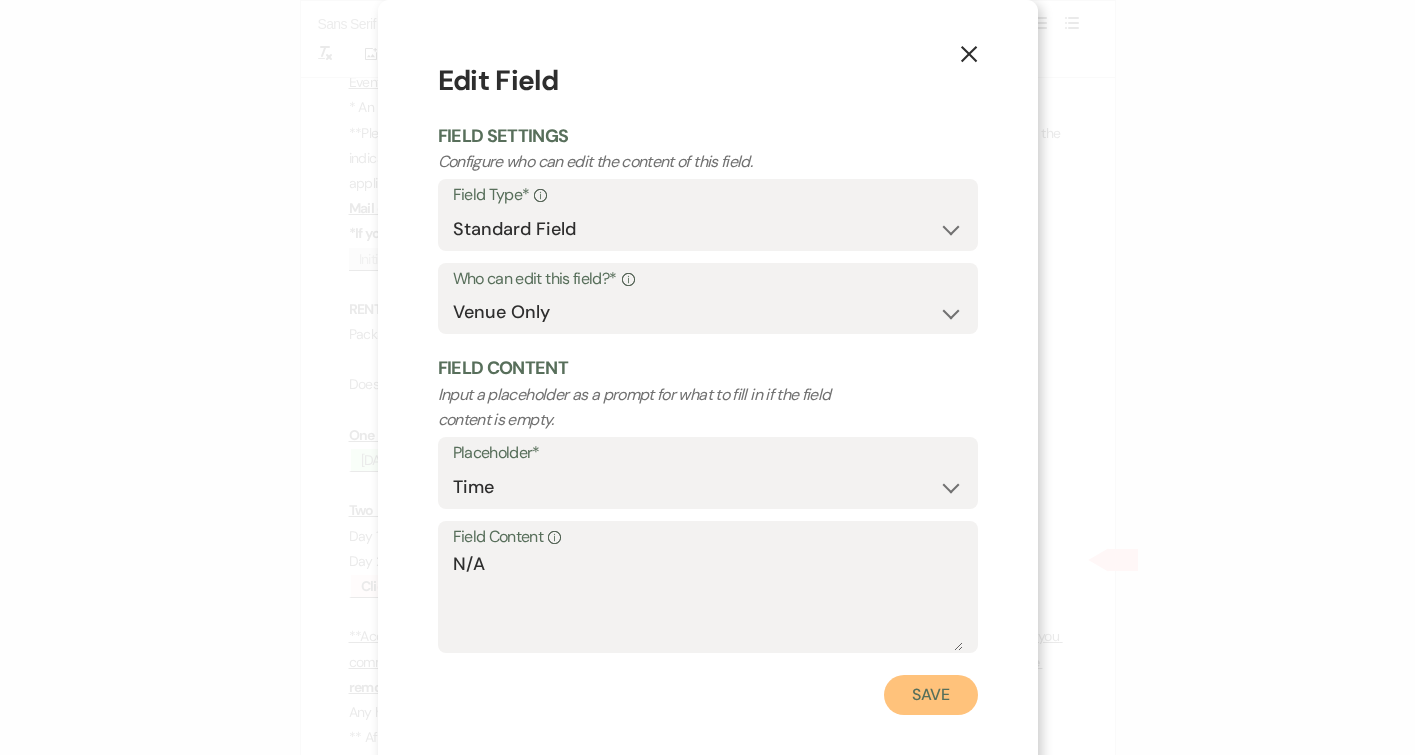 click on "Save" at bounding box center [931, 695] 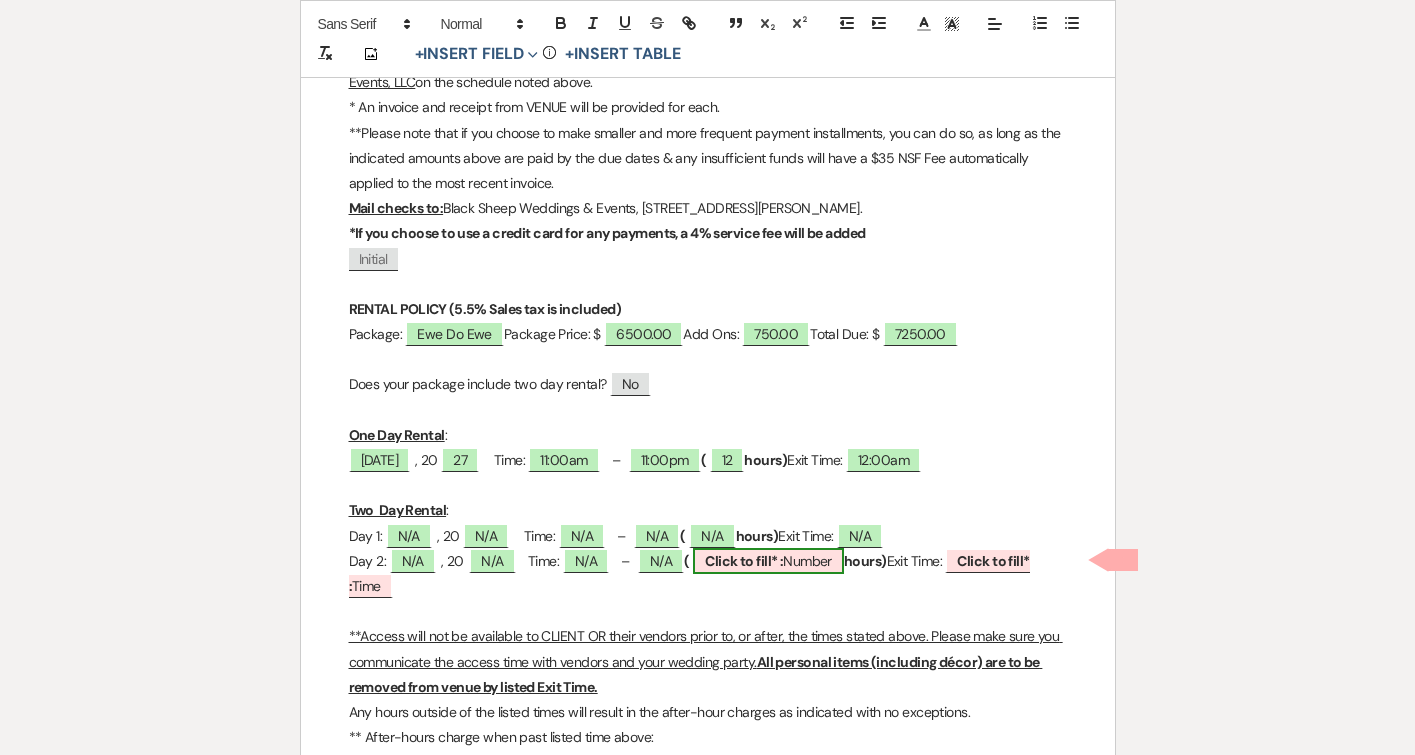 click on "Click to fill* :" at bounding box center (744, 561) 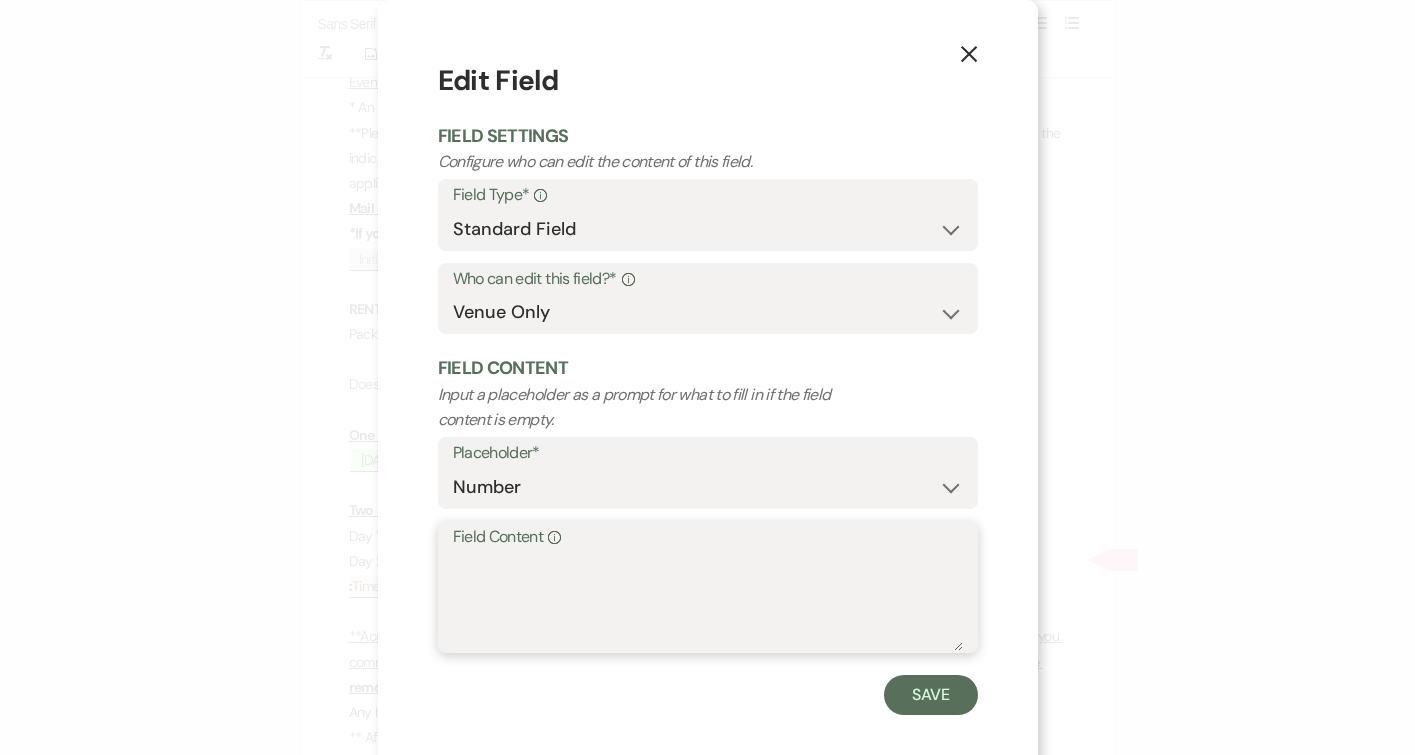 click on "Field Content Info" at bounding box center (708, 601) 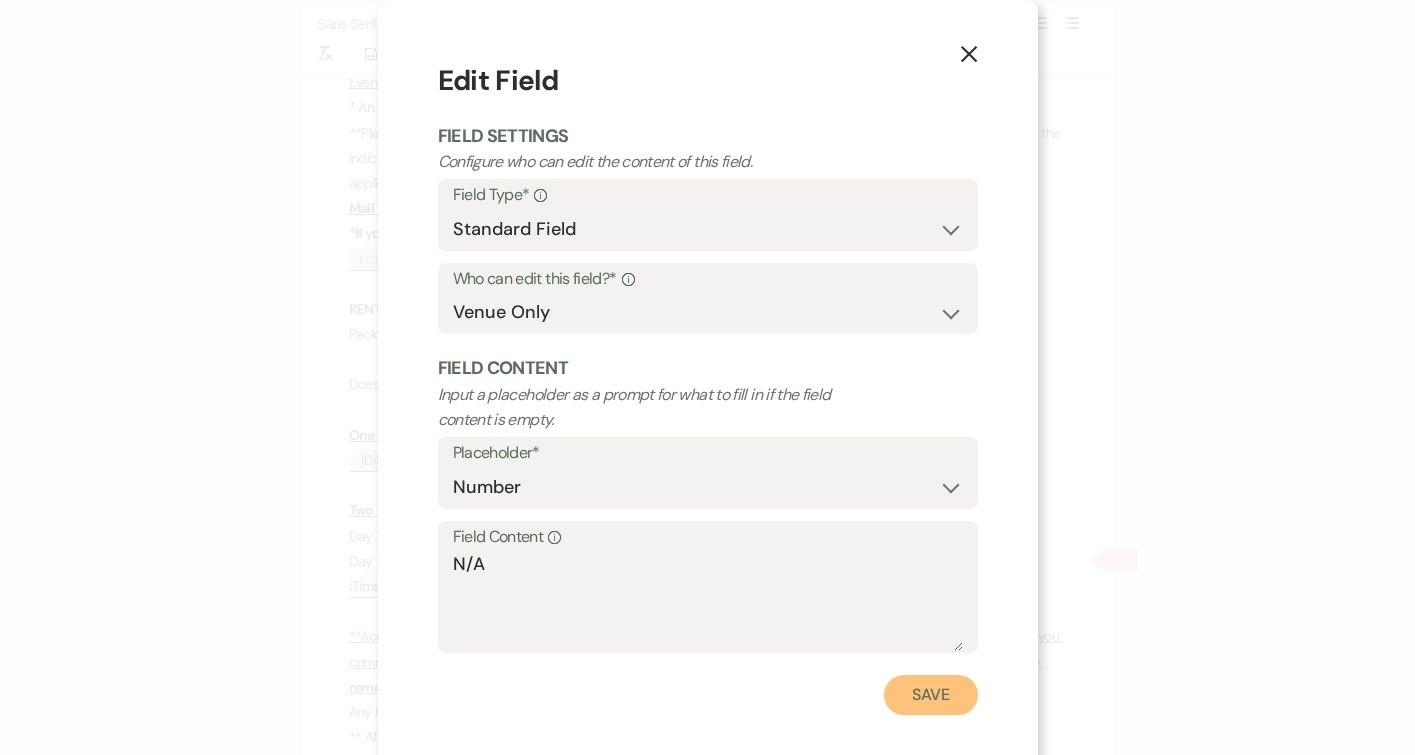 click on "Save" at bounding box center (931, 695) 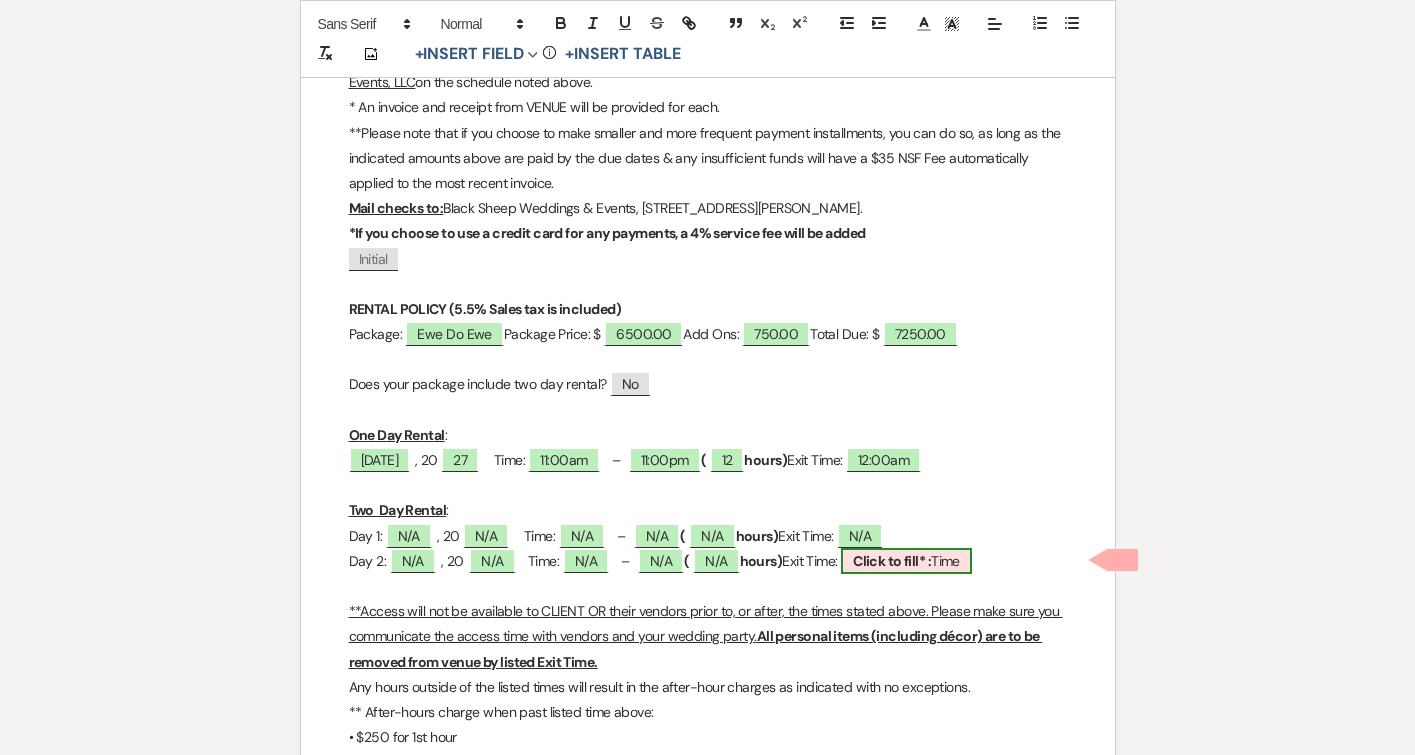 click on "Click to fill* :" at bounding box center (892, 561) 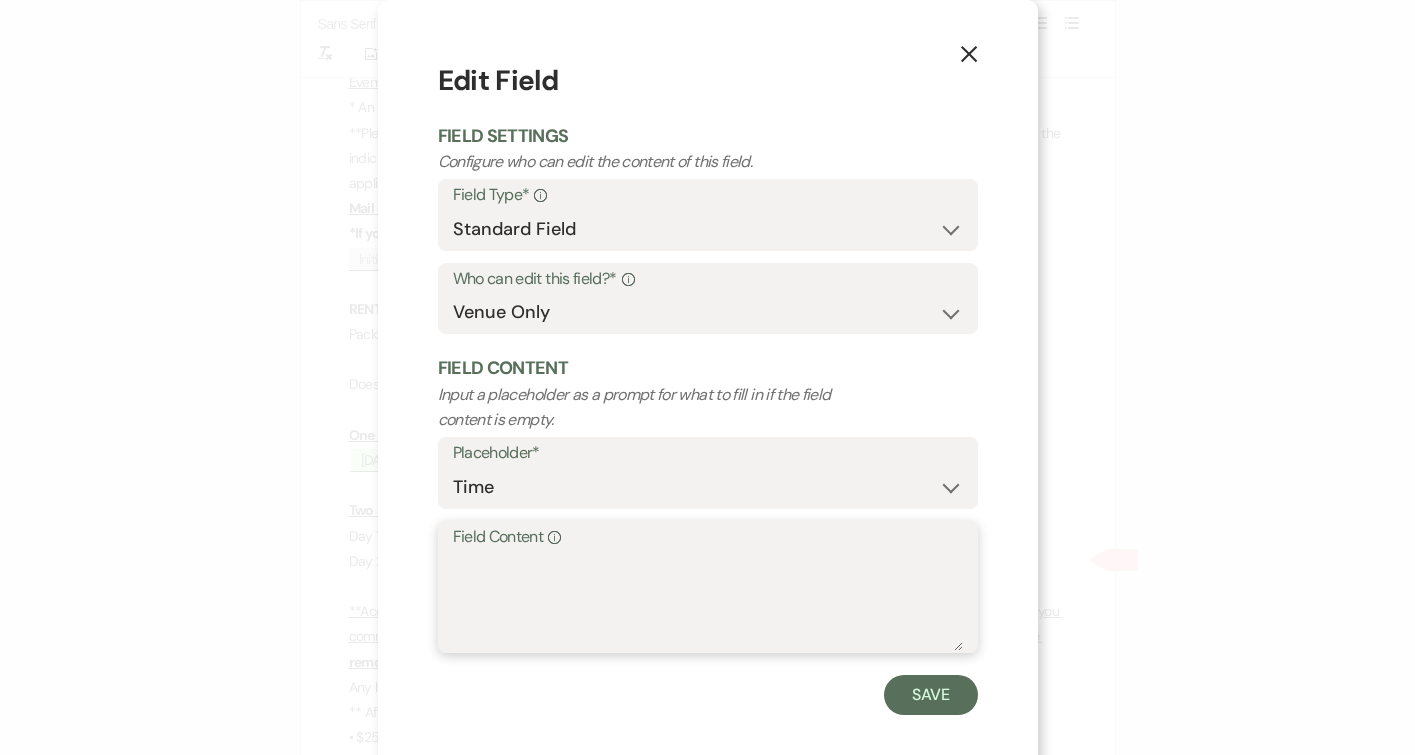 click on "Field Content Info" at bounding box center (708, 601) 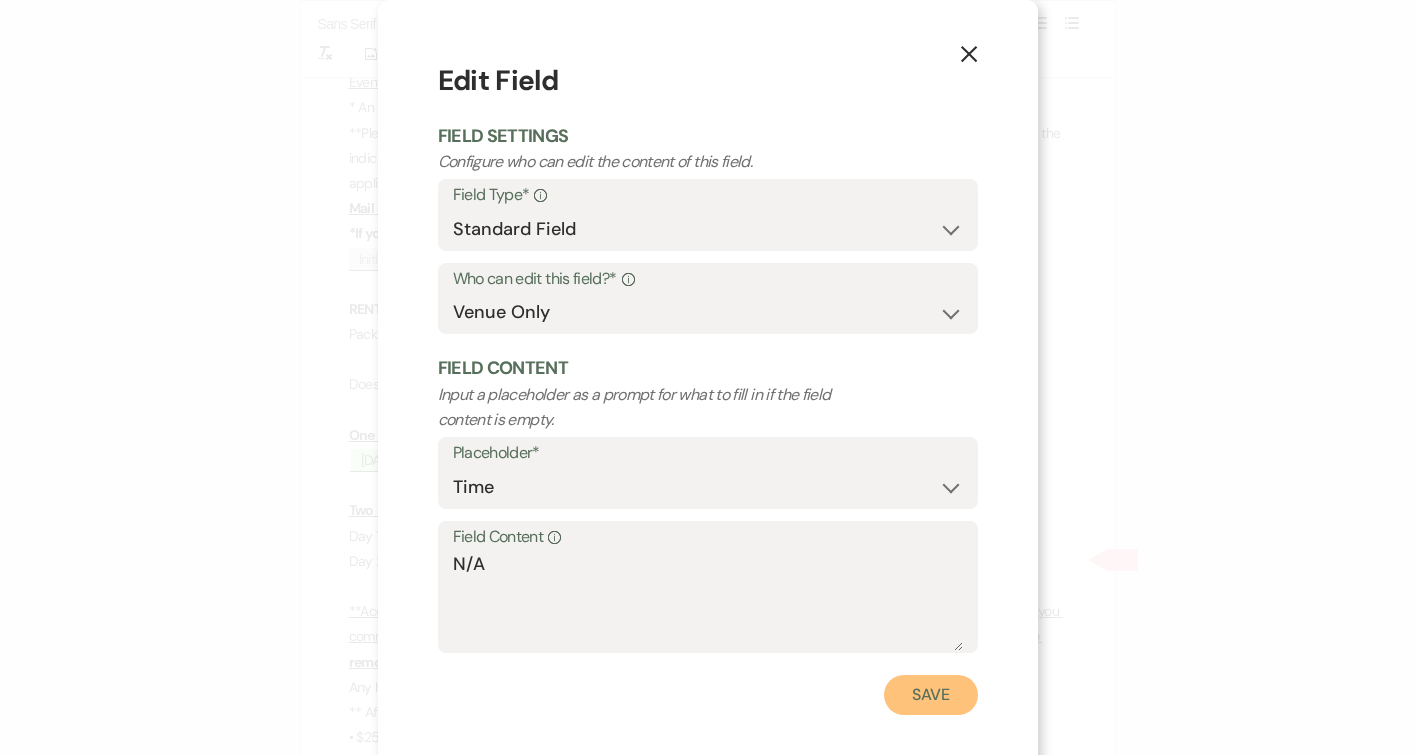 click on "Save" at bounding box center [931, 695] 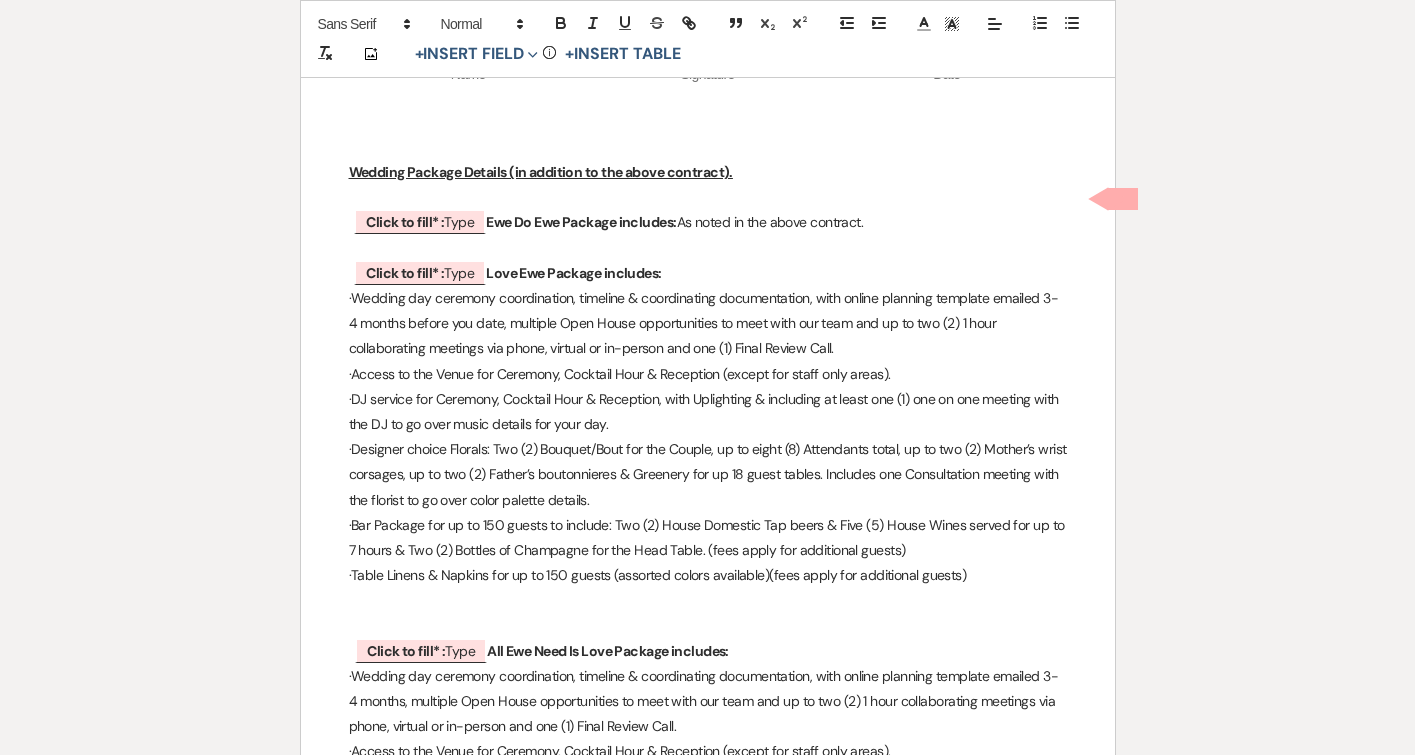 scroll, scrollTop: 8432, scrollLeft: 0, axis: vertical 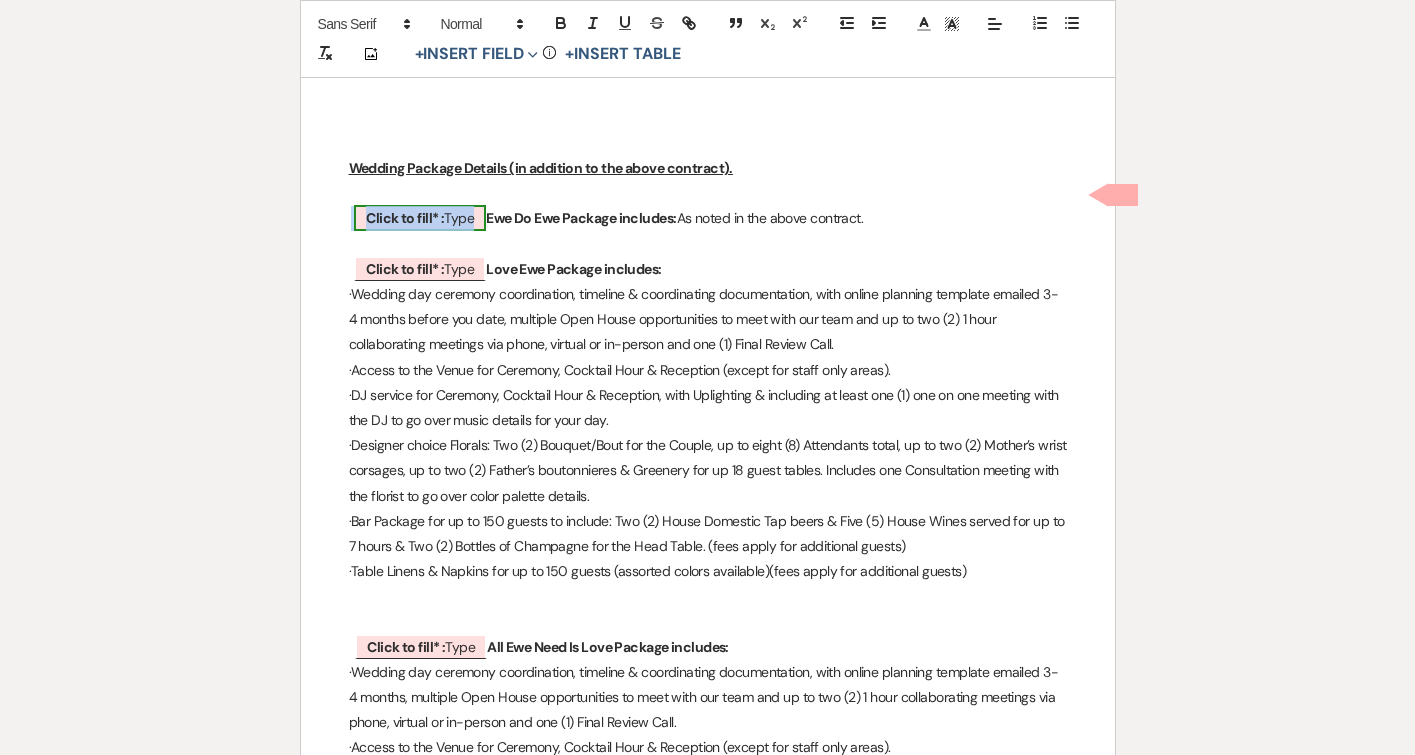 click on "Click to fill* :" at bounding box center (405, 218) 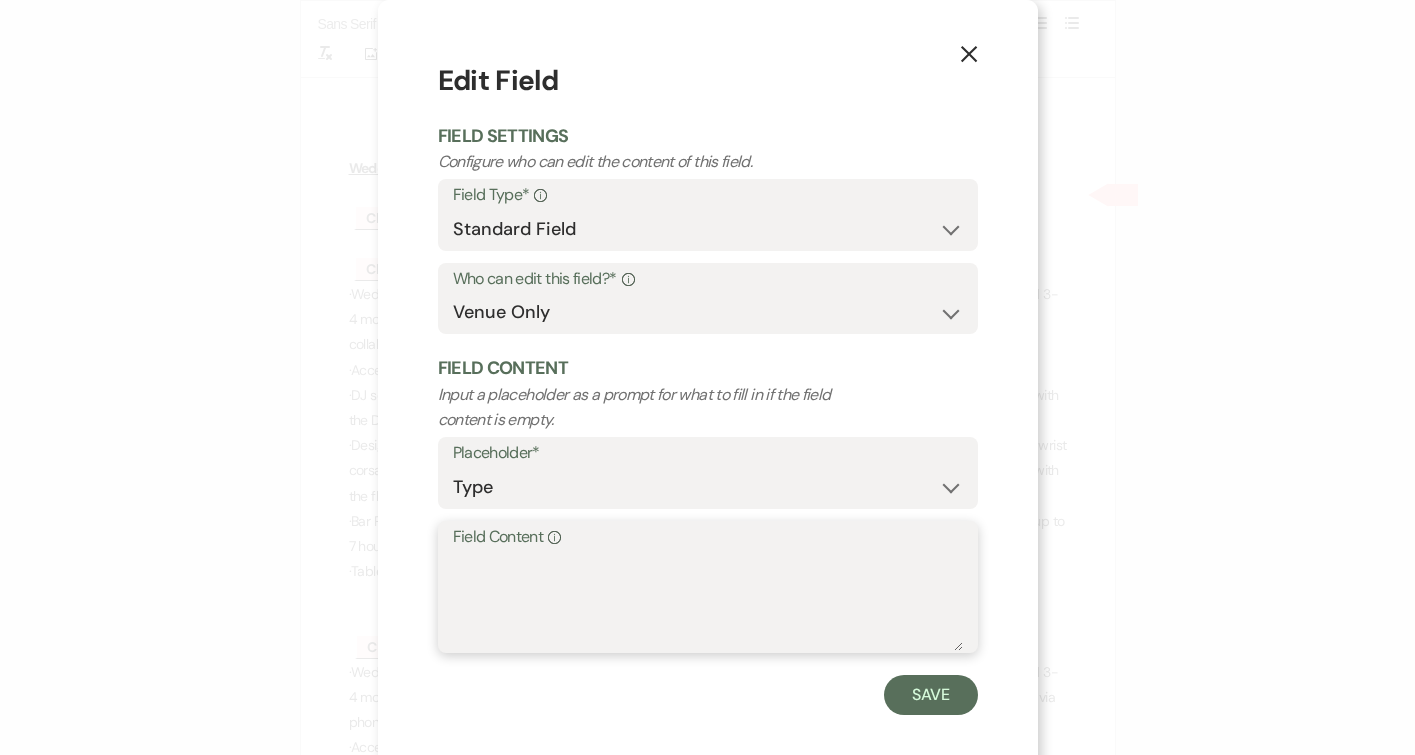 click on "Field Content Info" at bounding box center [708, 601] 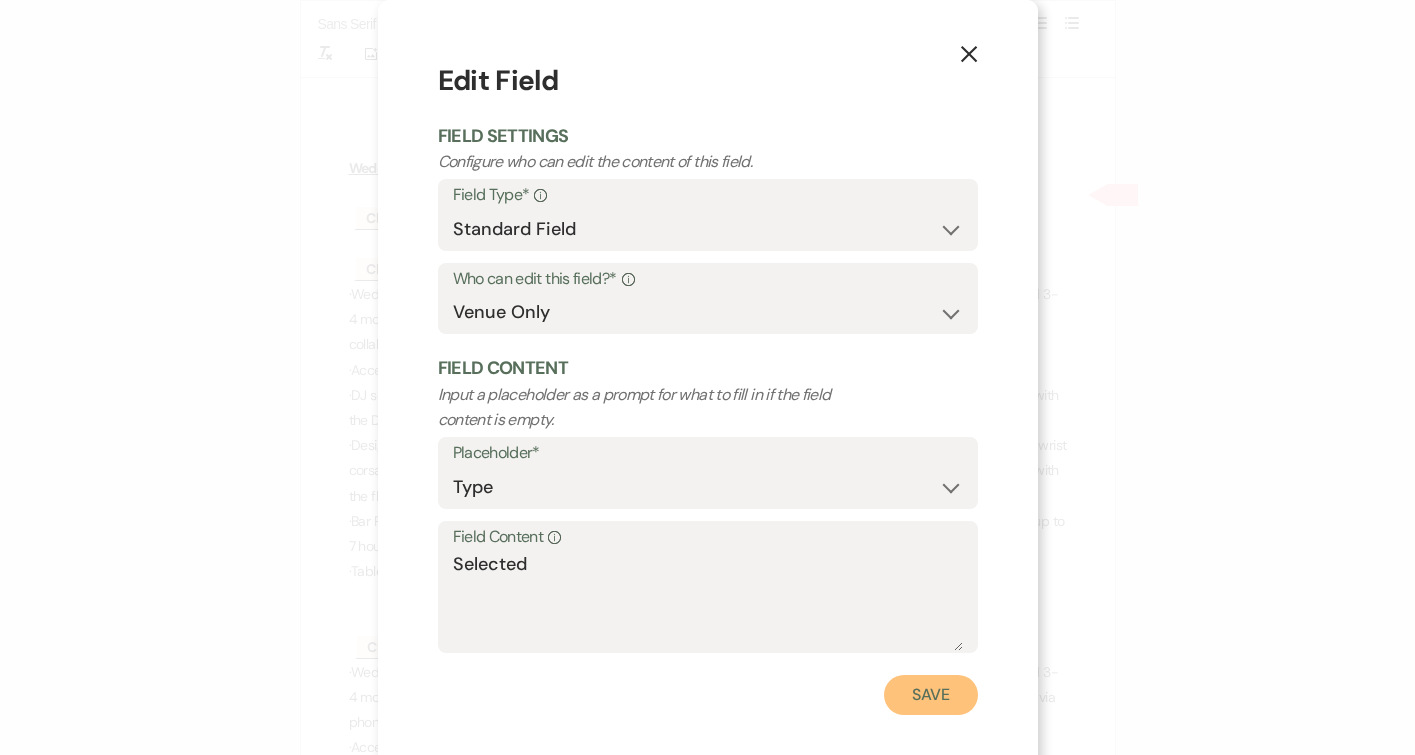 click on "Save" at bounding box center (931, 695) 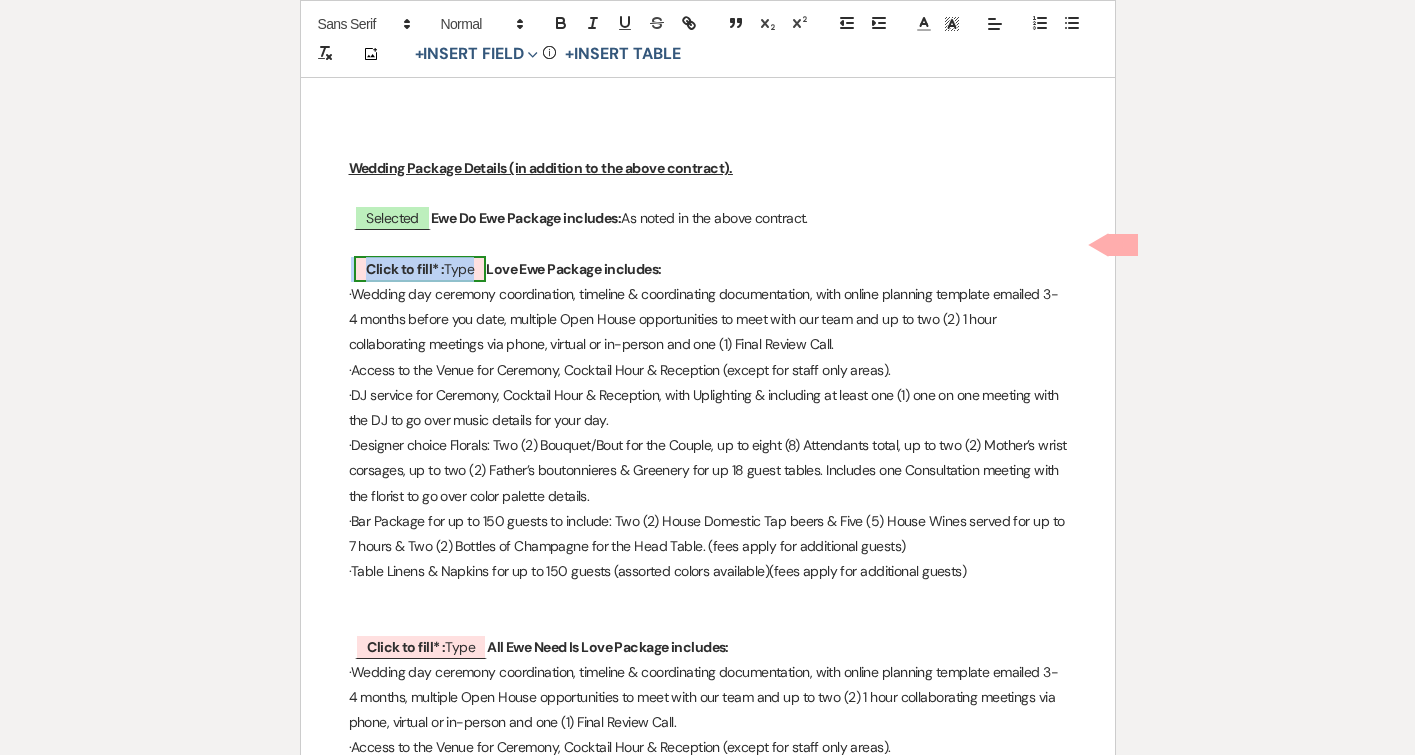 click on "Click to fill* :" at bounding box center [405, 269] 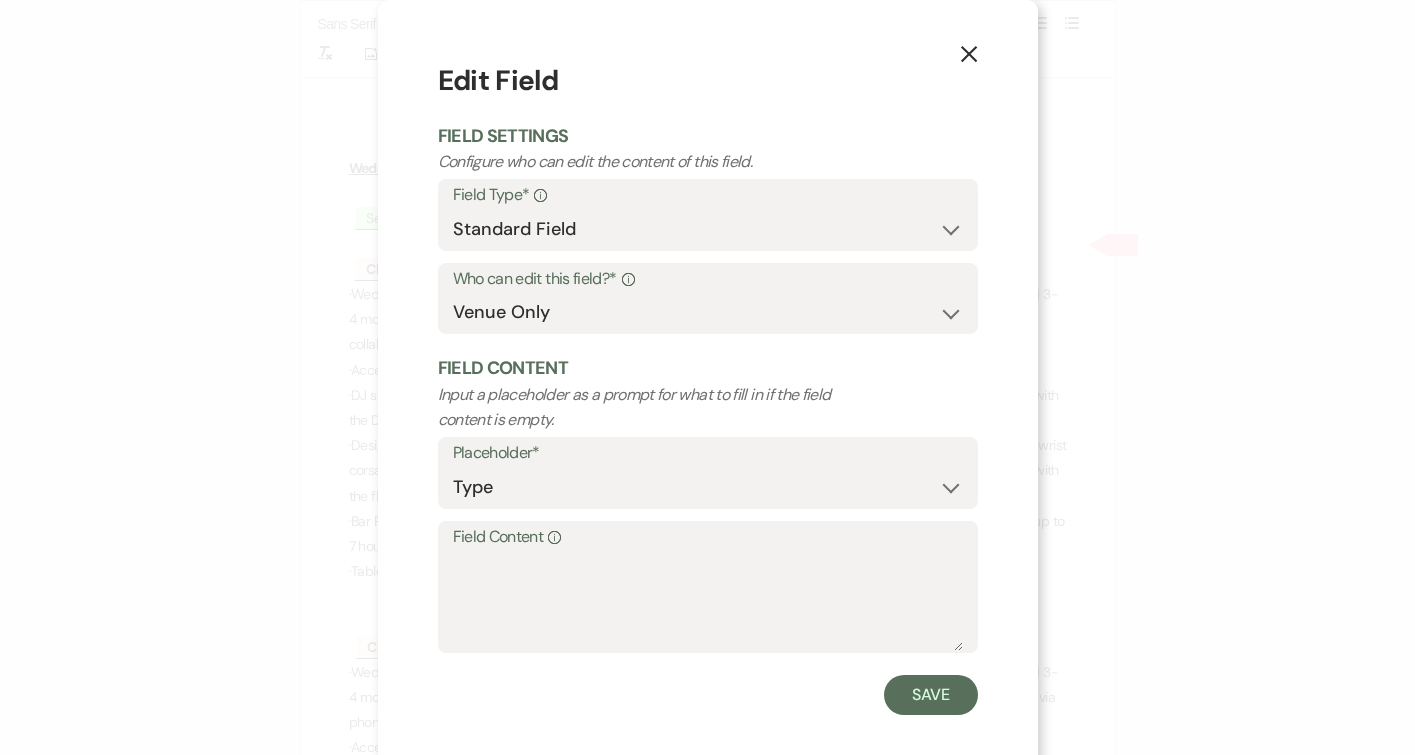 click on "Field Content Info" at bounding box center [708, 537] 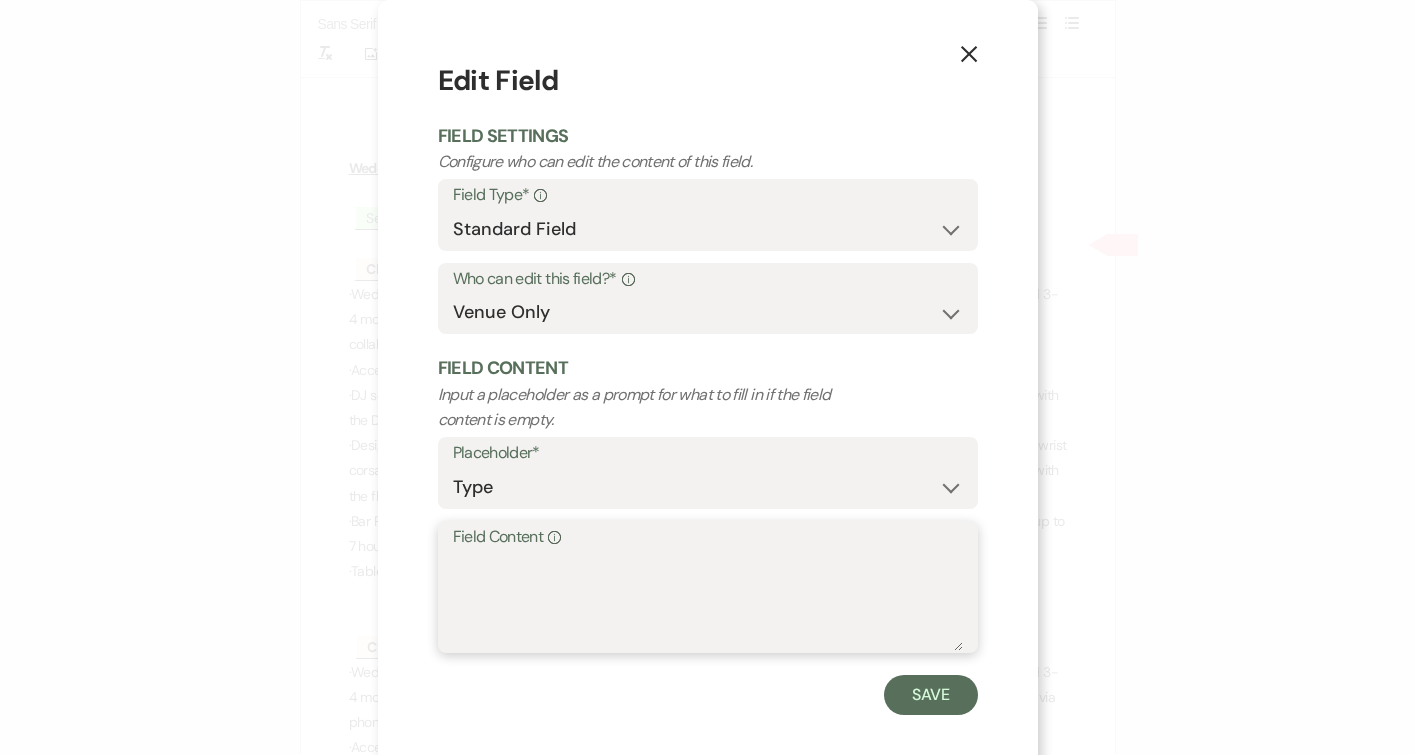 click on "Field Content Info" at bounding box center (708, 601) 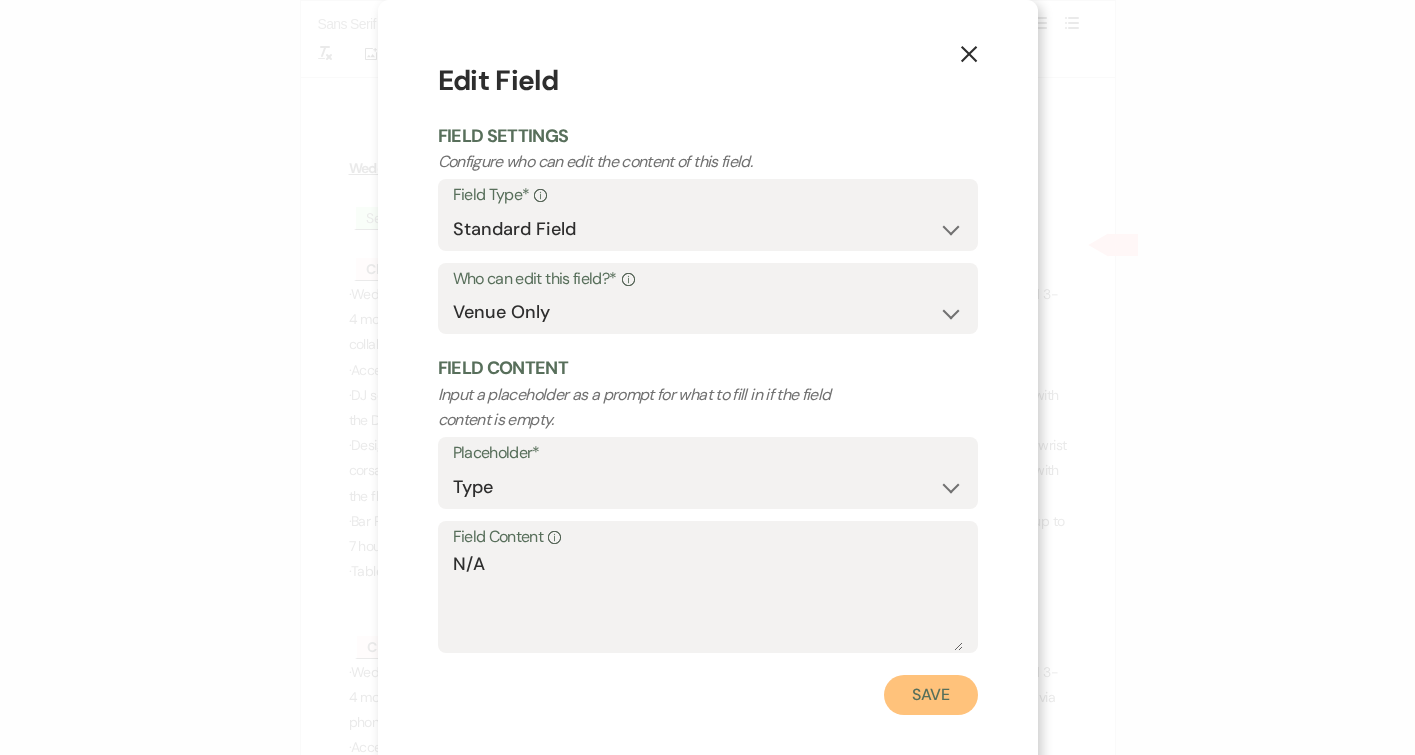 click on "Save" at bounding box center [931, 695] 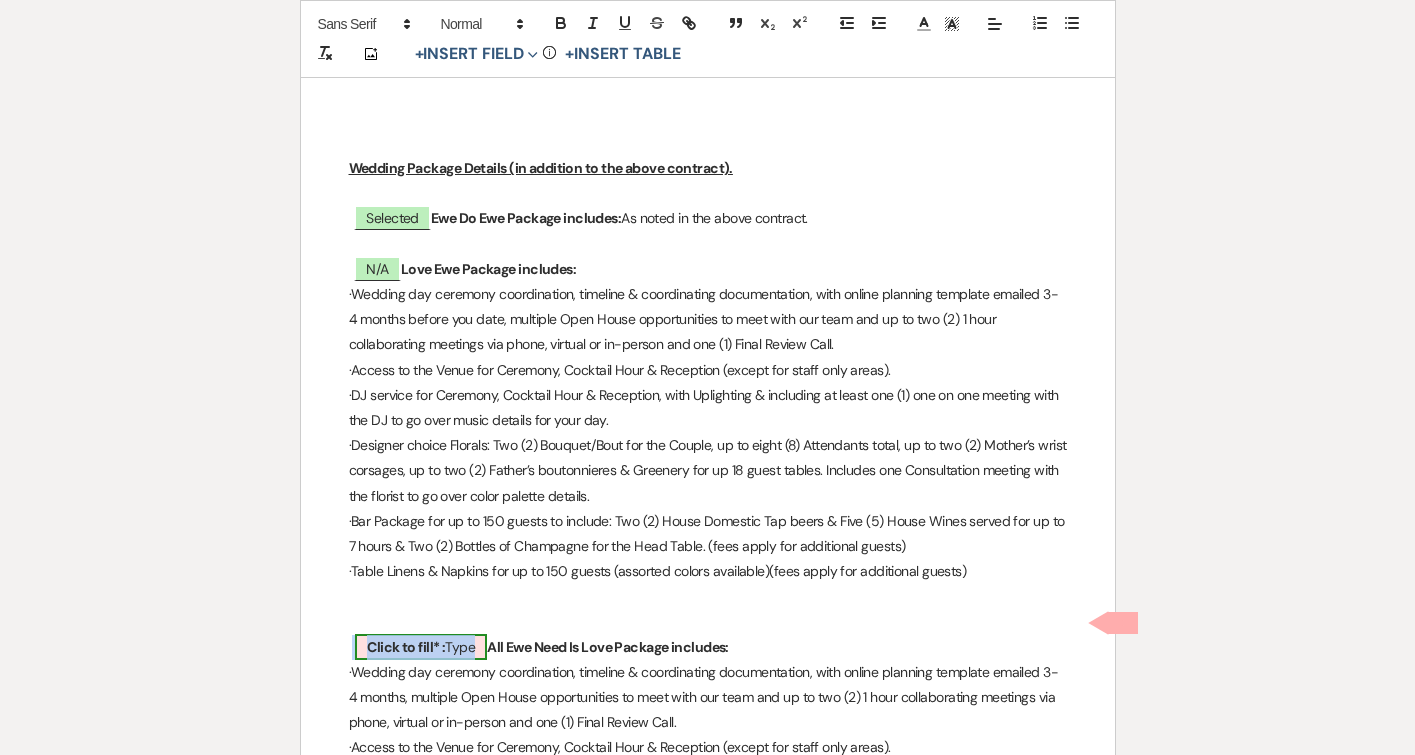 click on "Click to fill* :" at bounding box center (406, 647) 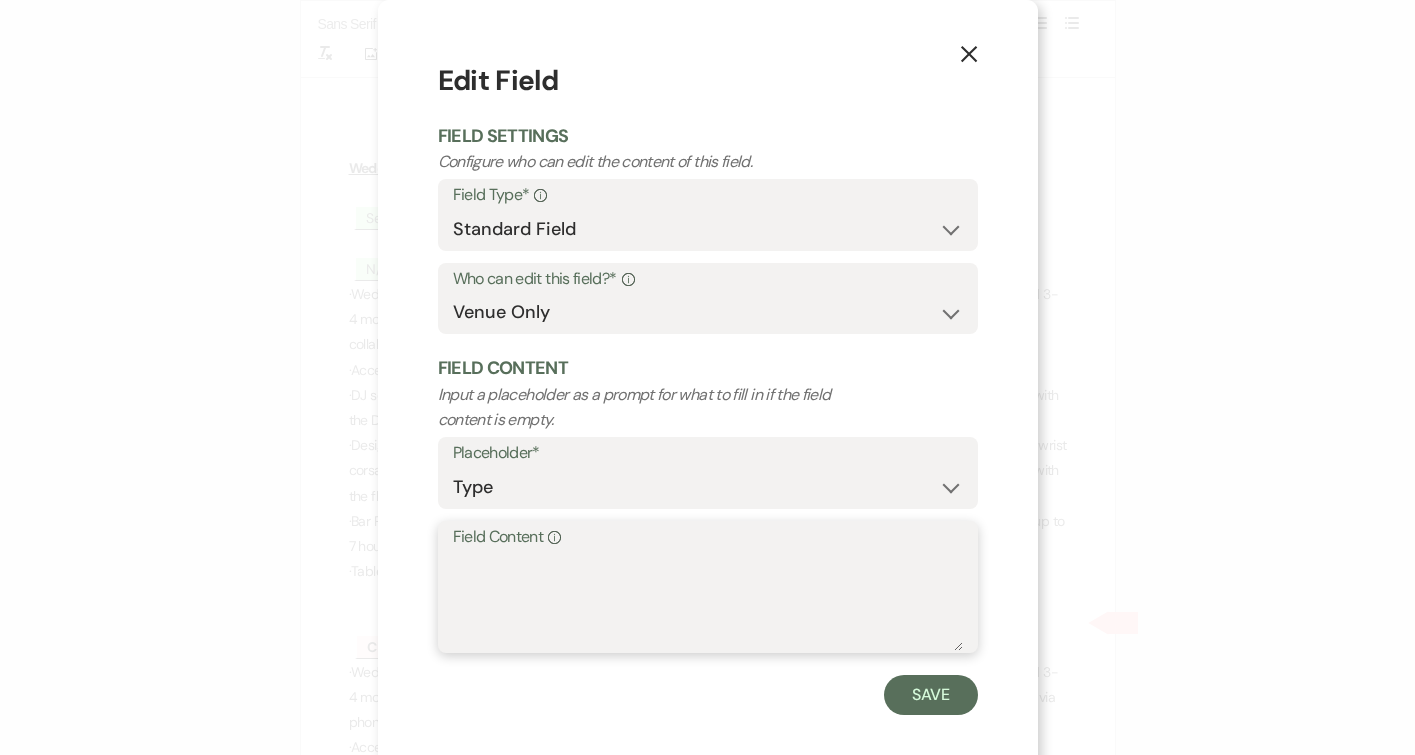 click on "Field Content Info" at bounding box center [708, 601] 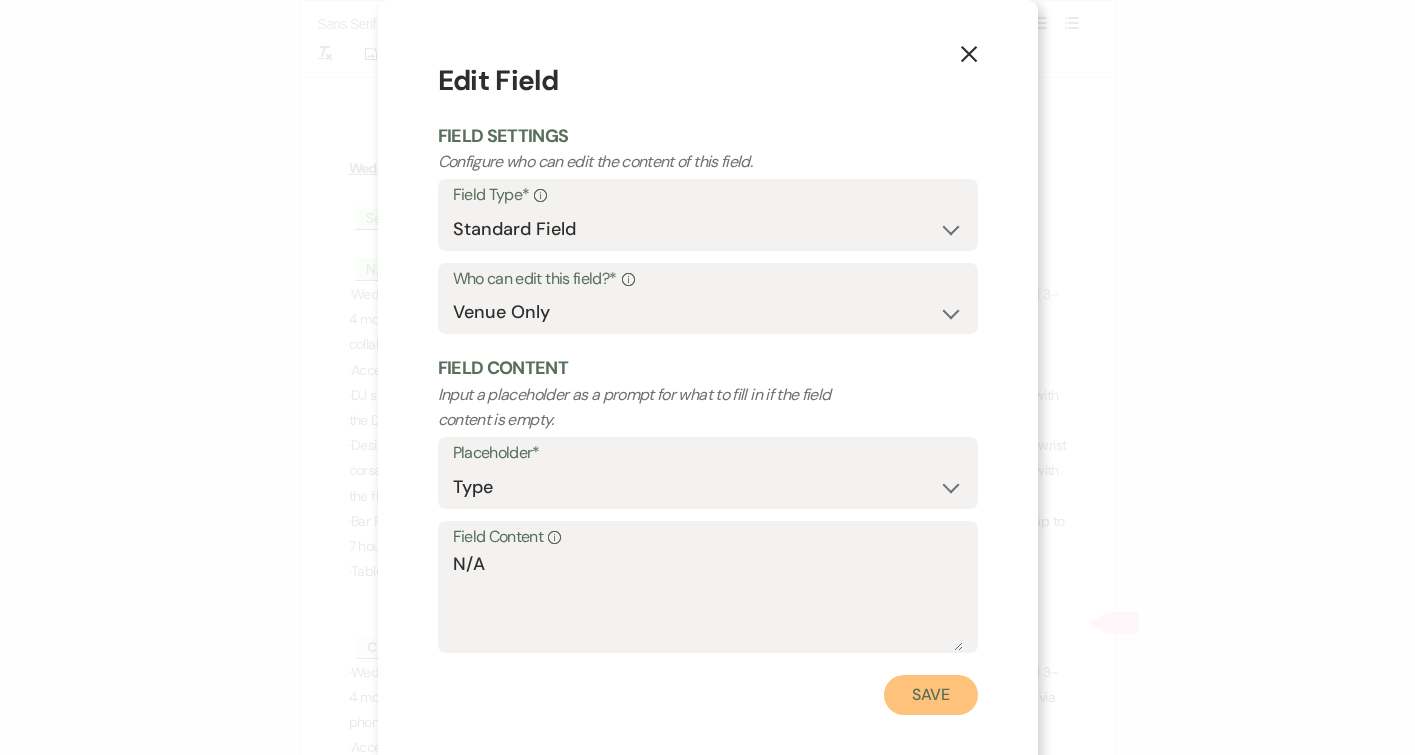 click on "Save" at bounding box center [931, 695] 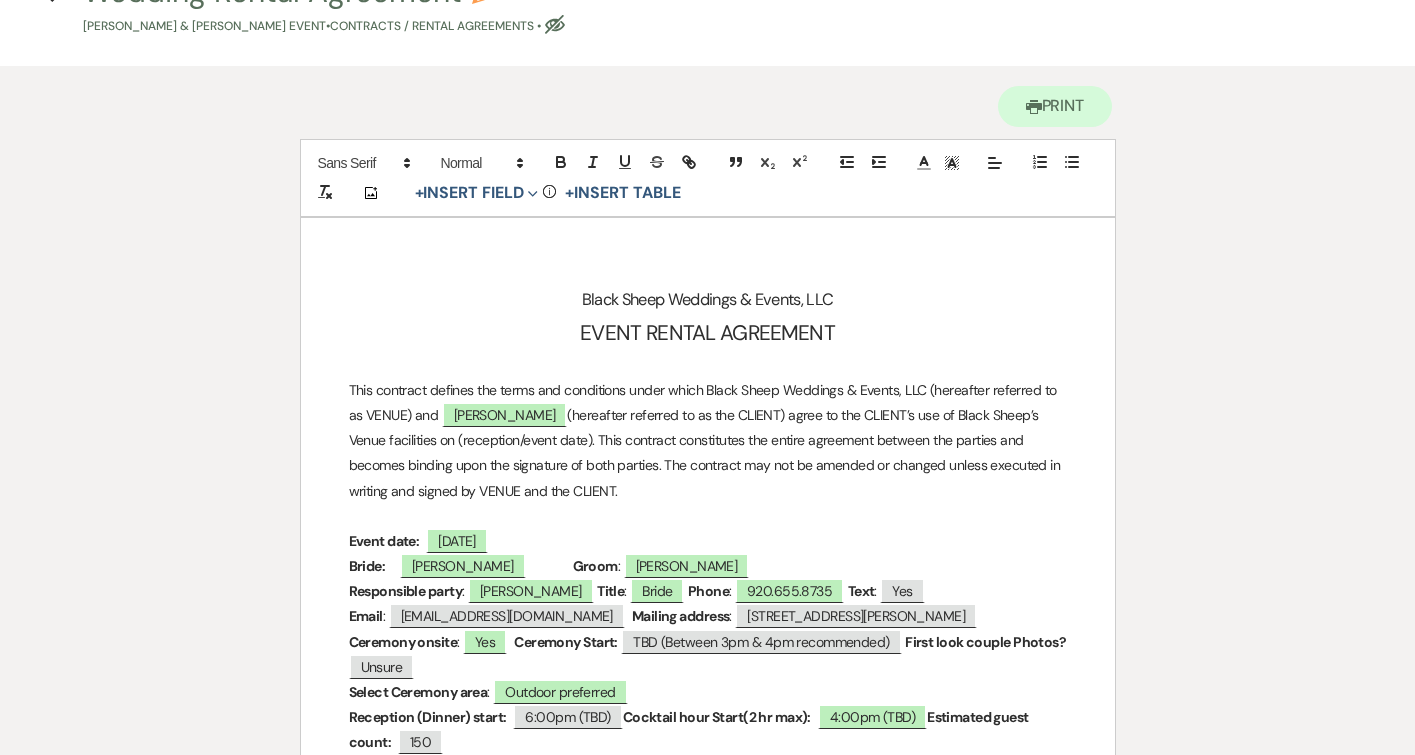 scroll, scrollTop: 0, scrollLeft: 0, axis: both 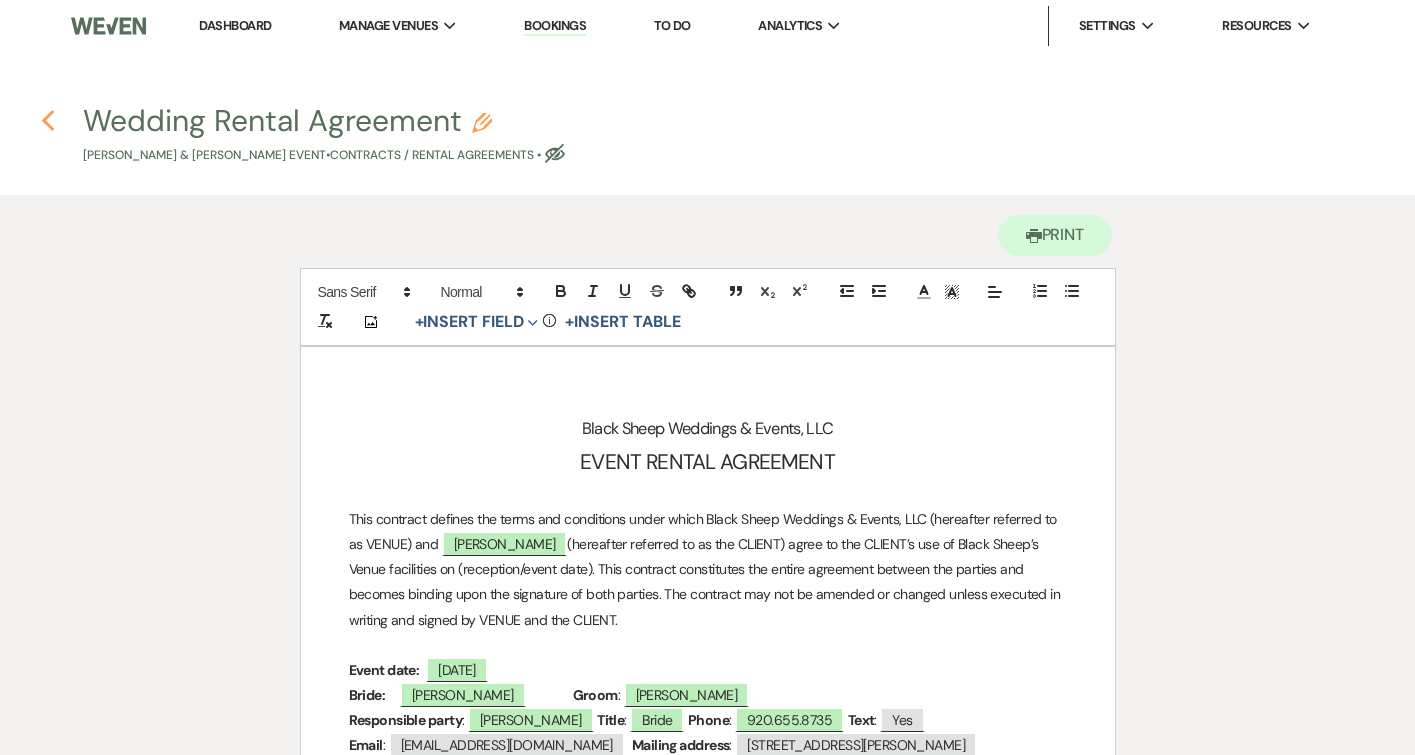 click on "Previous" 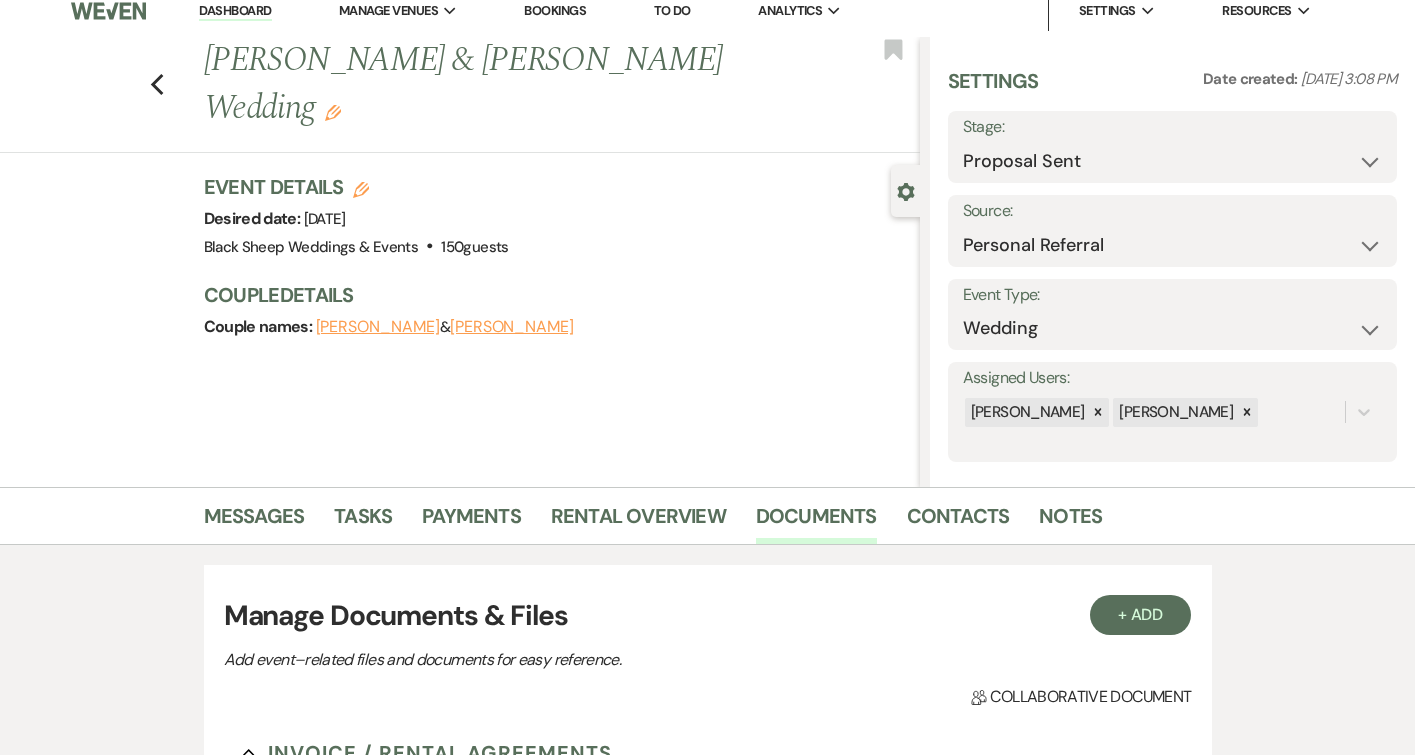 scroll, scrollTop: 0, scrollLeft: 0, axis: both 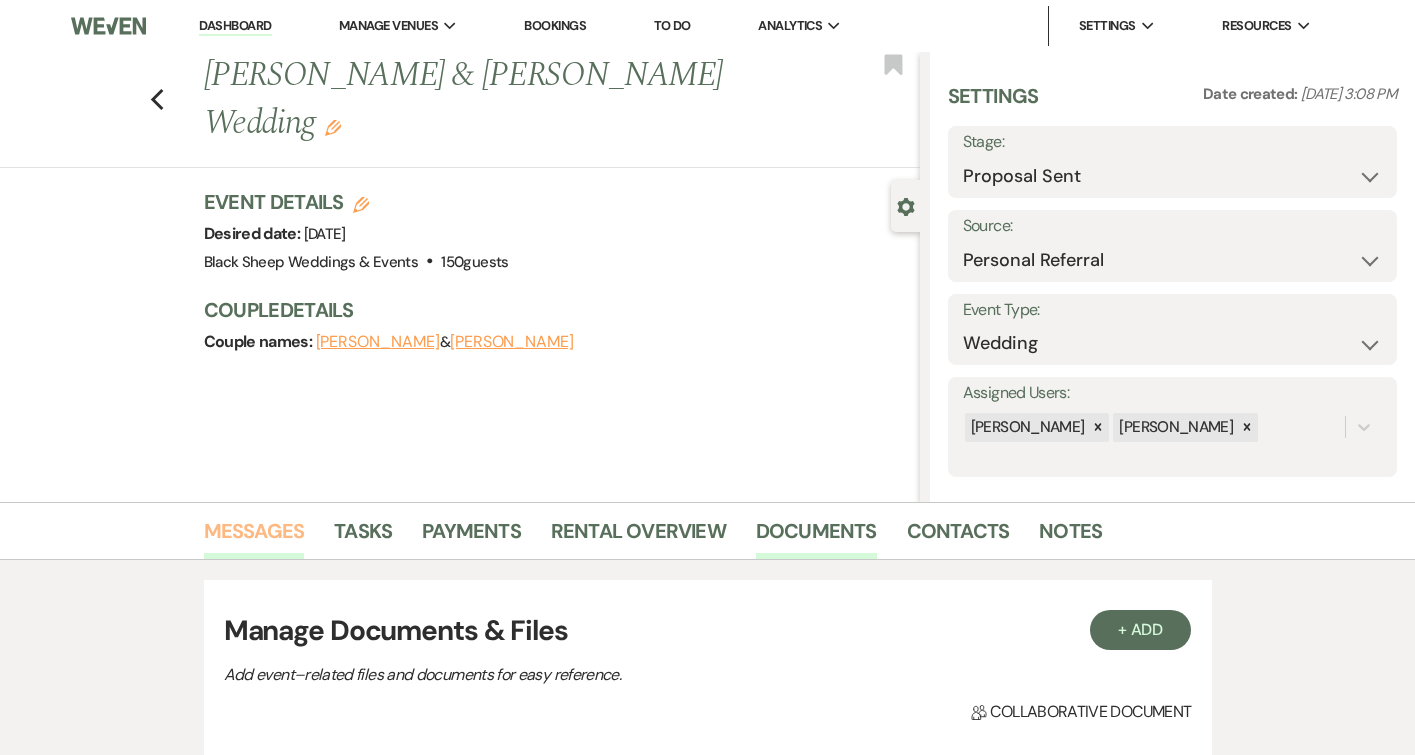 click on "Messages" at bounding box center (254, 537) 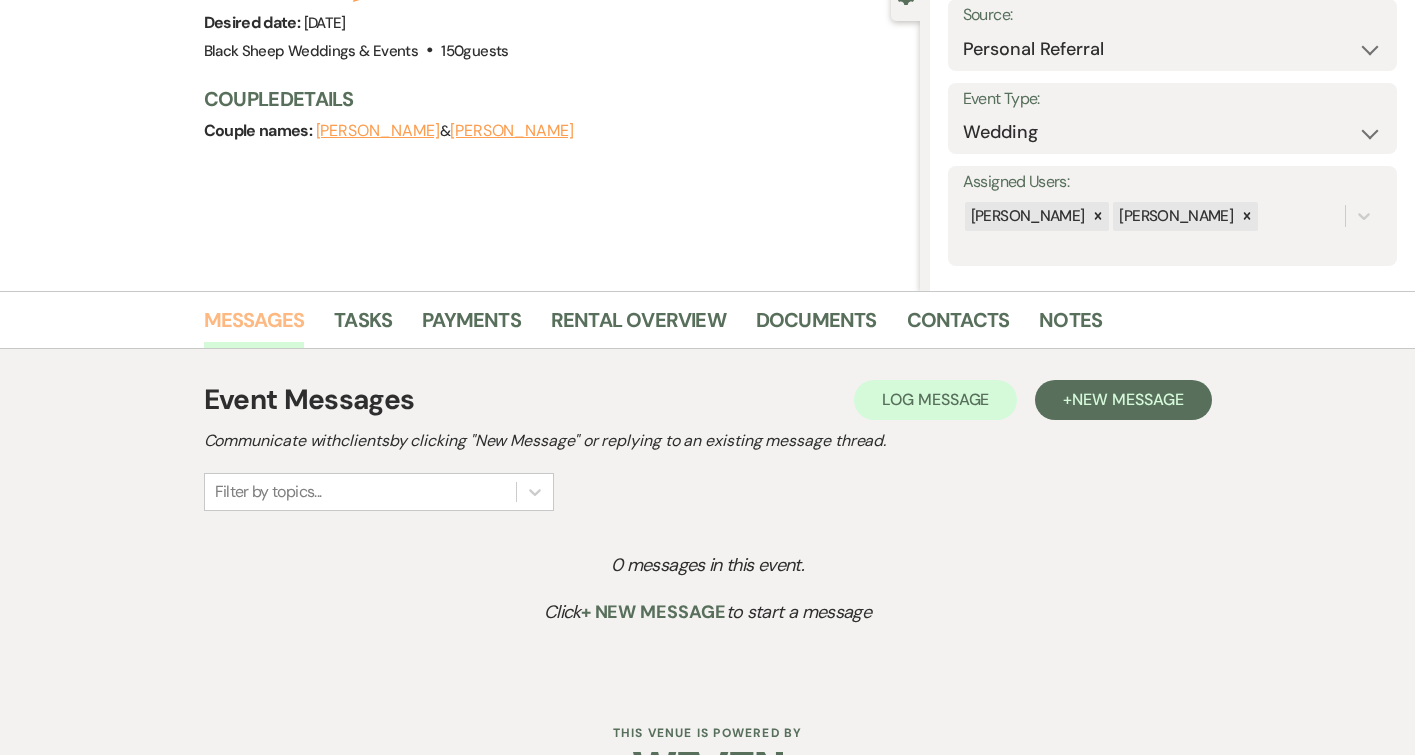 scroll, scrollTop: 272, scrollLeft: 0, axis: vertical 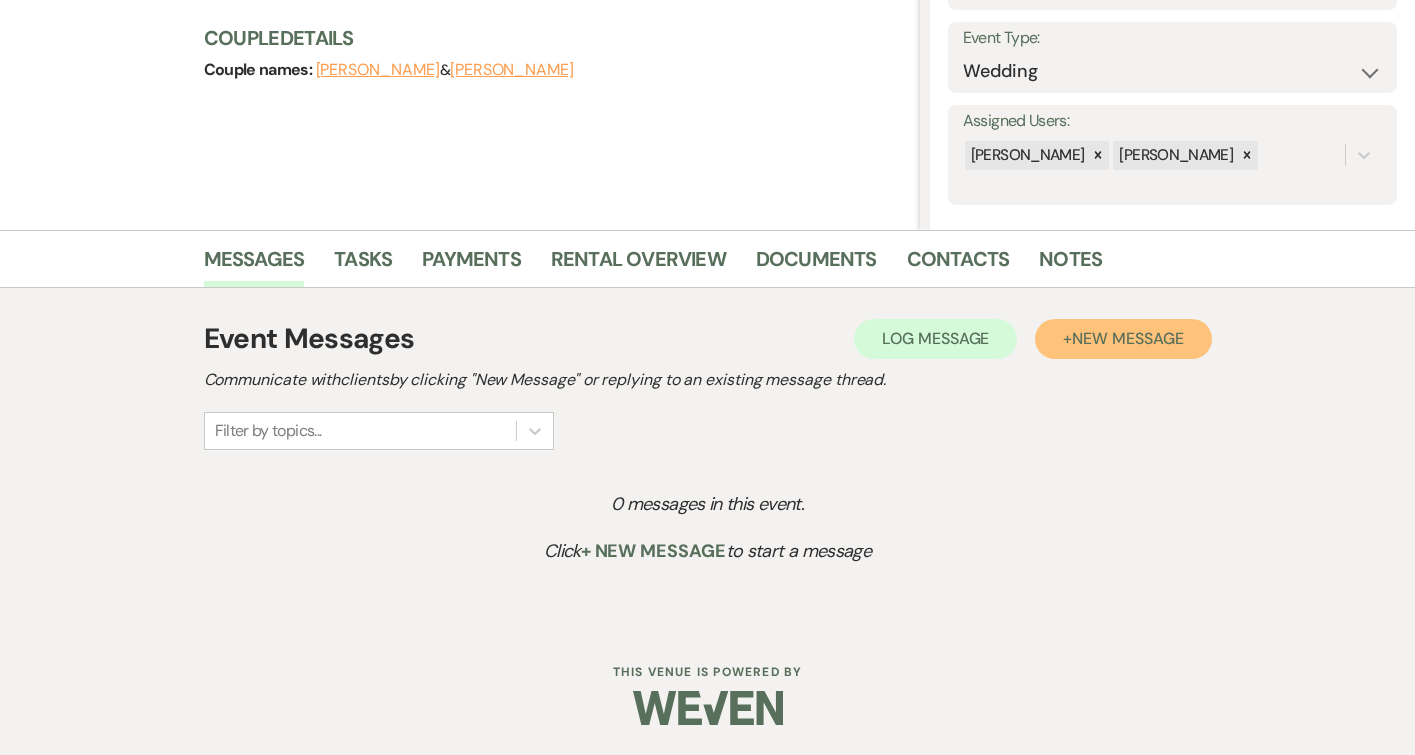 click on "New Message" at bounding box center [1127, 338] 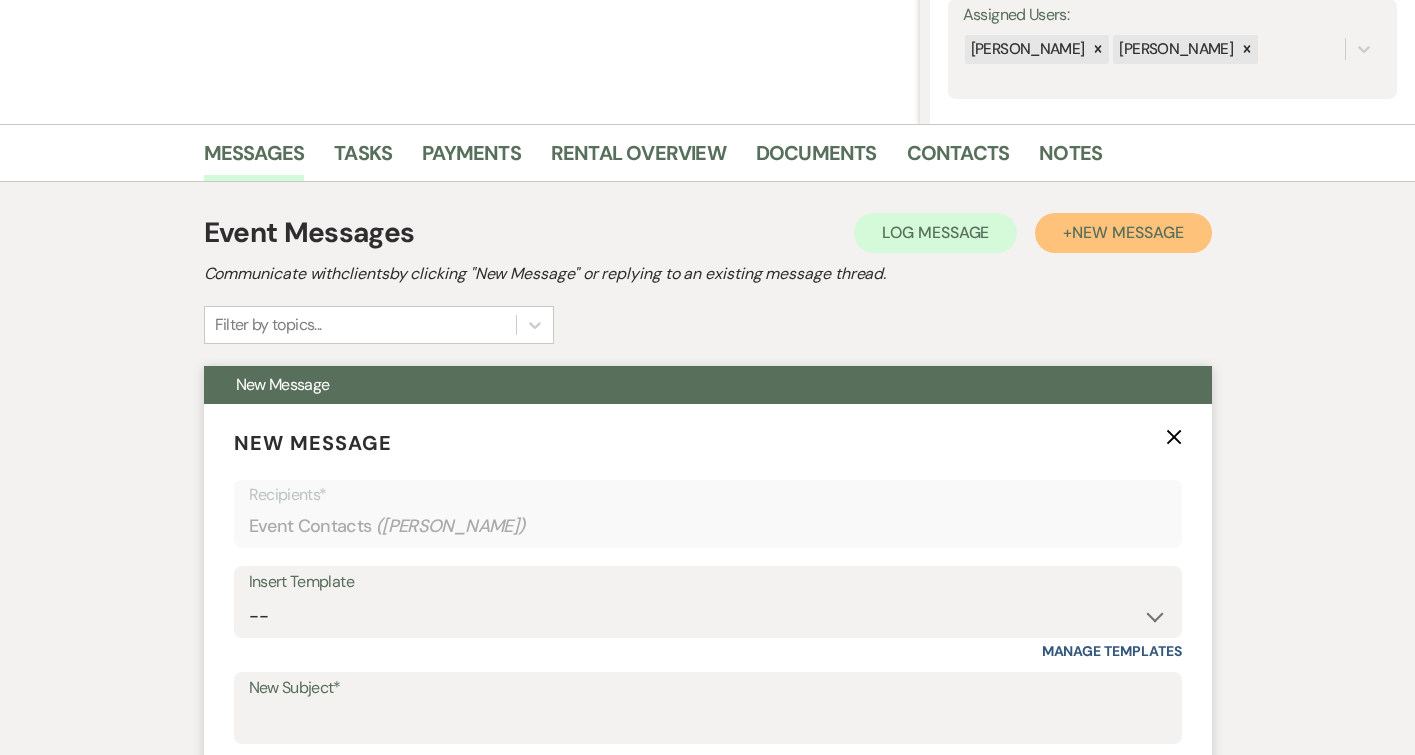 scroll, scrollTop: 382, scrollLeft: 0, axis: vertical 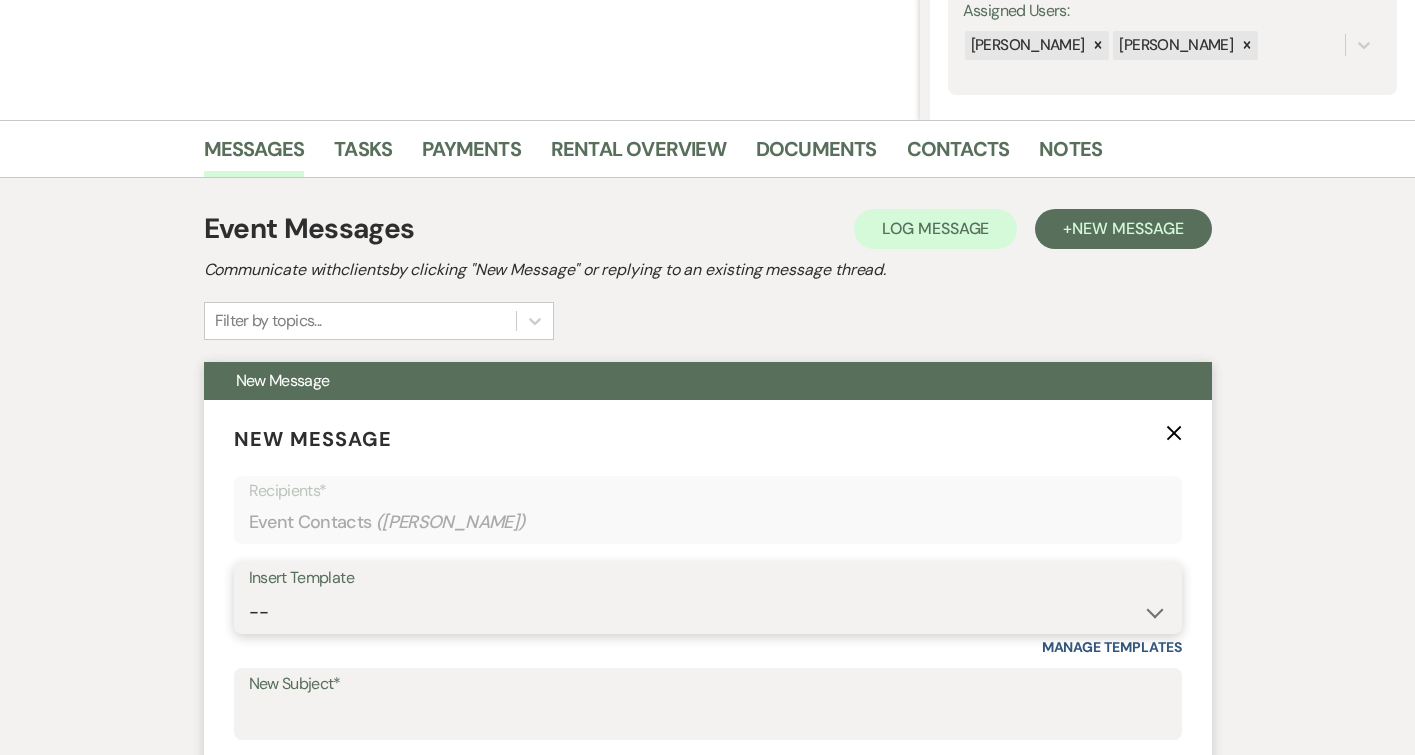 click on "-- Weven Planning Portal Introduction (Booked Events) Copy of Contract Attached  Deposit Payment Received Inclusive Wedding (4-5 months out) Planning Meeting Email Inclusive Wedding 12-18 Month Email Online Planner Confirmation Email 9-months out Email Booked Couples Resource Document Layout Planning - 250 guests Limo Bus Contract Attached Limo Bus Contract Received Limo Bus Rental Request Inclusive Wedding (4-6 Weeks out) Planning Meeting Email Pre-Wedding Review Call Bar Package Details 1st Inclusive Wedding Mtg Review Google Review Template Date Change Template 1st Inclusive Wedding Mtg Review Copy of Weven Planning Portal Introduction (Booked Events)" at bounding box center (708, 612) 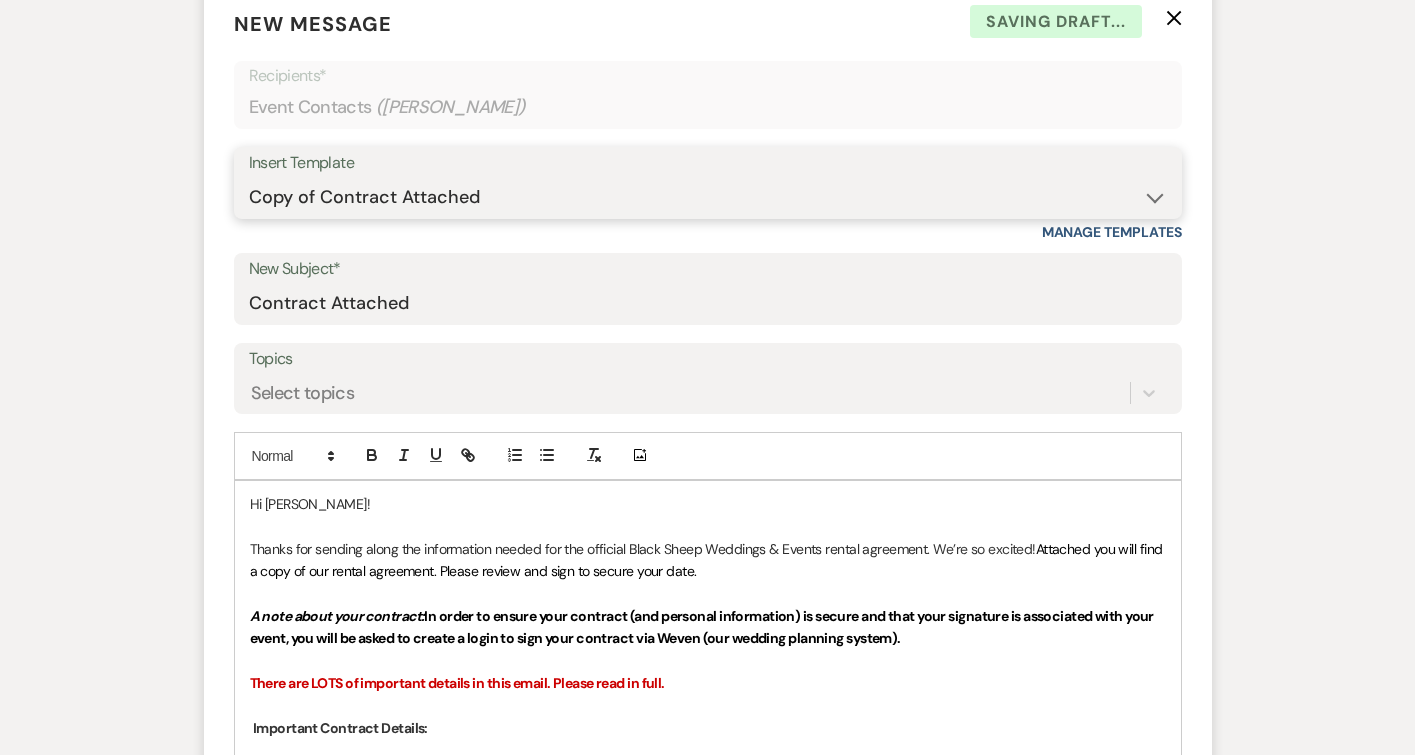 scroll, scrollTop: 818, scrollLeft: 0, axis: vertical 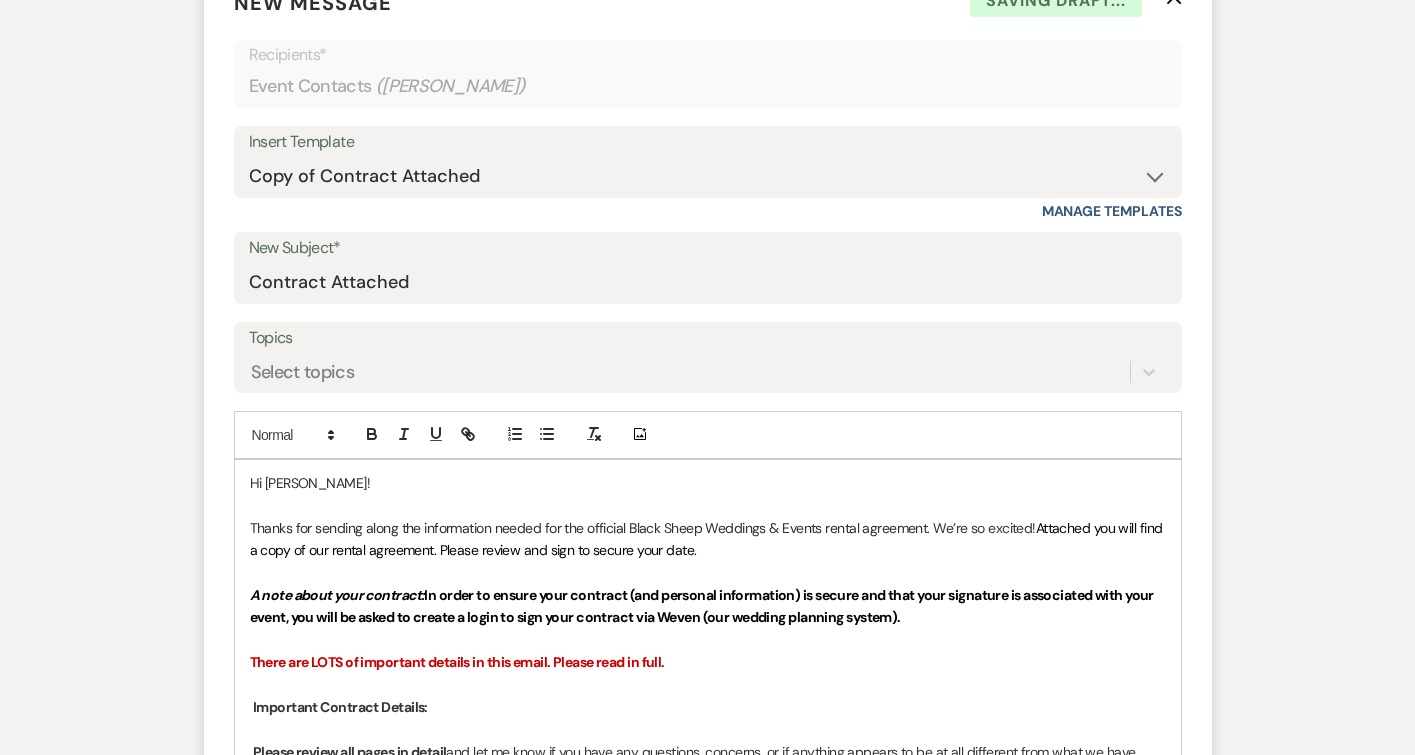click on "Hi [PERSON_NAME]!" at bounding box center (708, 483) 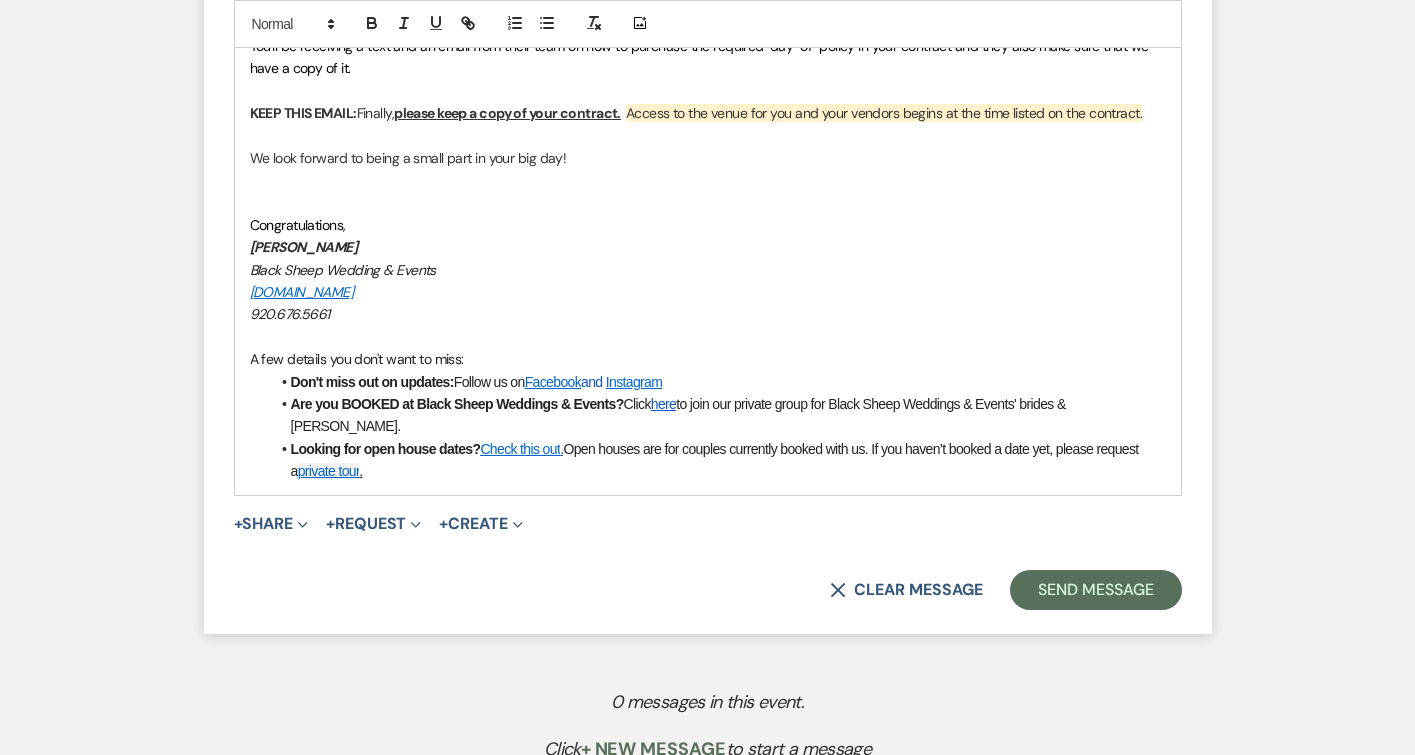 scroll, scrollTop: 2091, scrollLeft: 0, axis: vertical 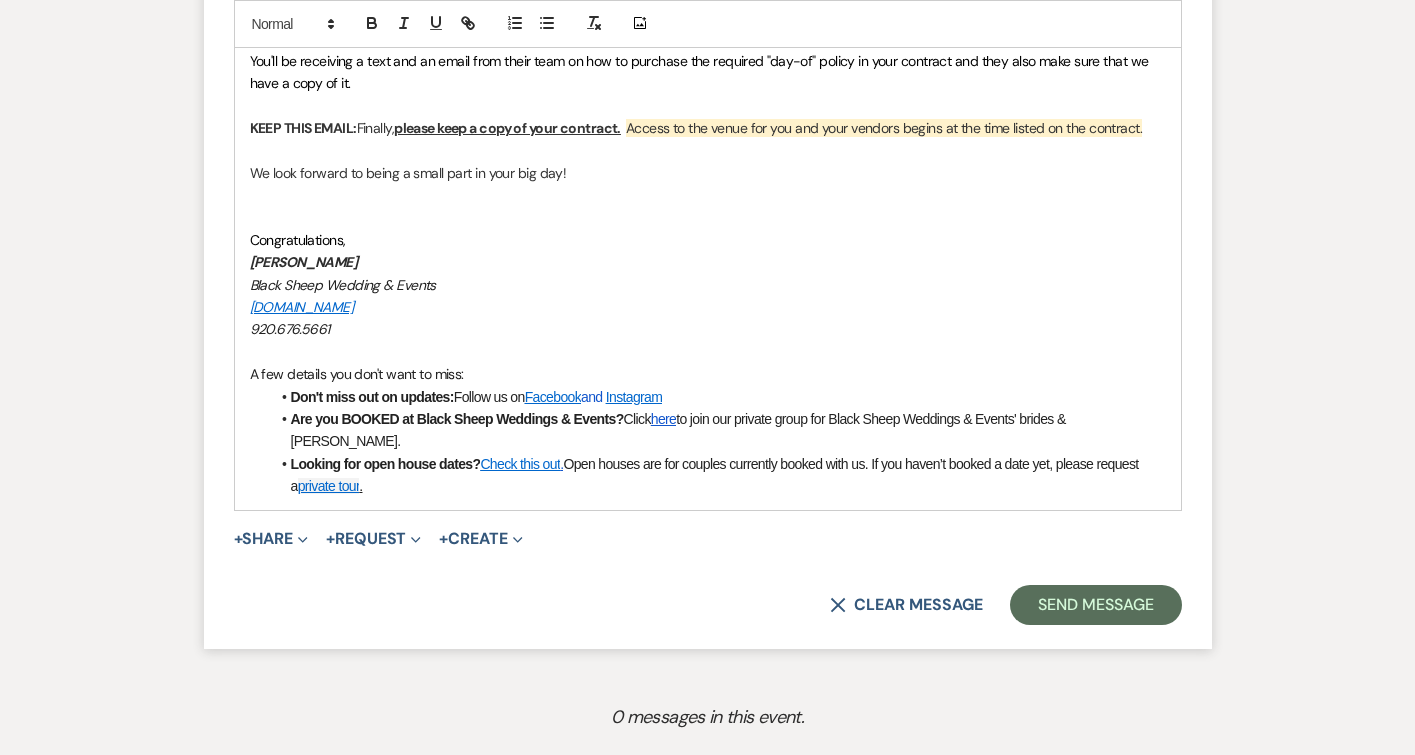 click at bounding box center (708, 217) 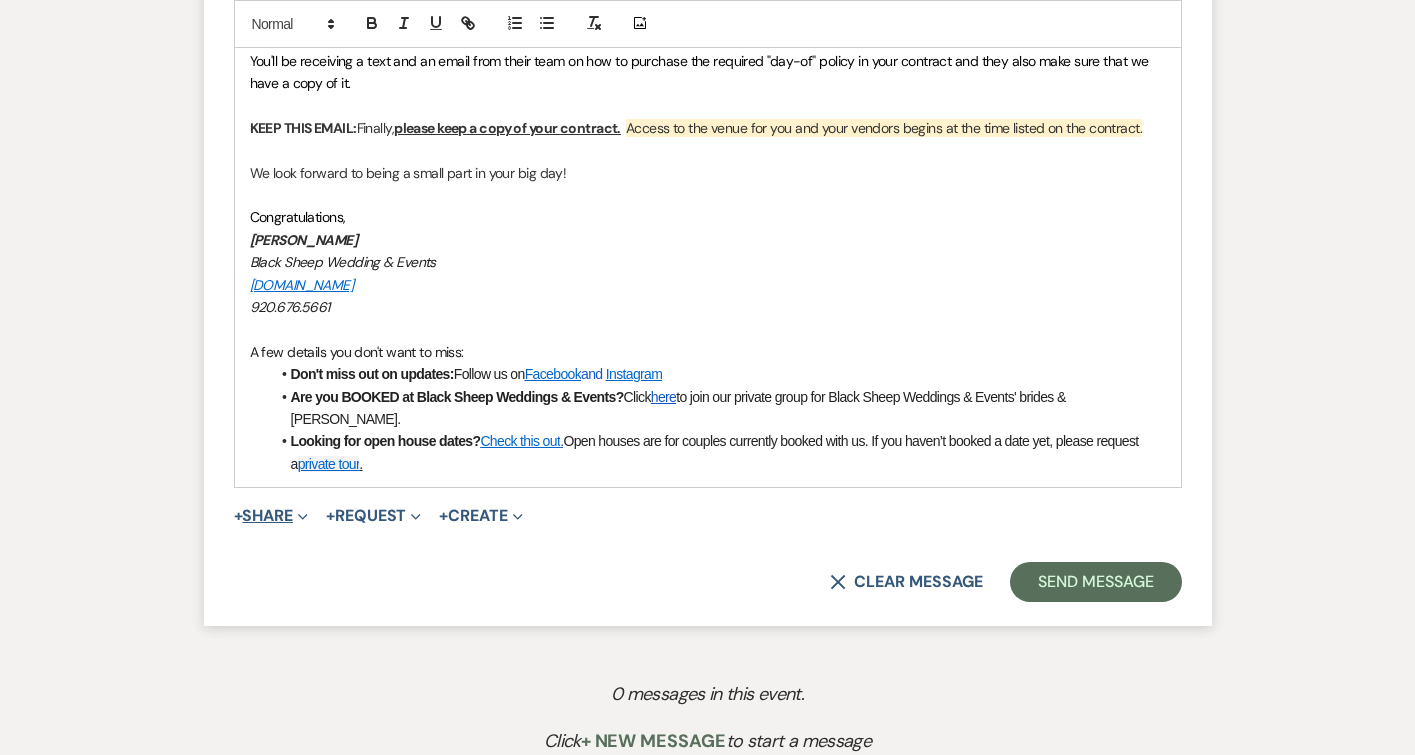 click on "+  Share Expand" at bounding box center (271, 516) 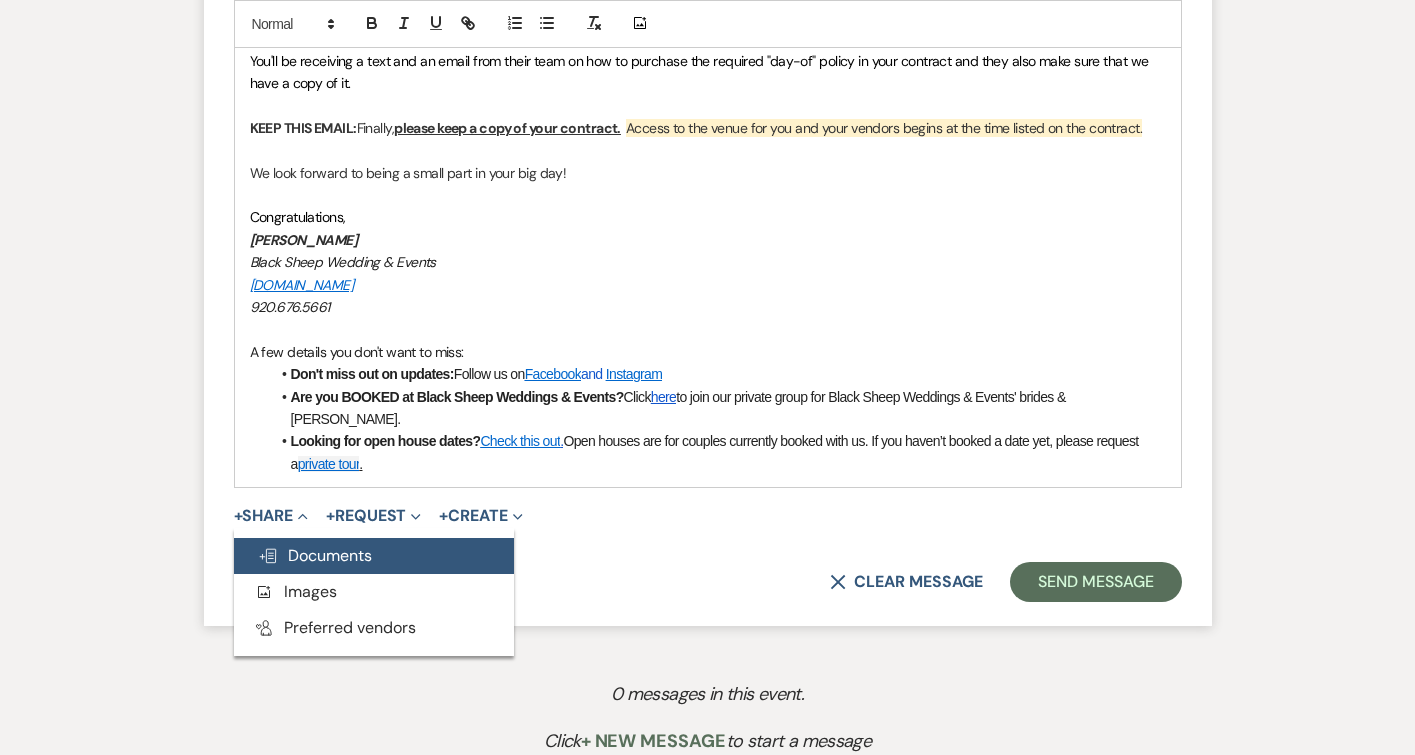 click on "Doc Upload Documents" at bounding box center [315, 555] 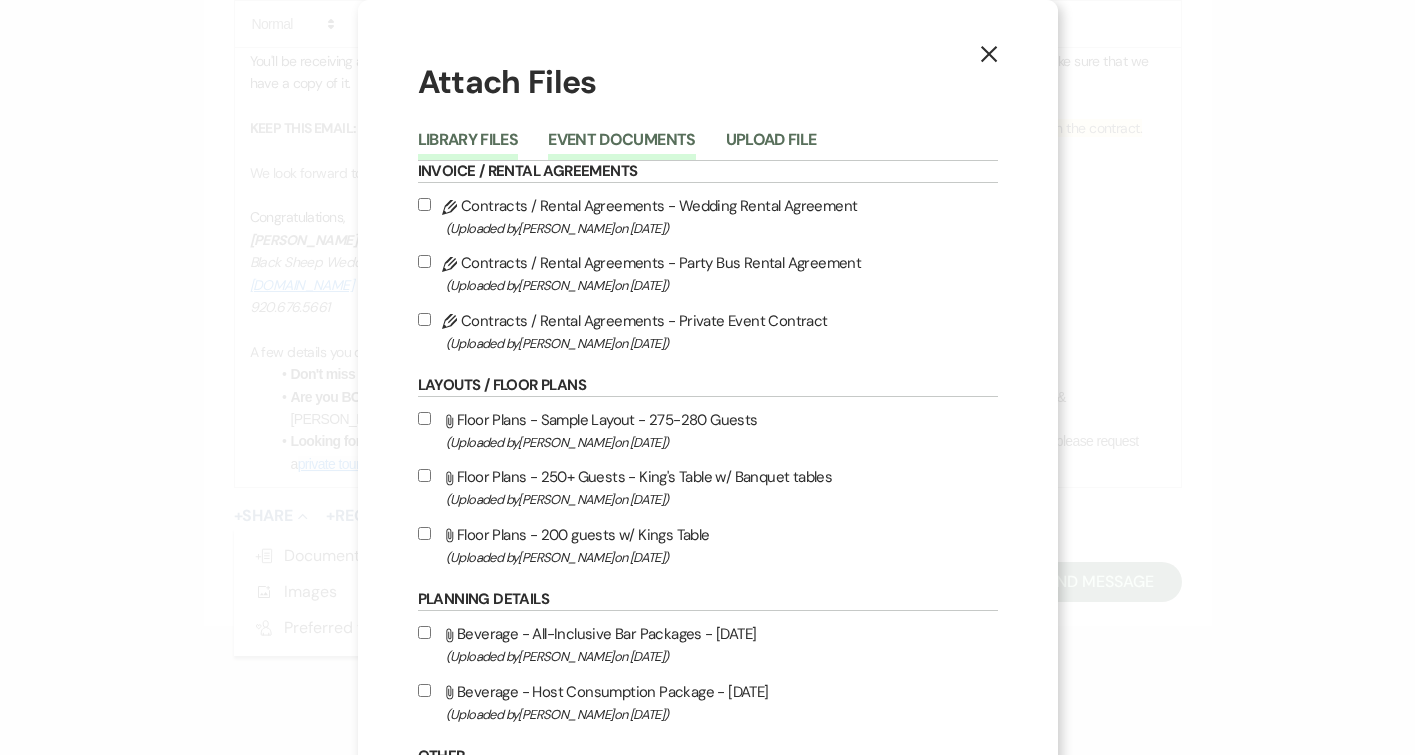 click on "Event Documents" at bounding box center (621, 146) 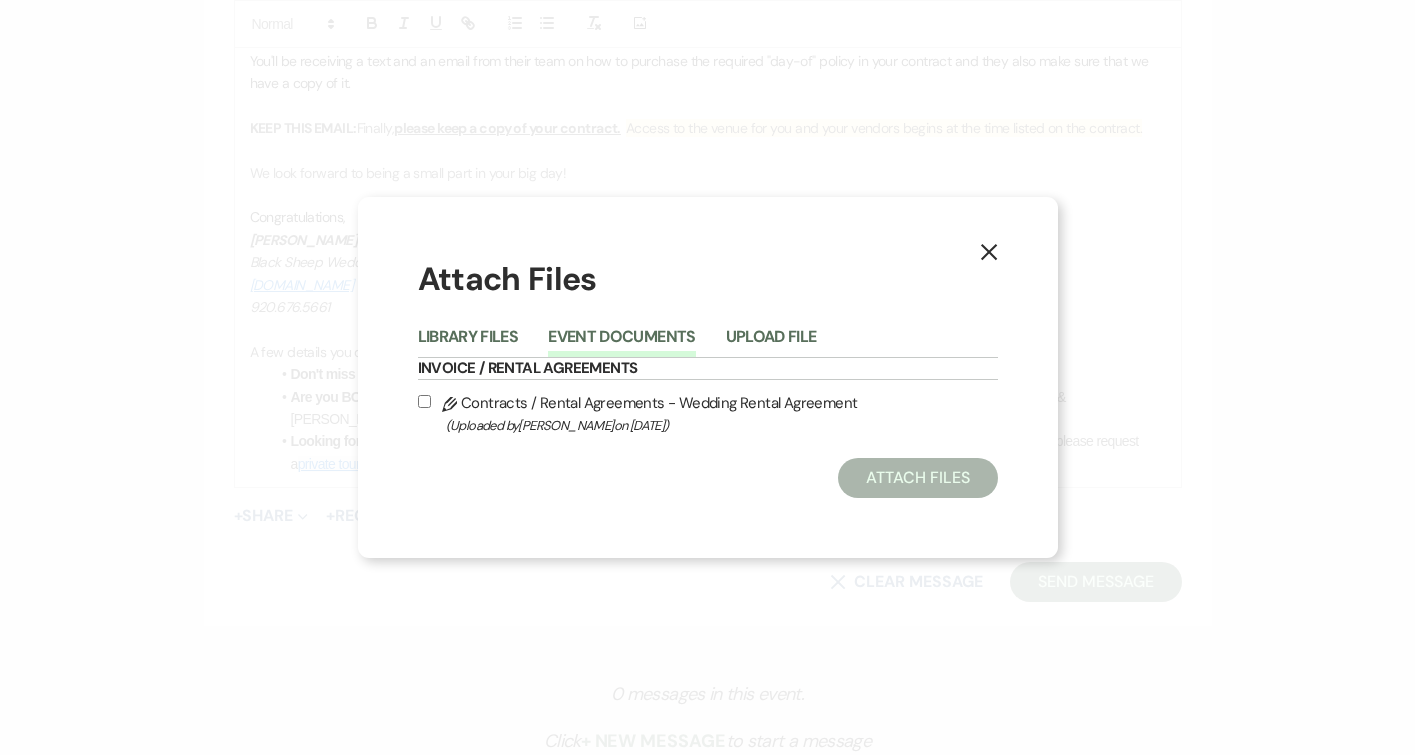 click on "Pencil Contracts / Rental Agreements - Wedding Rental Agreement (Uploaded by  [PERSON_NAME]  on   [DATE] )" at bounding box center [424, 401] 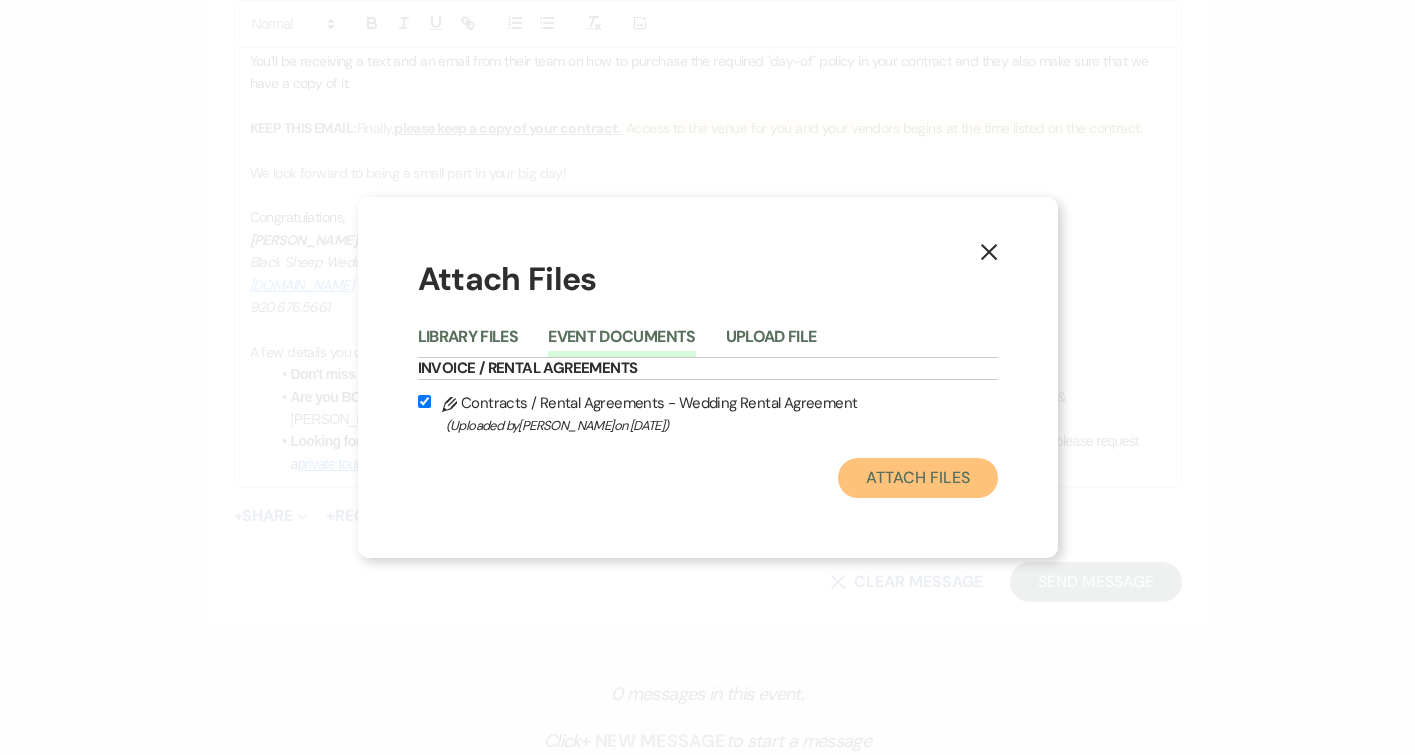 click on "Attach Files" at bounding box center (917, 478) 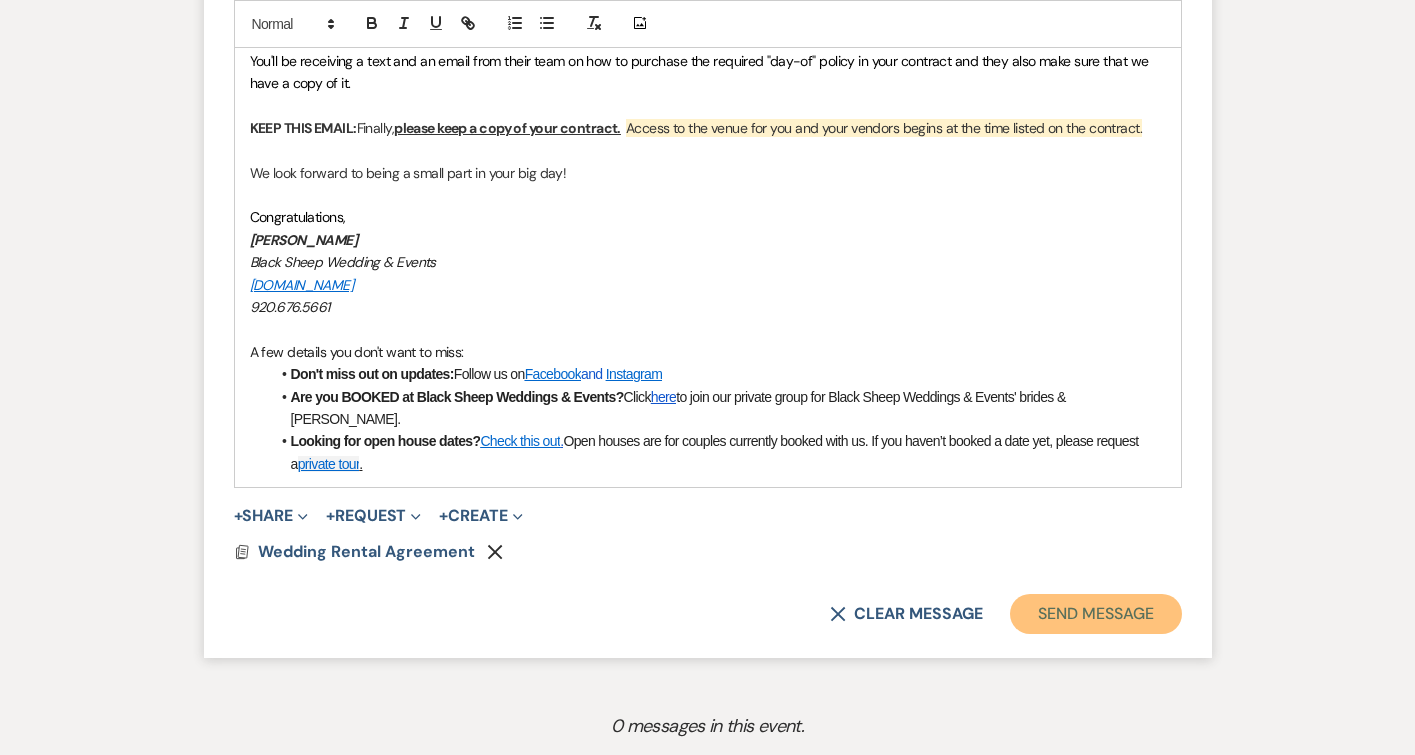 click on "Send Message" at bounding box center [1095, 614] 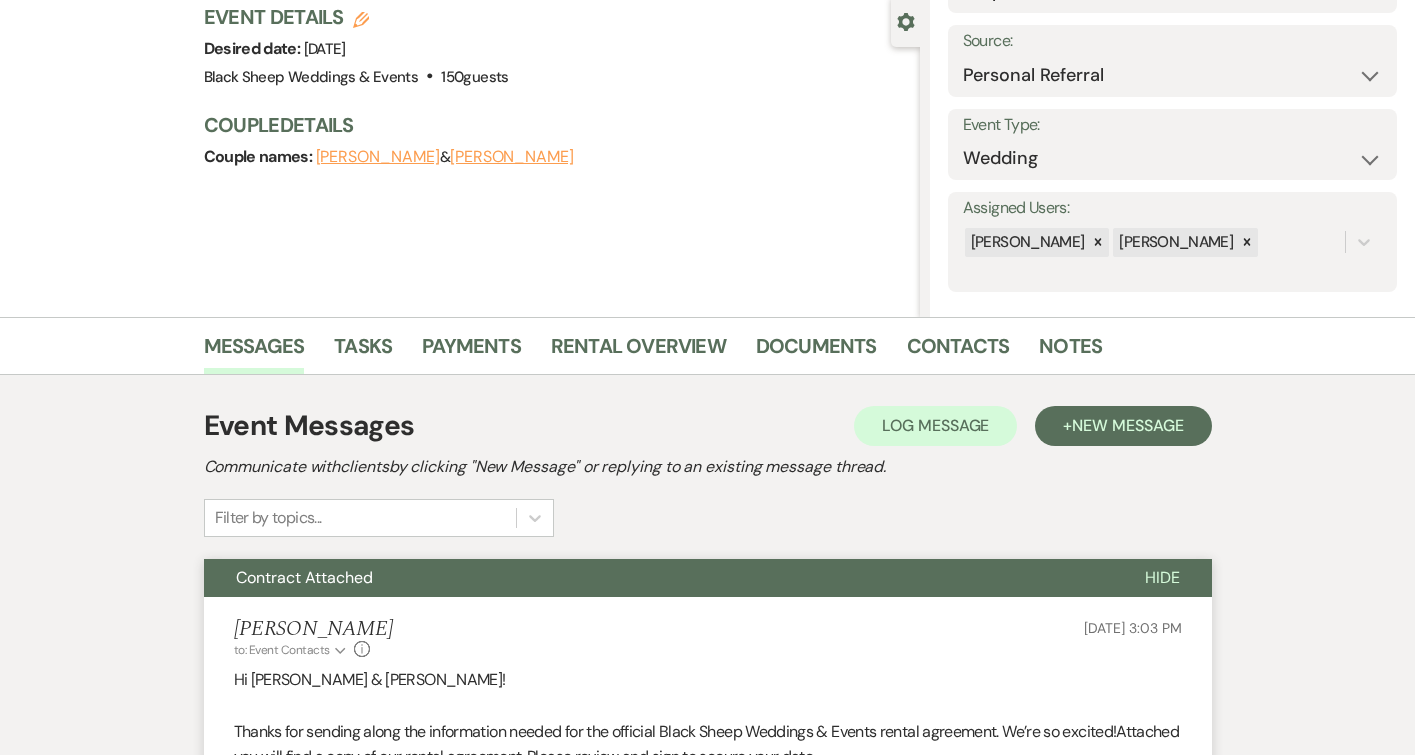 scroll, scrollTop: 0, scrollLeft: 0, axis: both 